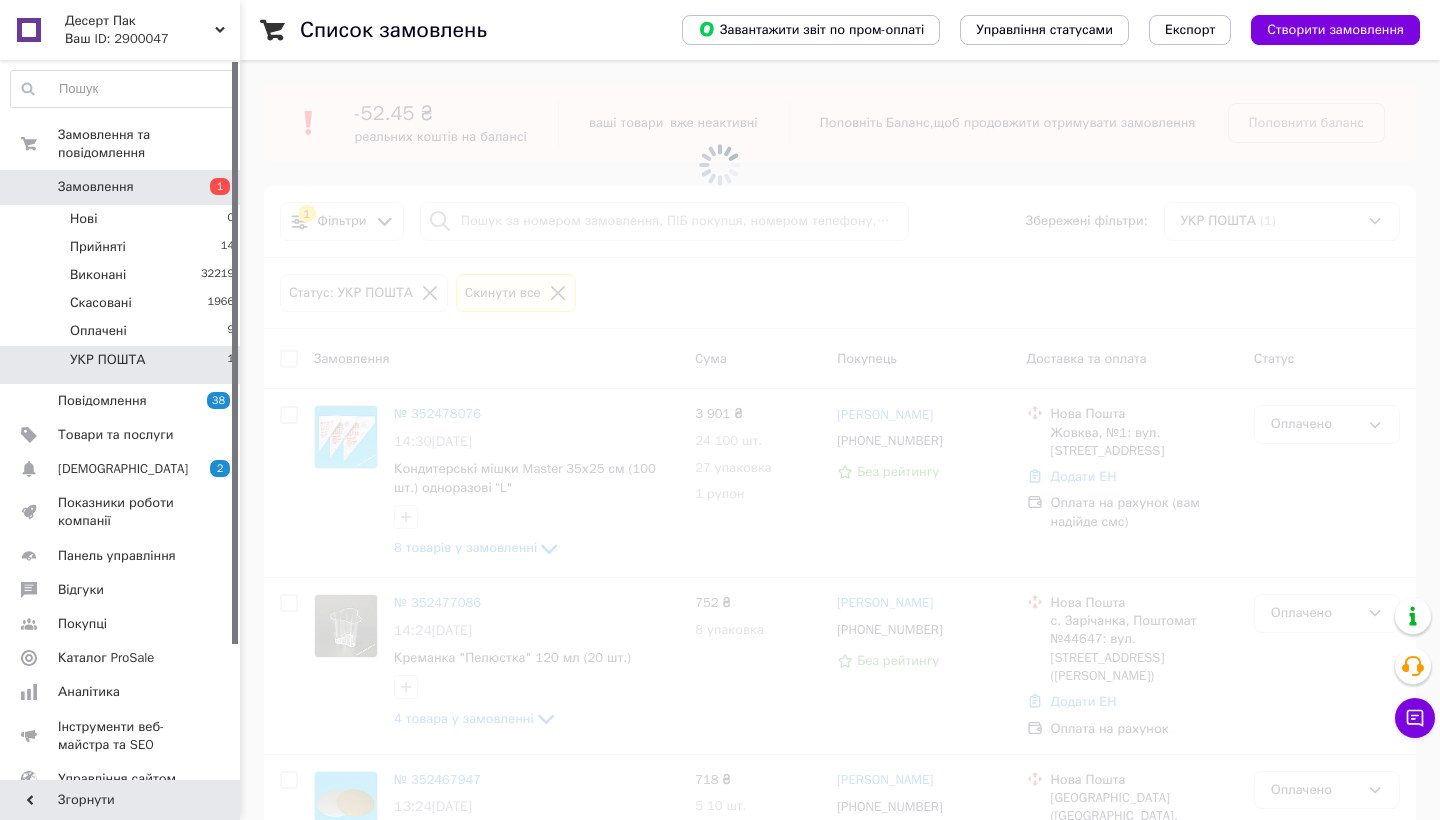 scroll, scrollTop: 0, scrollLeft: 0, axis: both 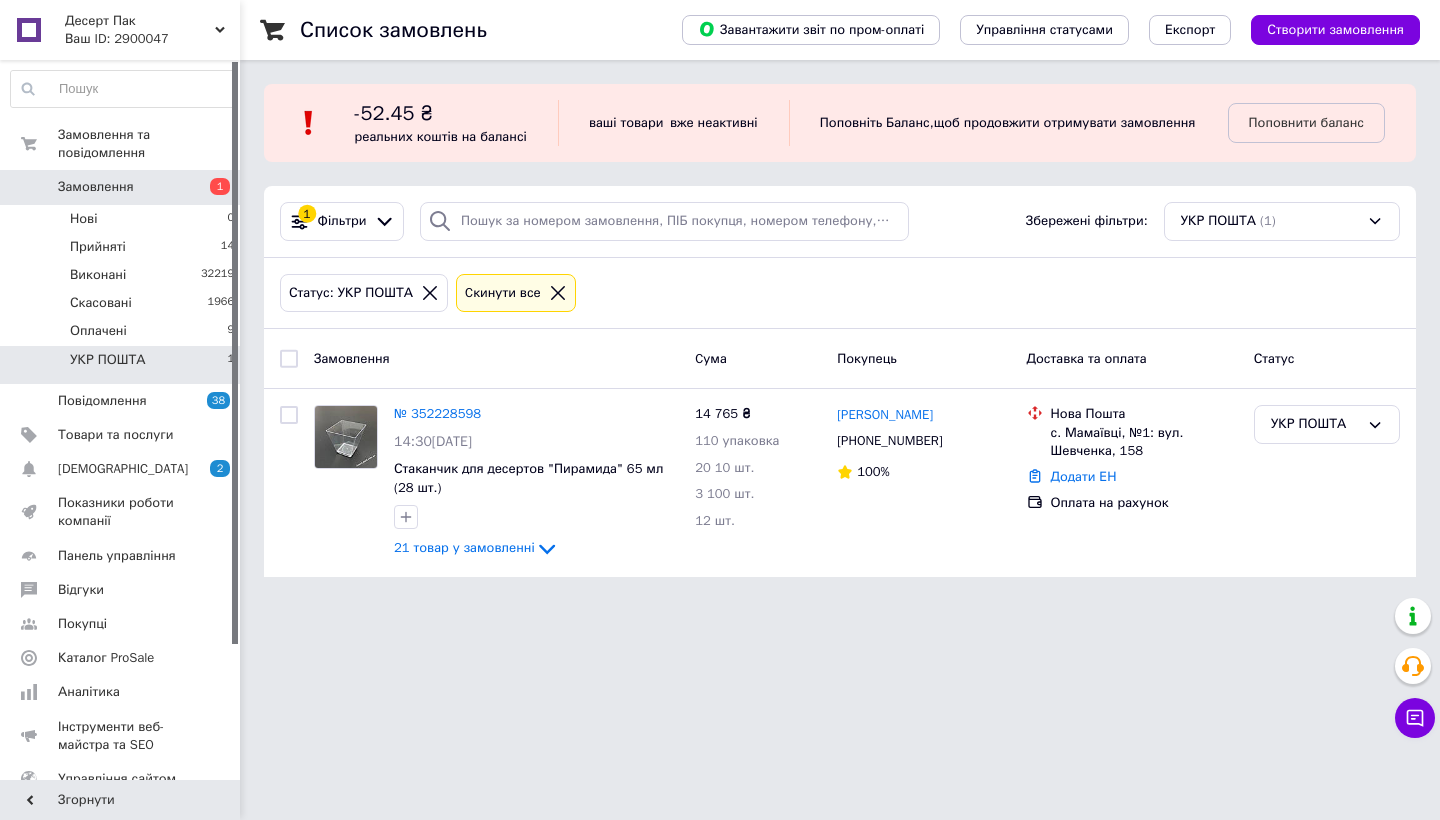 click on "Замовлення" at bounding box center [96, 187] 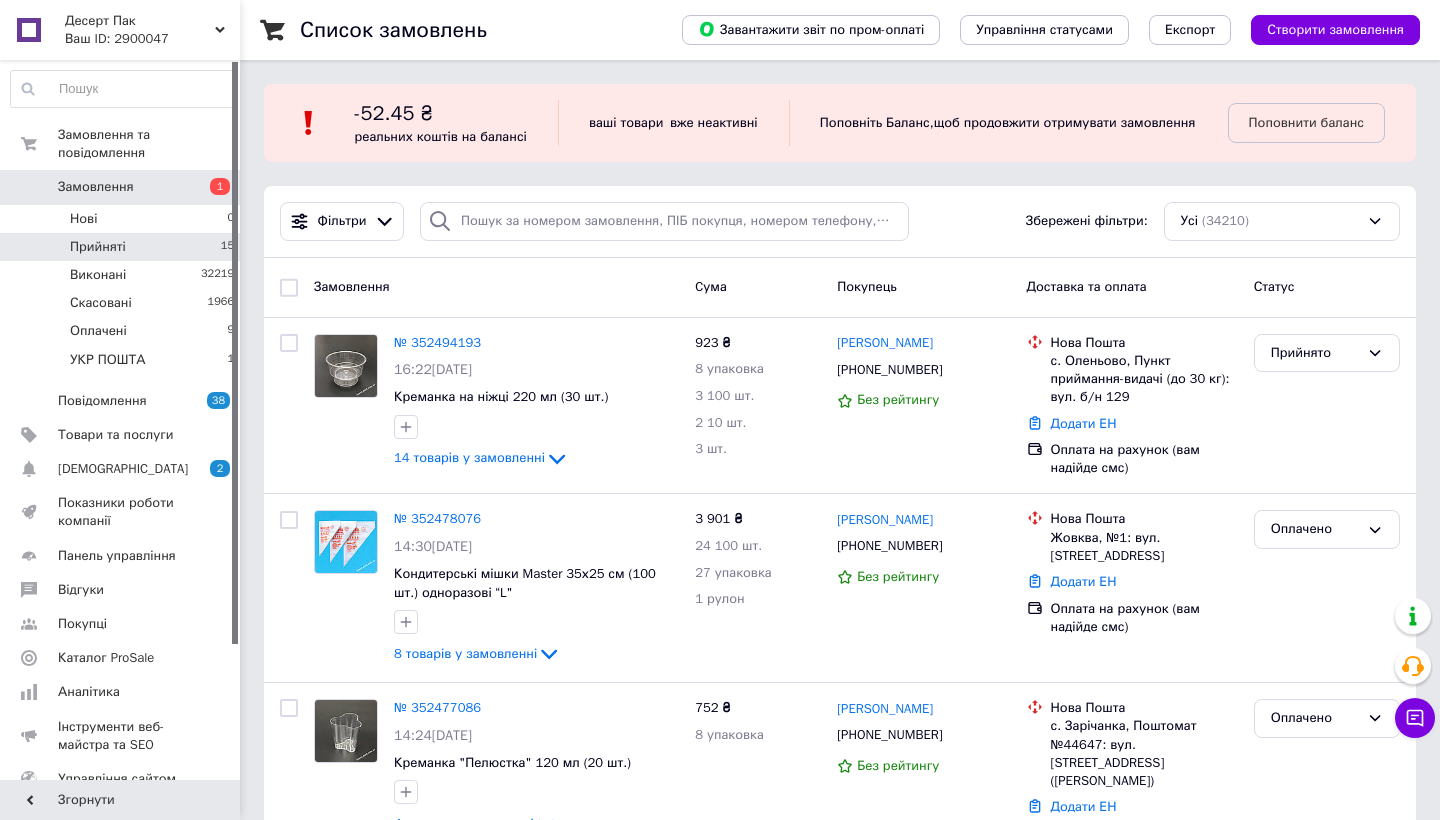click on "15" at bounding box center (227, 247) 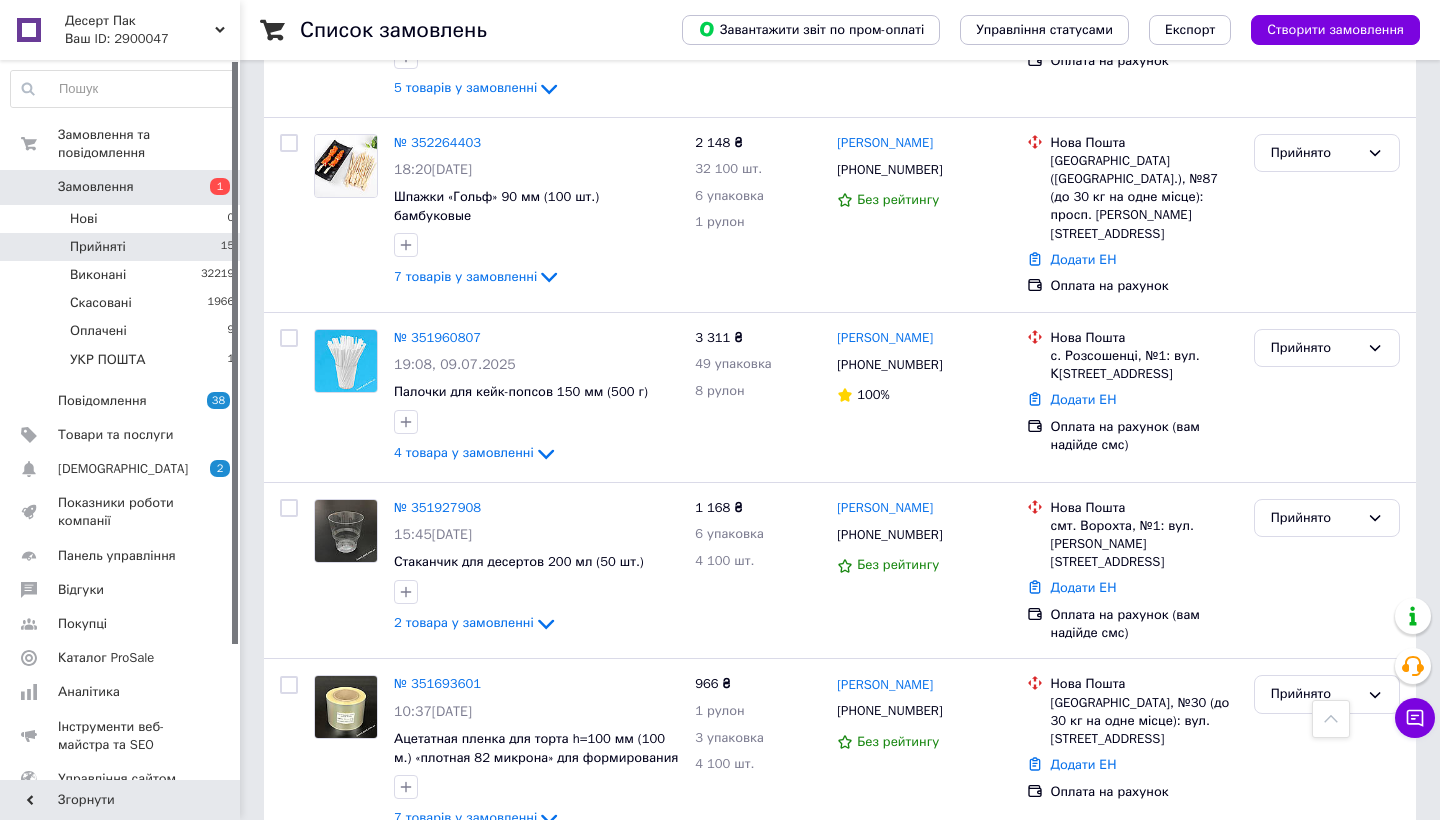 scroll, scrollTop: 2424, scrollLeft: 0, axis: vertical 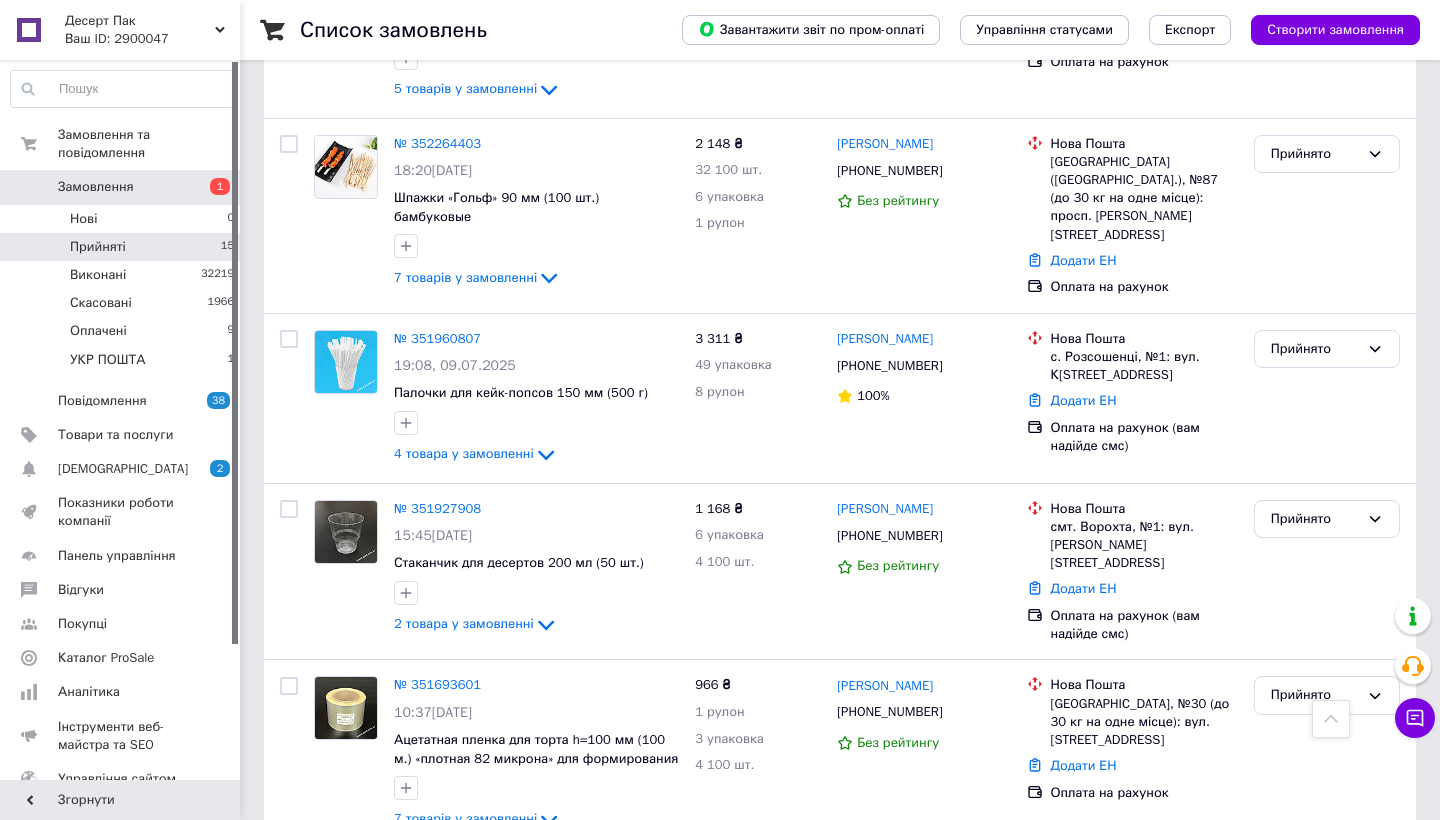 click on "Прийняті 15" at bounding box center [123, 247] 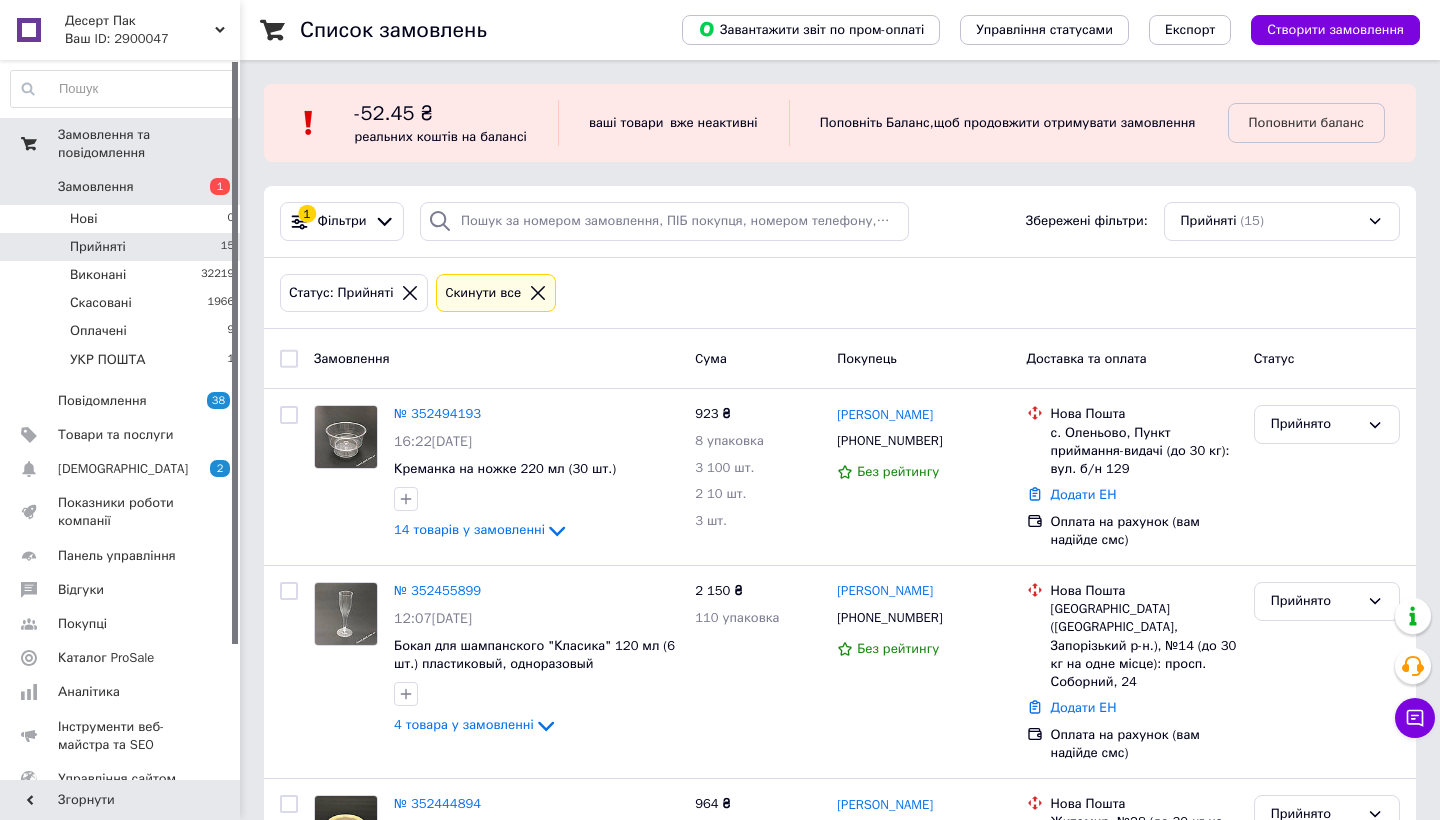 scroll, scrollTop: 0, scrollLeft: 0, axis: both 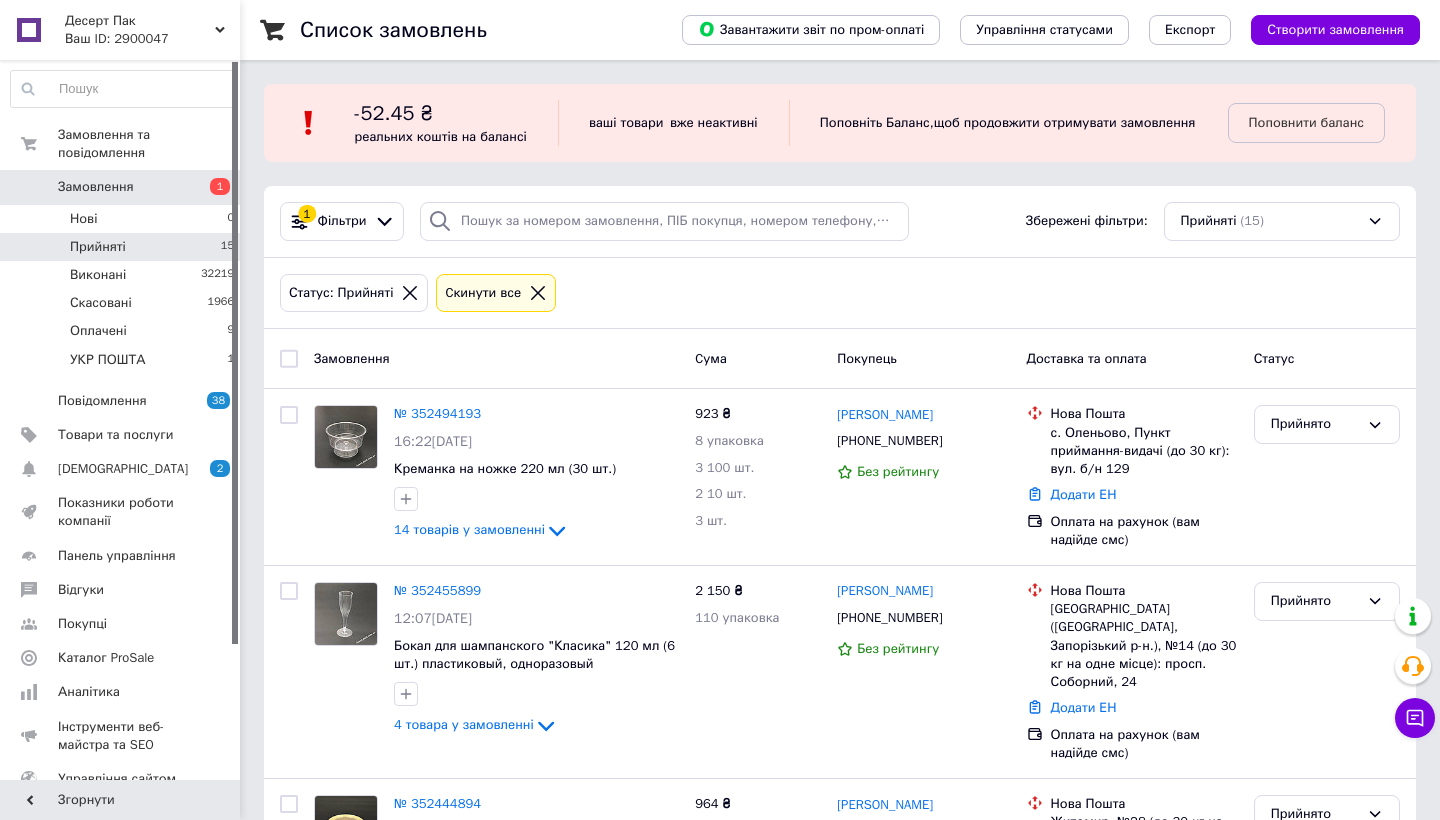 click on "Замовлення" at bounding box center [96, 187] 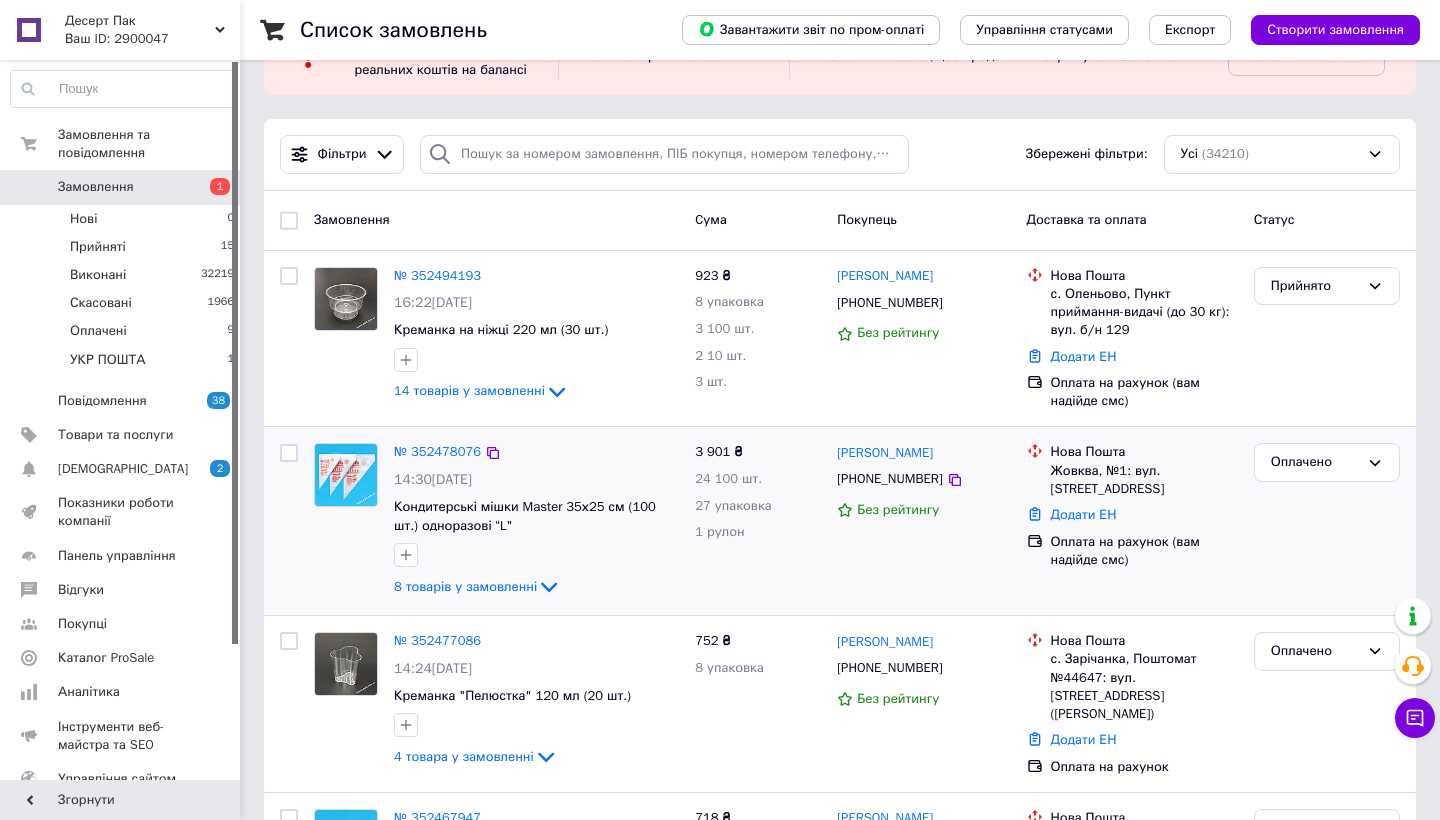 scroll, scrollTop: 70, scrollLeft: 0, axis: vertical 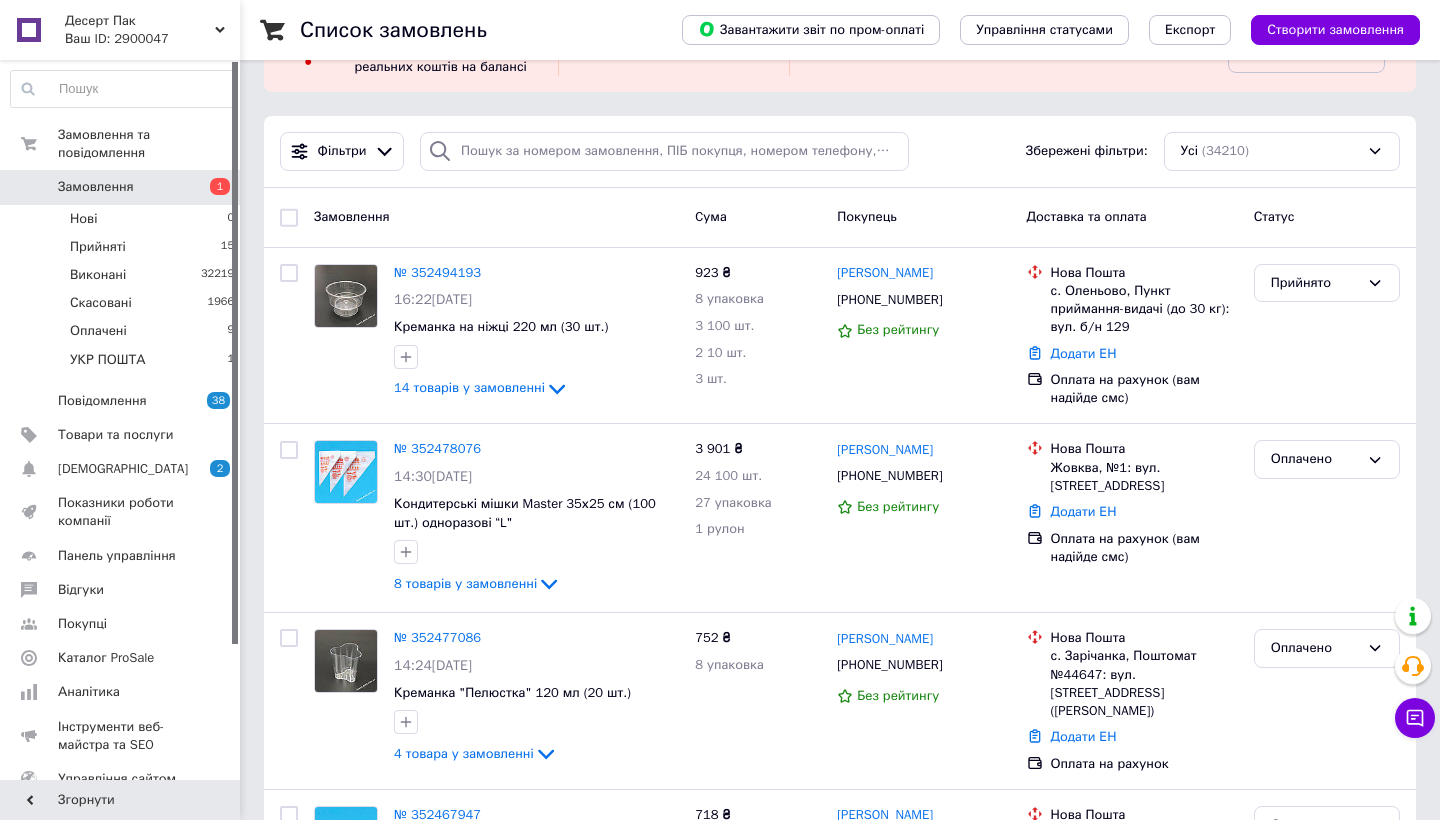 click on "Замовлення" at bounding box center [121, 187] 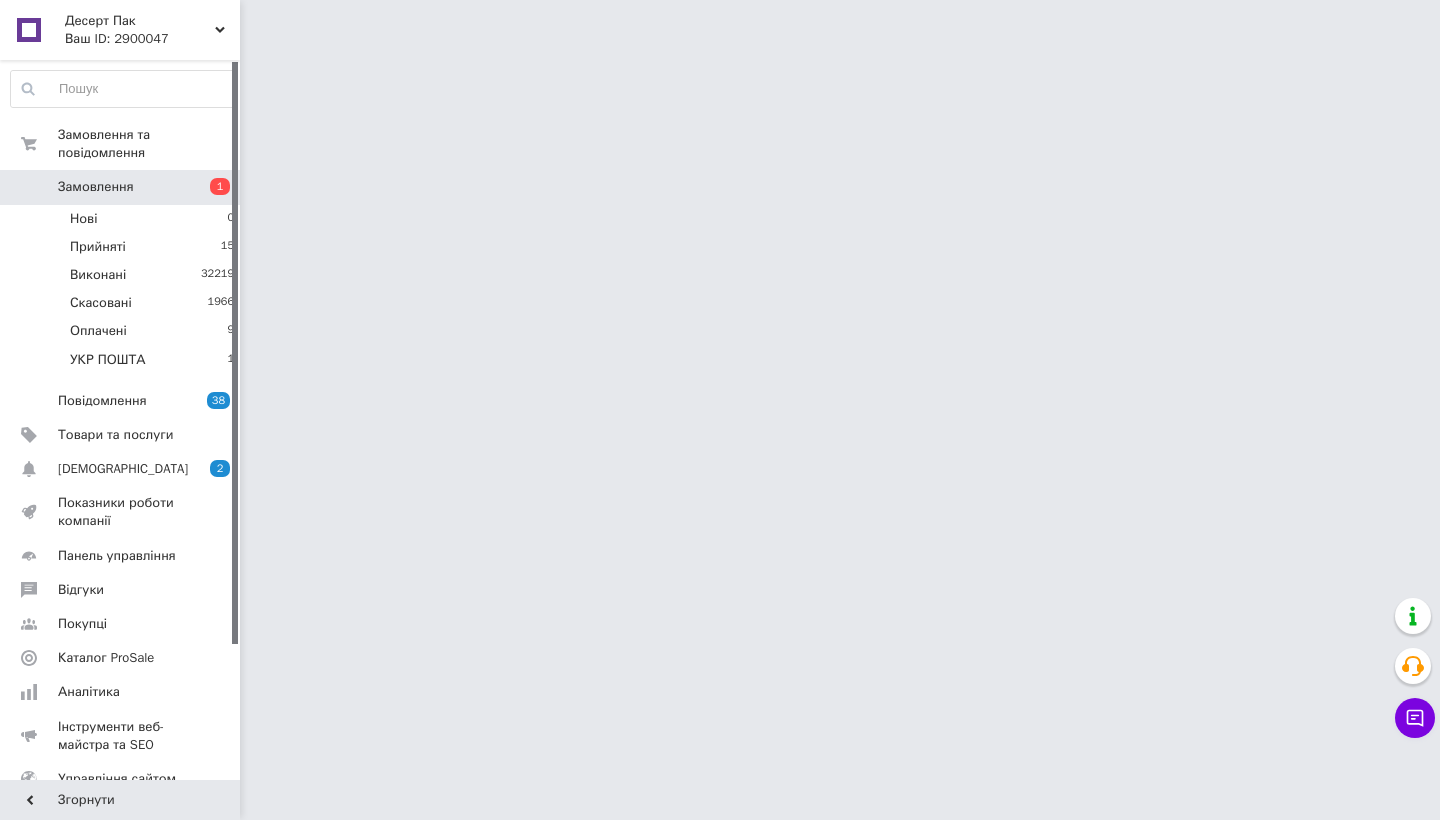 scroll, scrollTop: 0, scrollLeft: 0, axis: both 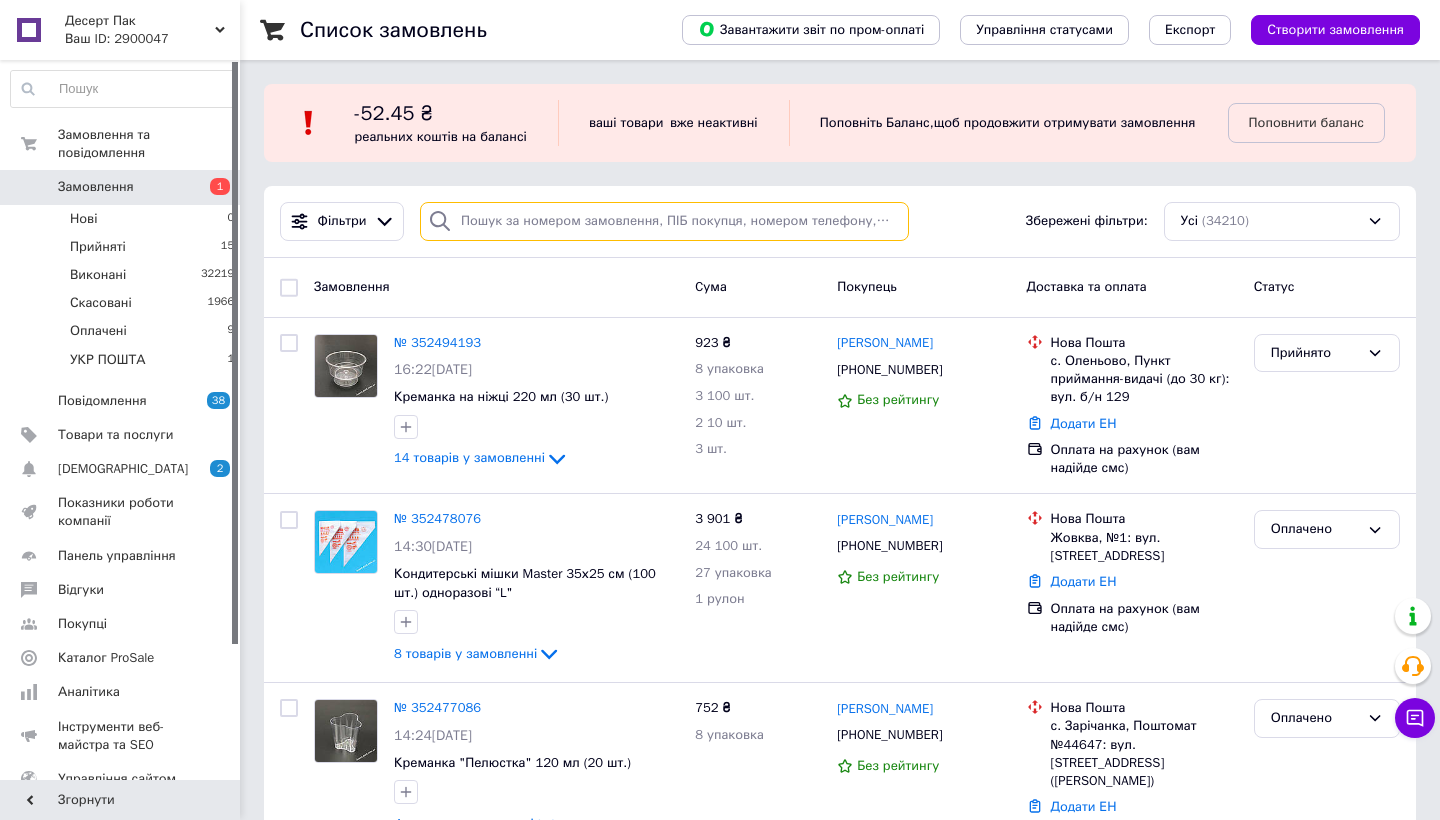 click at bounding box center (664, 221) 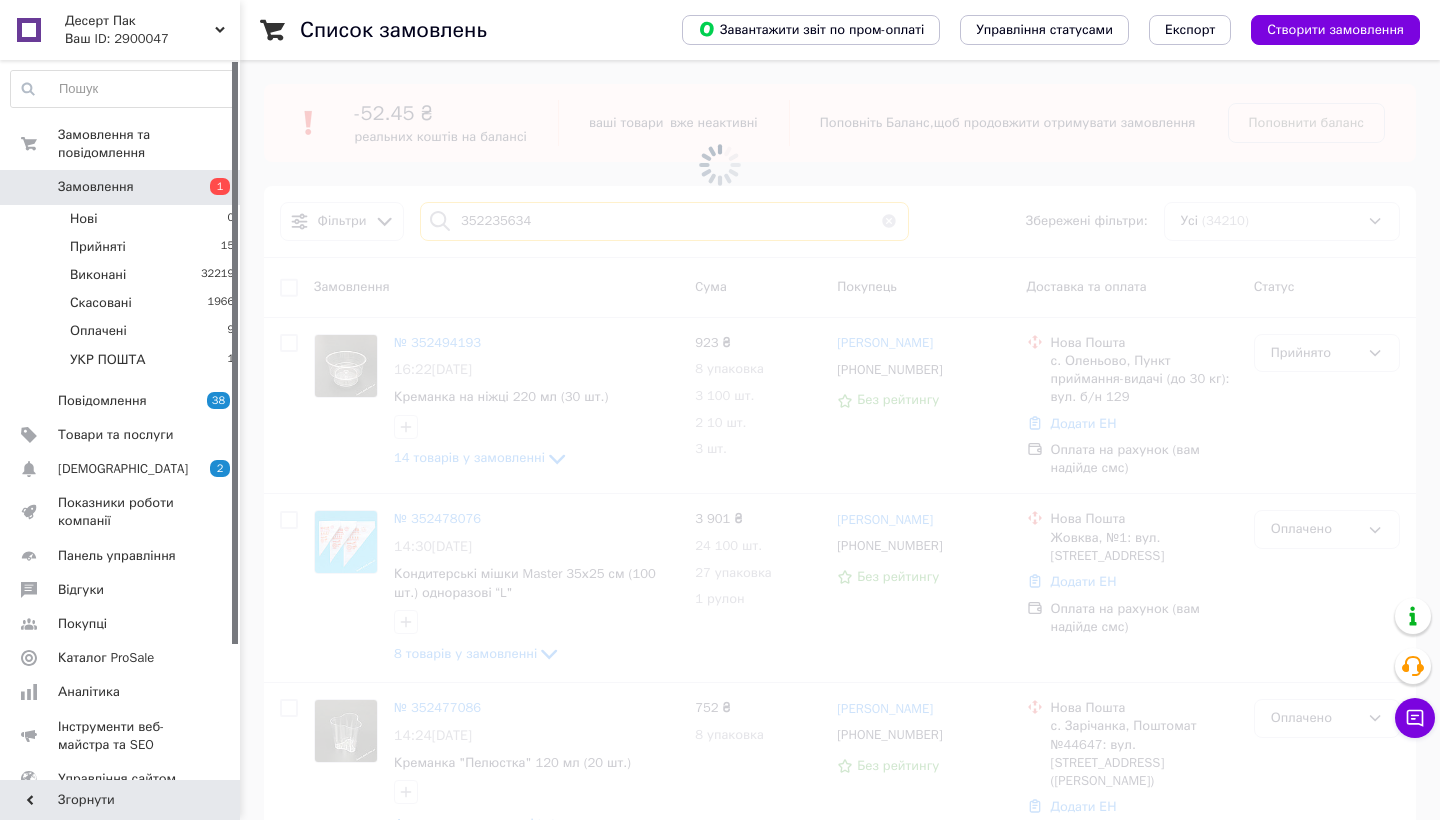 type on "352235634" 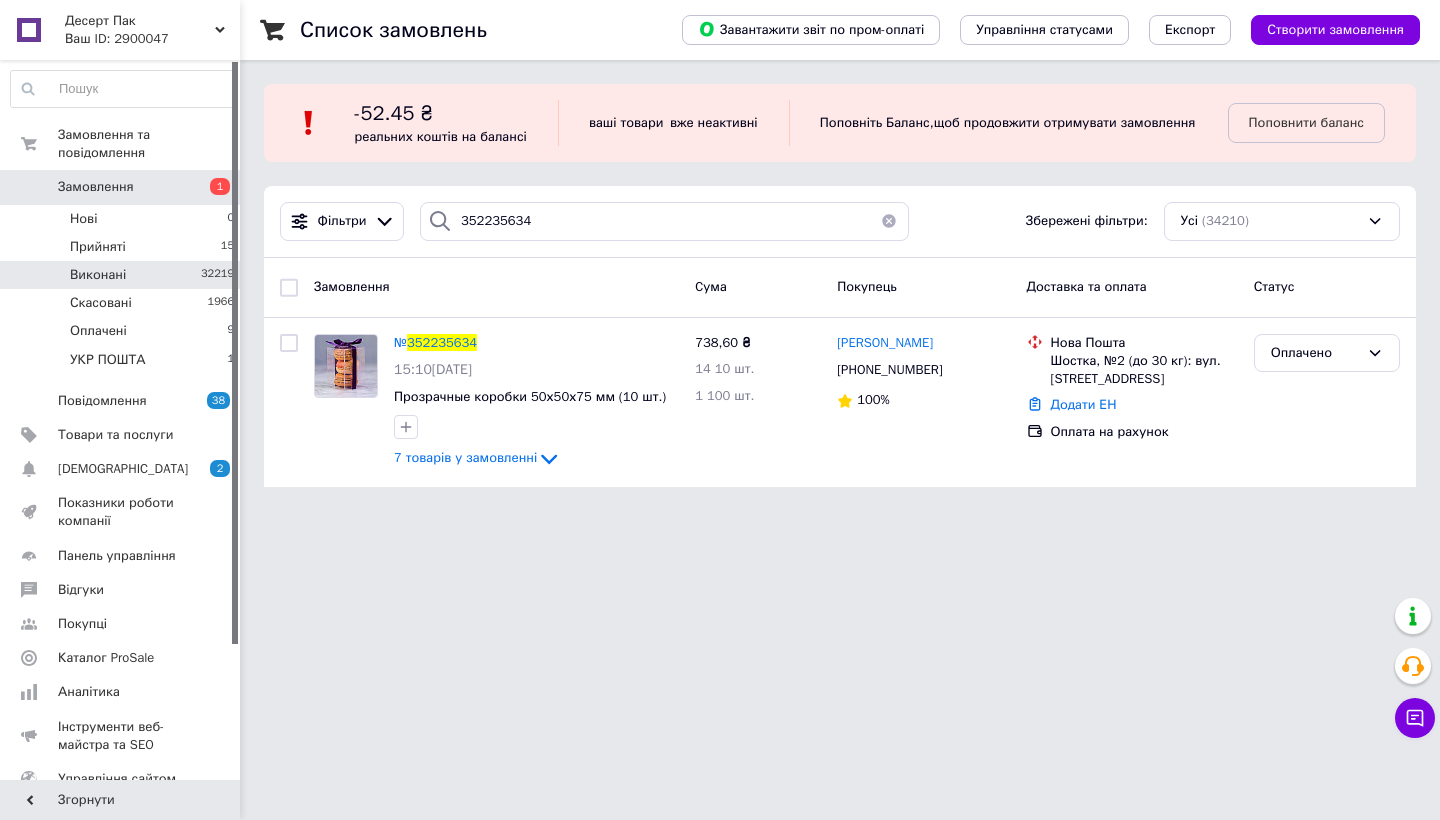 click on "Виконані 32219" at bounding box center (123, 275) 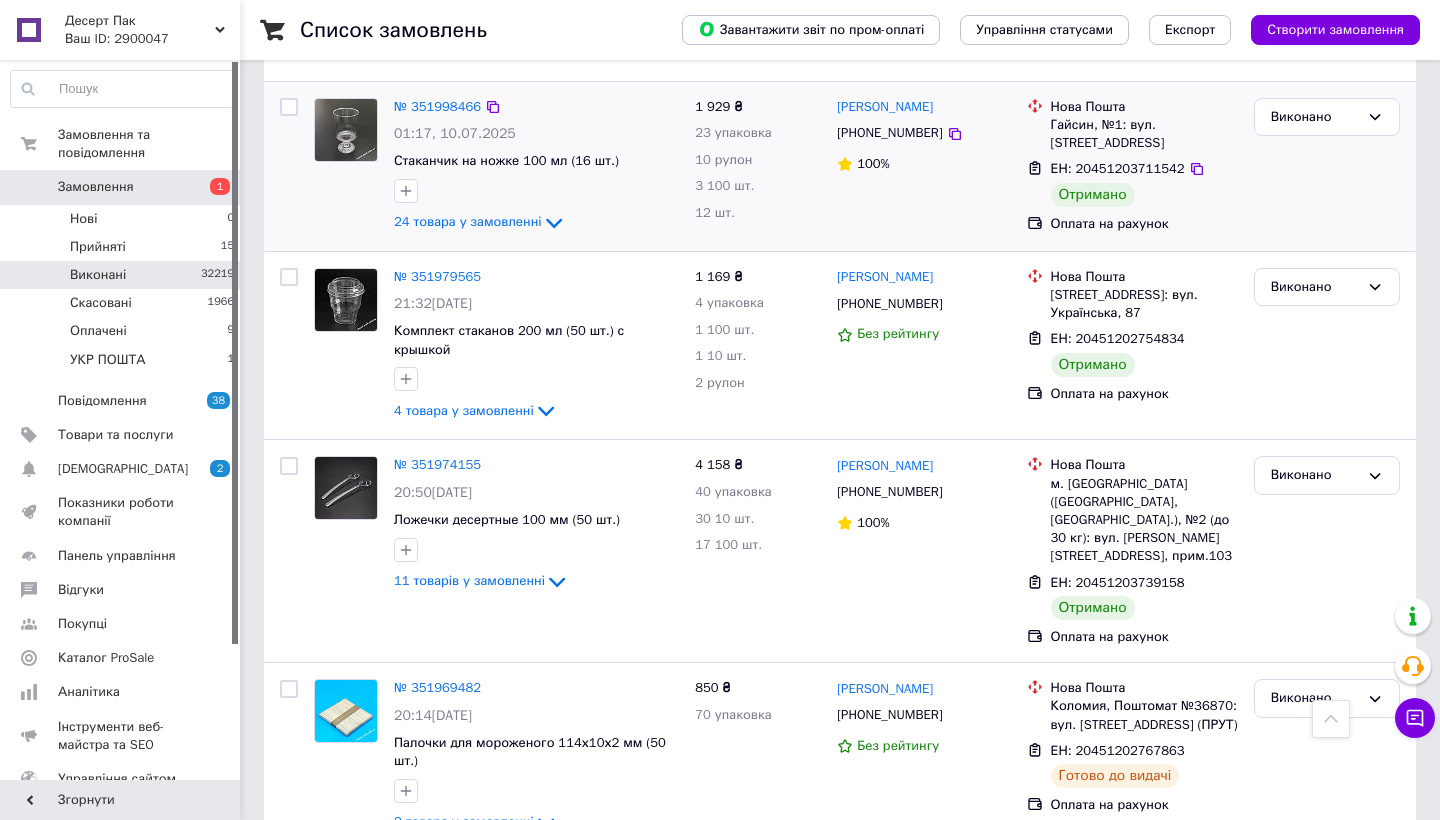 scroll, scrollTop: 3185, scrollLeft: 0, axis: vertical 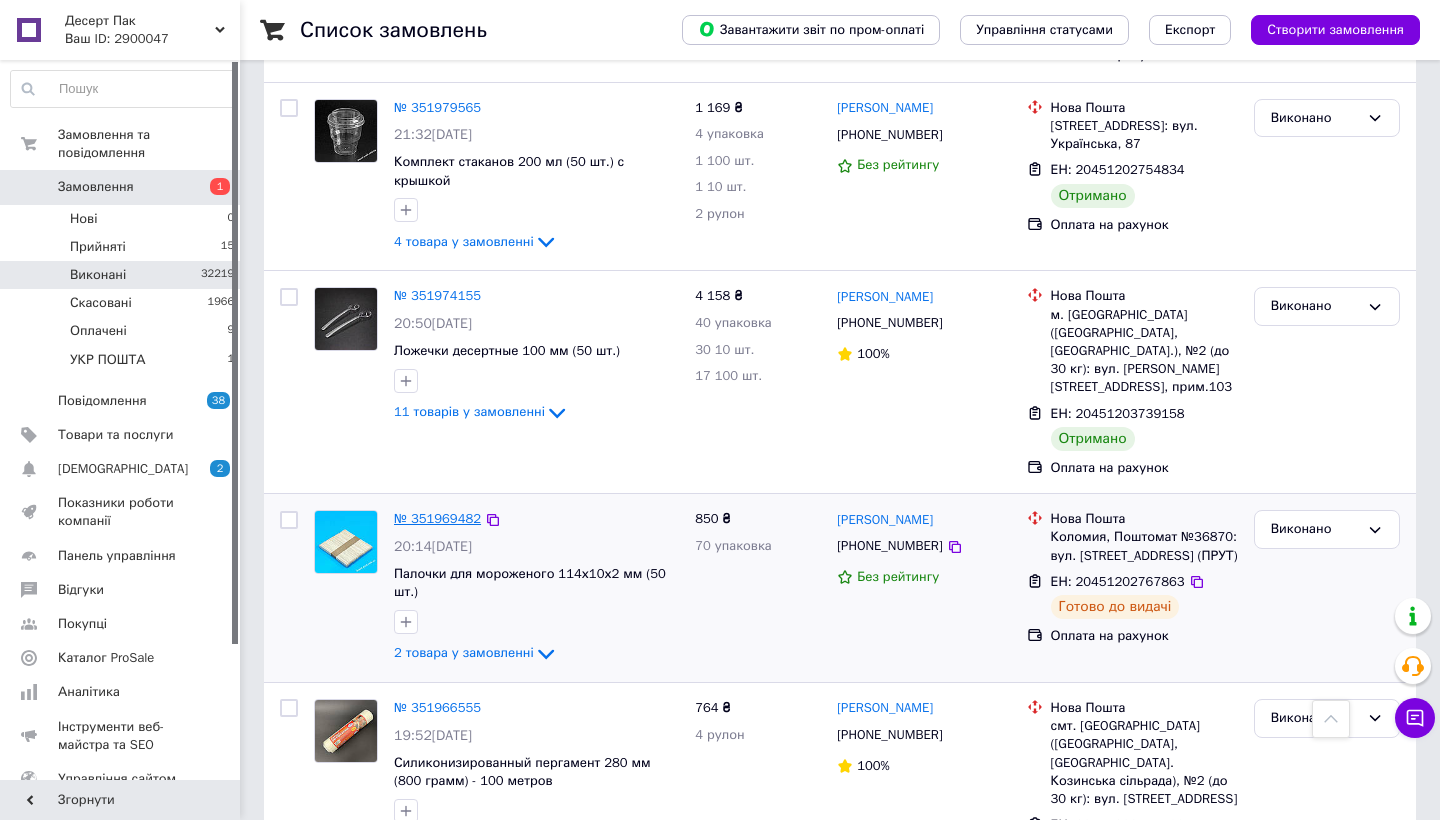 click on "№ 351969482" at bounding box center (437, 518) 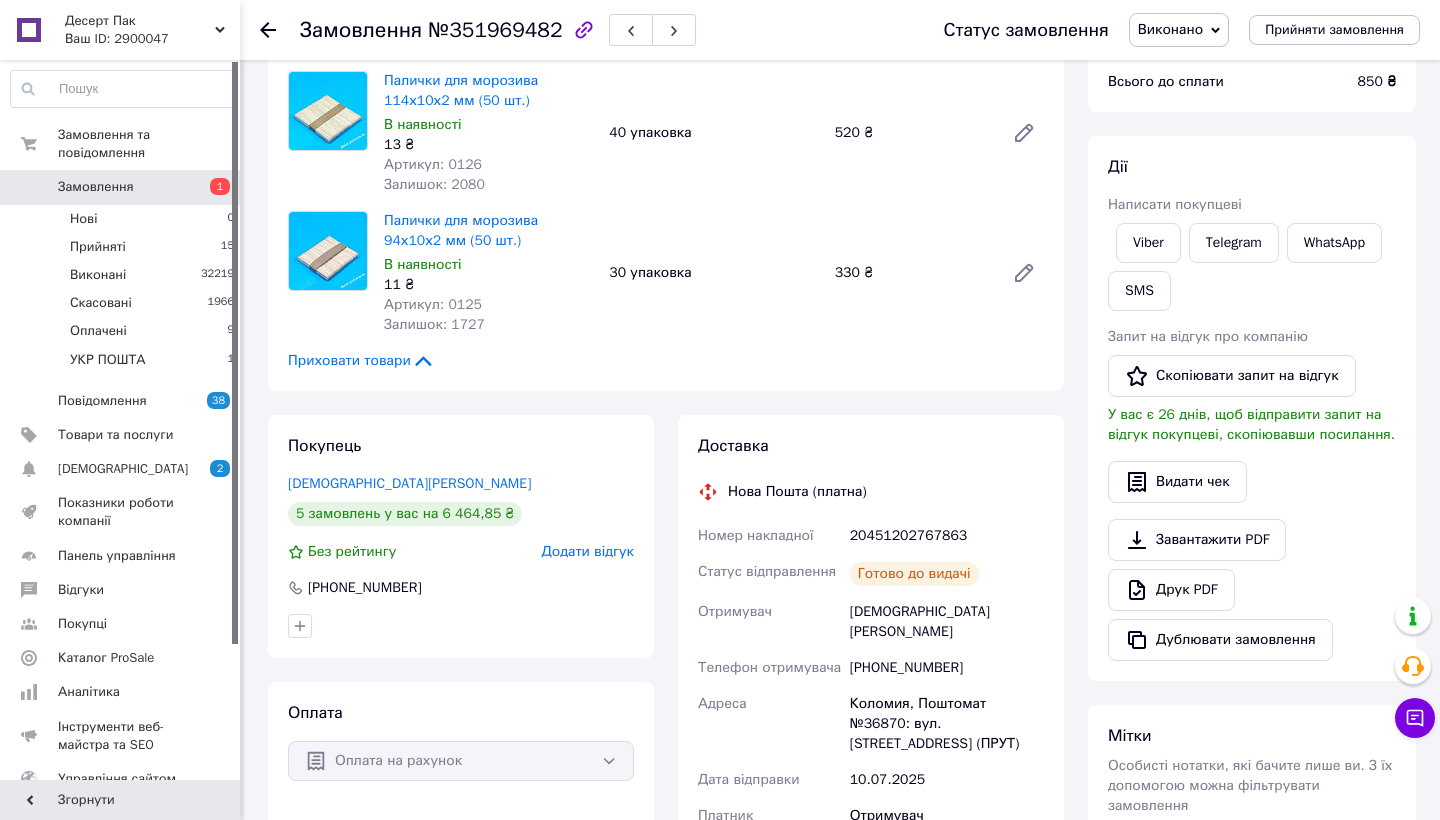 scroll, scrollTop: 160, scrollLeft: 0, axis: vertical 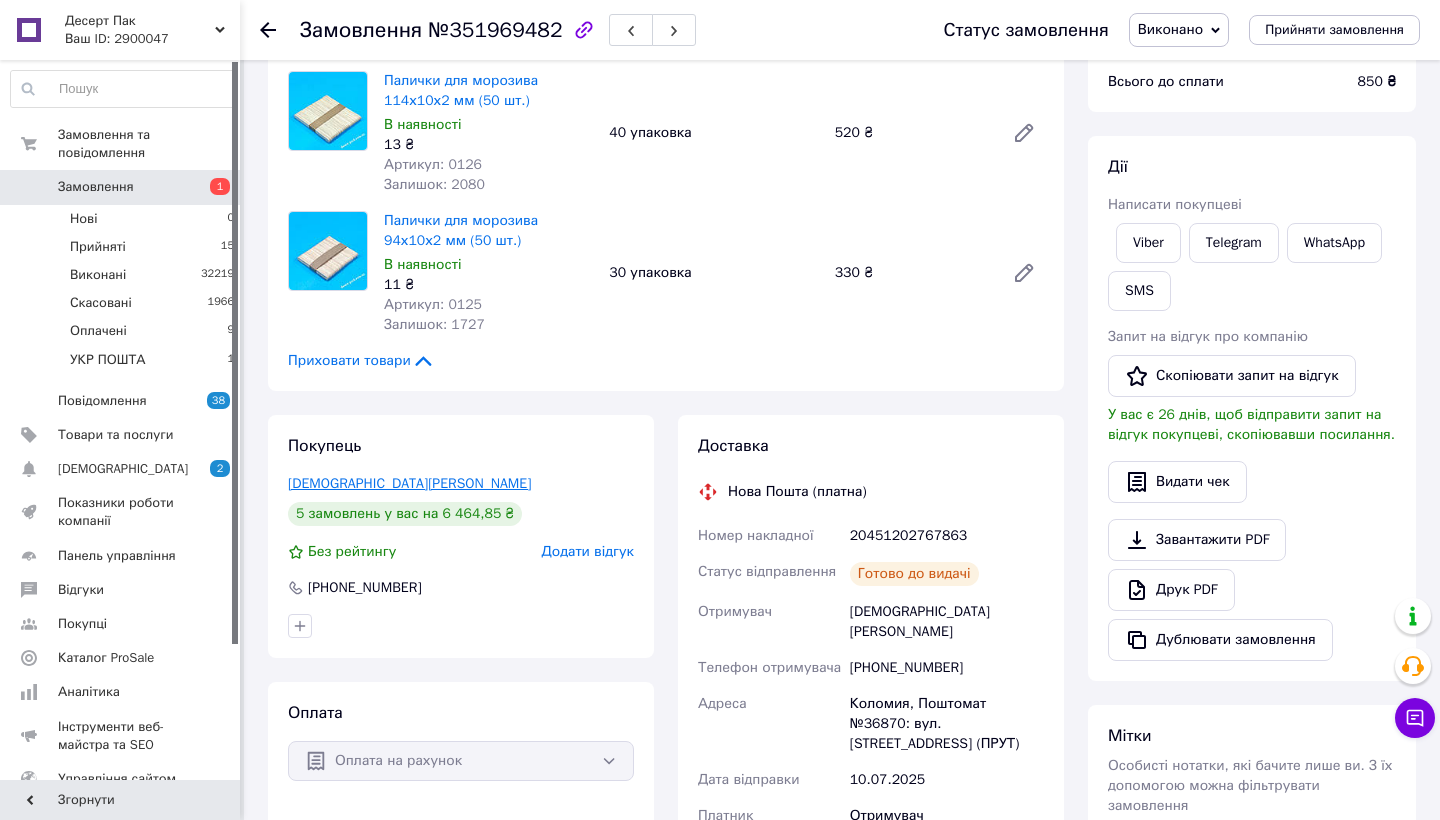 click on "Каразія Альона" at bounding box center [409, 483] 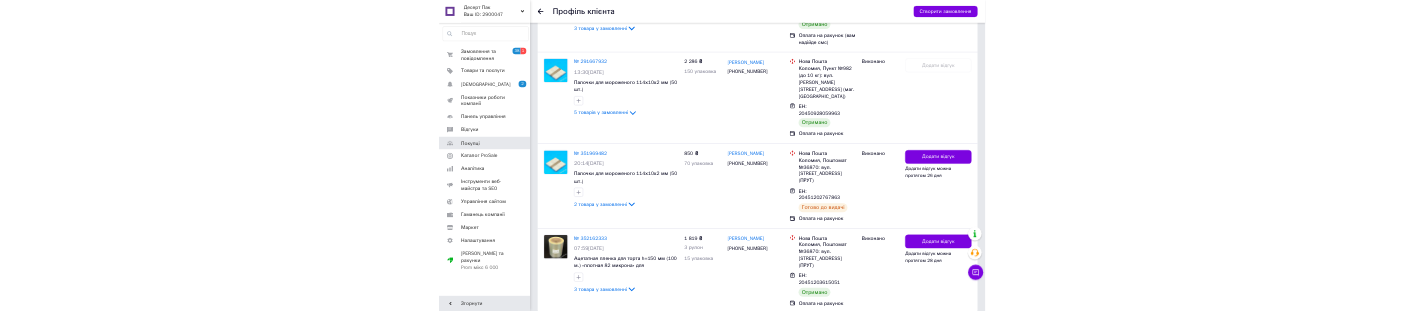 scroll, scrollTop: 940, scrollLeft: 0, axis: vertical 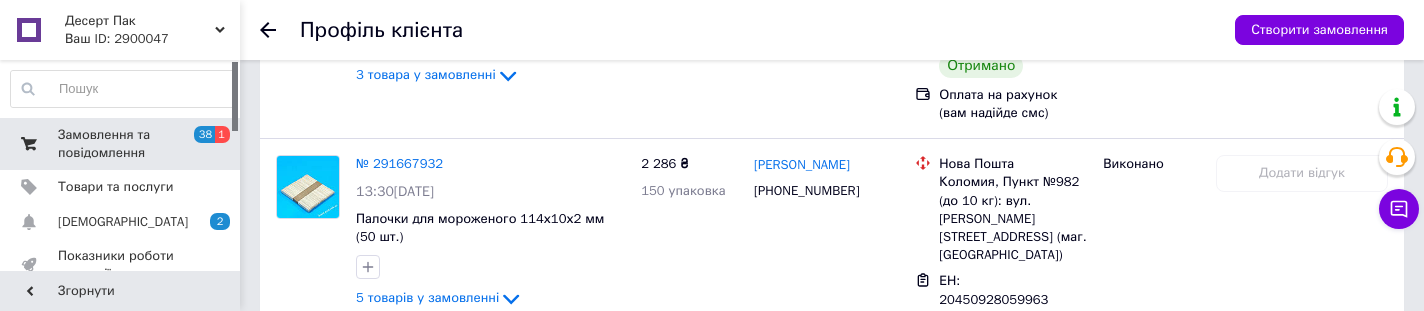click on "Замовлення та повідомлення" at bounding box center [121, 144] 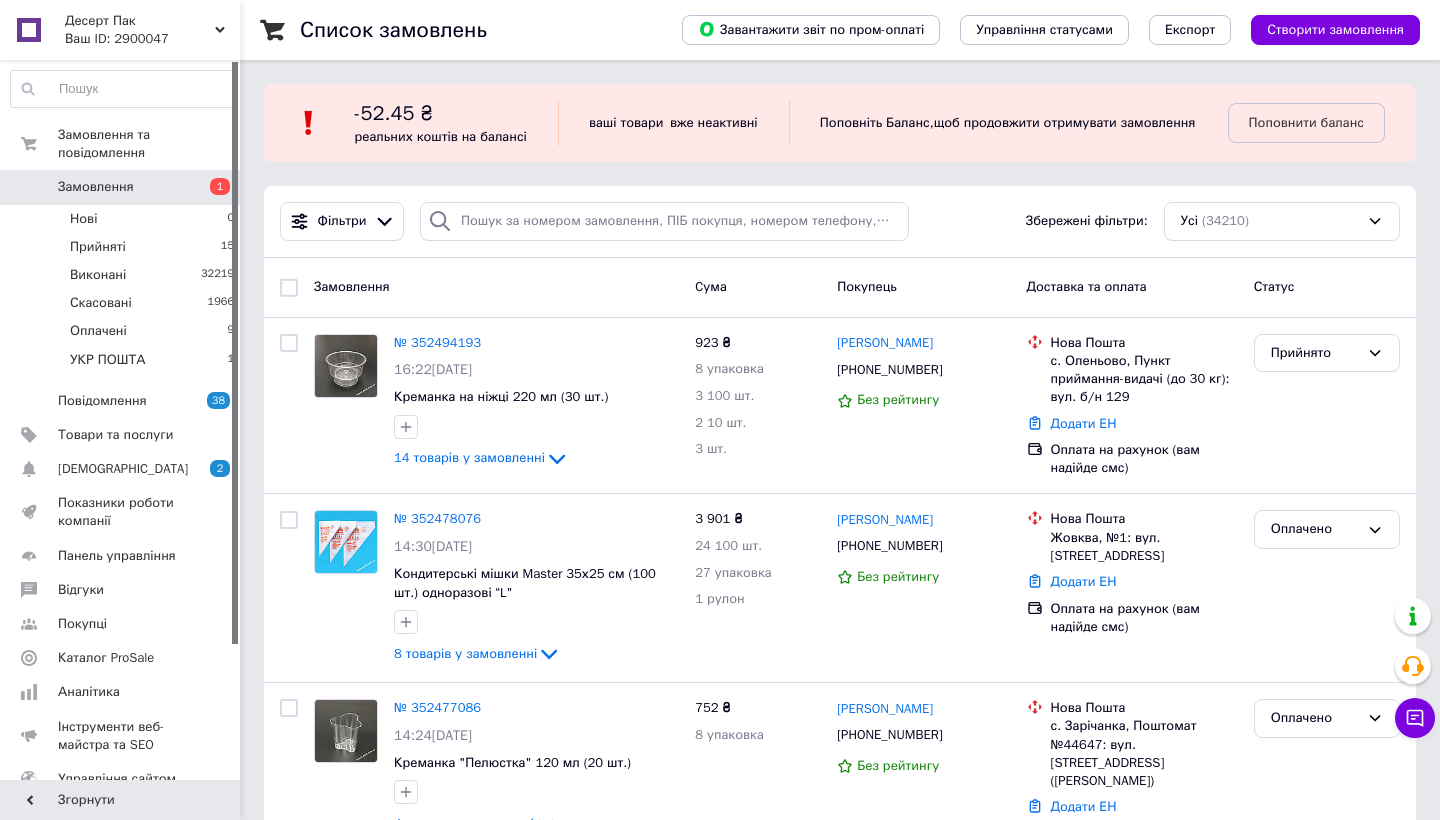 scroll, scrollTop: 5, scrollLeft: 0, axis: vertical 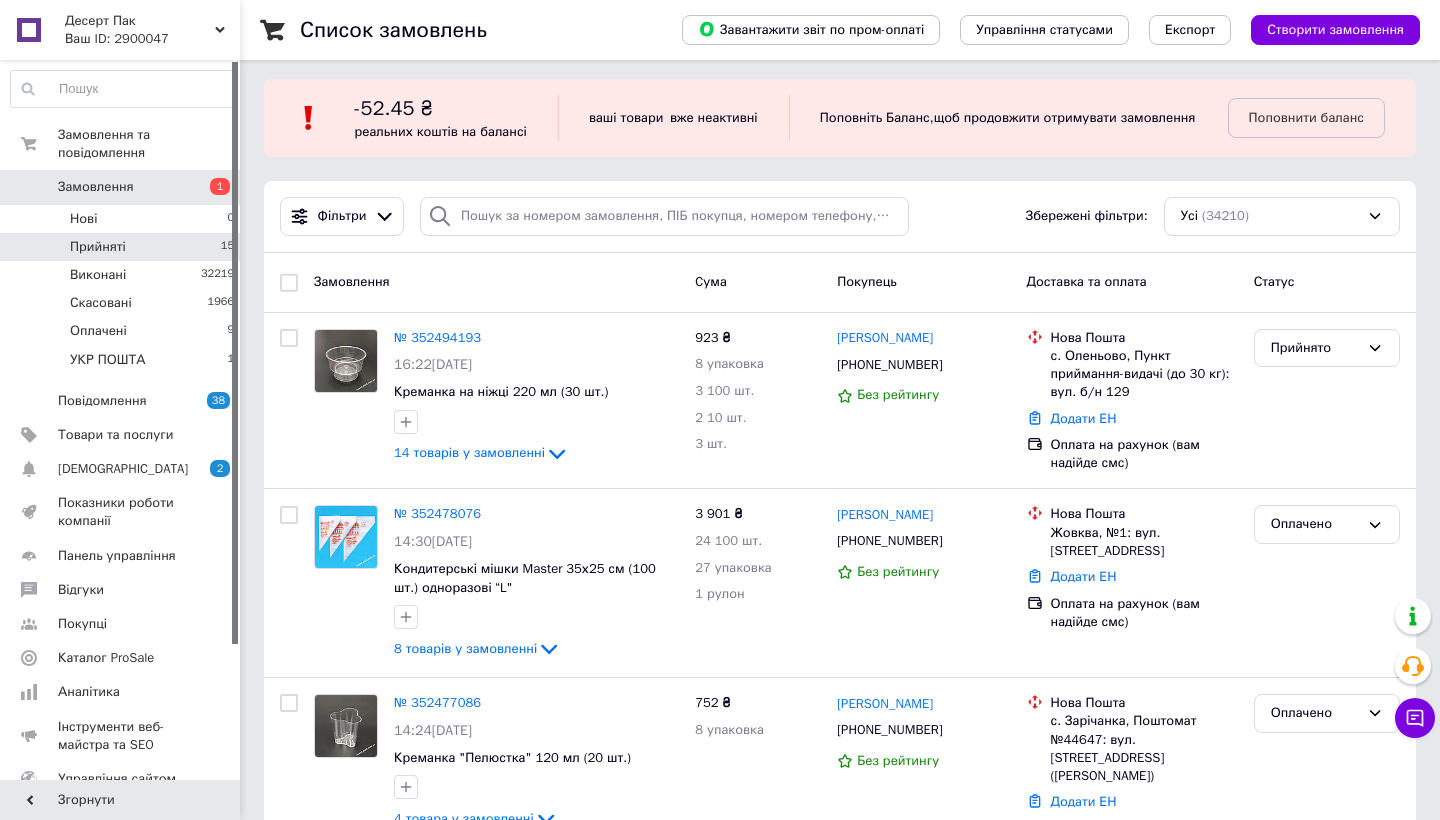 click on "Прийняті 15" at bounding box center [123, 247] 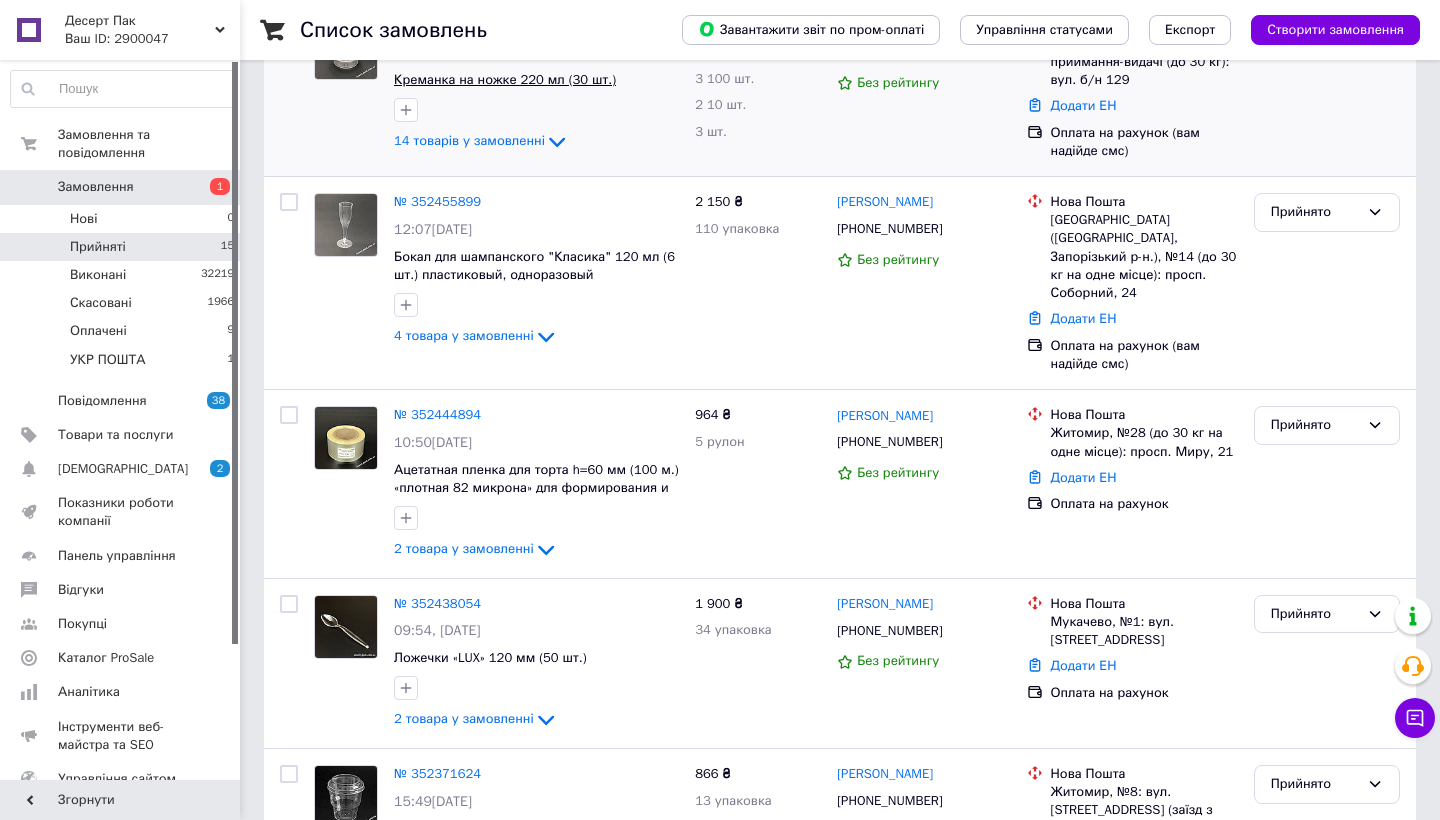 scroll, scrollTop: 617, scrollLeft: 0, axis: vertical 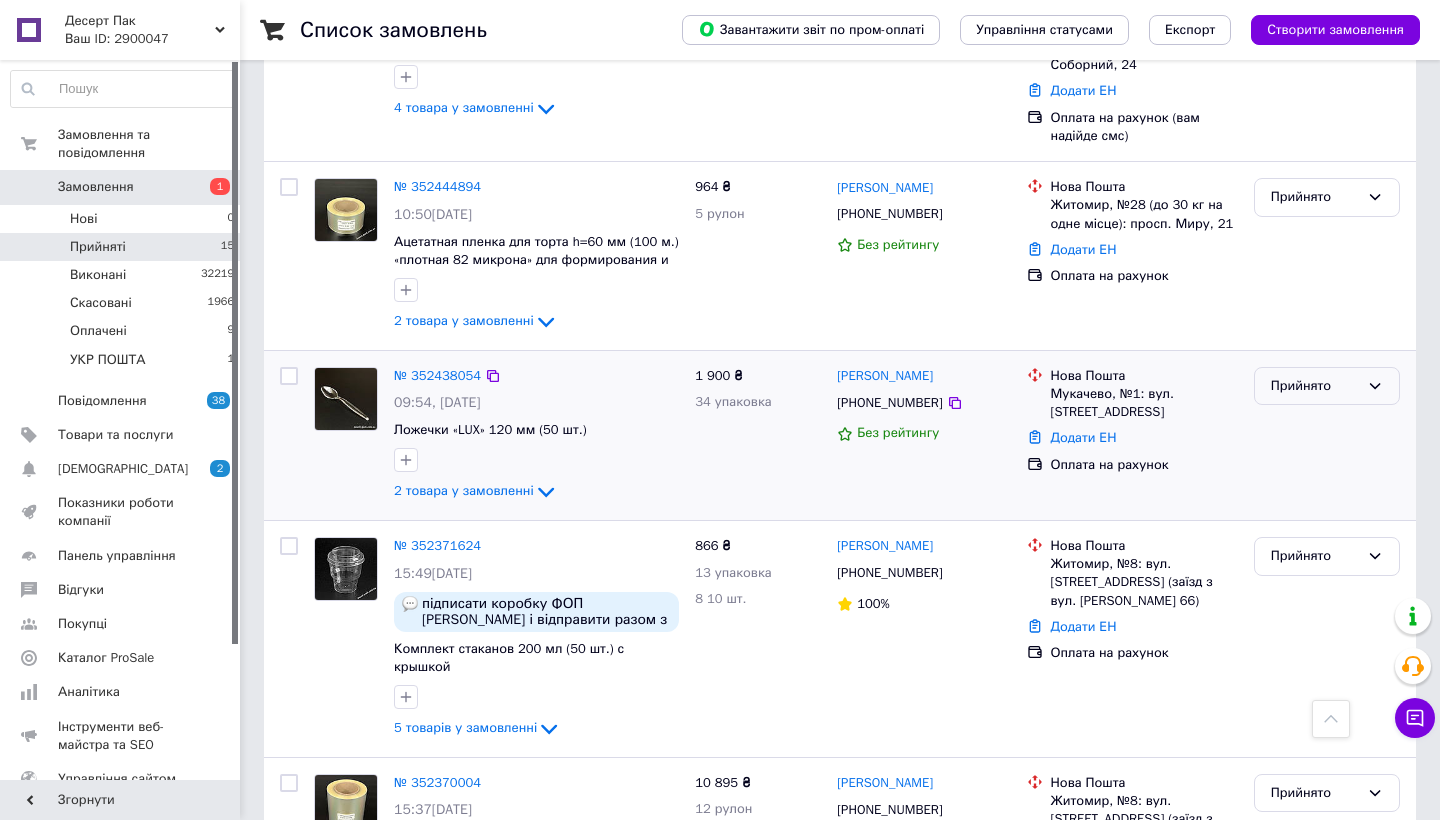 click on "Прийнято" at bounding box center (1315, 386) 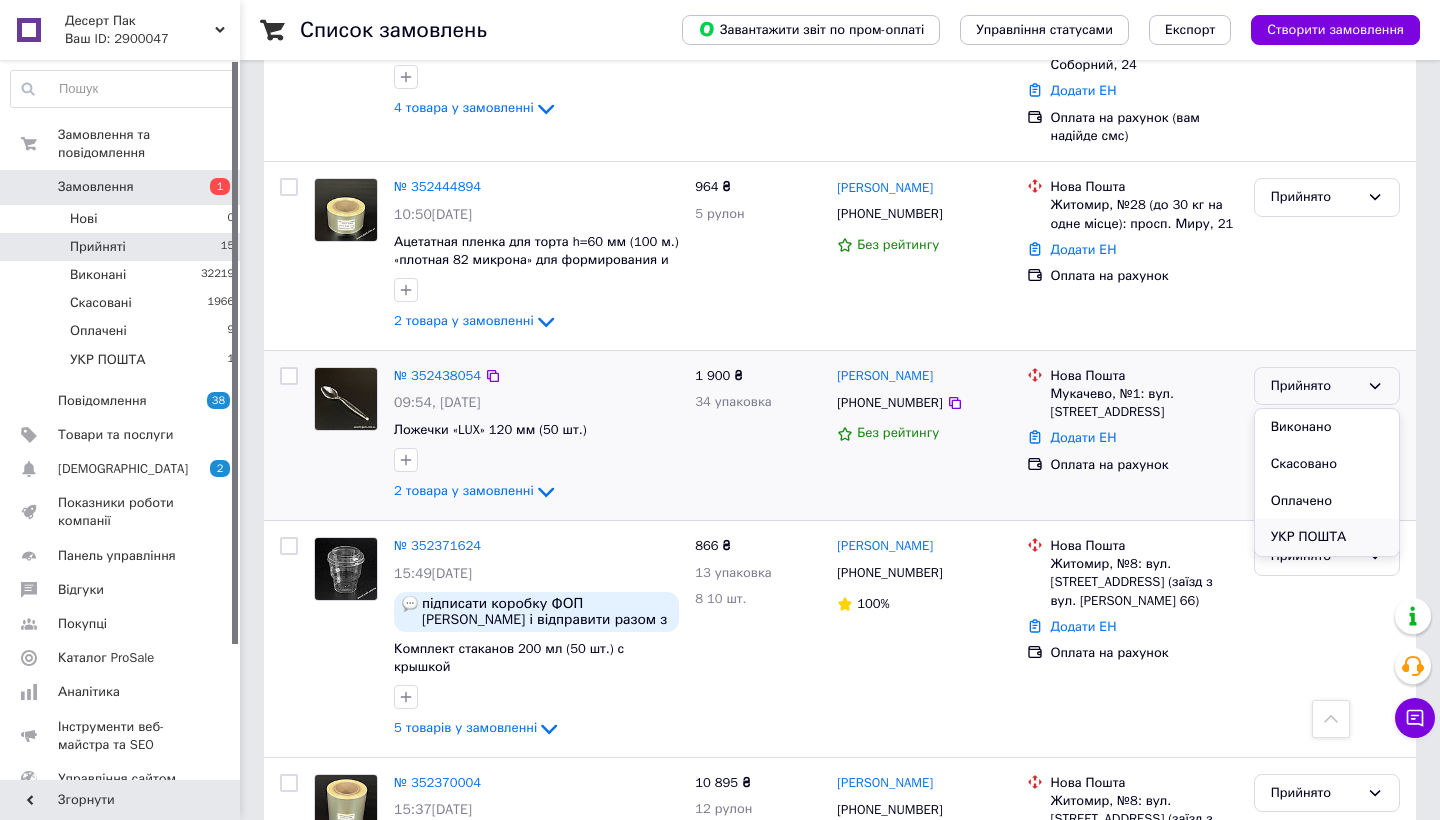 click on "УКР ПОШТА" at bounding box center (1327, 537) 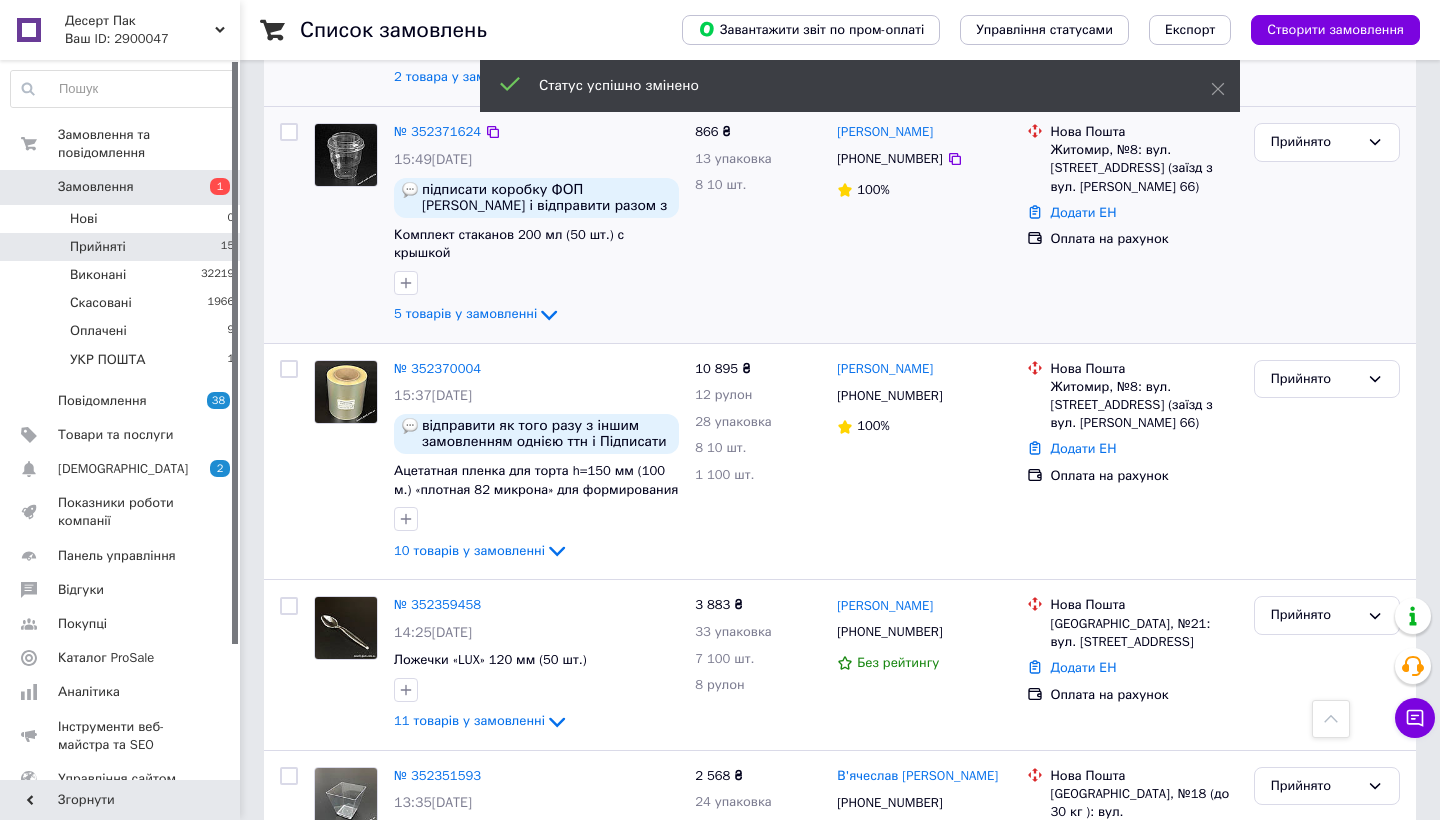 scroll, scrollTop: 1522, scrollLeft: 0, axis: vertical 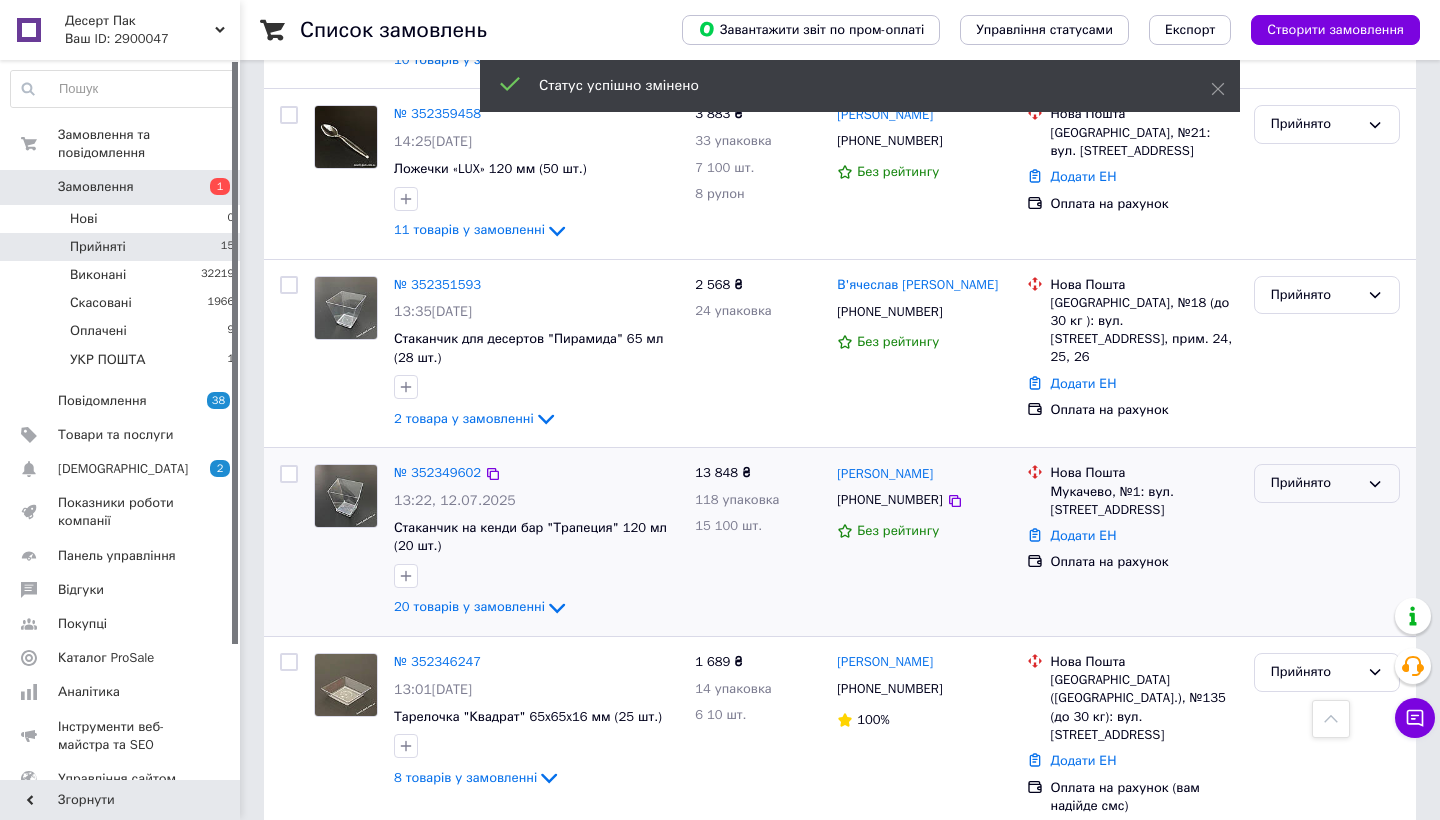 click on "Прийнято" at bounding box center [1315, 483] 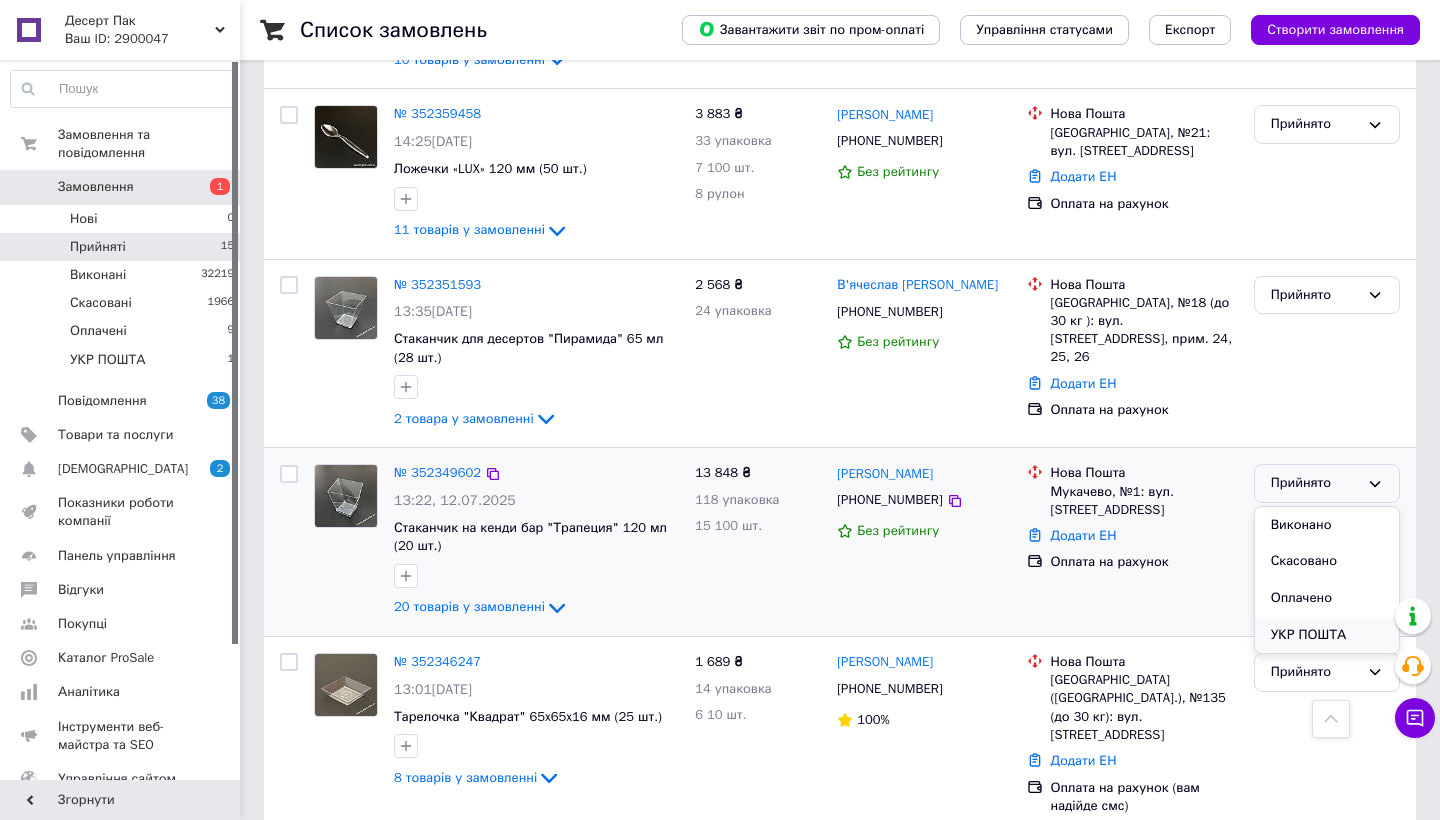 click on "УКР ПОШТА" at bounding box center (1327, 635) 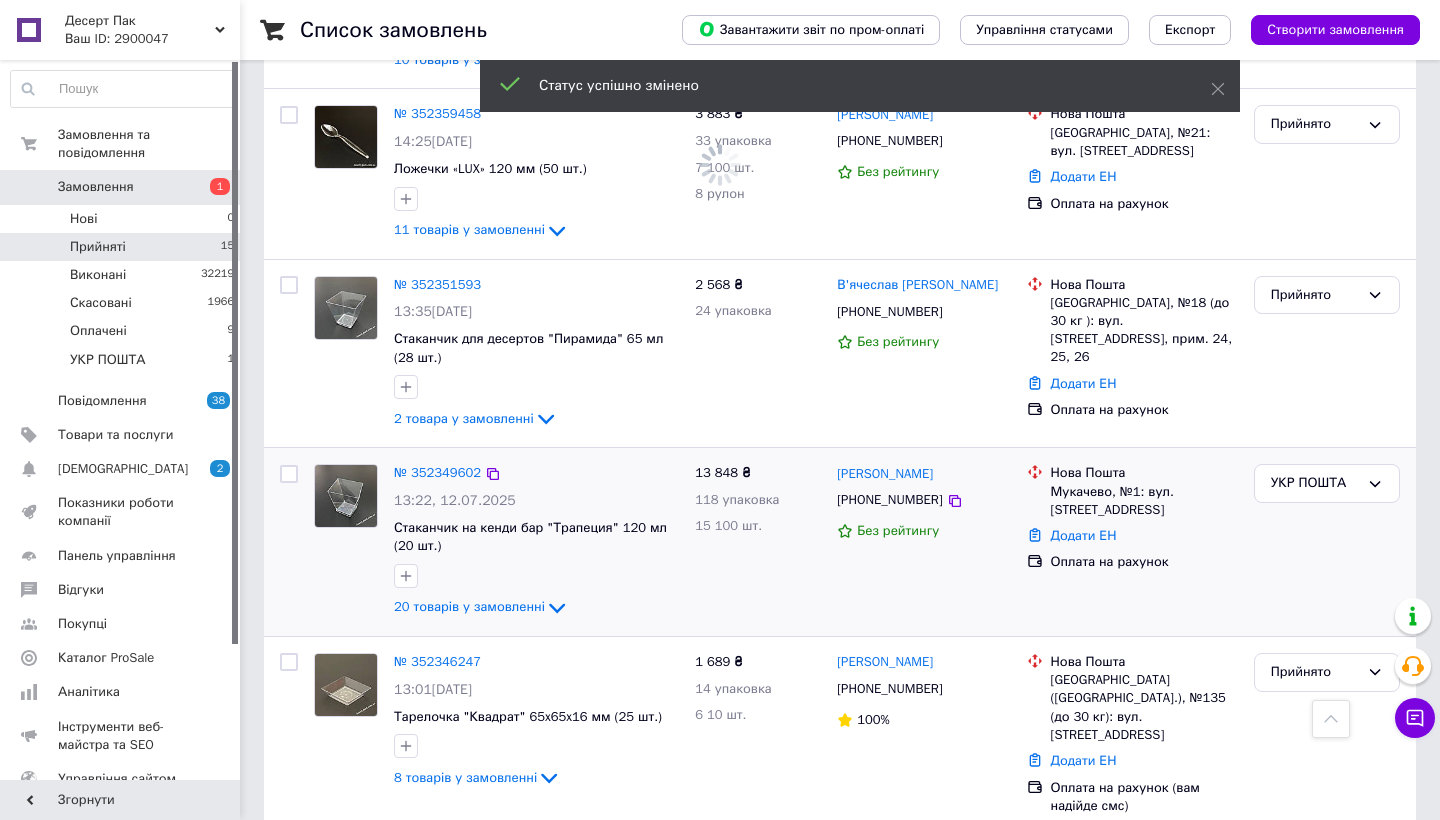 scroll, scrollTop: 1768, scrollLeft: 0, axis: vertical 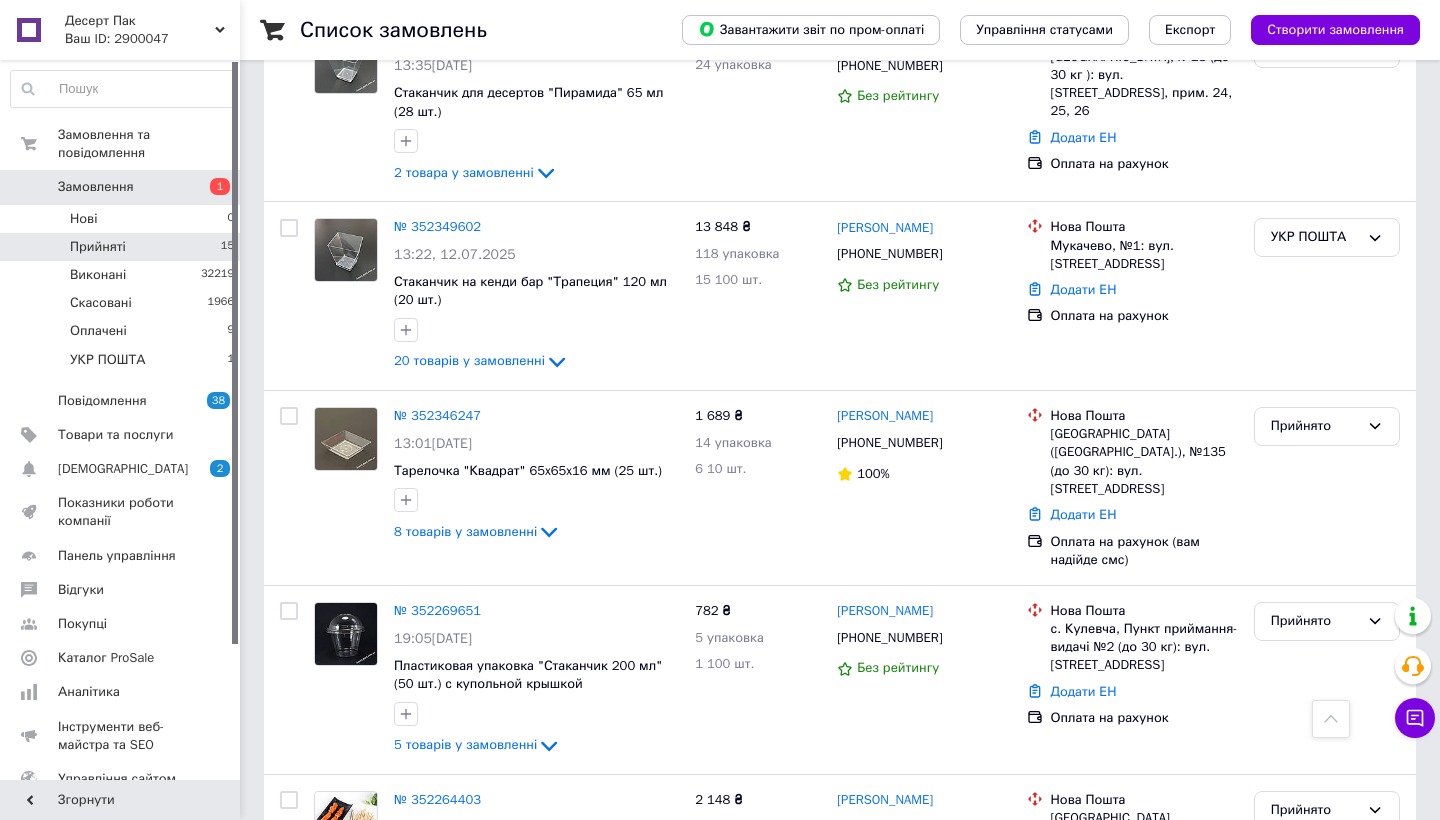 click on "Замовлення" at bounding box center [121, 187] 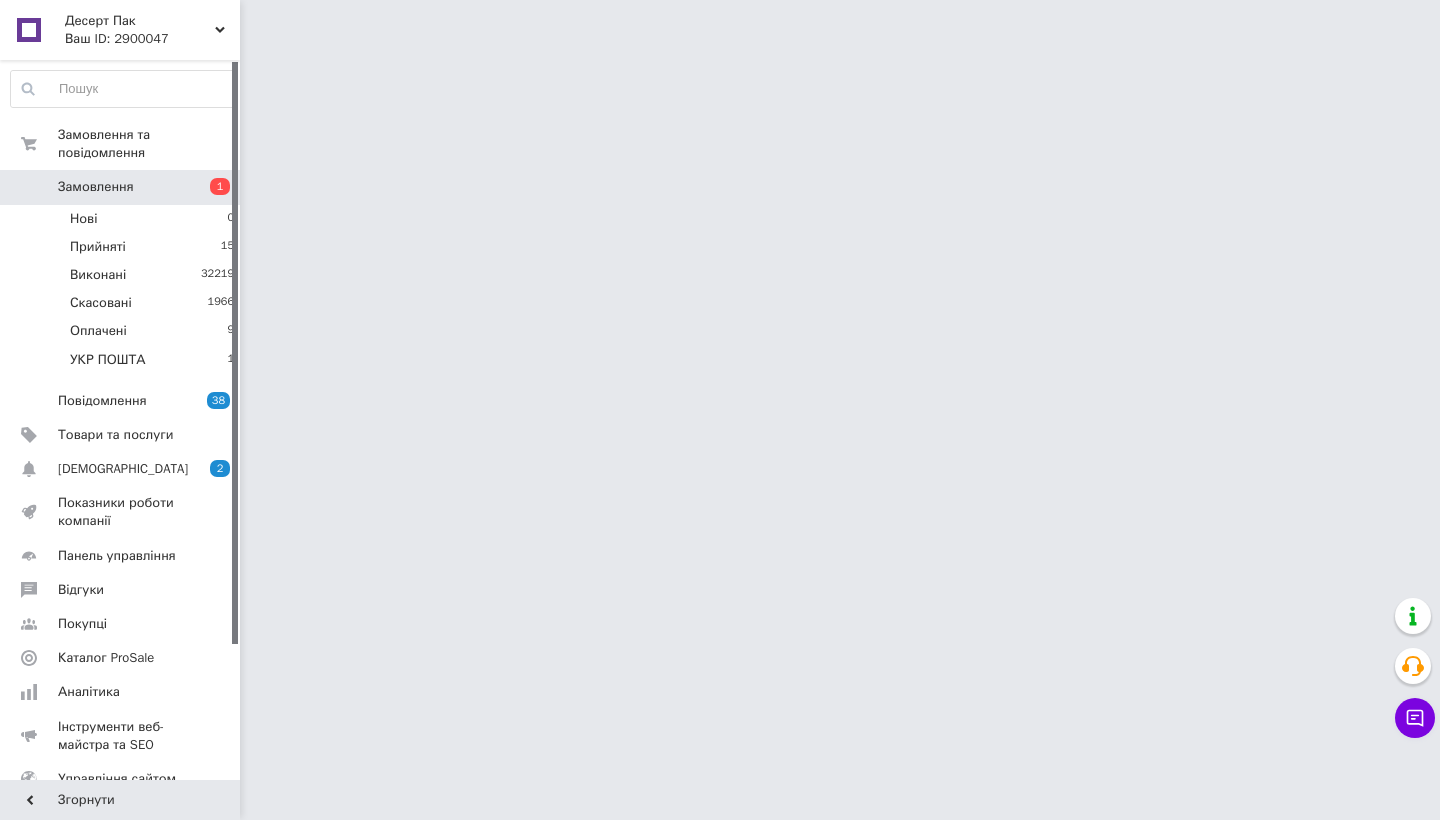 scroll, scrollTop: 0, scrollLeft: 0, axis: both 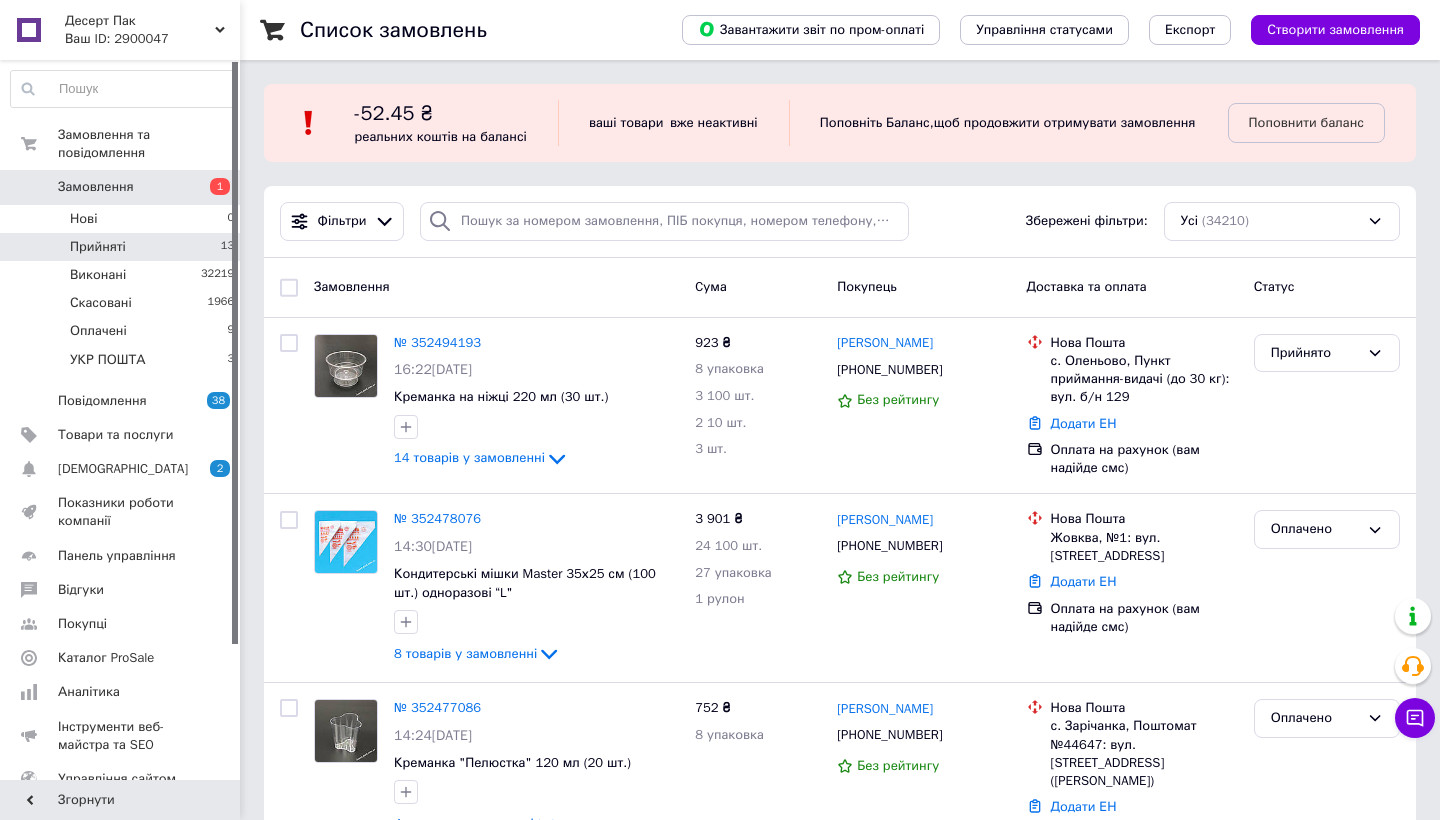 click on "Прийняті 13" at bounding box center [123, 247] 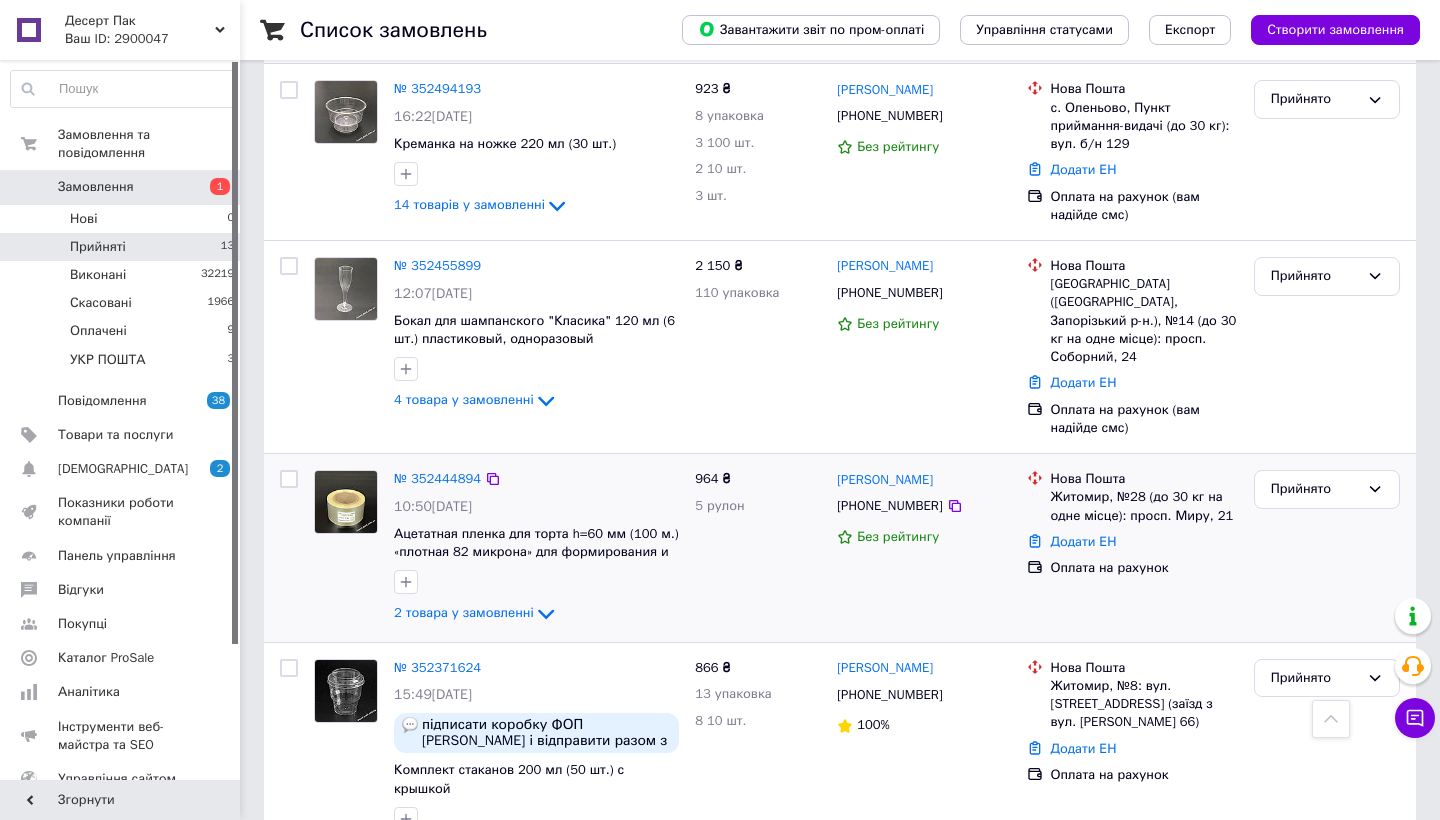 scroll, scrollTop: 319, scrollLeft: 0, axis: vertical 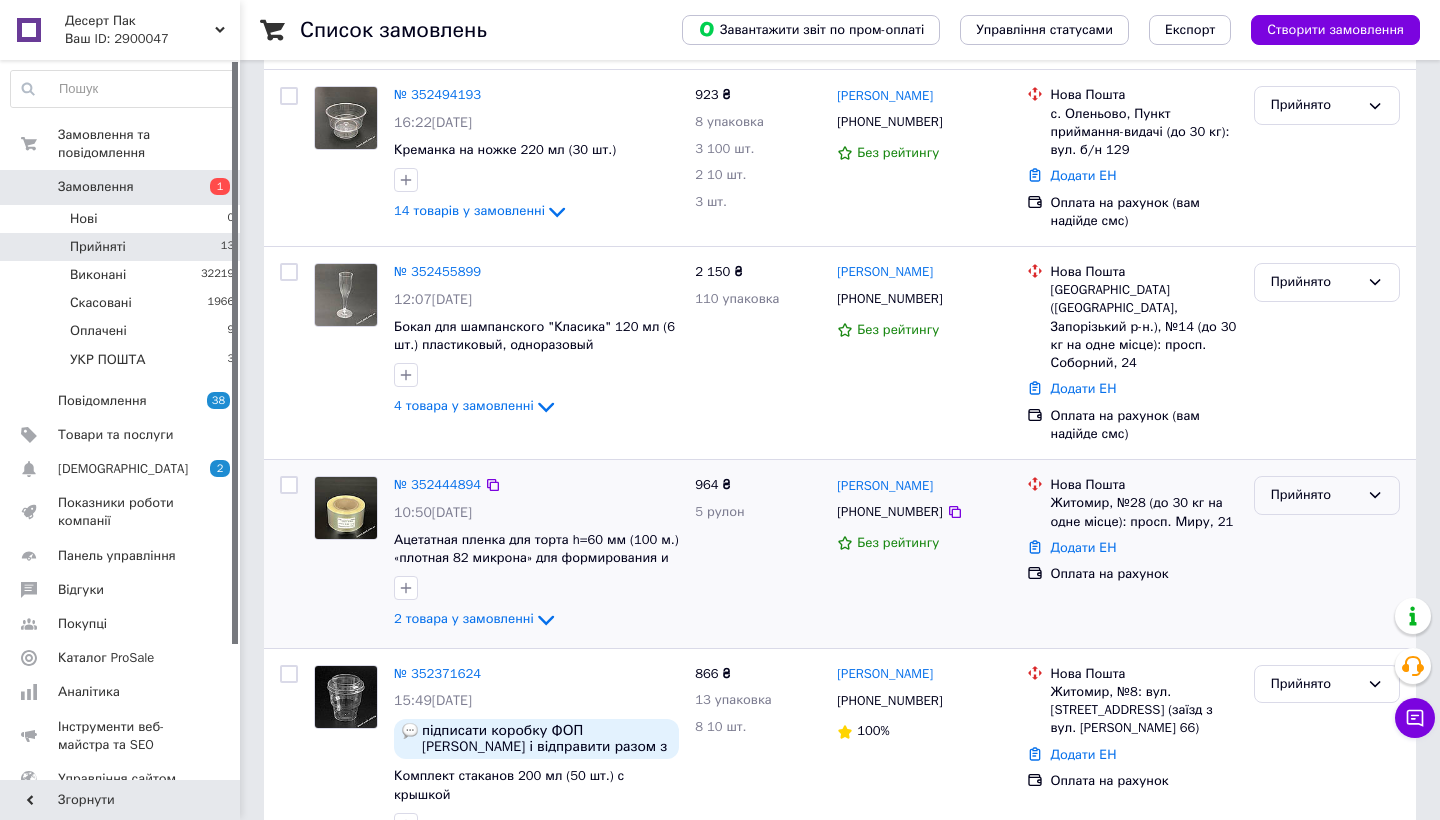 click on "Прийнято" at bounding box center [1315, 495] 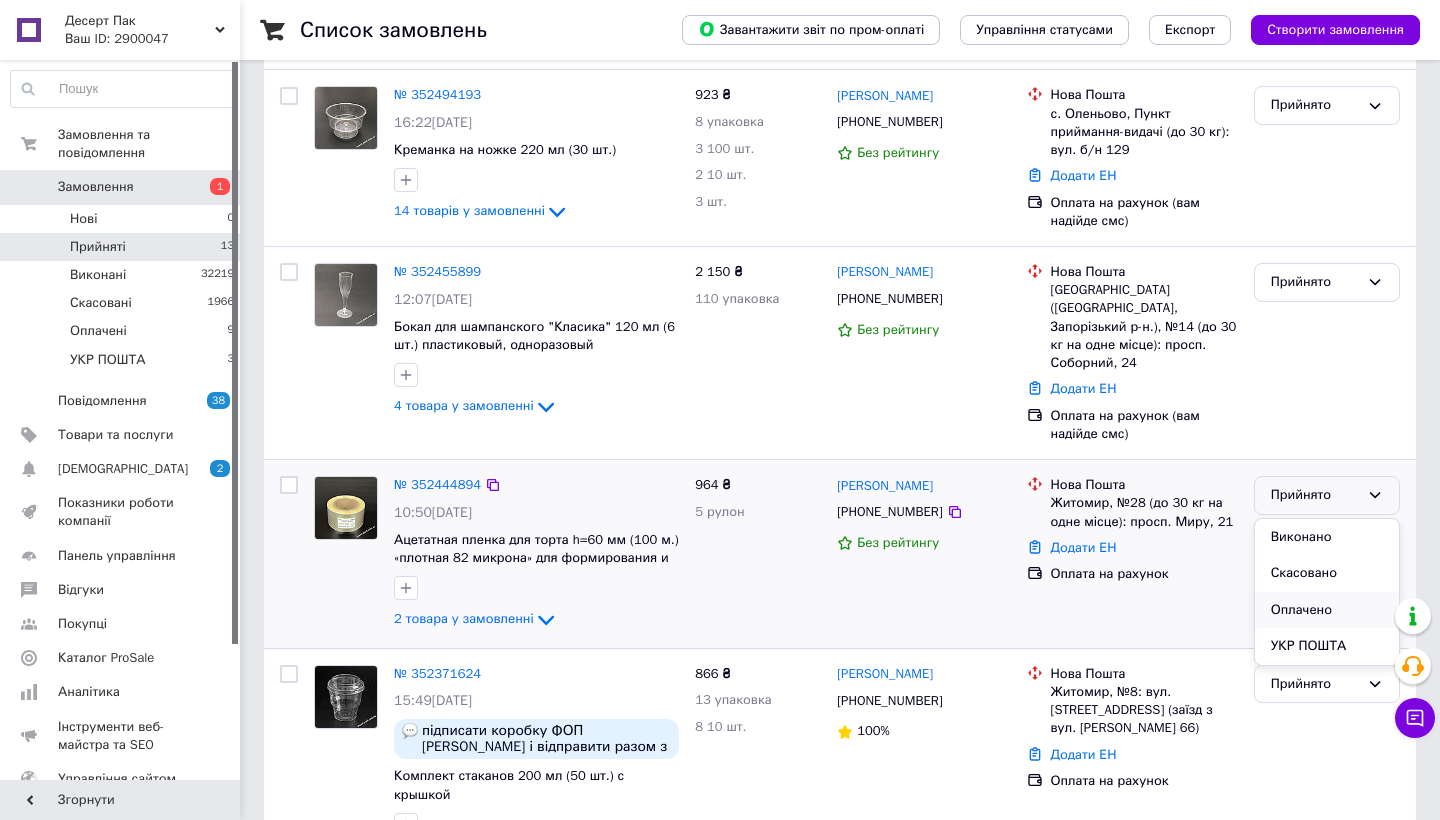 click on "Оплачено" at bounding box center [1327, 610] 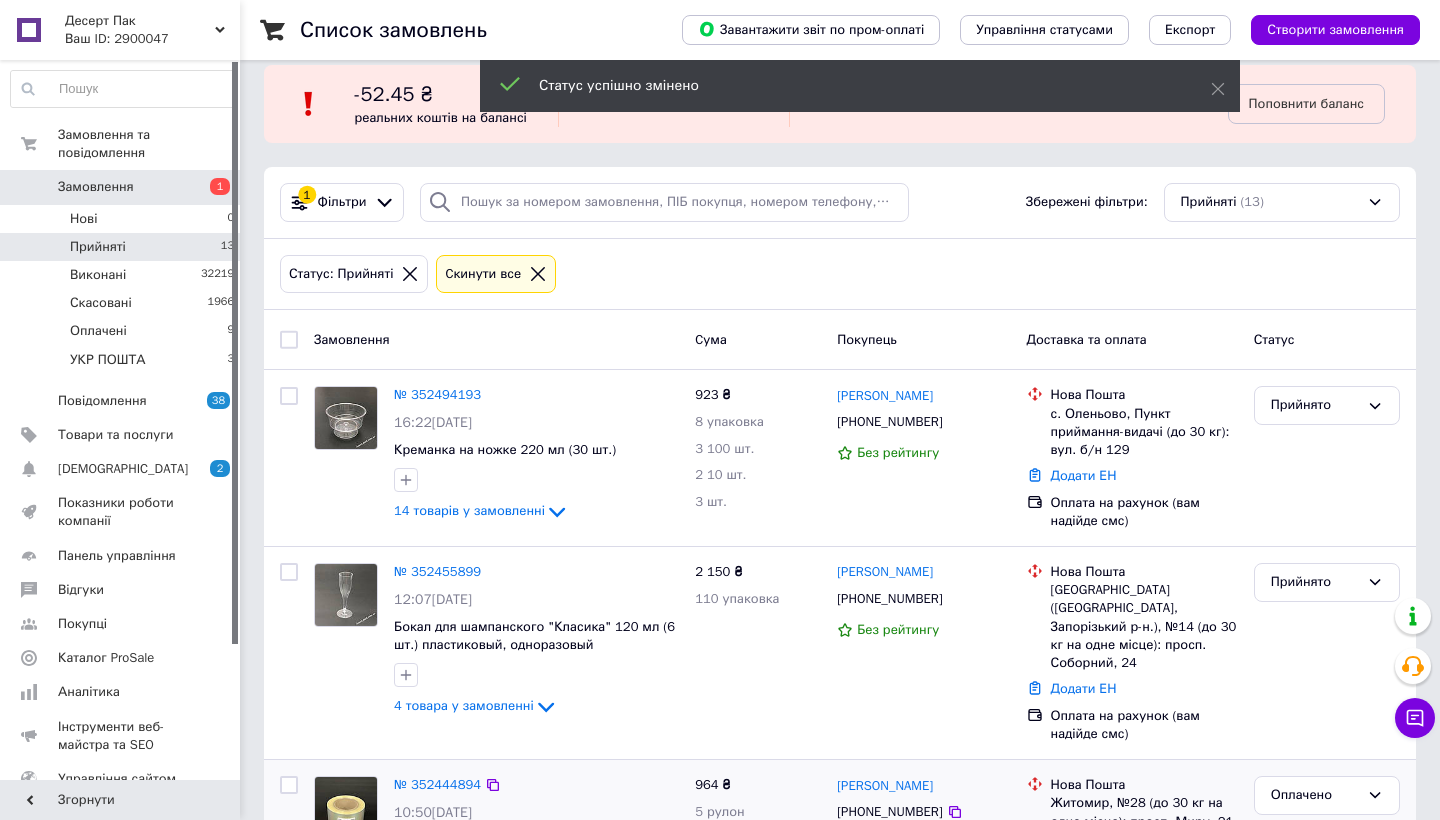 scroll, scrollTop: 0, scrollLeft: 0, axis: both 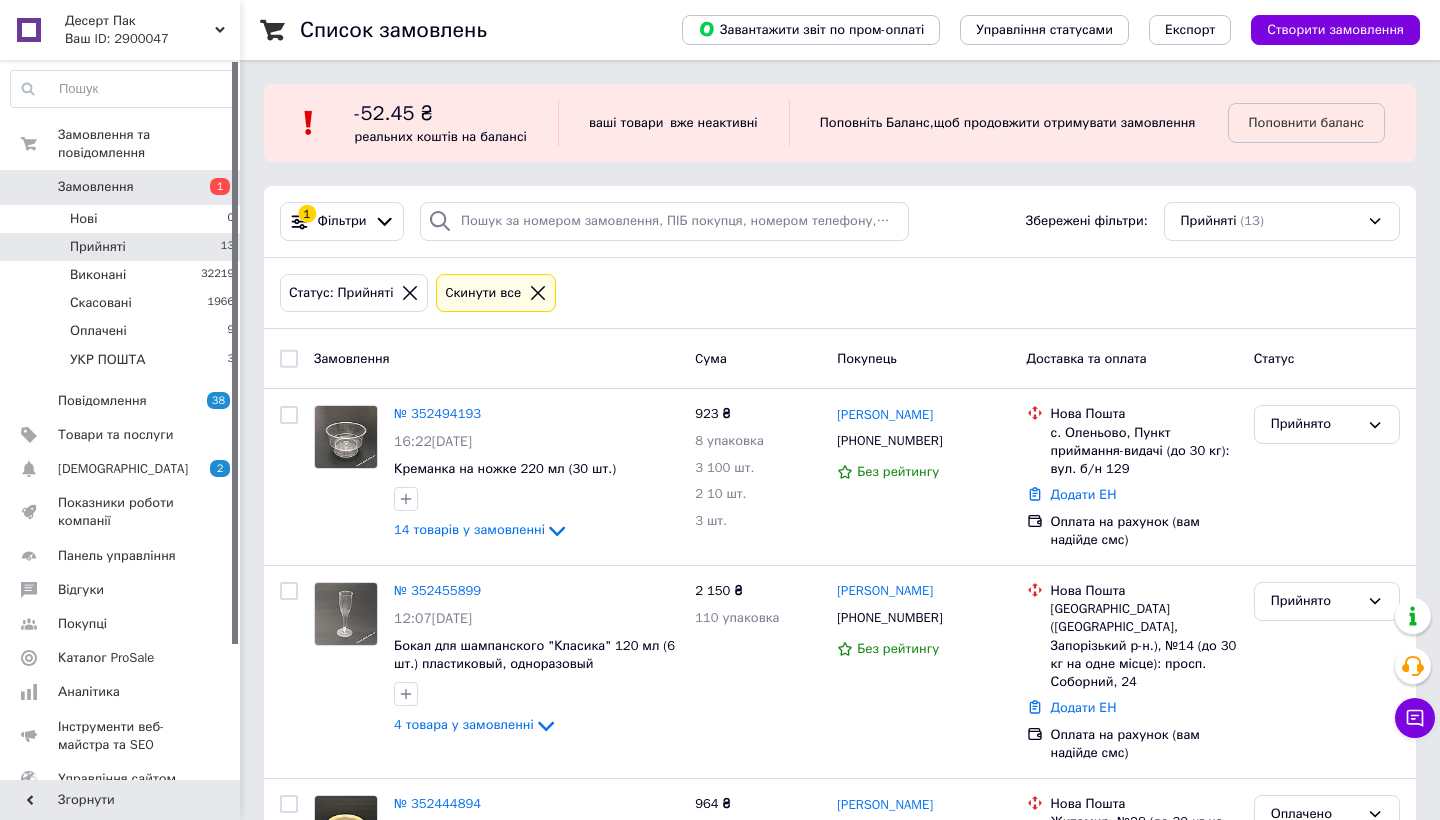 click on "13" at bounding box center [227, 247] 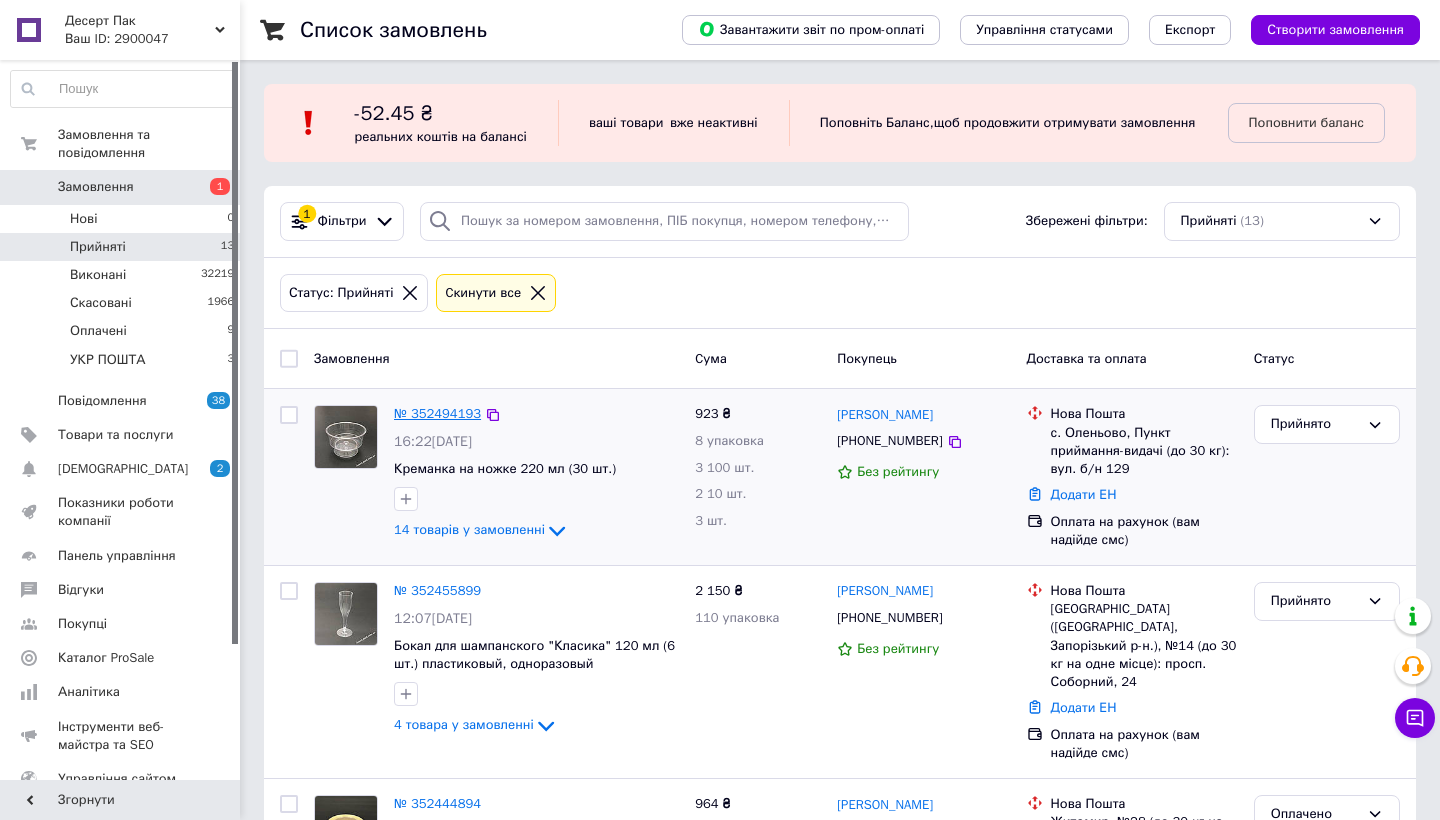 click on "№ 352494193" at bounding box center [437, 413] 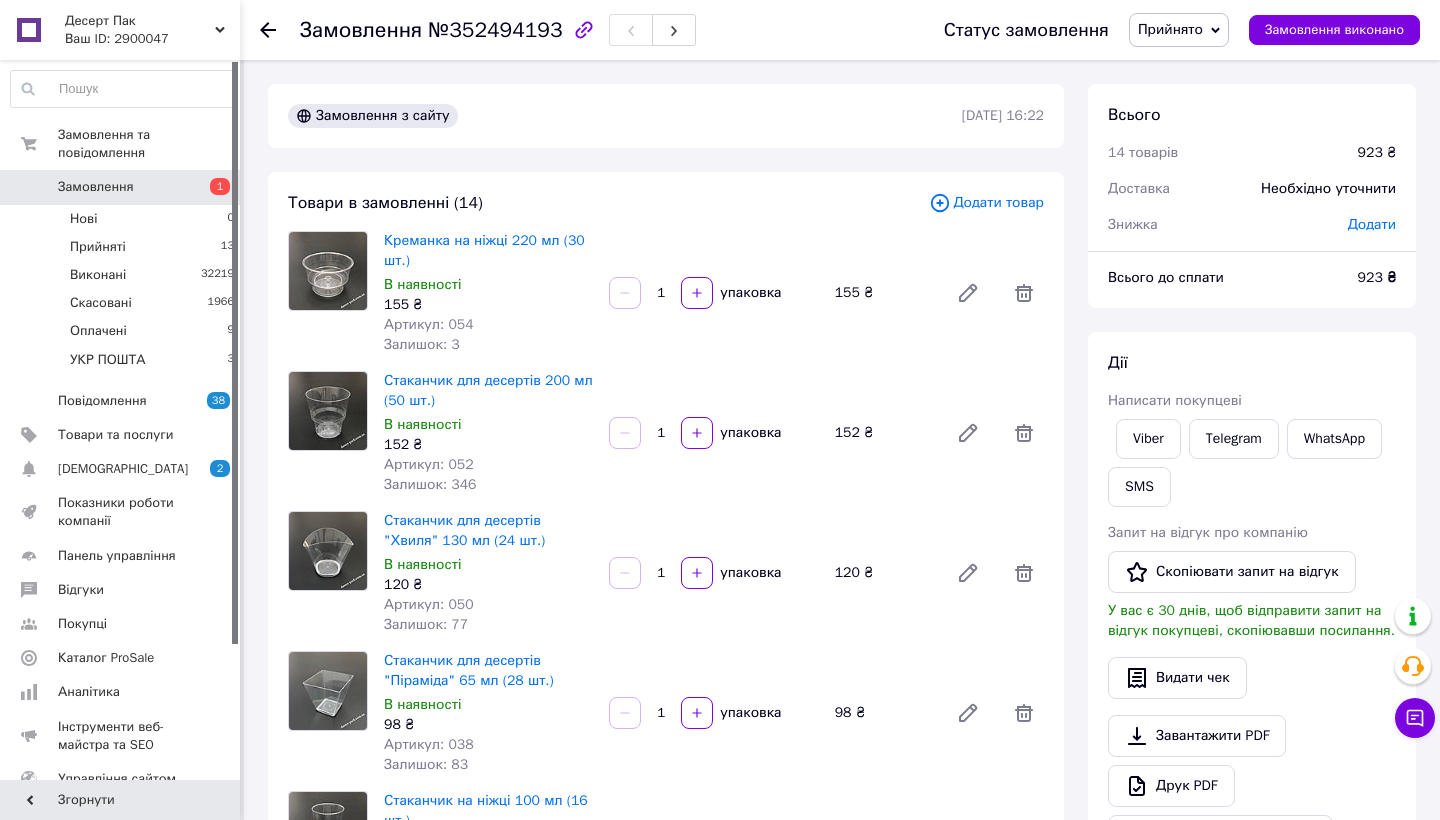 scroll, scrollTop: 0, scrollLeft: 0, axis: both 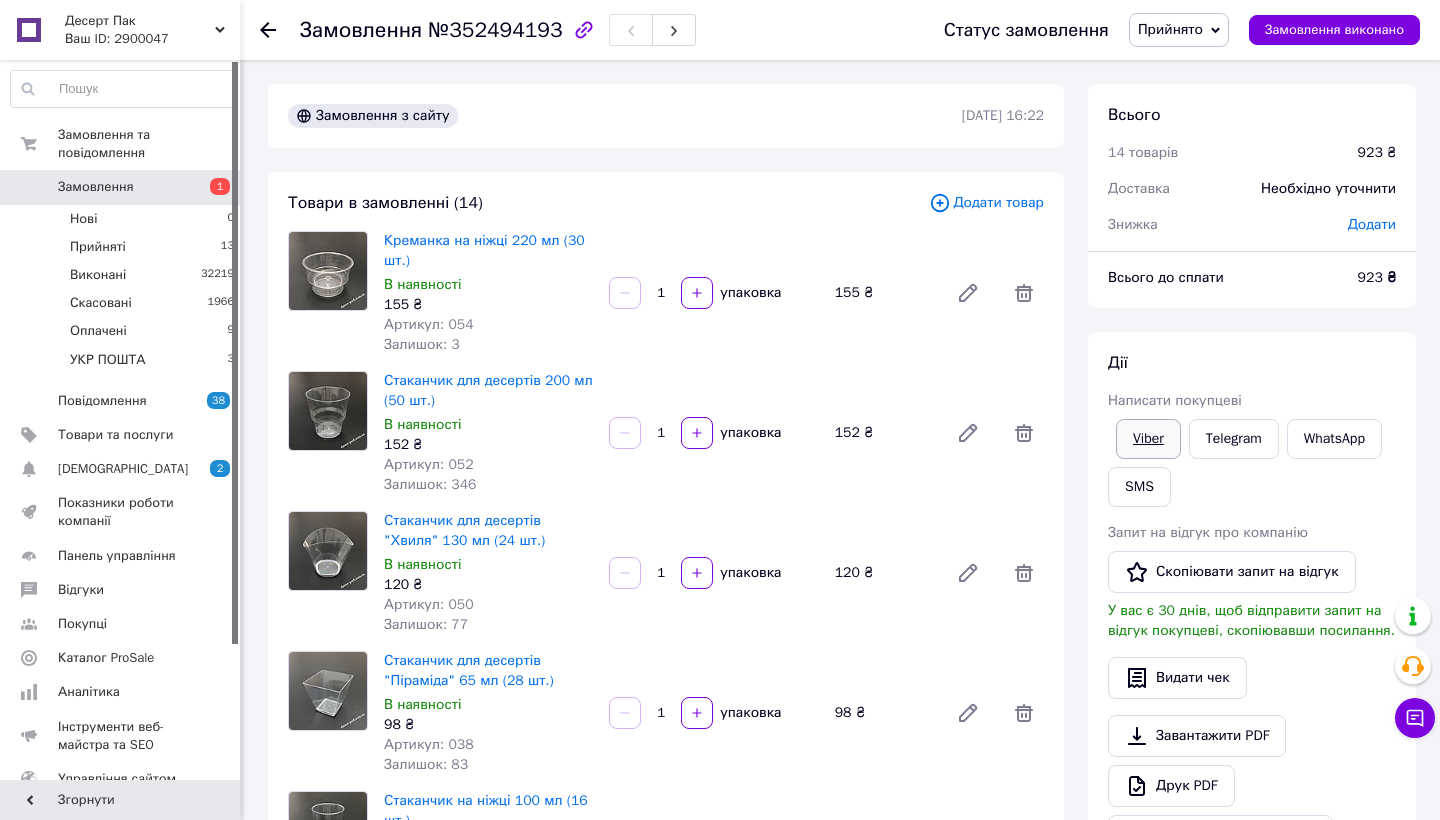 click on "Viber" at bounding box center [1148, 439] 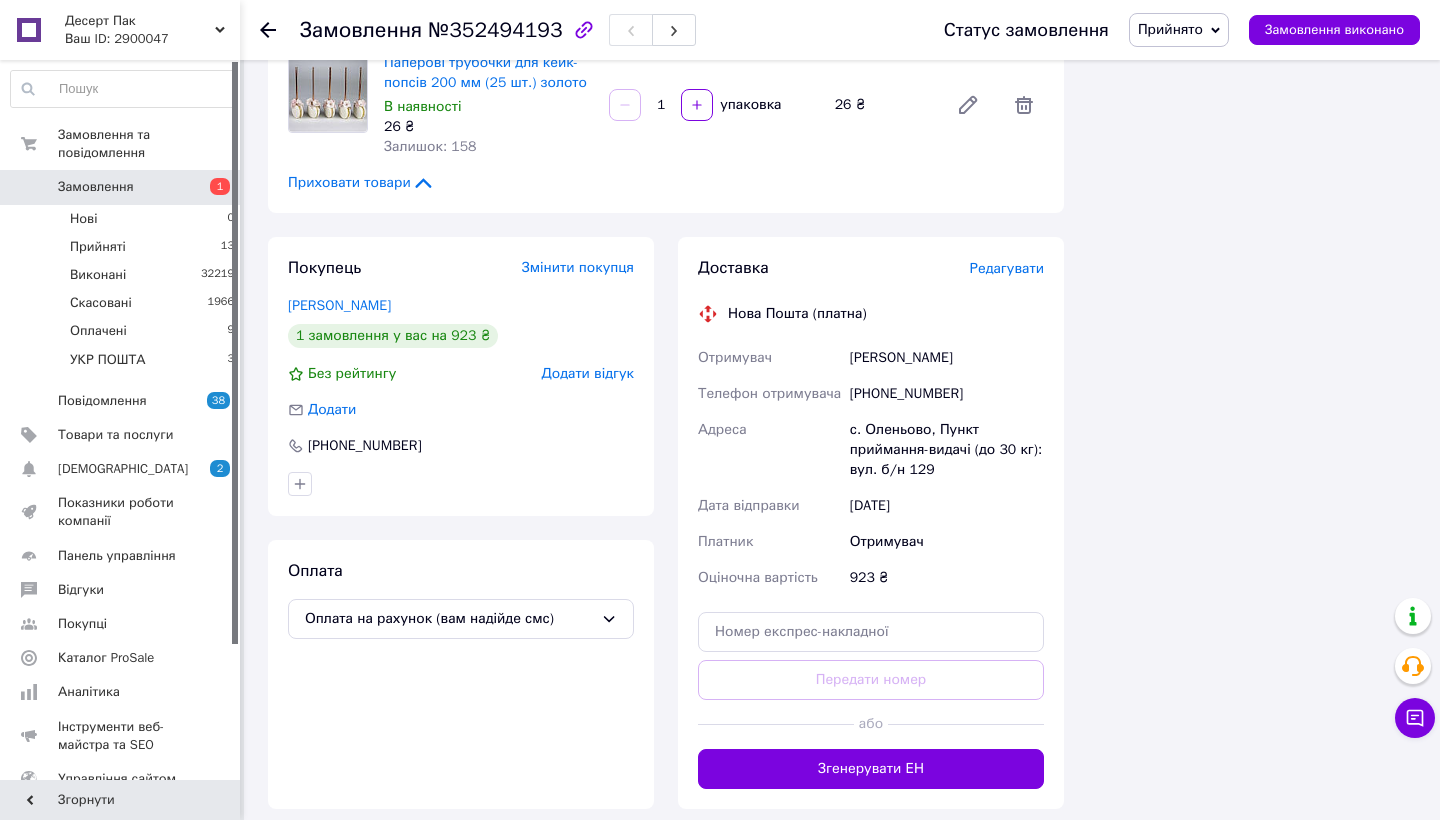 scroll, scrollTop: 1878, scrollLeft: 0, axis: vertical 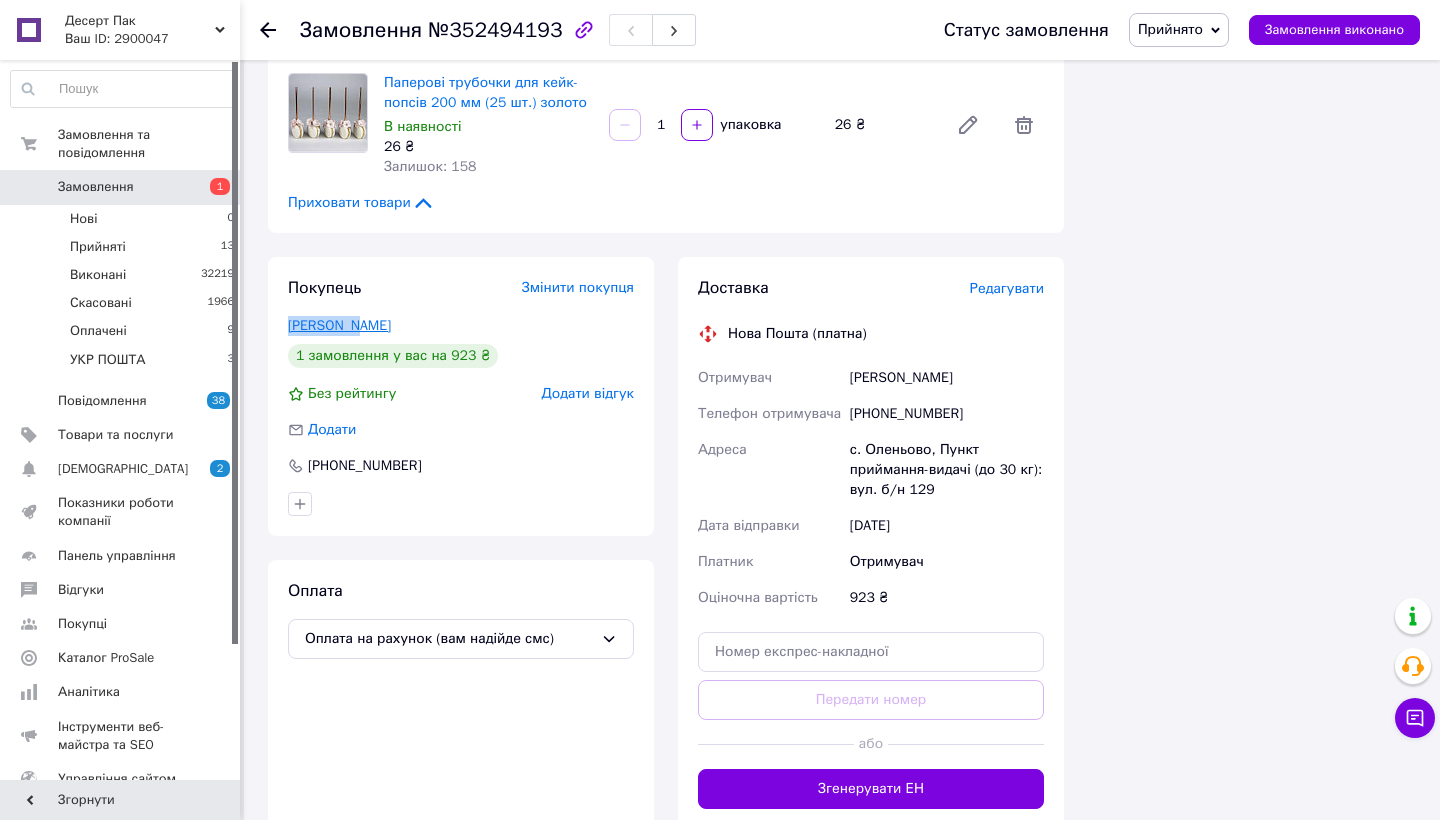 drag, startPoint x: 287, startPoint y: 322, endPoint x: 354, endPoint y: 321, distance: 67.00746 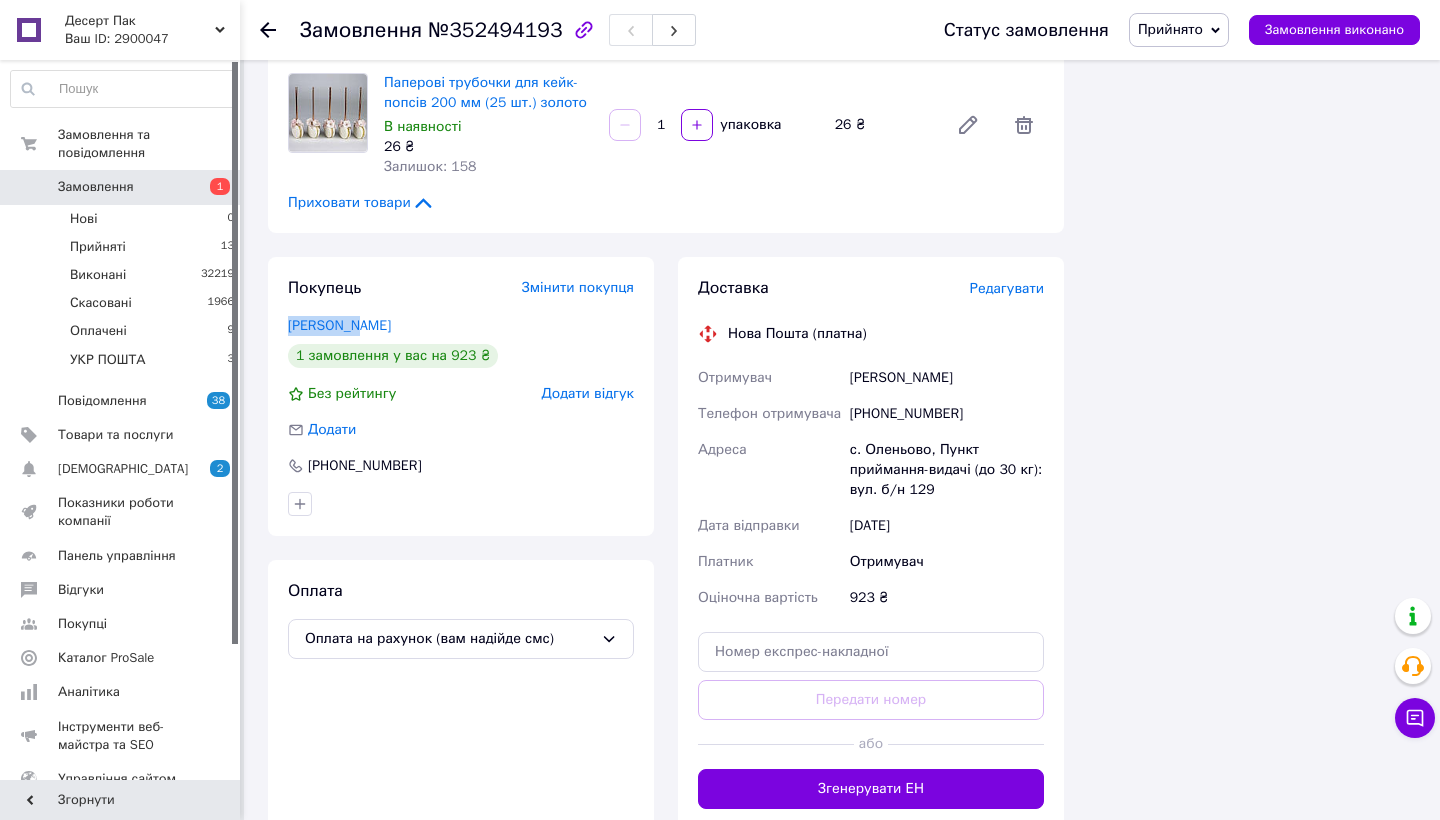 click on "Замовлення" at bounding box center (96, 187) 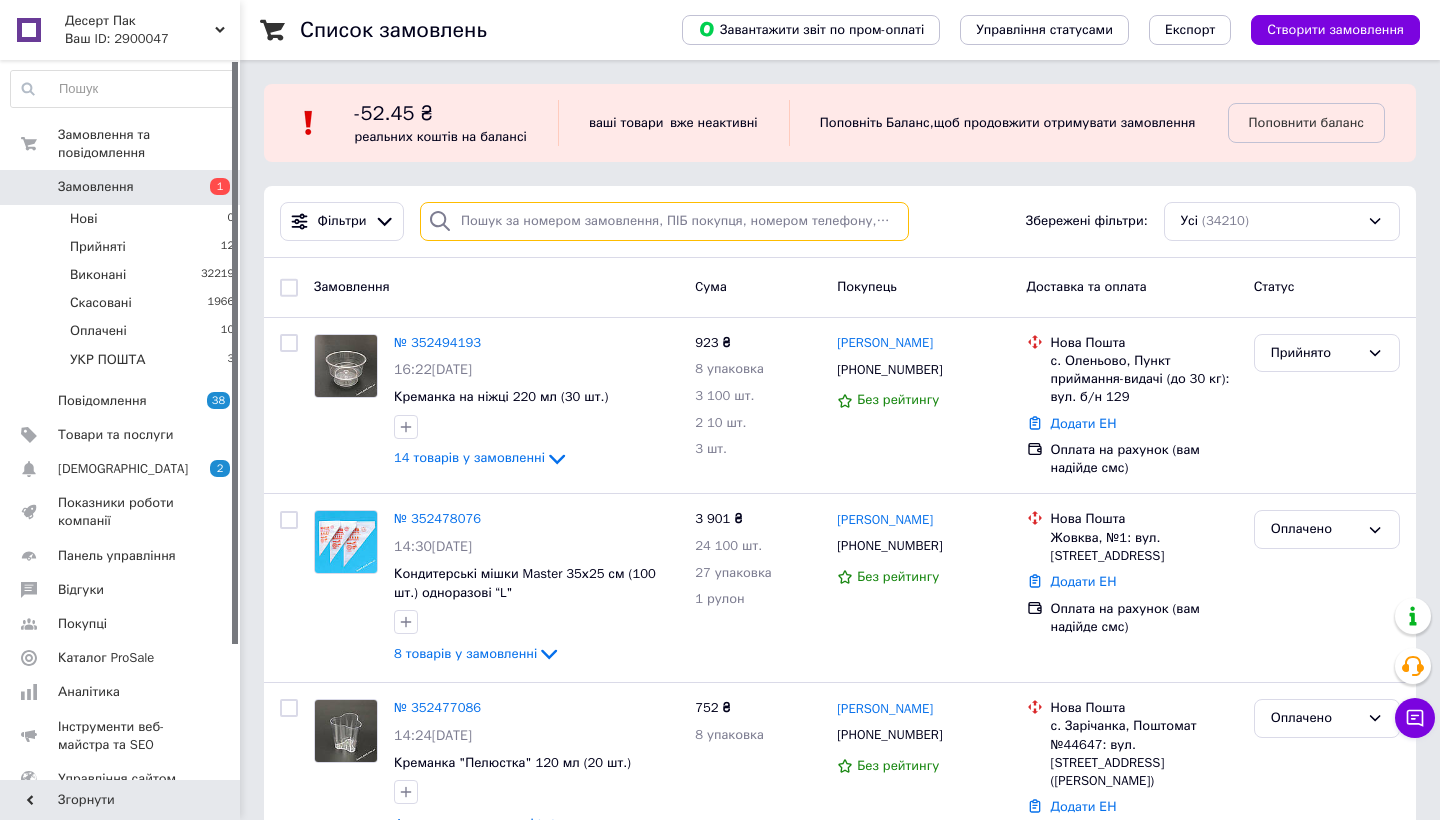 click at bounding box center [664, 221] 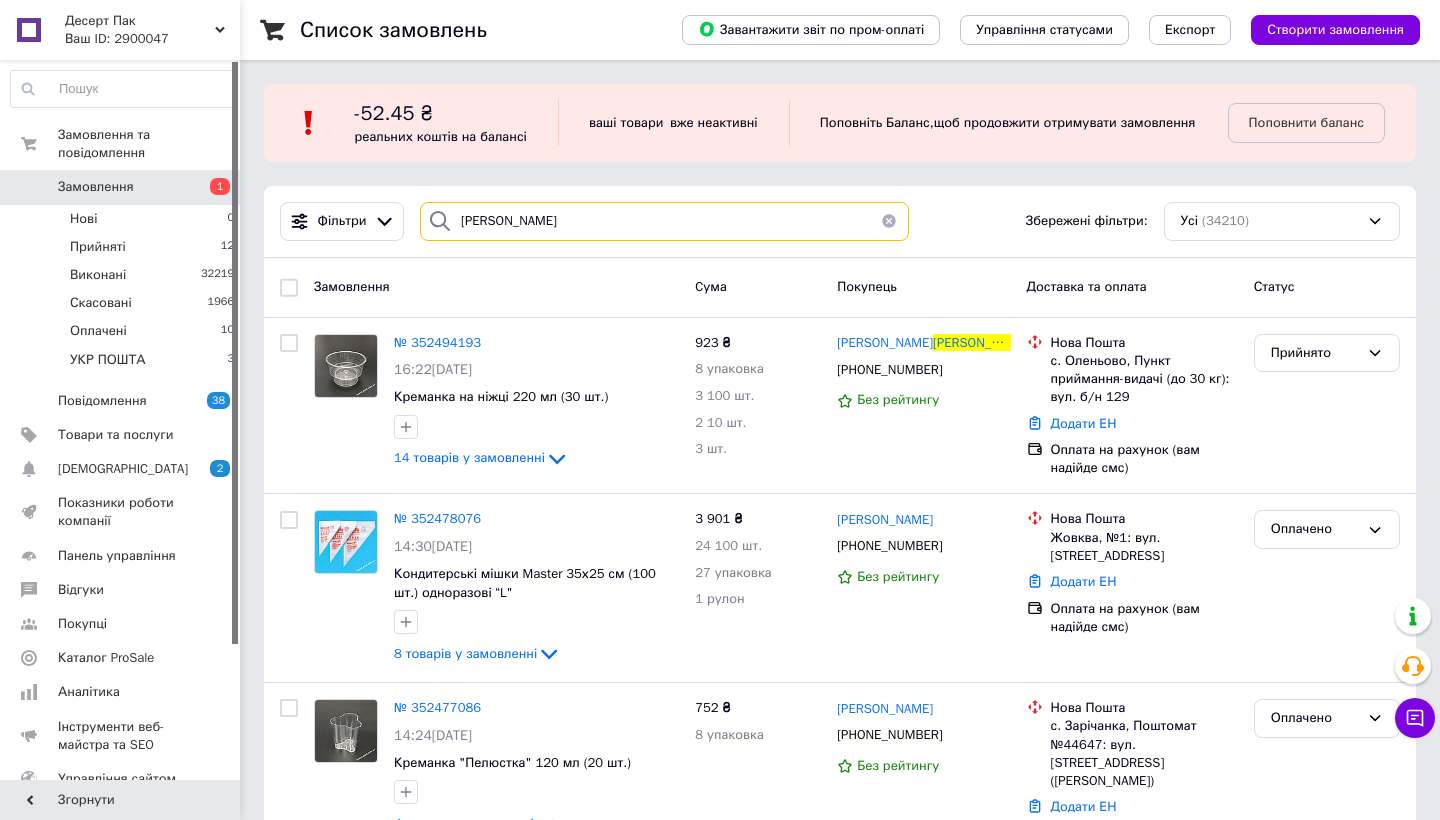 type on "Лізанець" 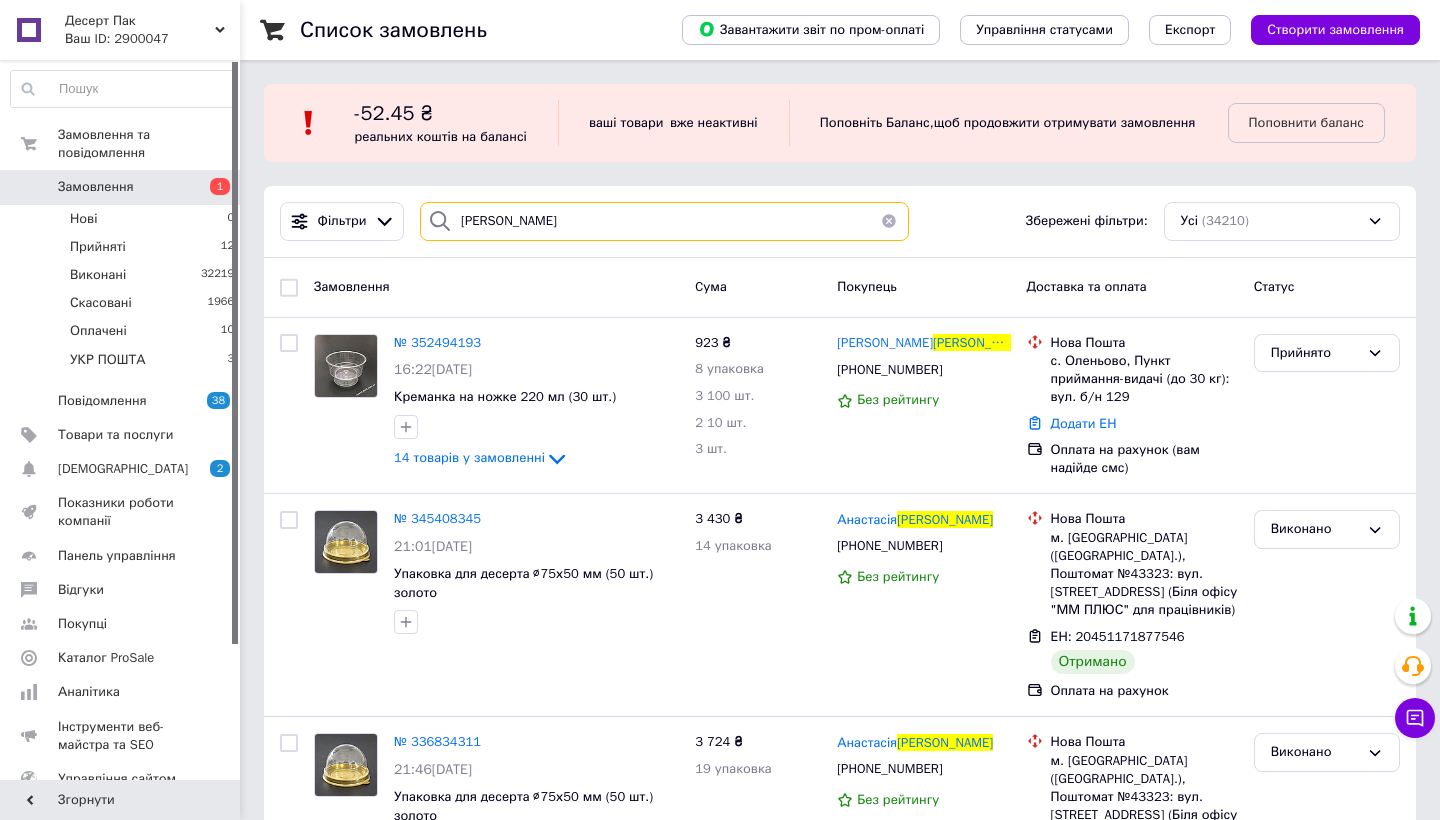 scroll, scrollTop: 0, scrollLeft: 0, axis: both 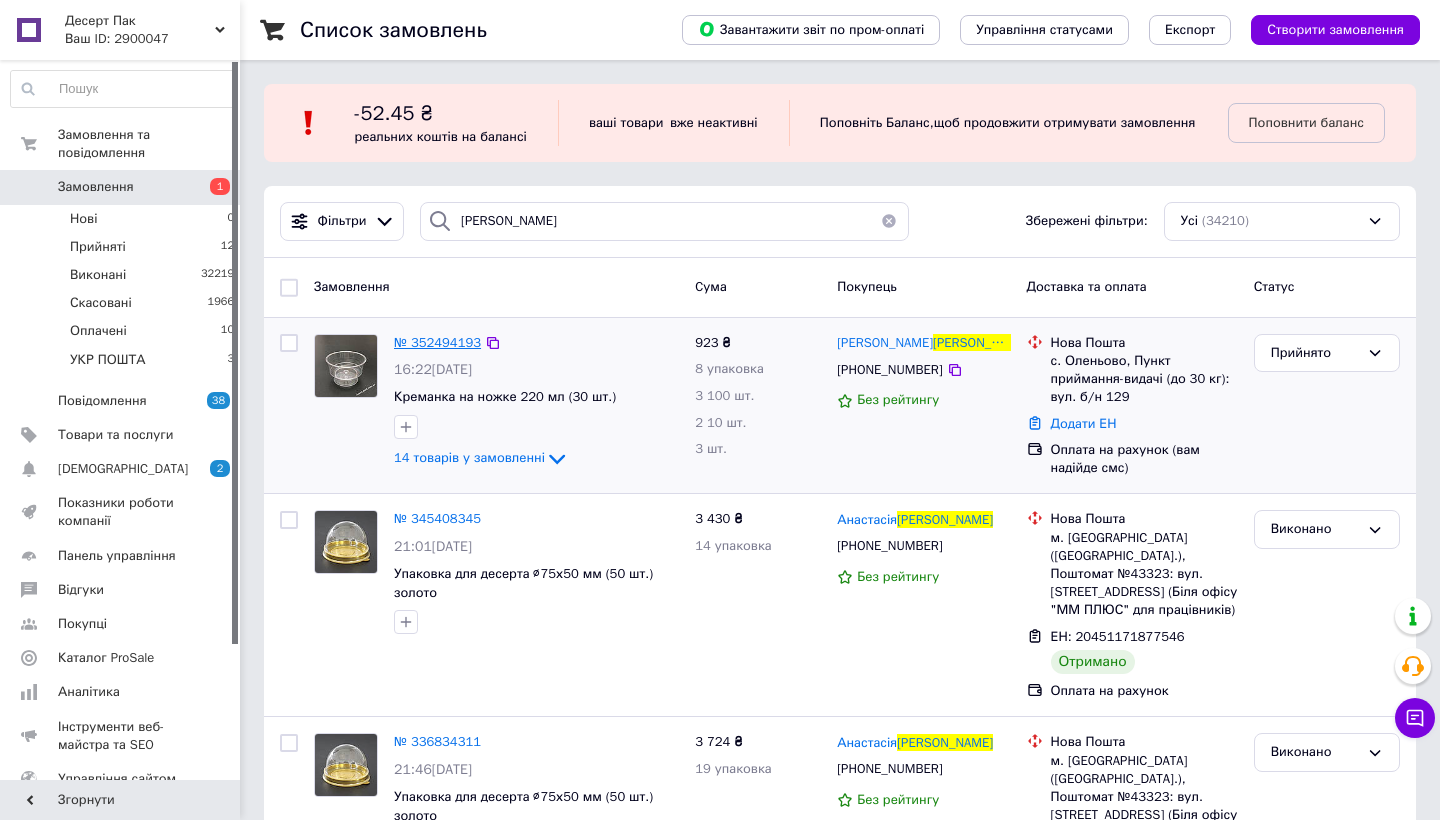 click on "№ 352494193" at bounding box center [437, 342] 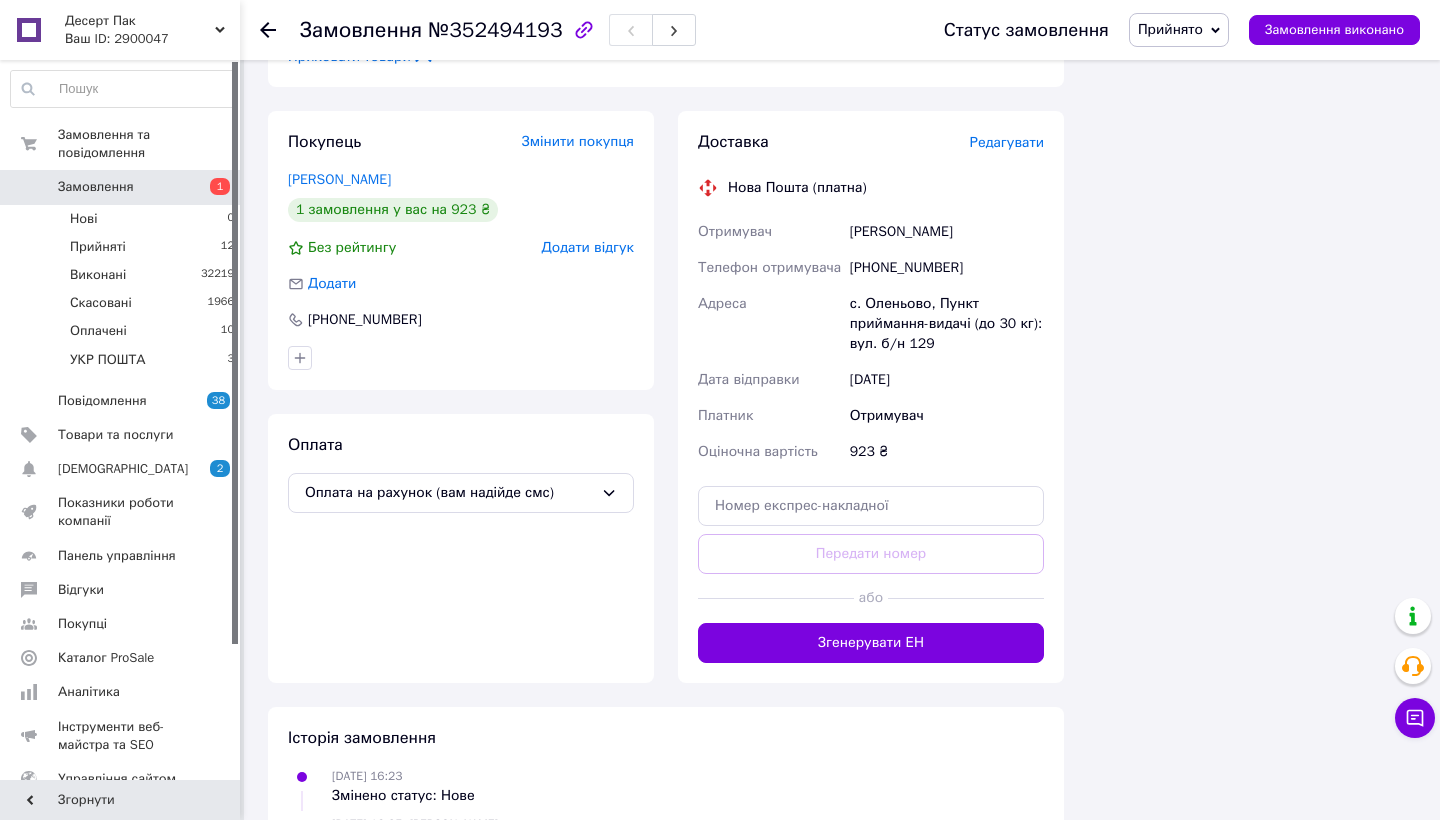 scroll, scrollTop: 2017, scrollLeft: 0, axis: vertical 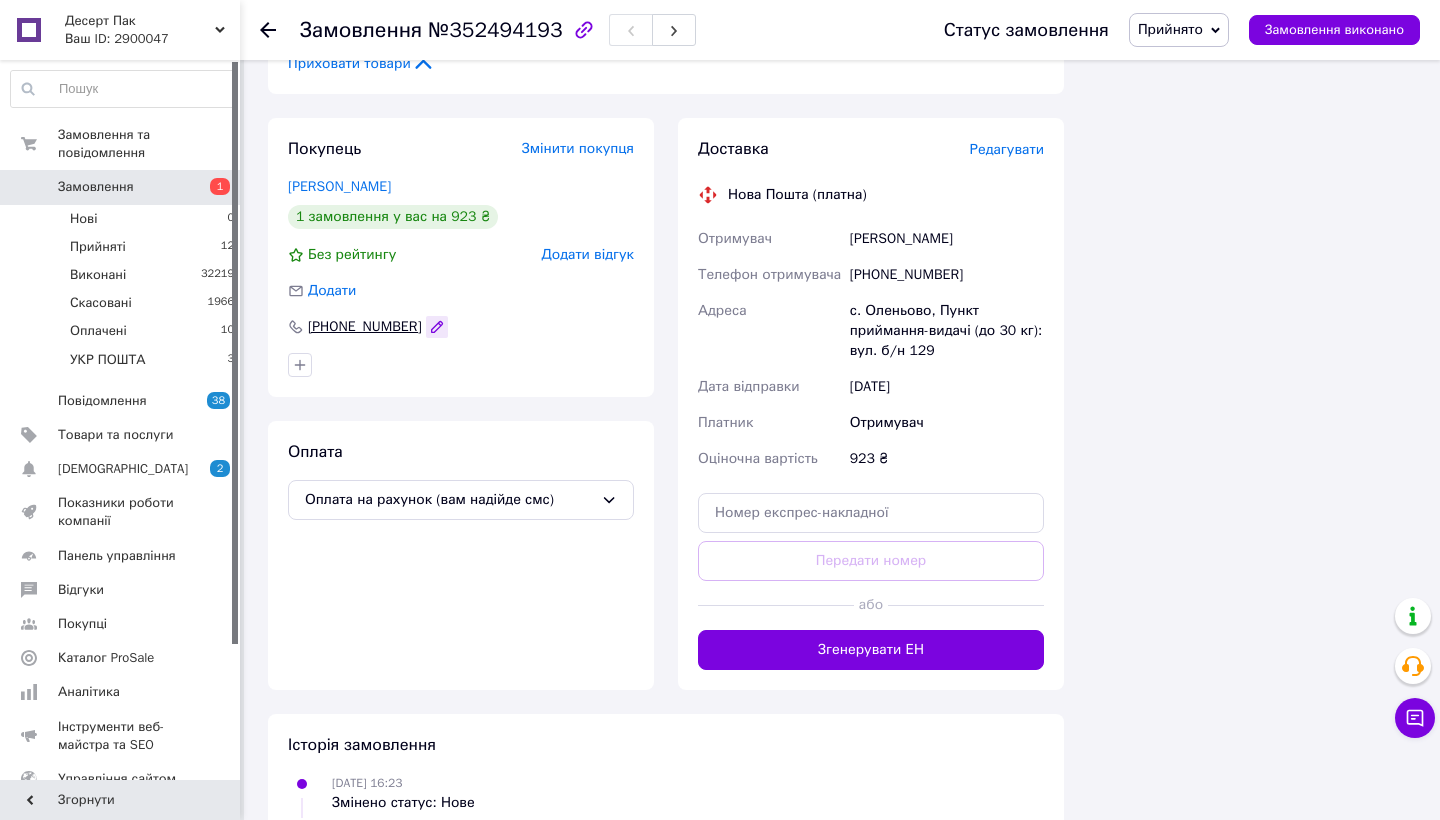 click 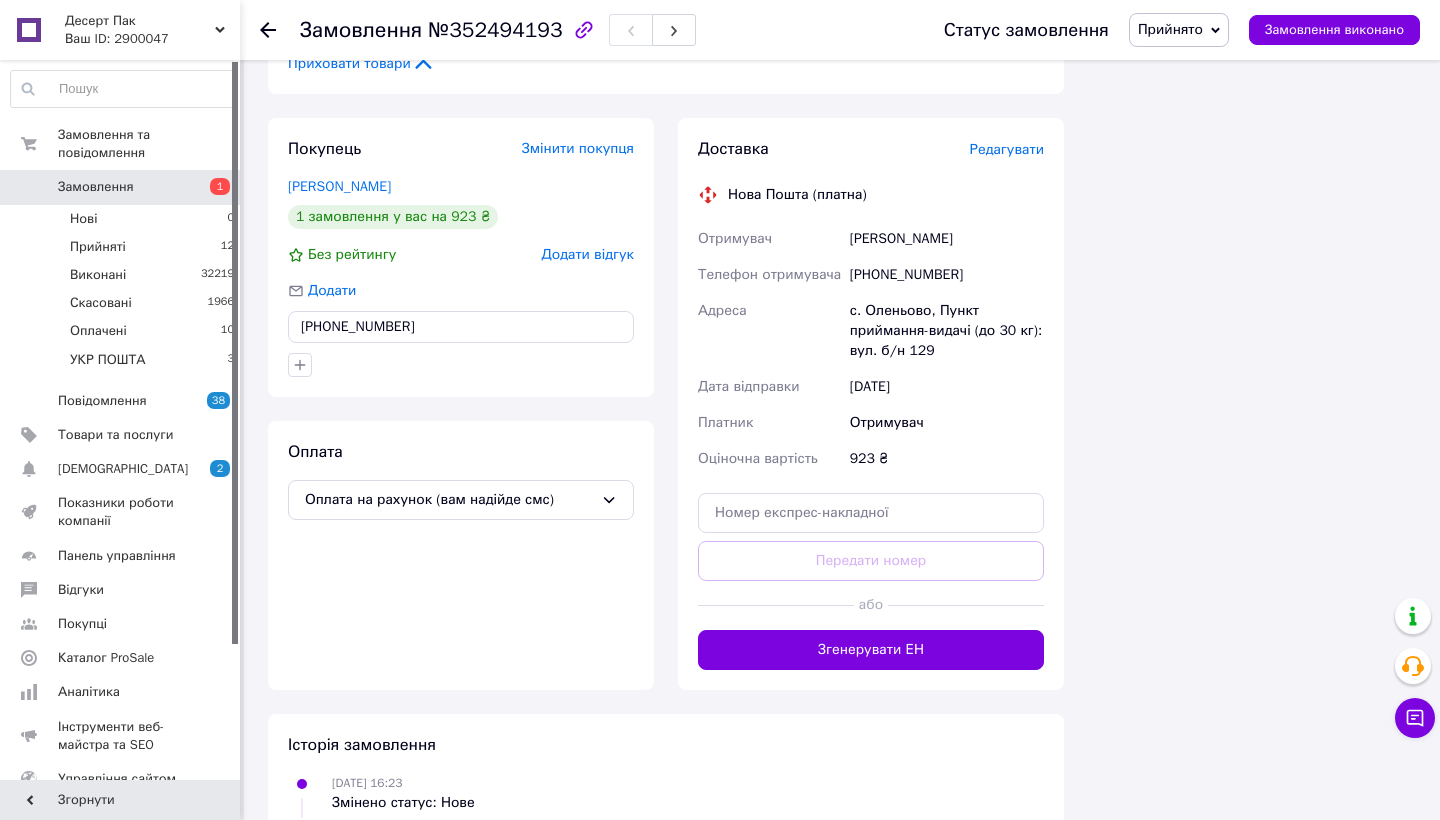 click on "[PHONE_NUMBER]" at bounding box center (461, 327) 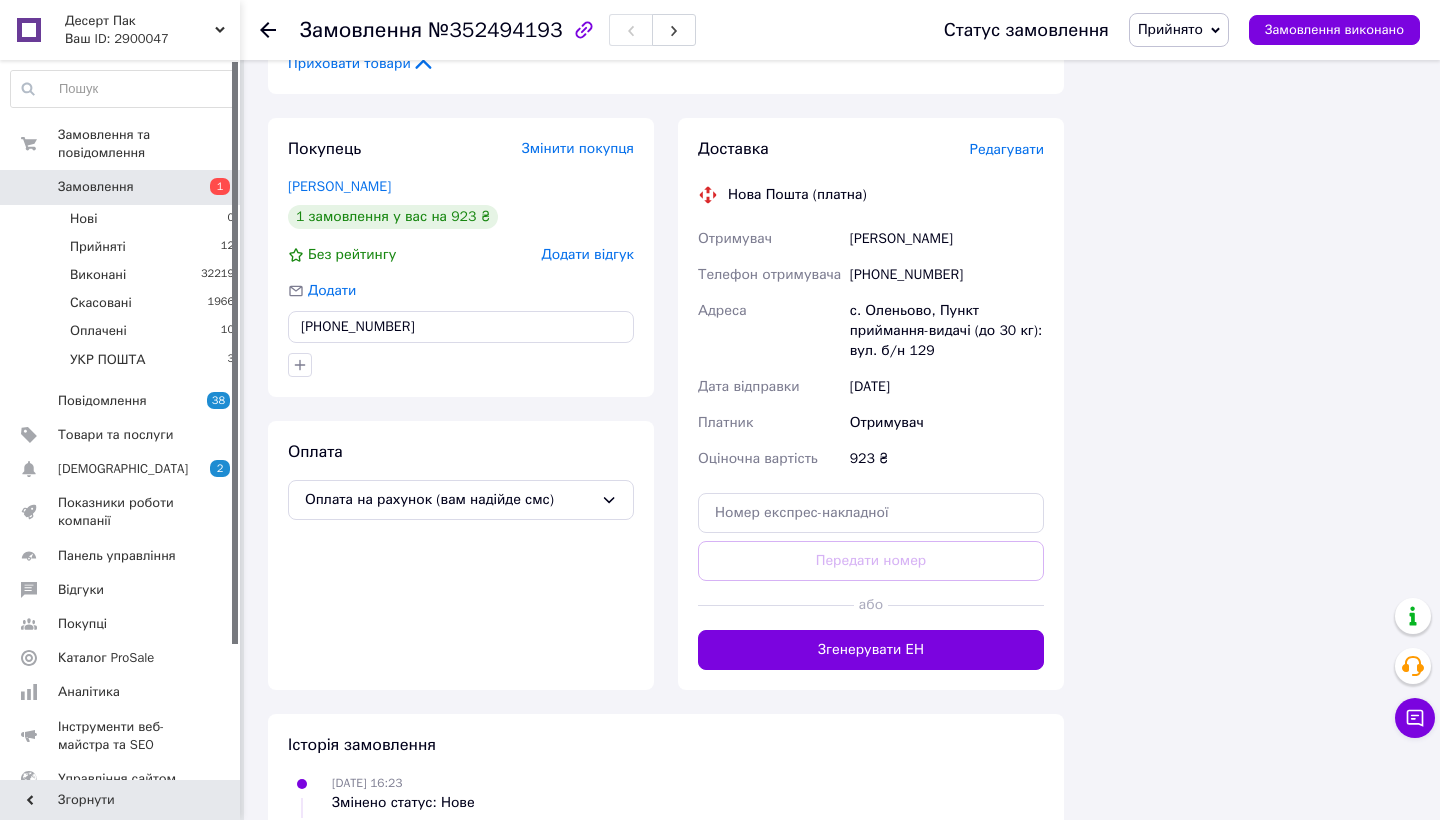 type on "+380665721563" 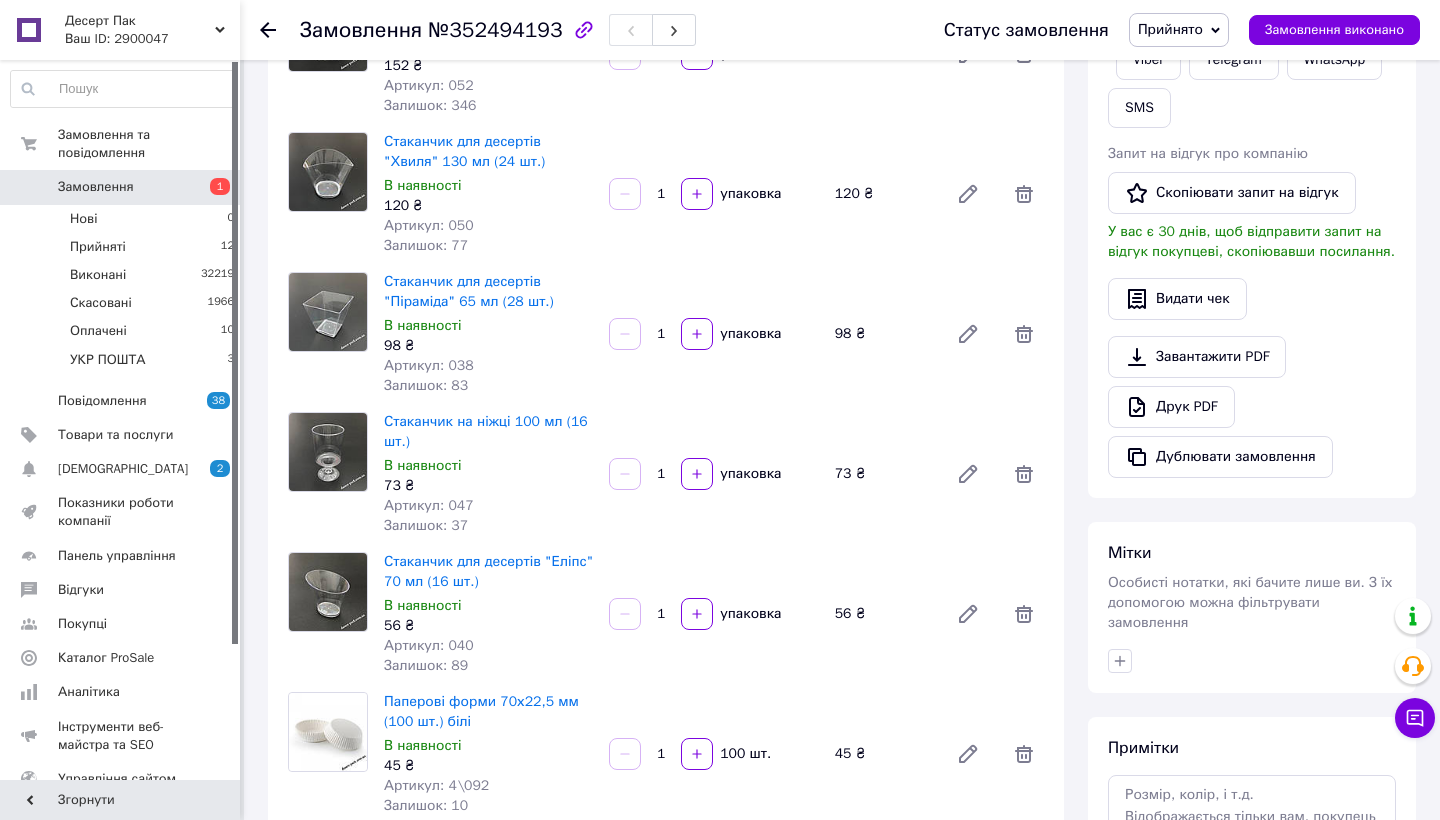 scroll, scrollTop: 18, scrollLeft: 0, axis: vertical 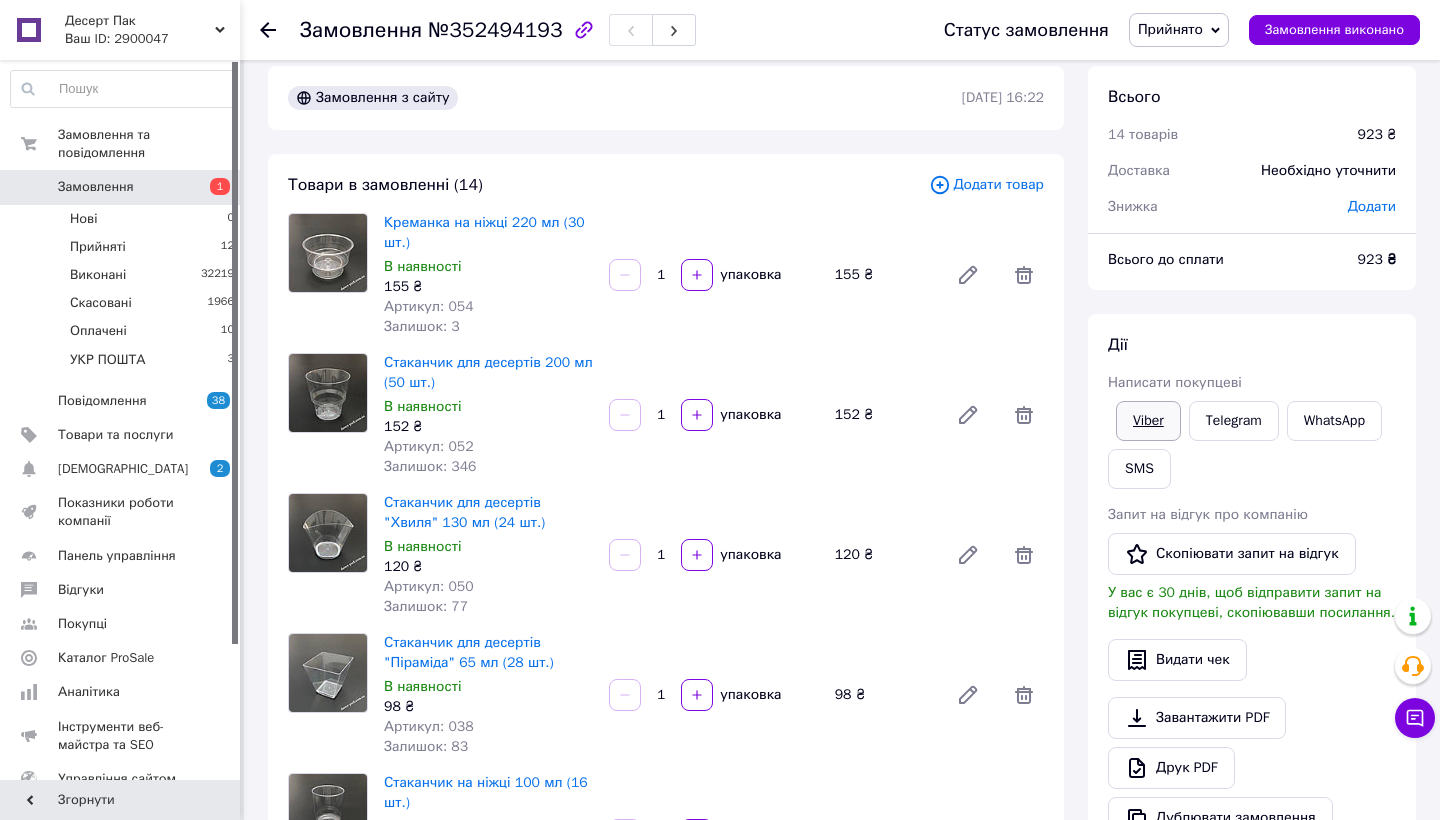 click on "Viber" at bounding box center (1148, 421) 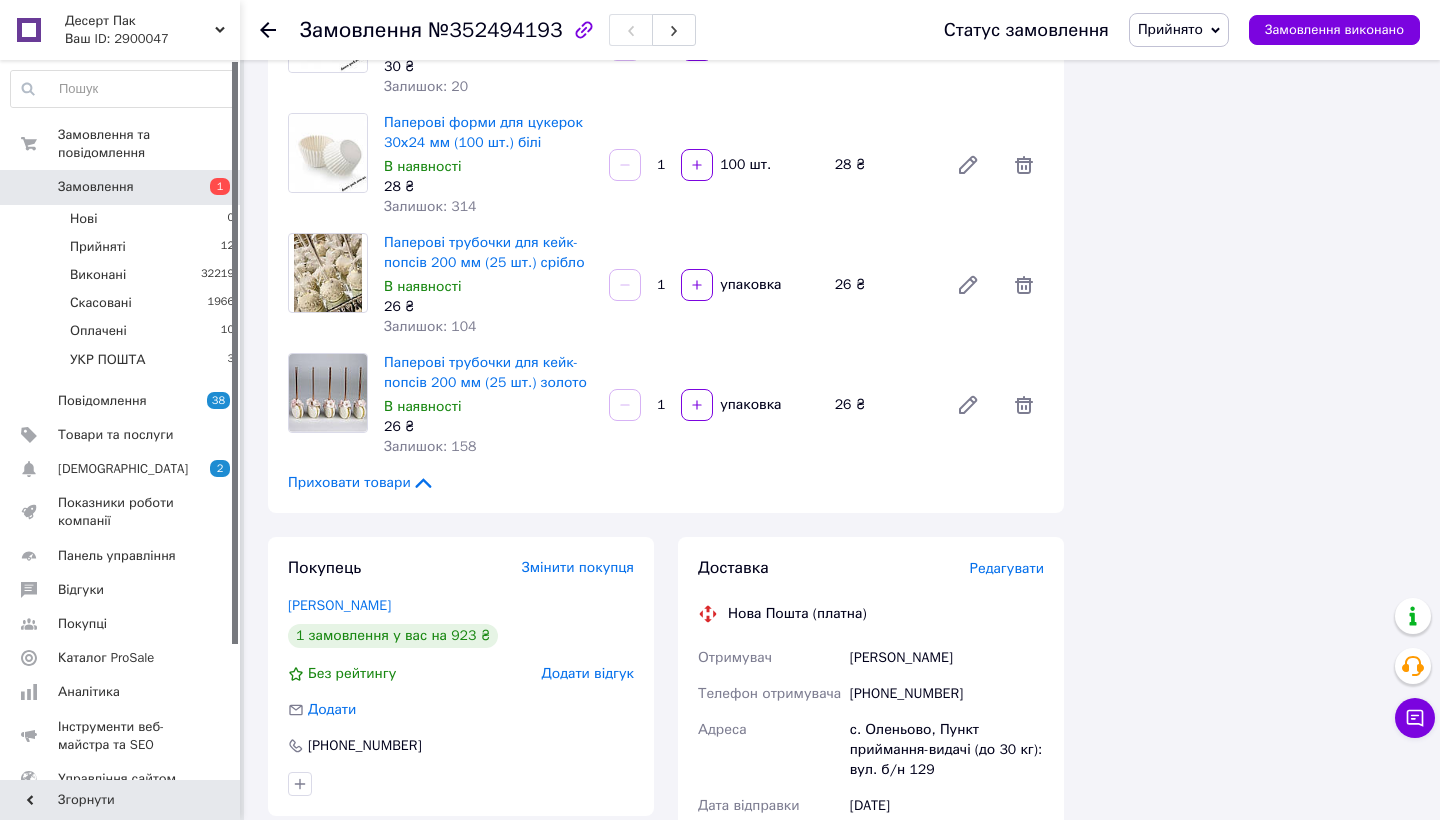scroll, scrollTop: 1832, scrollLeft: 0, axis: vertical 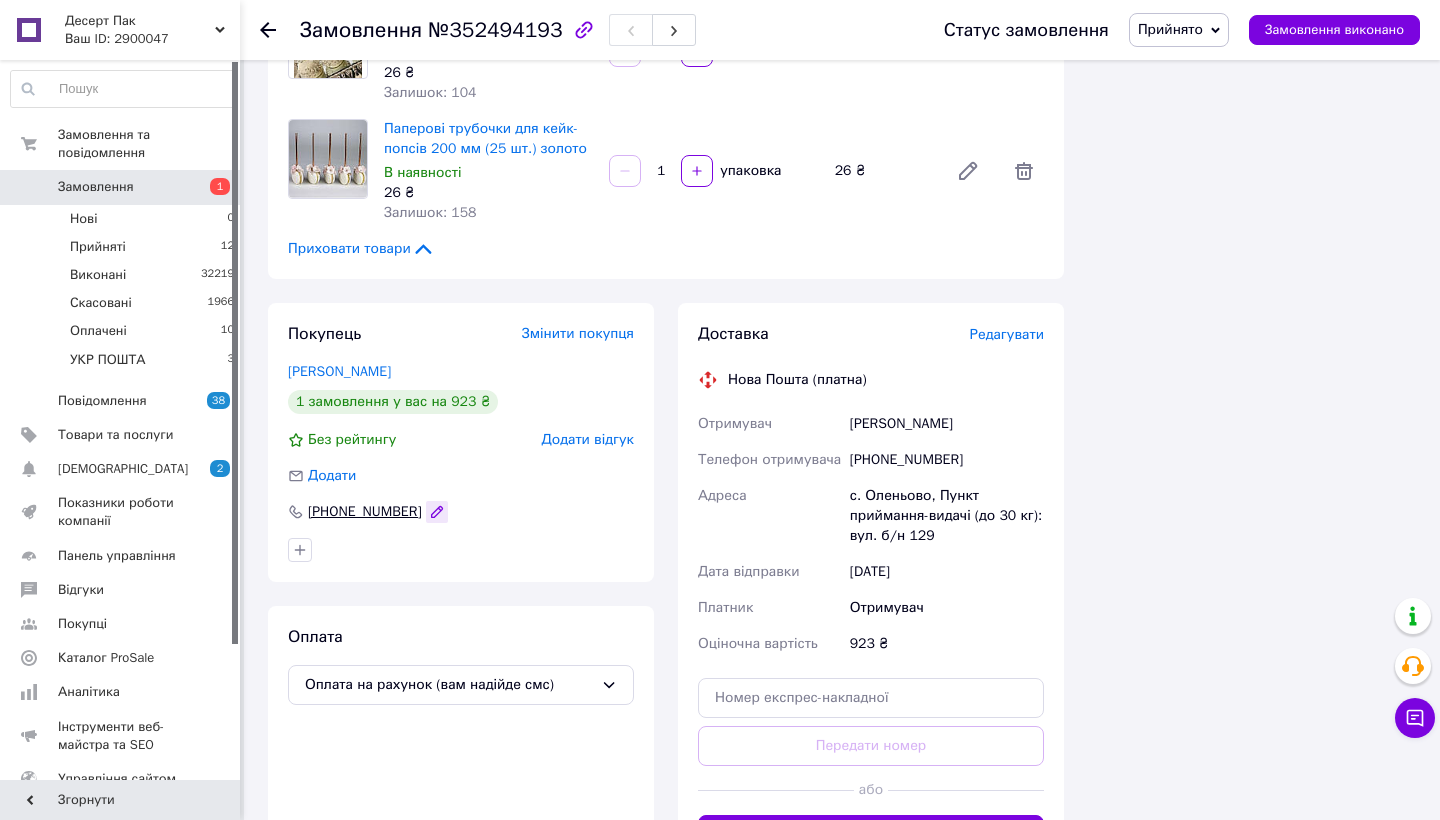 click 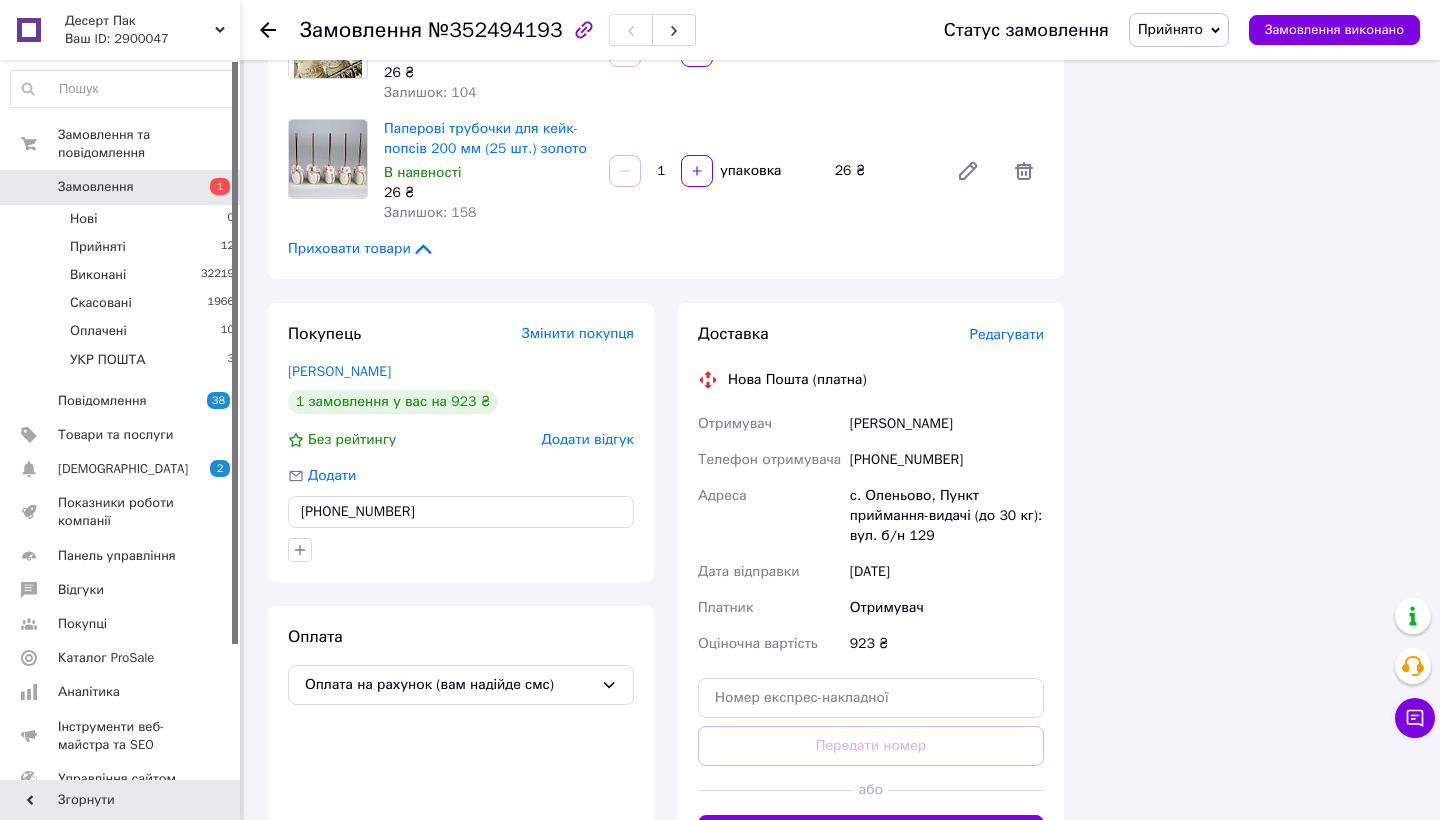click on "+380665721563" at bounding box center (461, 512) 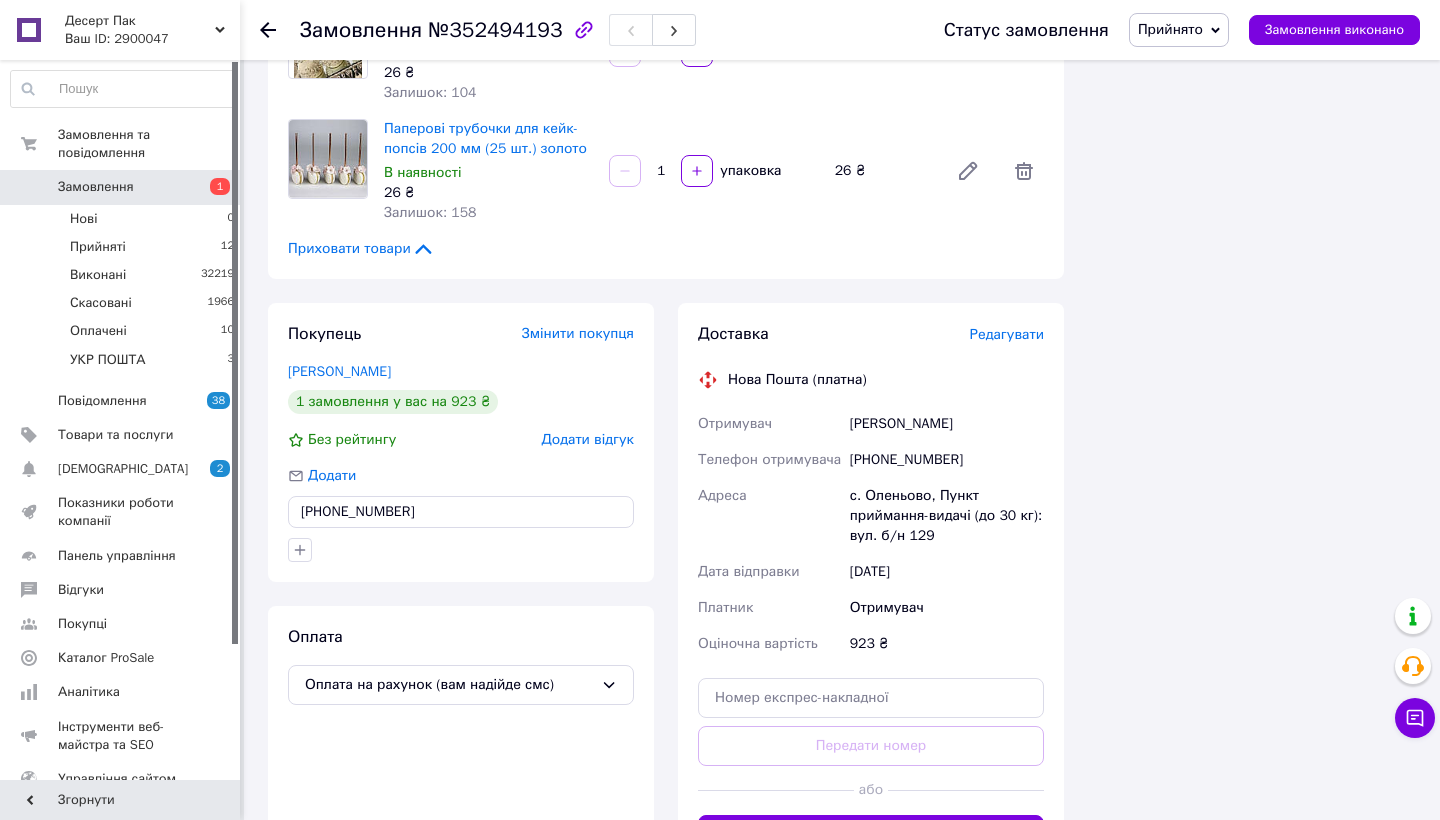 type on "[PHONE_NUMBER]" 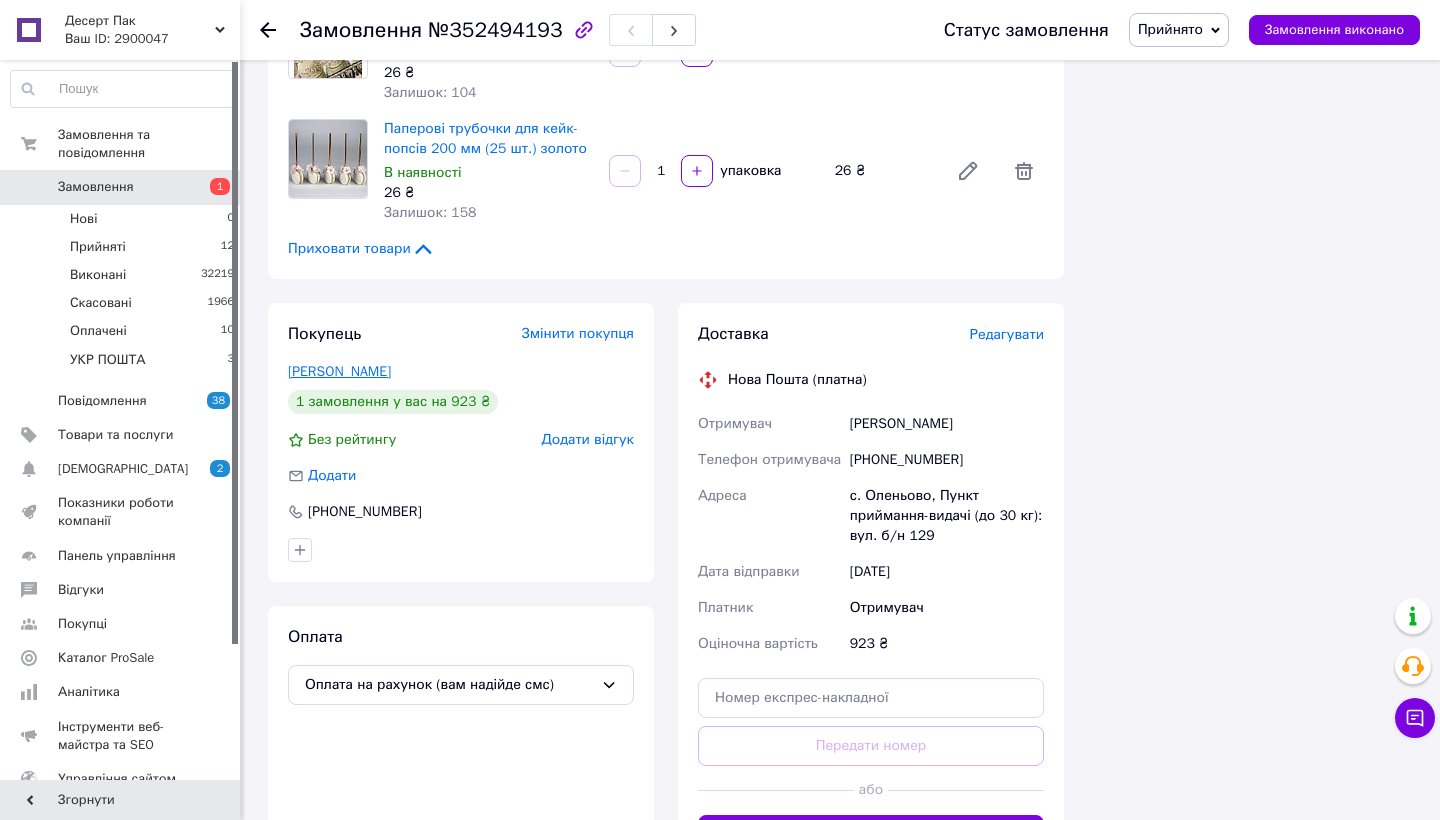 click on "Лізанець Марина" at bounding box center (339, 371) 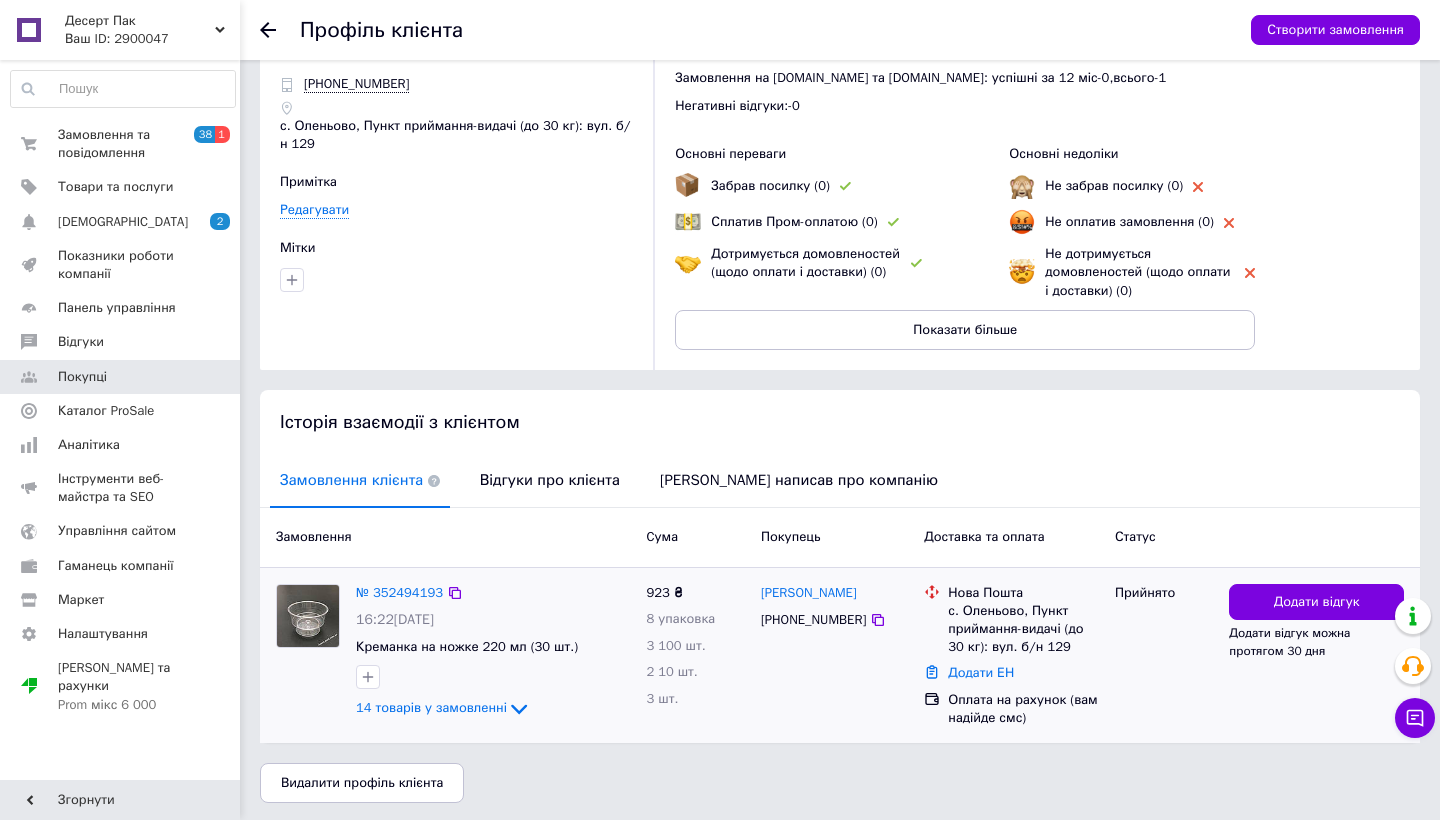 scroll, scrollTop: 64, scrollLeft: 0, axis: vertical 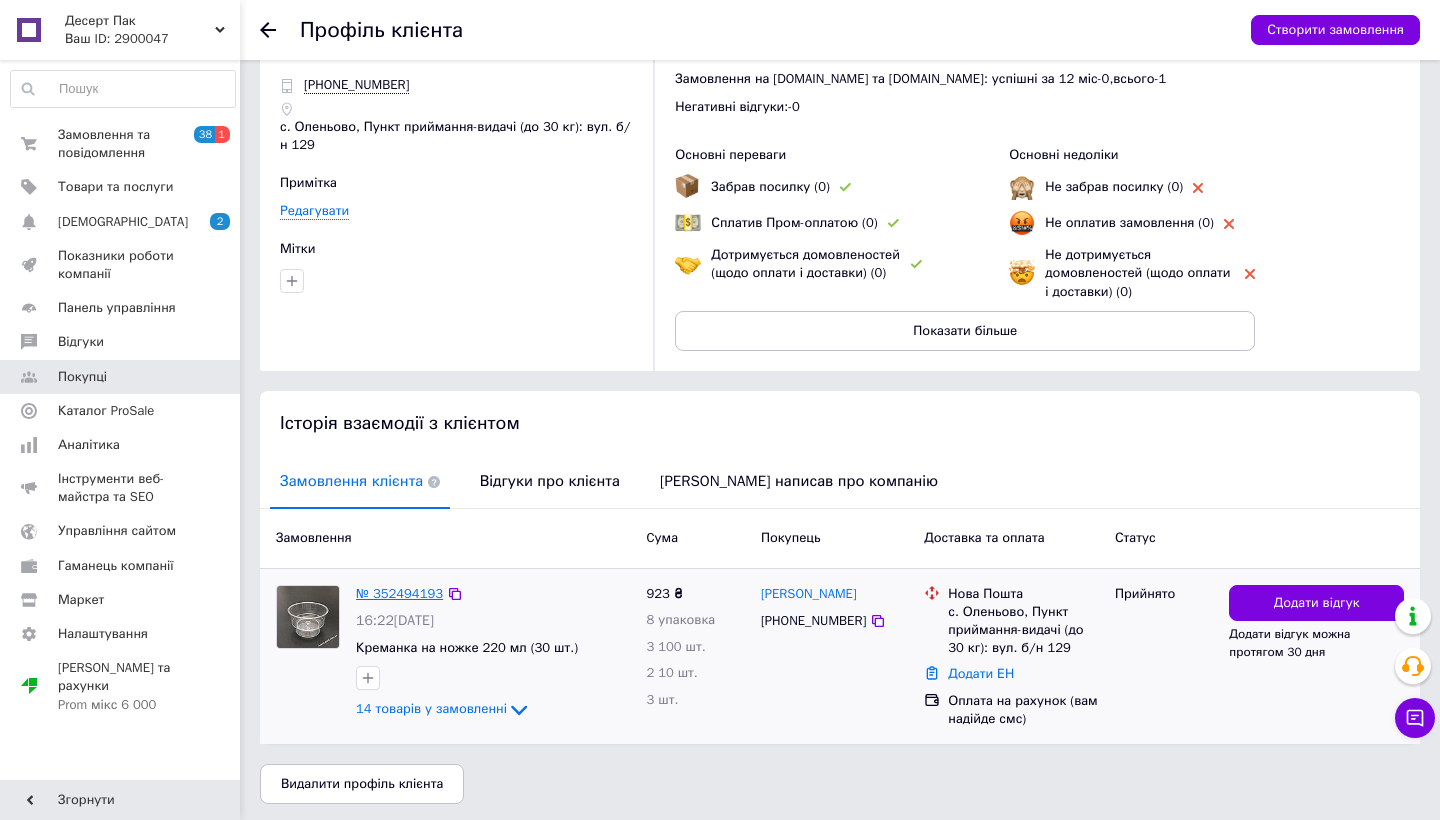 click on "№ 352494193" at bounding box center (399, 593) 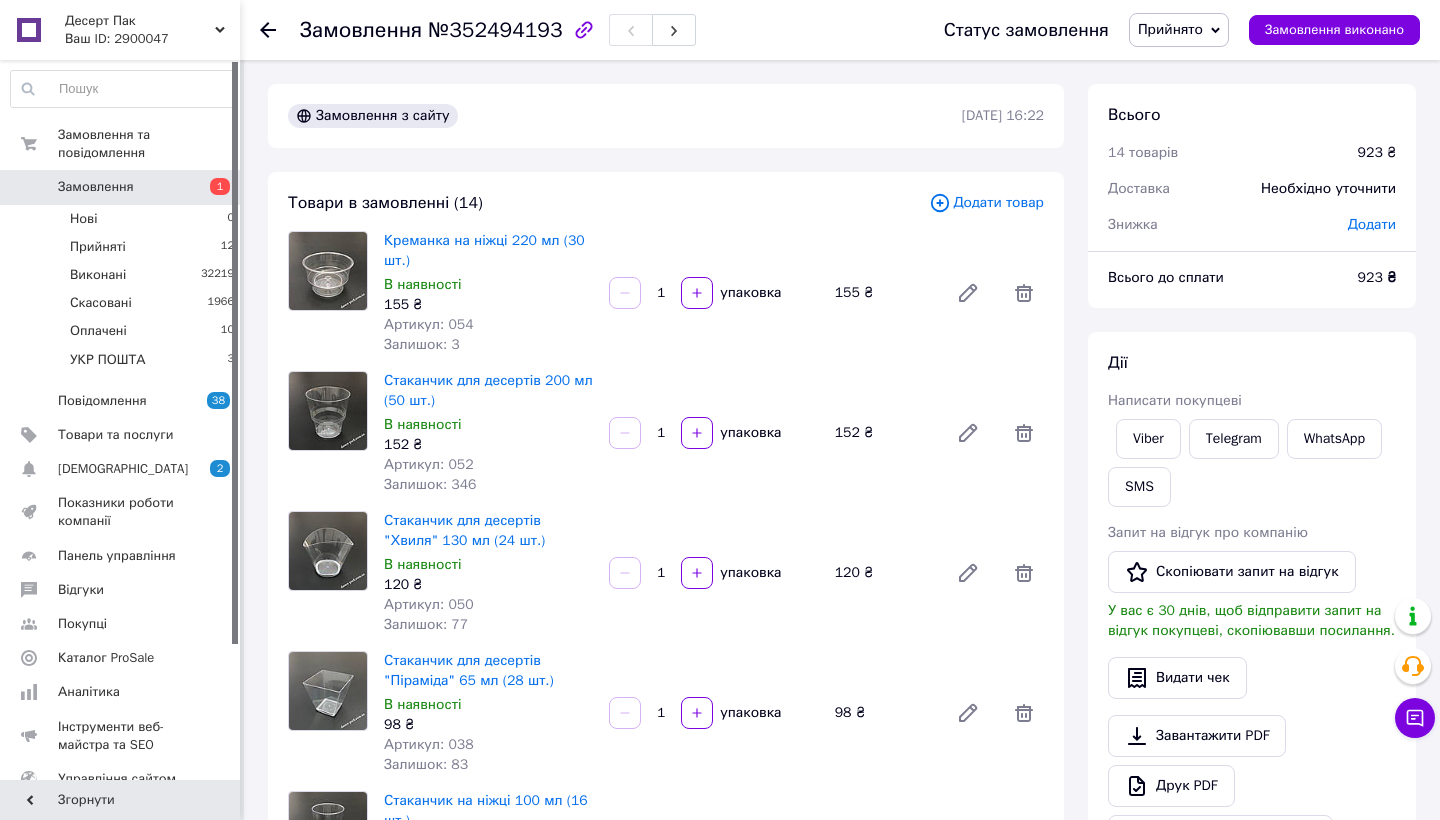 click on "Прийнято" at bounding box center [1170, 29] 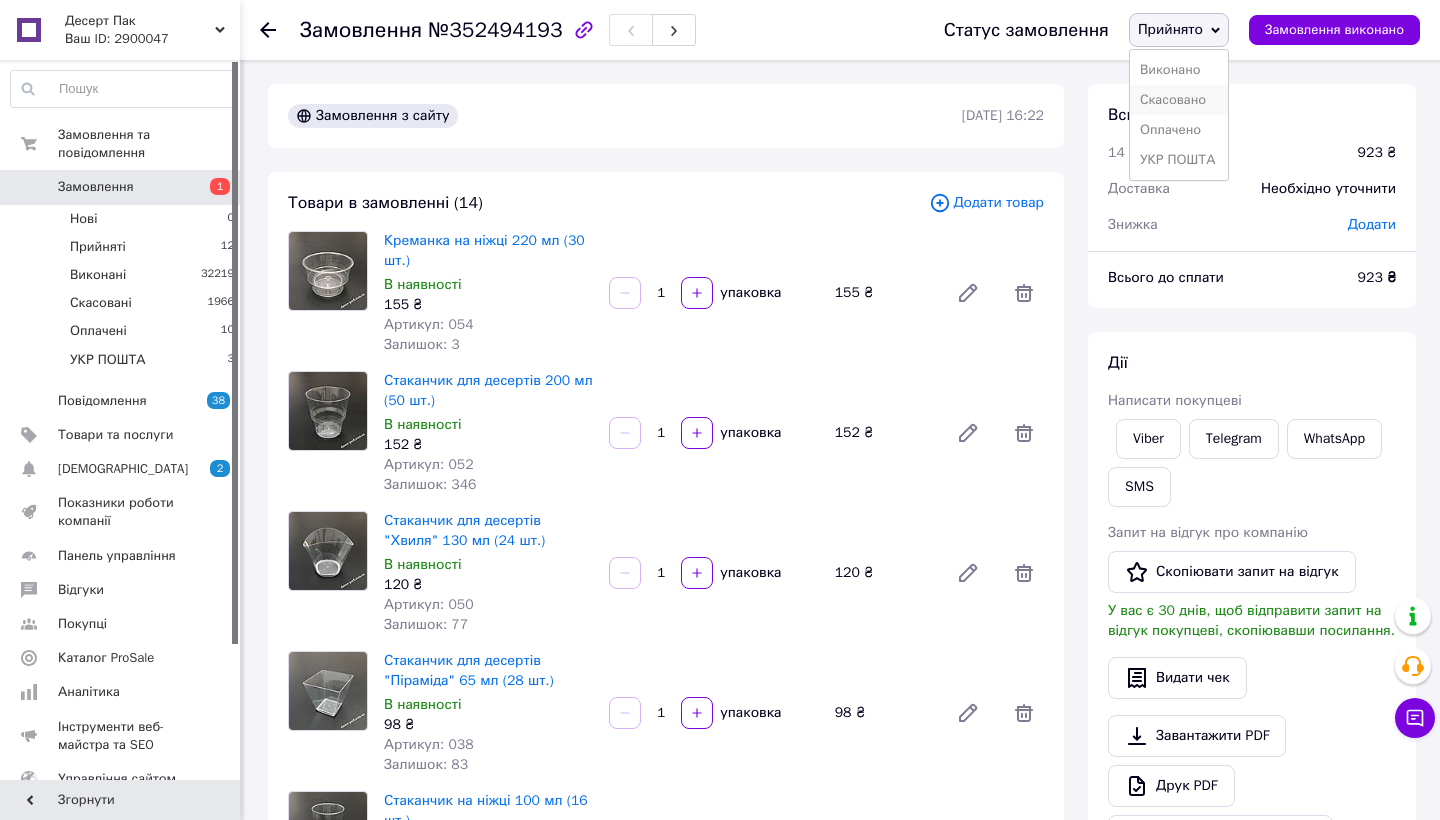 click on "Скасовано" at bounding box center [1179, 100] 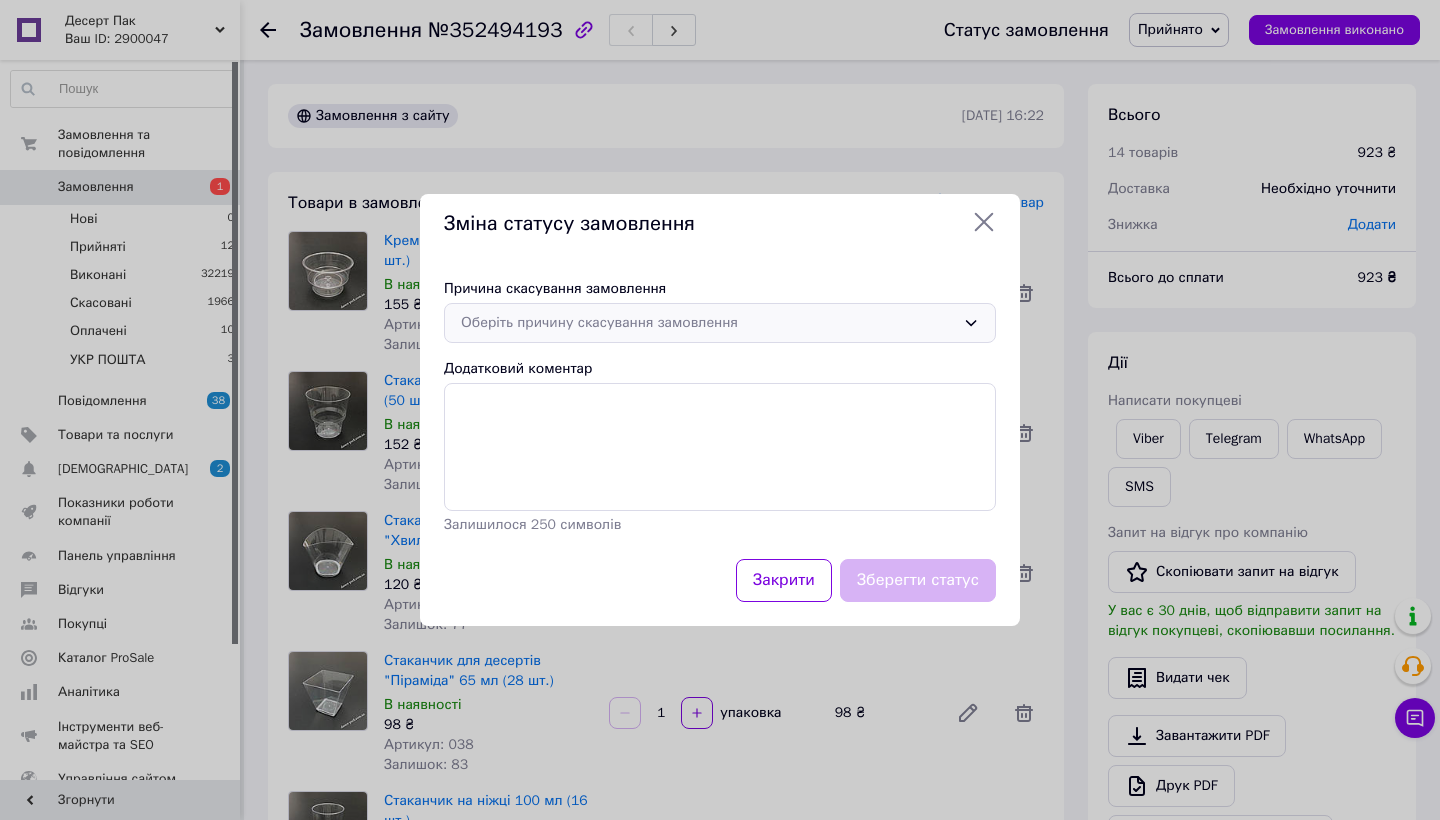 click on "Оберіть причину скасування замовлення" at bounding box center [708, 323] 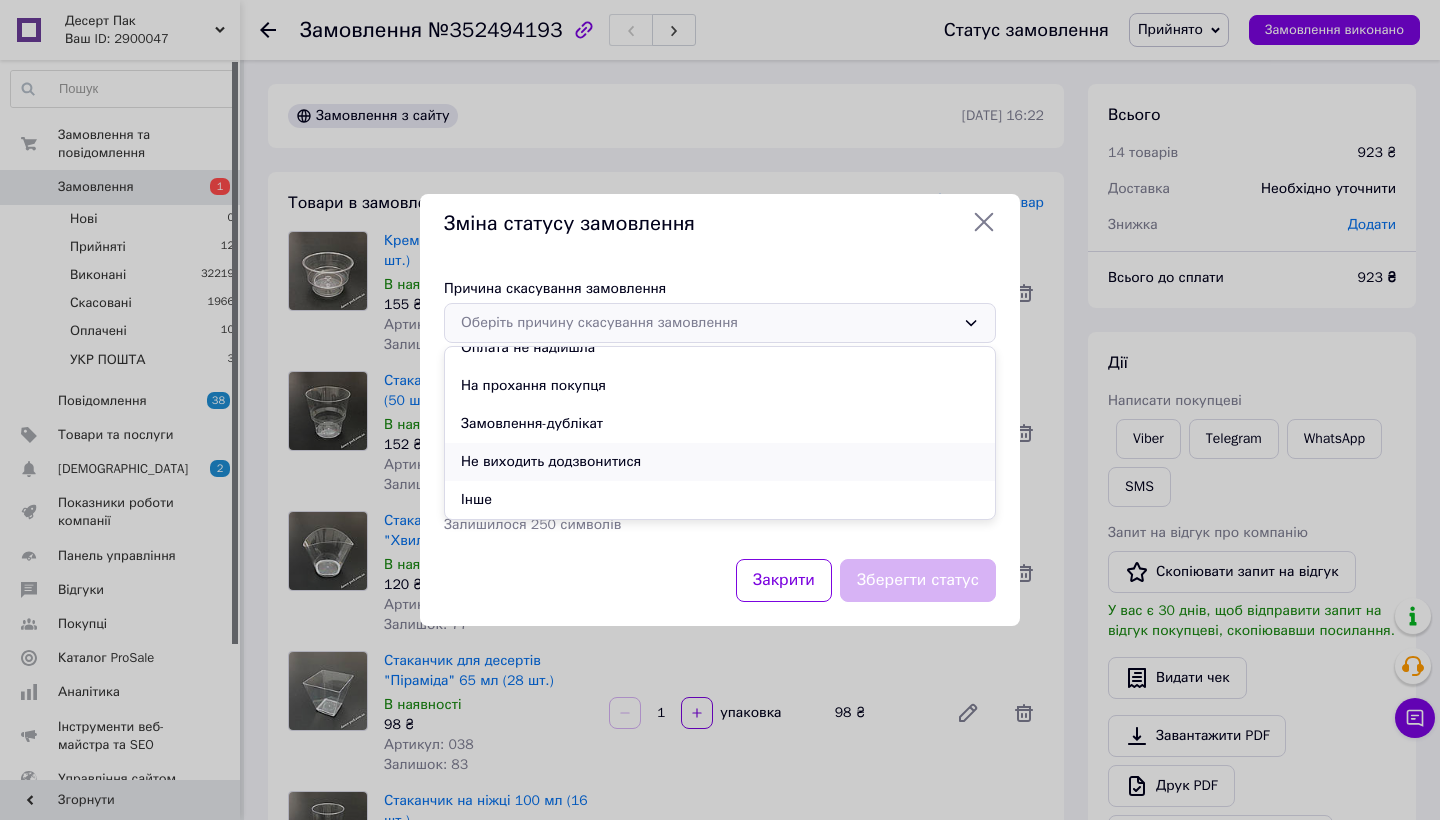 scroll, scrollTop: 94, scrollLeft: 0, axis: vertical 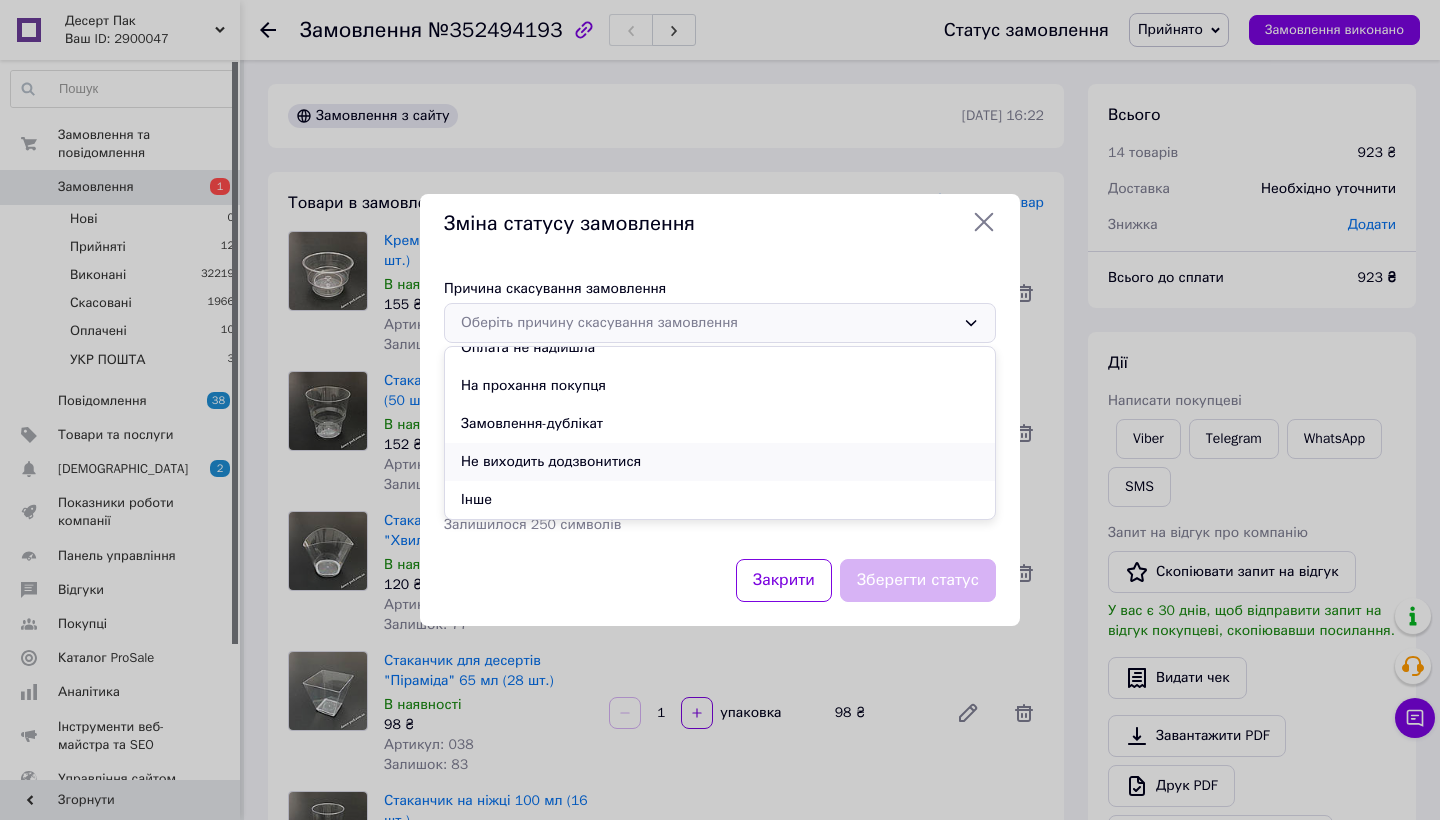 click on "Не виходить додзвонитися" at bounding box center [720, 462] 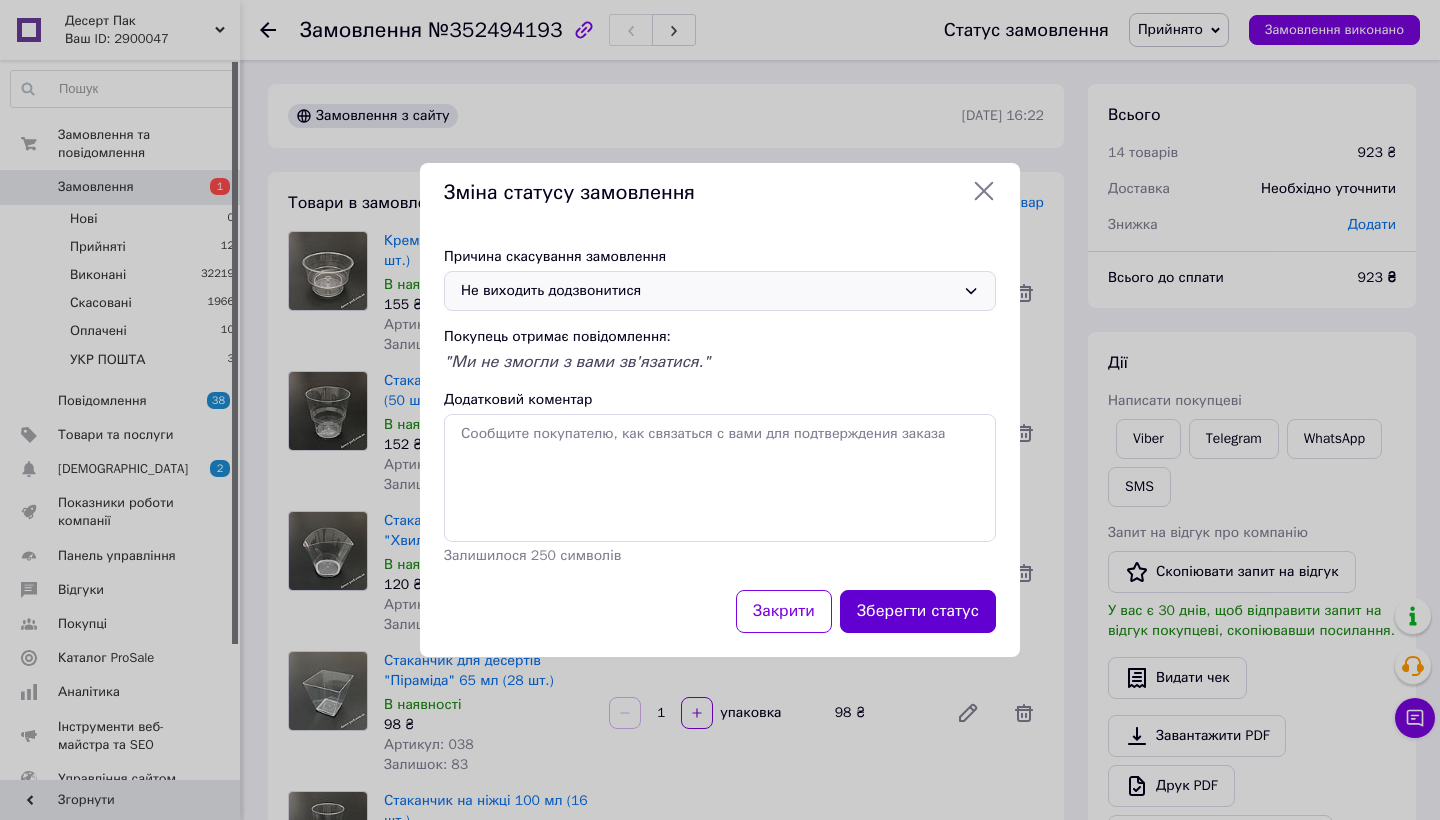 click on "Зберегти статус" at bounding box center [918, 611] 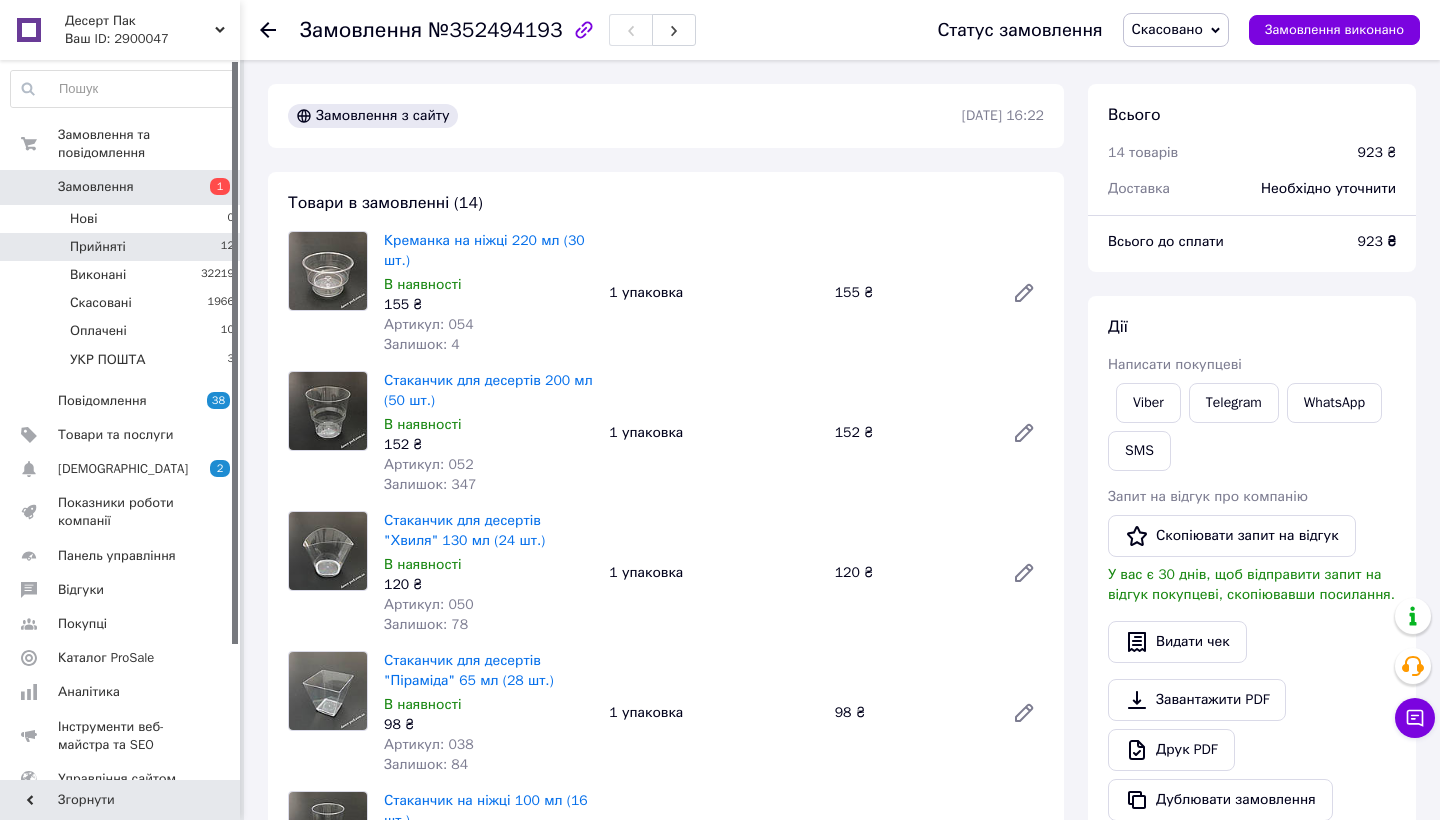 click on "Прийняті 12" at bounding box center (123, 247) 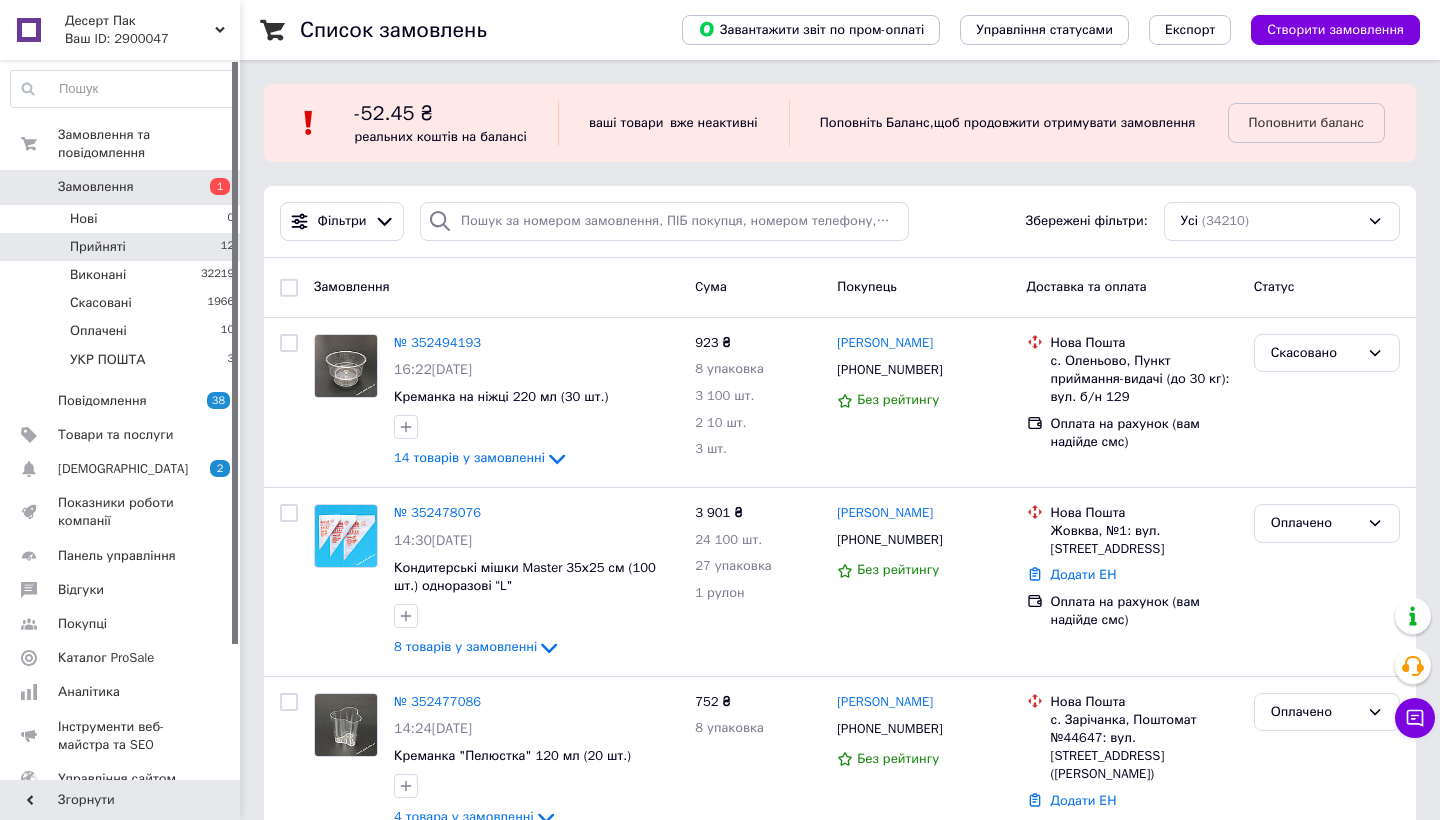 click on "Прийняті 12" at bounding box center [123, 247] 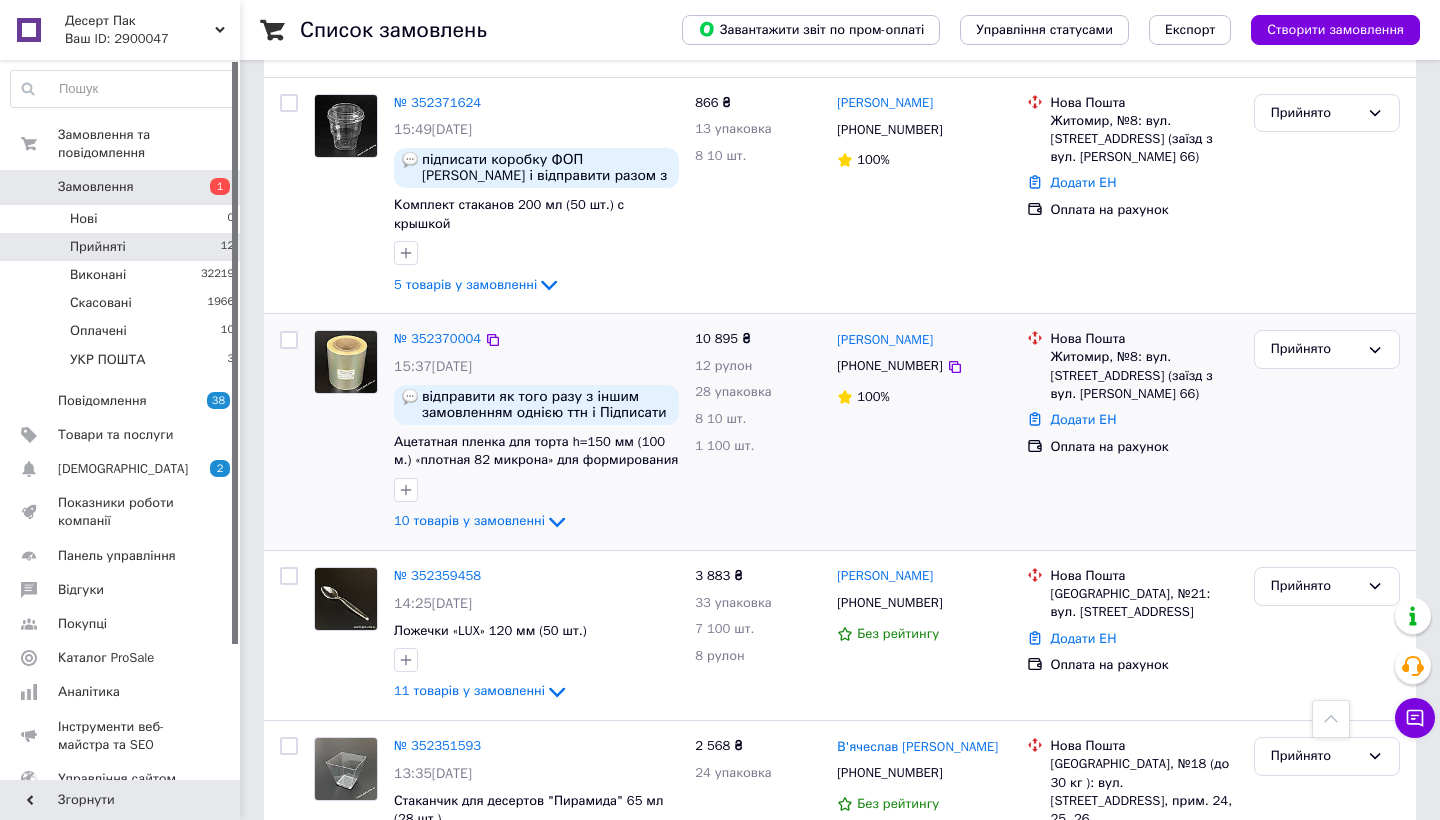 scroll, scrollTop: 691, scrollLeft: 0, axis: vertical 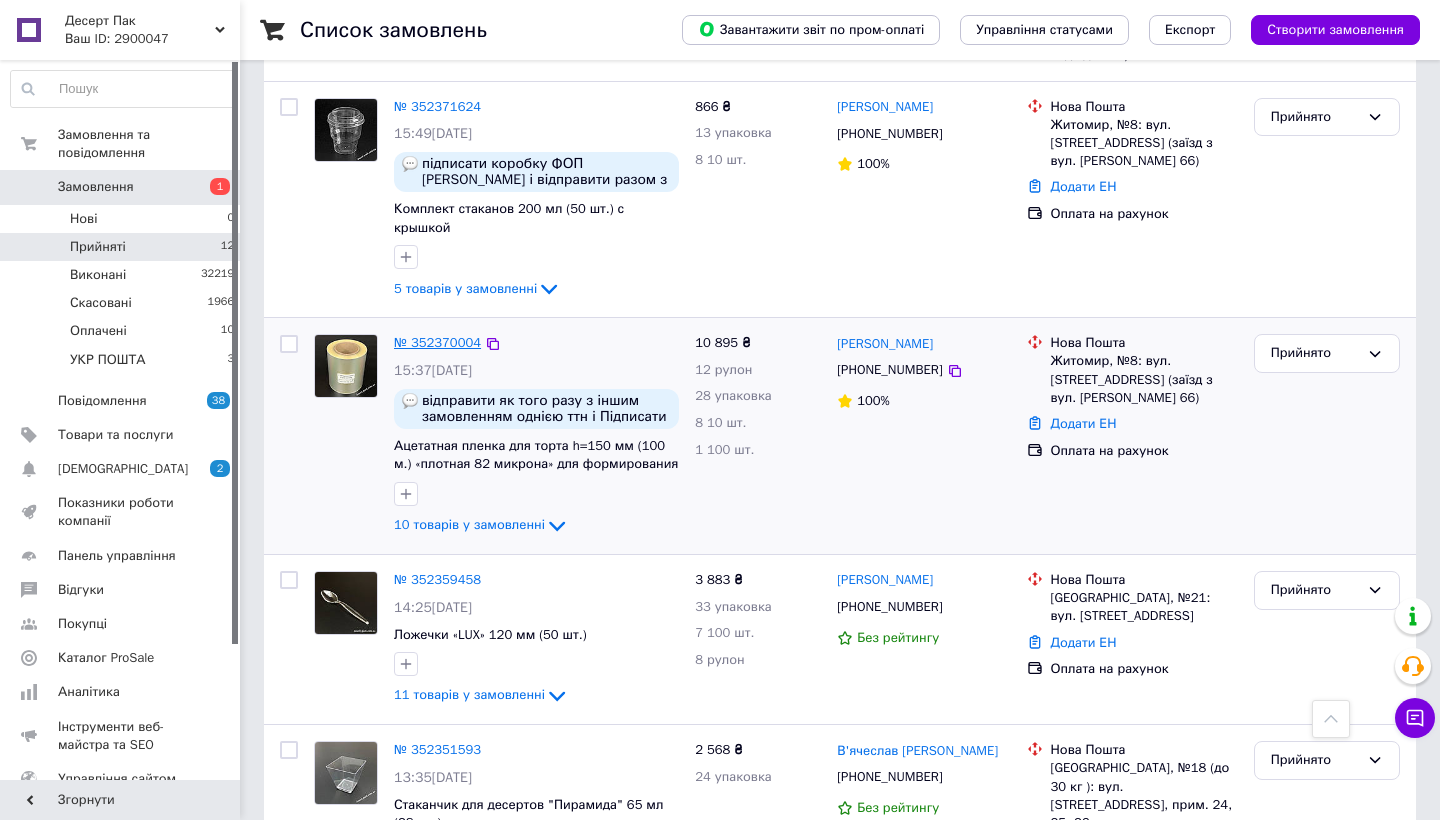 click on "№ 352370004" at bounding box center [437, 342] 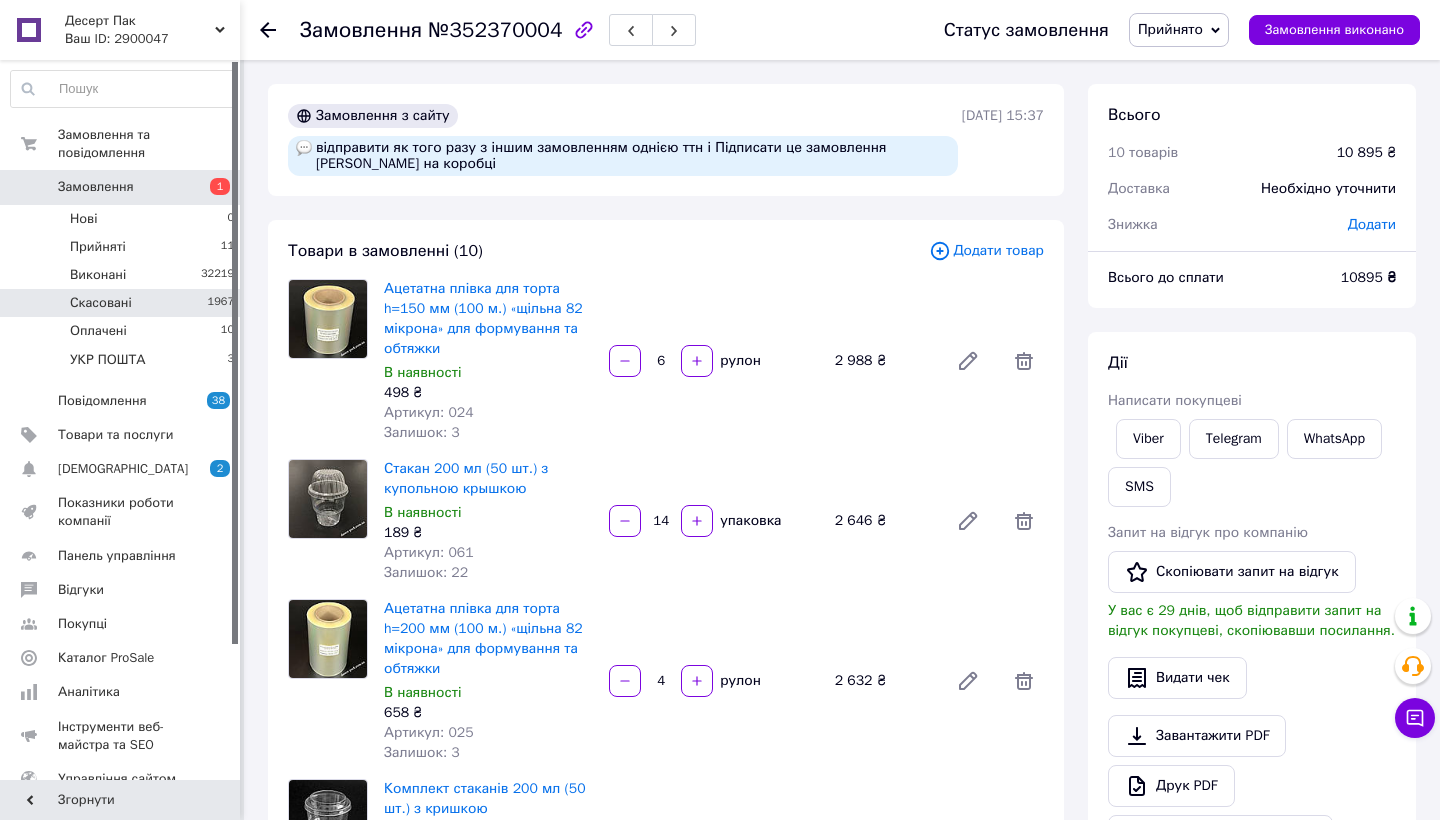 scroll, scrollTop: 0, scrollLeft: 0, axis: both 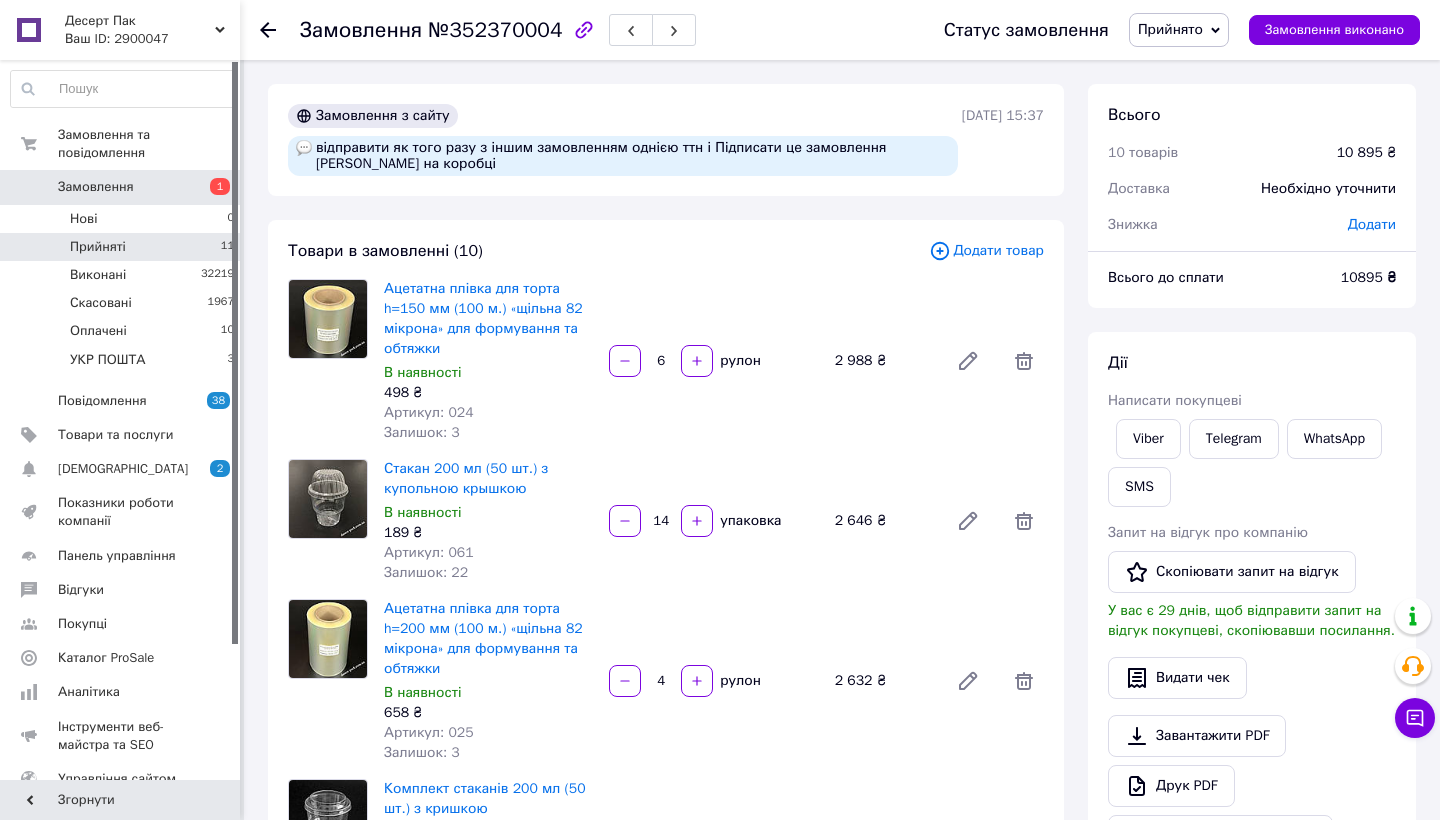 click on "Прийняті 11" at bounding box center (123, 247) 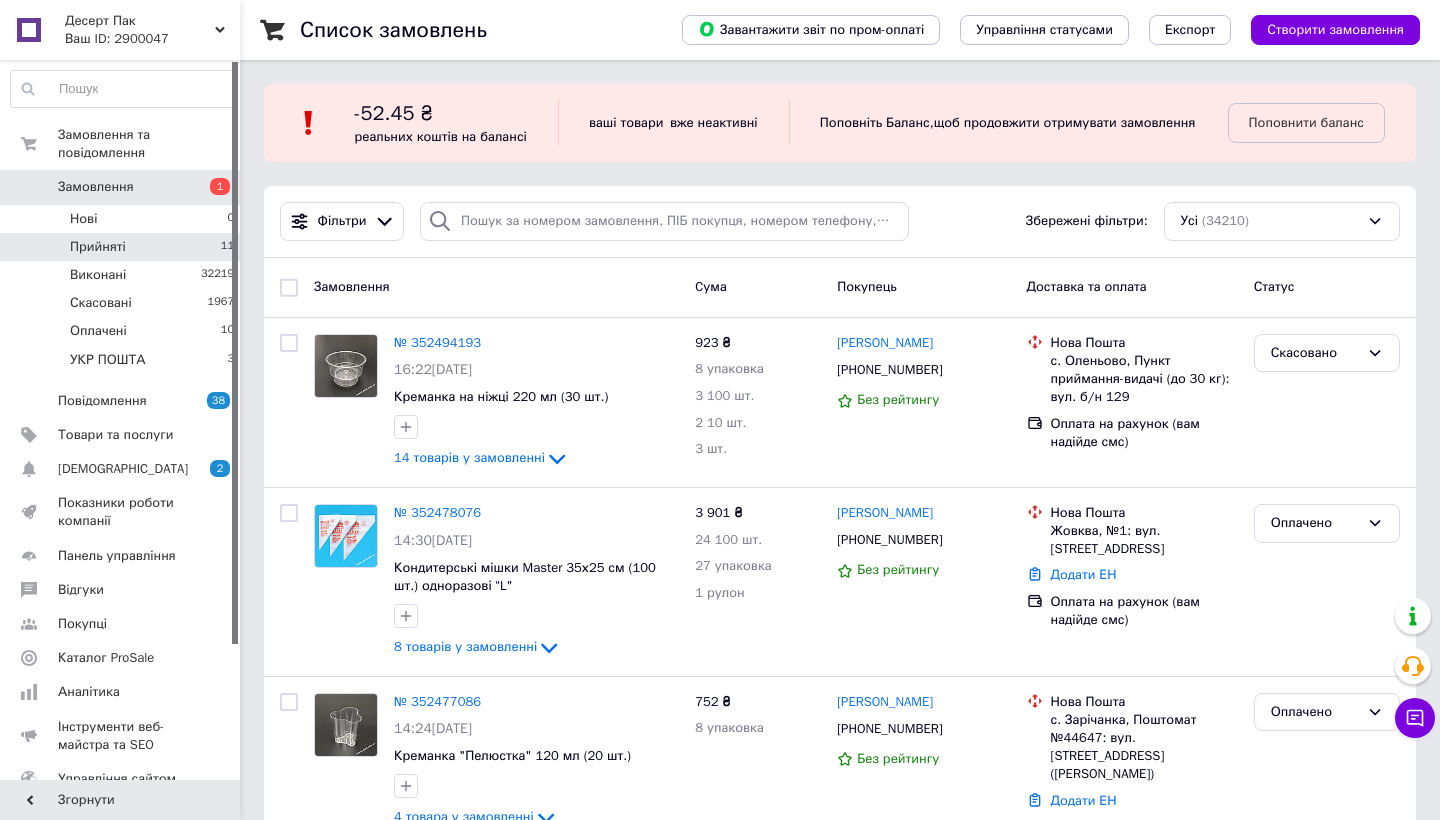 click on "Прийняті 11" at bounding box center (123, 247) 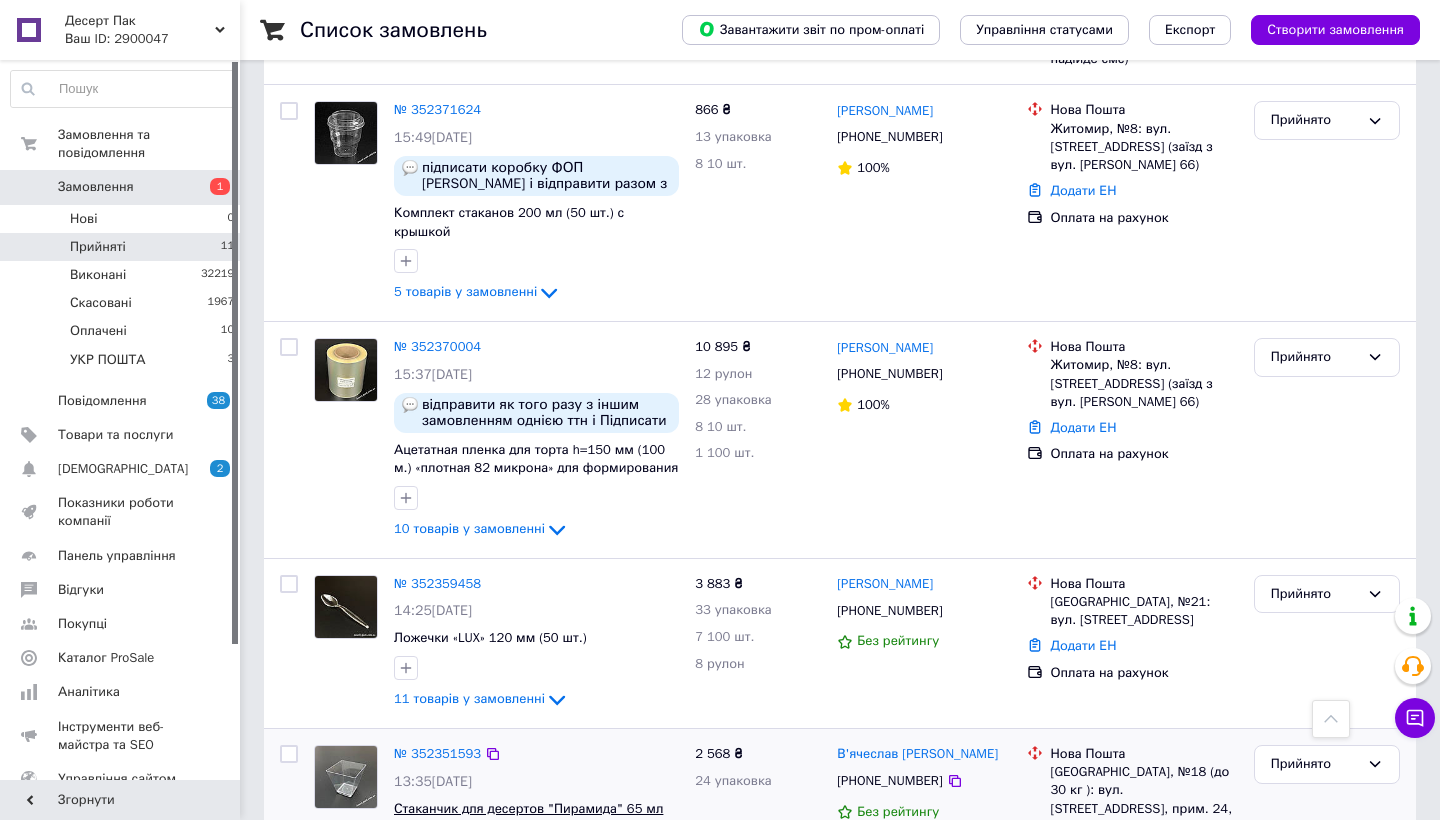 scroll, scrollTop: 513, scrollLeft: 0, axis: vertical 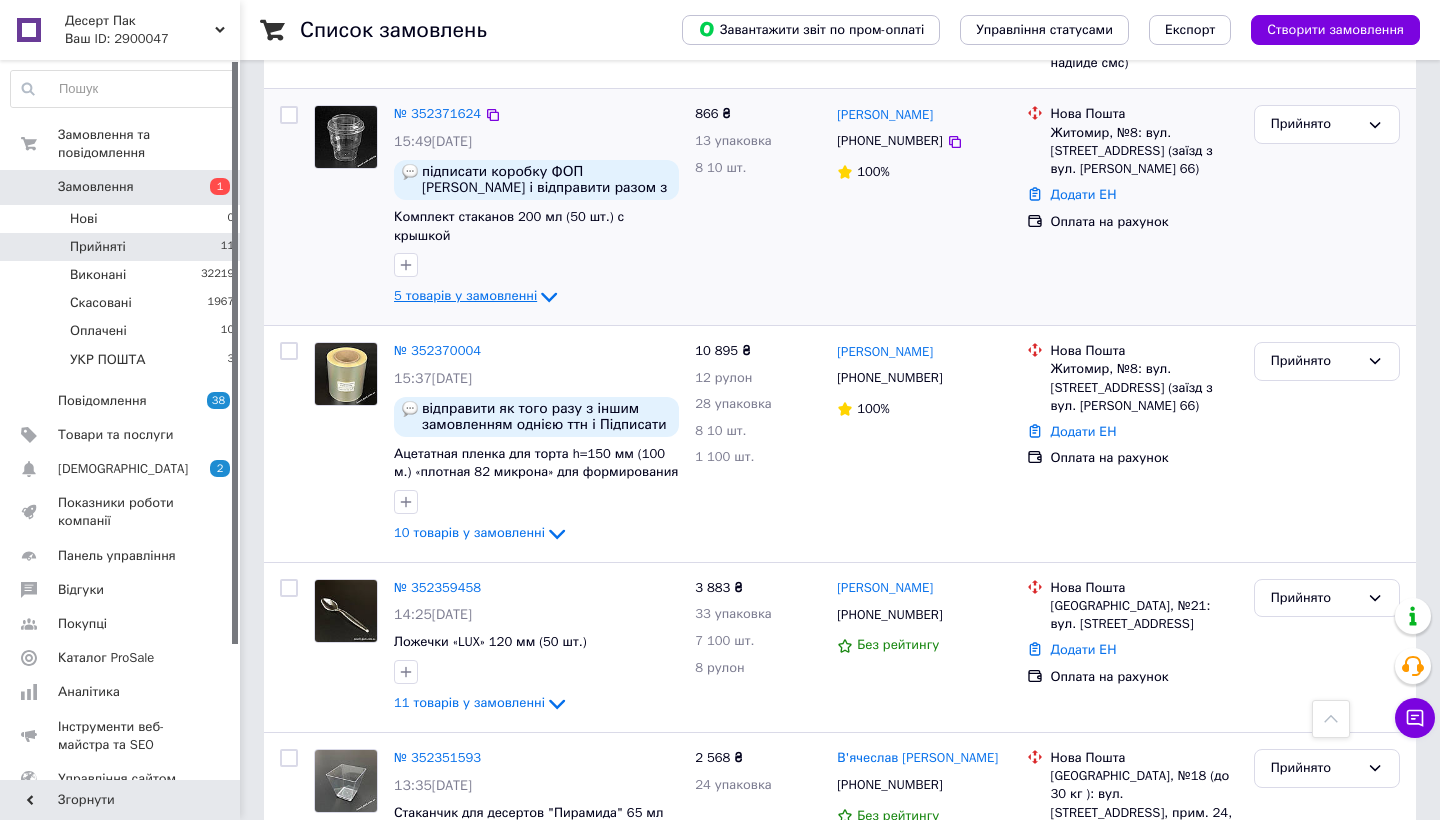 click on "5 товарів у замовленні" at bounding box center [465, 296] 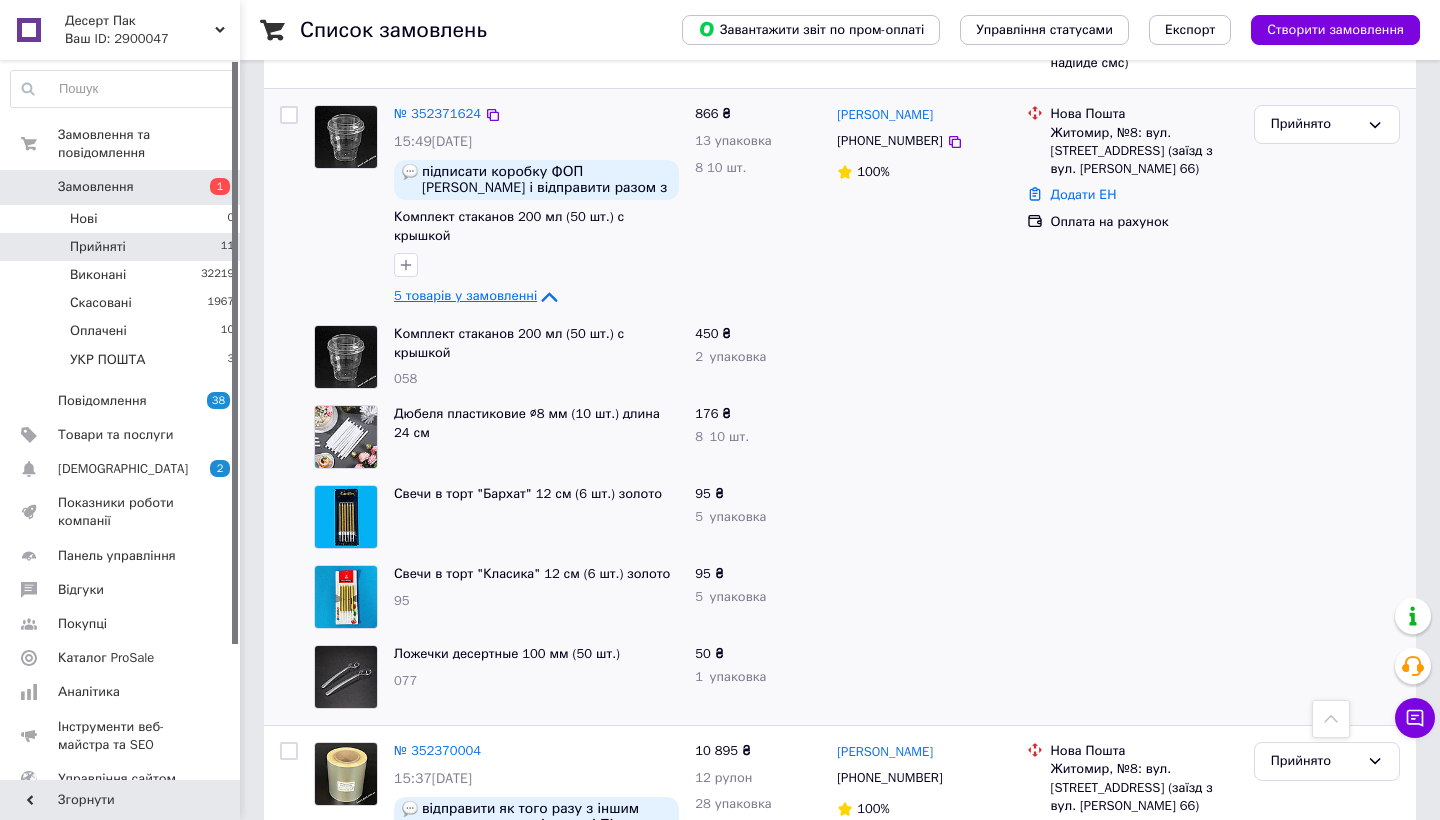 click on "5 товарів у замовленні" at bounding box center (465, 296) 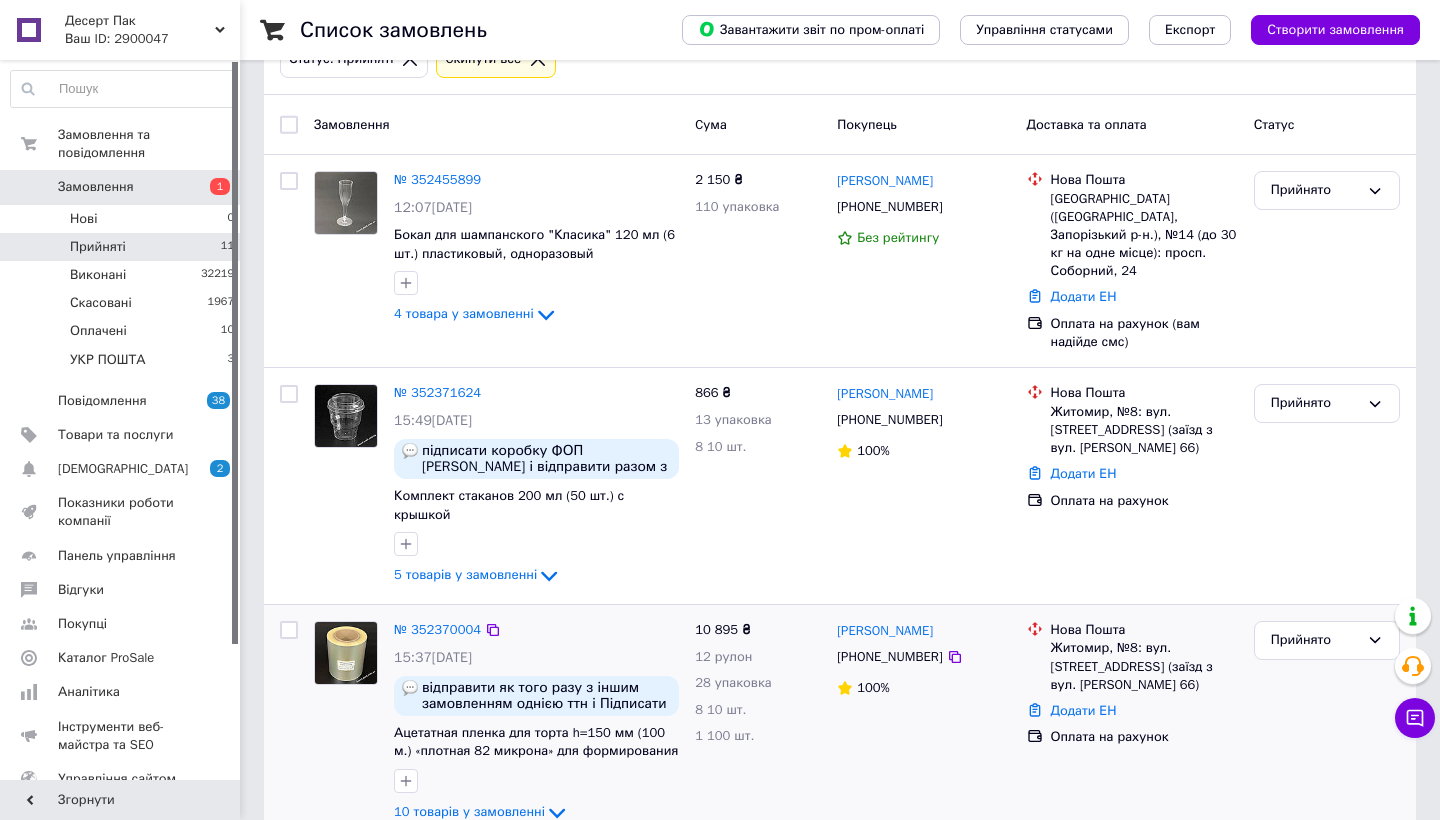 scroll, scrollTop: 183, scrollLeft: 0, axis: vertical 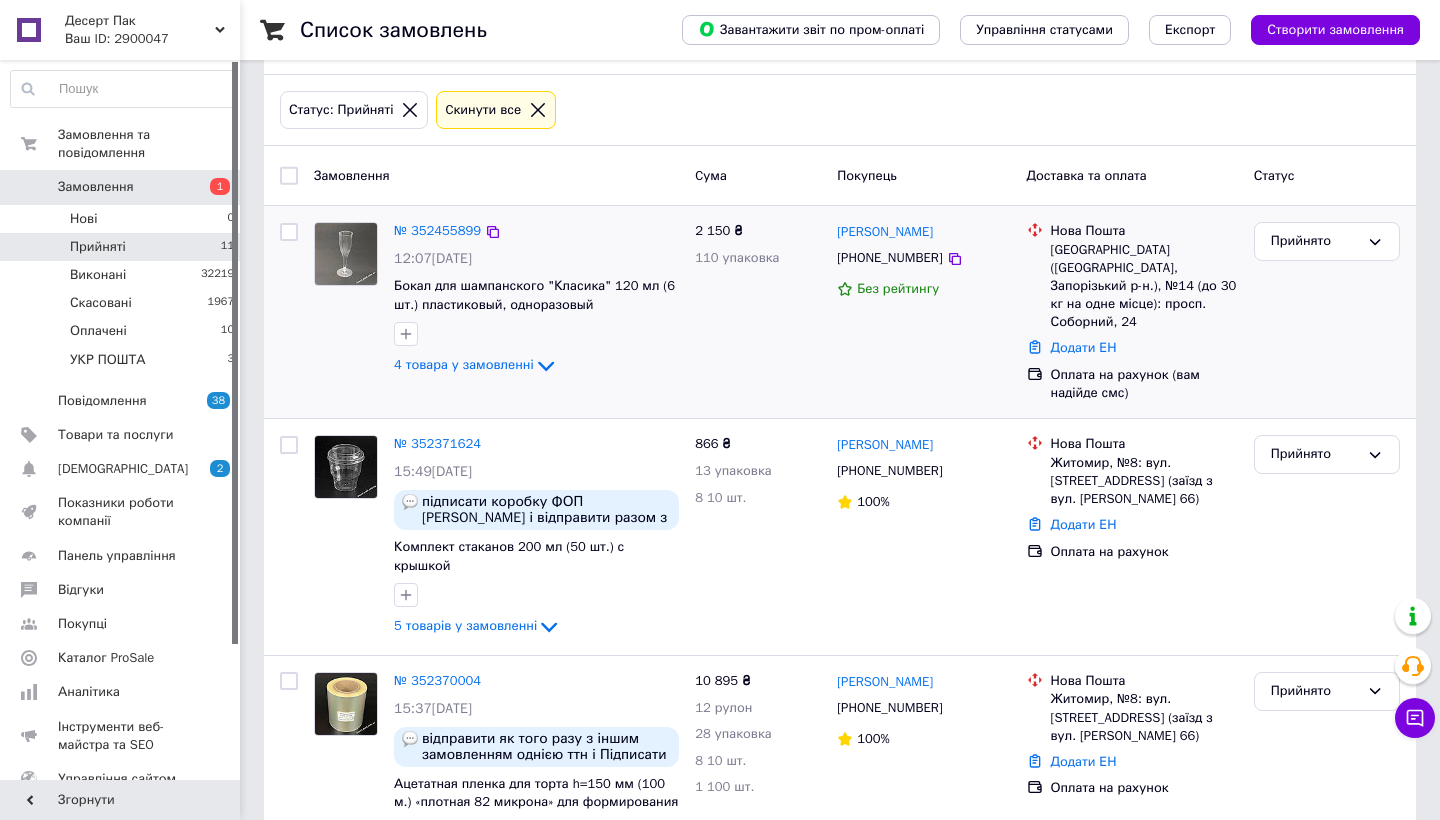 click on "№ 352455899" at bounding box center (437, 231) 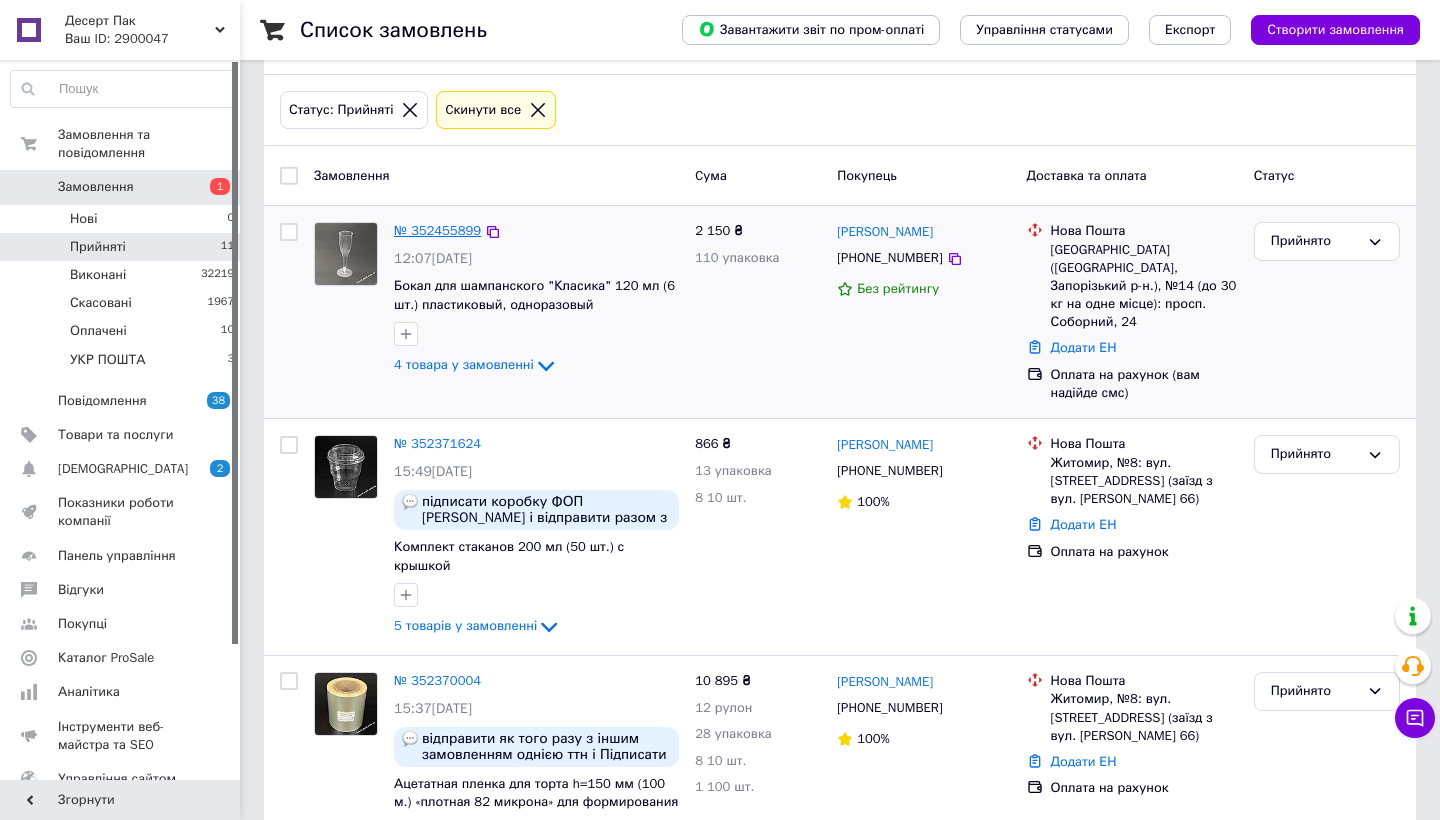 click on "№ 352455899" at bounding box center (437, 230) 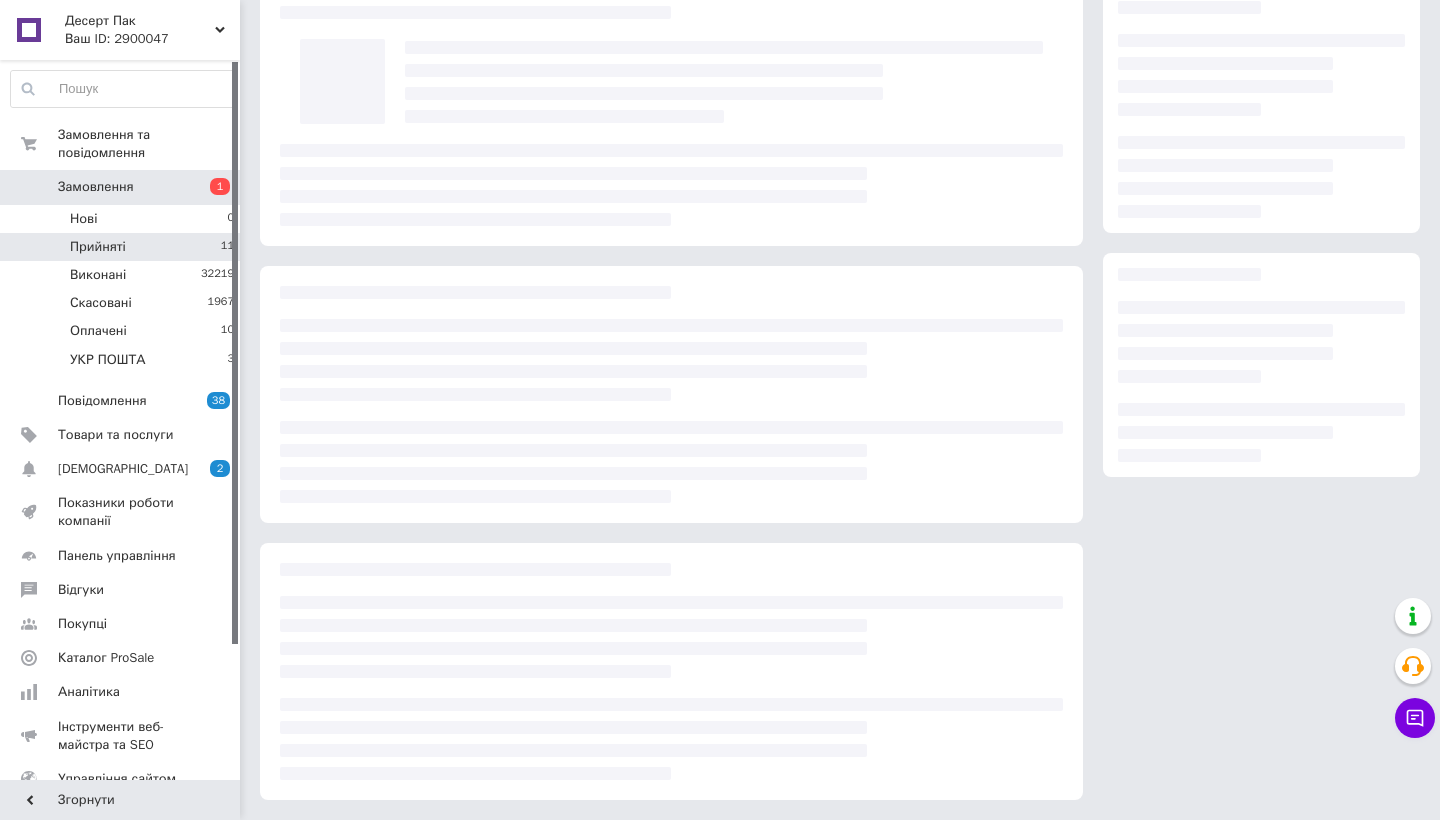 scroll, scrollTop: 94, scrollLeft: 0, axis: vertical 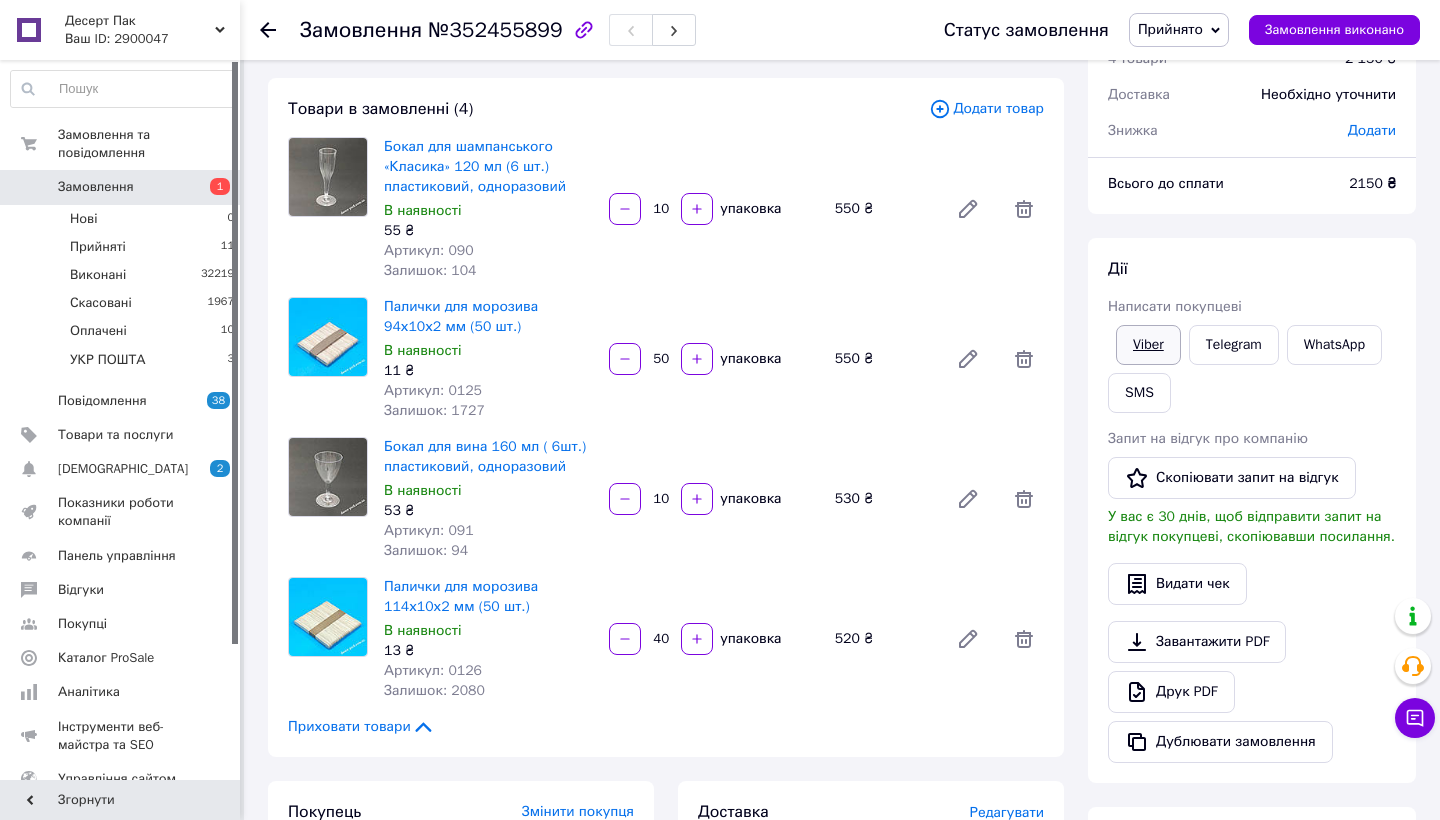 click on "Viber" at bounding box center [1148, 345] 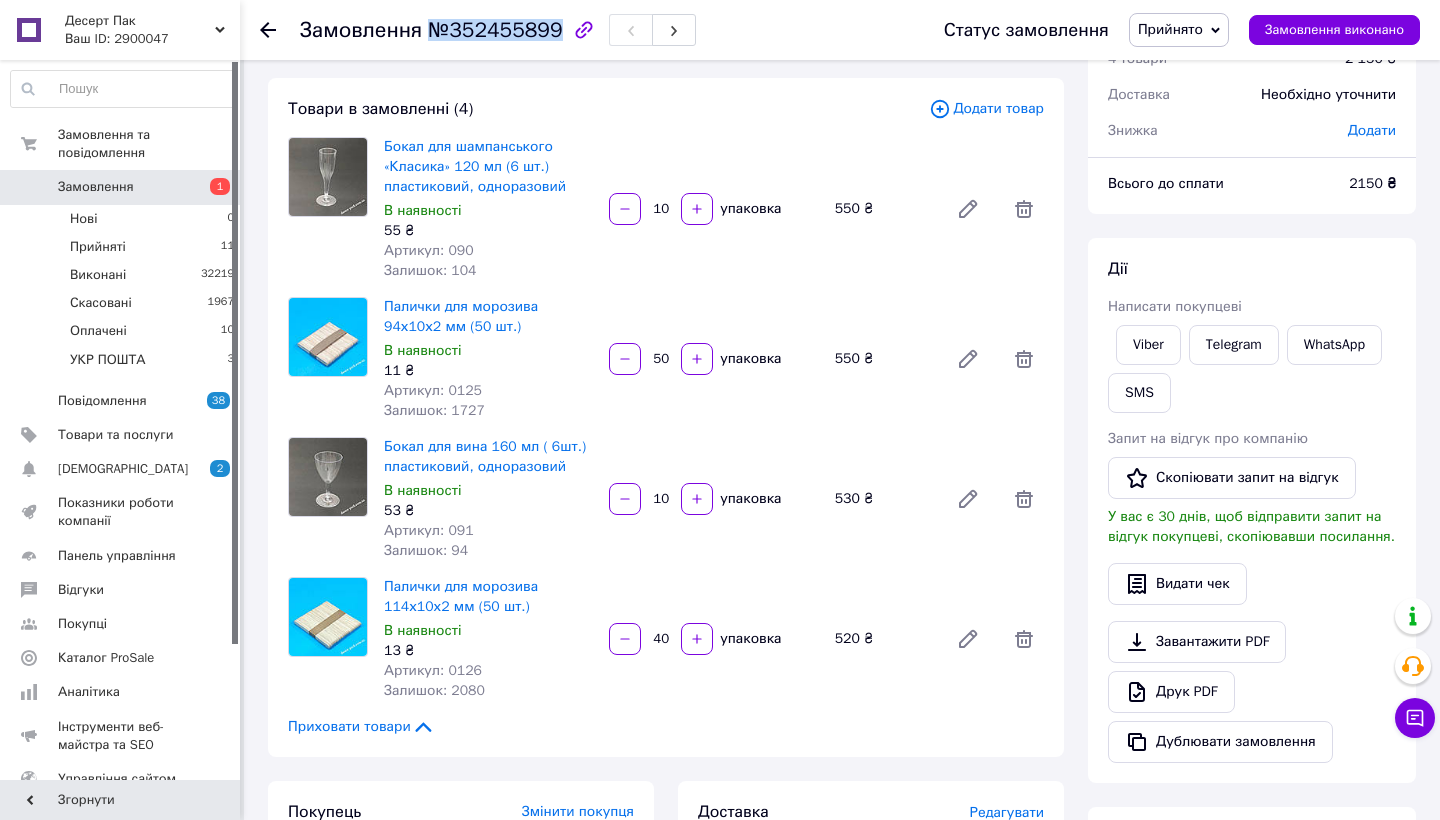drag, startPoint x: 557, startPoint y: 27, endPoint x: 423, endPoint y: 35, distance: 134.23859 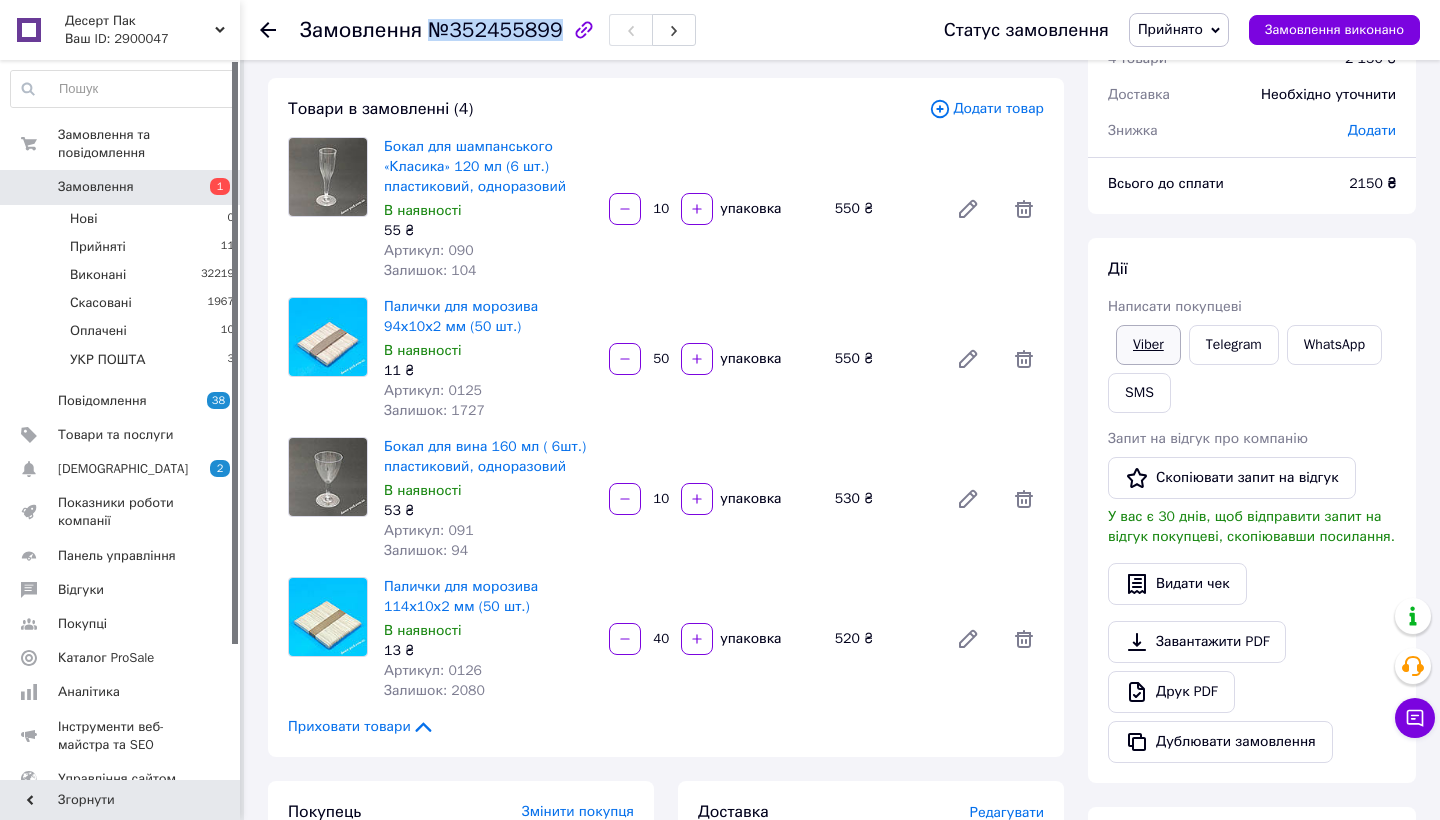 click on "Viber" at bounding box center [1148, 345] 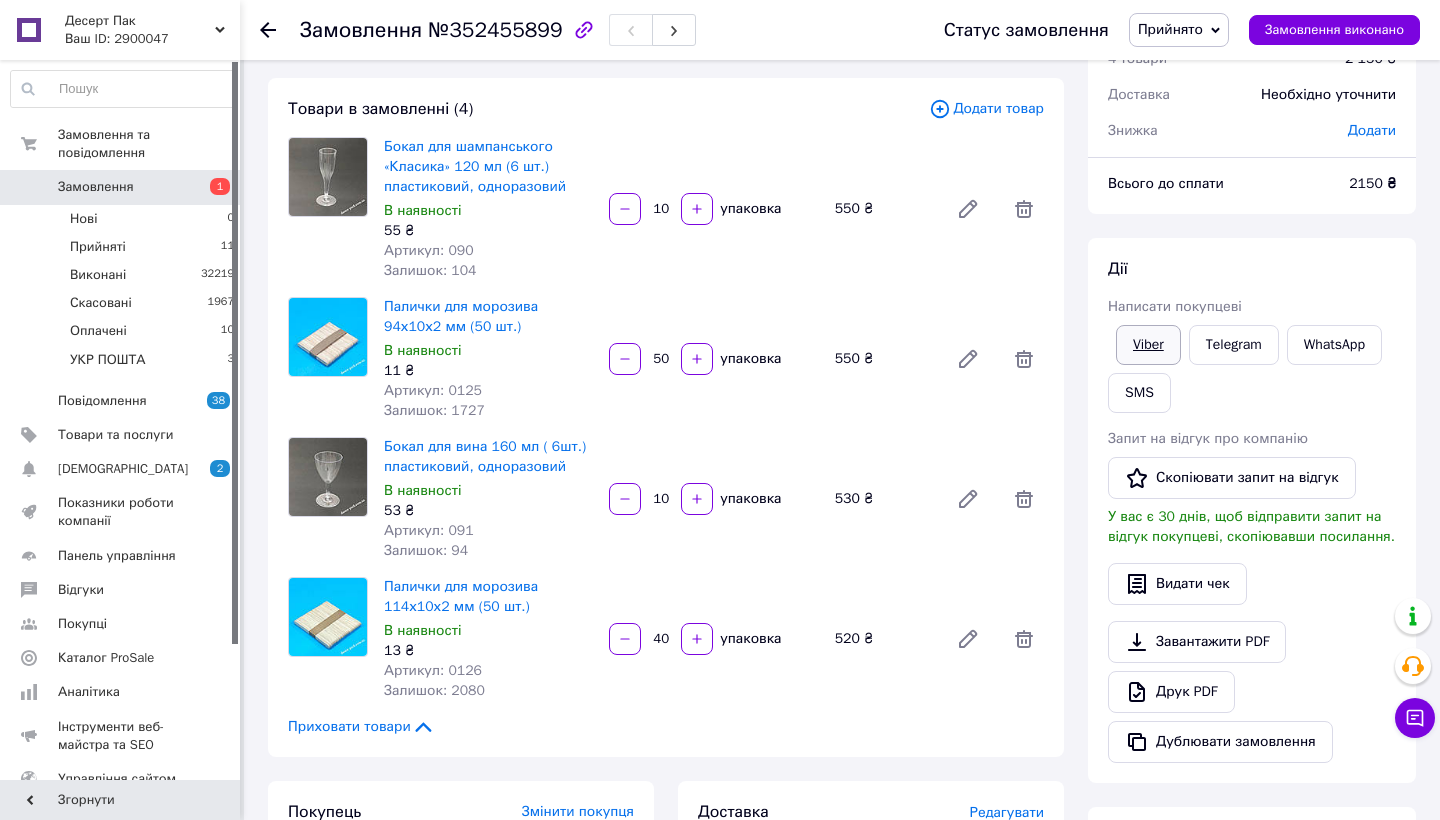 click on "Viber" at bounding box center [1148, 345] 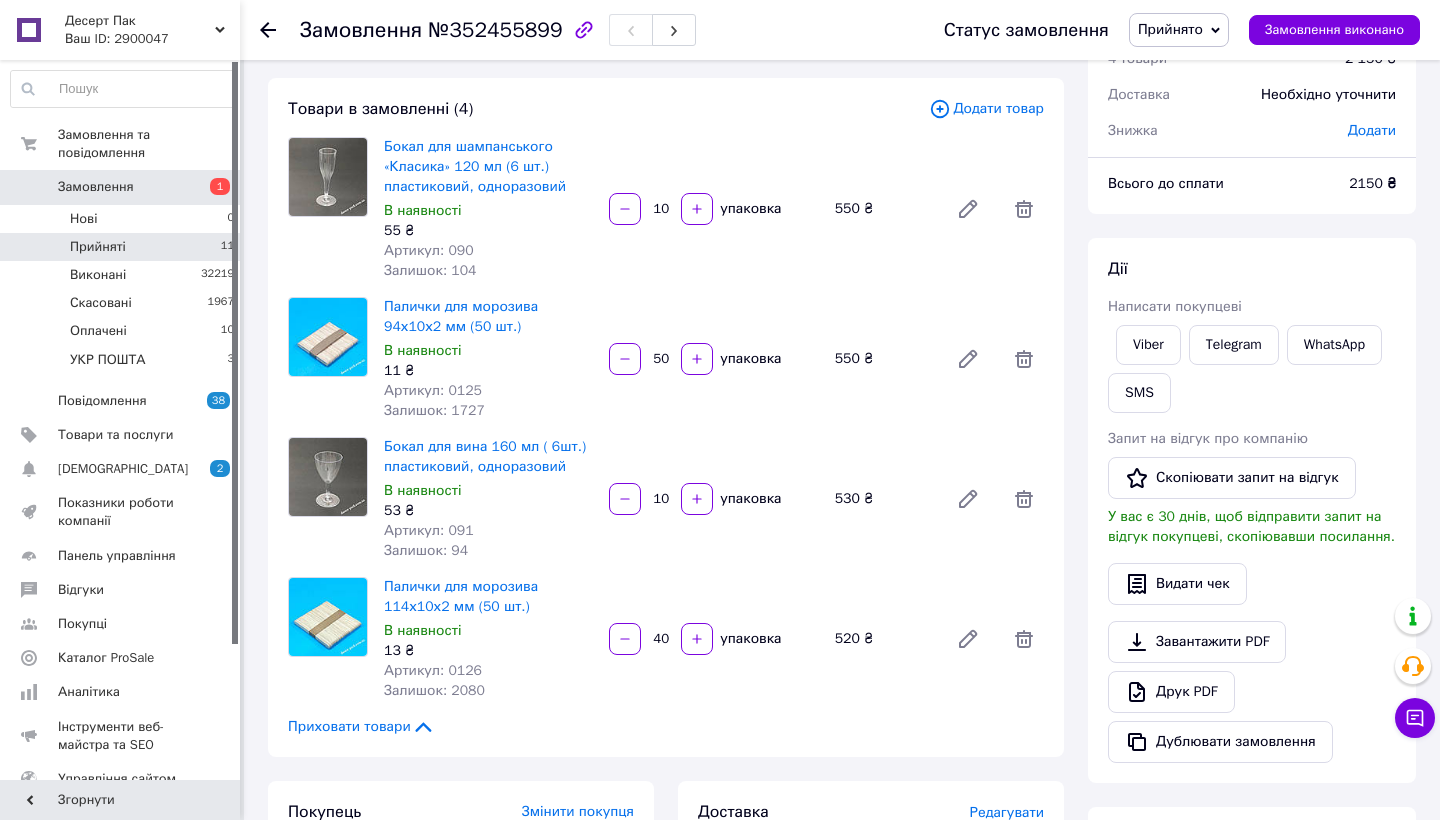 click on "Прийняті 11" at bounding box center [123, 247] 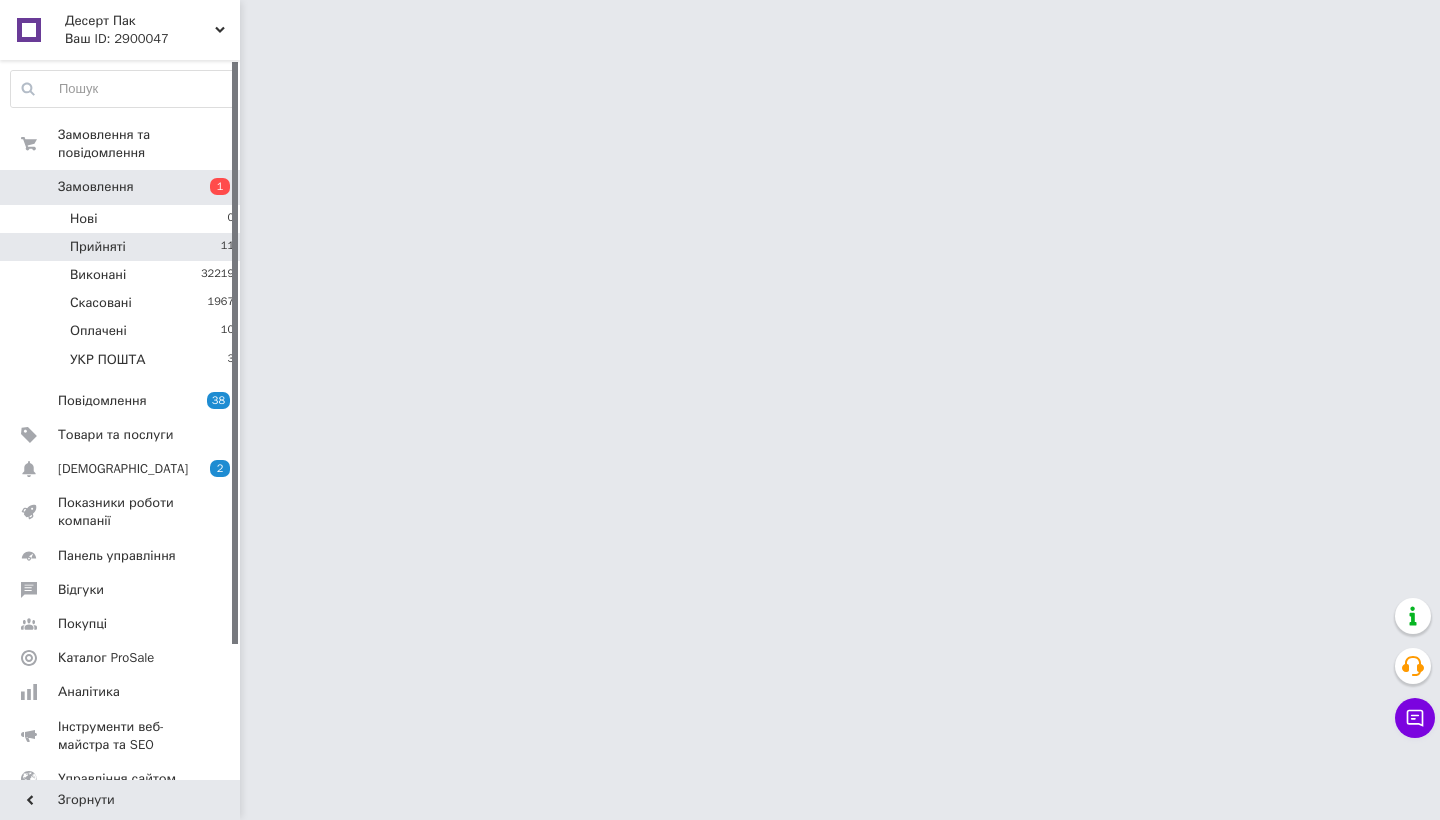 scroll, scrollTop: 0, scrollLeft: 0, axis: both 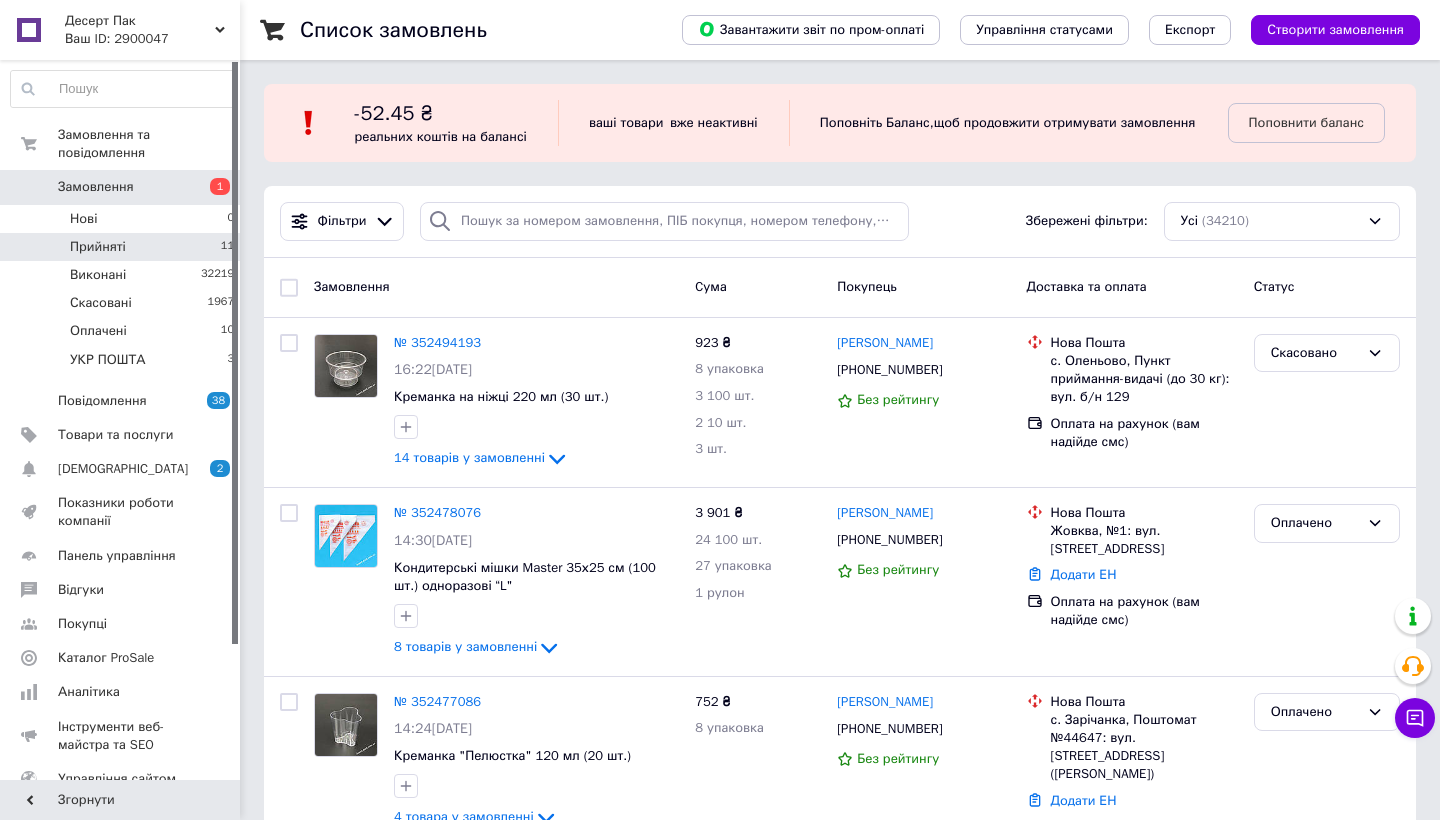 click on "Прийняті 11" at bounding box center [123, 247] 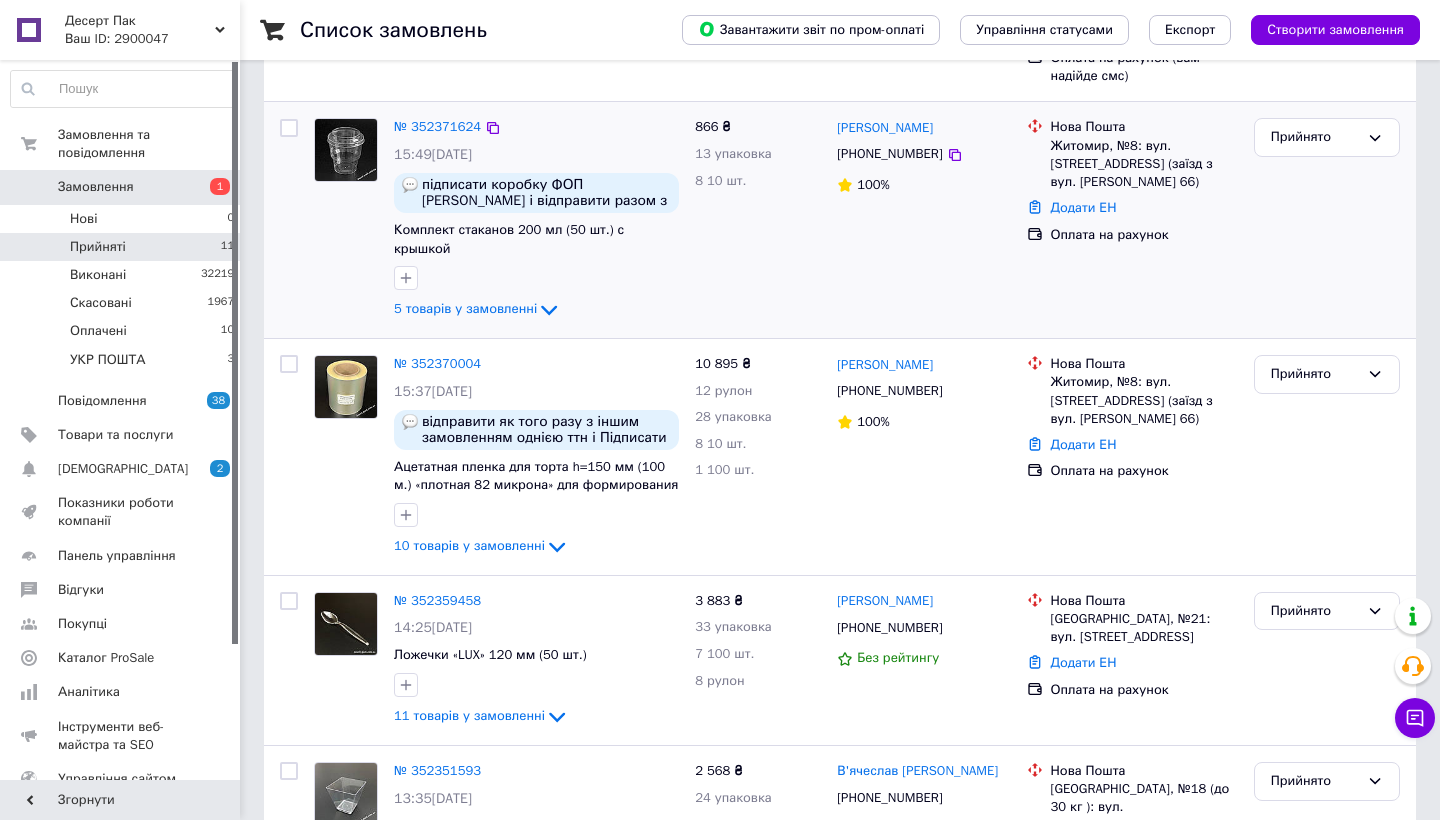 scroll, scrollTop: 541, scrollLeft: 0, axis: vertical 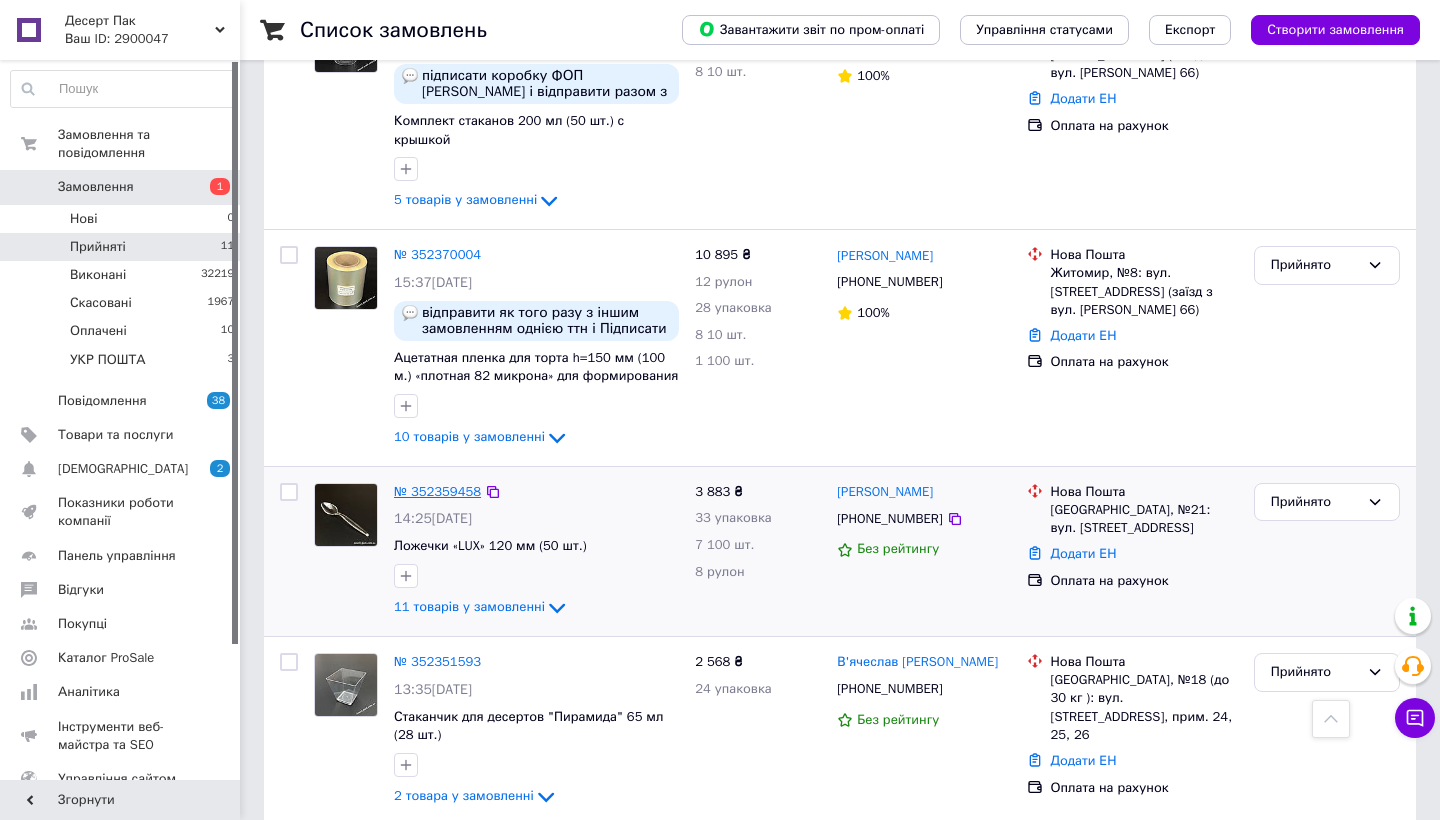 click on "№ 352359458" at bounding box center [437, 491] 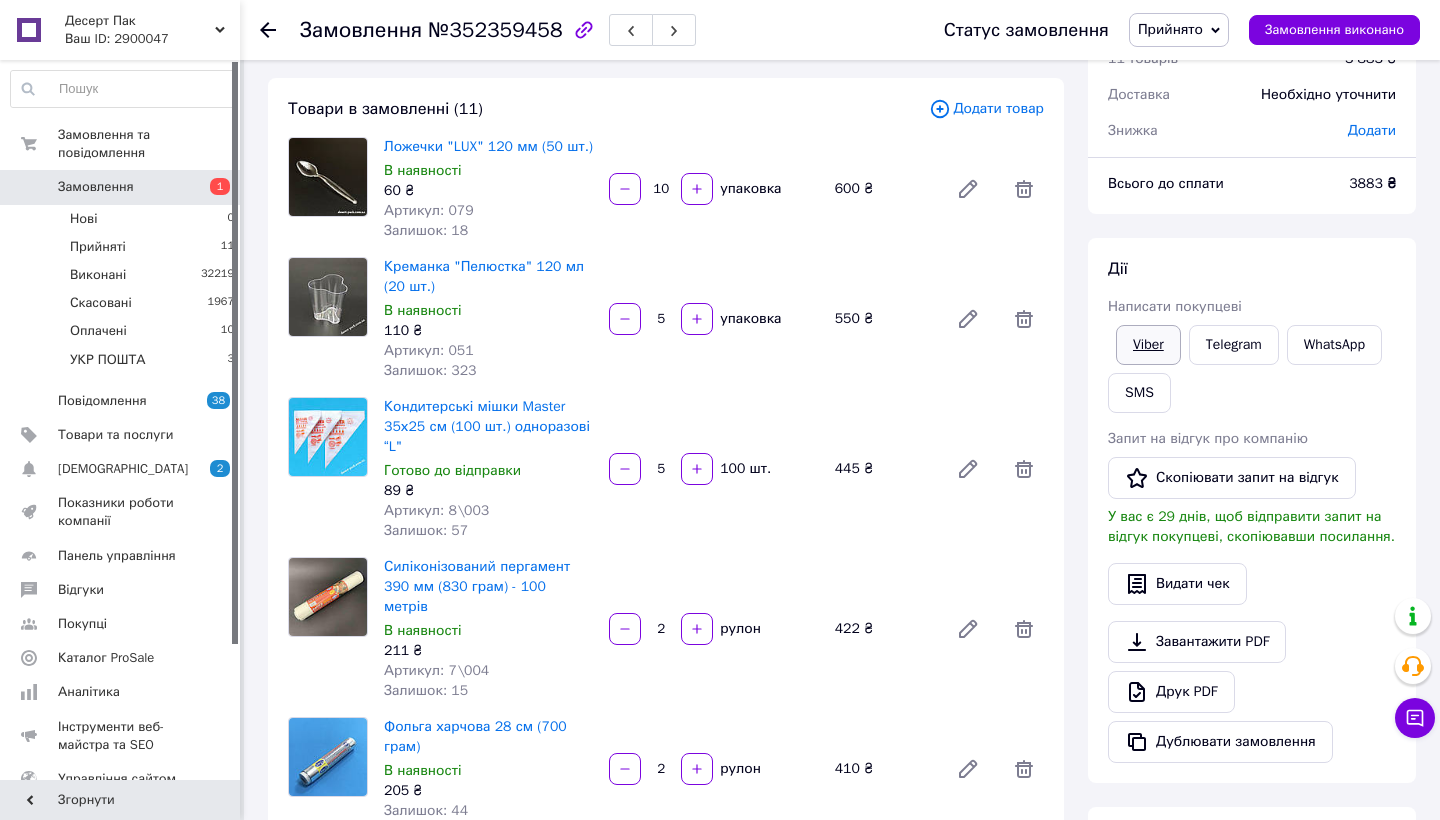 click on "Viber" at bounding box center [1148, 345] 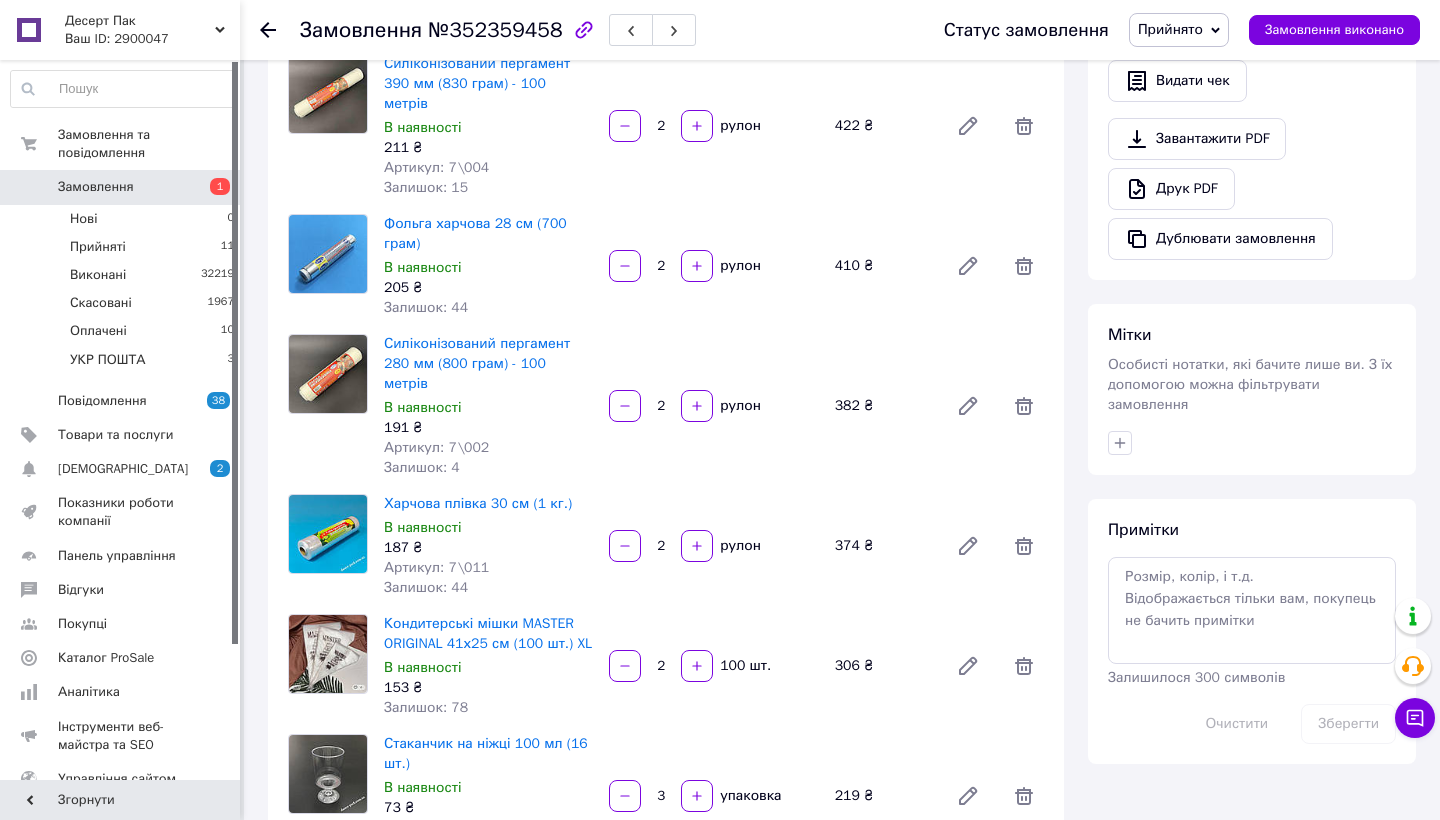 scroll, scrollTop: 494, scrollLeft: 0, axis: vertical 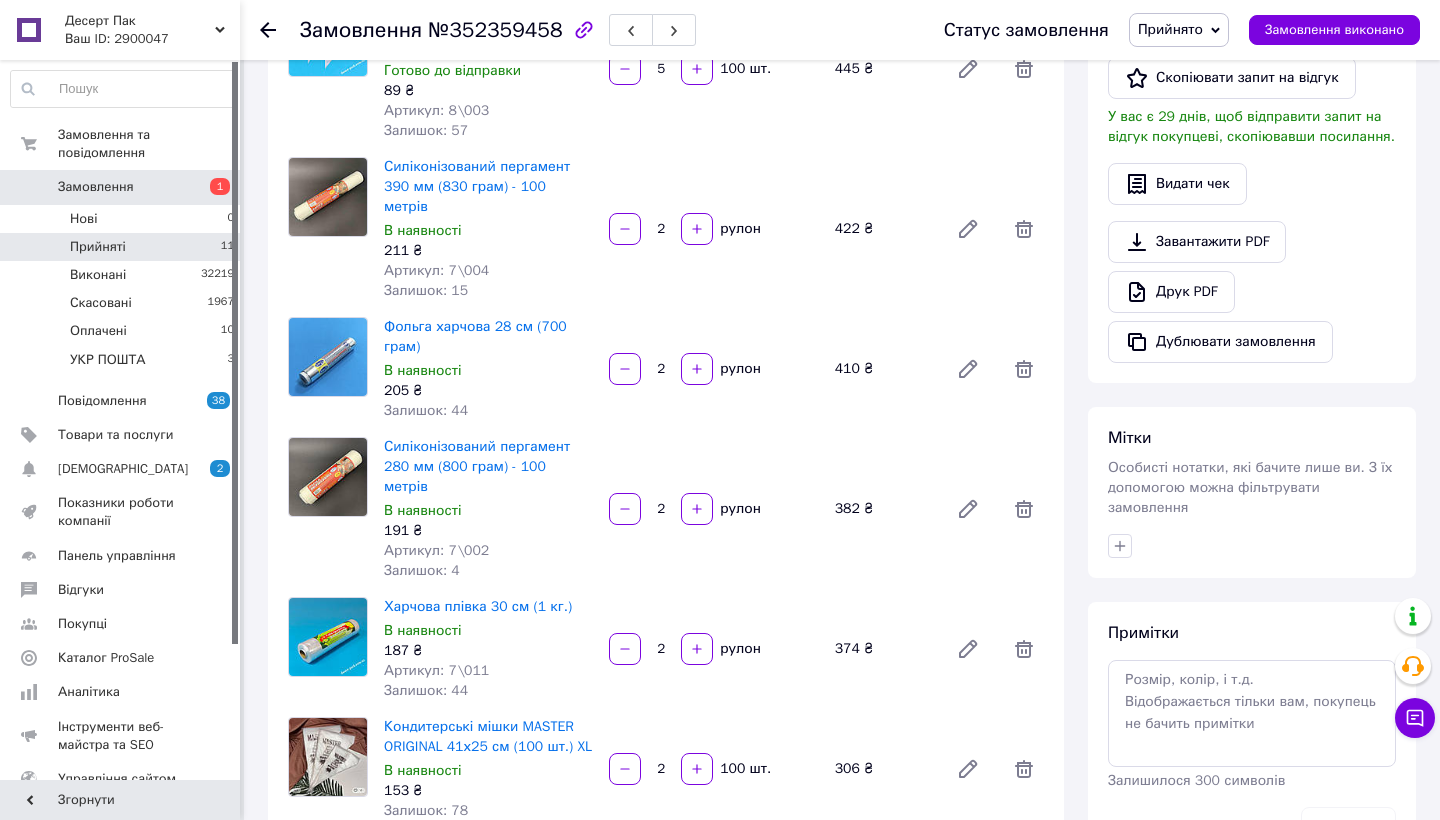click on "Прийняті 11" at bounding box center (123, 247) 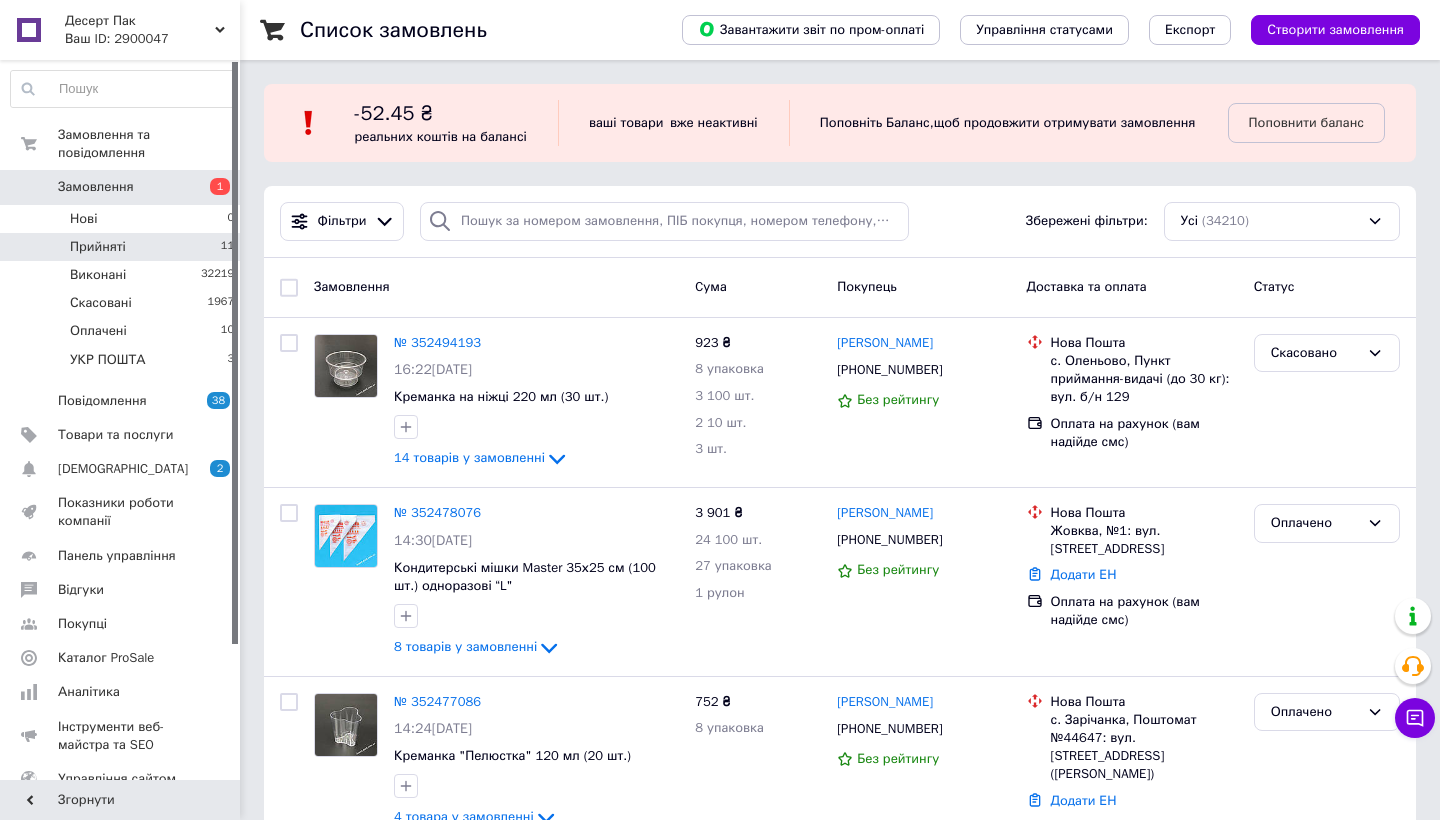 click on "Прийняті 11" at bounding box center [123, 247] 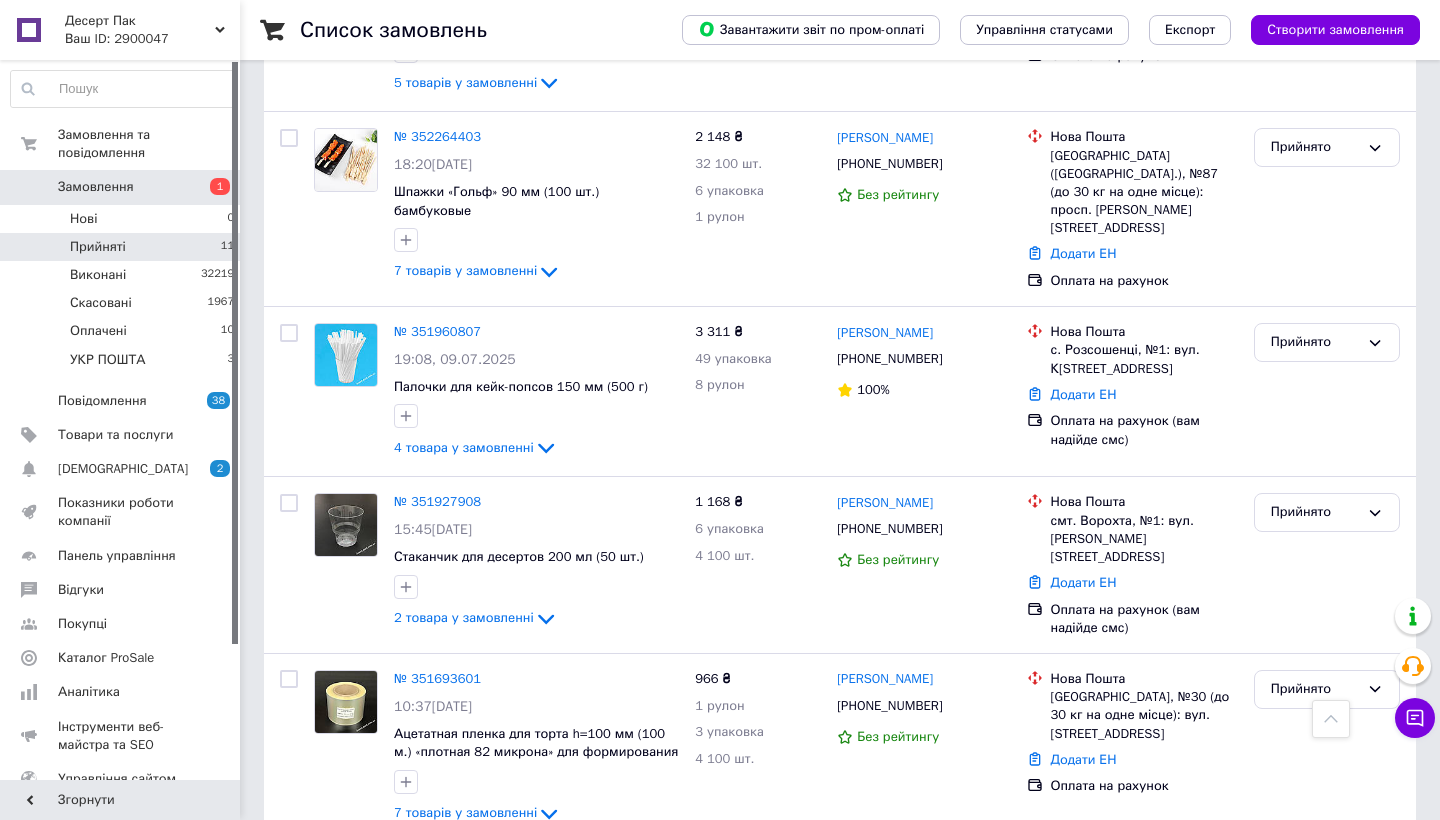 scroll, scrollTop: 1705, scrollLeft: 0, axis: vertical 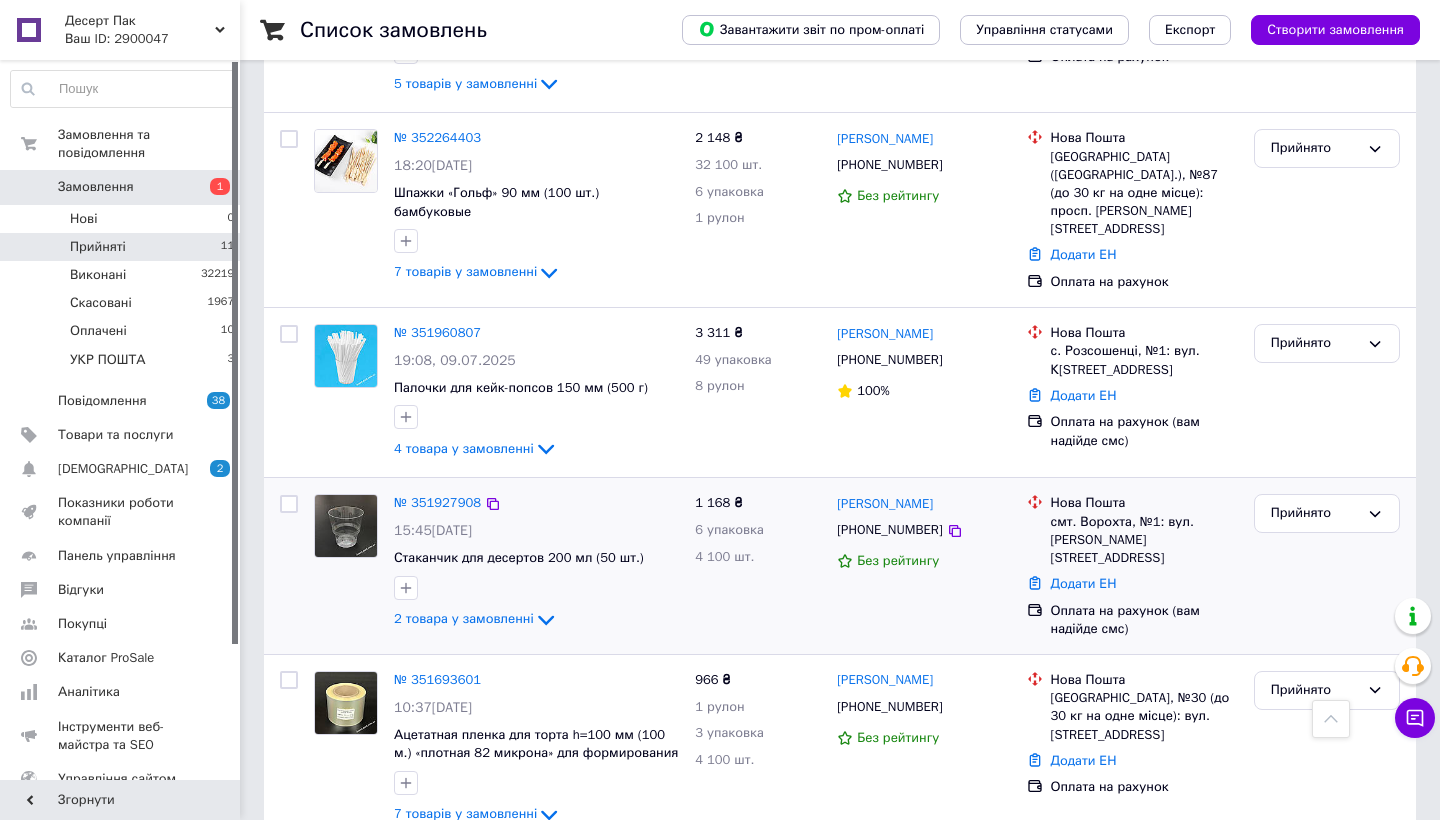 click on "1 168 ₴ 6 упаковка 4 100 шт." at bounding box center [758, 566] 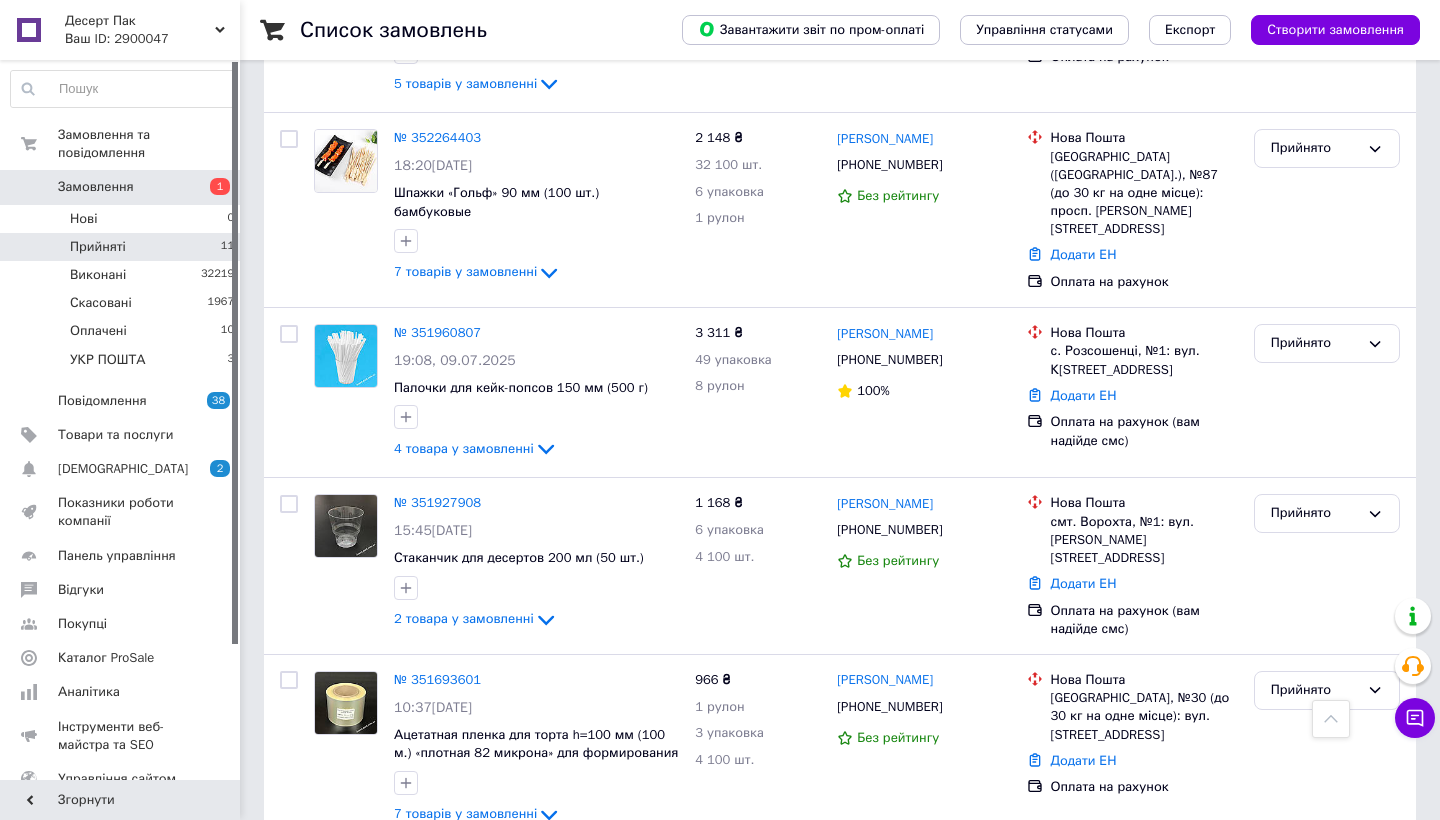 click on "Замовлення" at bounding box center [96, 187] 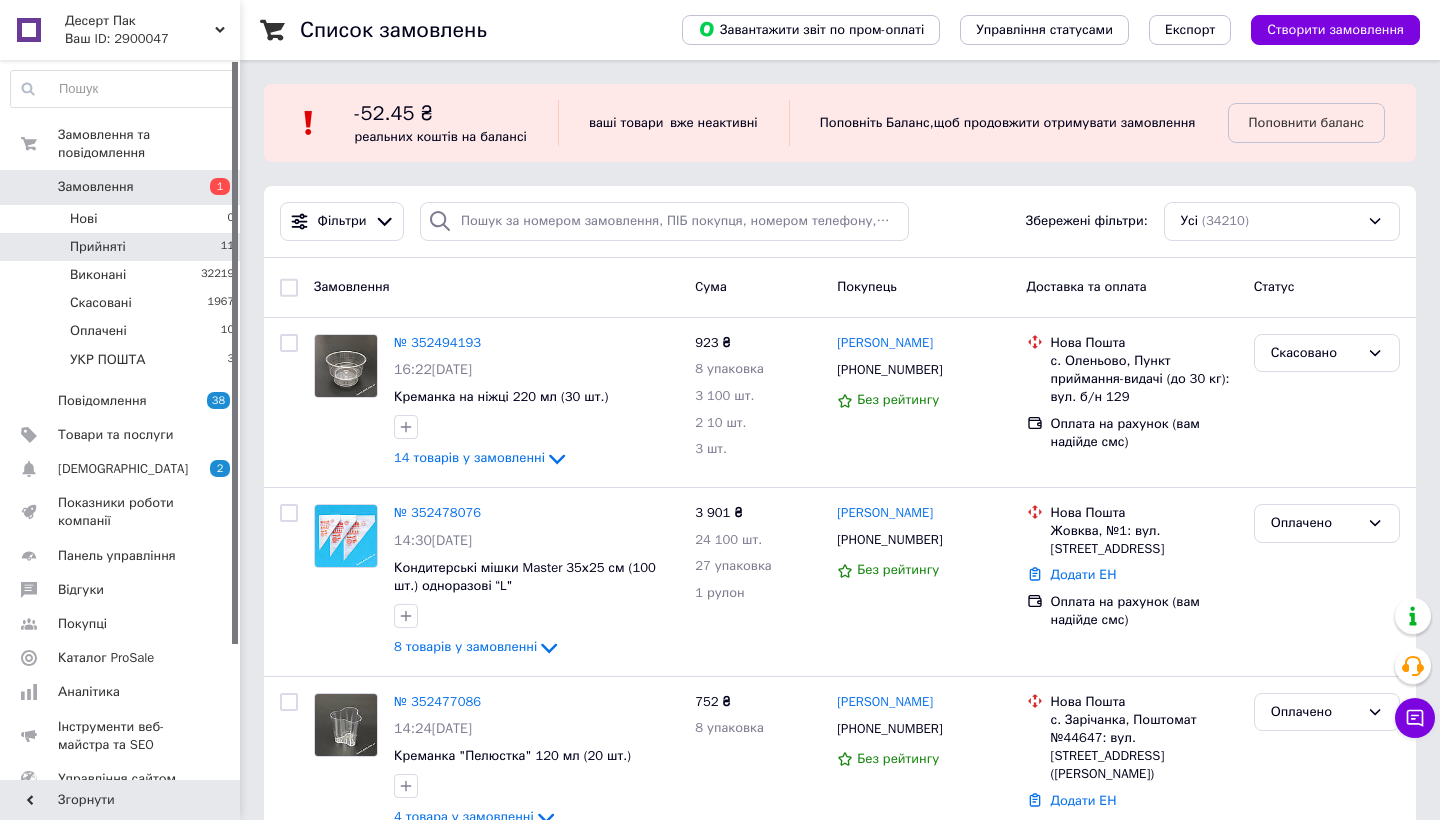 click on "Прийняті 11" at bounding box center (123, 247) 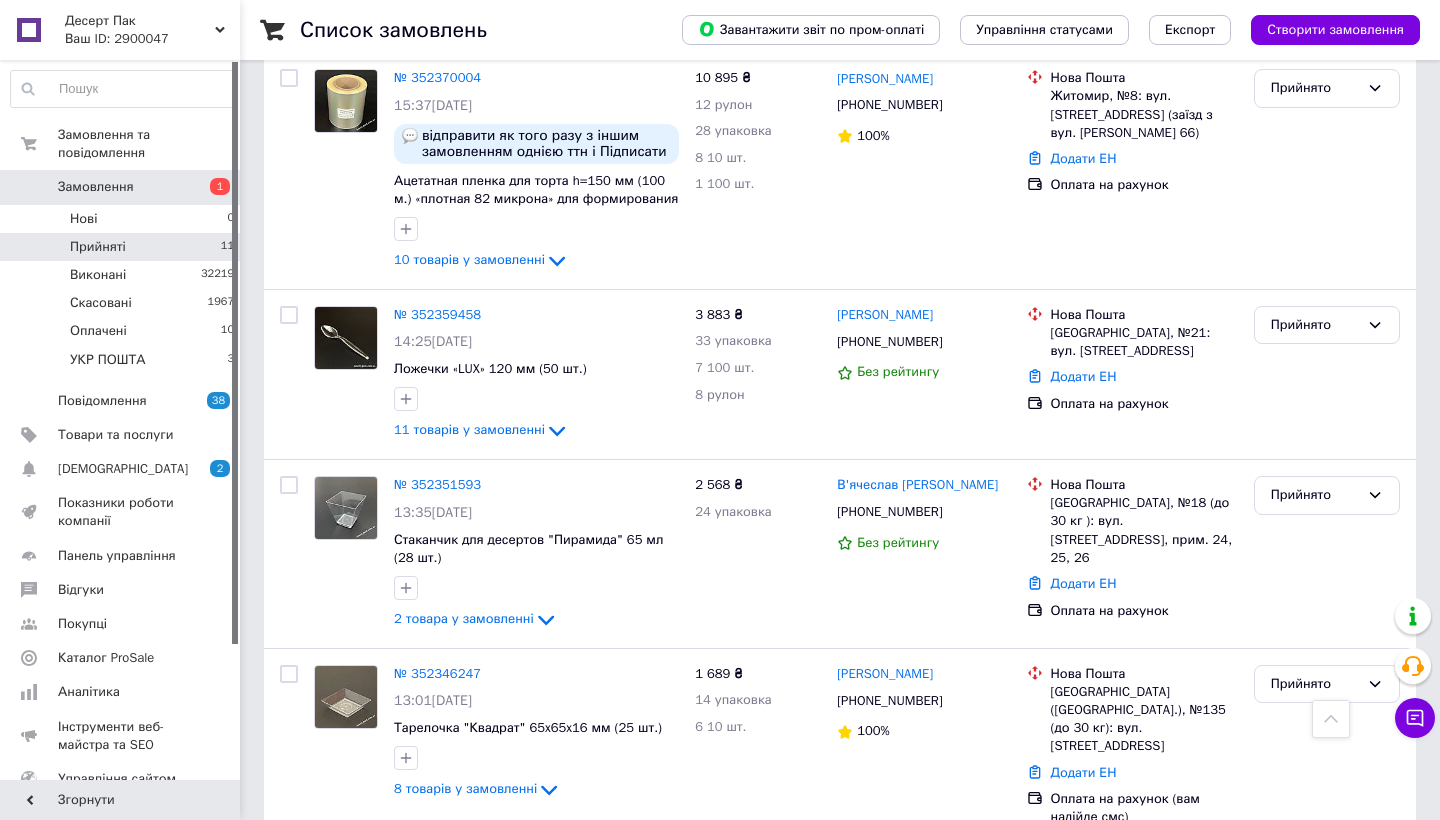 scroll, scrollTop: 720, scrollLeft: 0, axis: vertical 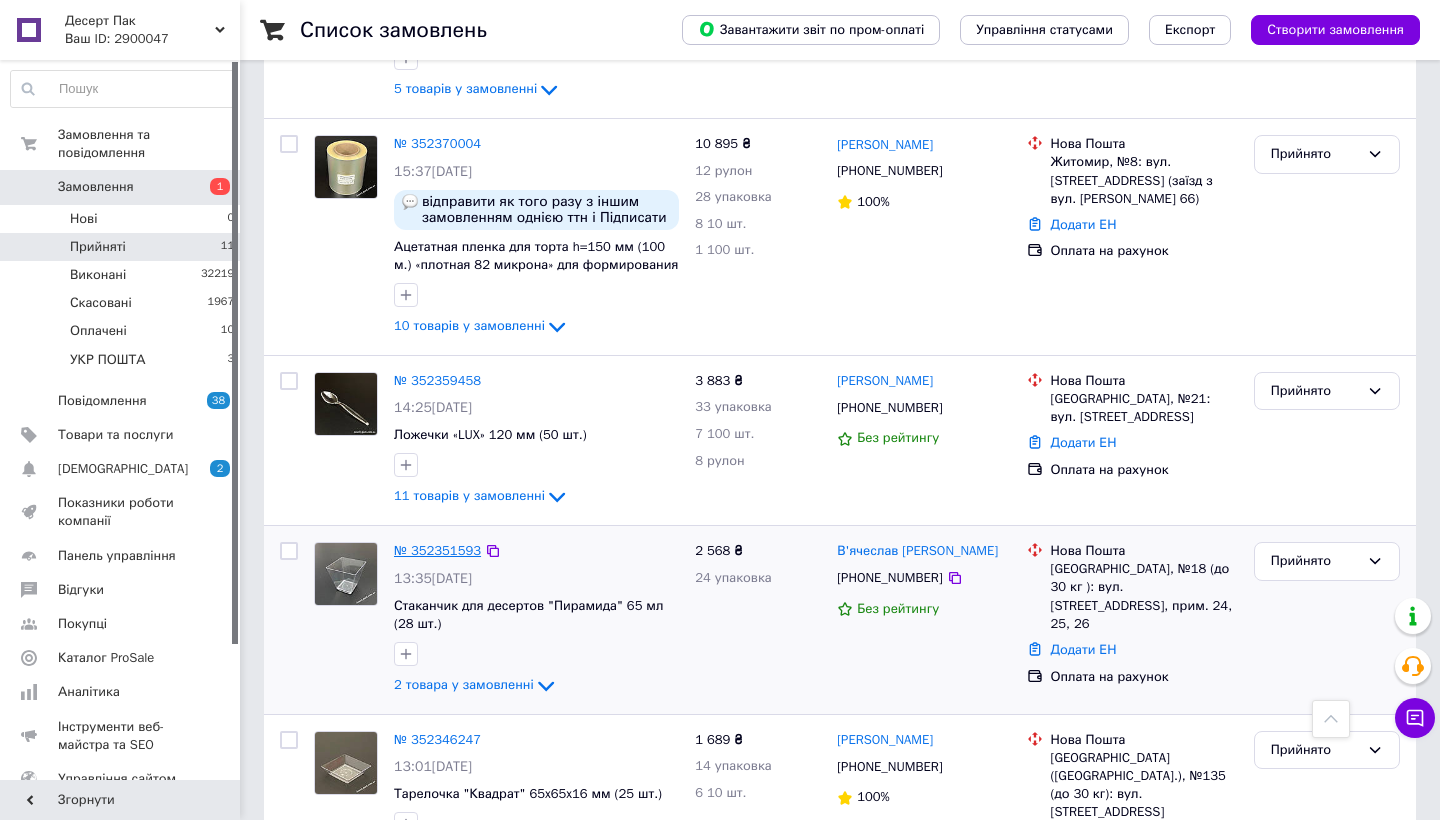 click on "№ 352351593" at bounding box center (437, 550) 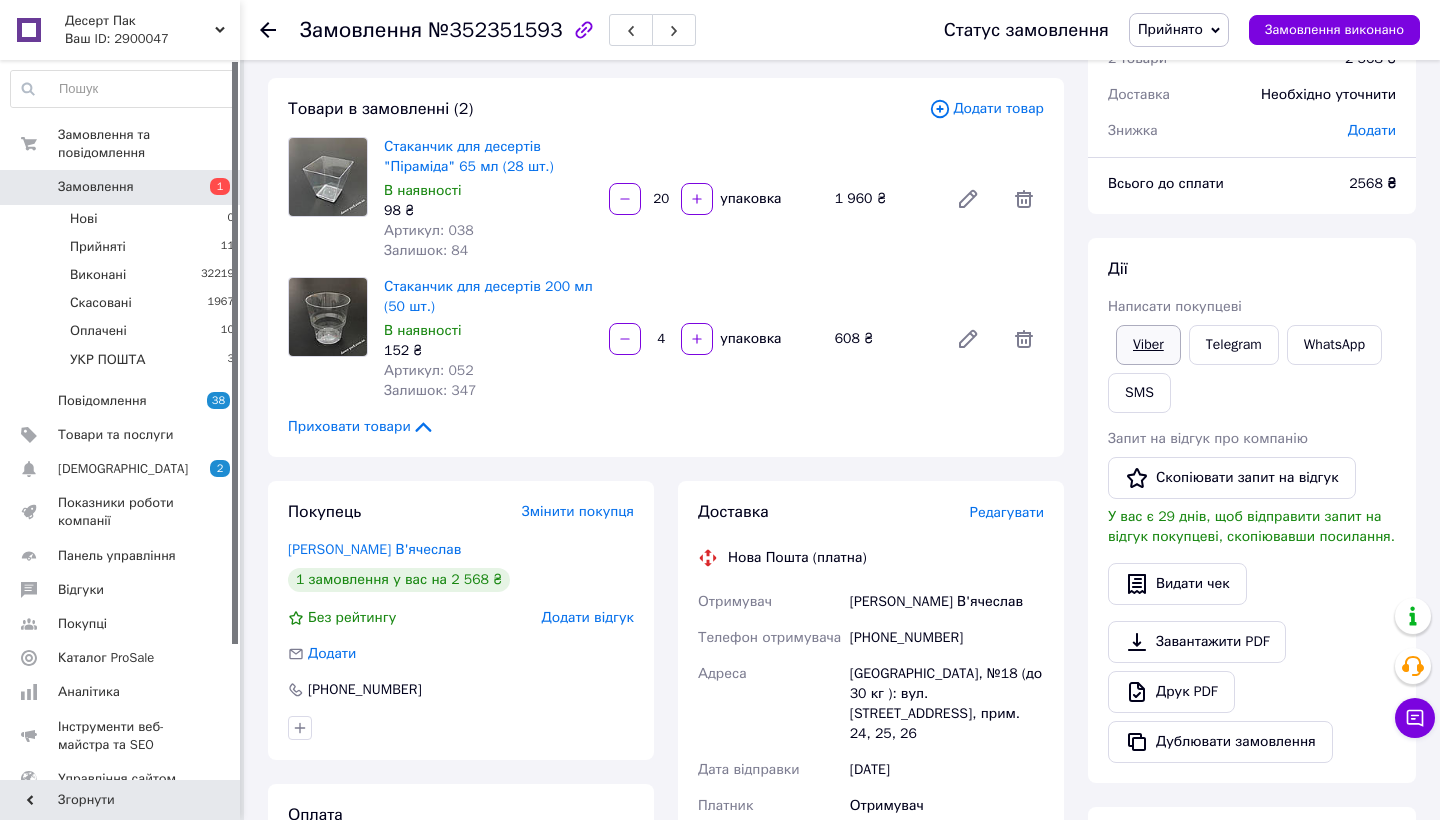 click on "Viber" at bounding box center (1148, 345) 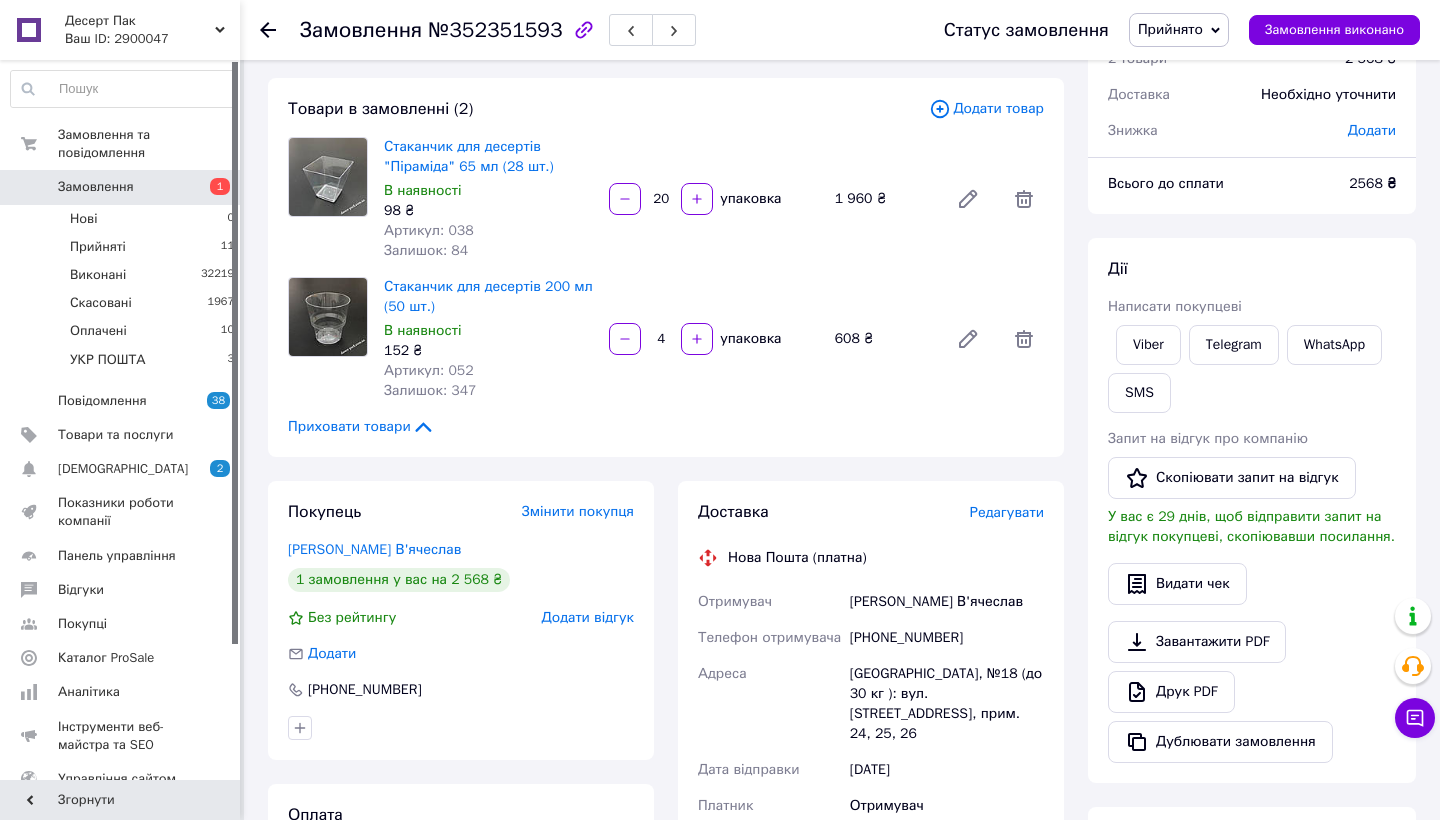 click at bounding box center (584, 30) 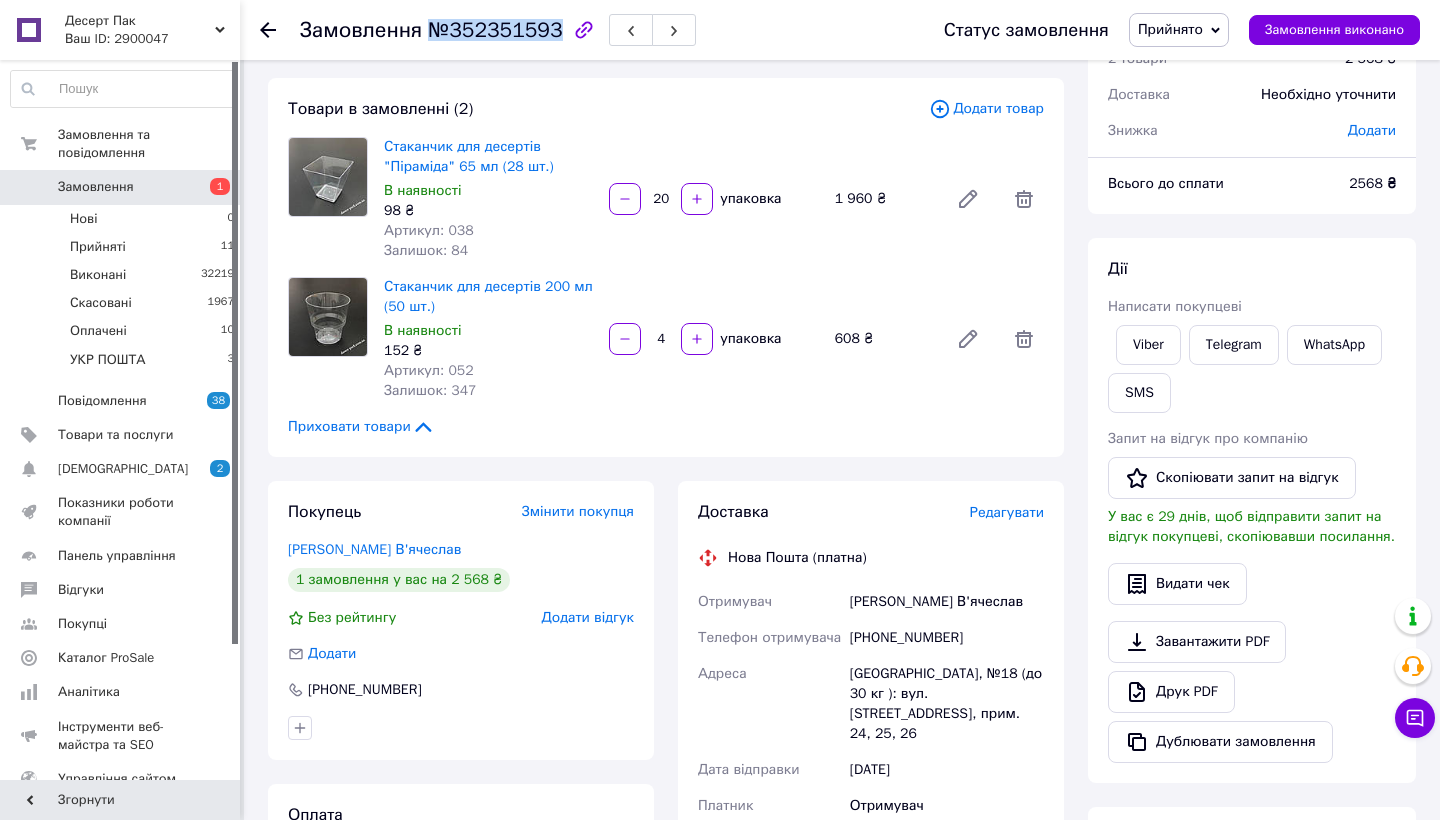 drag, startPoint x: 552, startPoint y: 29, endPoint x: 422, endPoint y: 23, distance: 130.13838 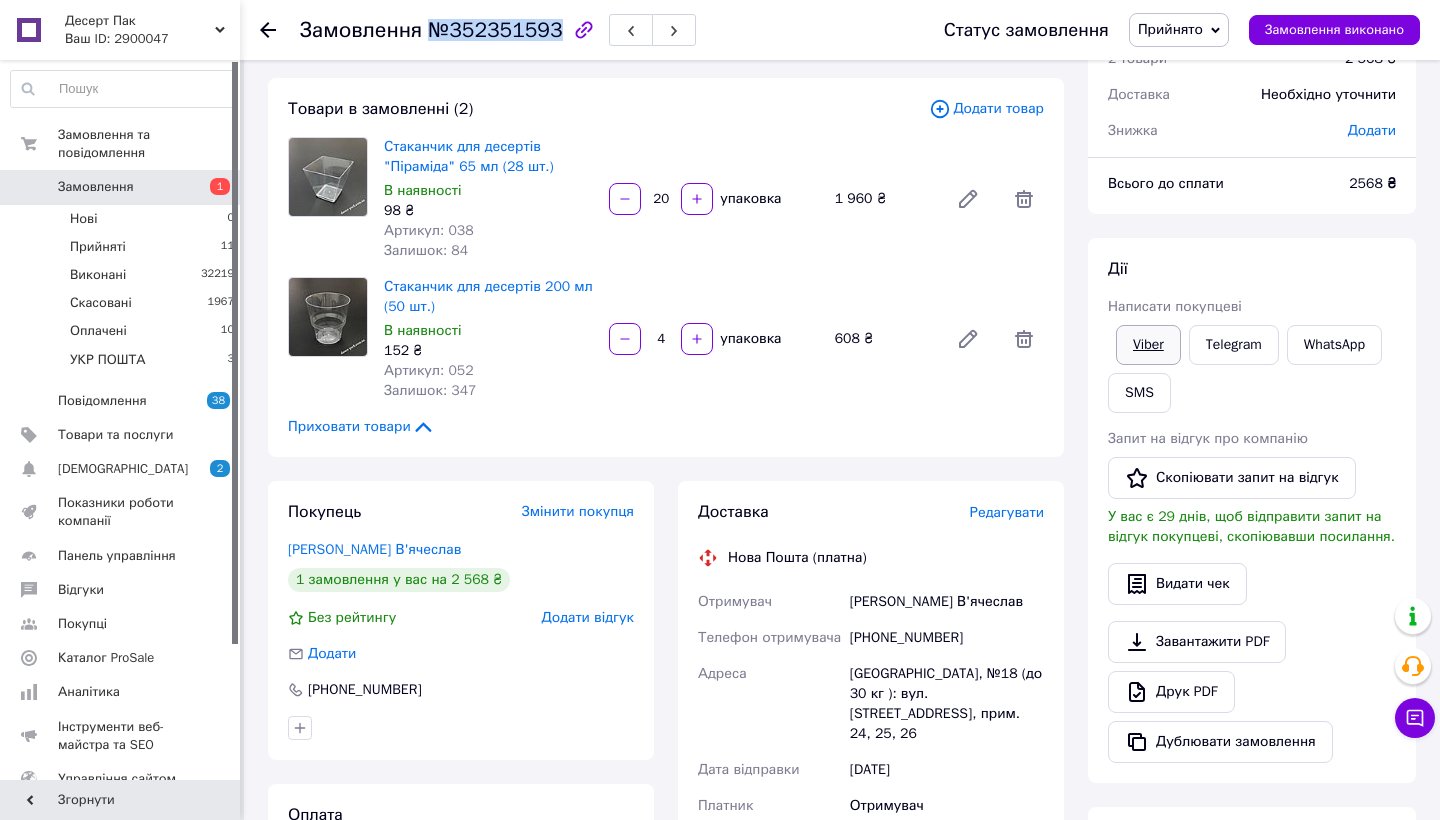 click on "Viber" at bounding box center [1148, 345] 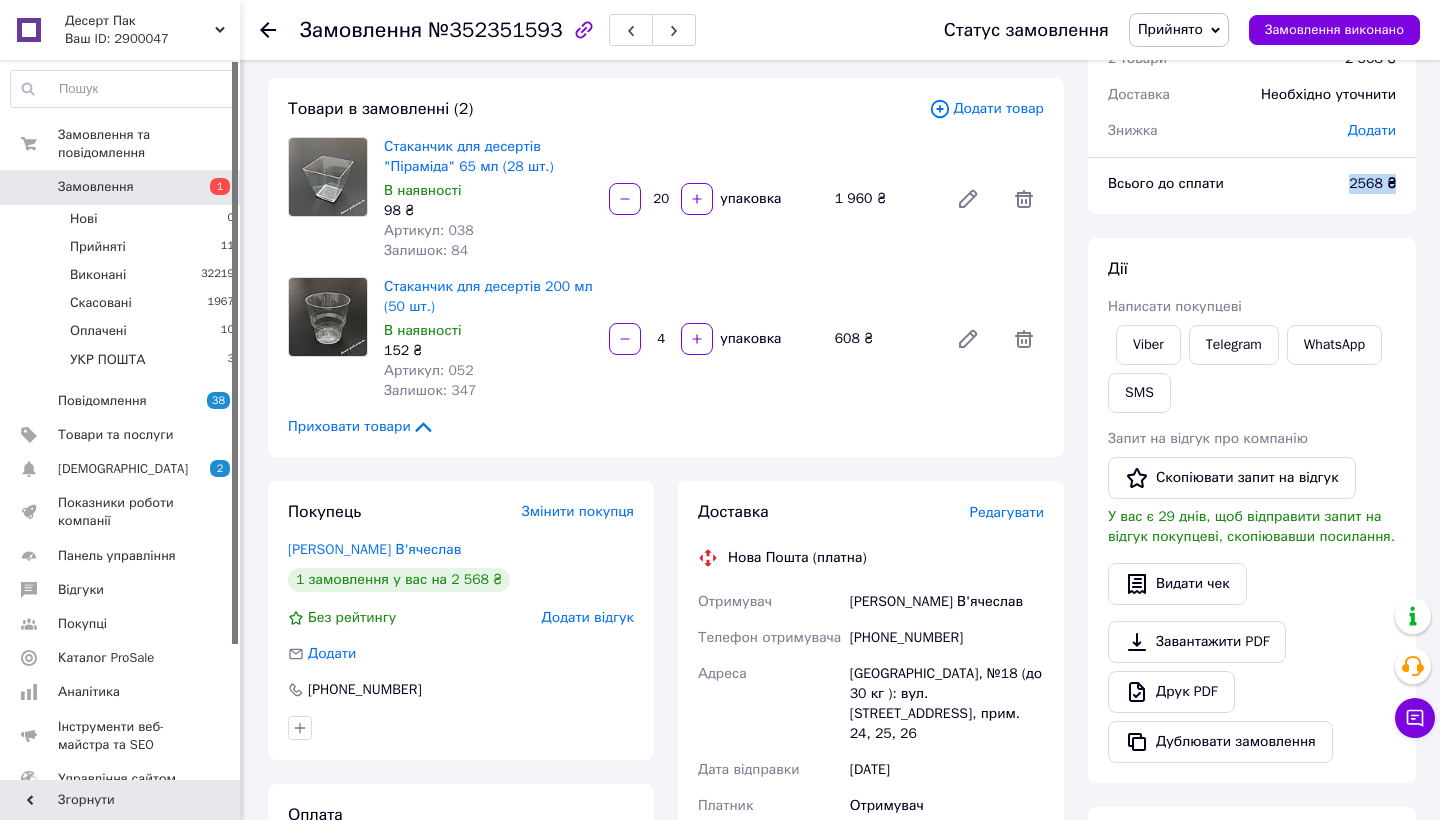 drag, startPoint x: 1344, startPoint y: 180, endPoint x: 1407, endPoint y: 180, distance: 63 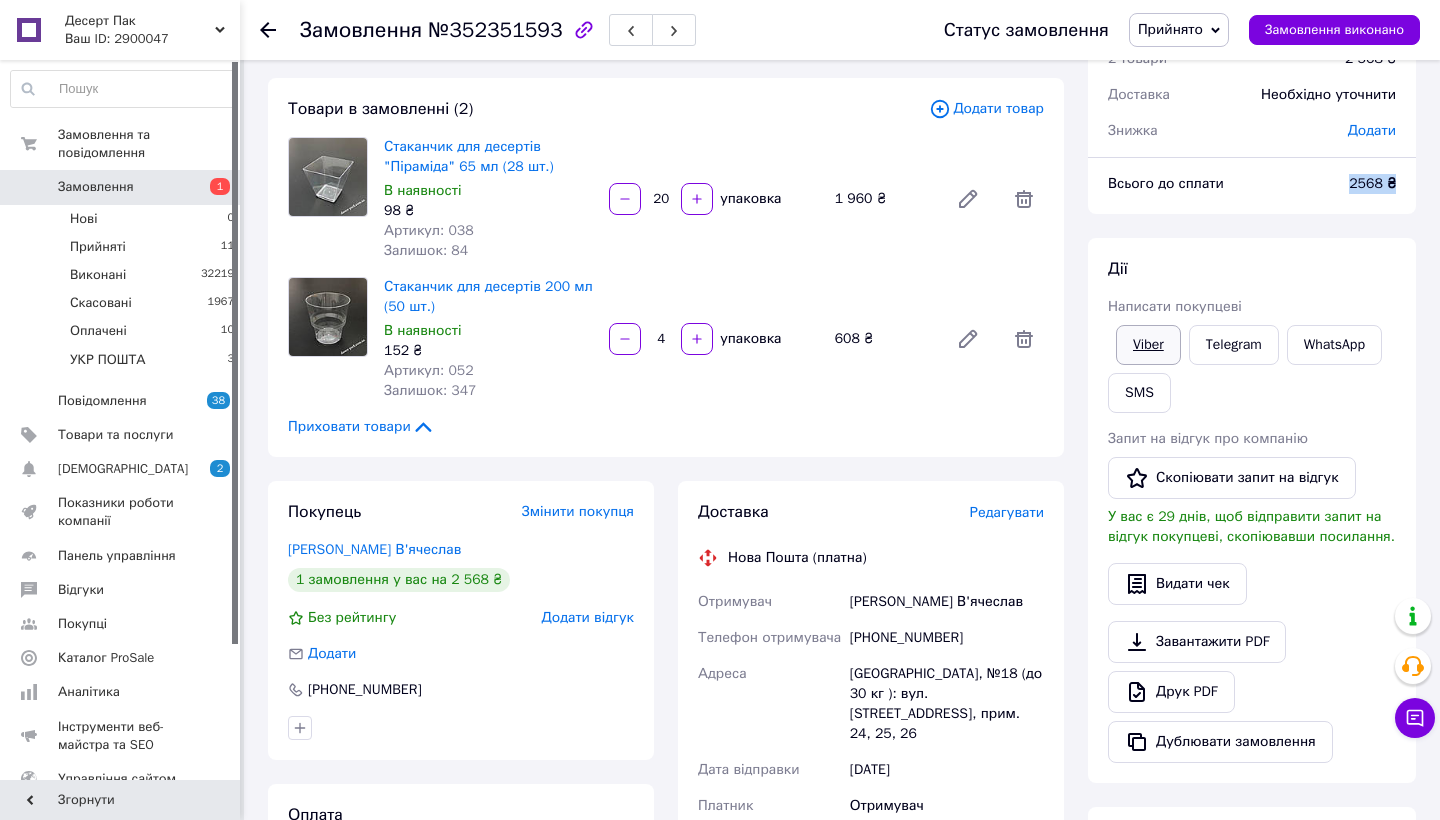 click on "Viber" at bounding box center (1148, 345) 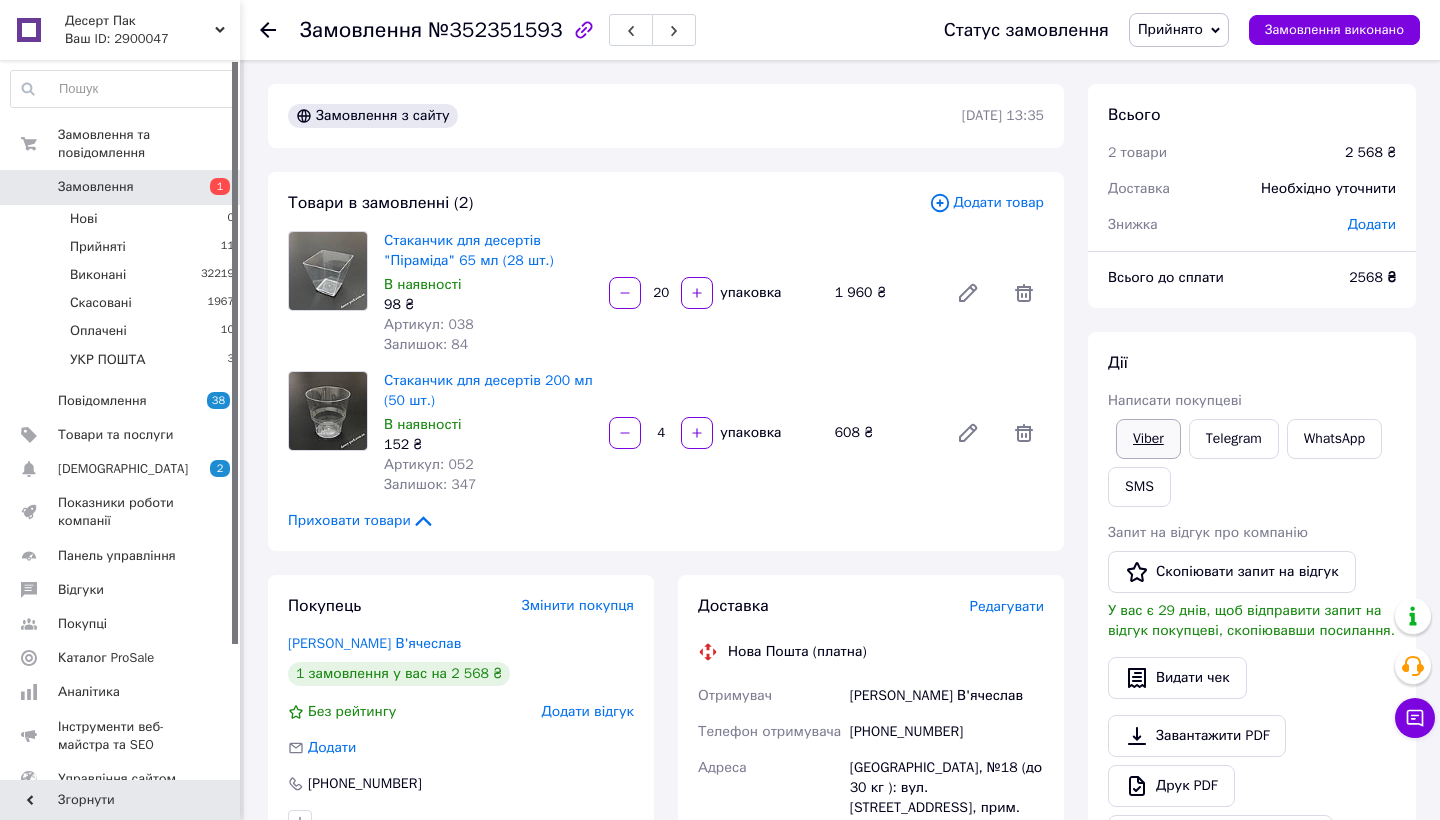 scroll, scrollTop: 0, scrollLeft: 0, axis: both 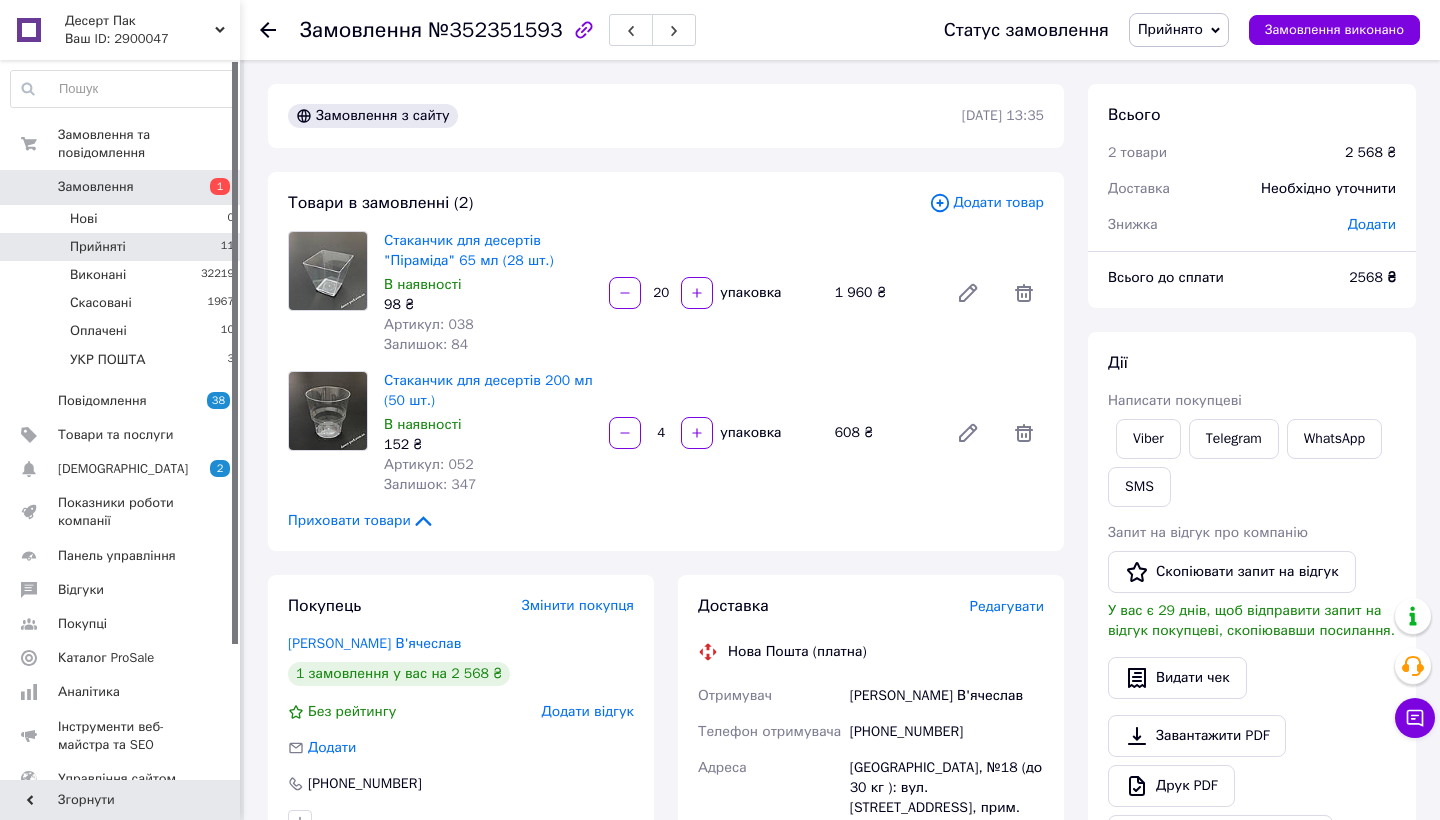 click on "Прийняті 11" at bounding box center [123, 247] 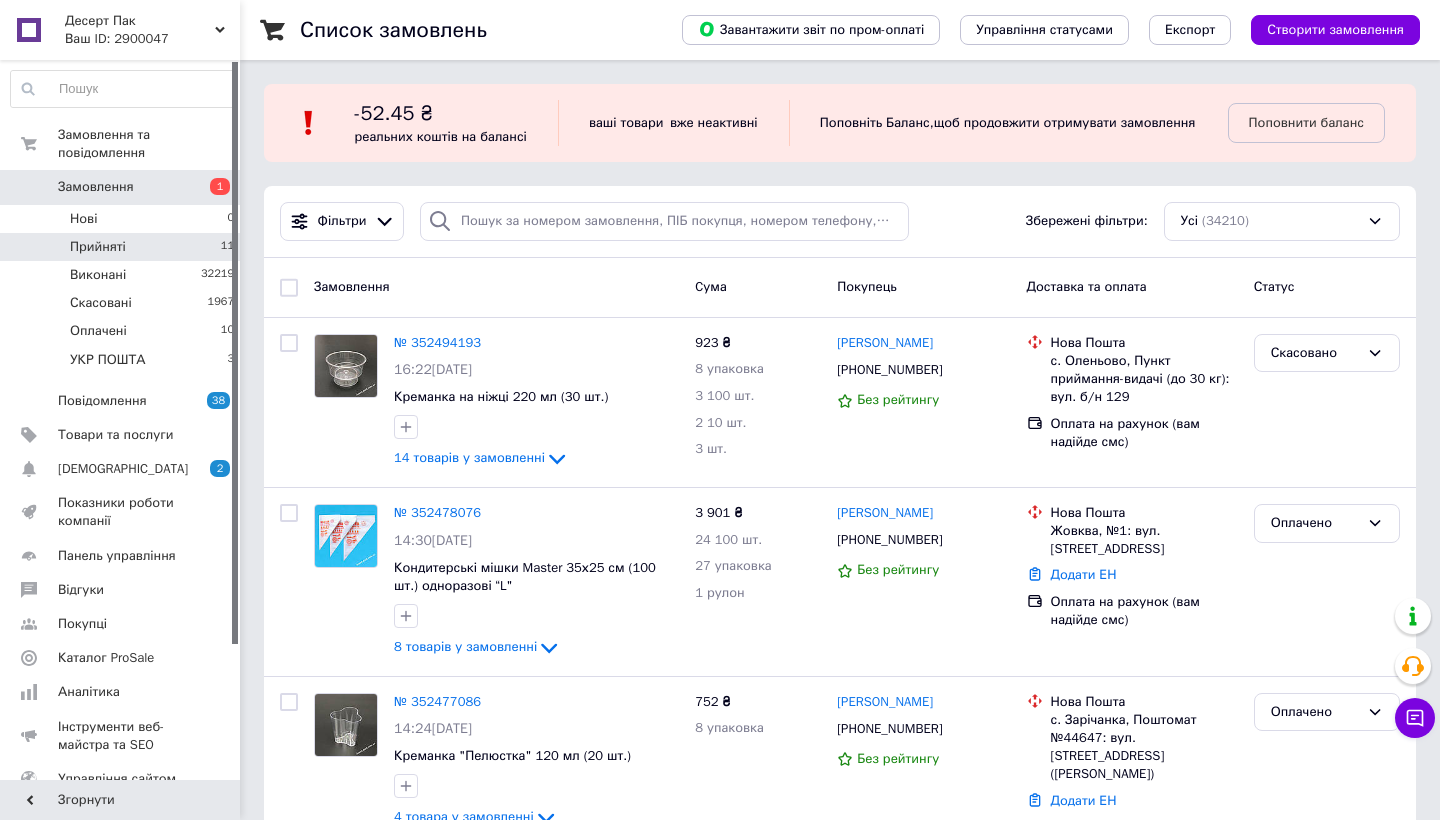 click on "Прийняті 11" at bounding box center [123, 247] 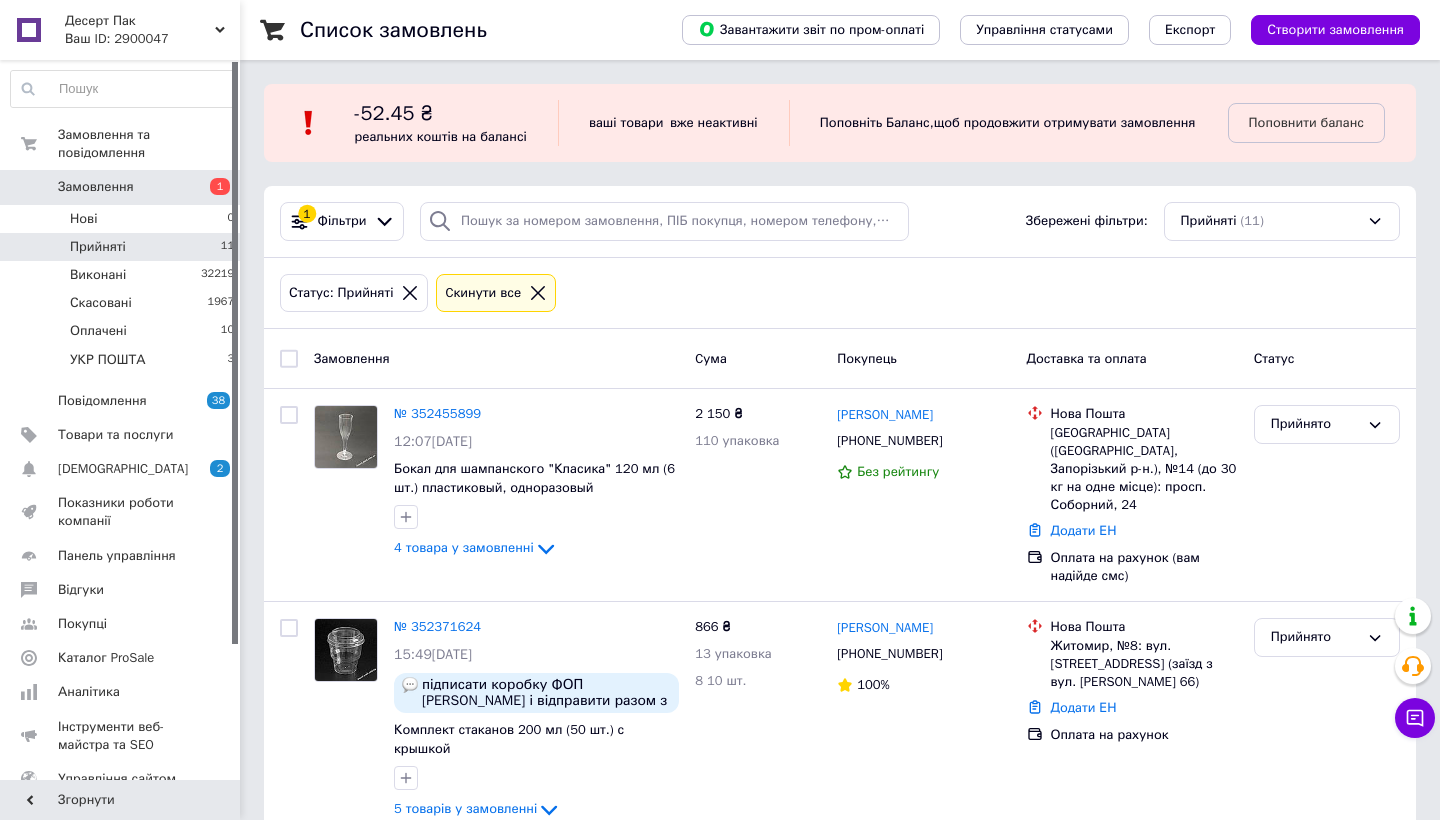 click on "Прийняті 11" at bounding box center [123, 247] 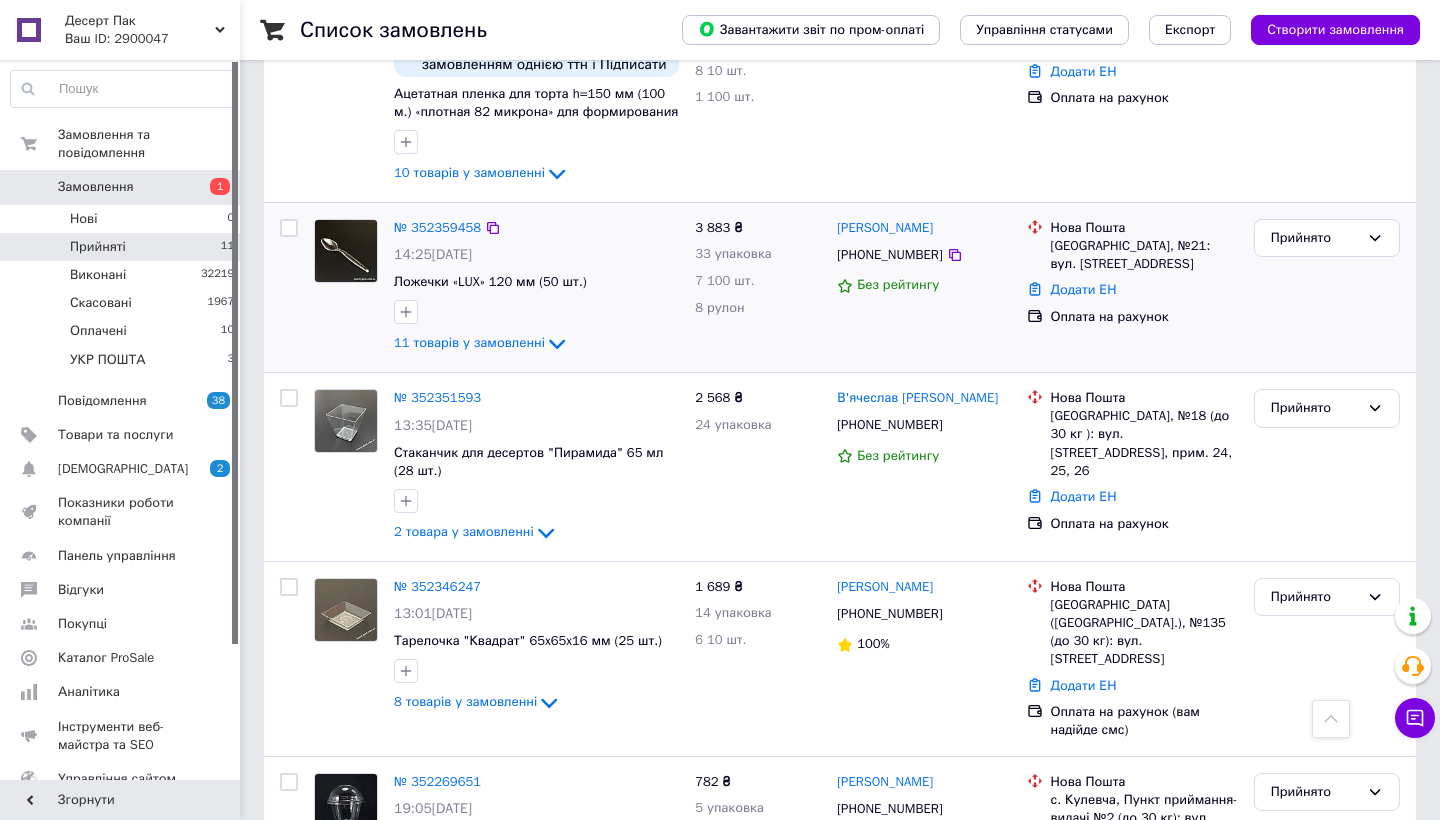 scroll, scrollTop: 902, scrollLeft: 0, axis: vertical 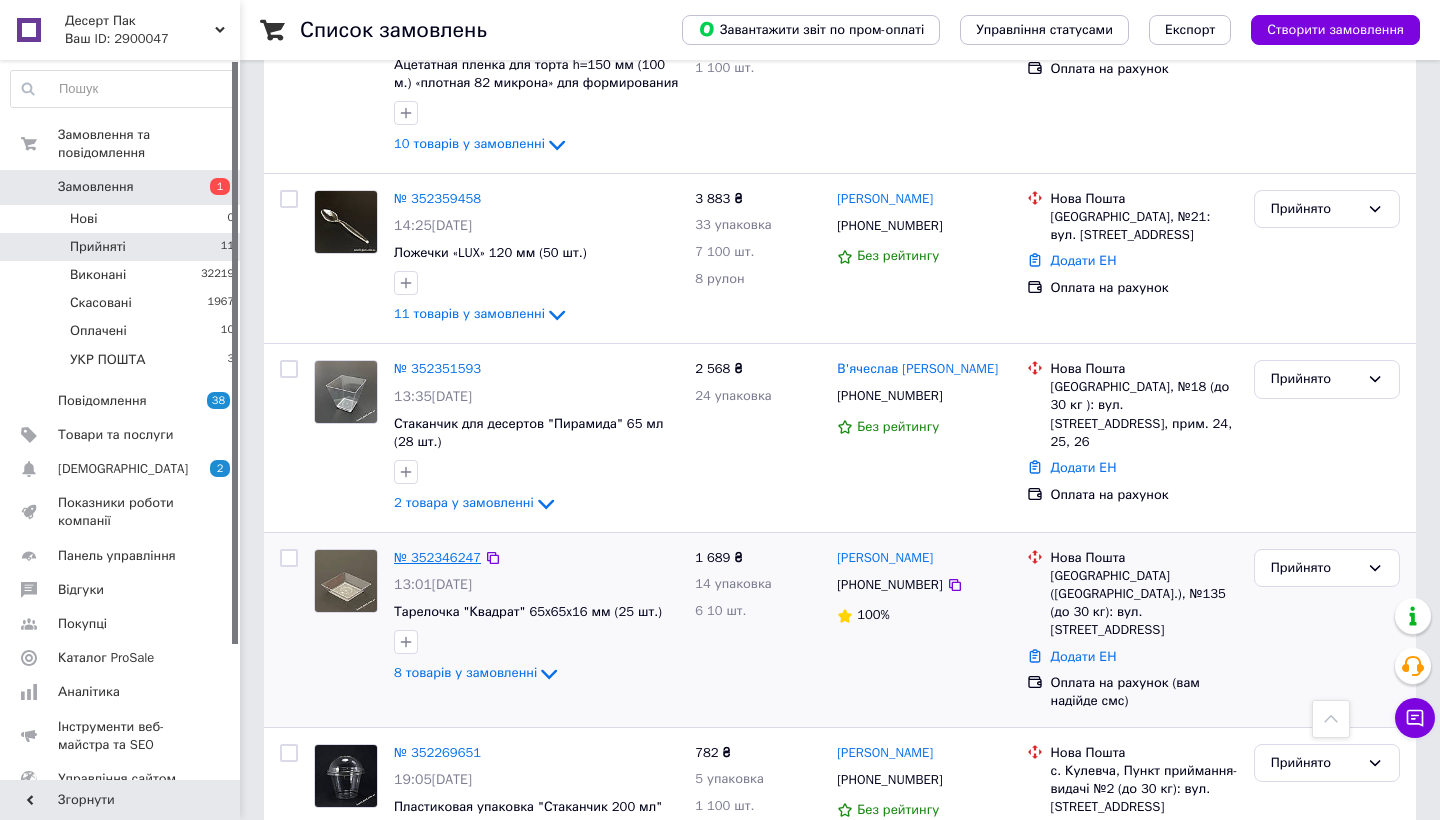 click on "№ 352346247" at bounding box center (437, 557) 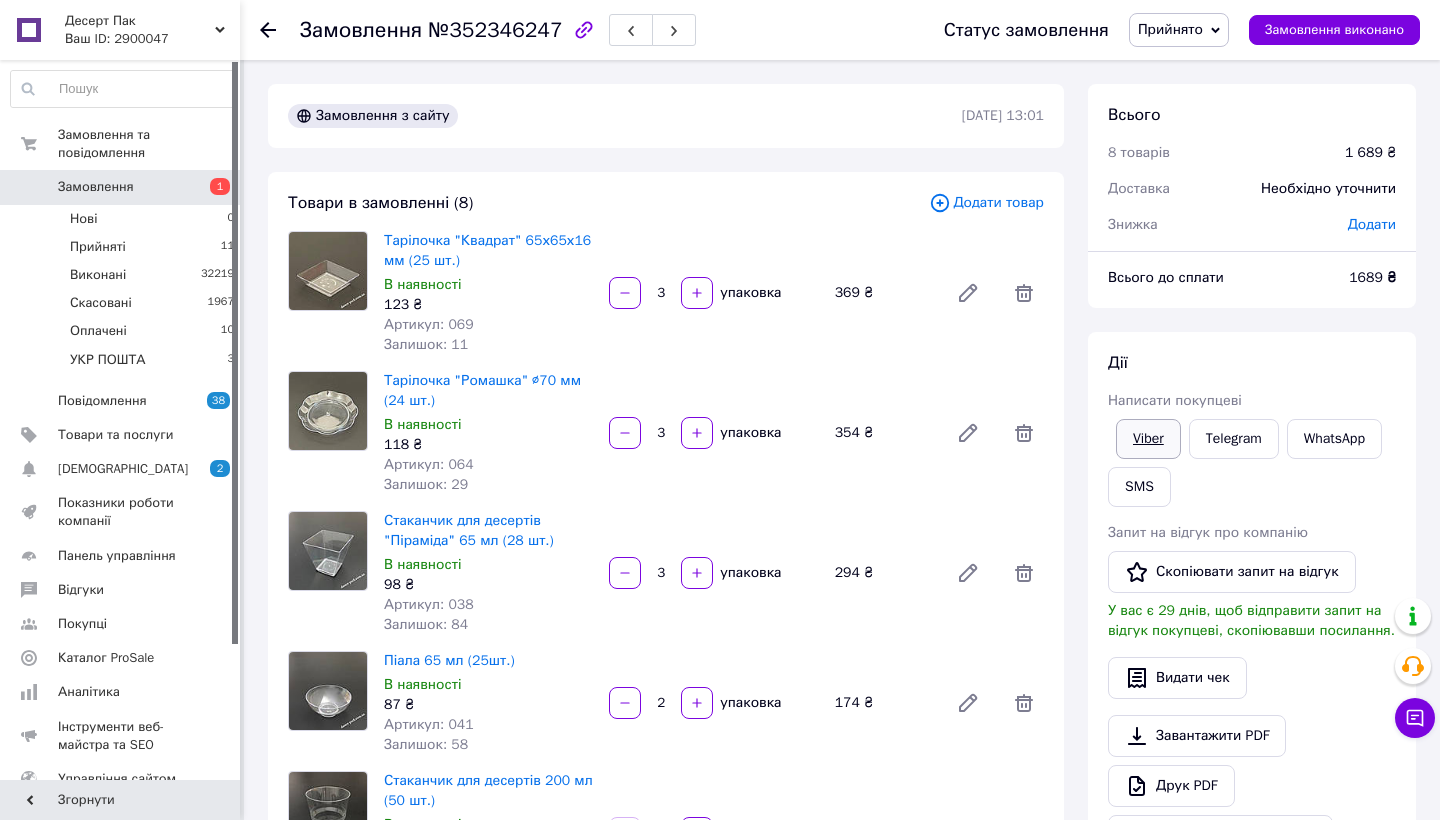 scroll, scrollTop: 0, scrollLeft: 0, axis: both 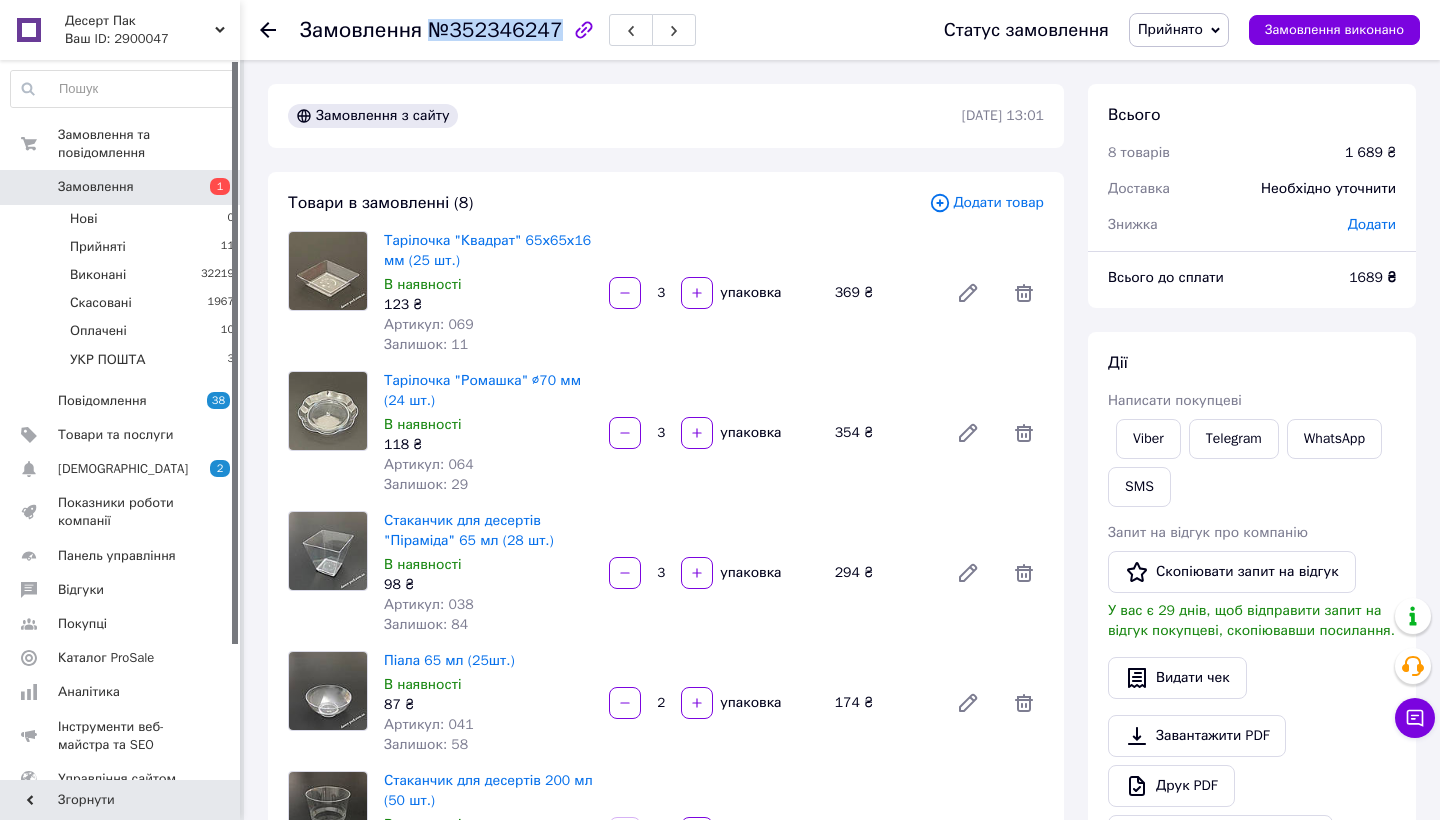 drag, startPoint x: 555, startPoint y: 29, endPoint x: 426, endPoint y: 26, distance: 129.03488 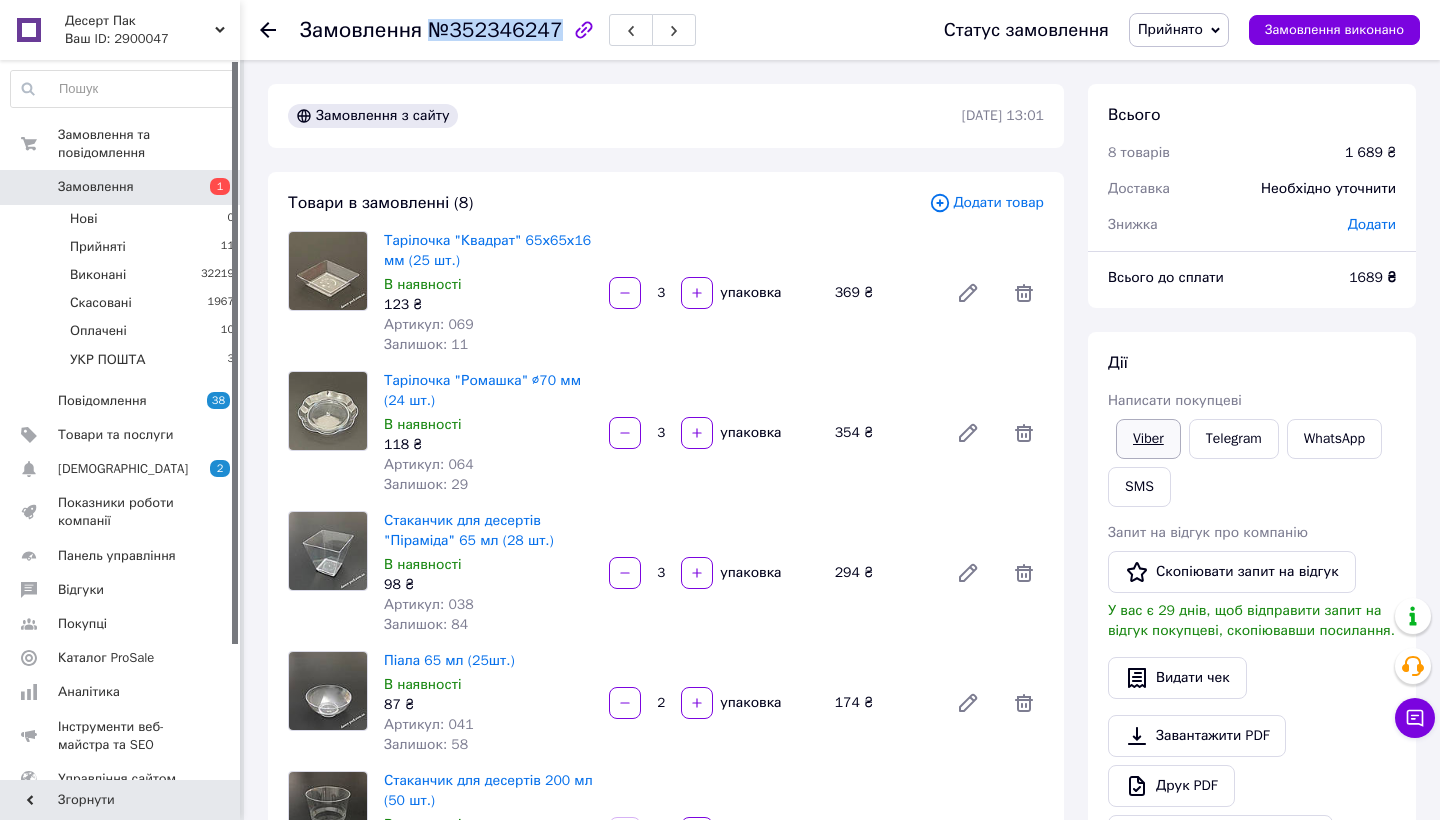 click on "Viber" at bounding box center (1148, 439) 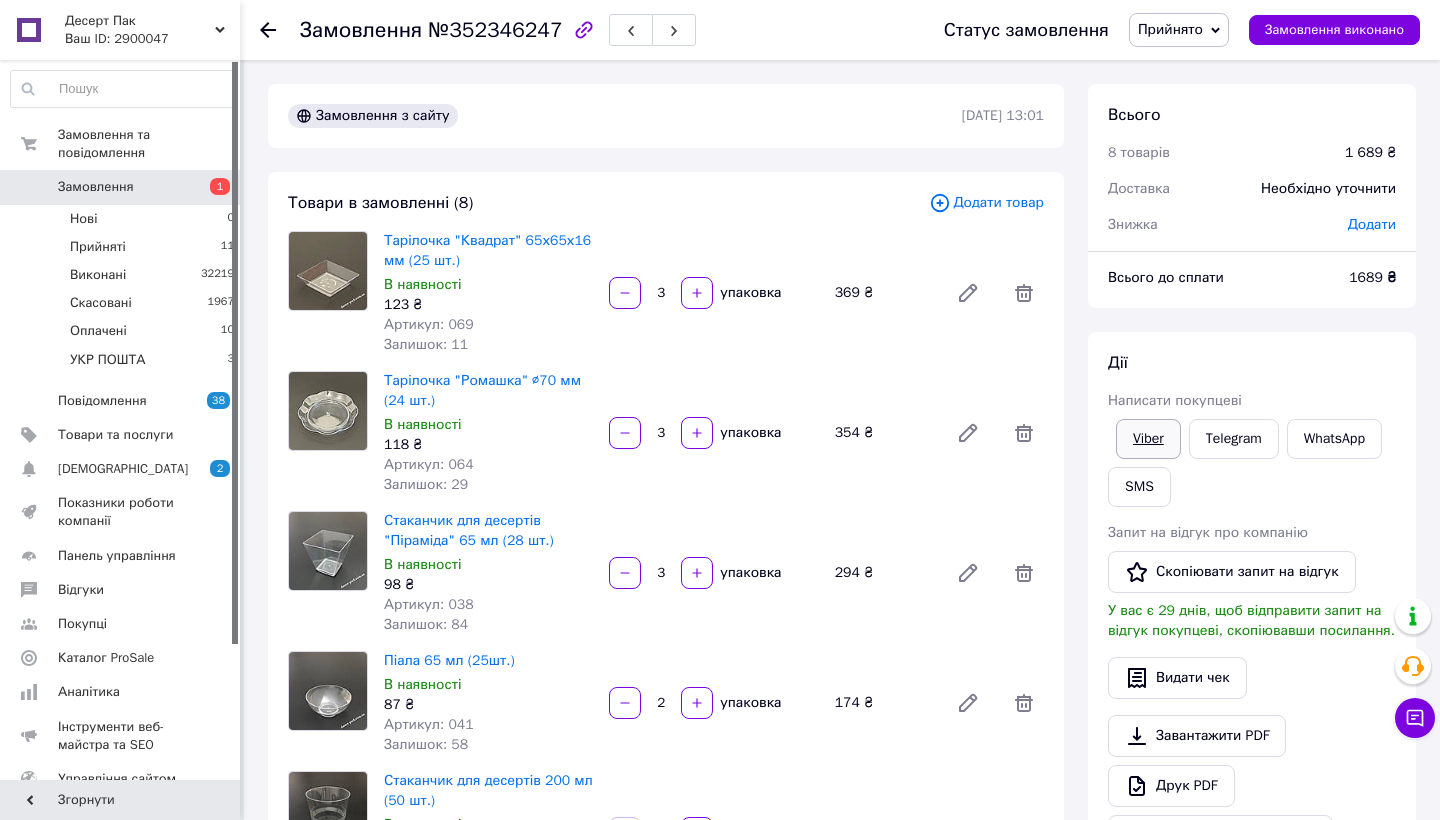 click on "Viber" at bounding box center [1148, 439] 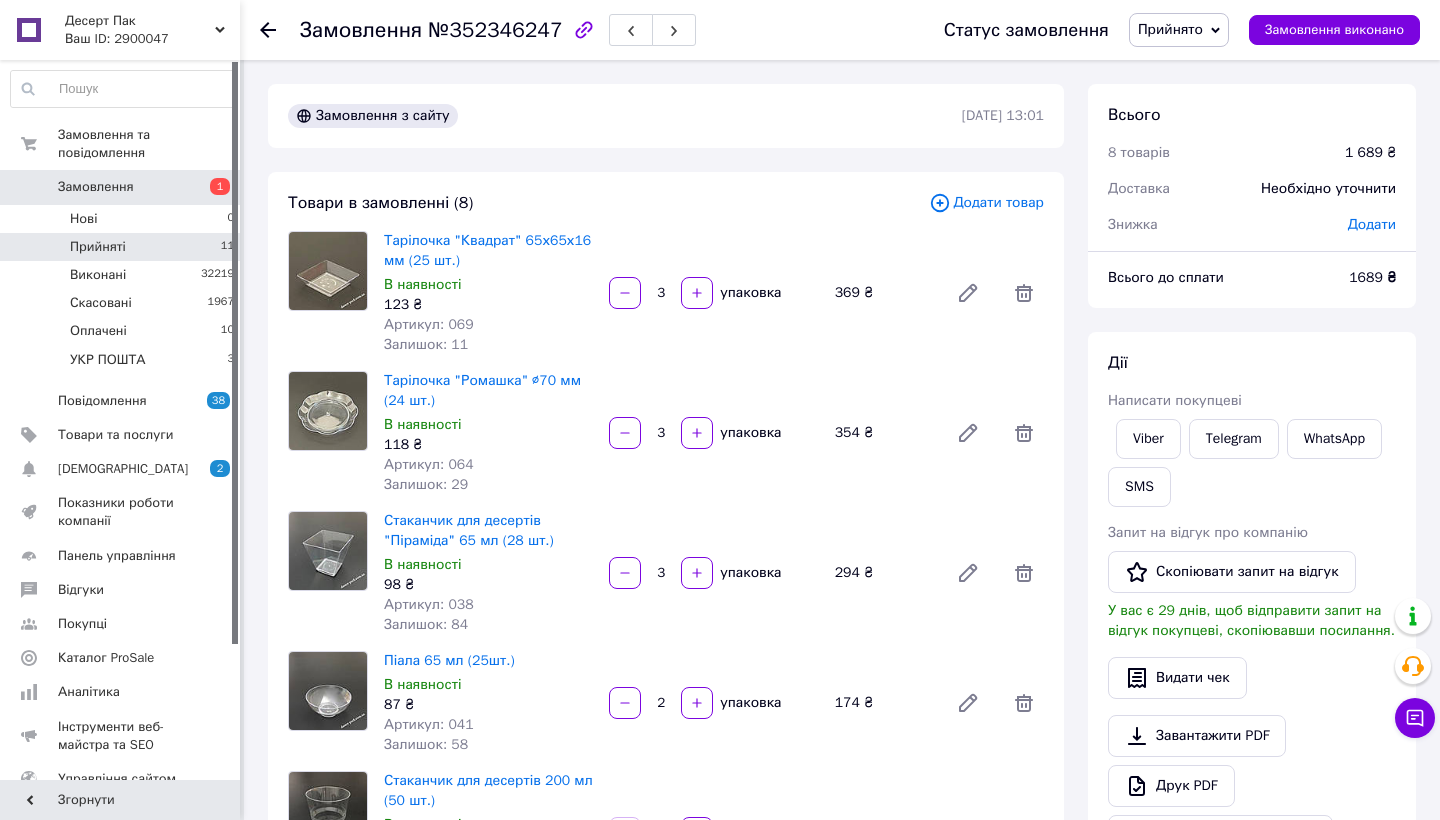 click on "Прийняті 11" at bounding box center (123, 247) 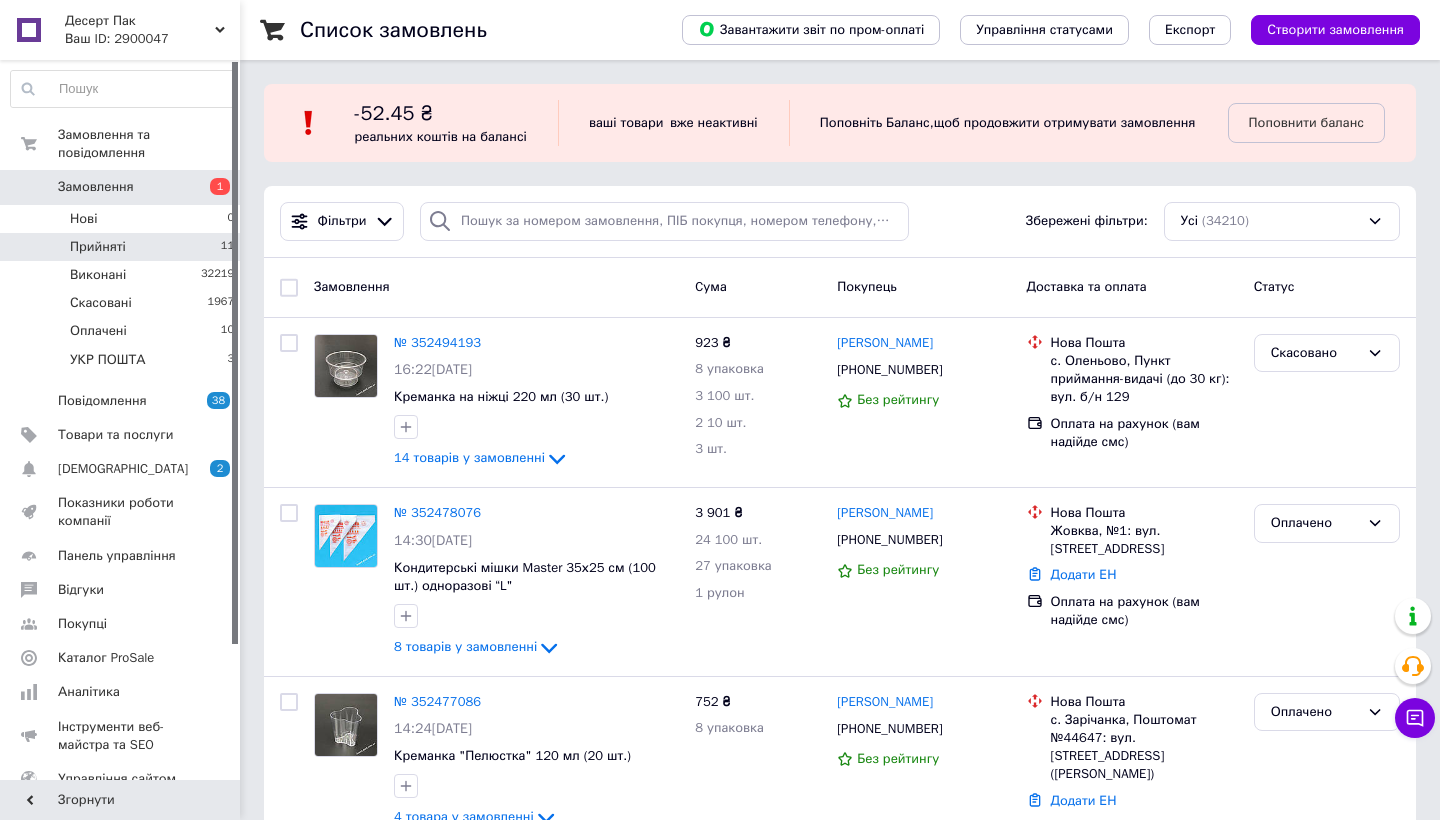 click on "Прийняті 11" at bounding box center (123, 247) 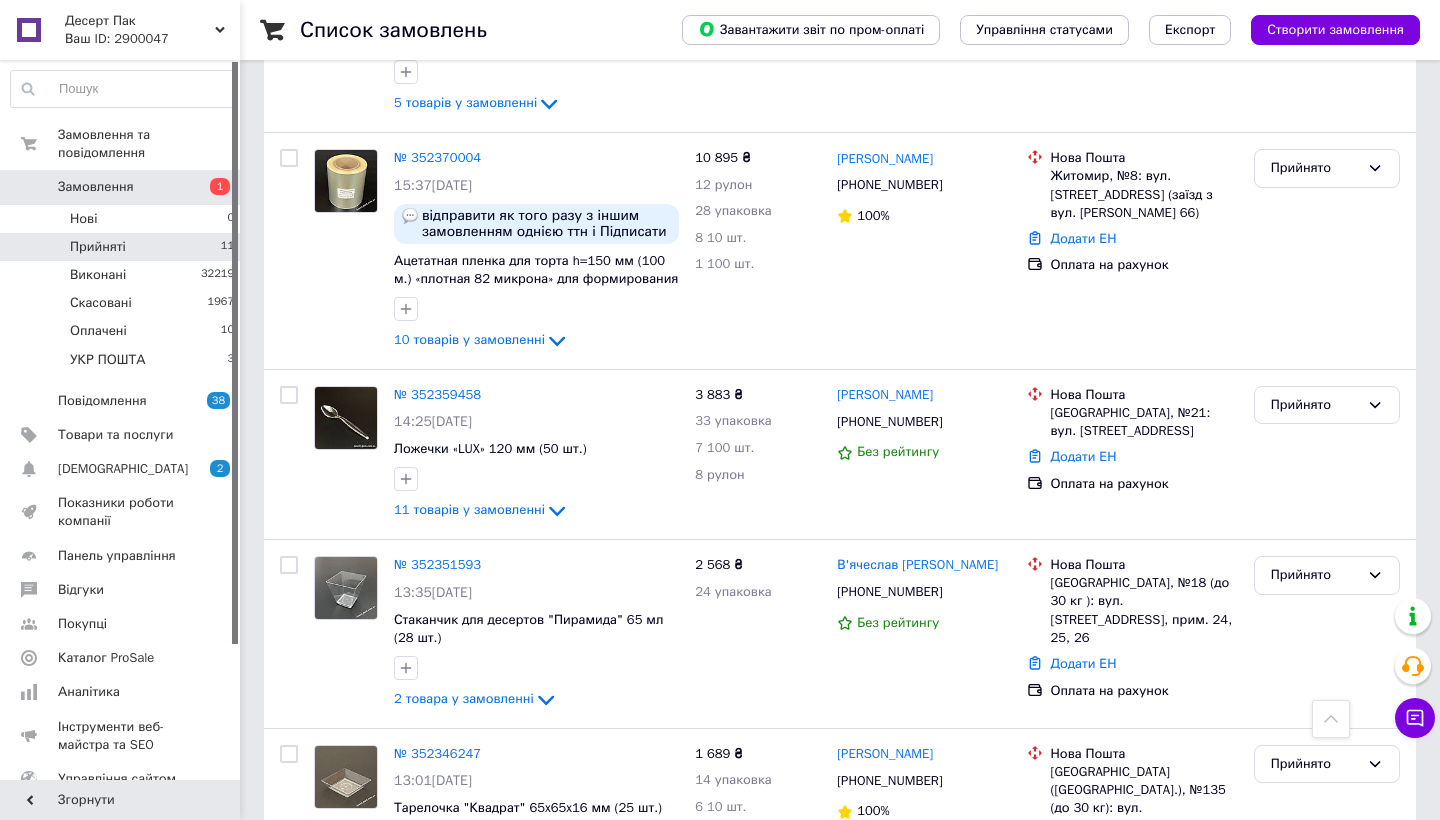 scroll, scrollTop: 611, scrollLeft: 0, axis: vertical 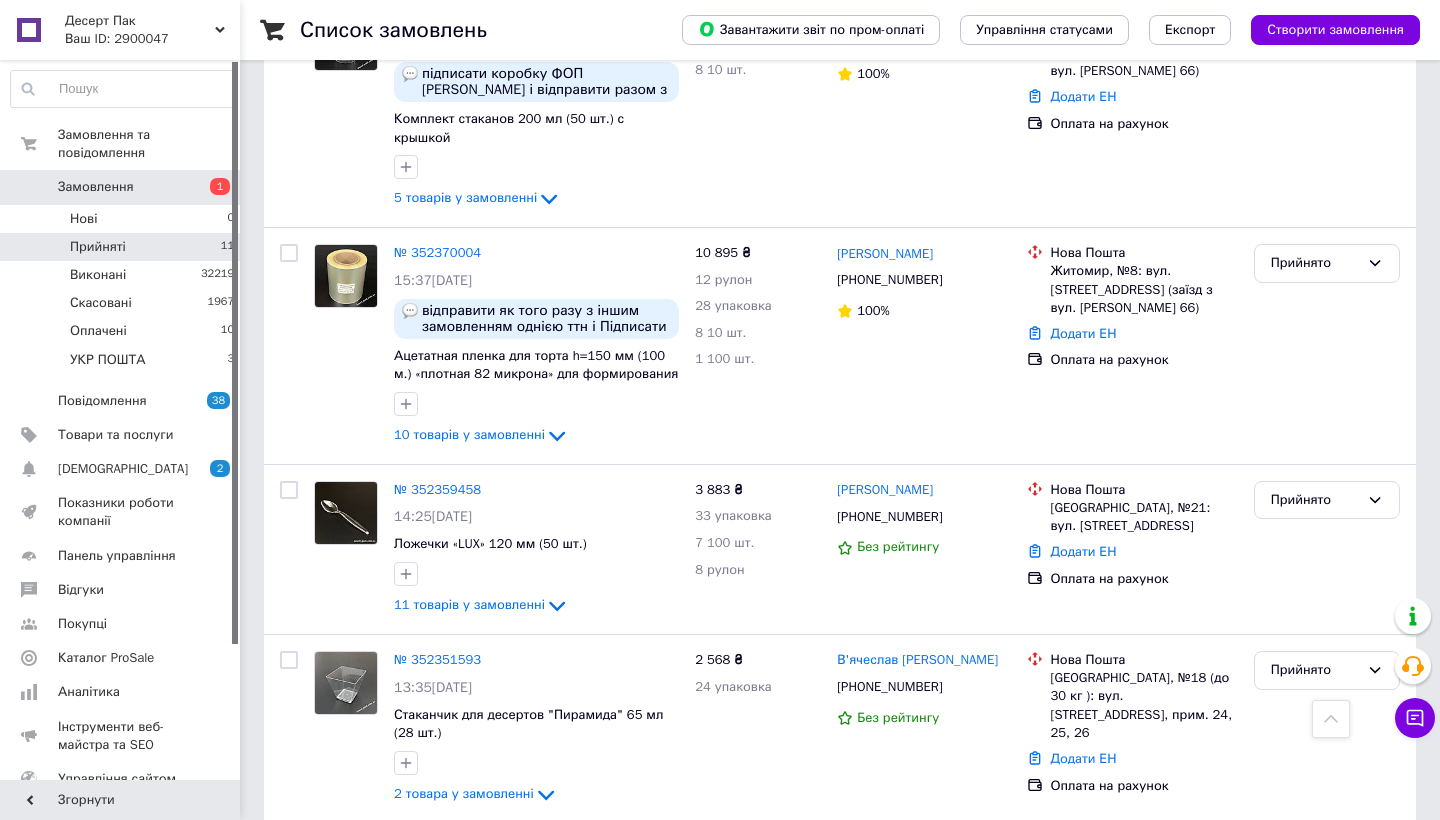 click on "Замовлення" at bounding box center [96, 187] 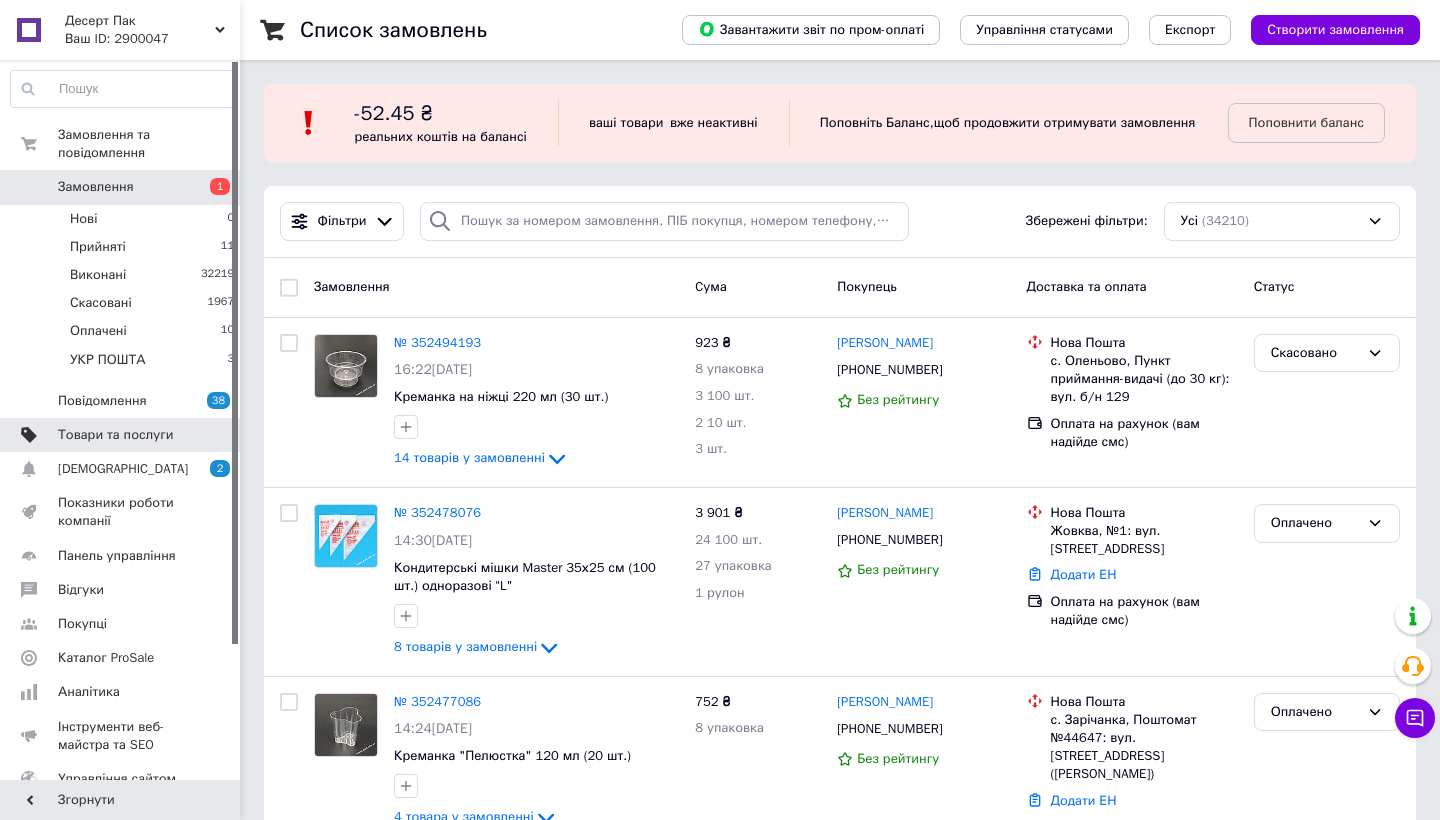click on "Товари та послуги" at bounding box center [115, 435] 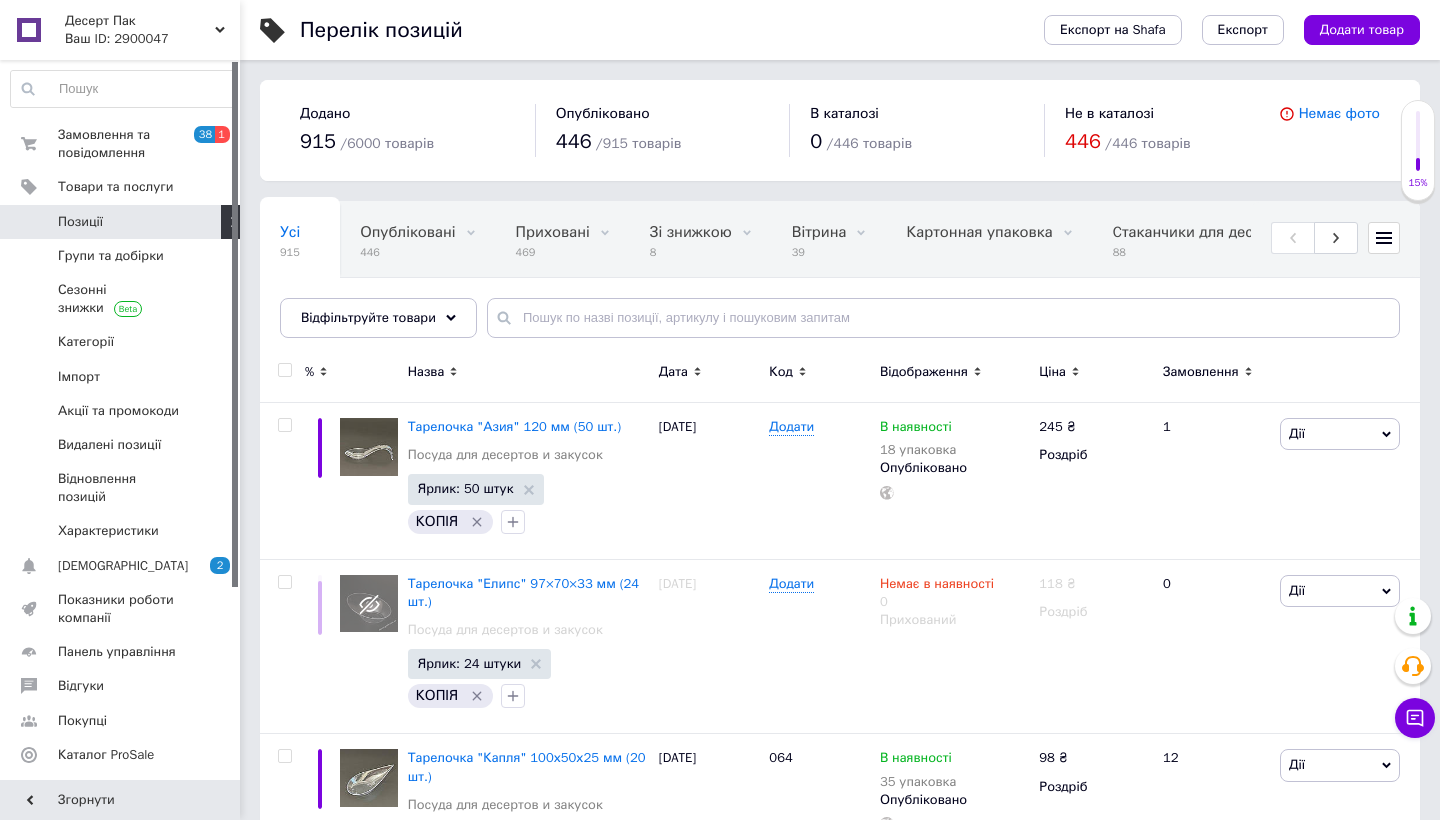 click on "Усі 915 Опубліковані 446 Видалити Редагувати Приховані 469 Видалити Редагувати Зі знижкою 8 Видалити Редагувати Вітрина 39 Видалити Редагувати Картонная упаковка 0 Видалити Редагувати Cтаканчики для десерто... 88 Видалити Редагувати Бумажные формы, Формы ... 13 Видалити Редагувати Немає в наявності, Кор... 0 Видалити Редагувати Ok Відфільтровано...  Зберегти" at bounding box center (840, 279) 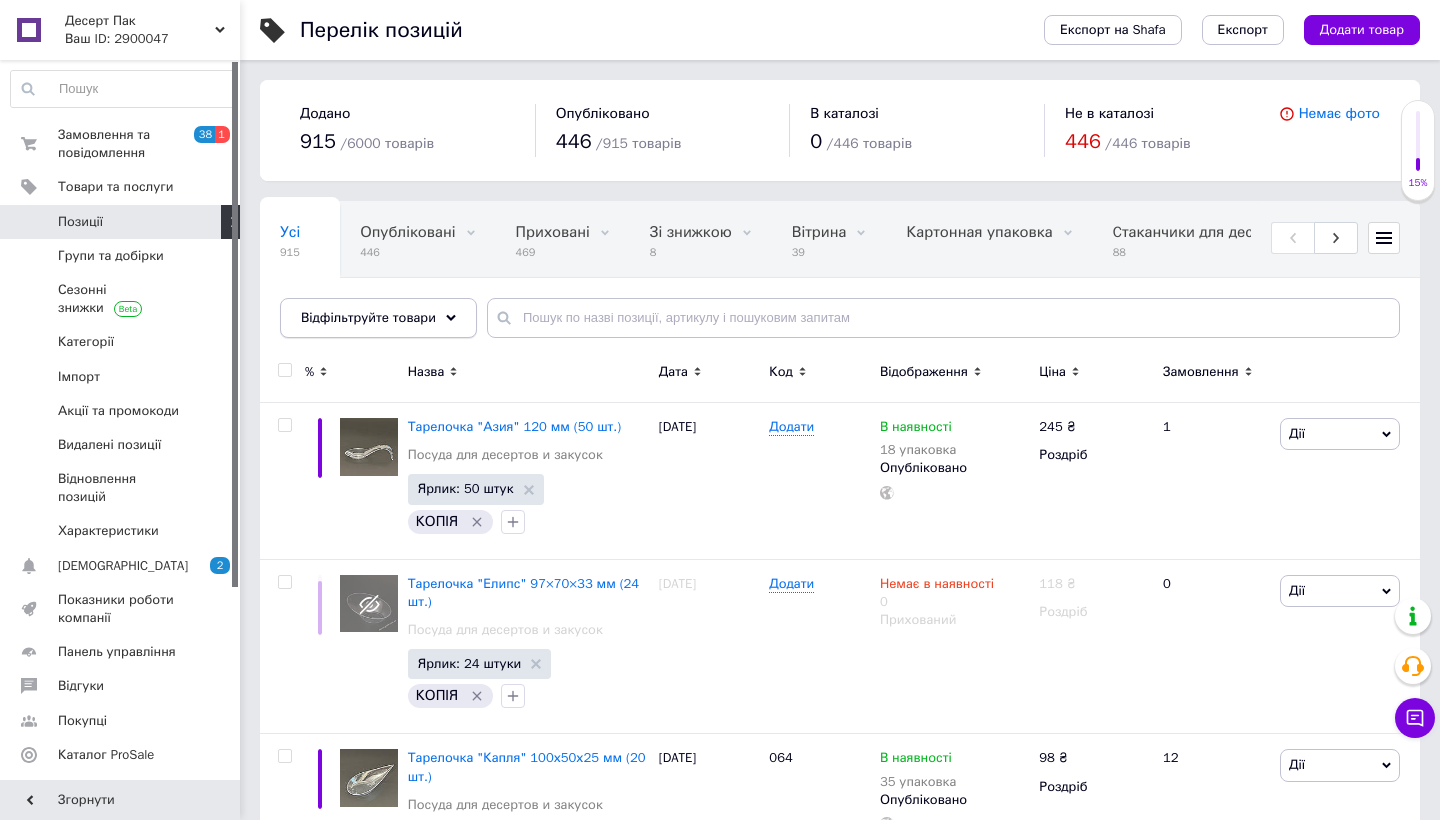 click on "Відфільтруйте товари" at bounding box center (378, 318) 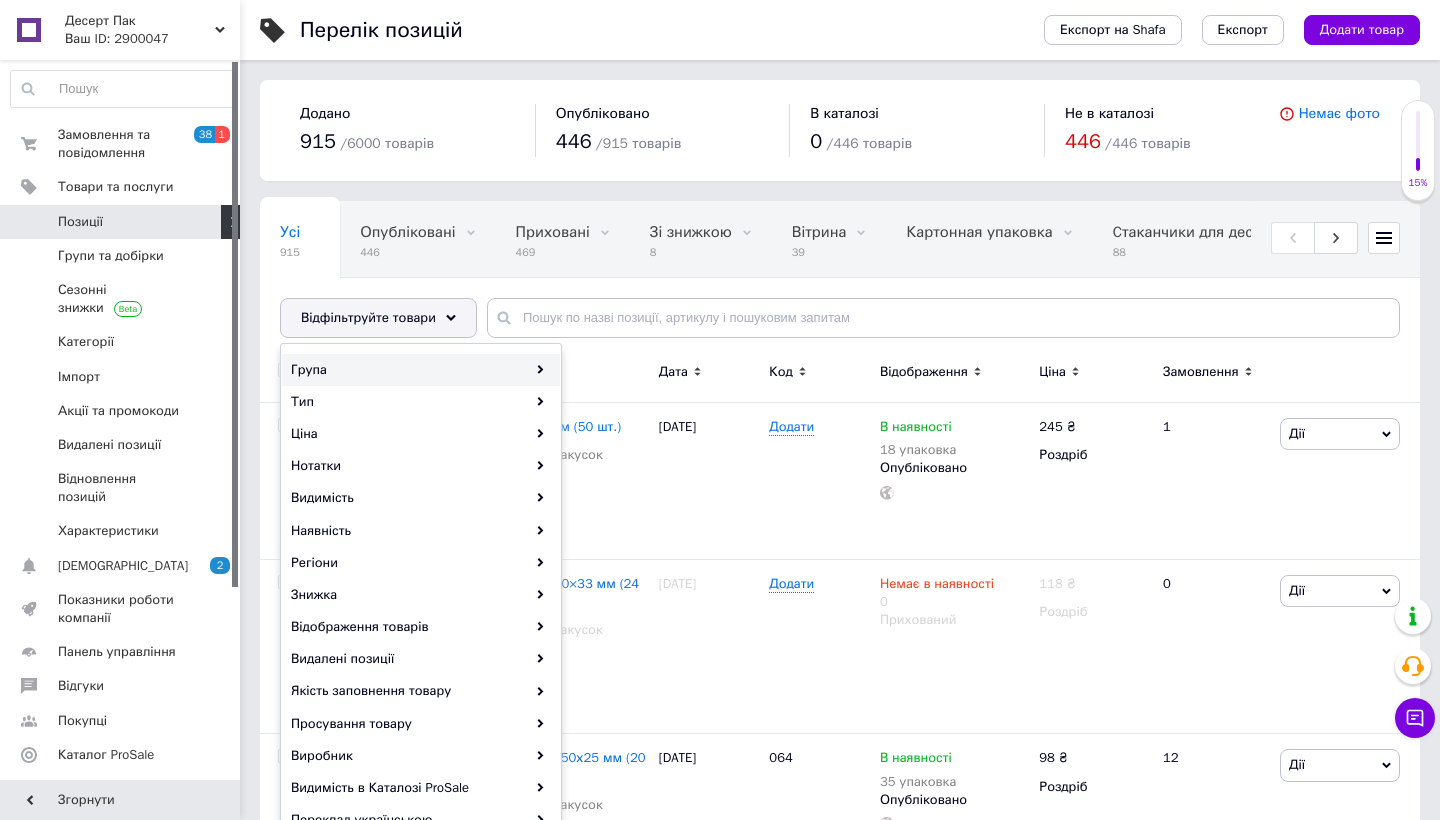 click on "Група" at bounding box center [421, 370] 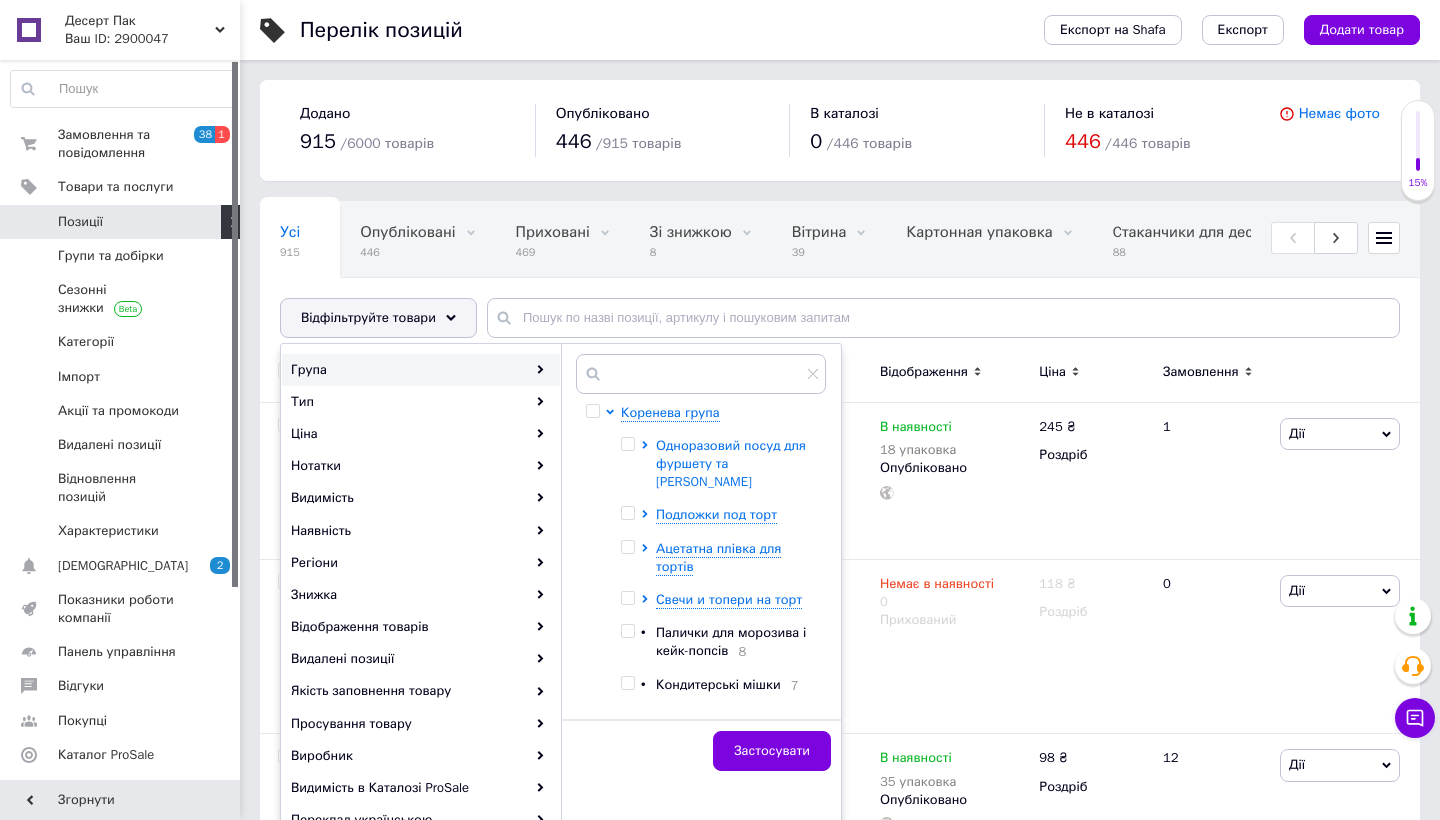 click on "Одноразовий посуд для фуршету та [PERSON_NAME]" at bounding box center [731, 463] 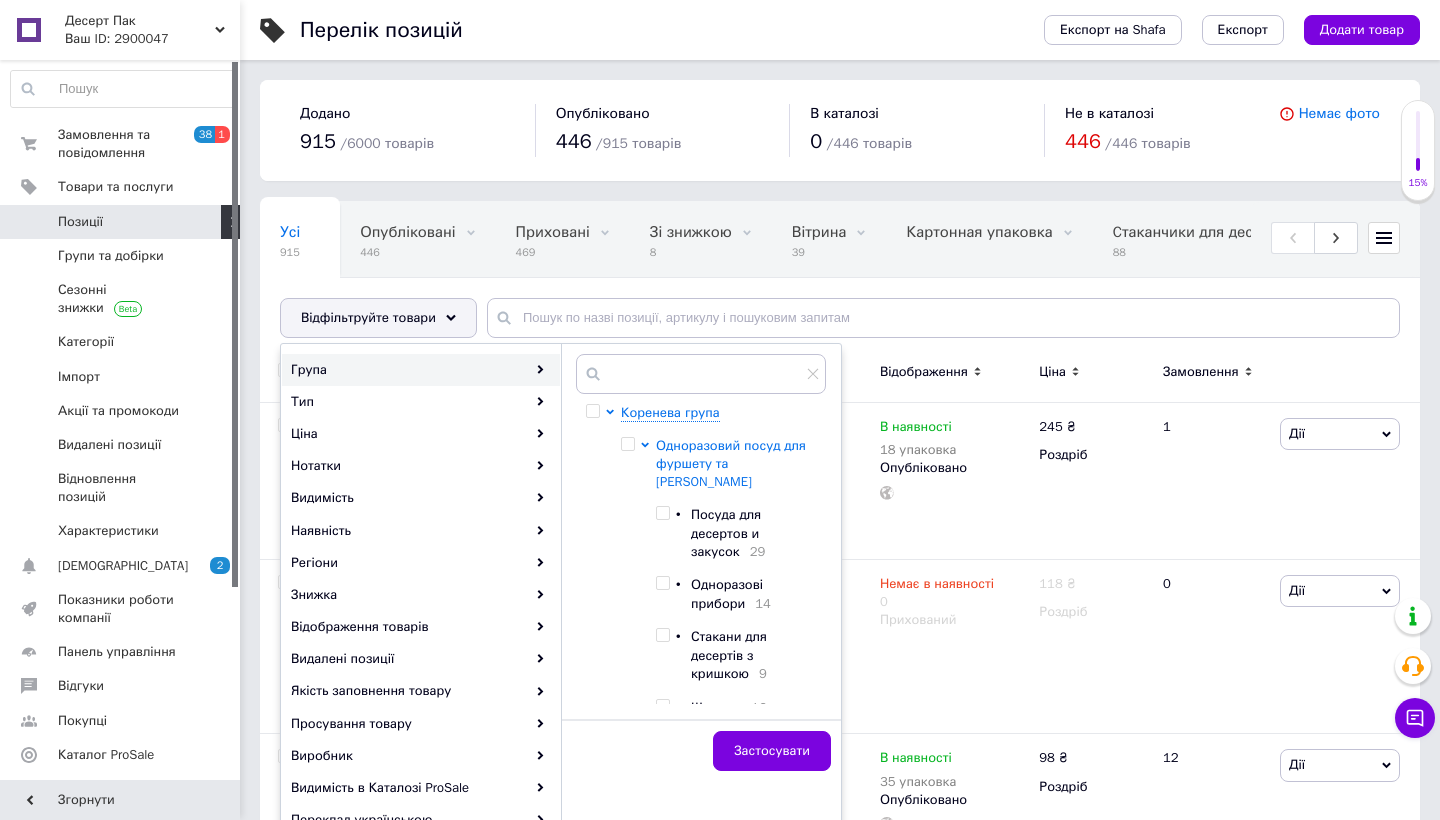 click on "Одноразовий посуд для фуршету та [PERSON_NAME]" at bounding box center [731, 463] 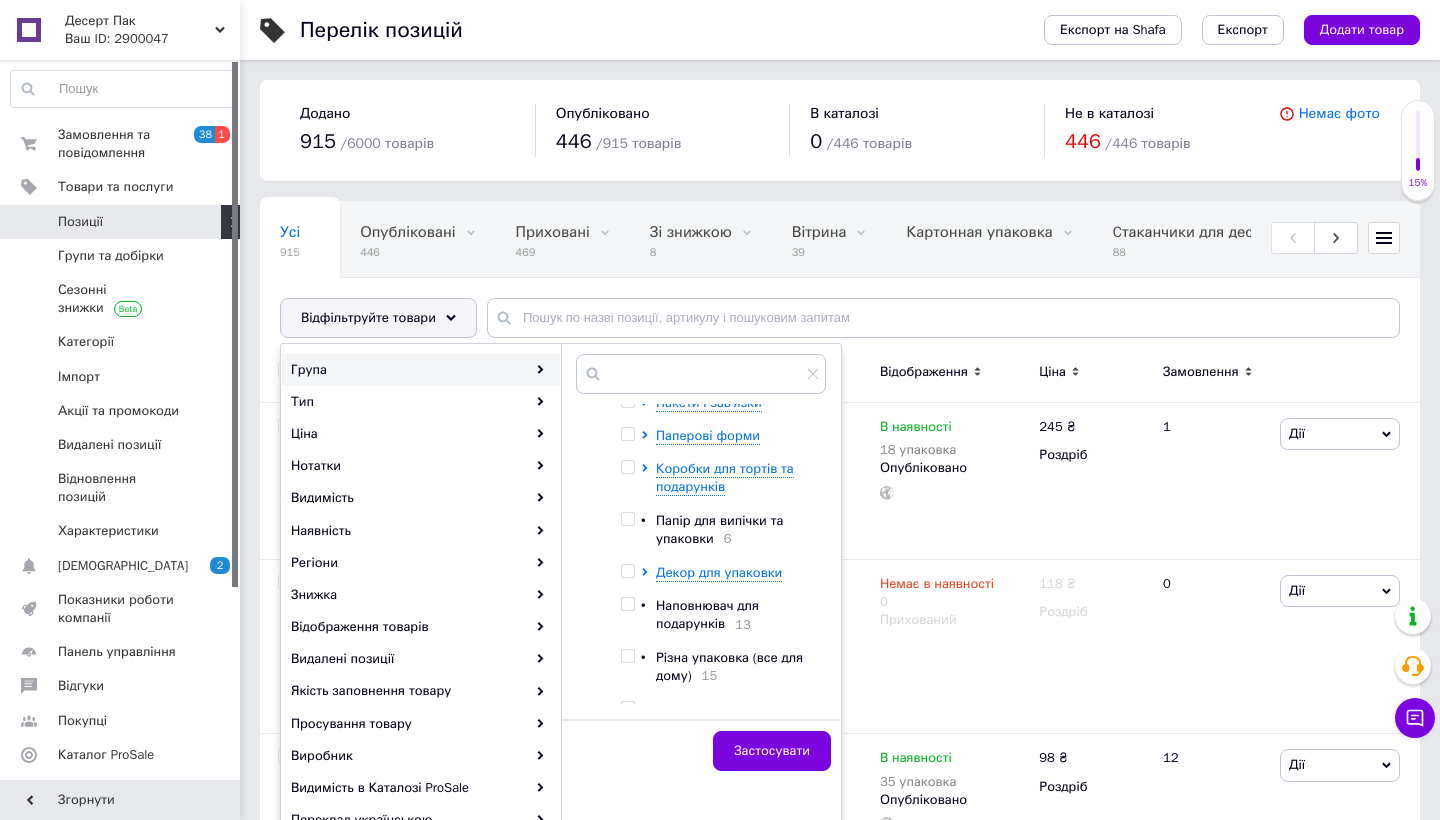 scroll, scrollTop: 315, scrollLeft: 0, axis: vertical 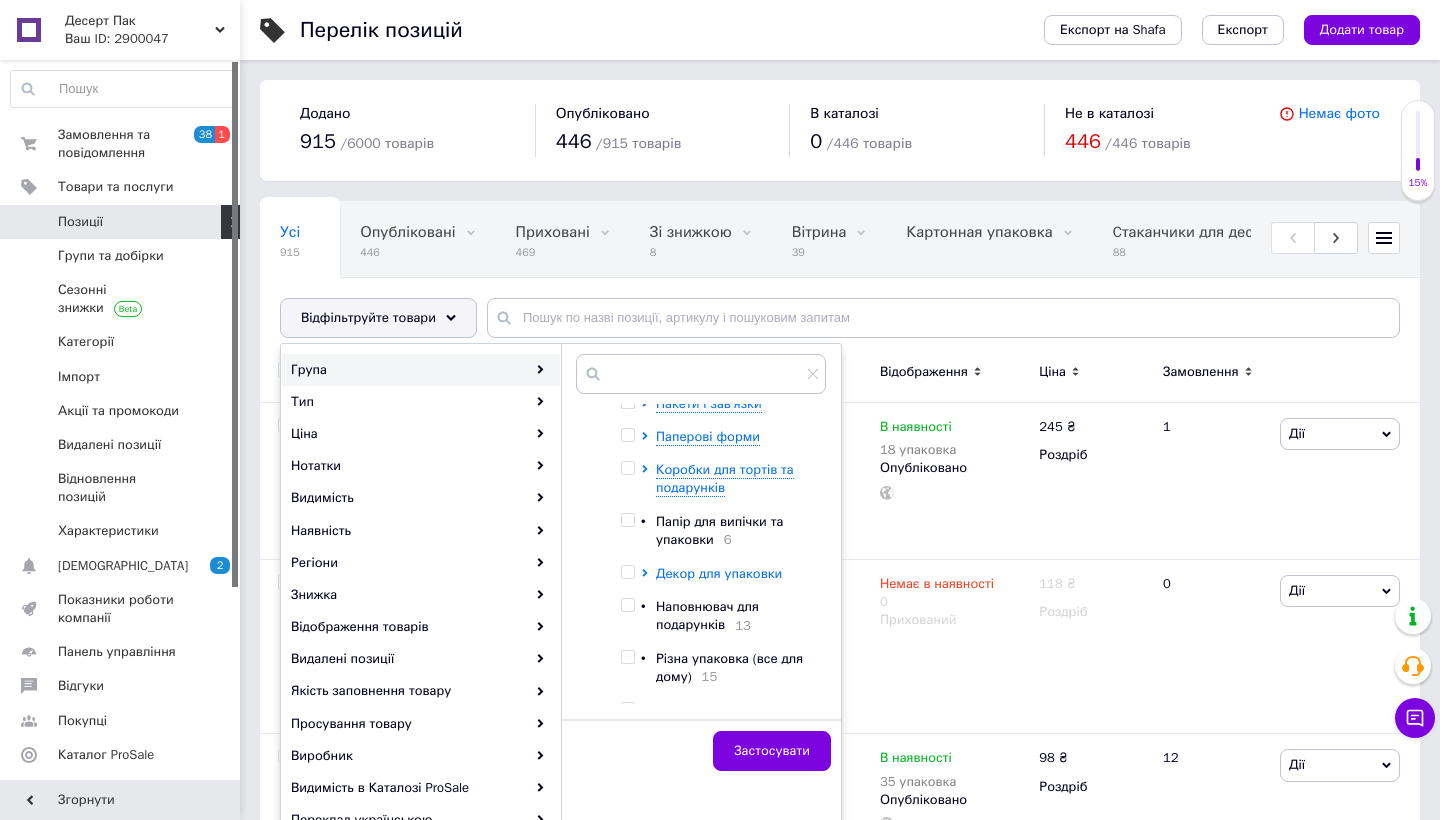 click on "Декор для упаковки" at bounding box center (719, 573) 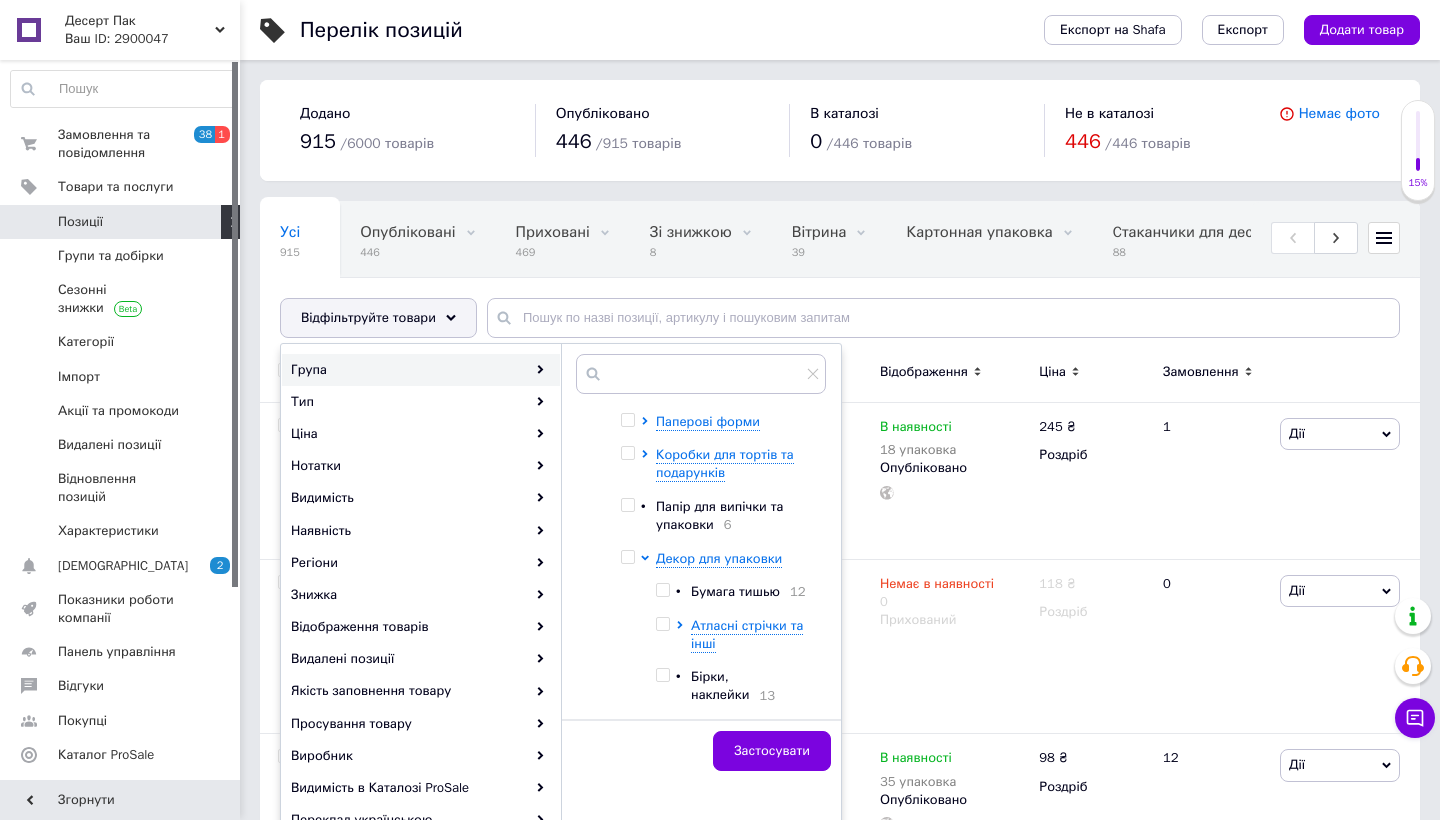 scroll, scrollTop: 59, scrollLeft: 0, axis: vertical 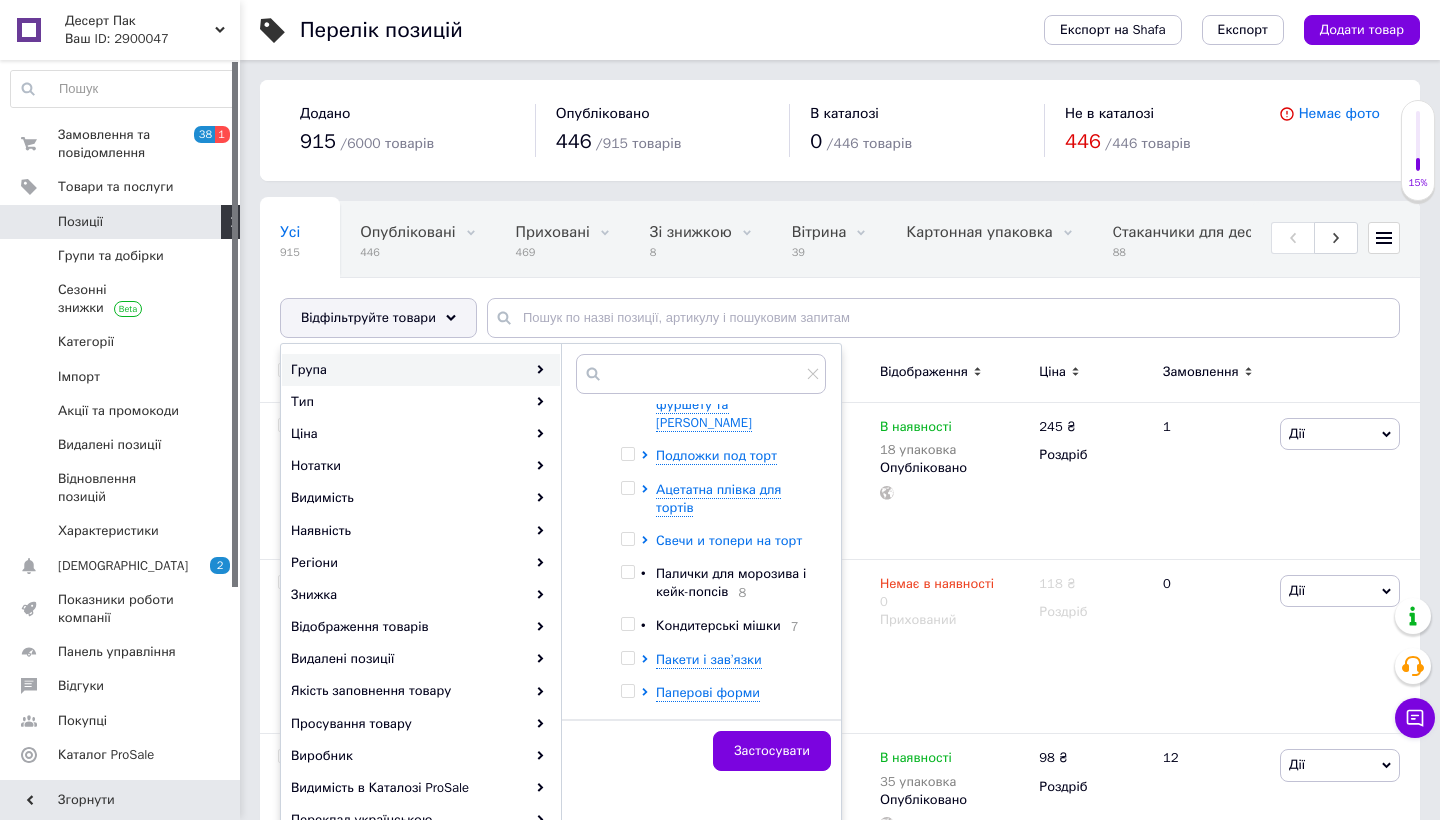 click on "Свечи и топери на торт" at bounding box center (729, 540) 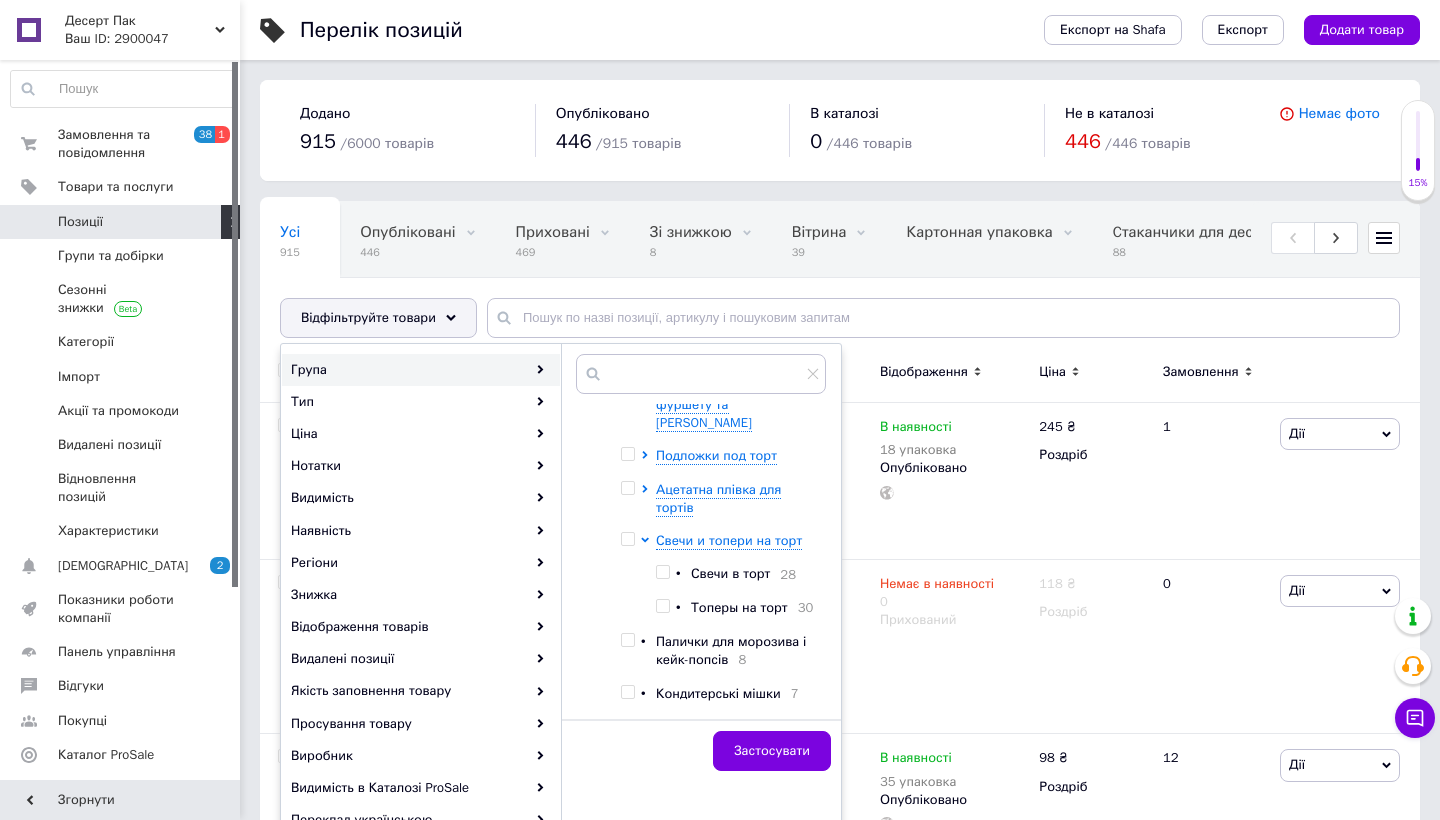 click at bounding box center [662, 572] 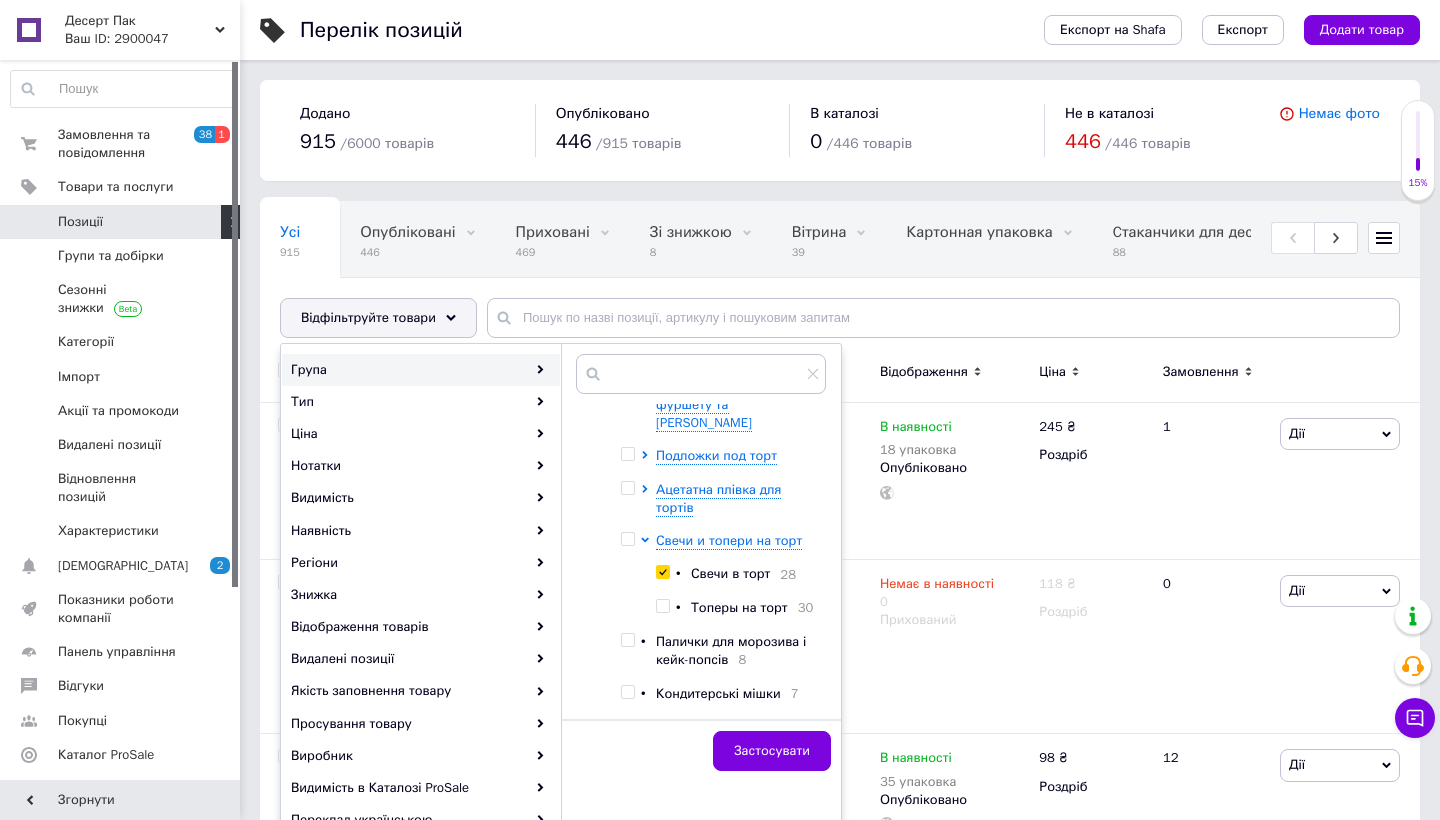 checkbox on "true" 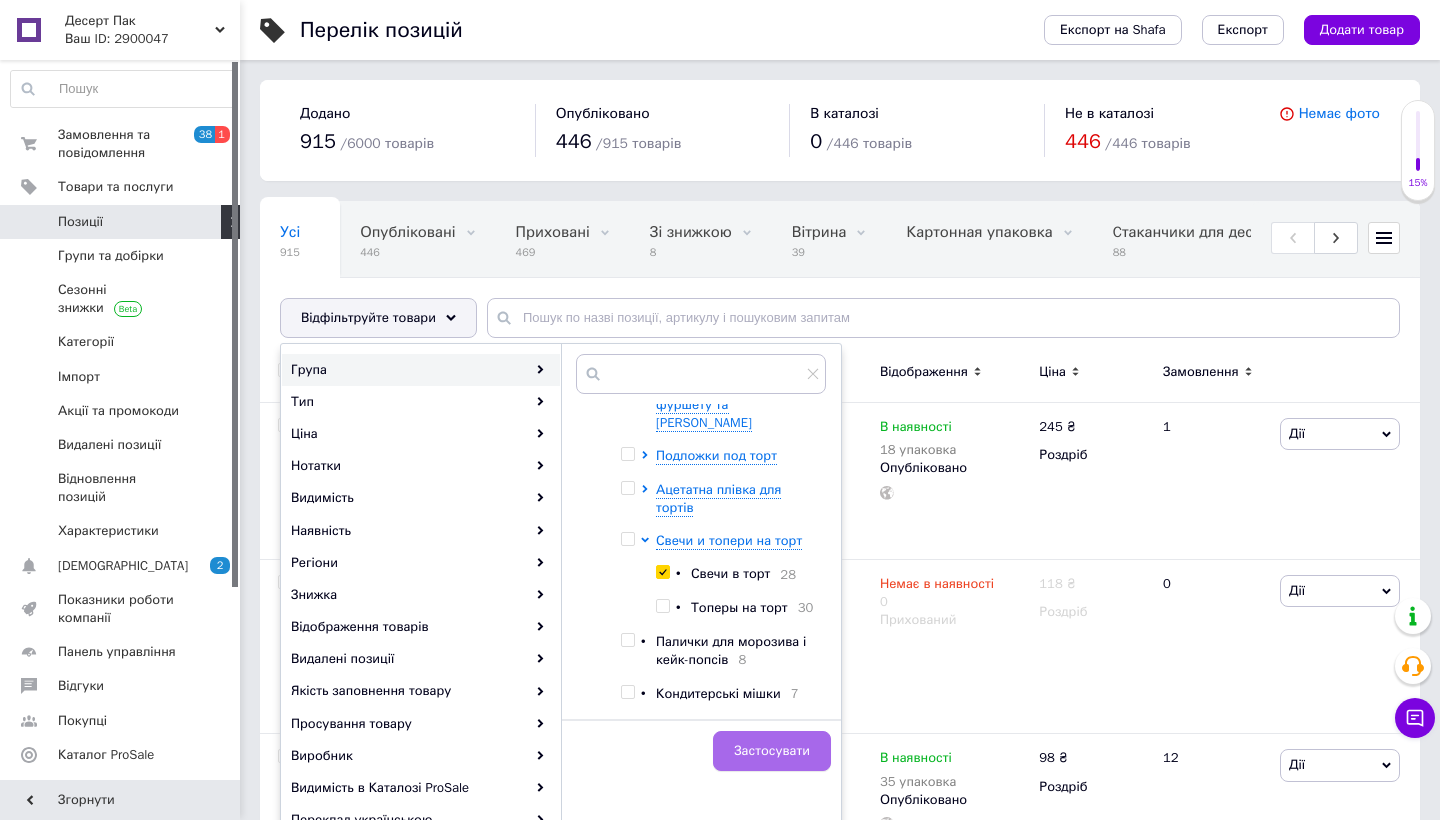 click on "Застосувати" at bounding box center [772, 751] 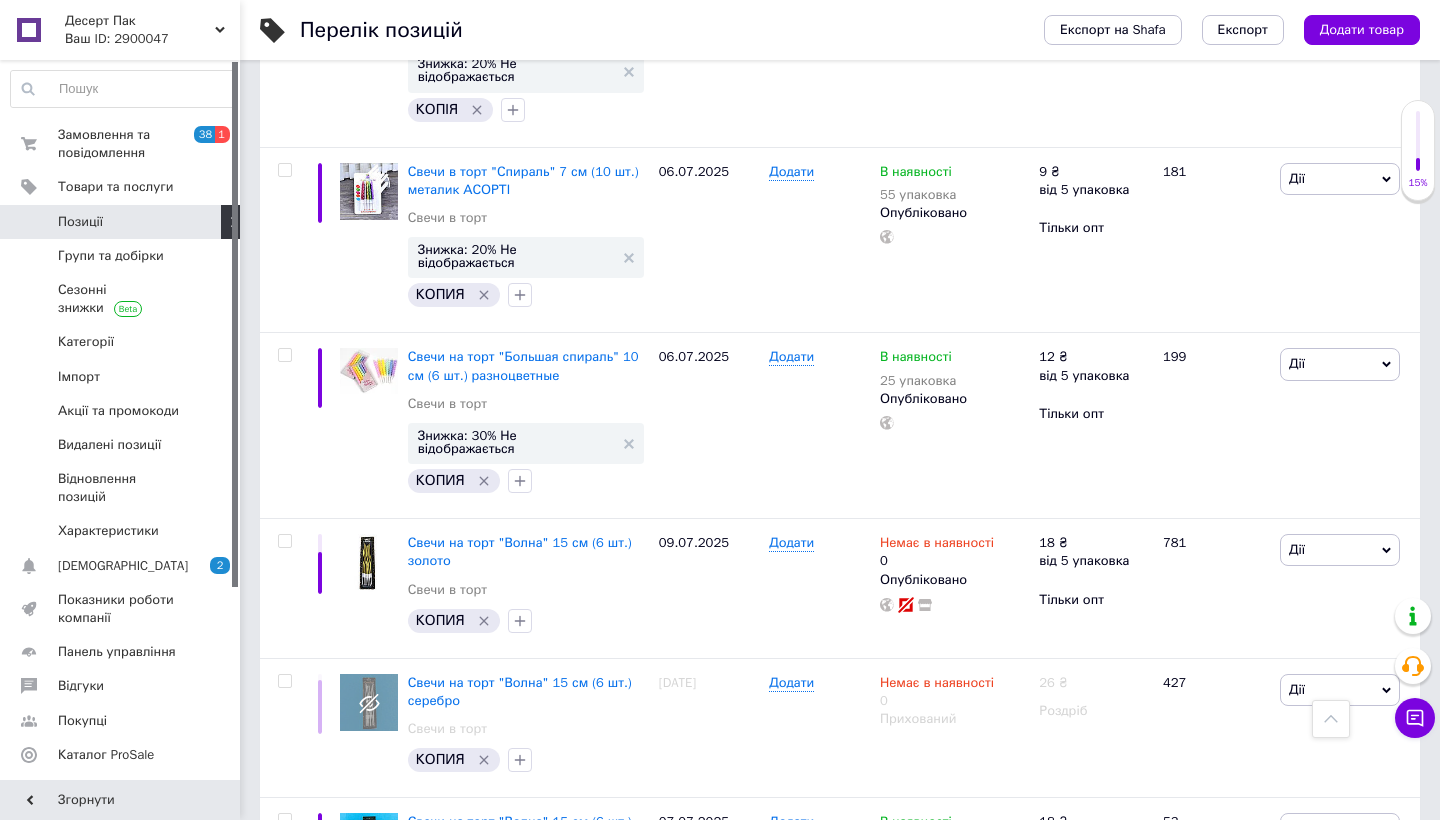scroll, scrollTop: 1156, scrollLeft: 0, axis: vertical 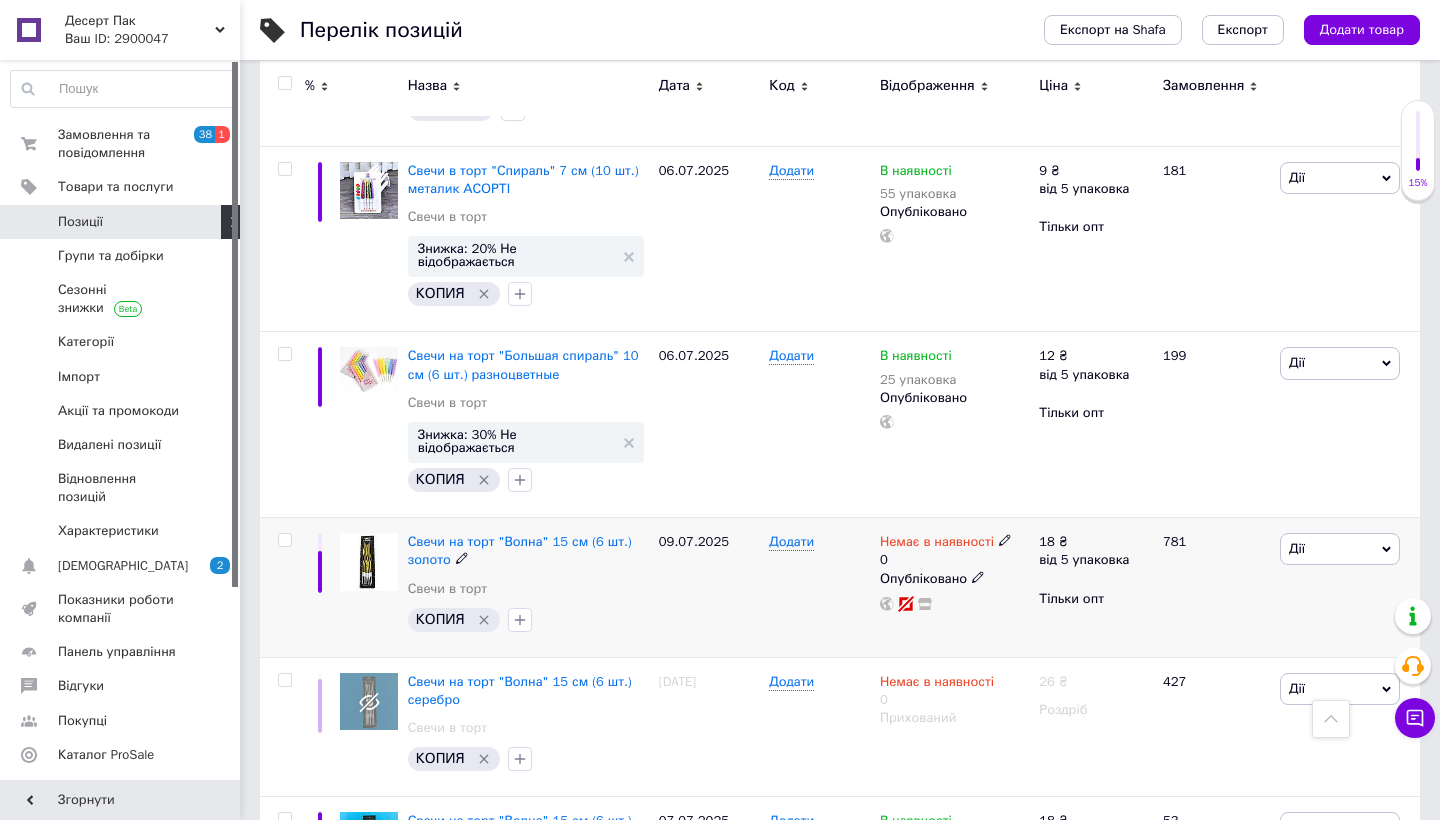 click 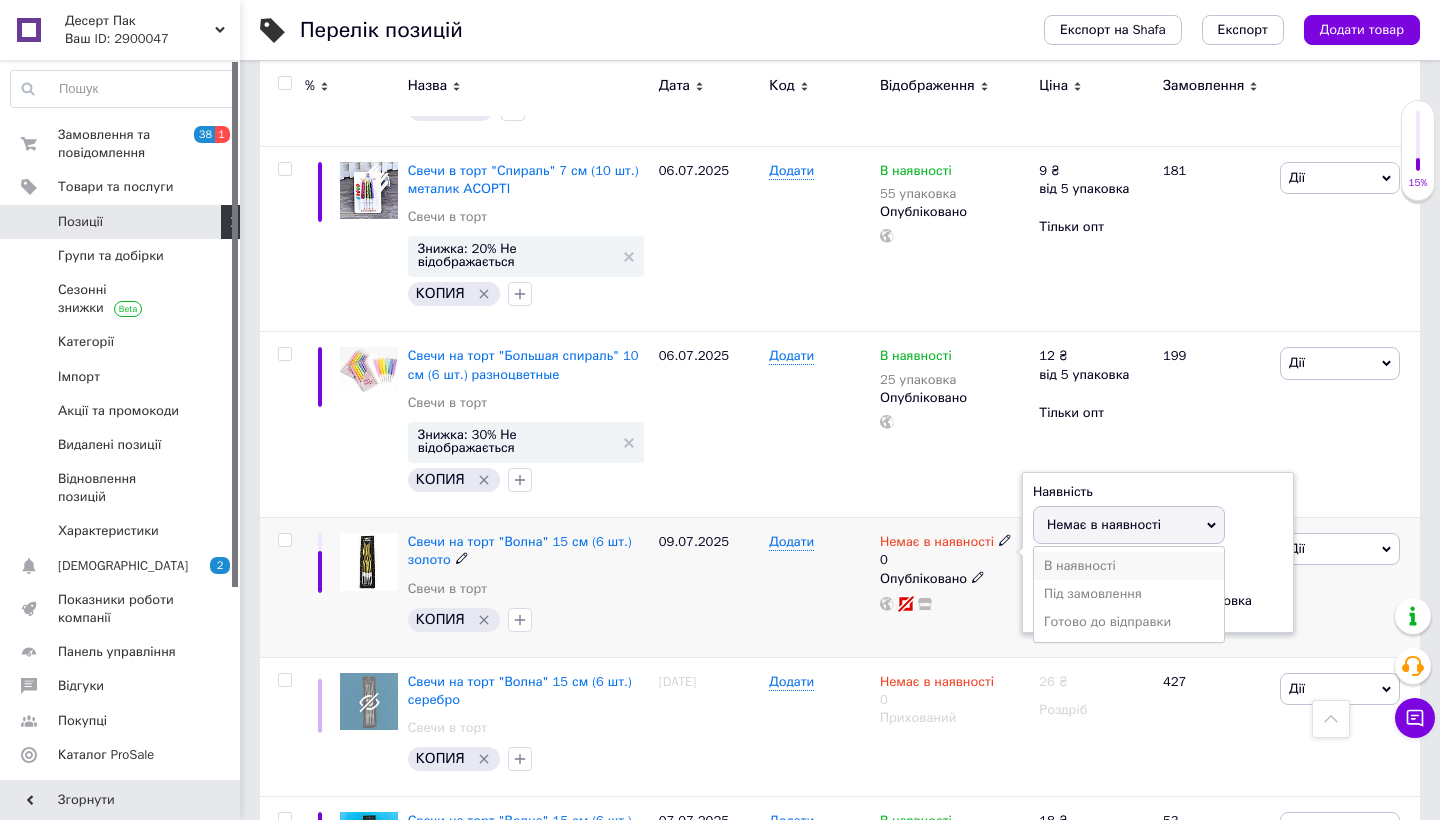 click on "В наявності" at bounding box center (1129, 566) 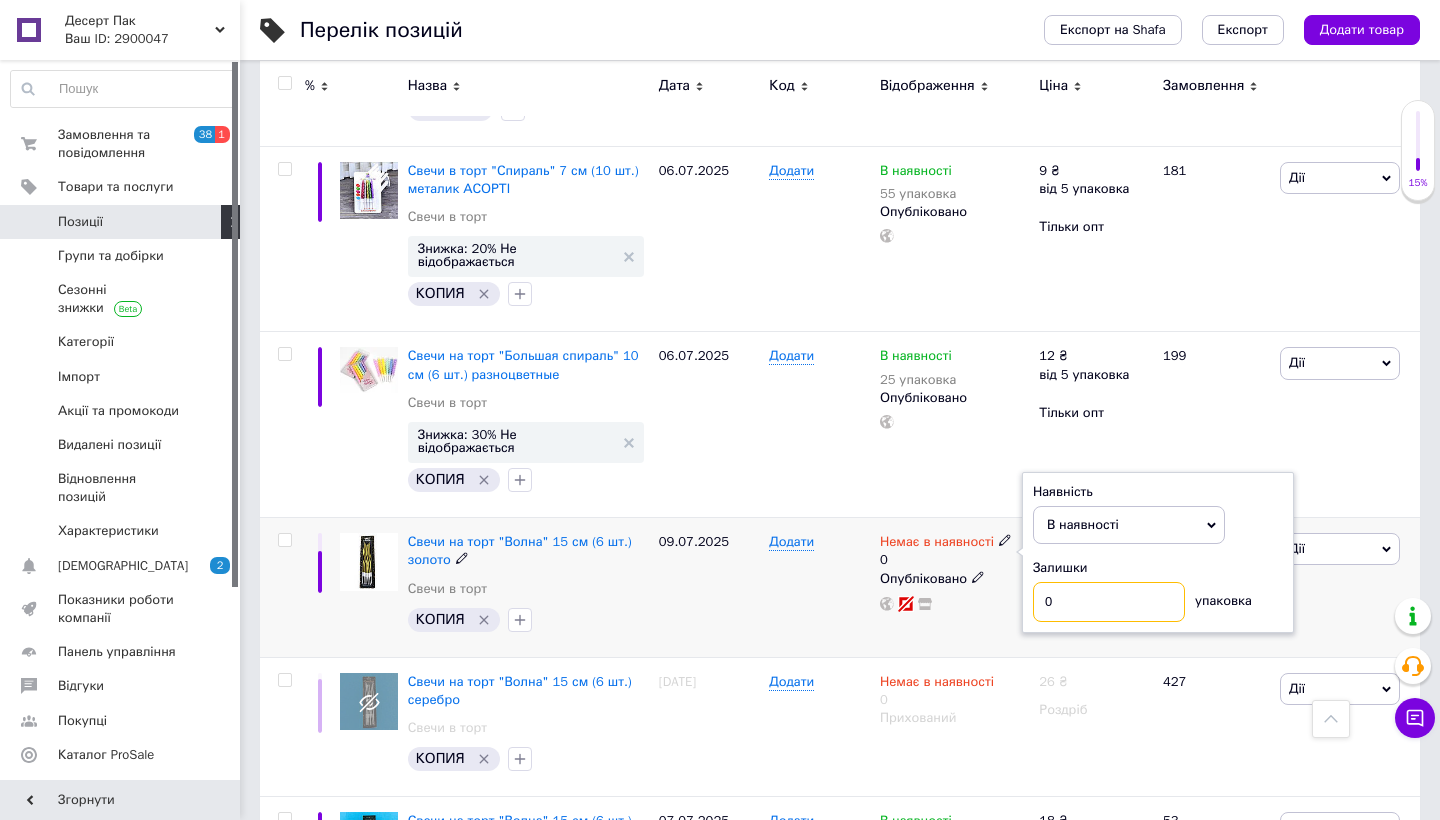 click on "0" at bounding box center (1109, 602) 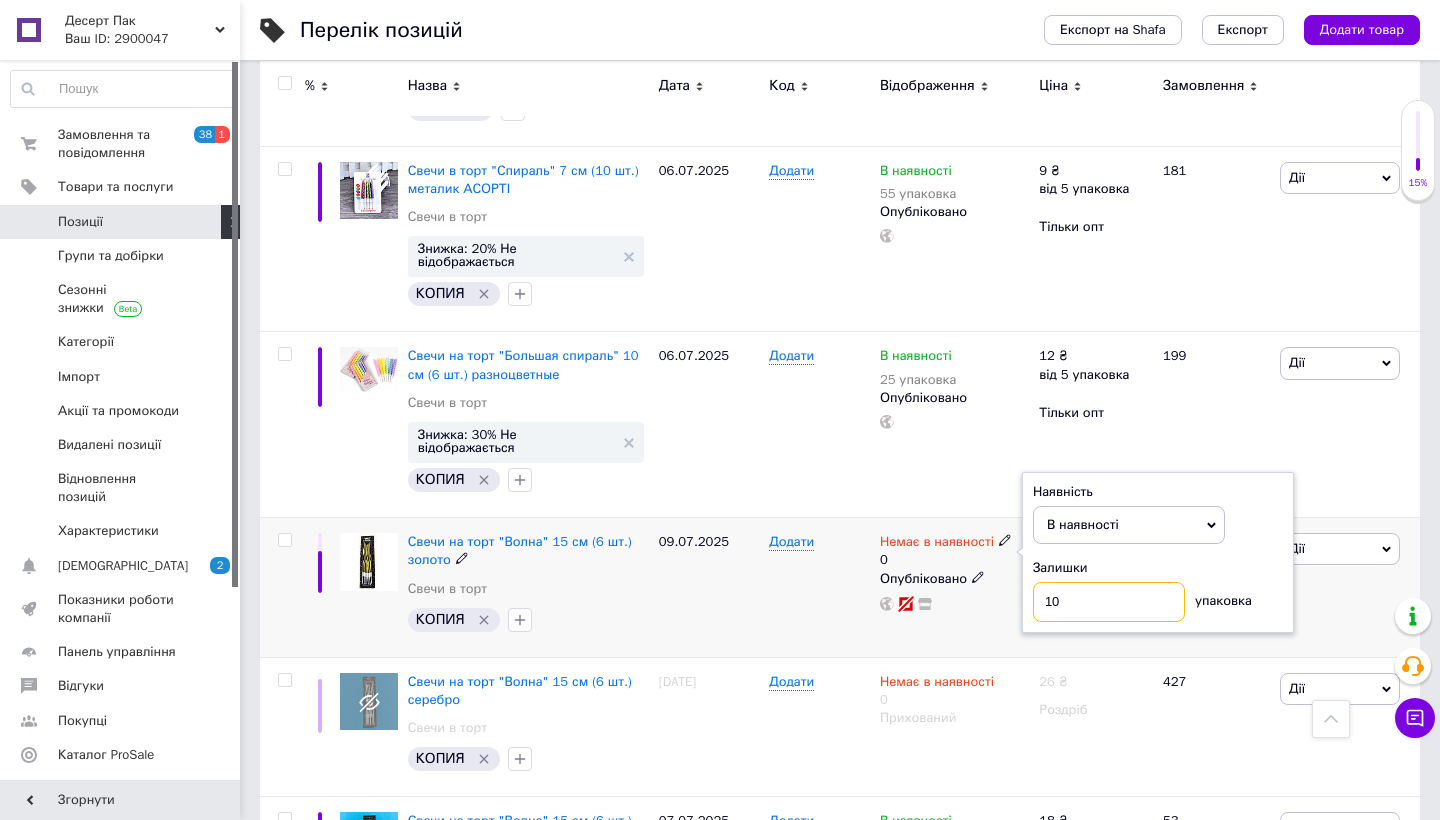 type on "10" 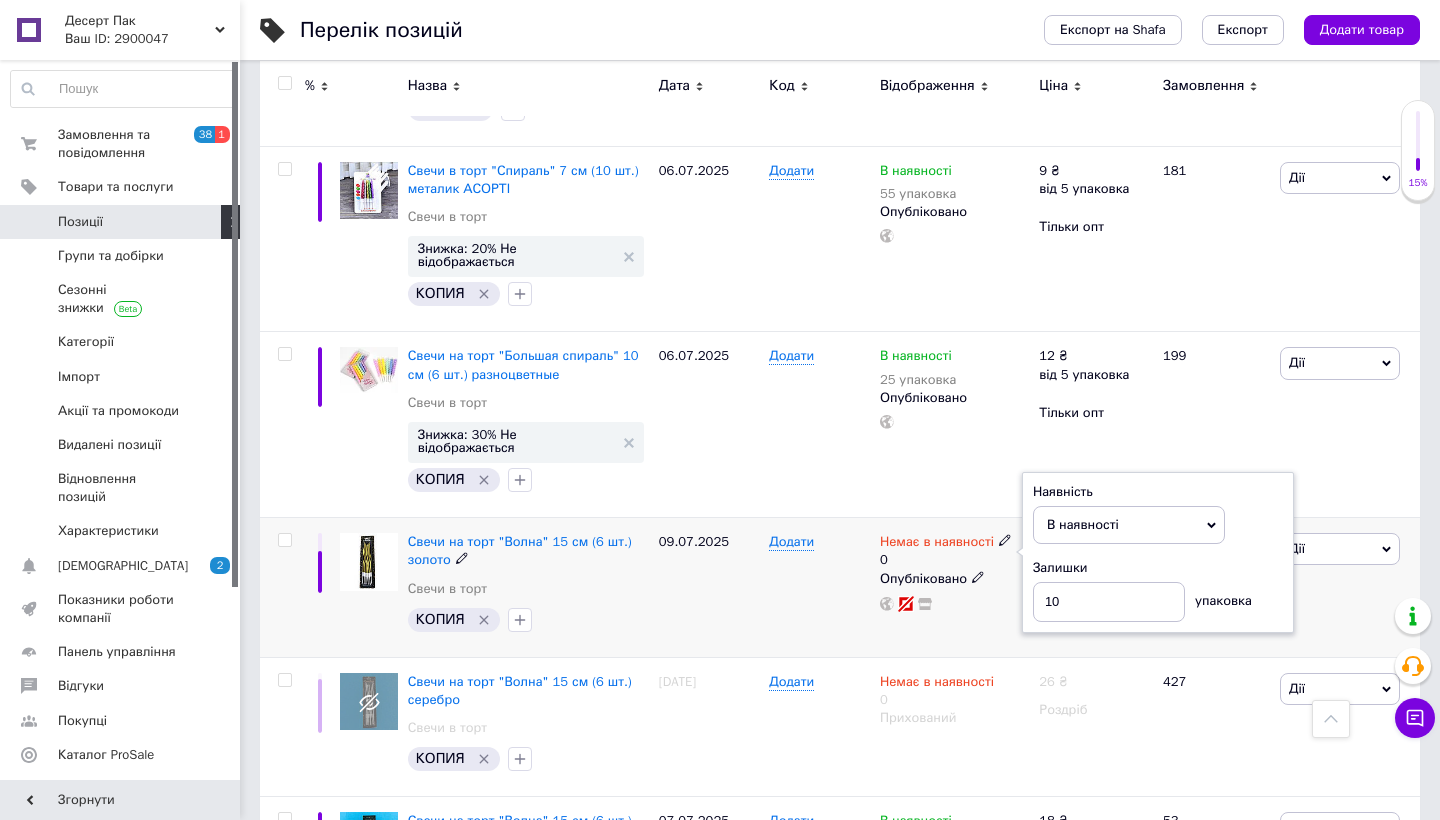 click on "09.07.2025" at bounding box center (709, 588) 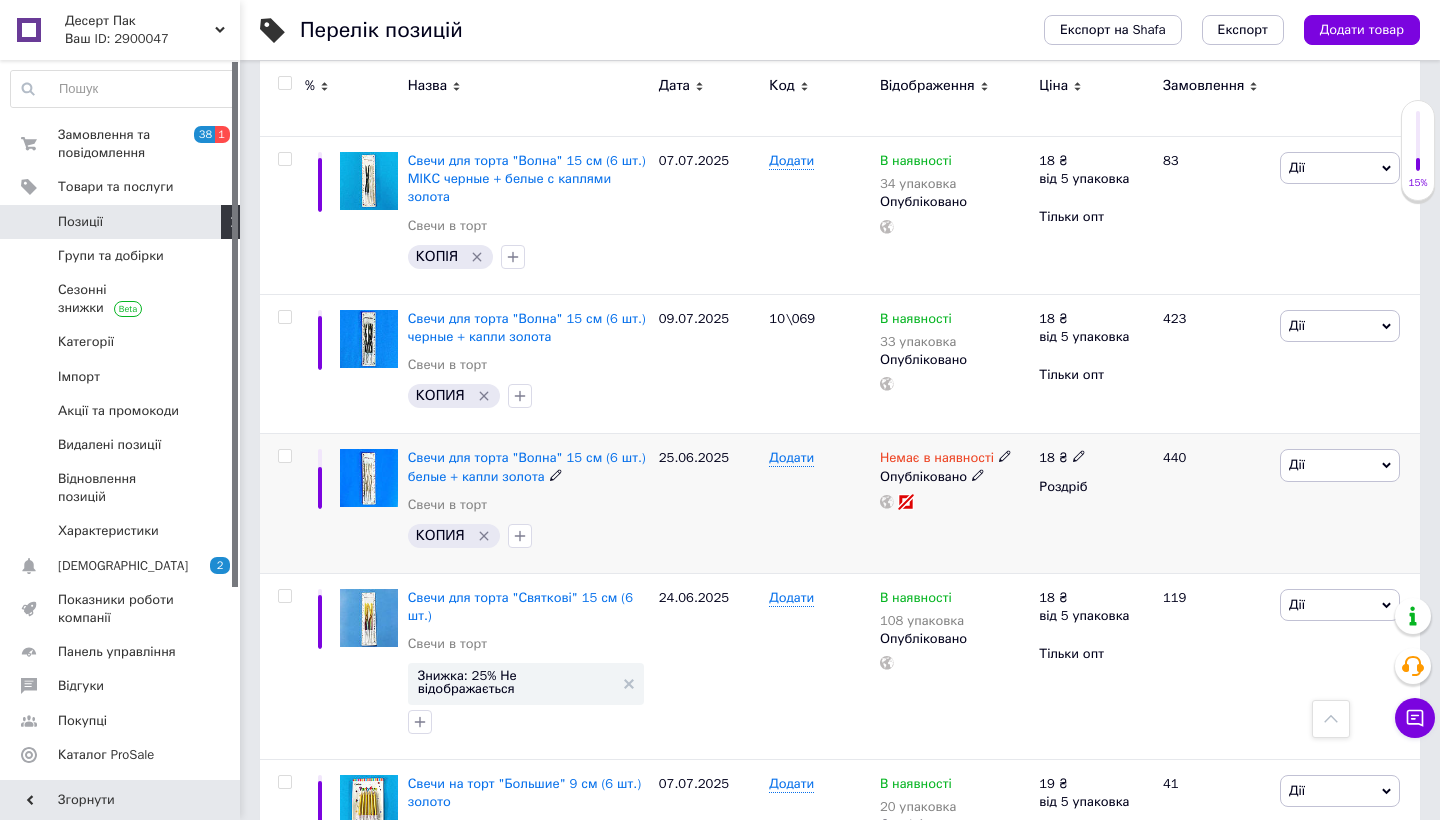 scroll, scrollTop: 2008, scrollLeft: 0, axis: vertical 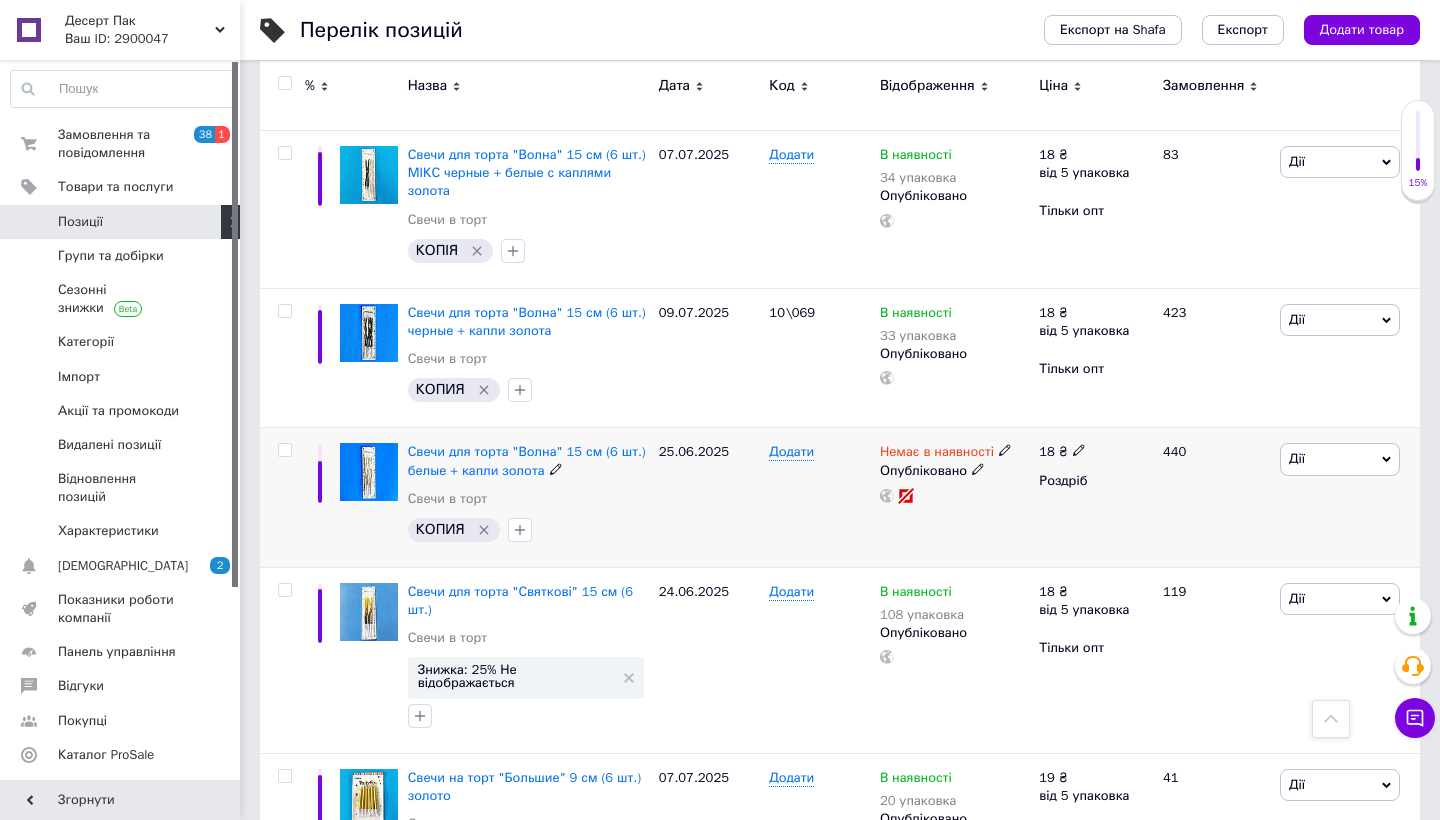 click on "Дії" at bounding box center [1340, 459] 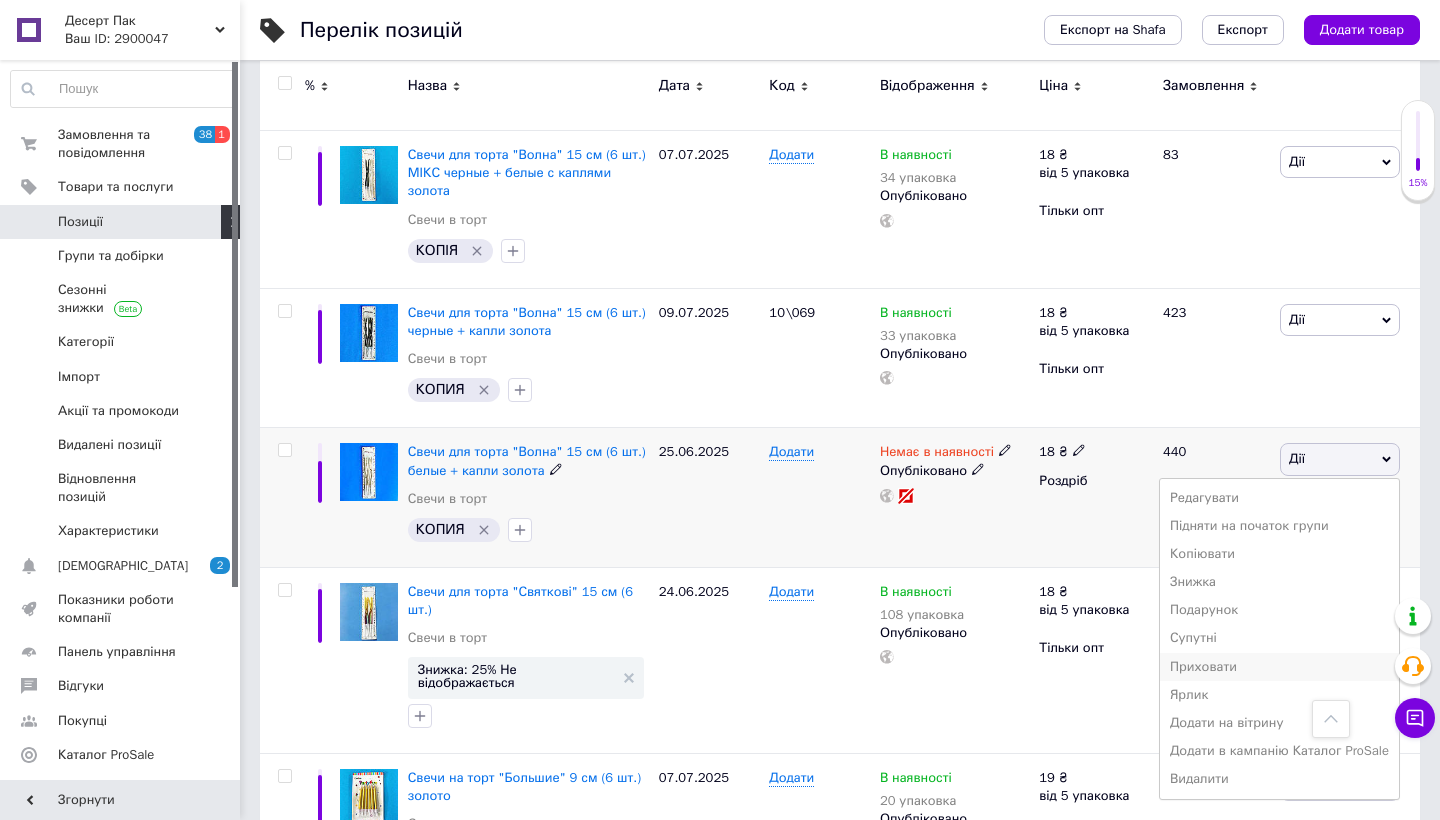 click on "Приховати" at bounding box center (1279, 667) 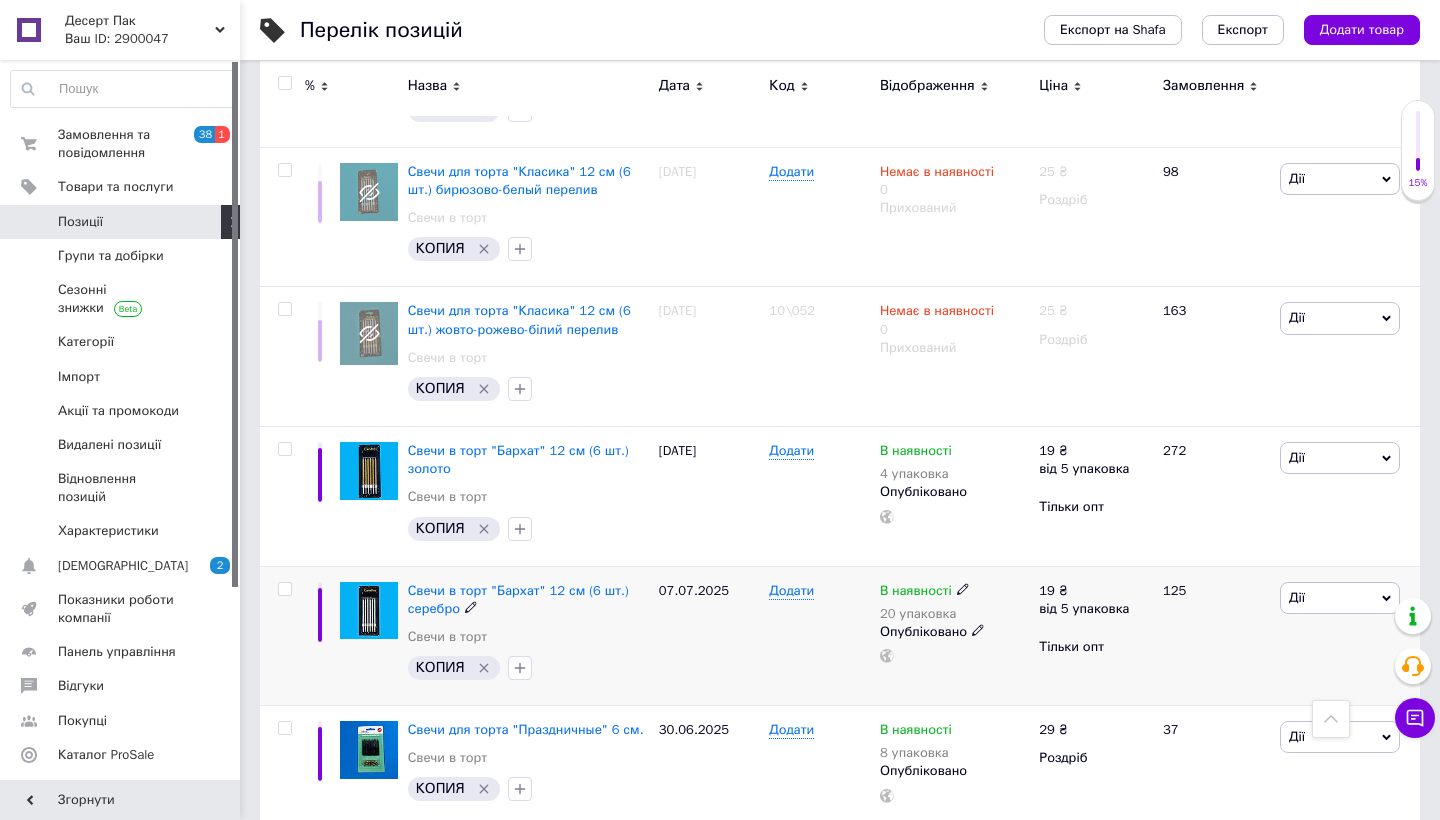 scroll, scrollTop: 4154, scrollLeft: 0, axis: vertical 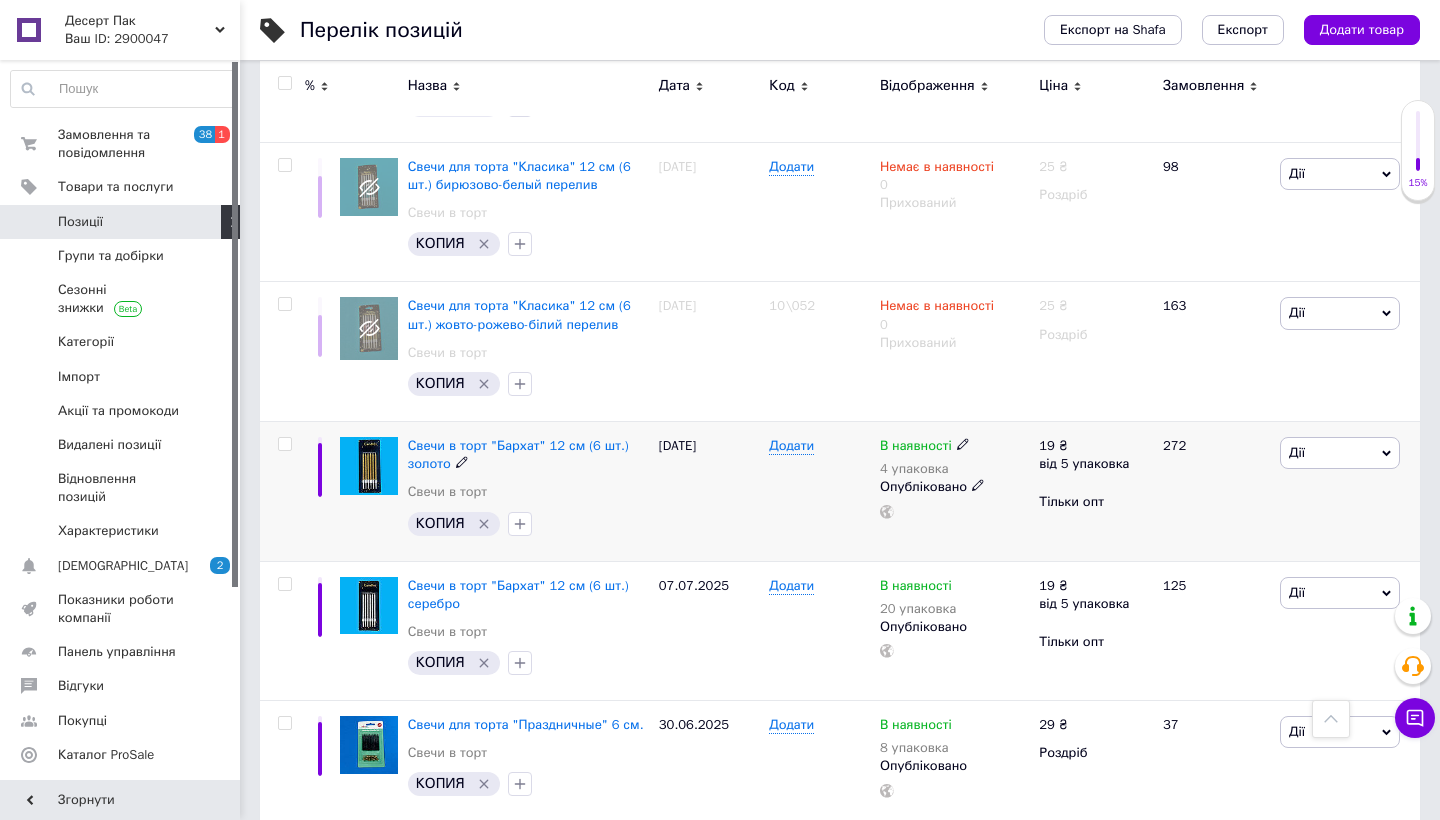 click 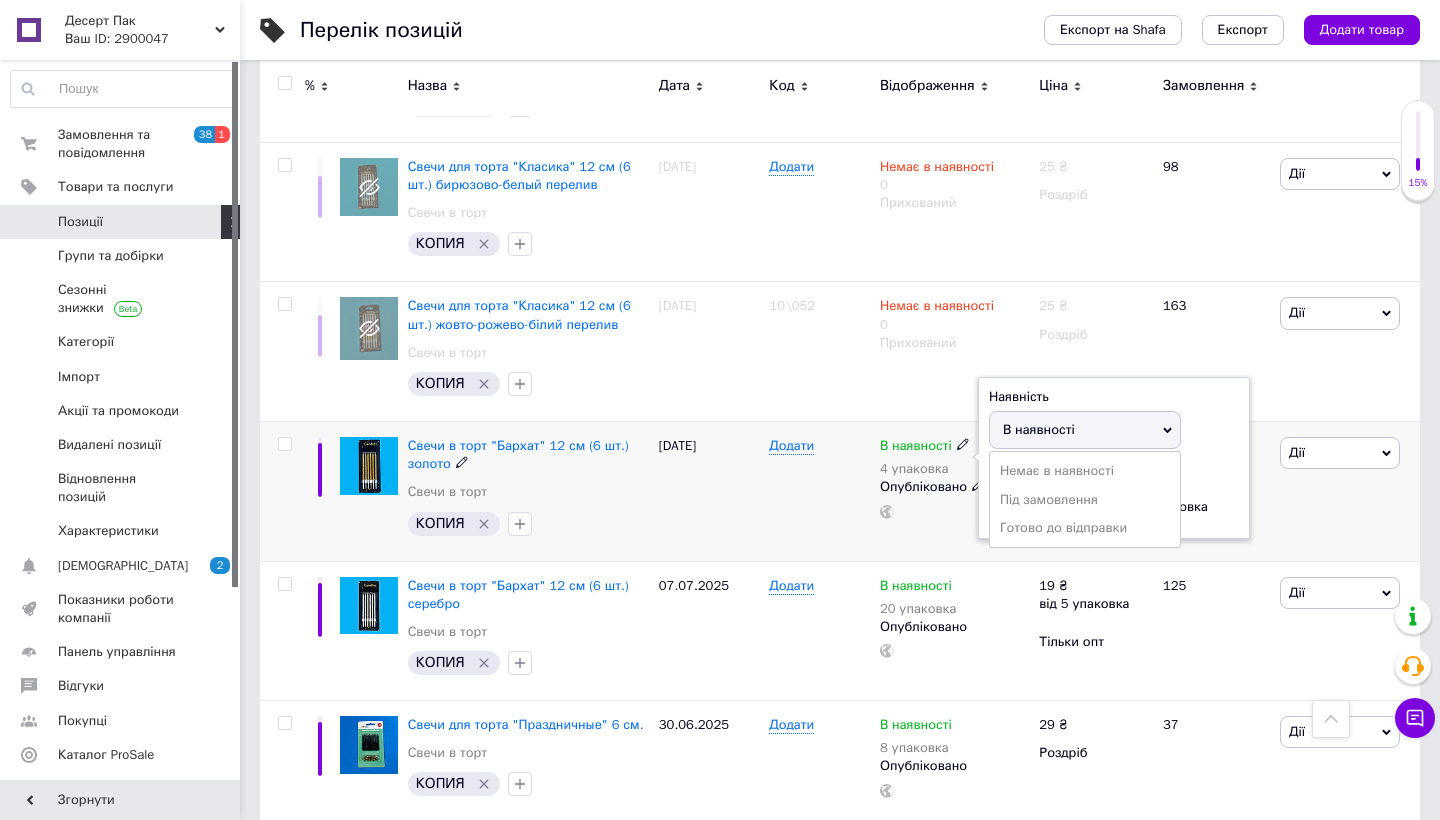 click on "В наявності" at bounding box center [1039, 429] 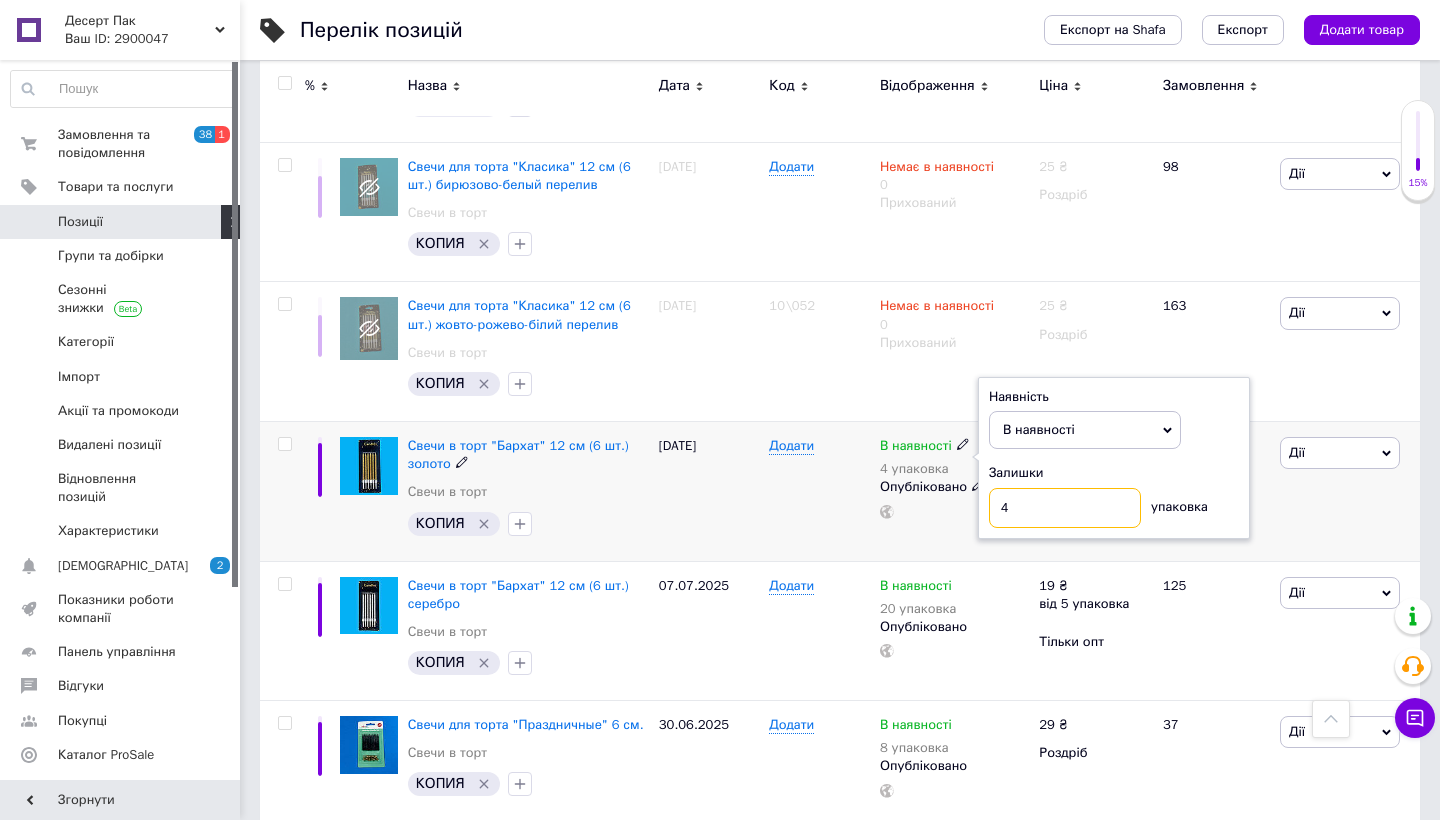 drag, startPoint x: 1033, startPoint y: 482, endPoint x: 965, endPoint y: 480, distance: 68.0294 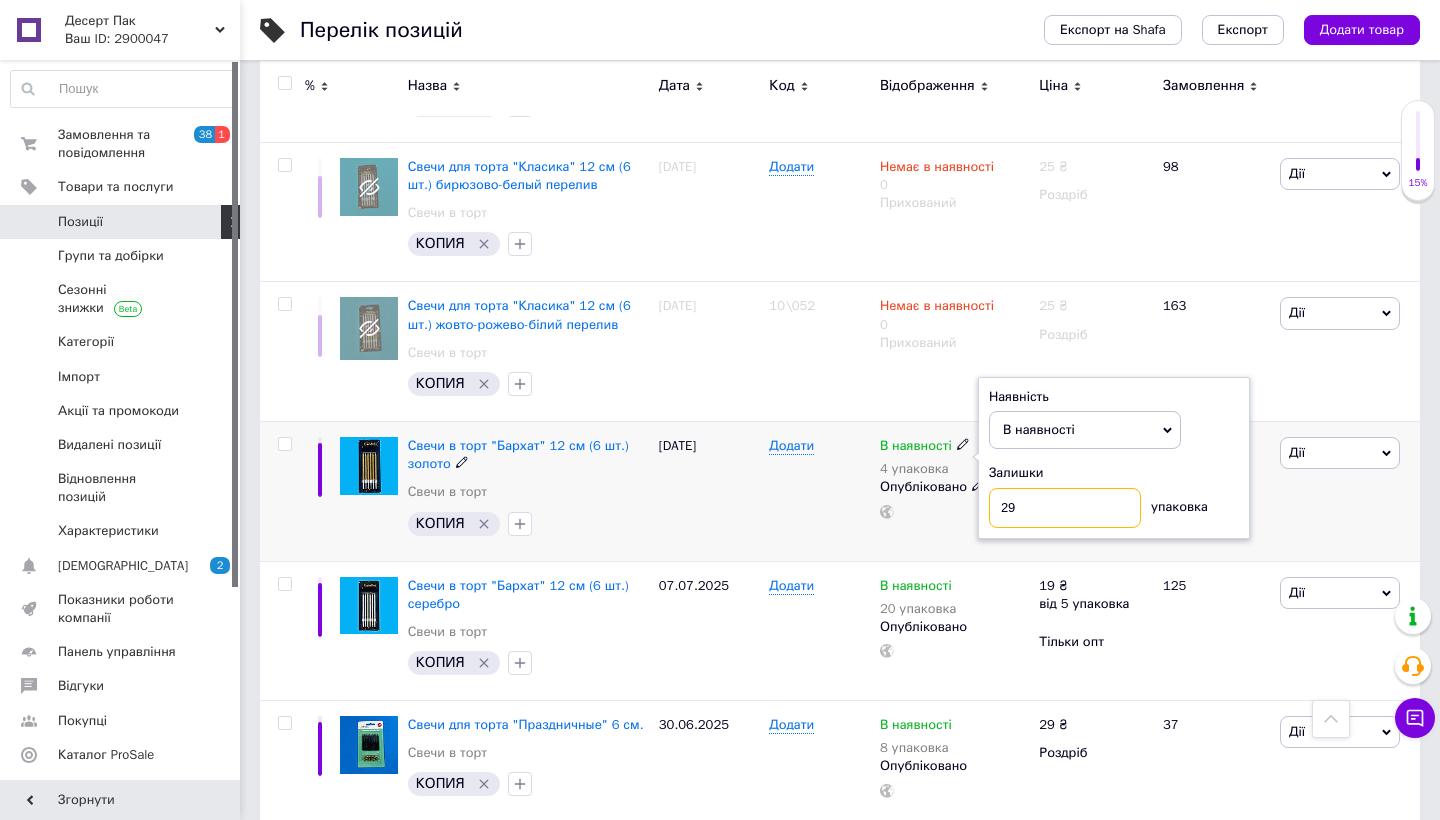 type on "29" 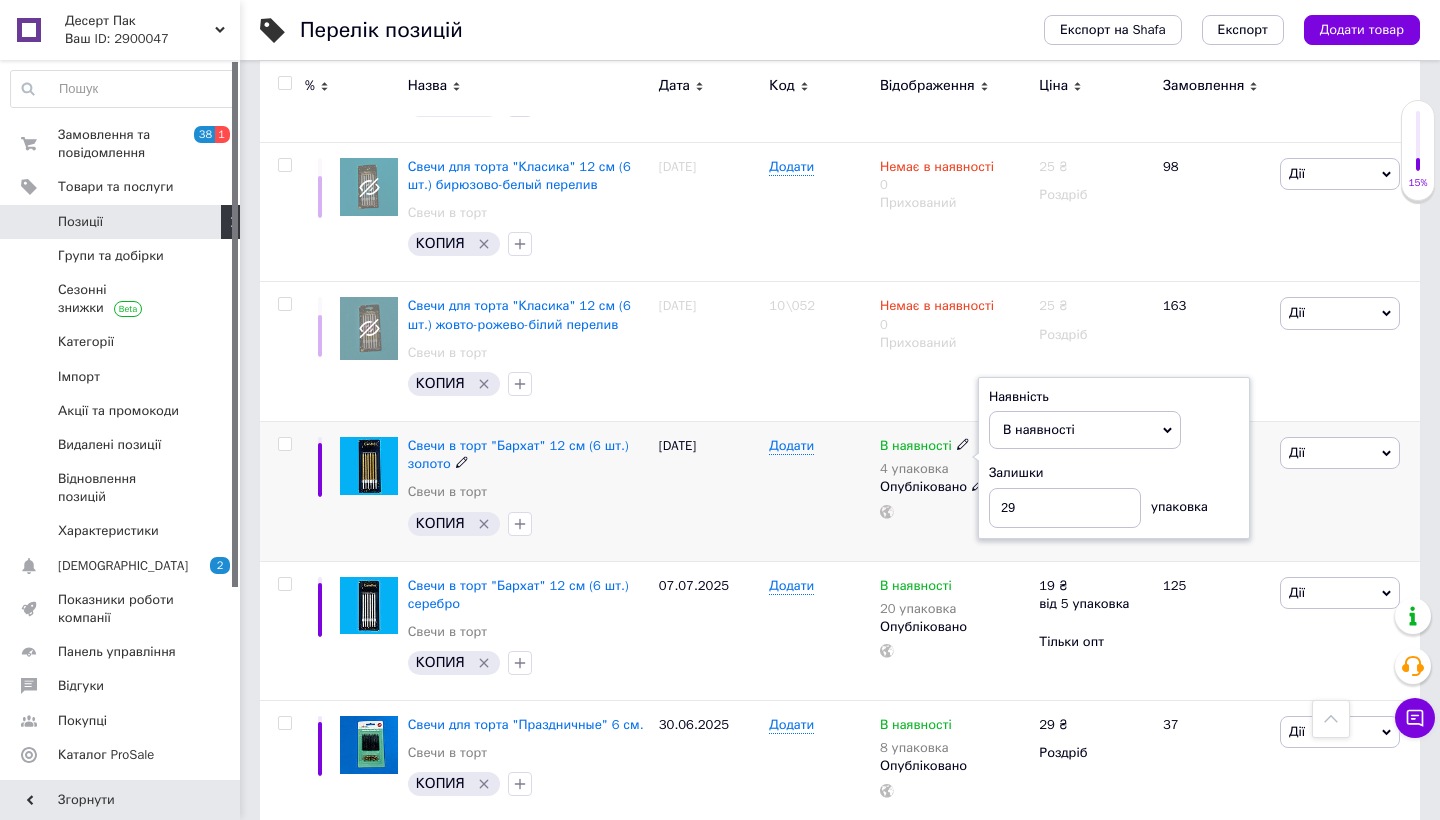 click on "[DATE]" at bounding box center (709, 491) 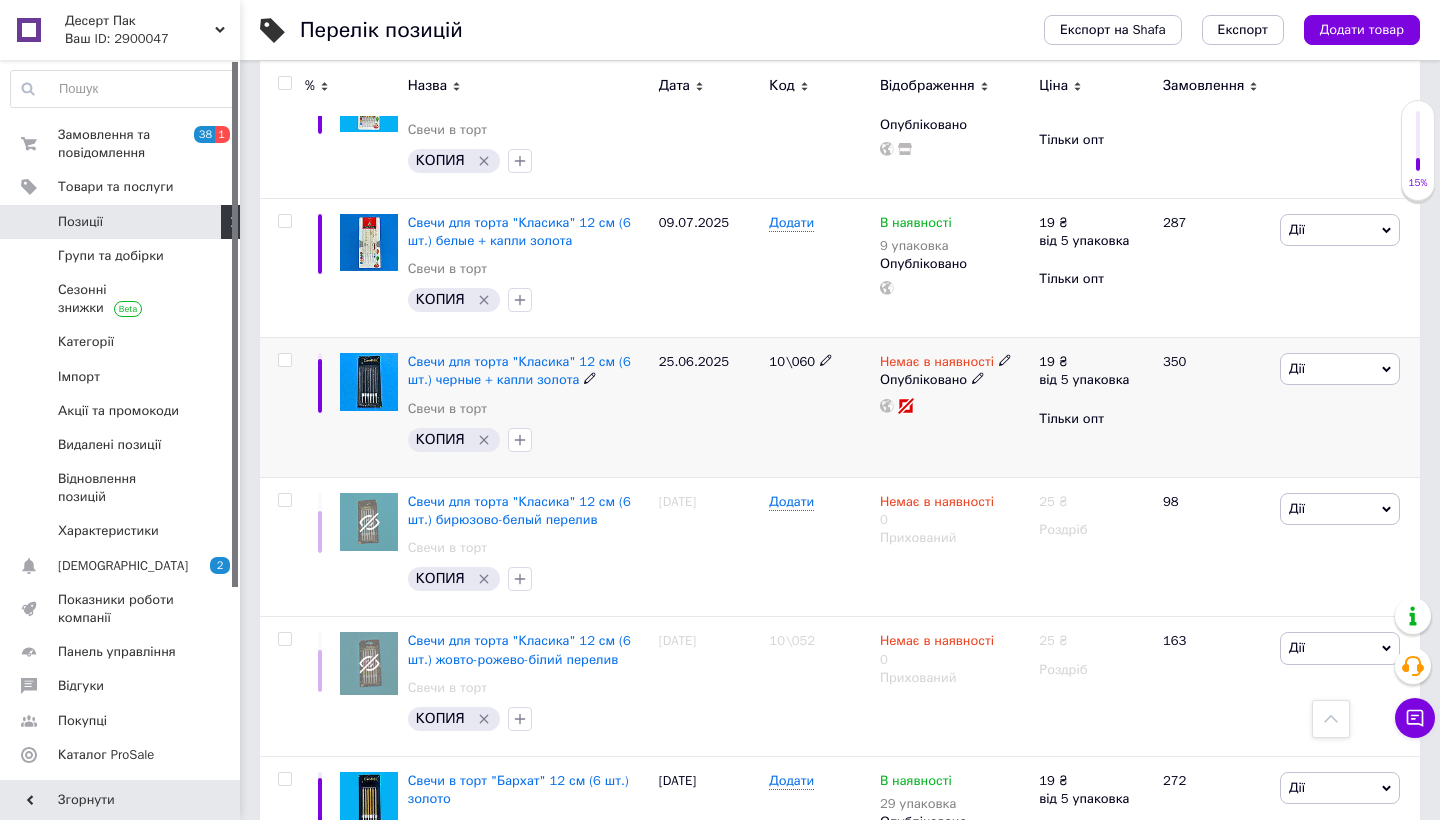 scroll, scrollTop: 3820, scrollLeft: 0, axis: vertical 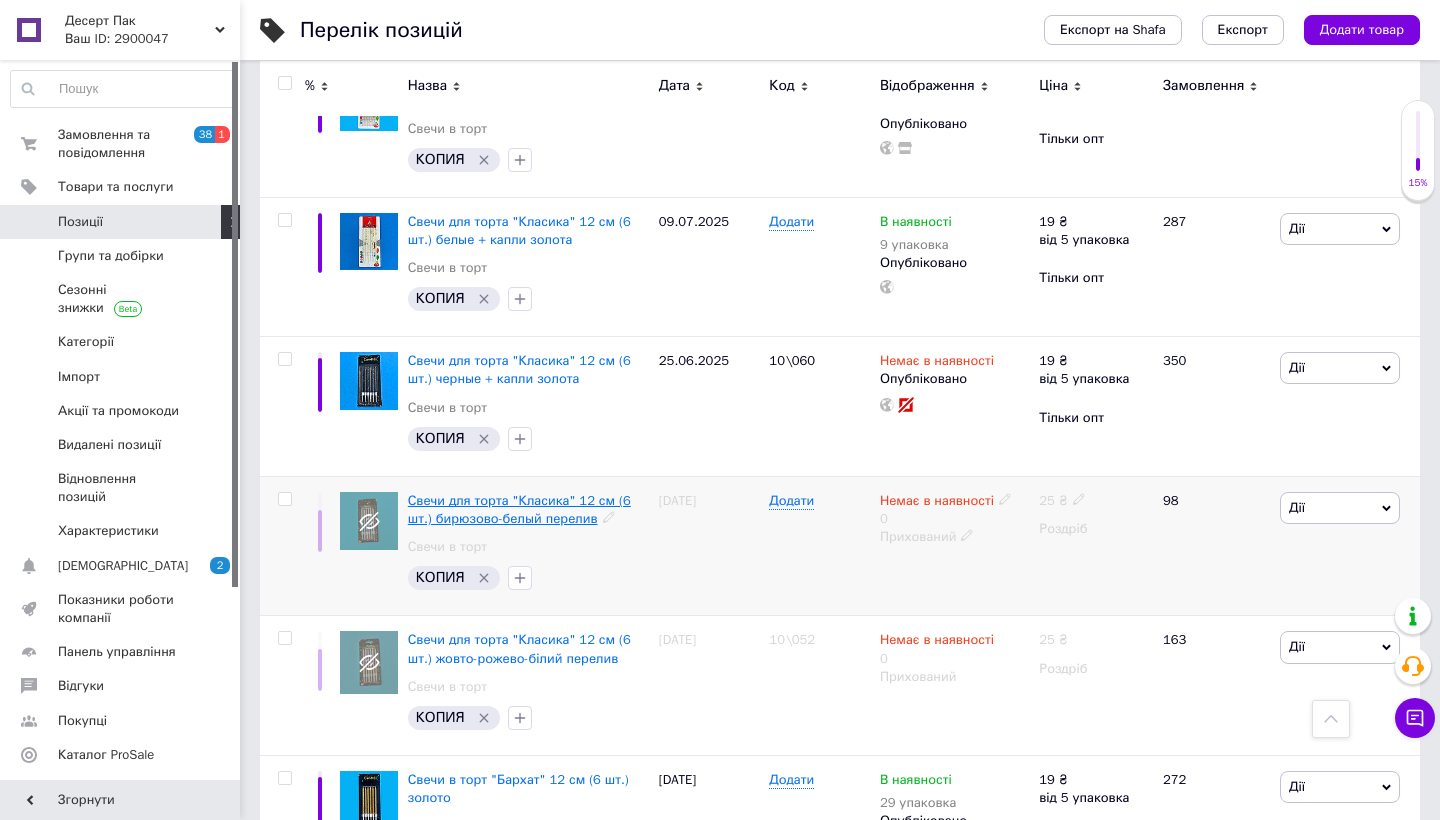 click on "Свечи для торта "Класика" 12 см (6 шт.) бирюзово-белый перелив" at bounding box center [519, 509] 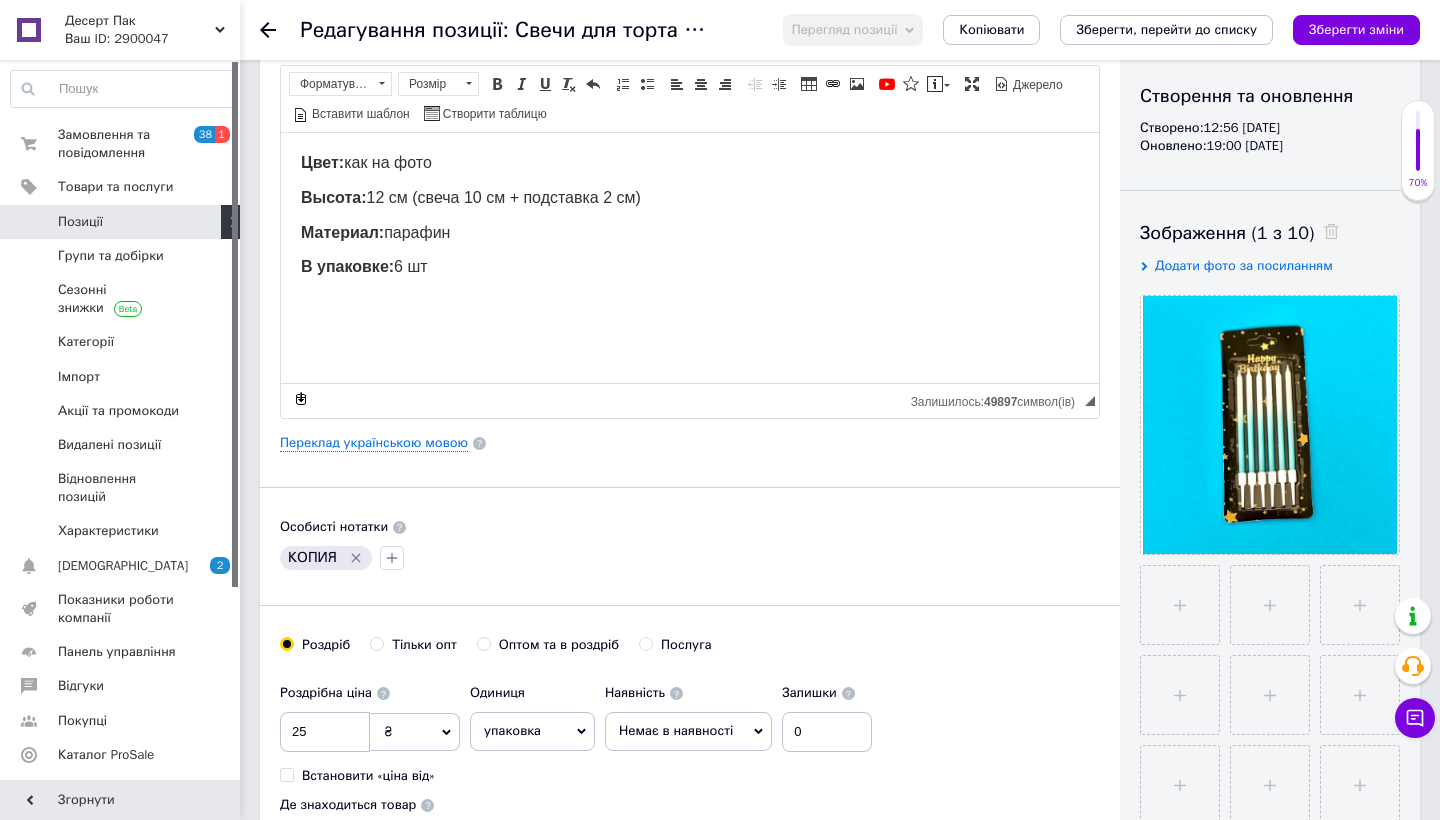 scroll, scrollTop: 208, scrollLeft: 0, axis: vertical 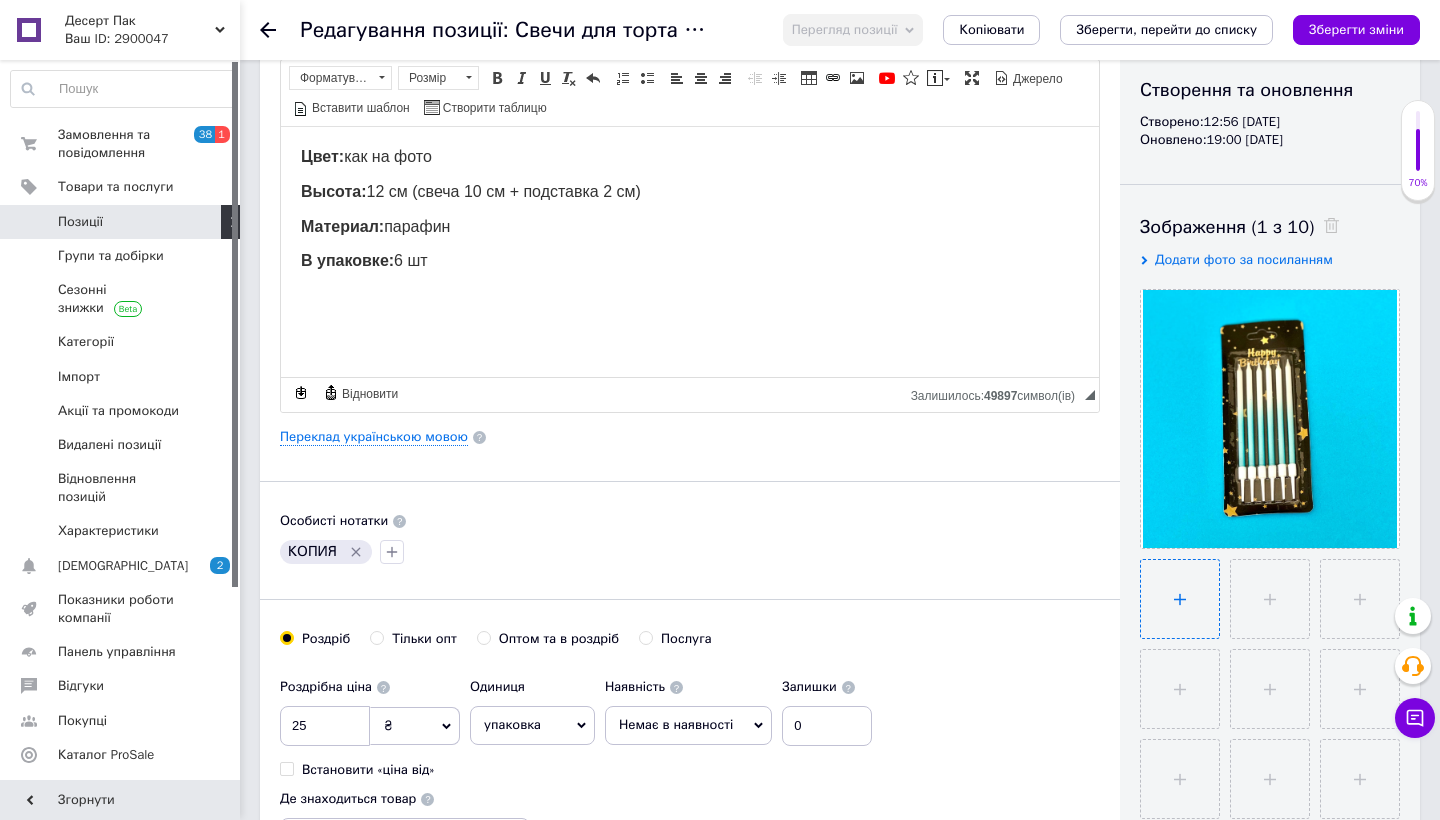 click at bounding box center [1180, 599] 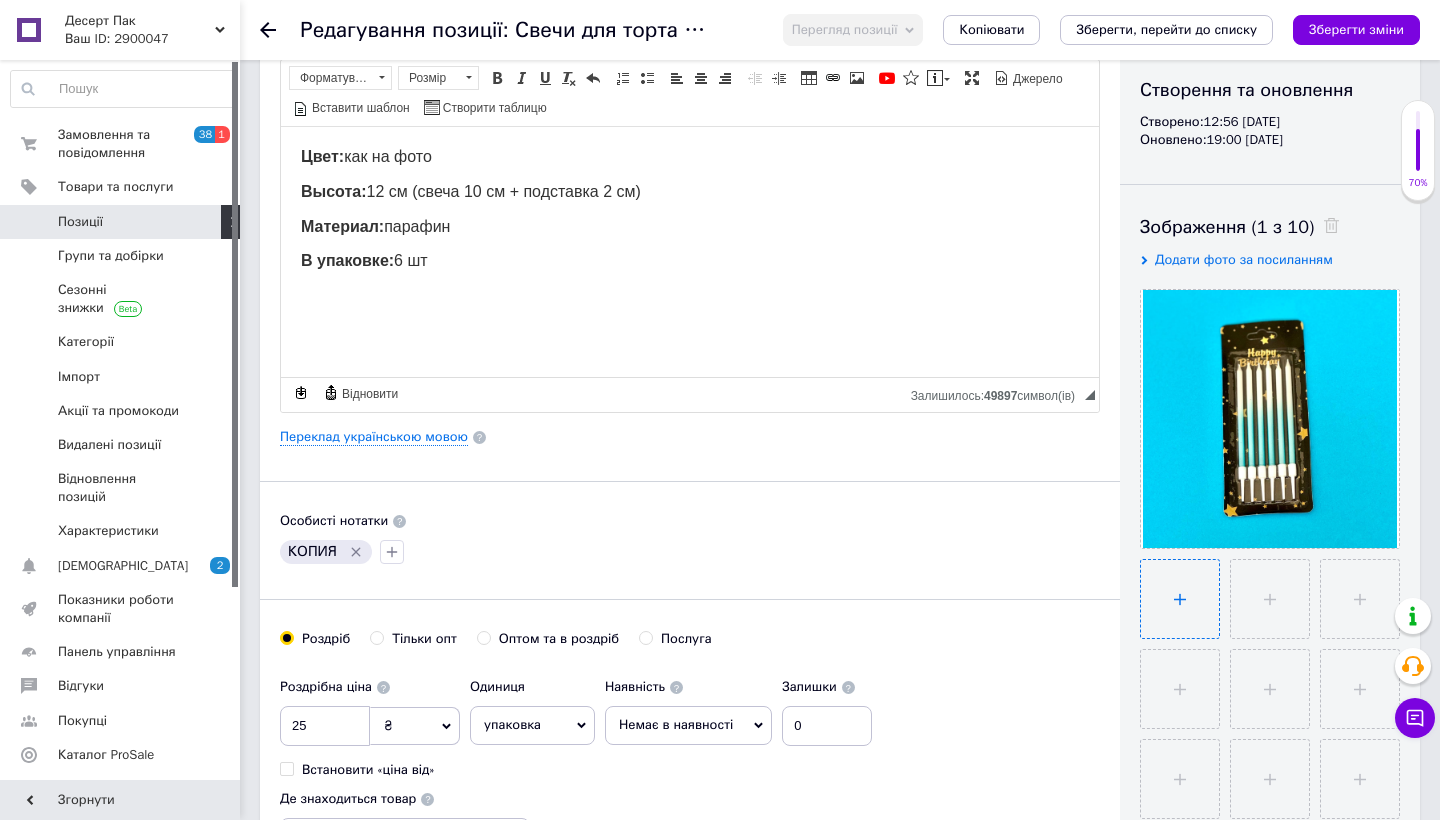 type on "C:\fakepath\зображення_viber_2025-07-10_22-13-27-420.jpg" 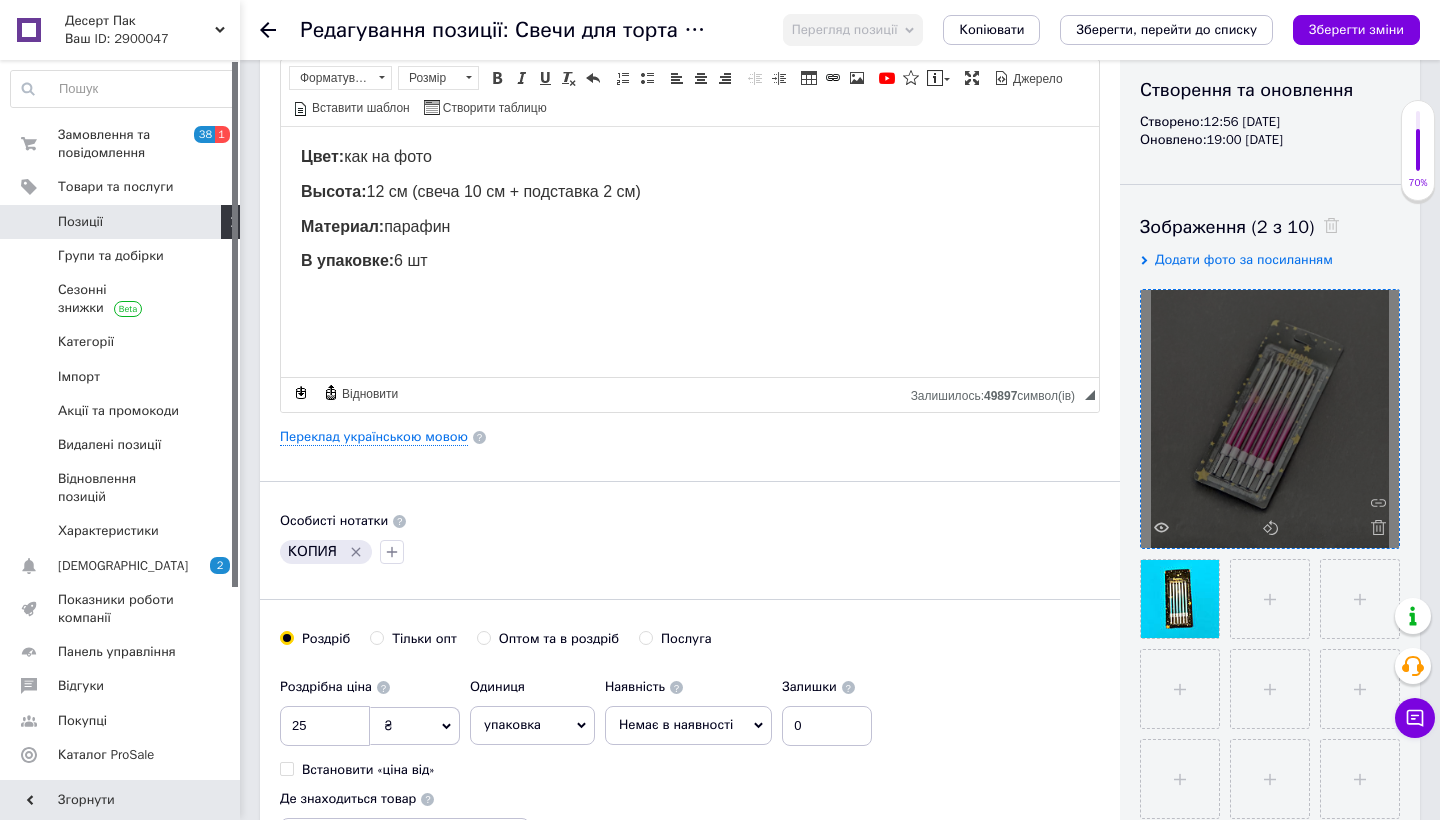 click at bounding box center [1373, 527] 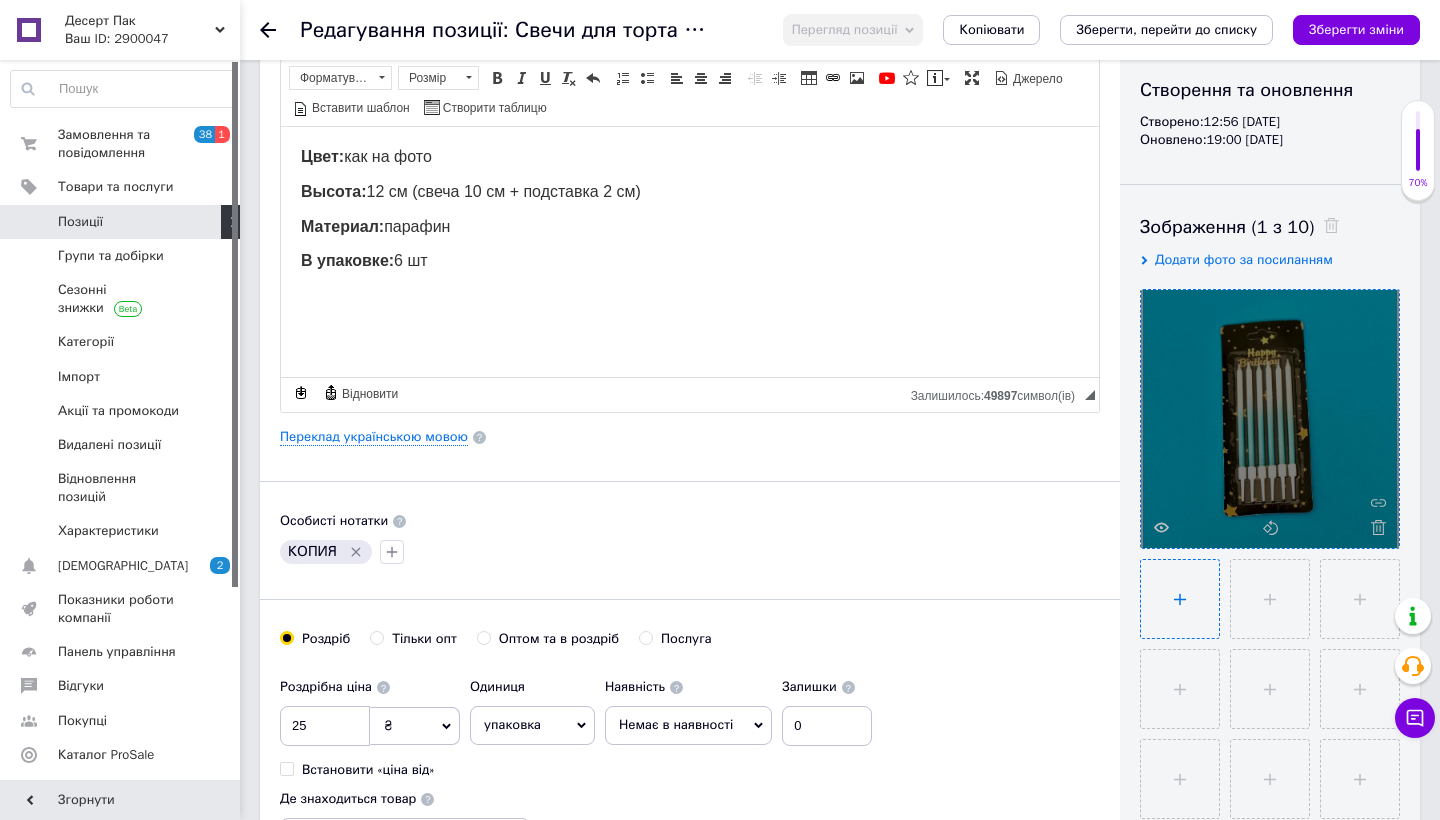 click at bounding box center (1180, 599) 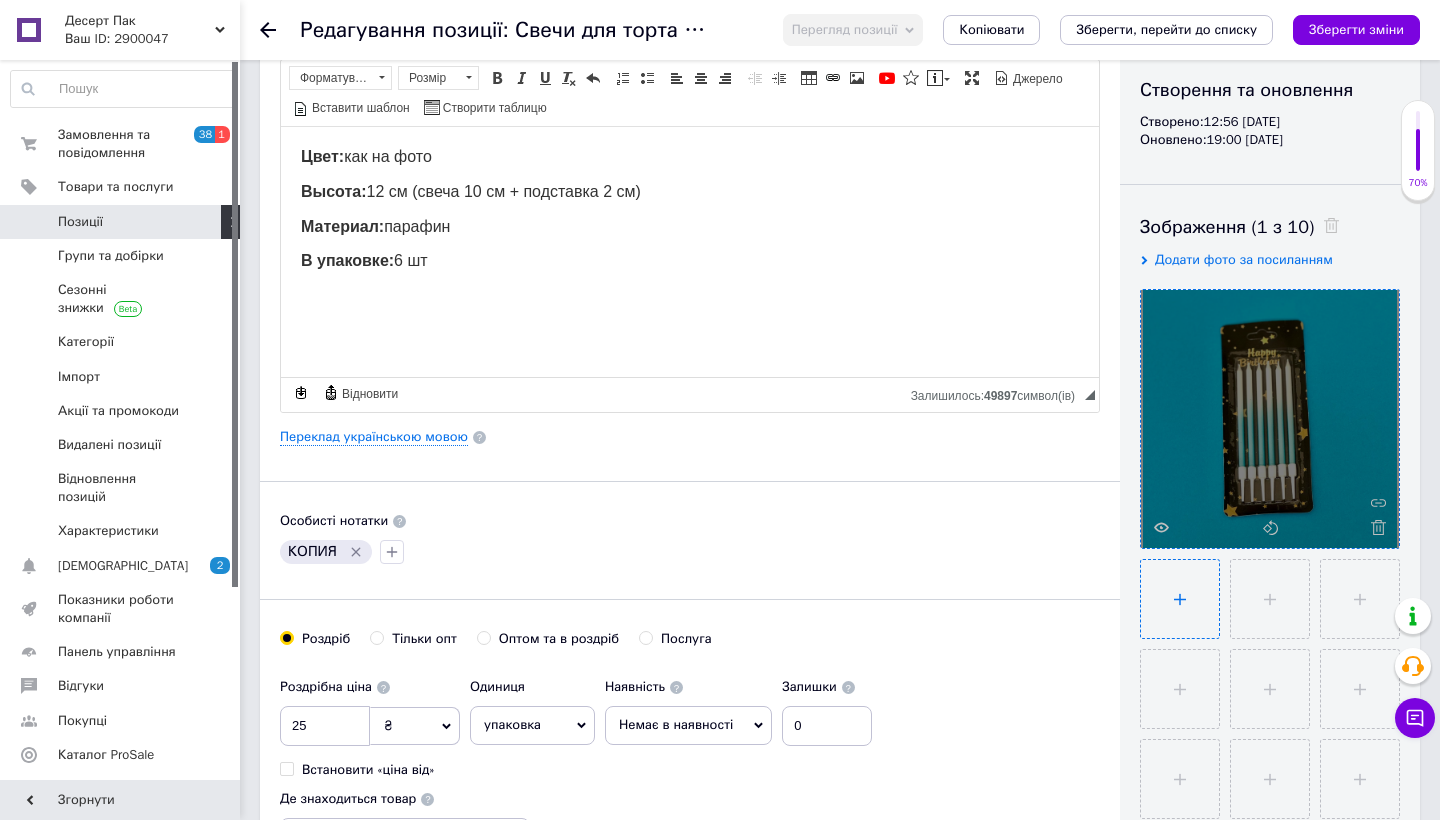 type on "C:\fakepath\зображення_viber_2025-07-13_17-50-38-750.jpg" 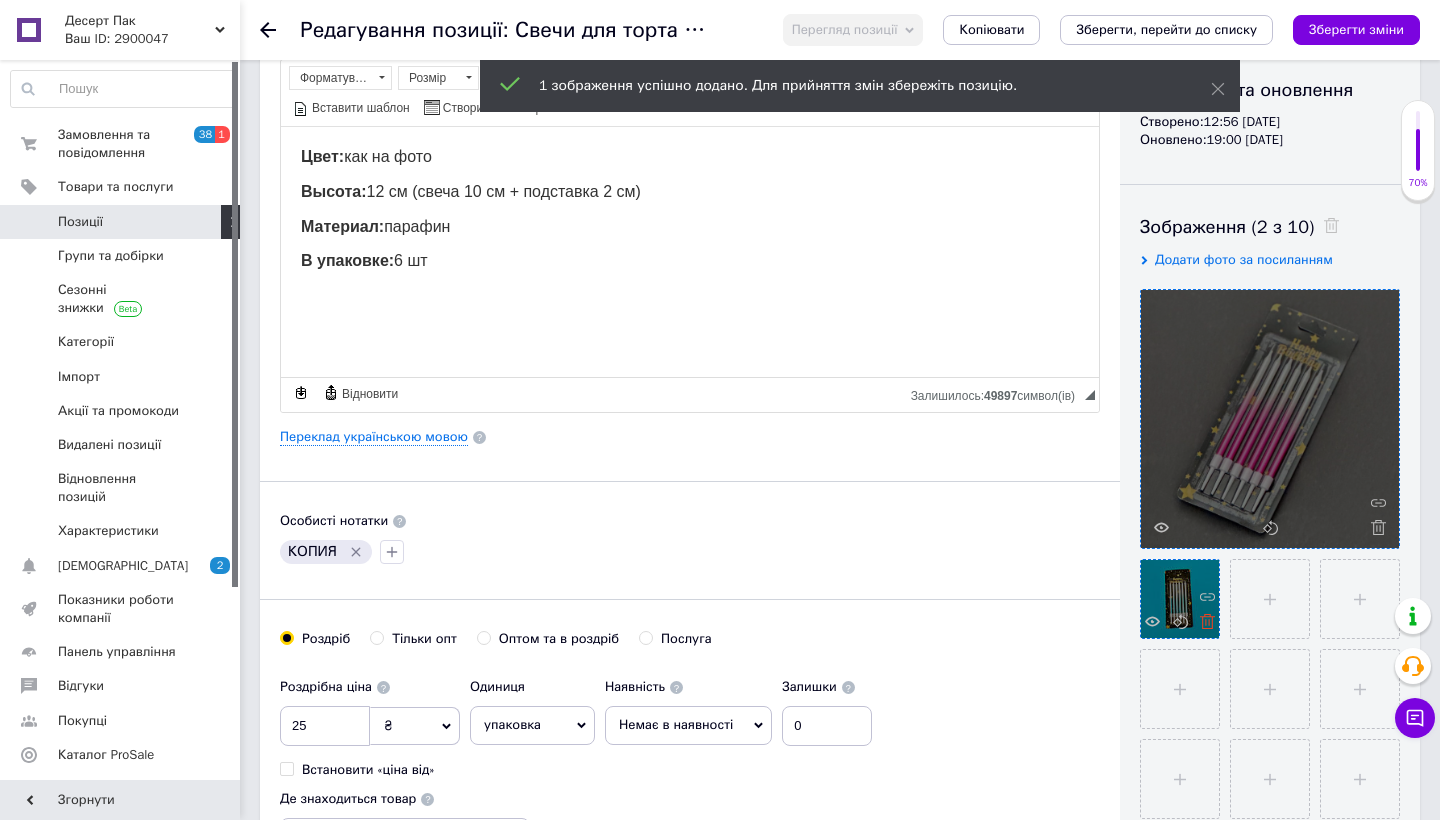 click 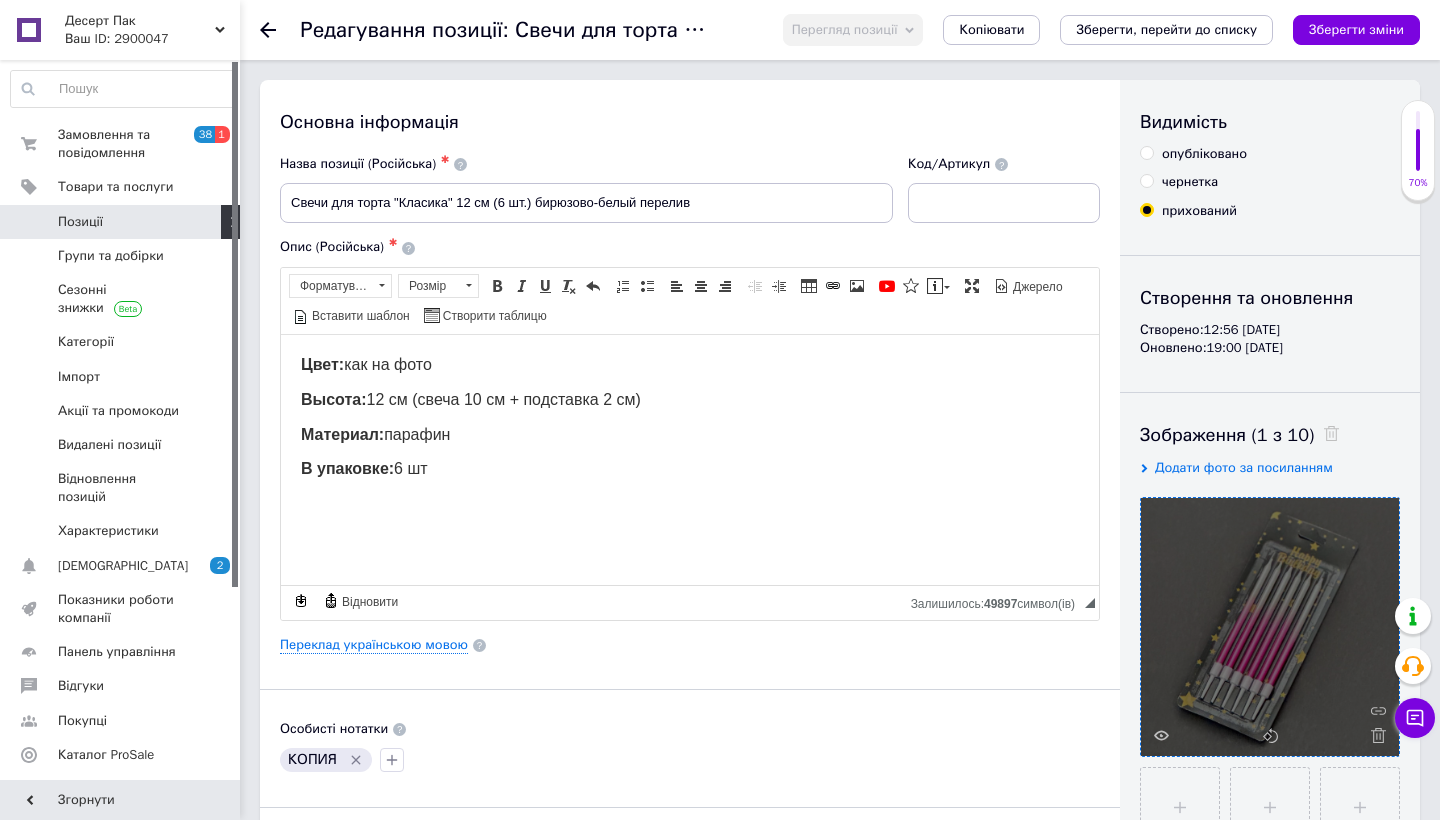 scroll, scrollTop: 0, scrollLeft: 0, axis: both 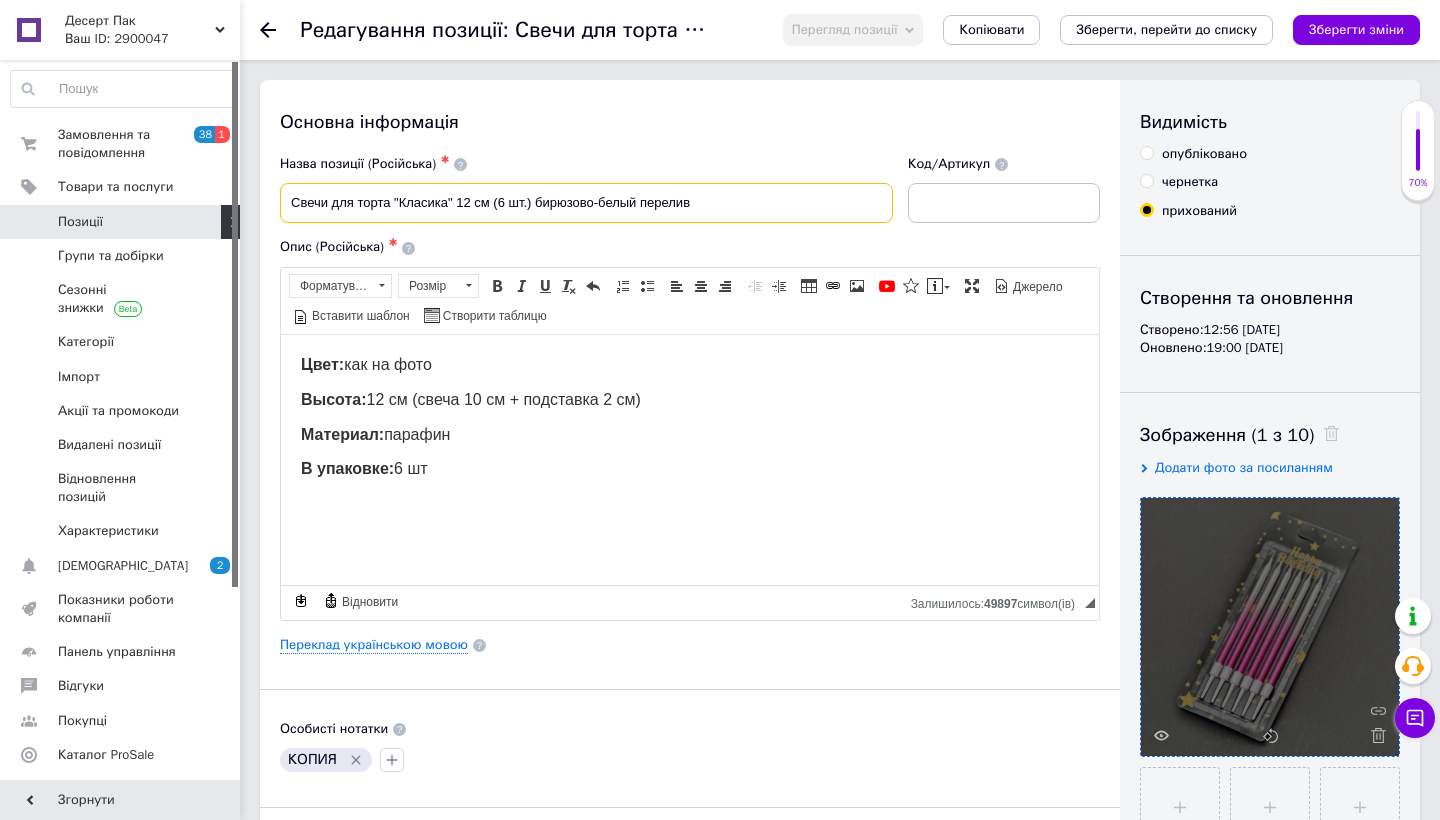 drag, startPoint x: 593, startPoint y: 203, endPoint x: 545, endPoint y: 198, distance: 48.259712 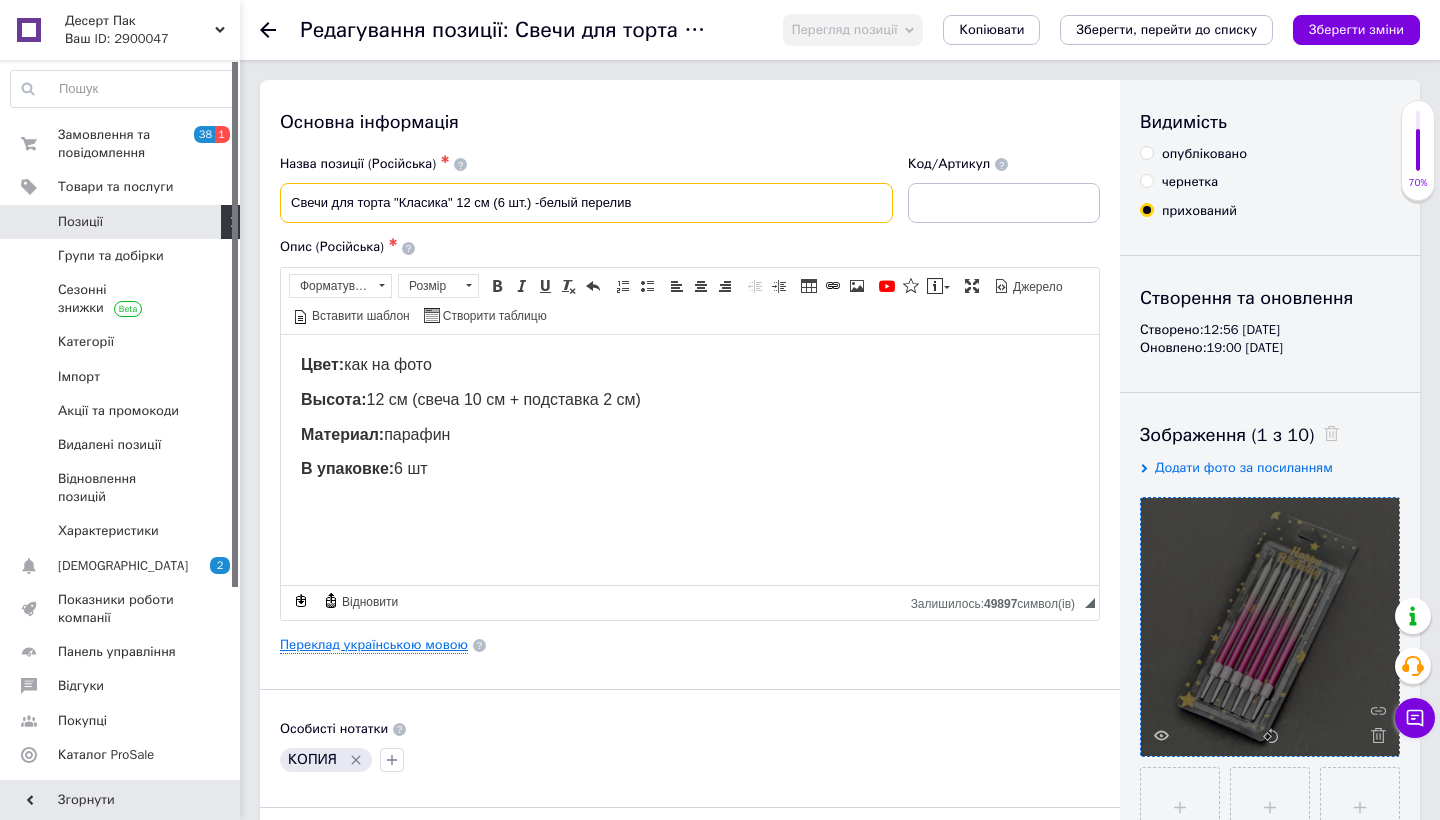type on "Свечи для торта "Класика" 12 см (6 шт.) -белый перелив" 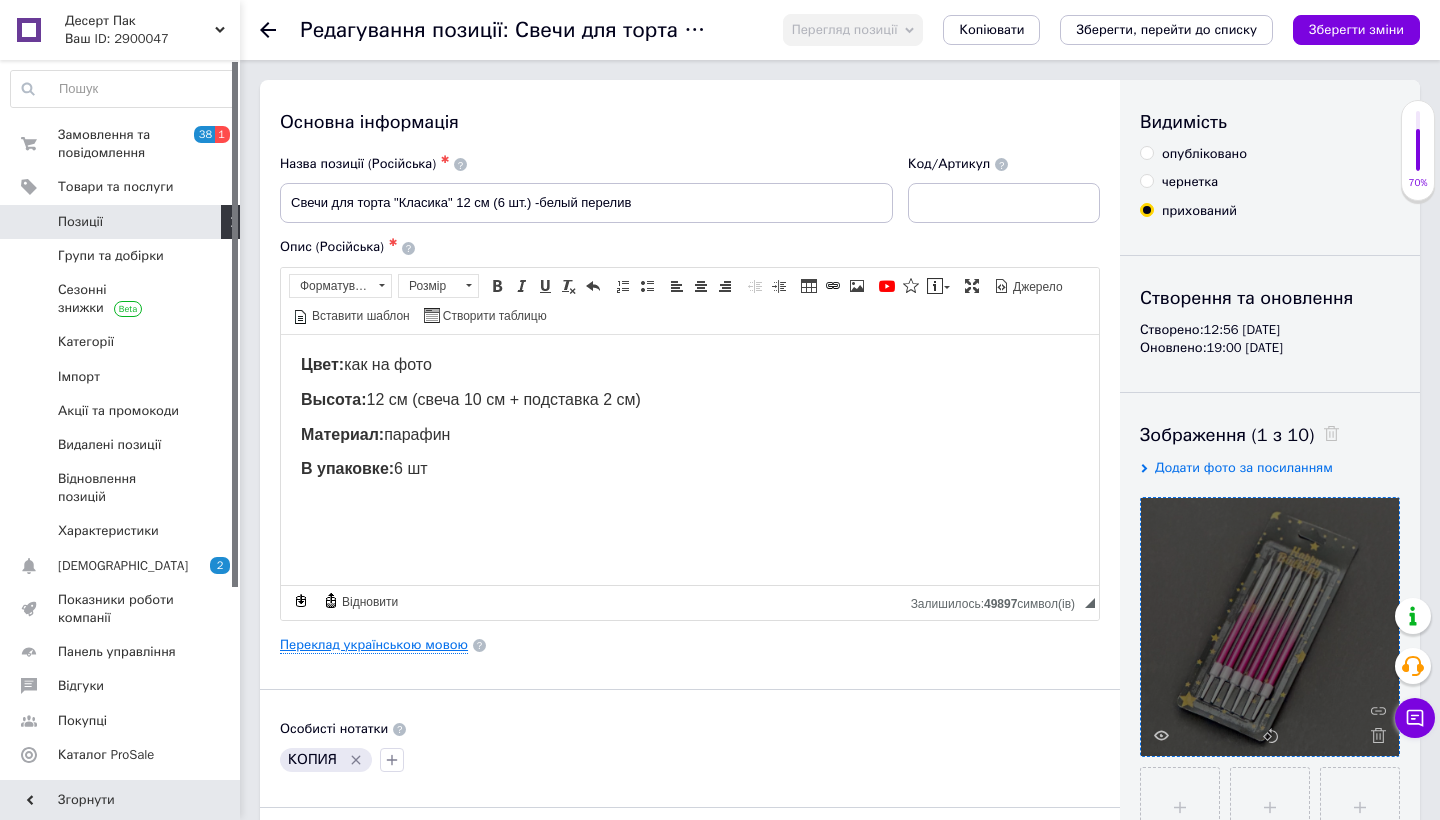 click on "Переклад українською мовою" at bounding box center (374, 645) 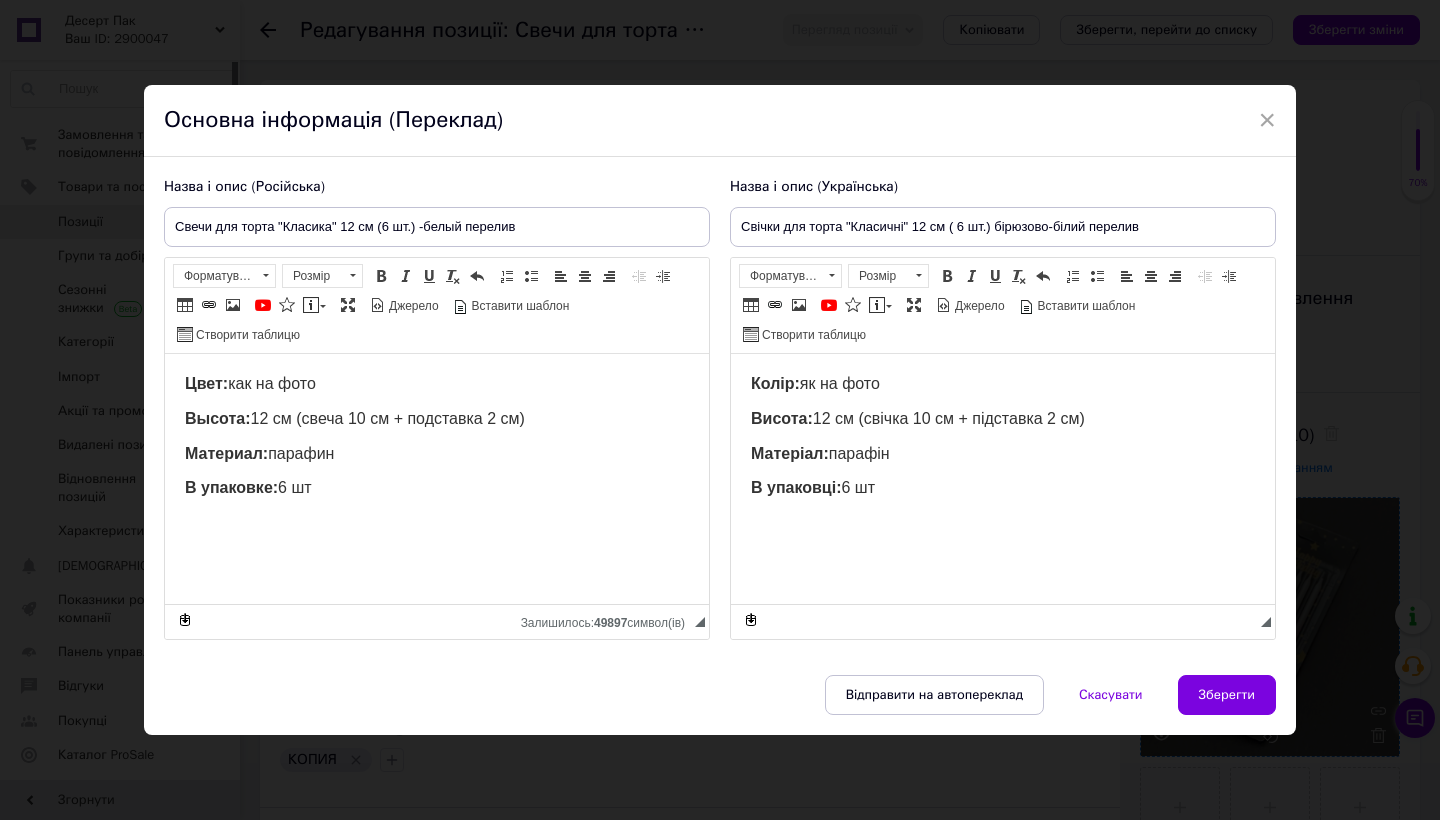 scroll, scrollTop: 0, scrollLeft: 0, axis: both 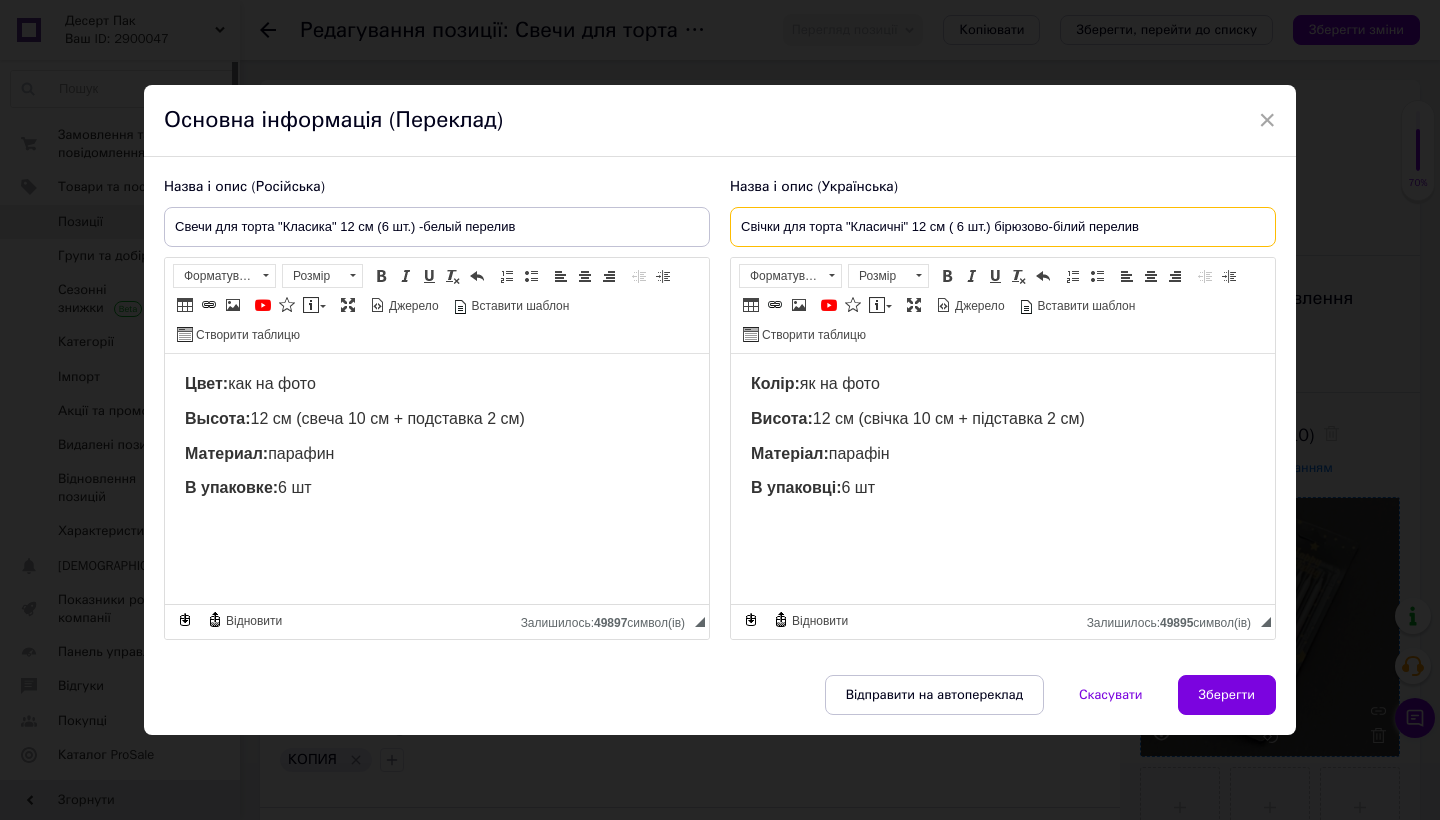click on "Свічки для торта "Класичні" 12 см ( 6 шт.) бірюзово-білий перелив" at bounding box center [1003, 227] 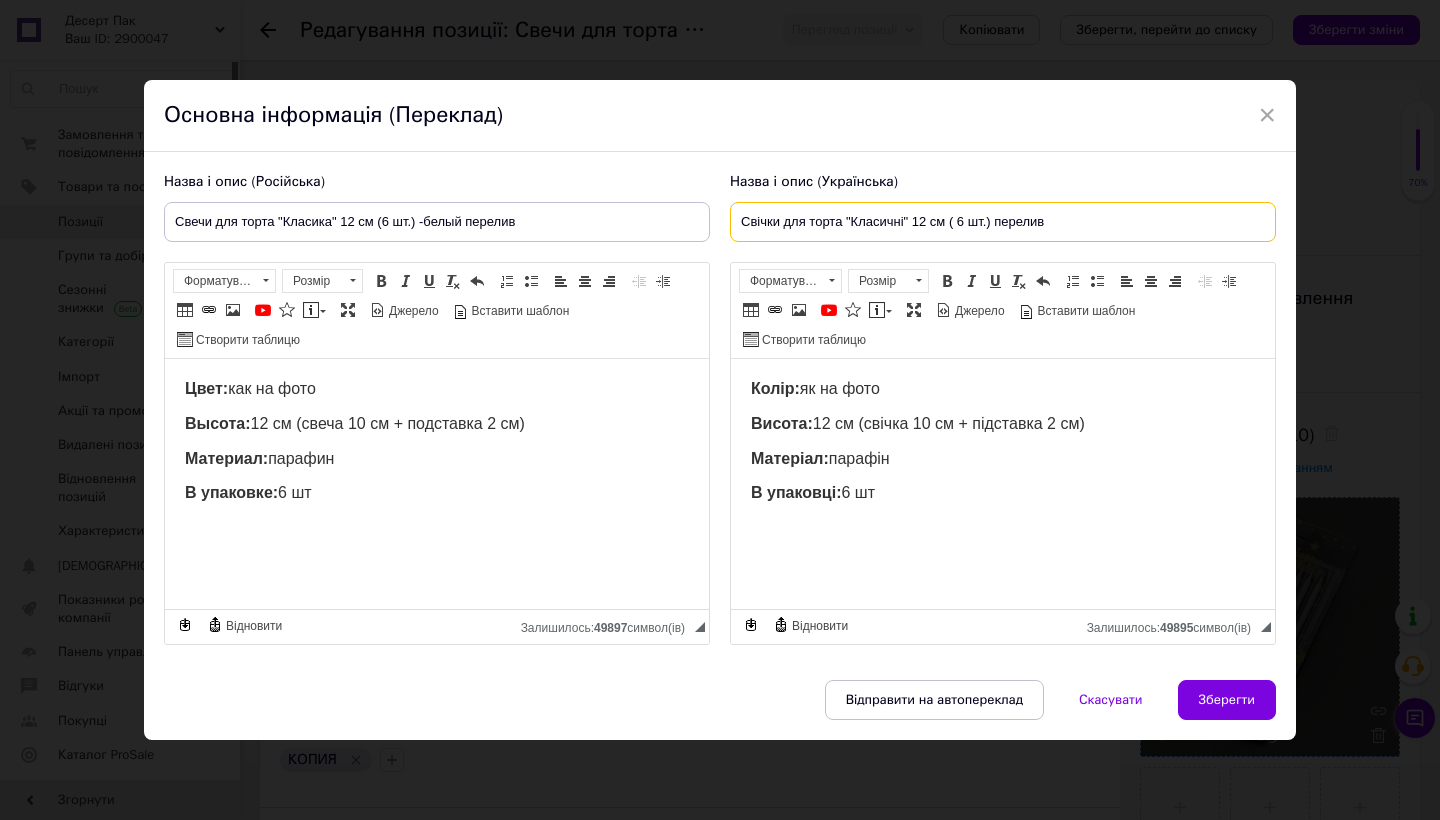 paste on "ЕЛО-РОЗОВЫЙ" 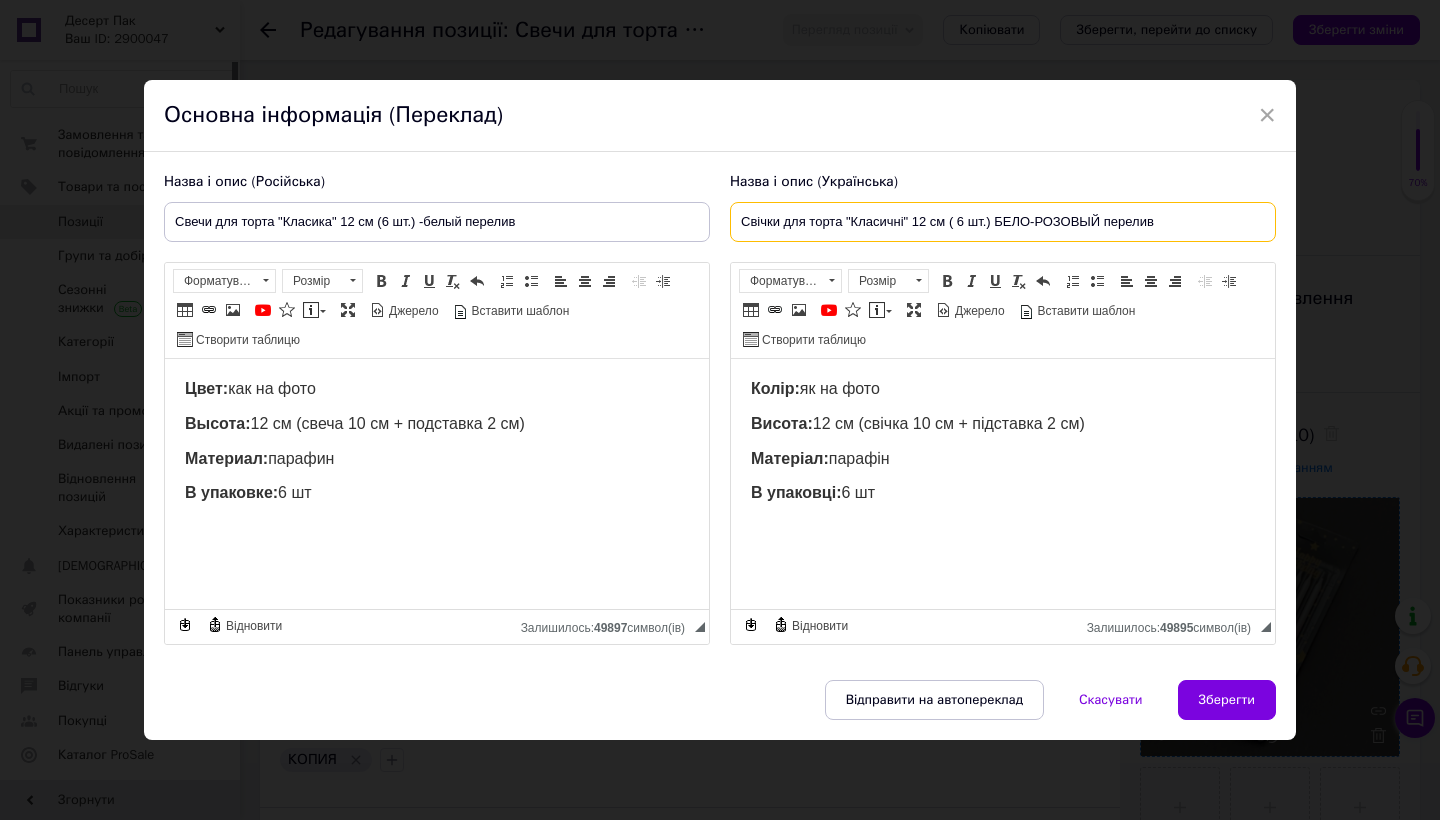 type on "Свічки для торта "Класичні" 12 см ( 6 шт.) БЕЛО-РОЗОВЫЙ перелив" 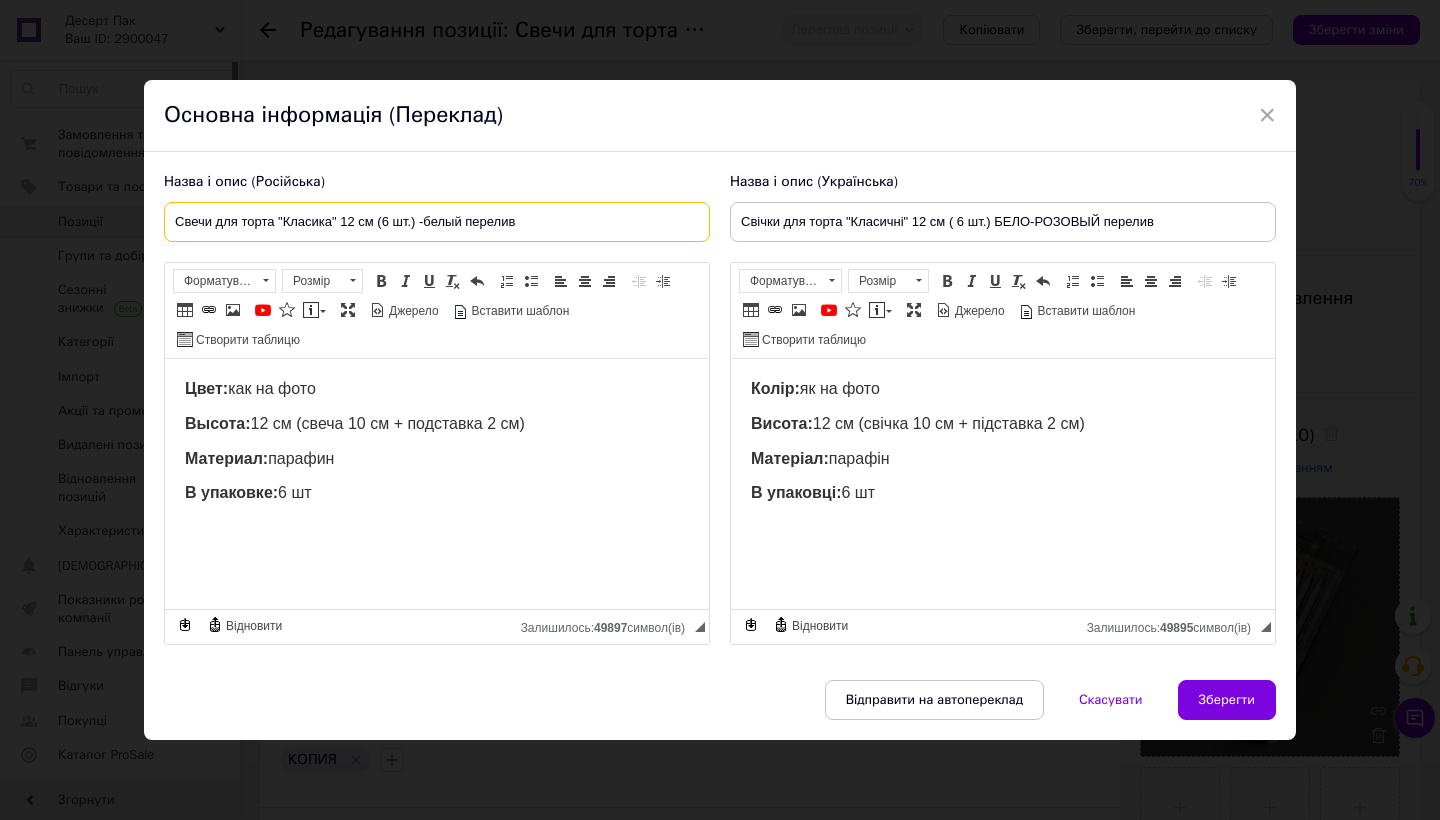 click on "Свечи для торта "Класика" 12 см (6 шт.) -белый перелив" at bounding box center (437, 222) 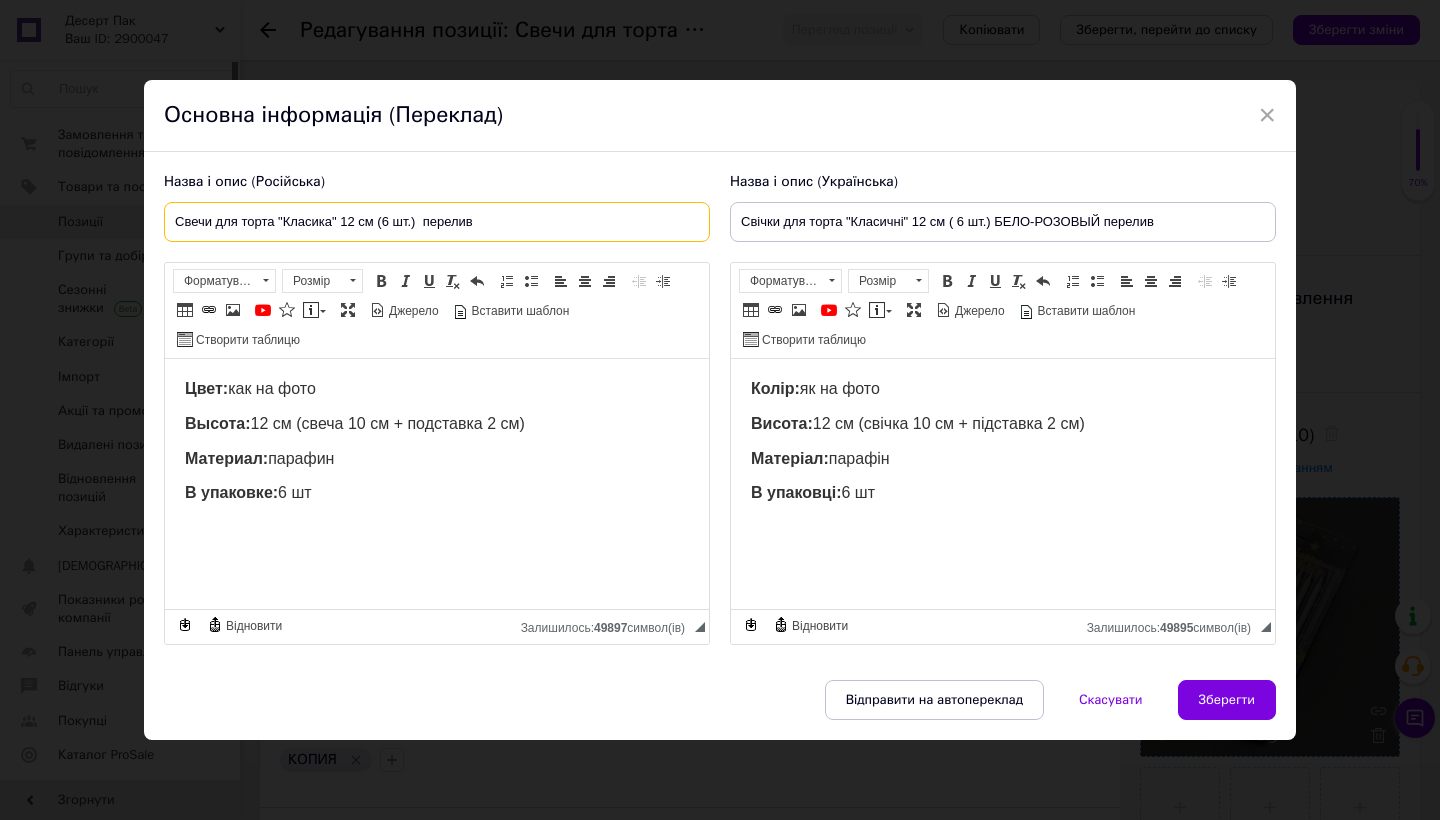 paste on "ІЛО-РОЗОВИЙ" 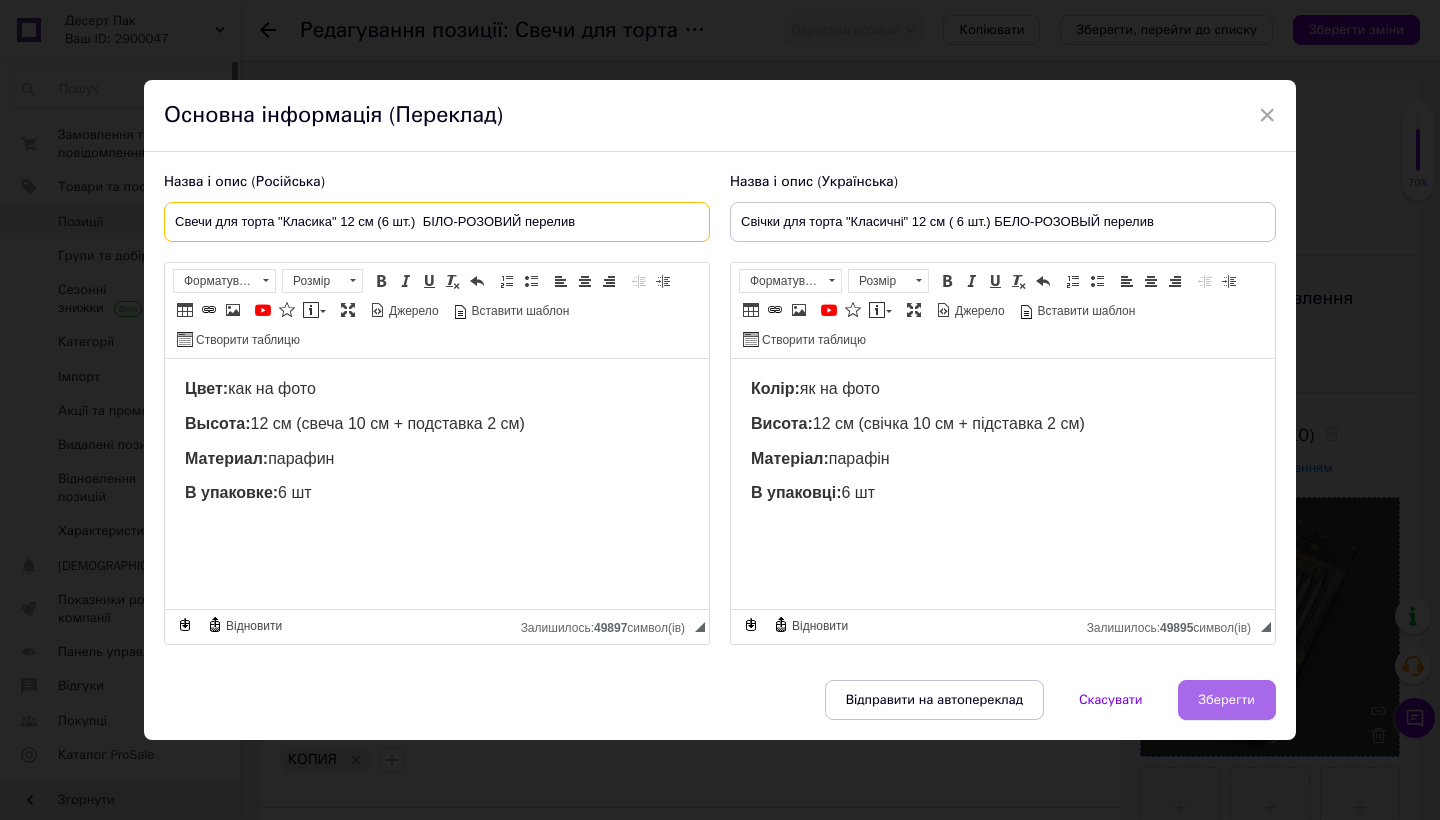 type on "Свечи для торта "Класика" 12 см (6 шт.)  БІЛО-РОЗОВИЙ перелив" 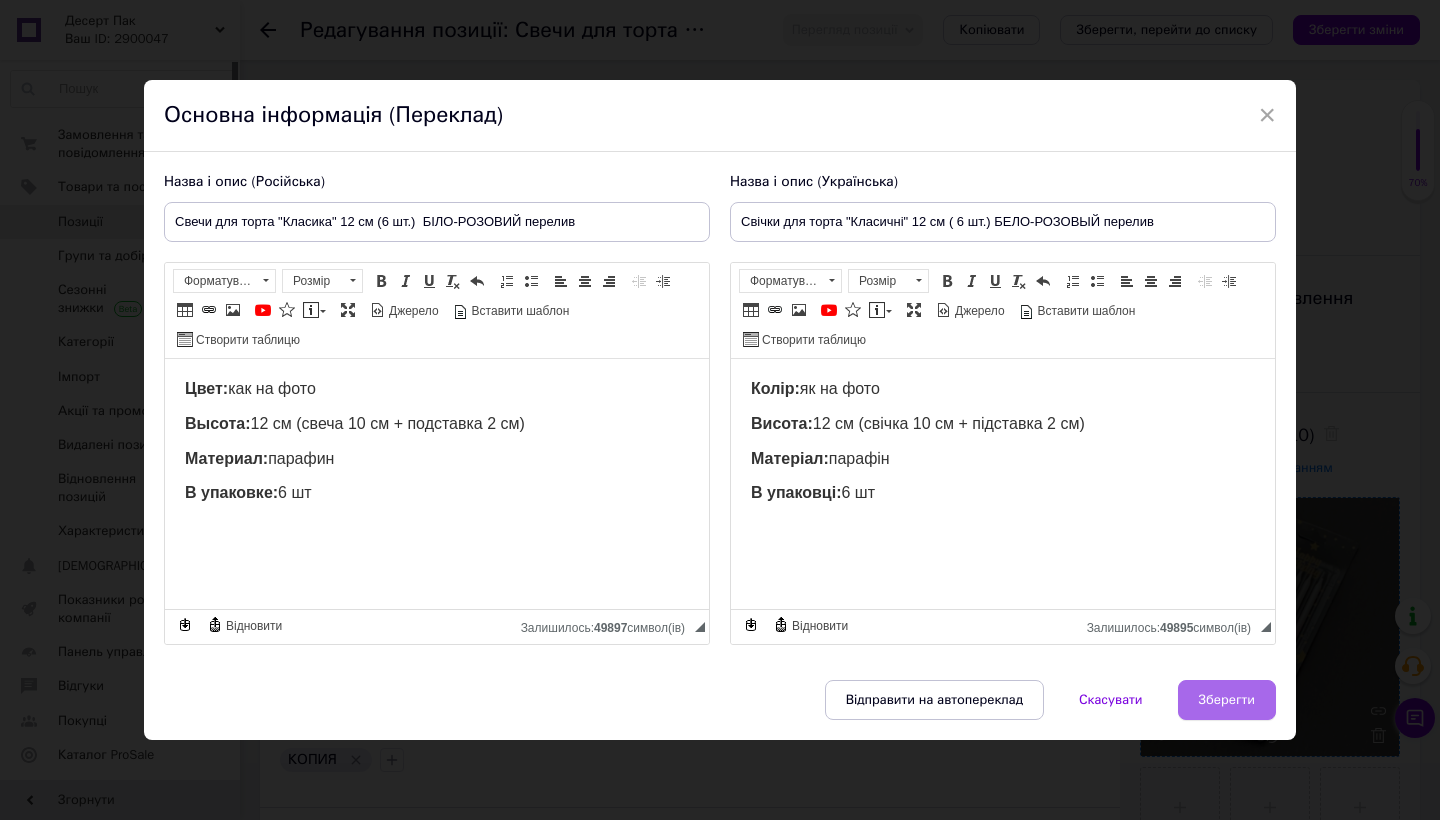 click on "Зберегти" at bounding box center [1227, 700] 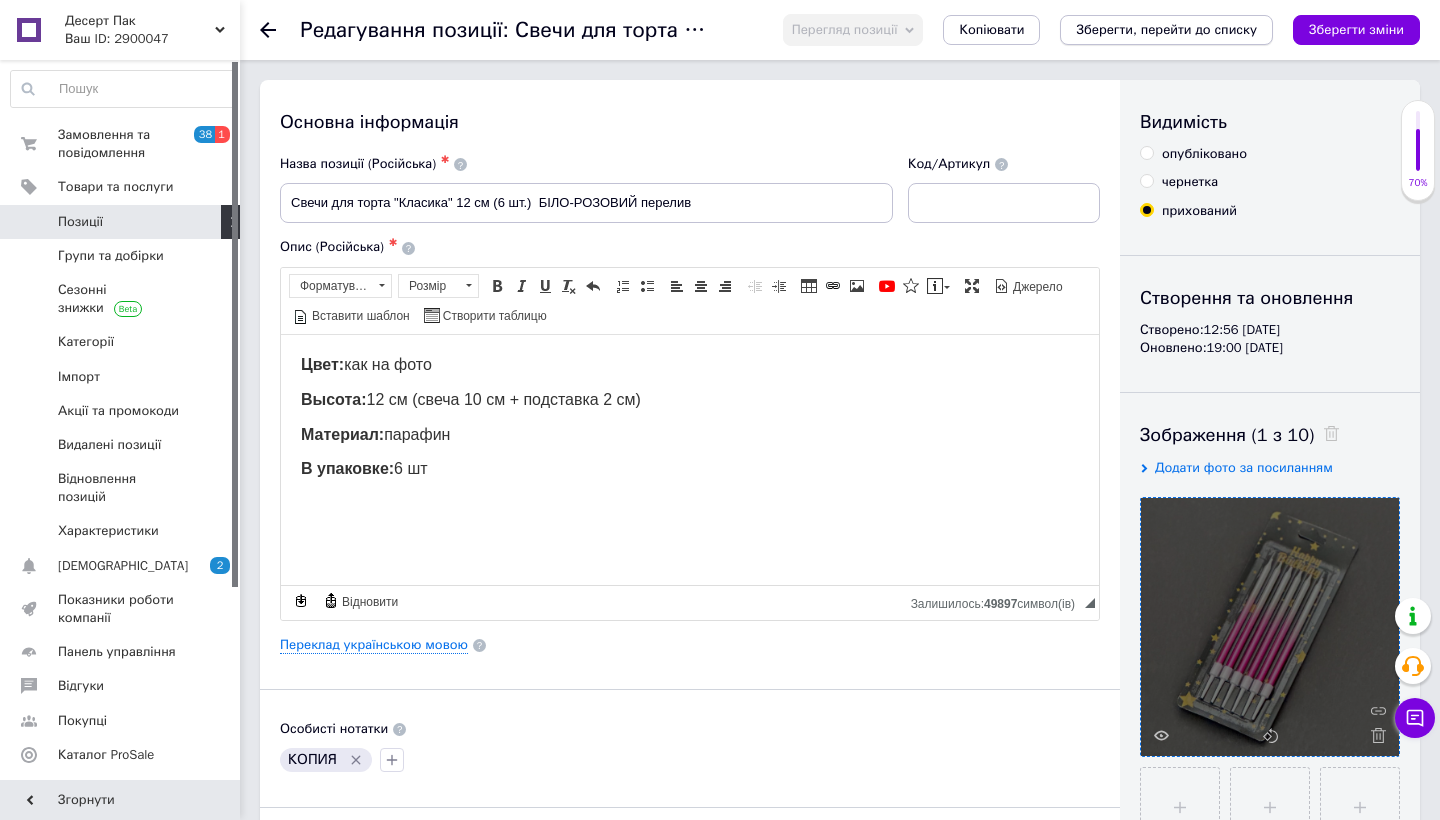 click on "Зберегти, перейти до списку" at bounding box center (1166, 29) 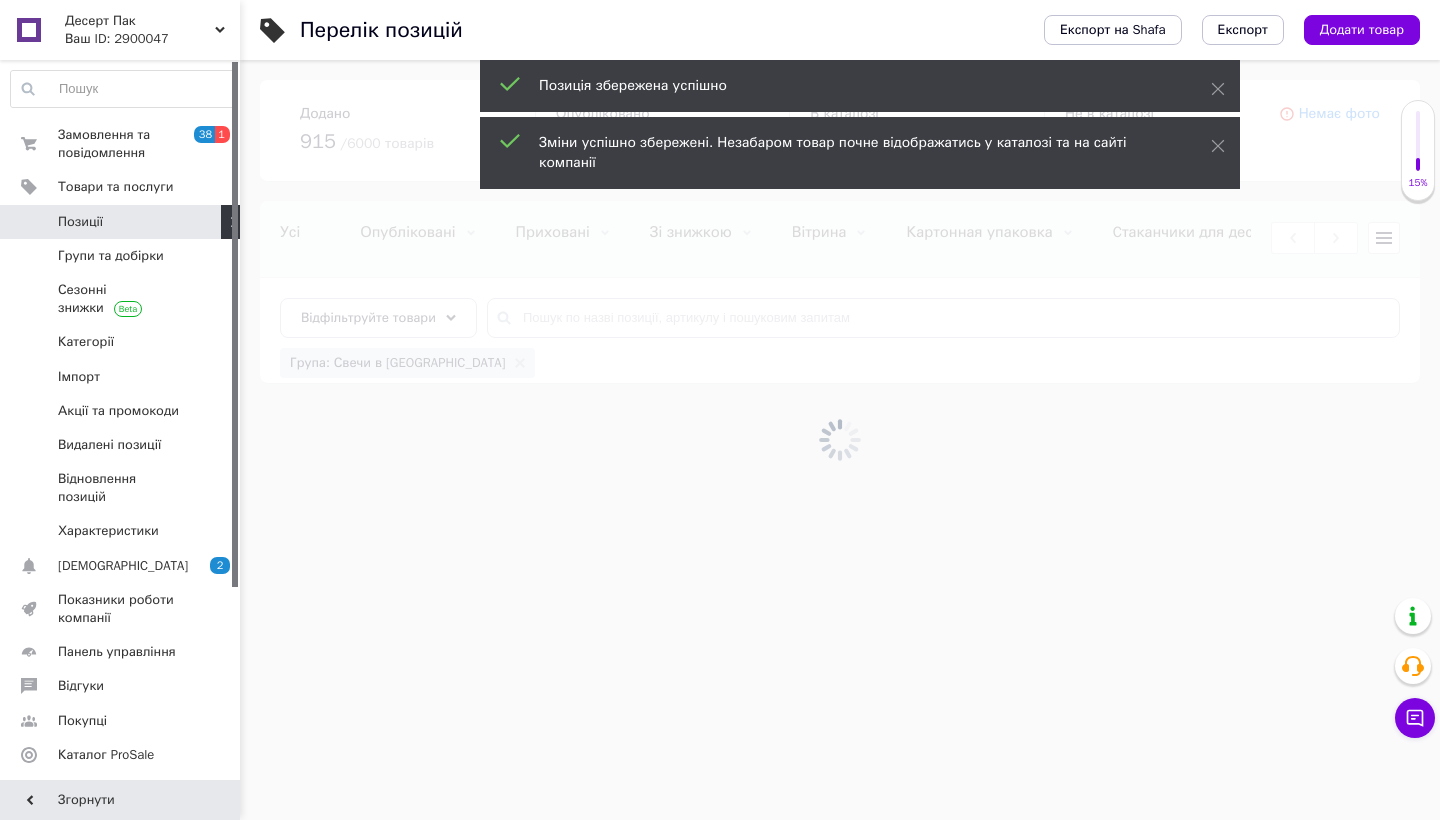 scroll, scrollTop: 0, scrollLeft: 879, axis: horizontal 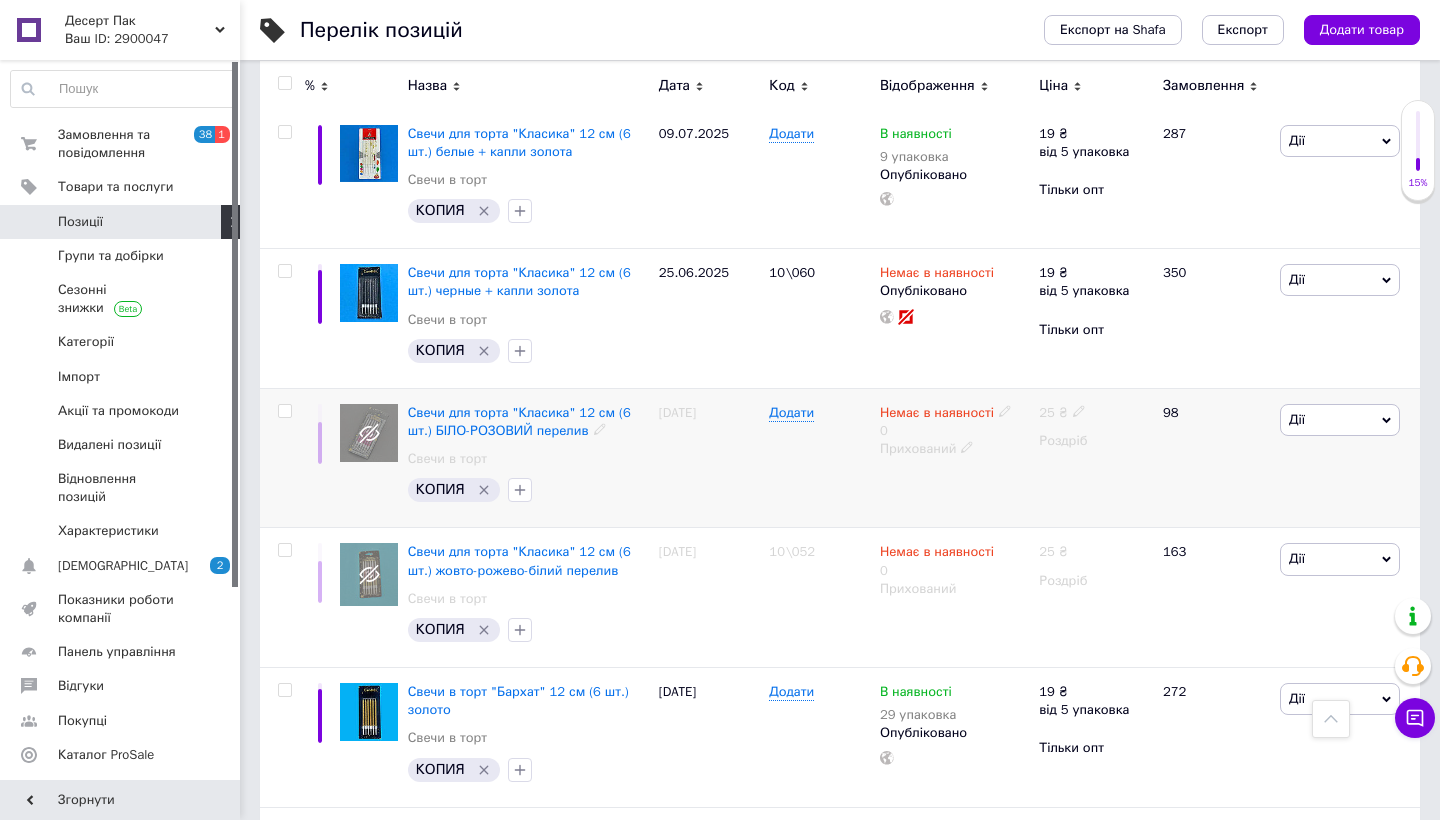 click 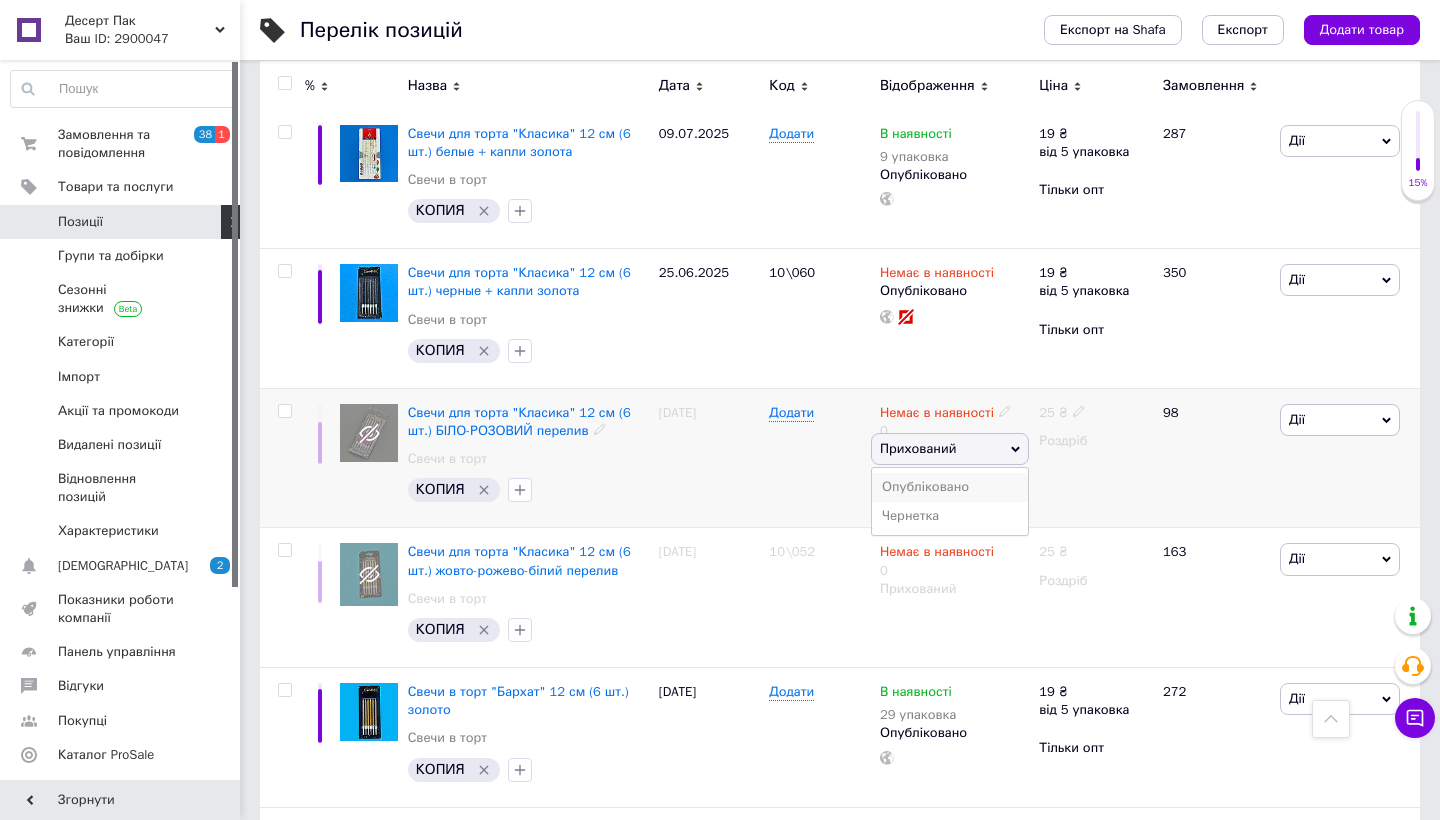 click on "Опубліковано" at bounding box center [950, 487] 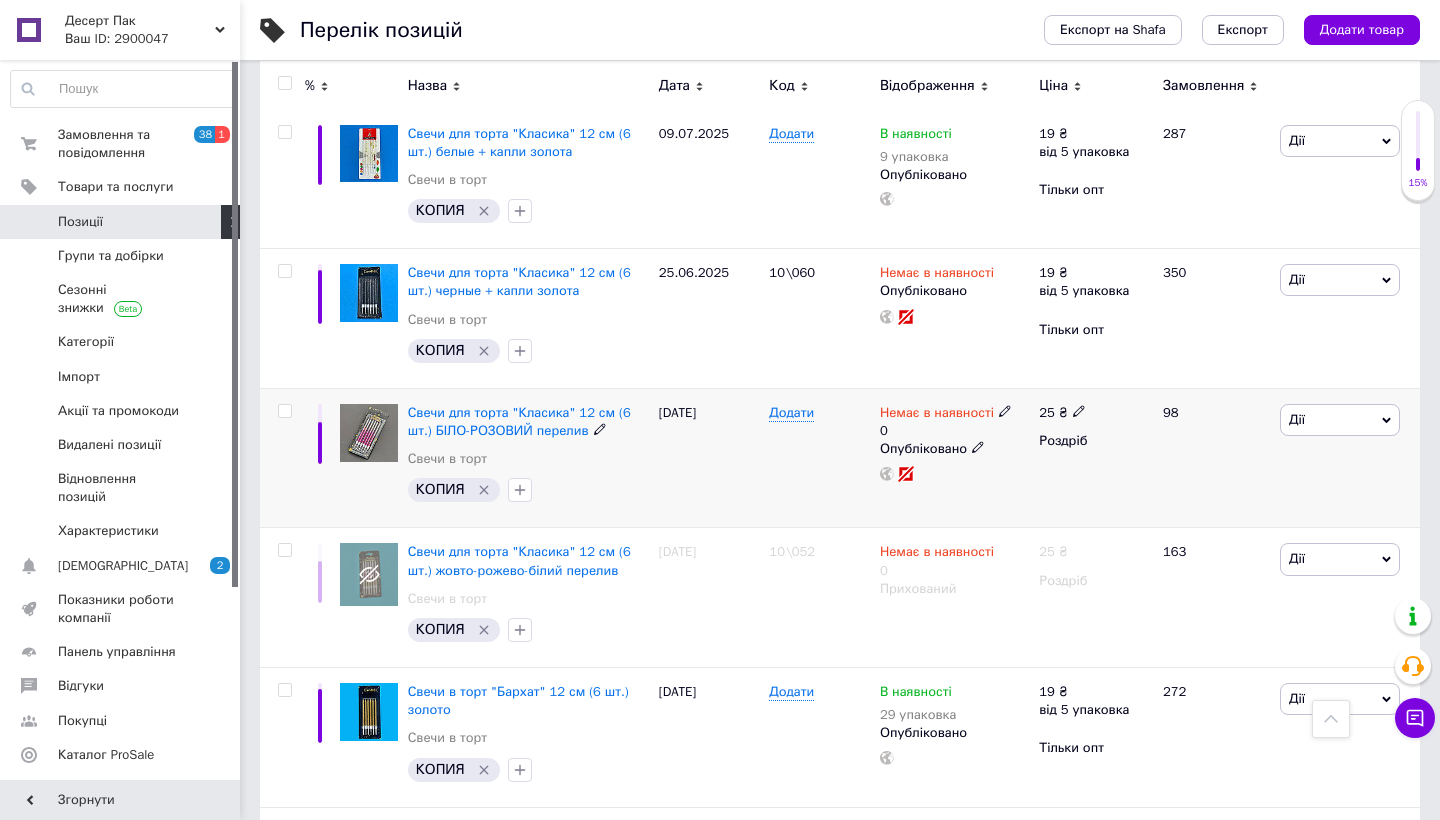 click 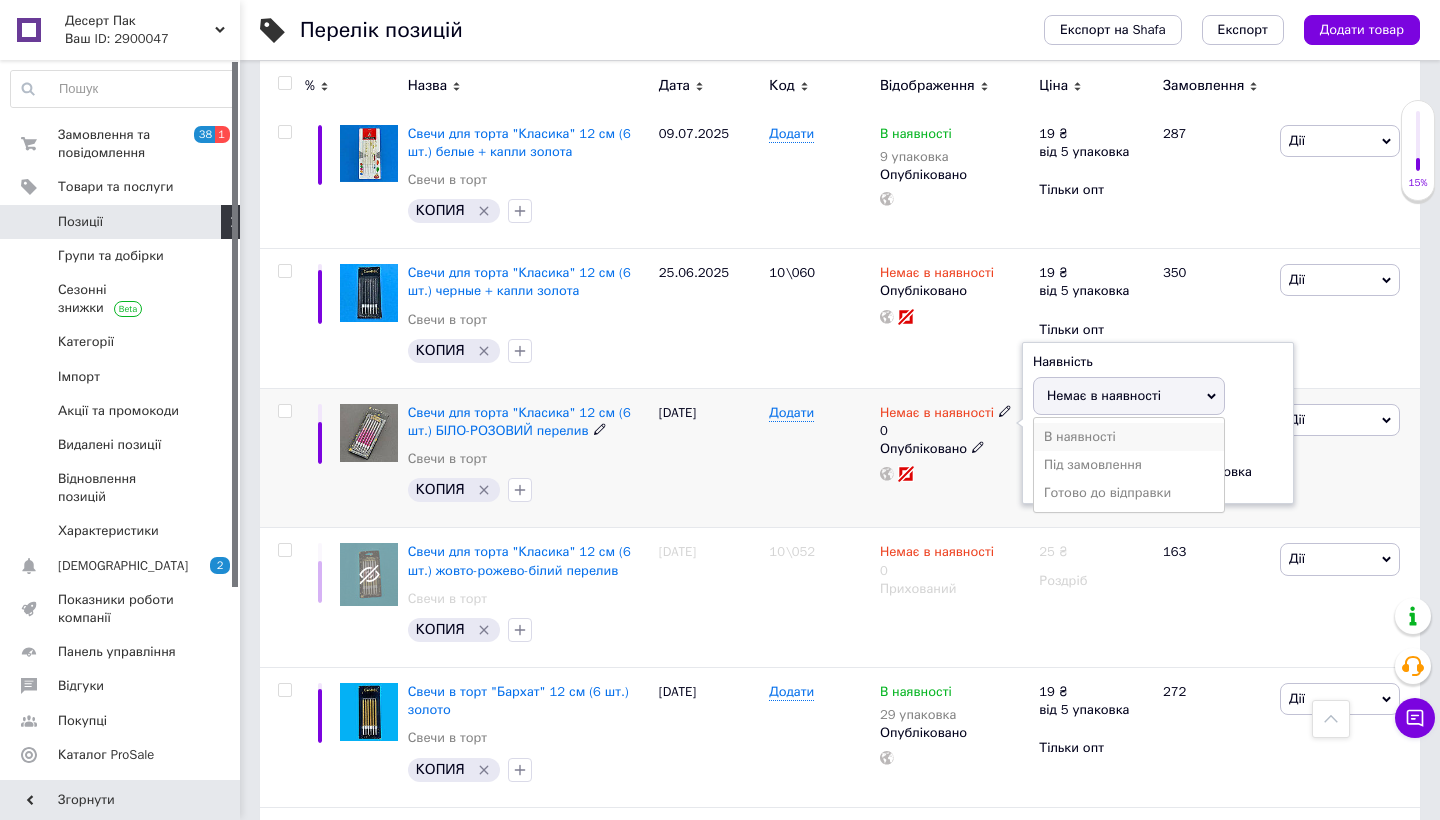 click on "В наявності" at bounding box center [1129, 437] 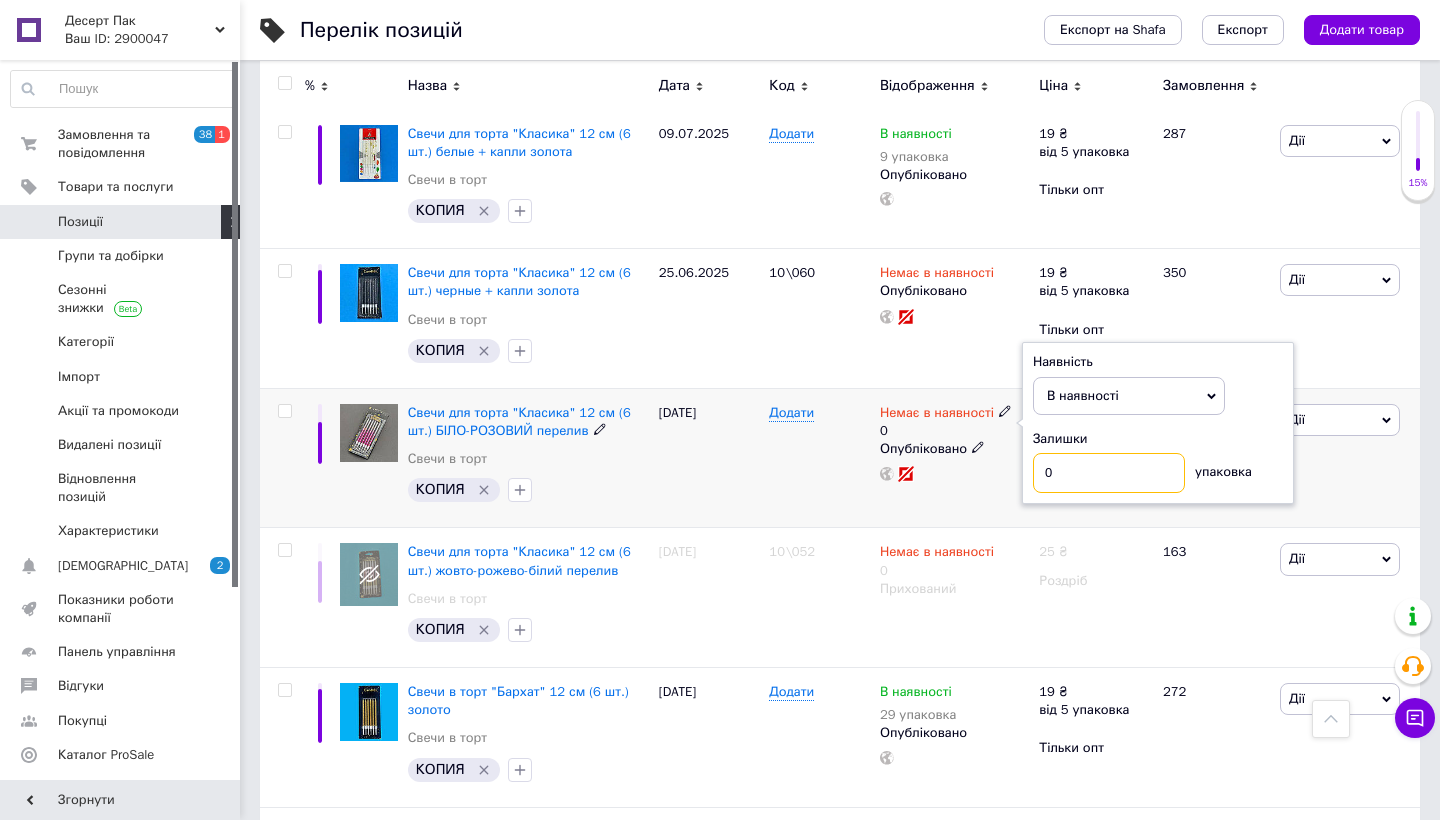 click on "0" at bounding box center (1109, 473) 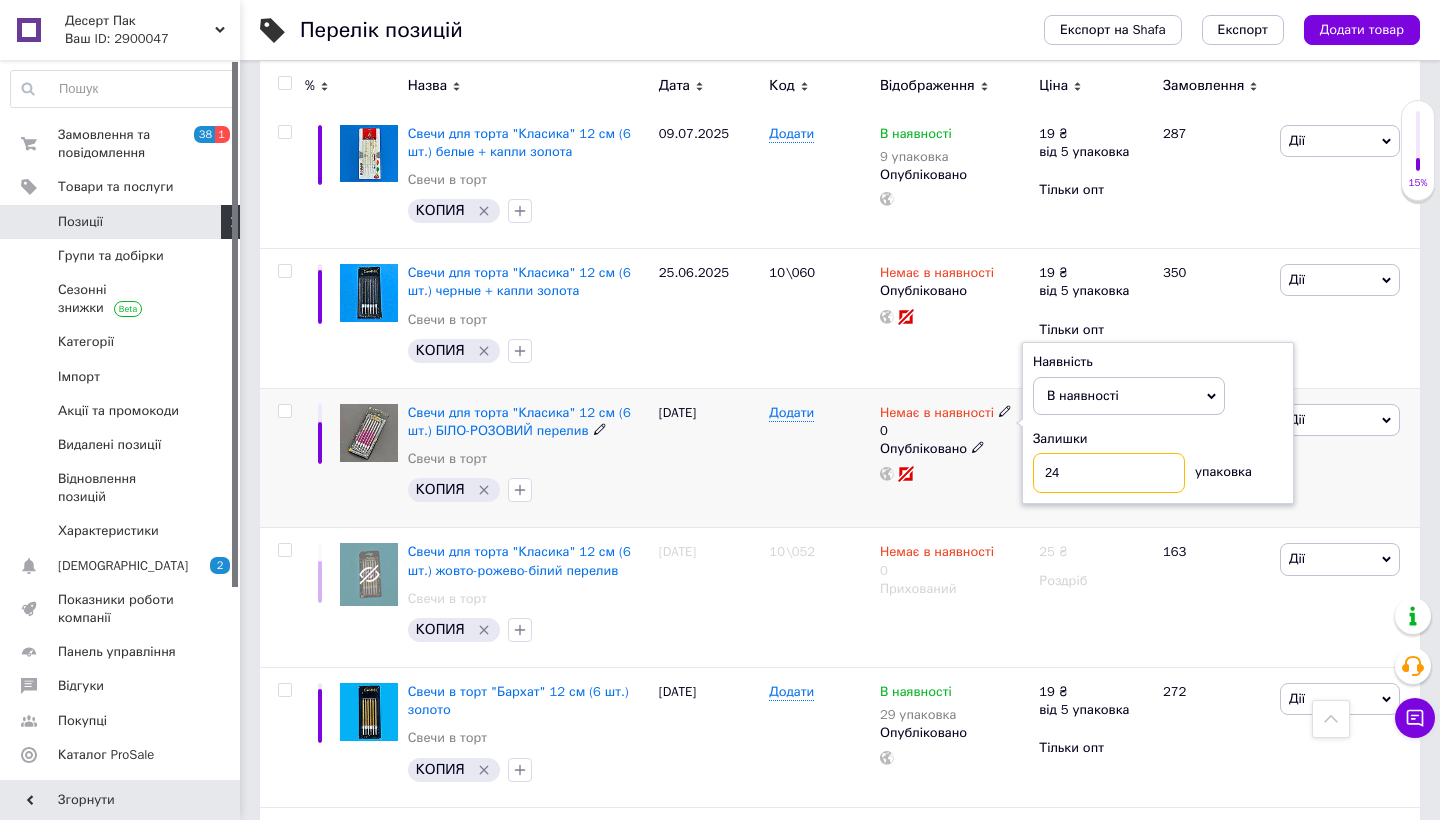 type on "24" 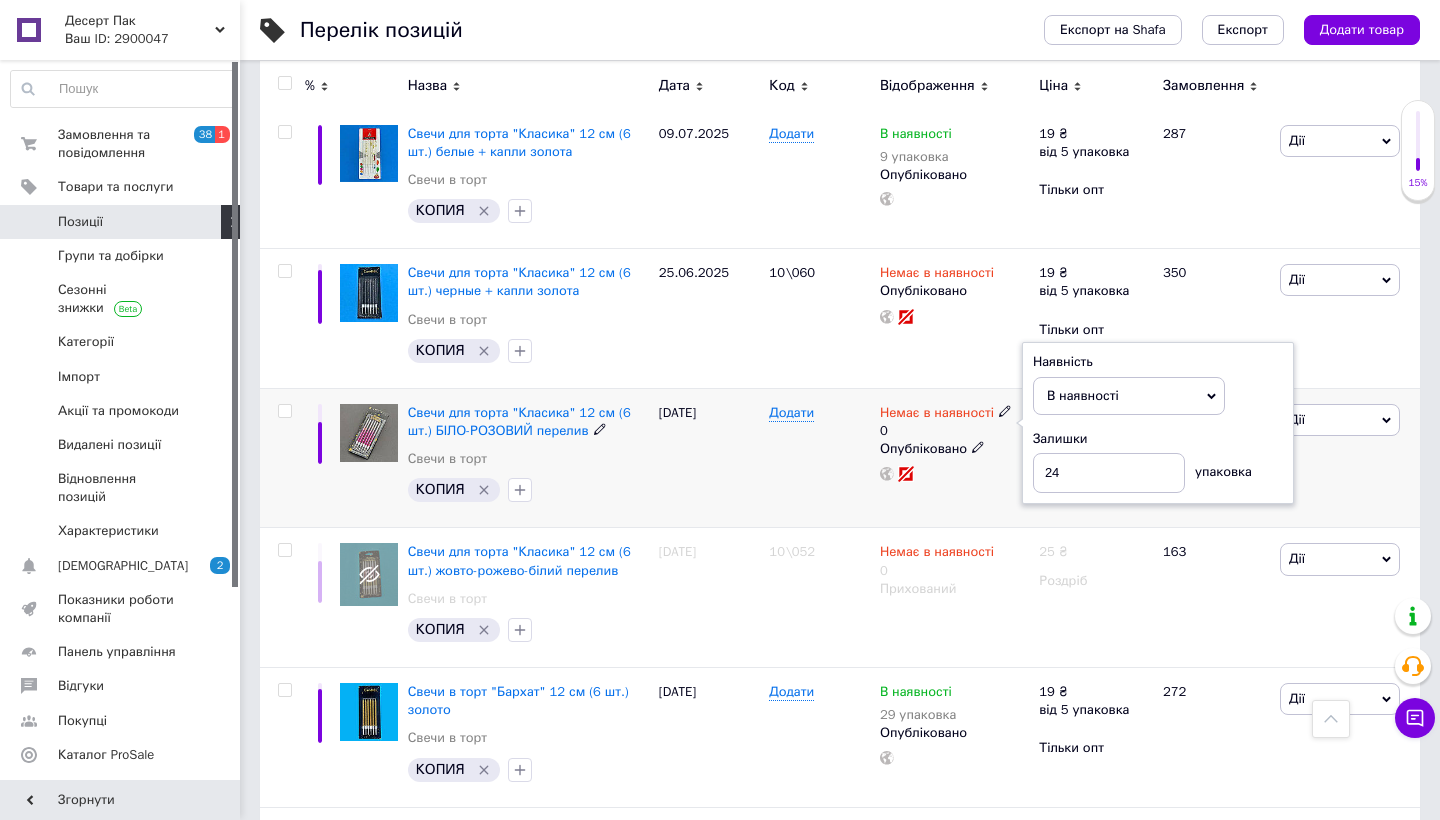 click on "Додати" at bounding box center (819, 458) 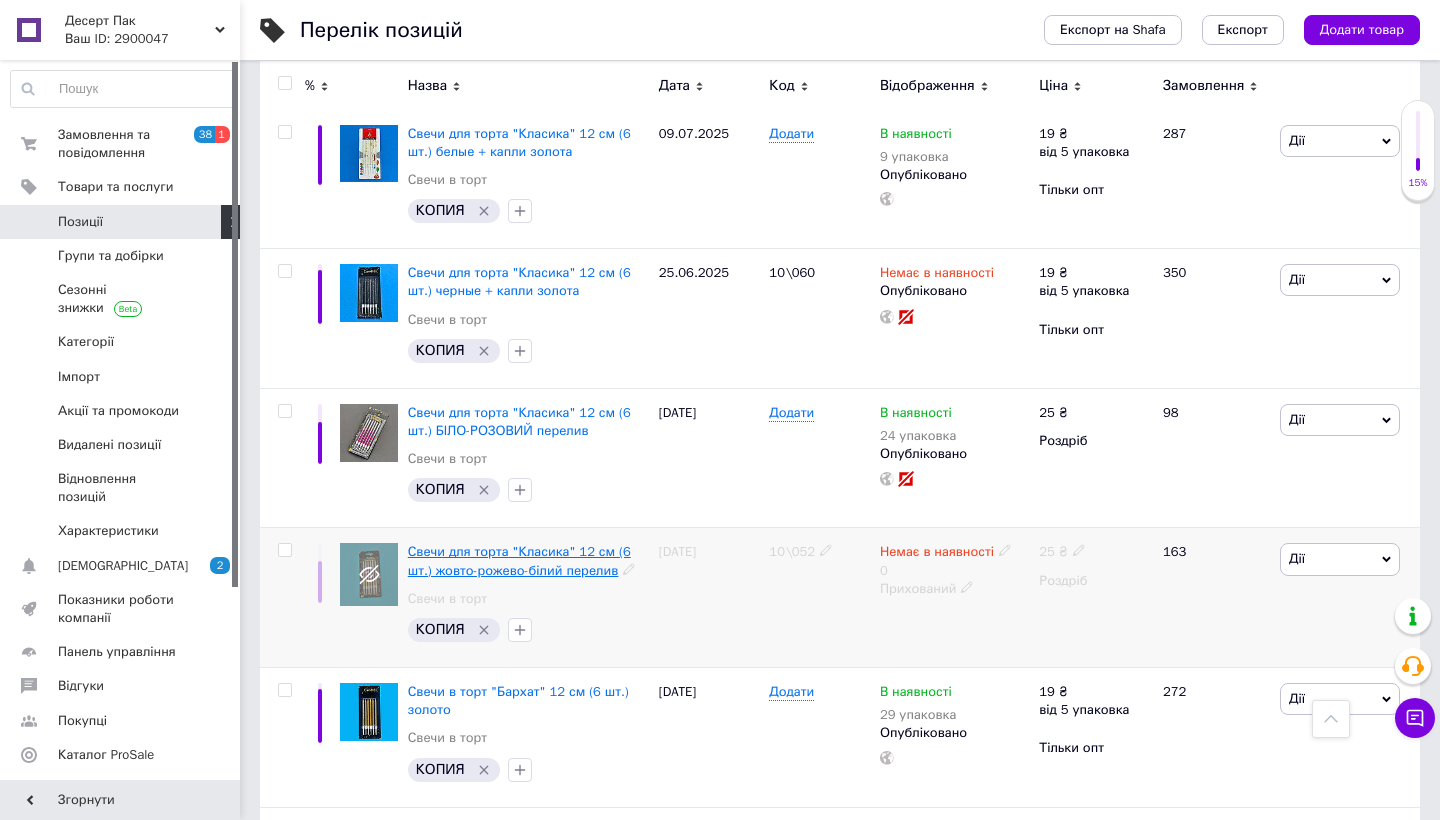 click on "Свечи для торта "Класика" 12 см (6 шт.) жовто-рожево-білий перелив" at bounding box center (519, 560) 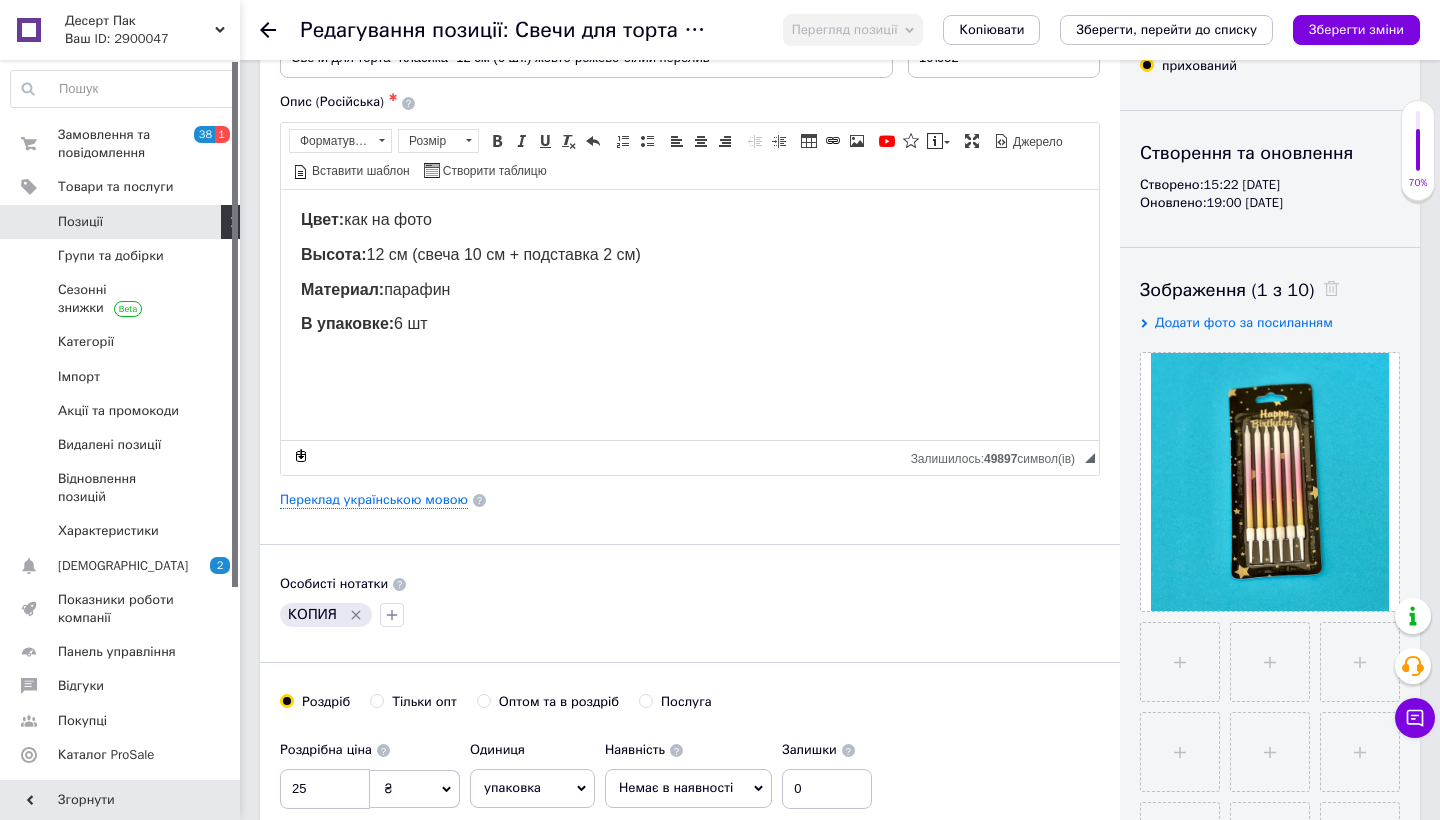 scroll, scrollTop: 245, scrollLeft: 0, axis: vertical 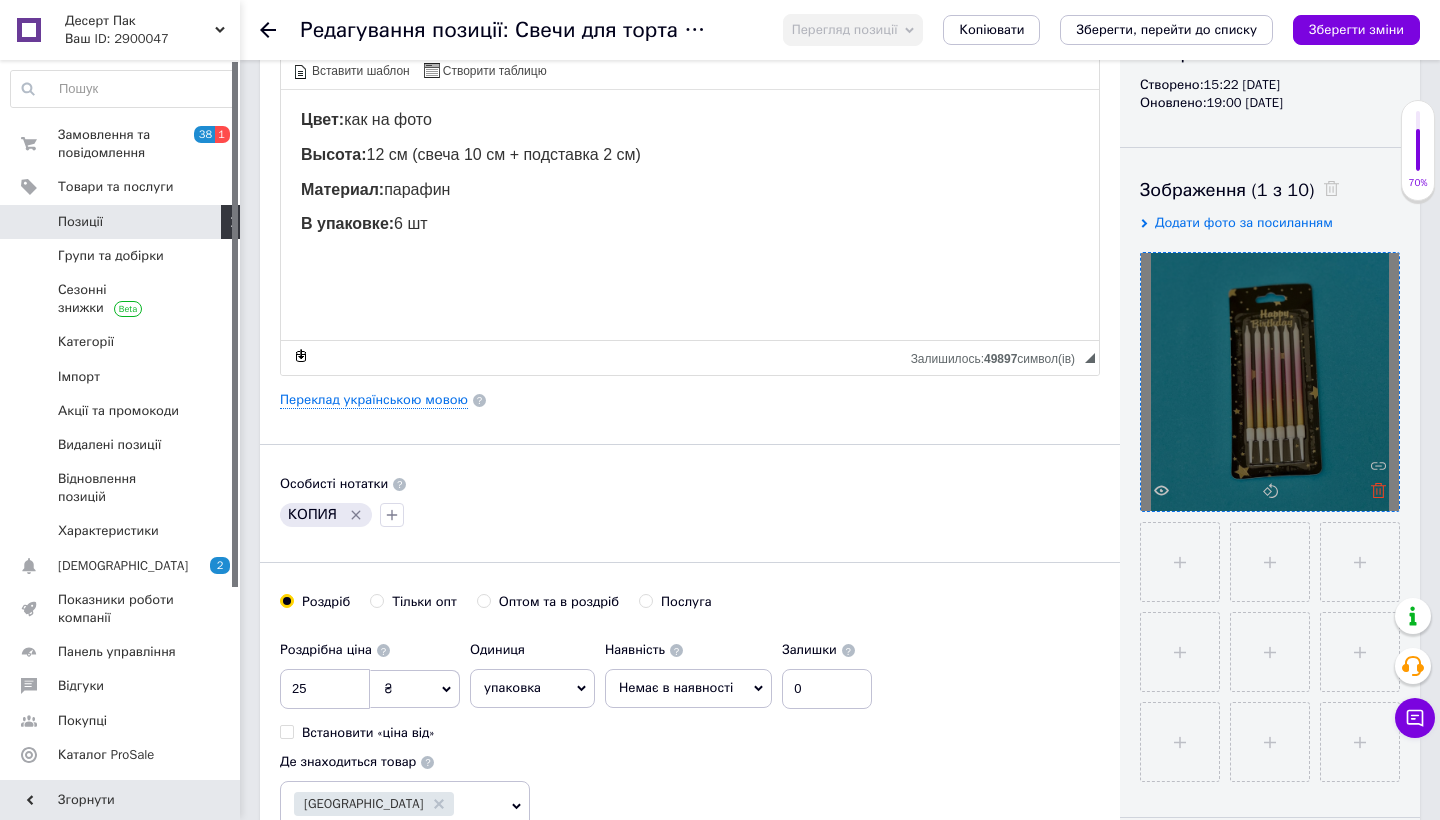 click 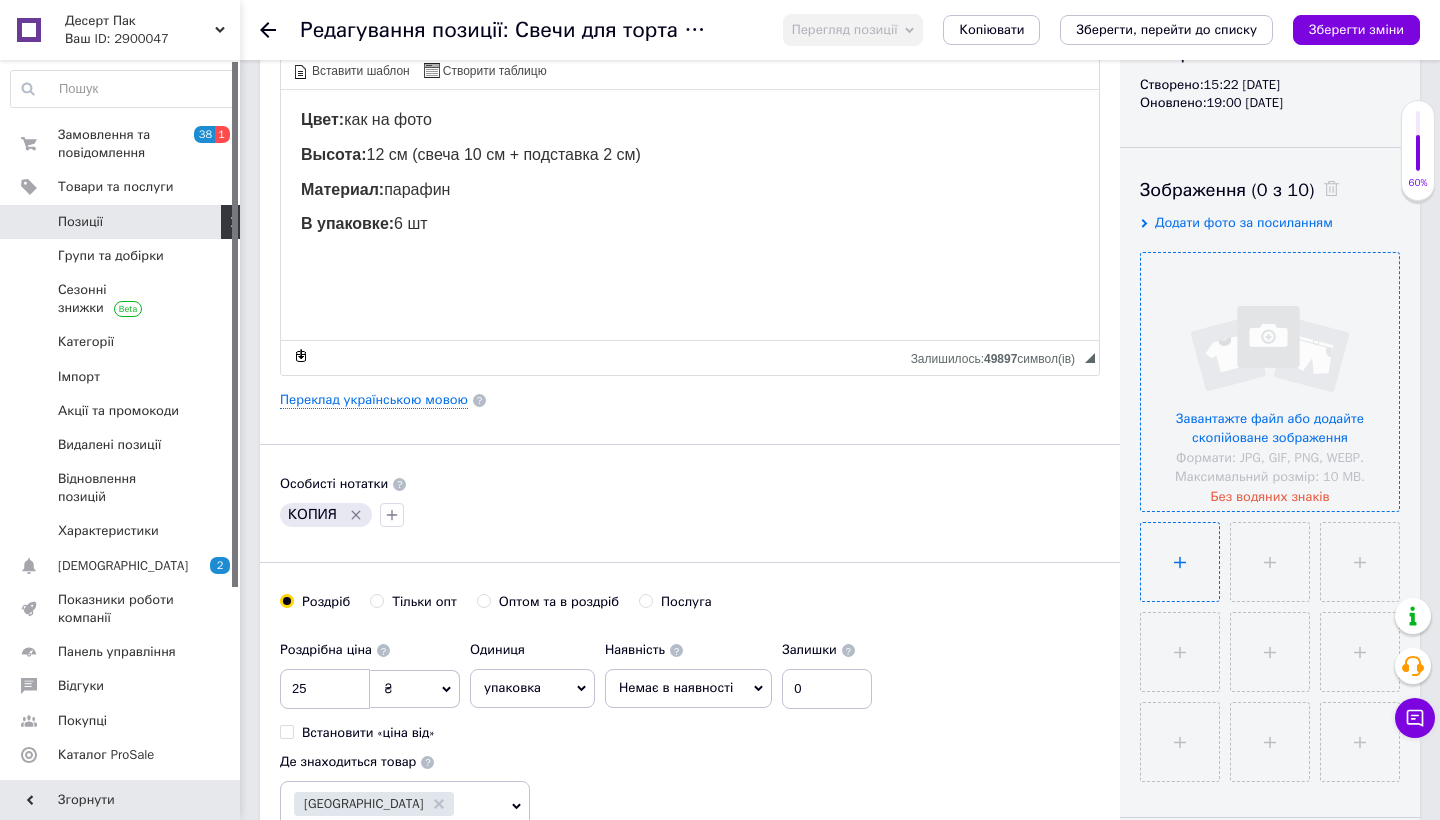 click at bounding box center (1180, 562) 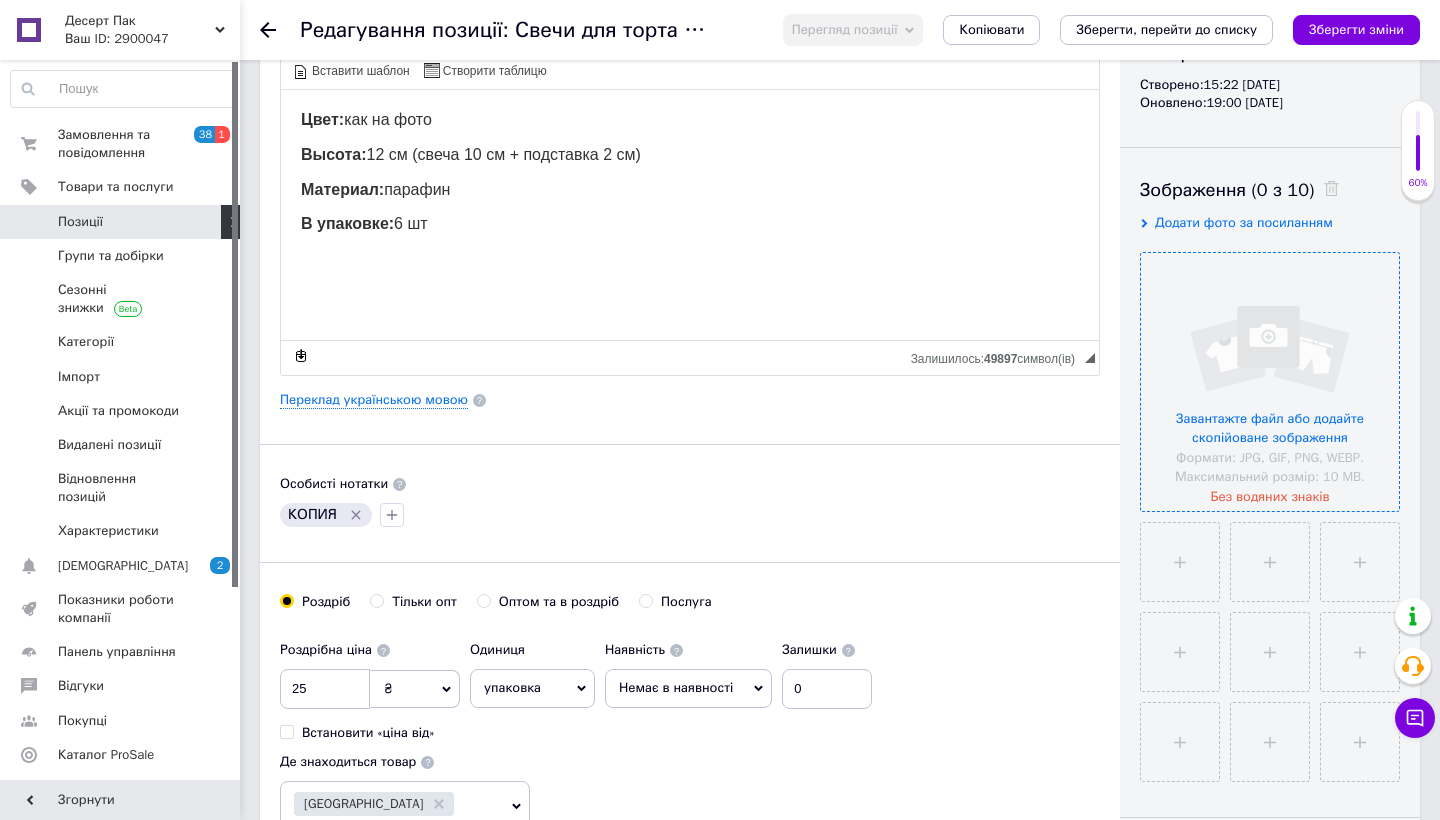 click at bounding box center [1270, 382] 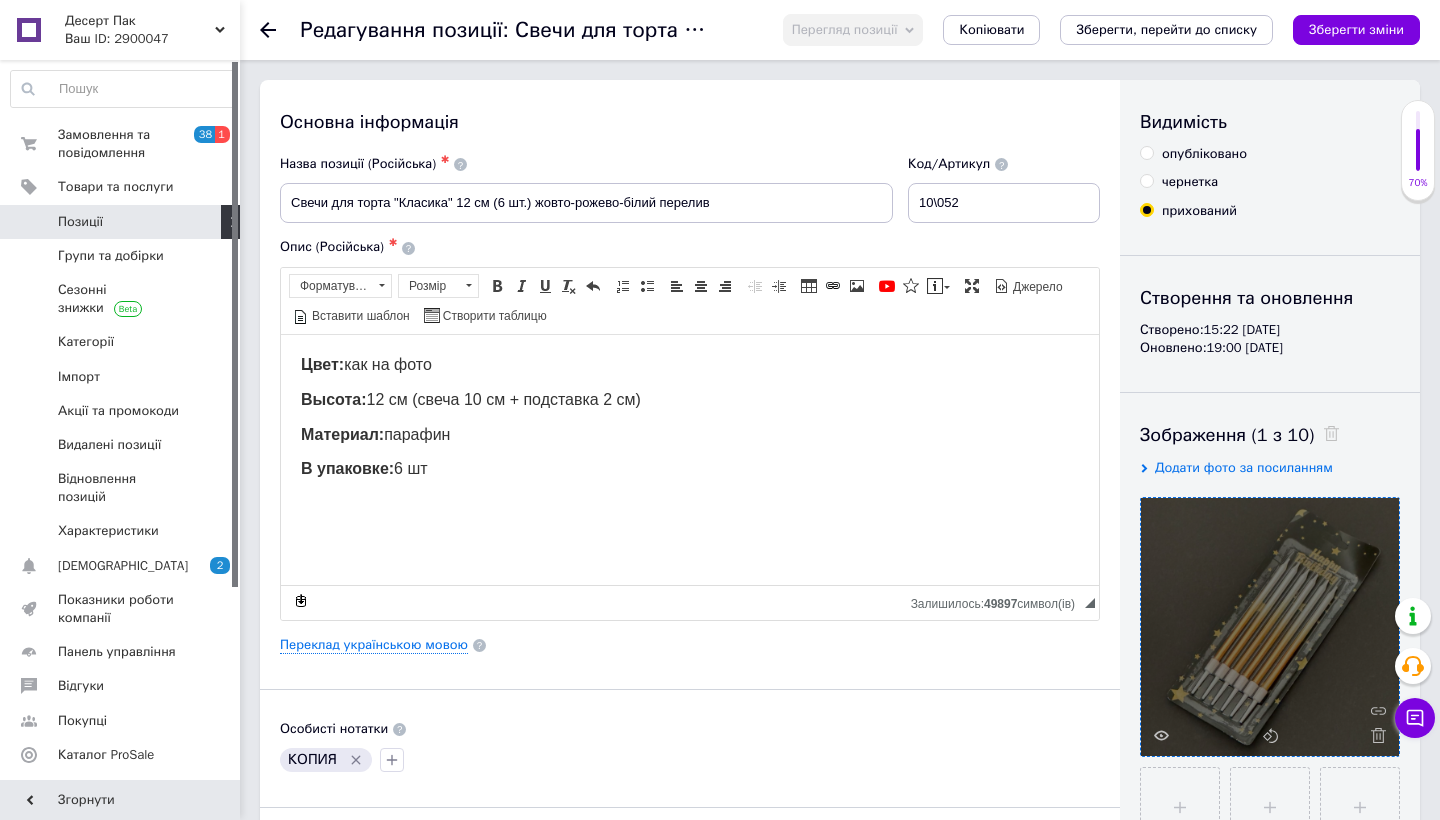 scroll, scrollTop: 0, scrollLeft: 0, axis: both 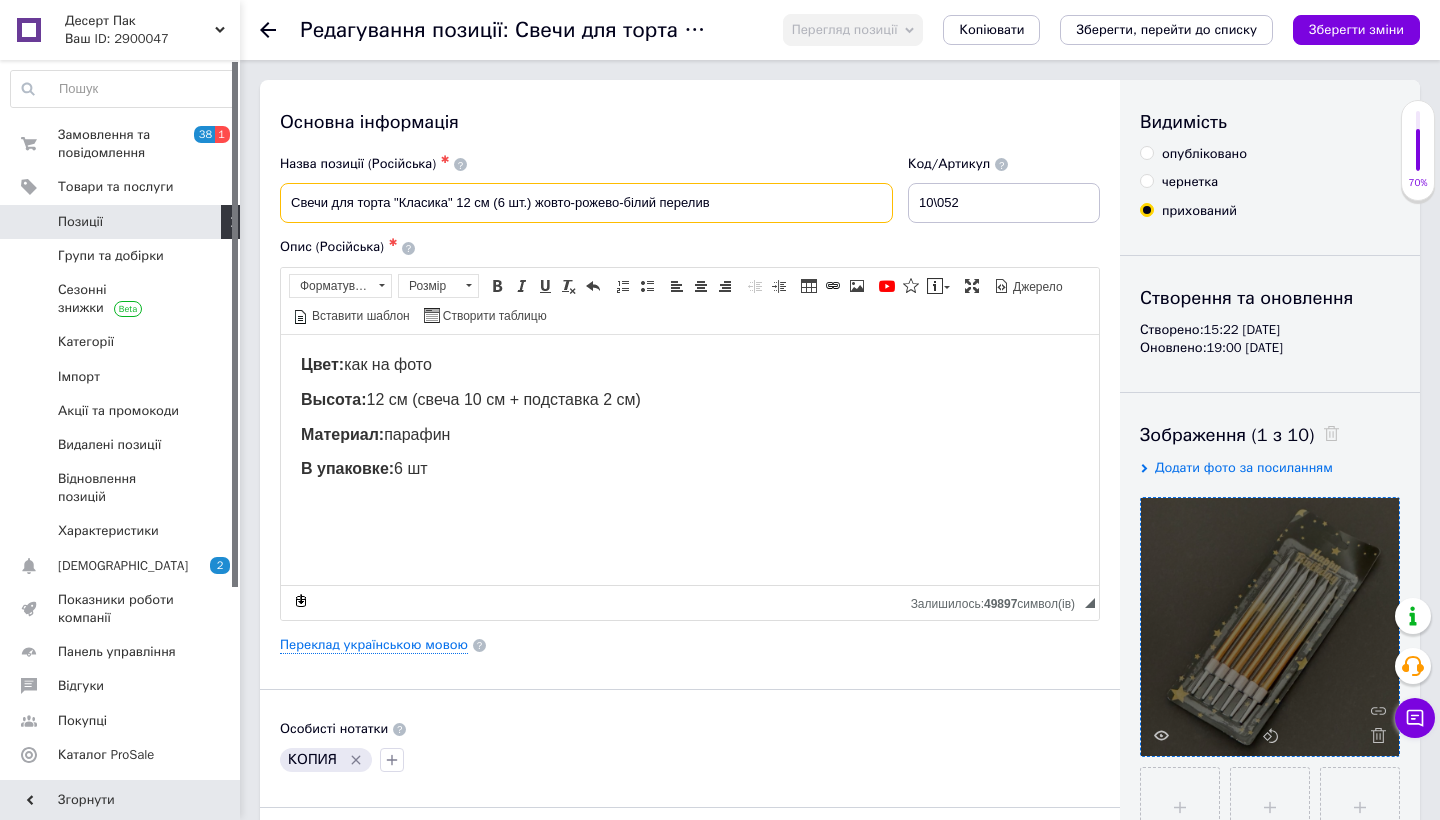 click on "Свечи для торта "Класика" 12 см (6 шт.) жовто-рожево-білий перелив" at bounding box center (586, 203) 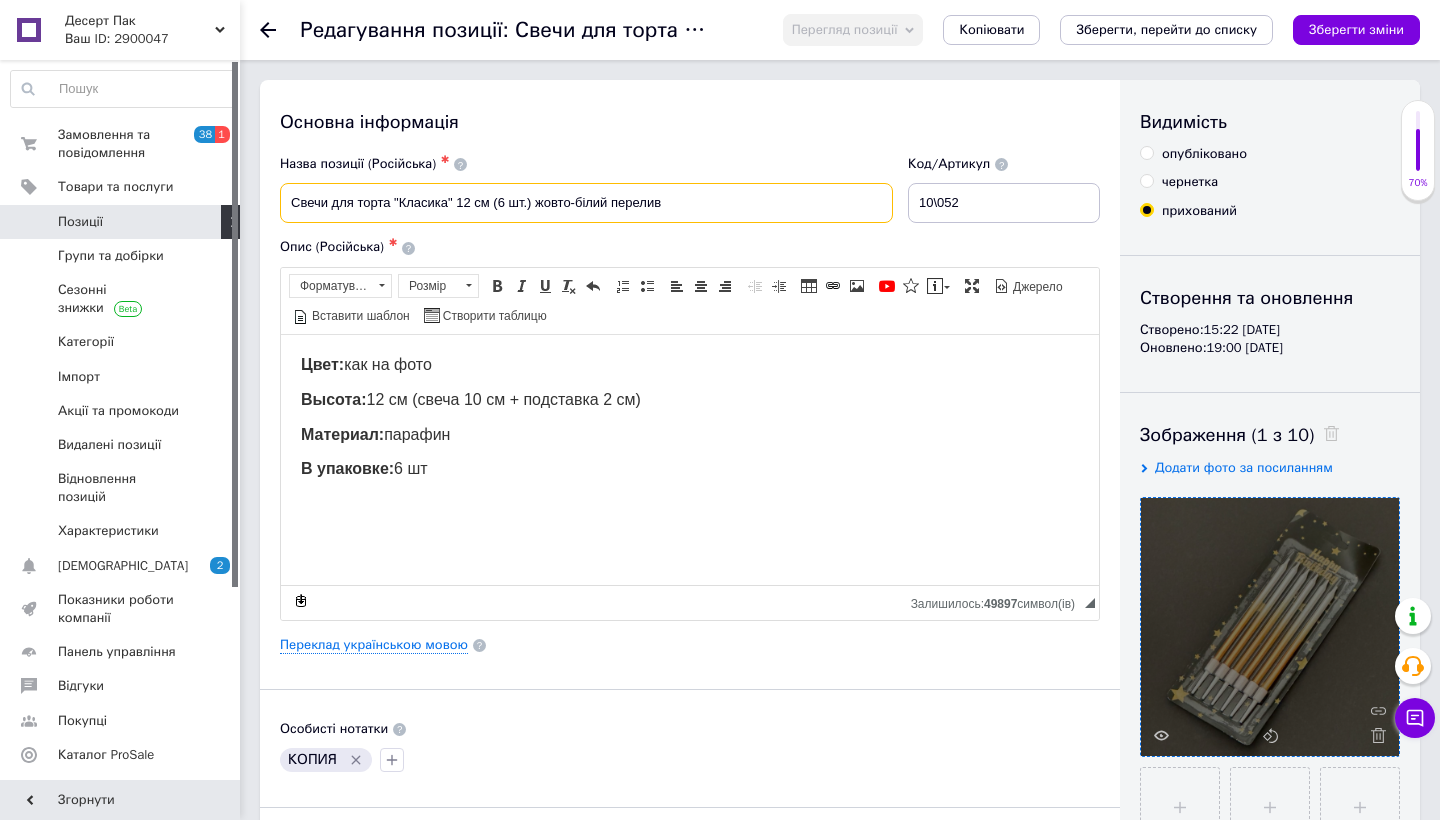 drag, startPoint x: 610, startPoint y: 198, endPoint x: 531, endPoint y: 198, distance: 79 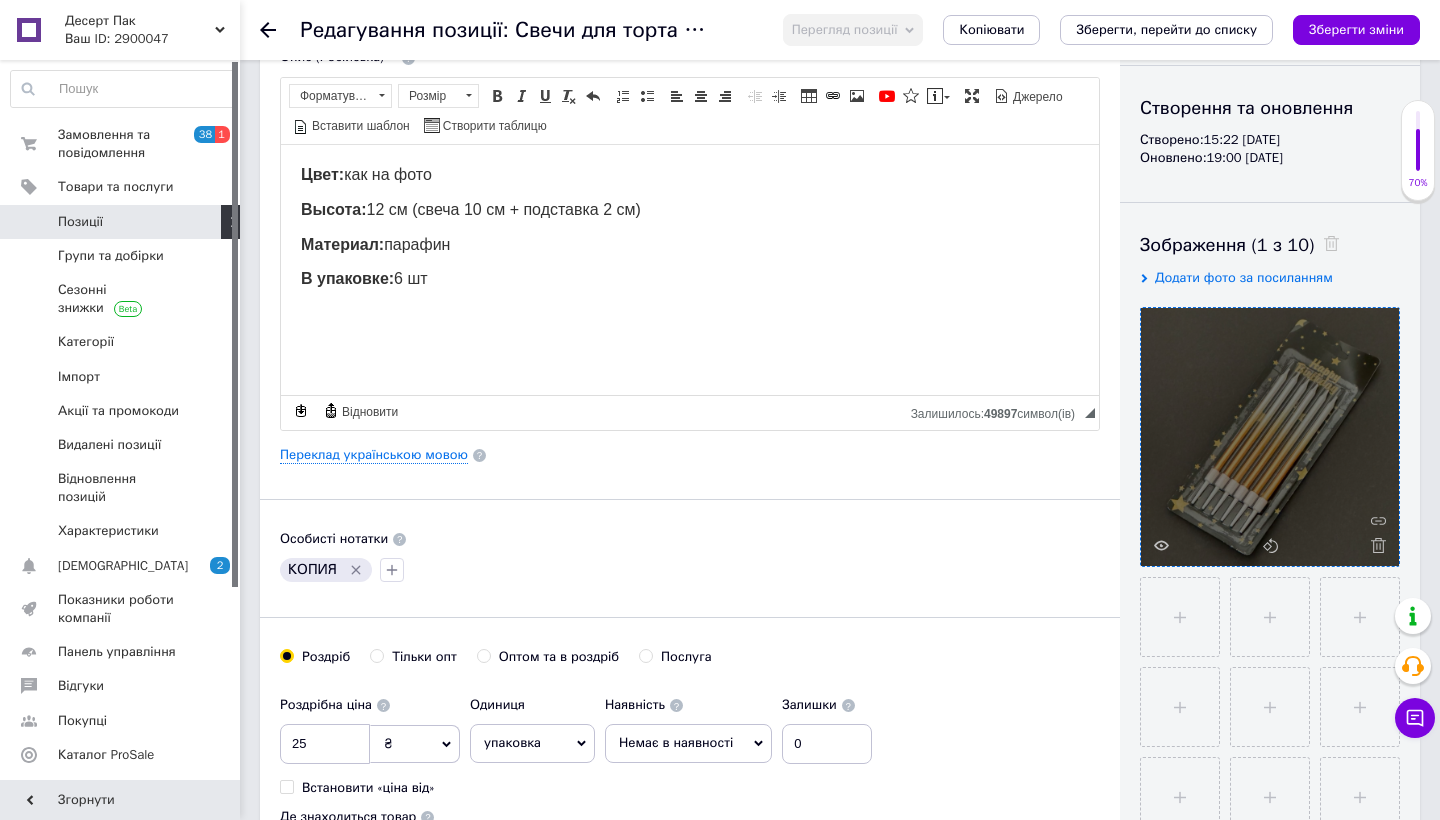 scroll, scrollTop: 203, scrollLeft: 0, axis: vertical 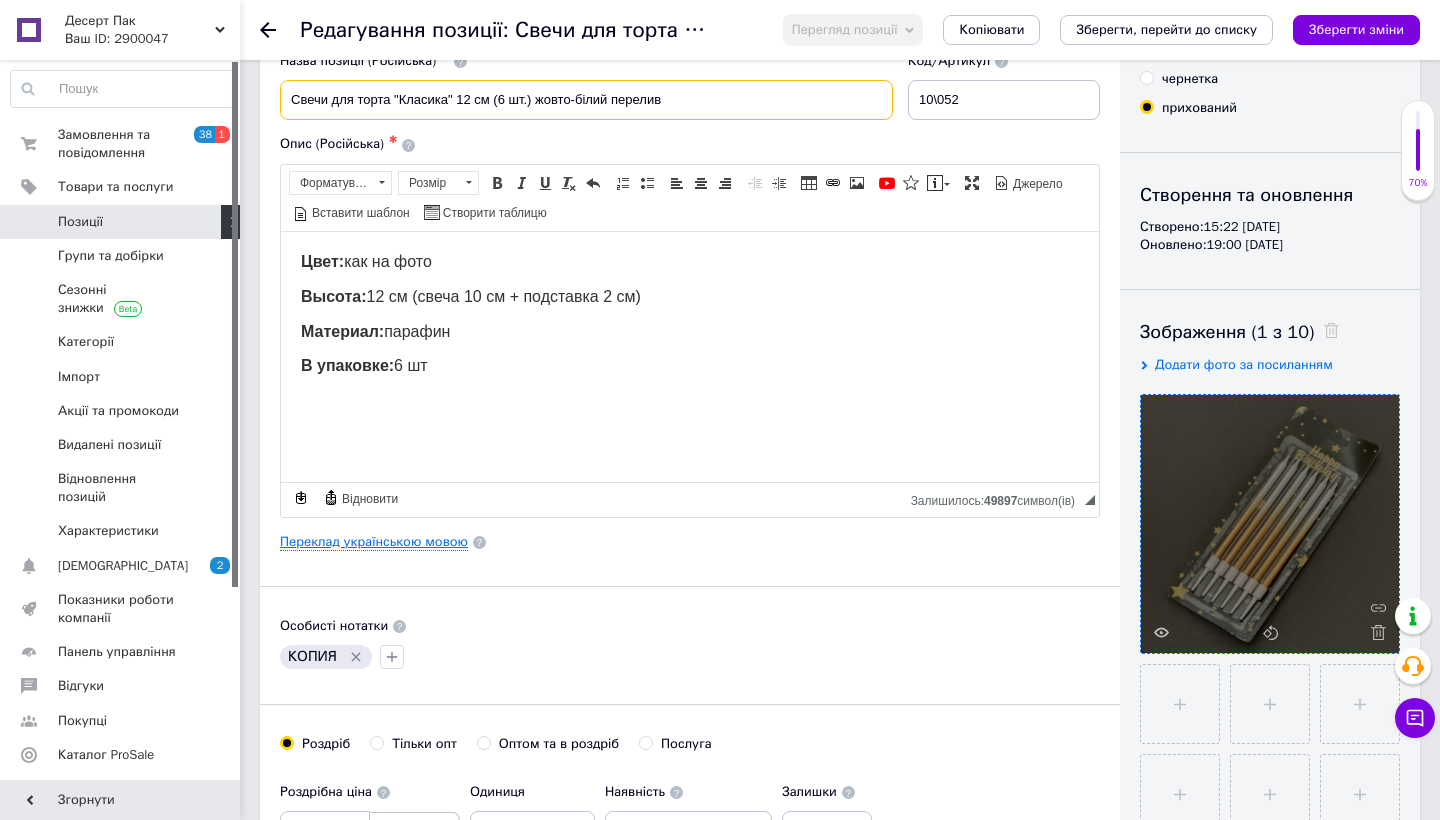 type on "Свечи для торта "Класика" 12 см (6 шт.) жовто-білий перелив" 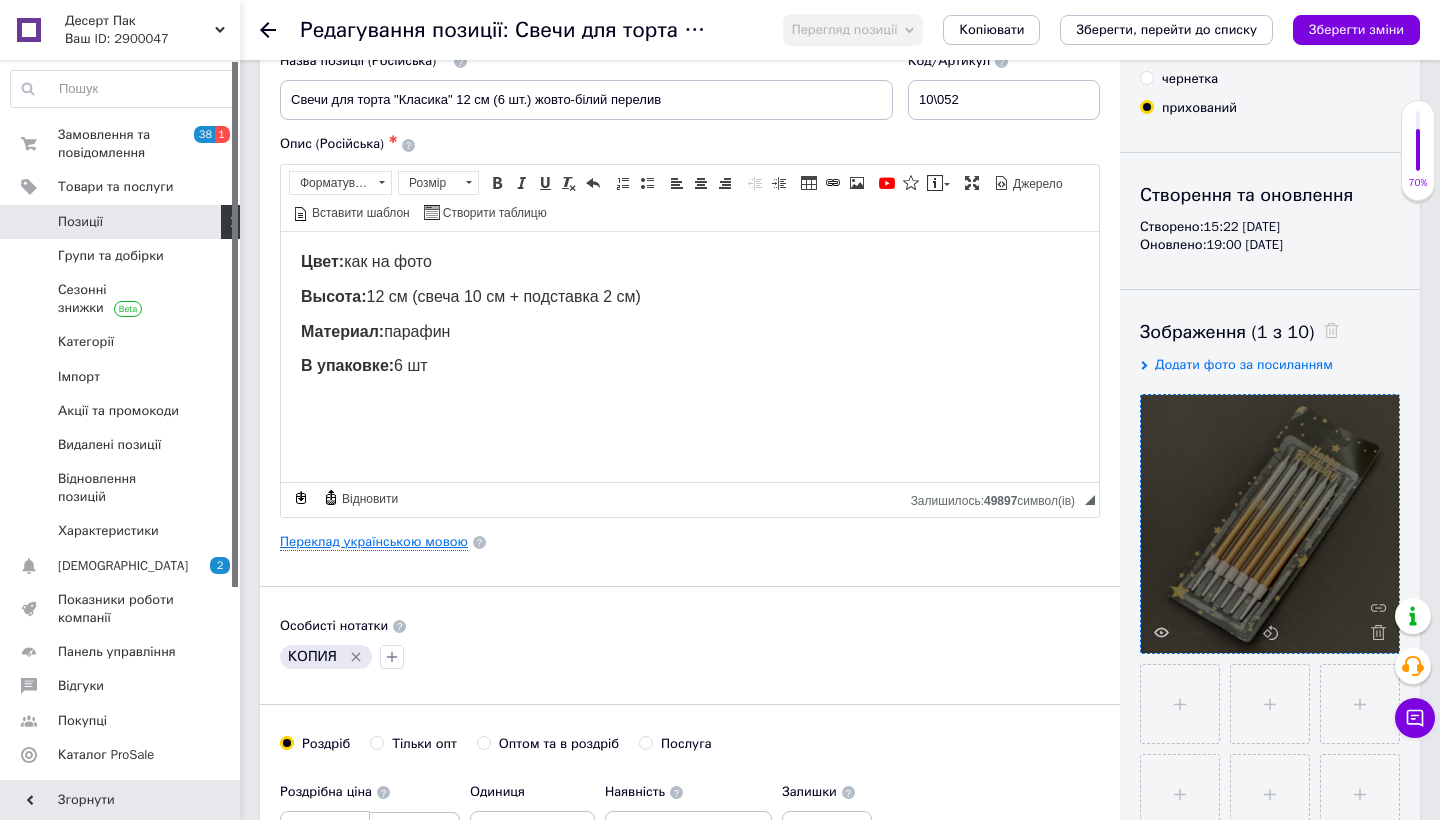 click on "Переклад українською мовою" at bounding box center [374, 542] 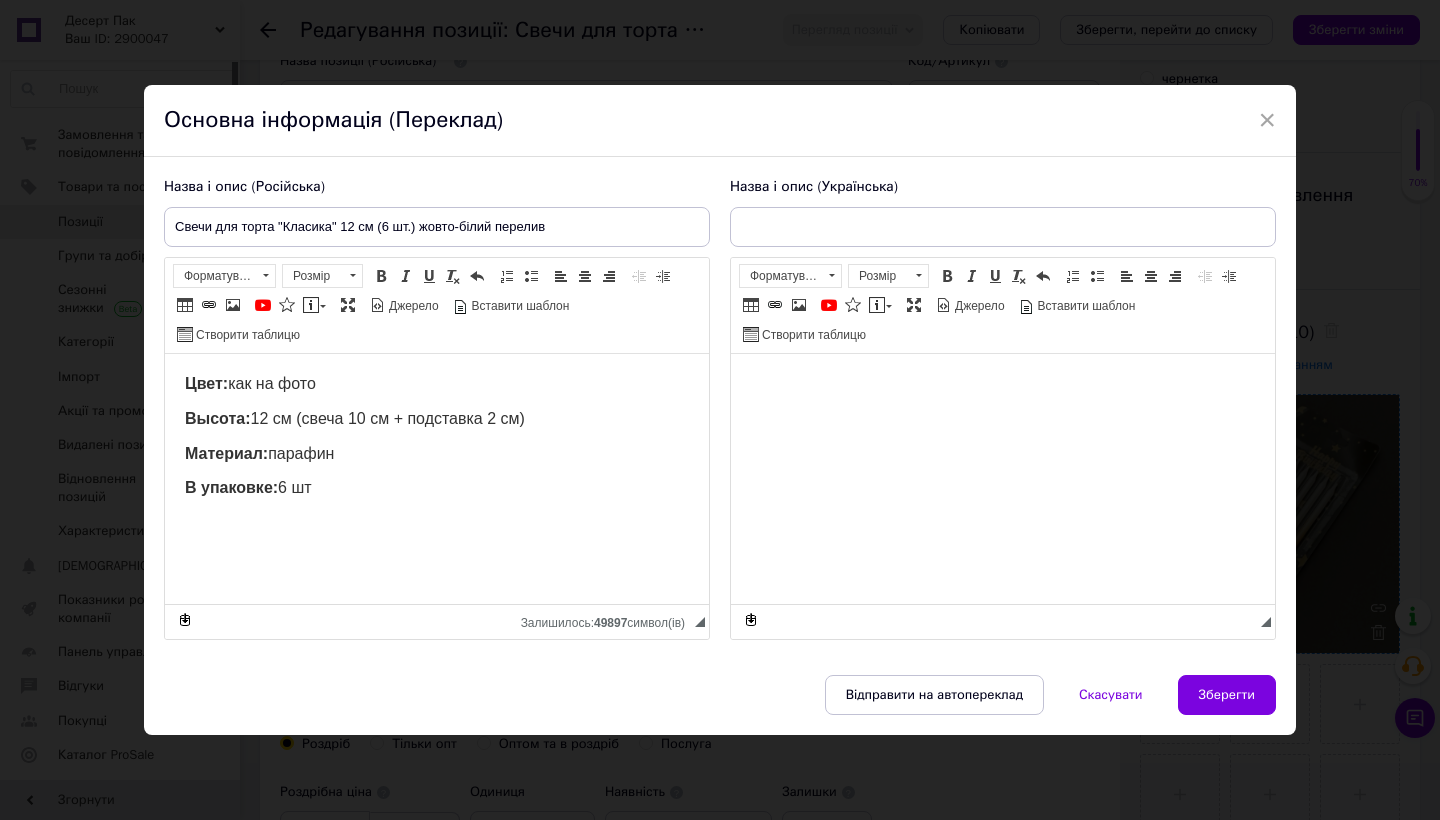 scroll, scrollTop: 0, scrollLeft: 0, axis: both 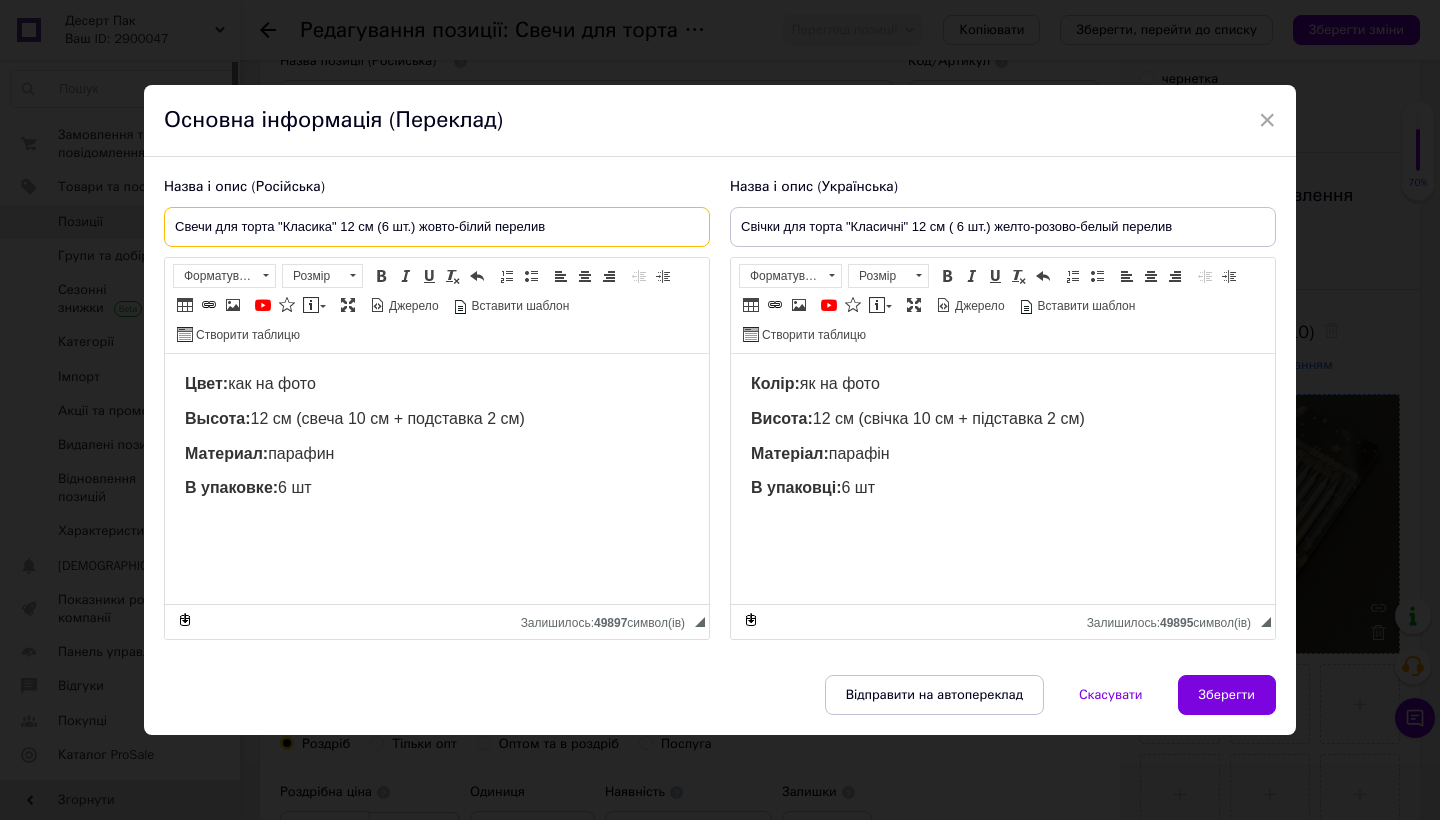 drag, startPoint x: 557, startPoint y: 225, endPoint x: 412, endPoint y: 225, distance: 145 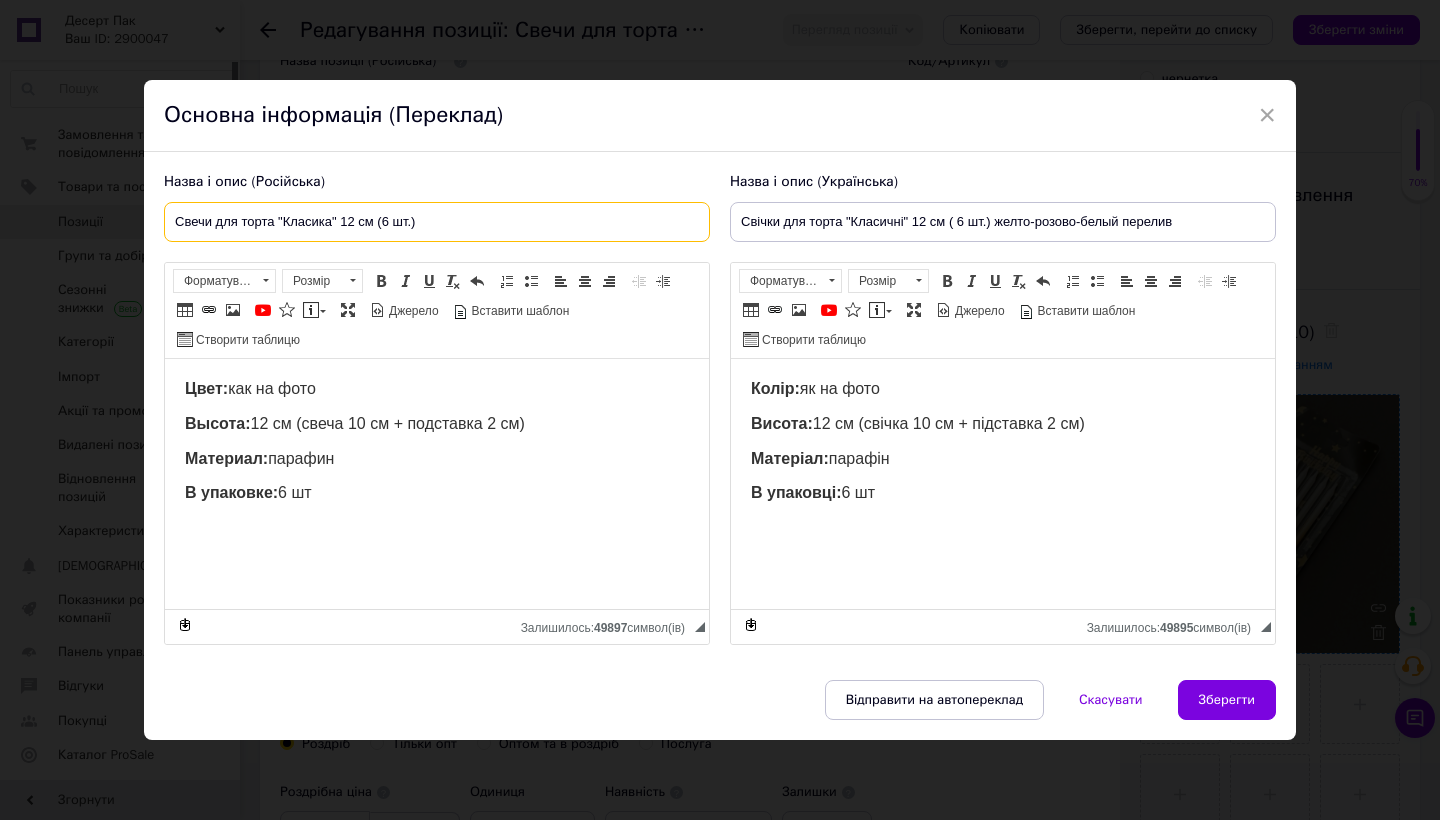 paste on "карамельно-білий" 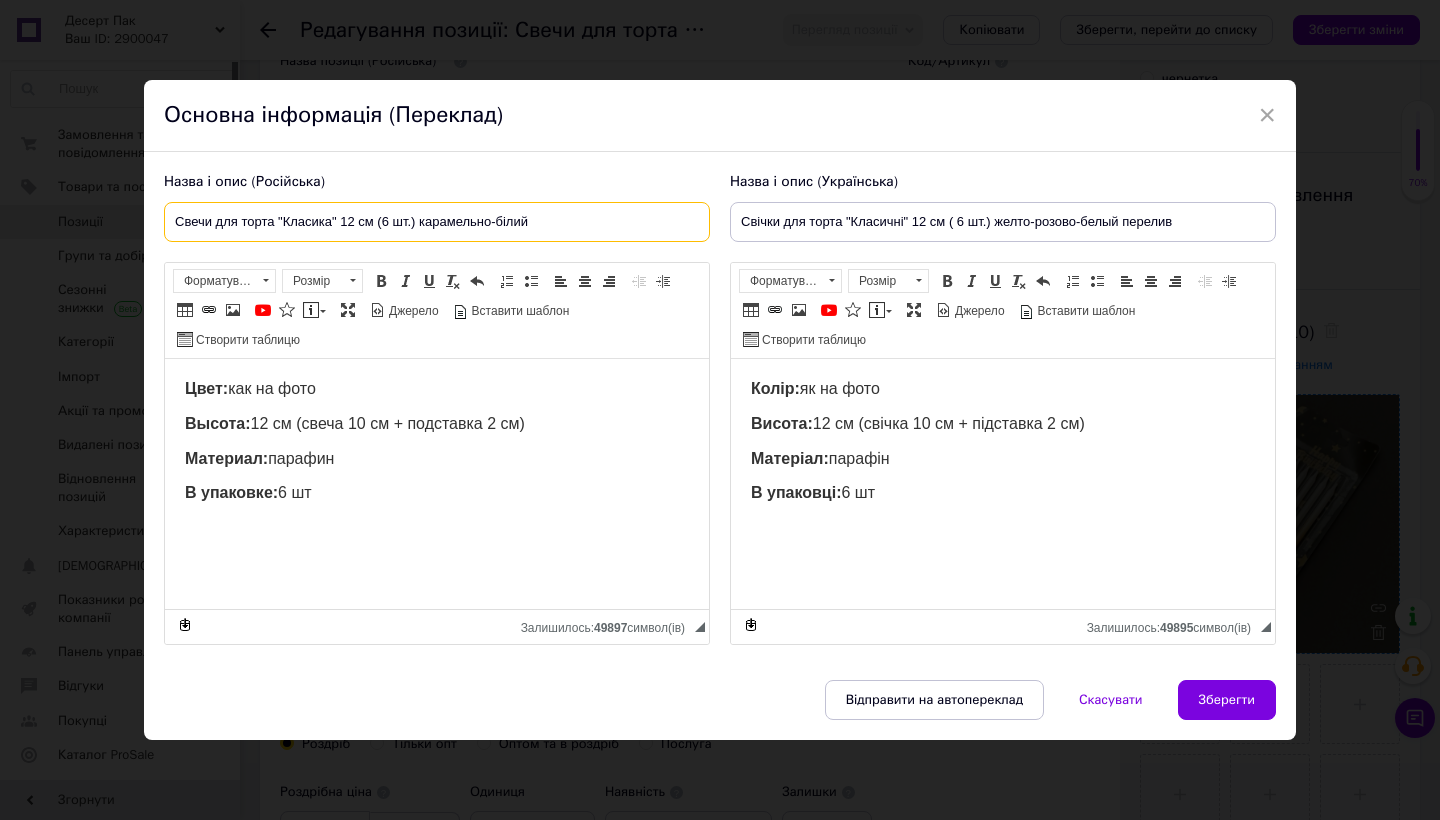 type on "Свечи для торта "Класика" 12 см (6 шт.) карамельно-білий" 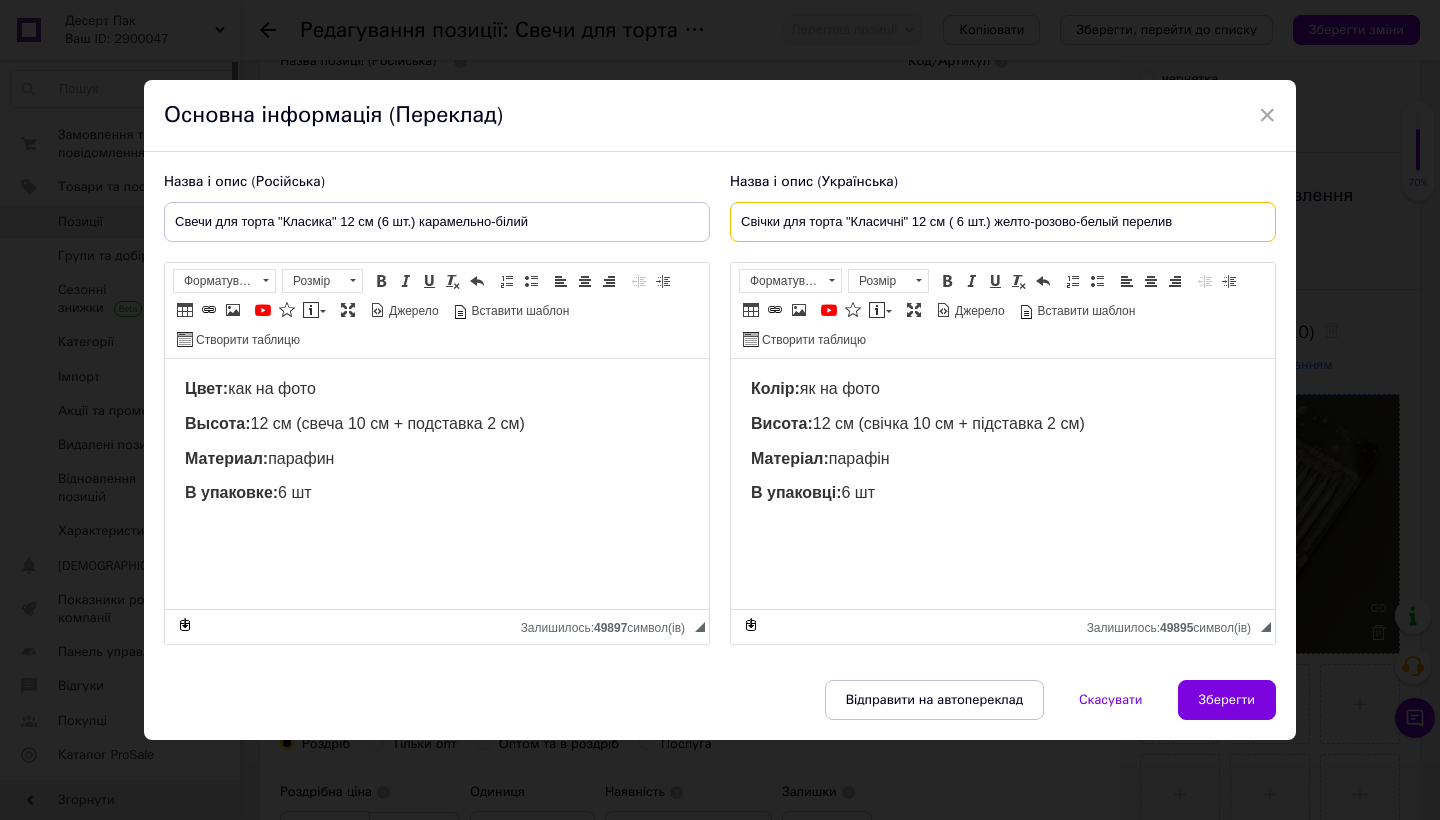 drag, startPoint x: 1118, startPoint y: 218, endPoint x: 1011, endPoint y: 219, distance: 107.00467 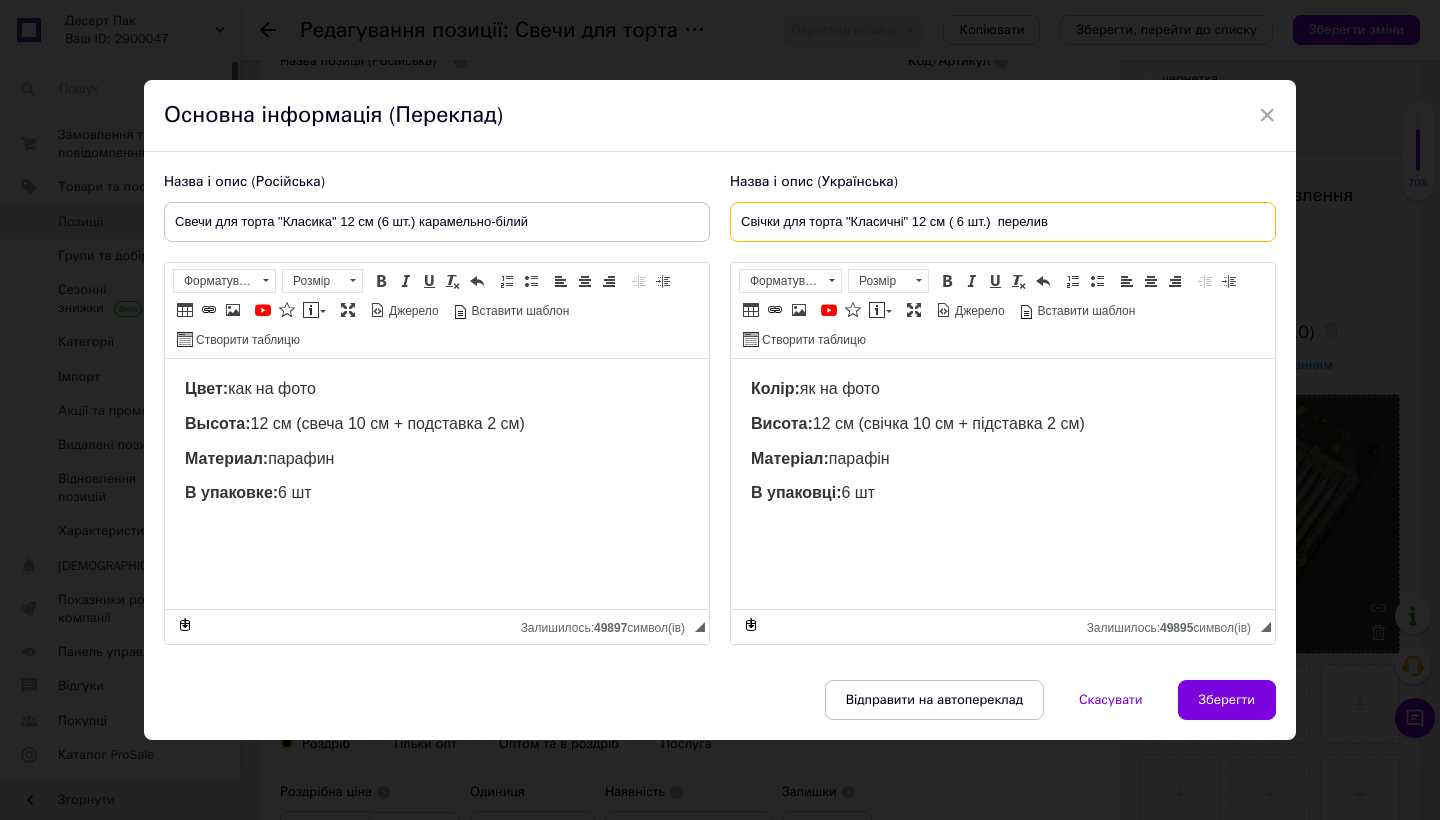 paste on "арамельно-білий" 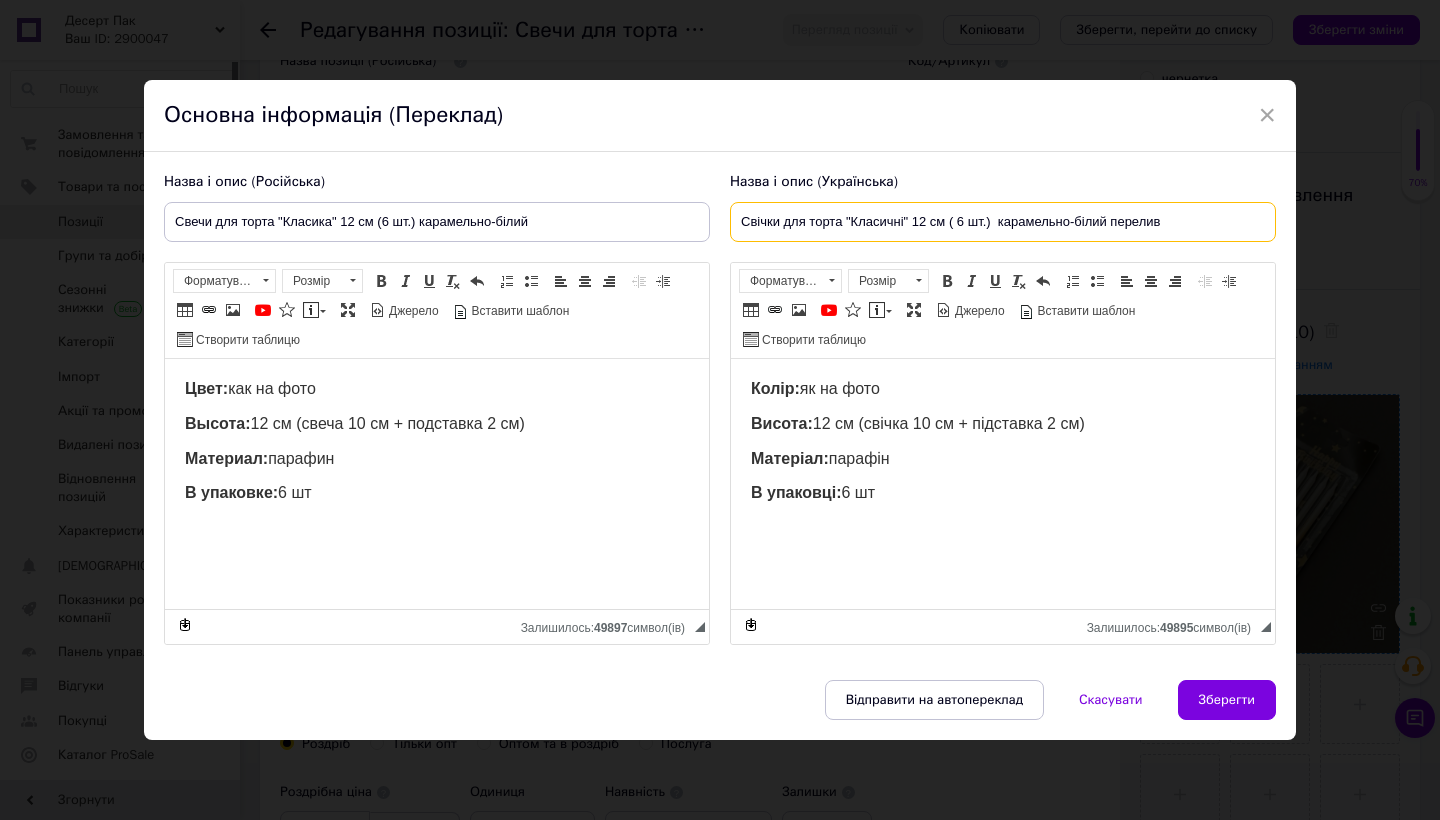 drag, startPoint x: 1159, startPoint y: 221, endPoint x: 1110, endPoint y: 222, distance: 49.010204 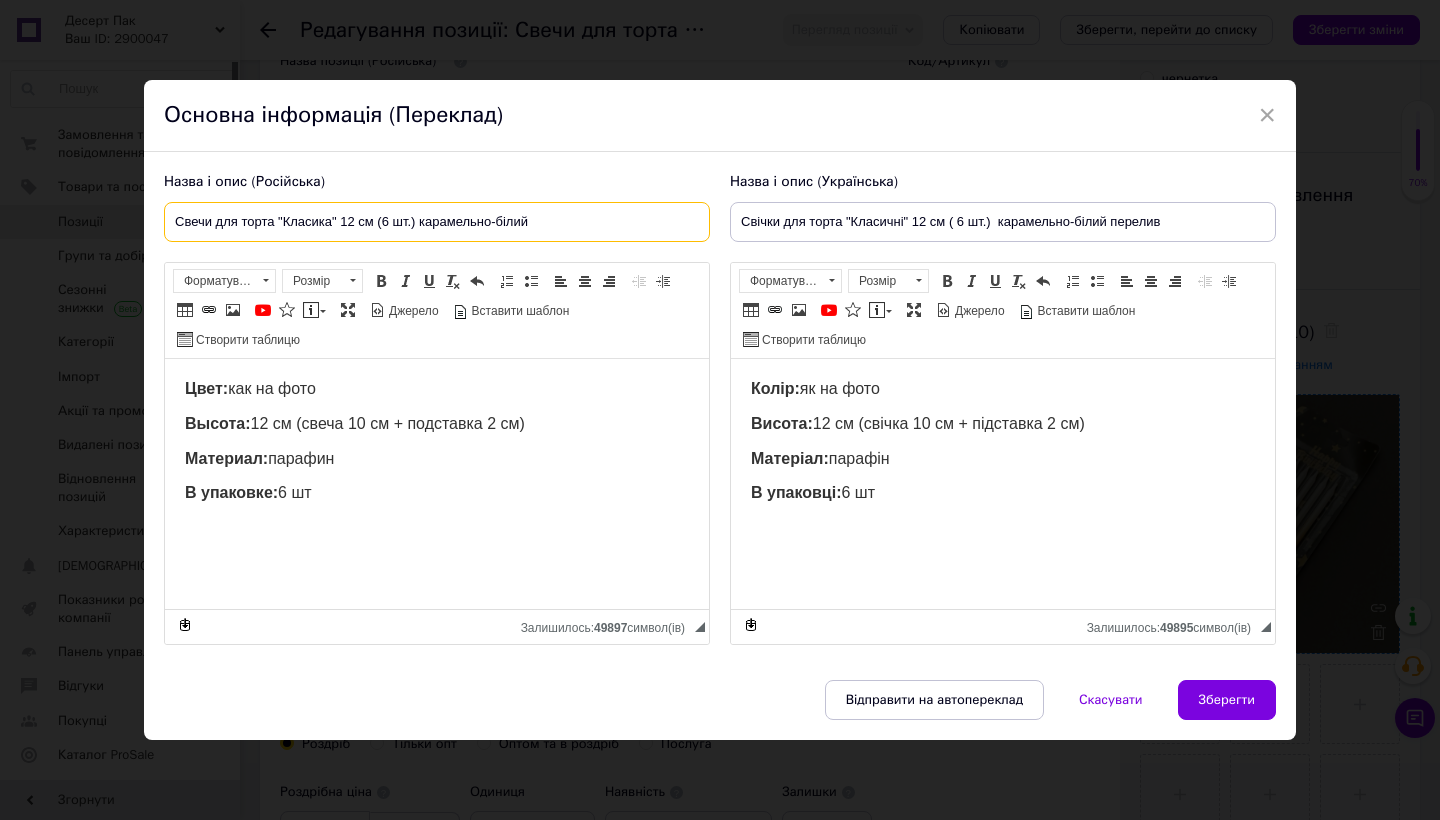 click on "Свечи для торта "Класика" 12 см (6 шт.) карамельно-білий" at bounding box center (437, 222) 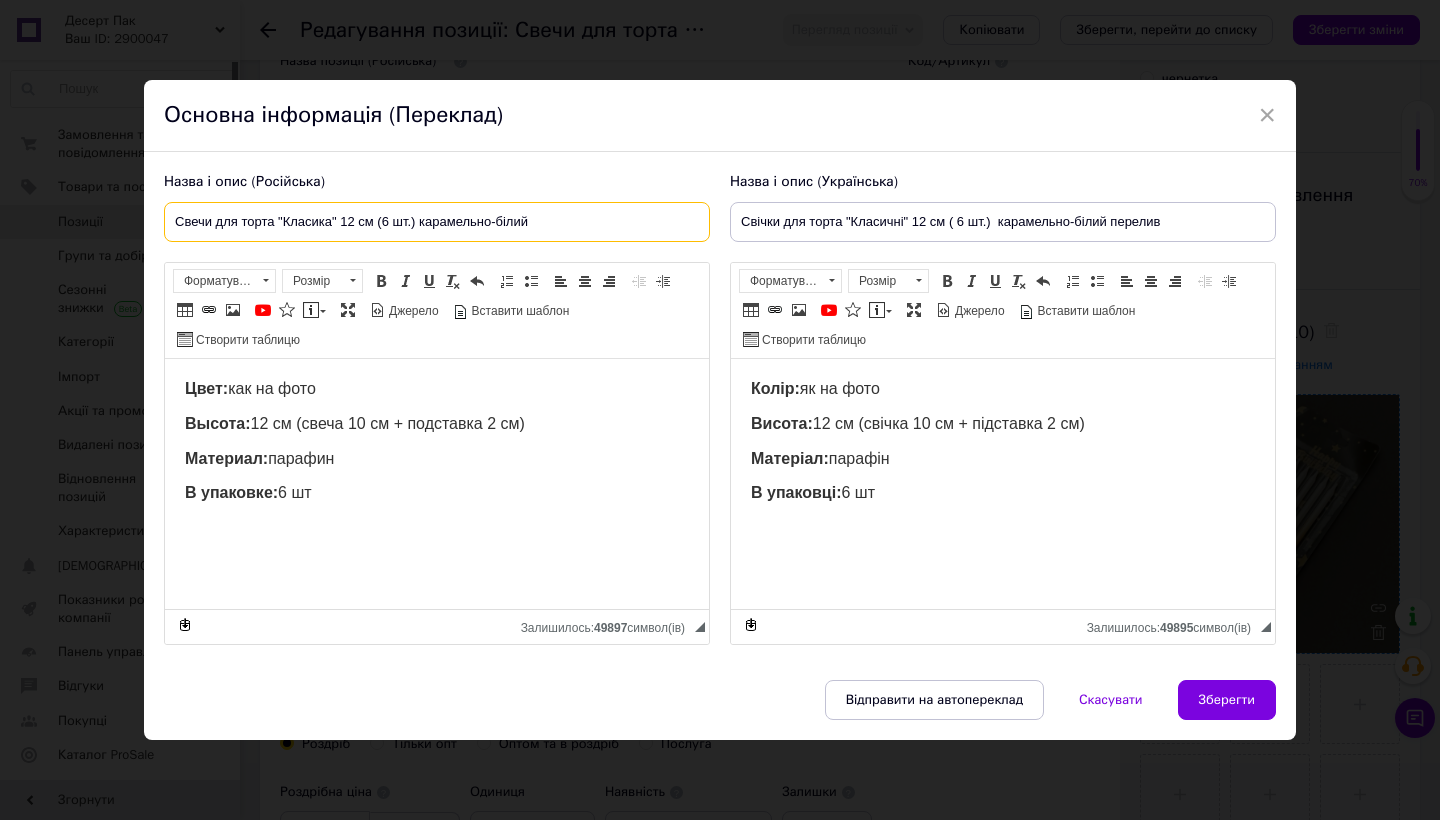 paste on "перелив" 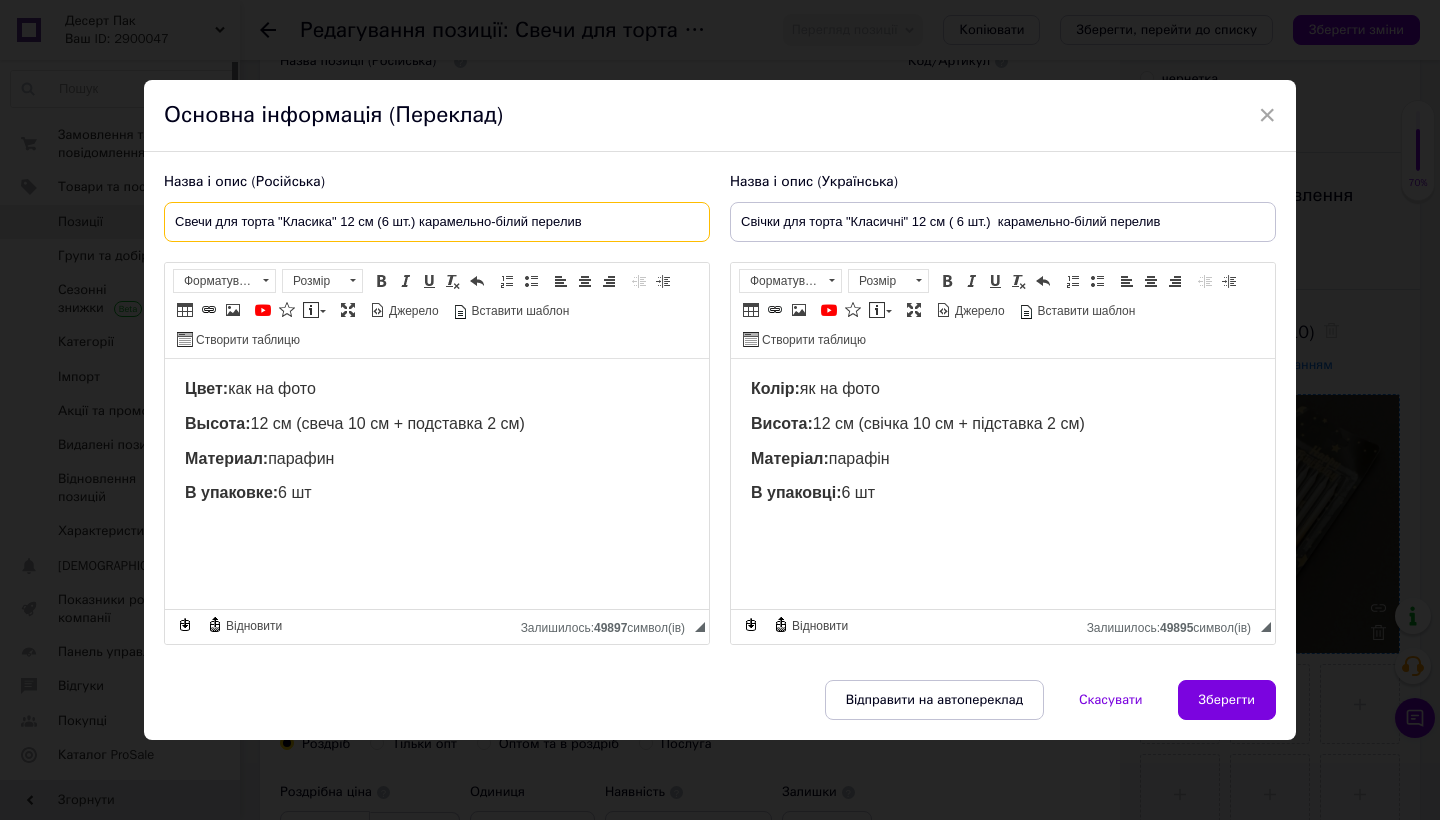 type on "Свечи для торта "Класика" 12 см (6 шт.) карамельно-білий перелив" 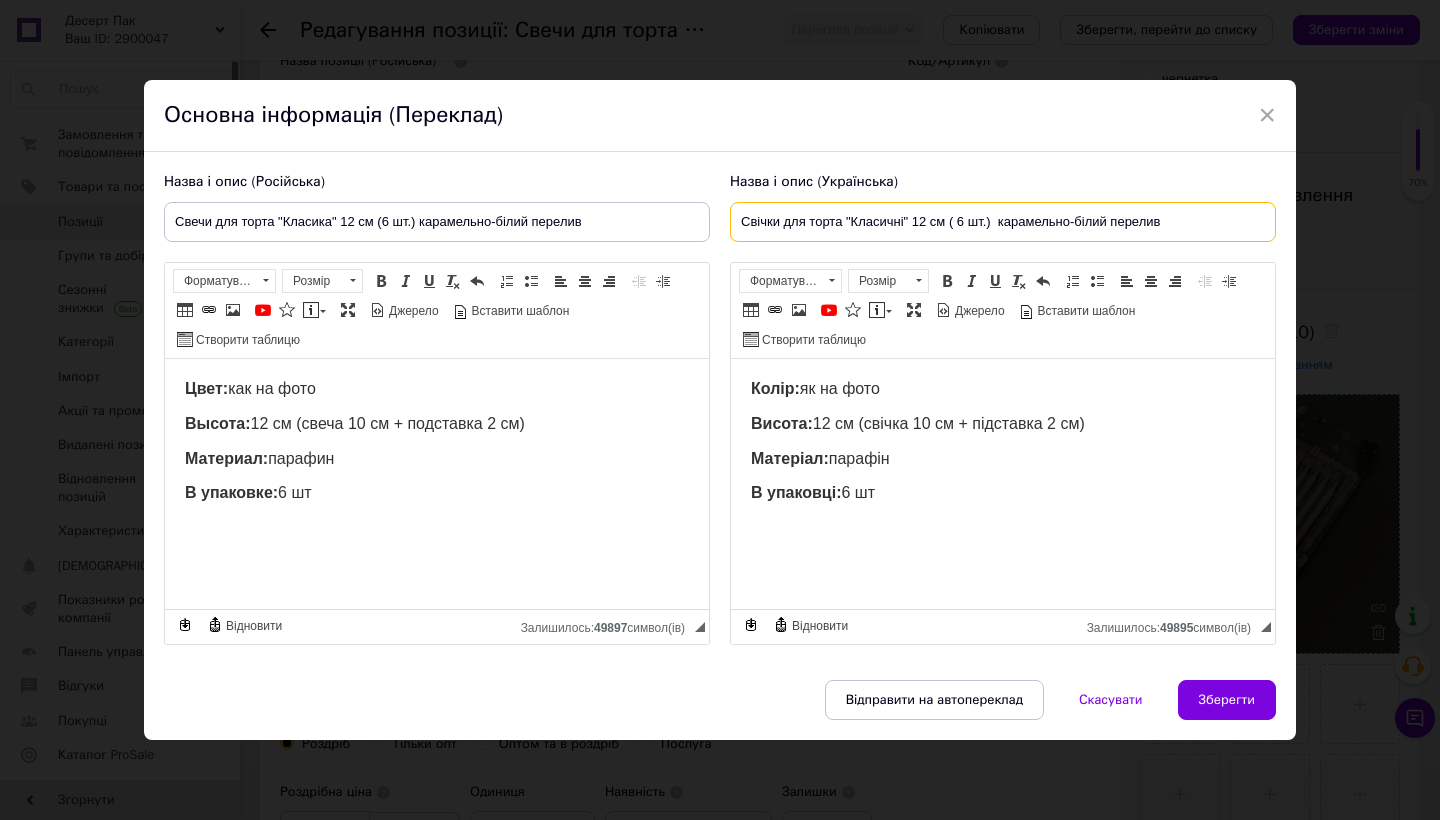 click on "Свічки для торта "Класичні" 12 см ( 6 шт.)  карамельно-білий перелив" at bounding box center (1003, 222) 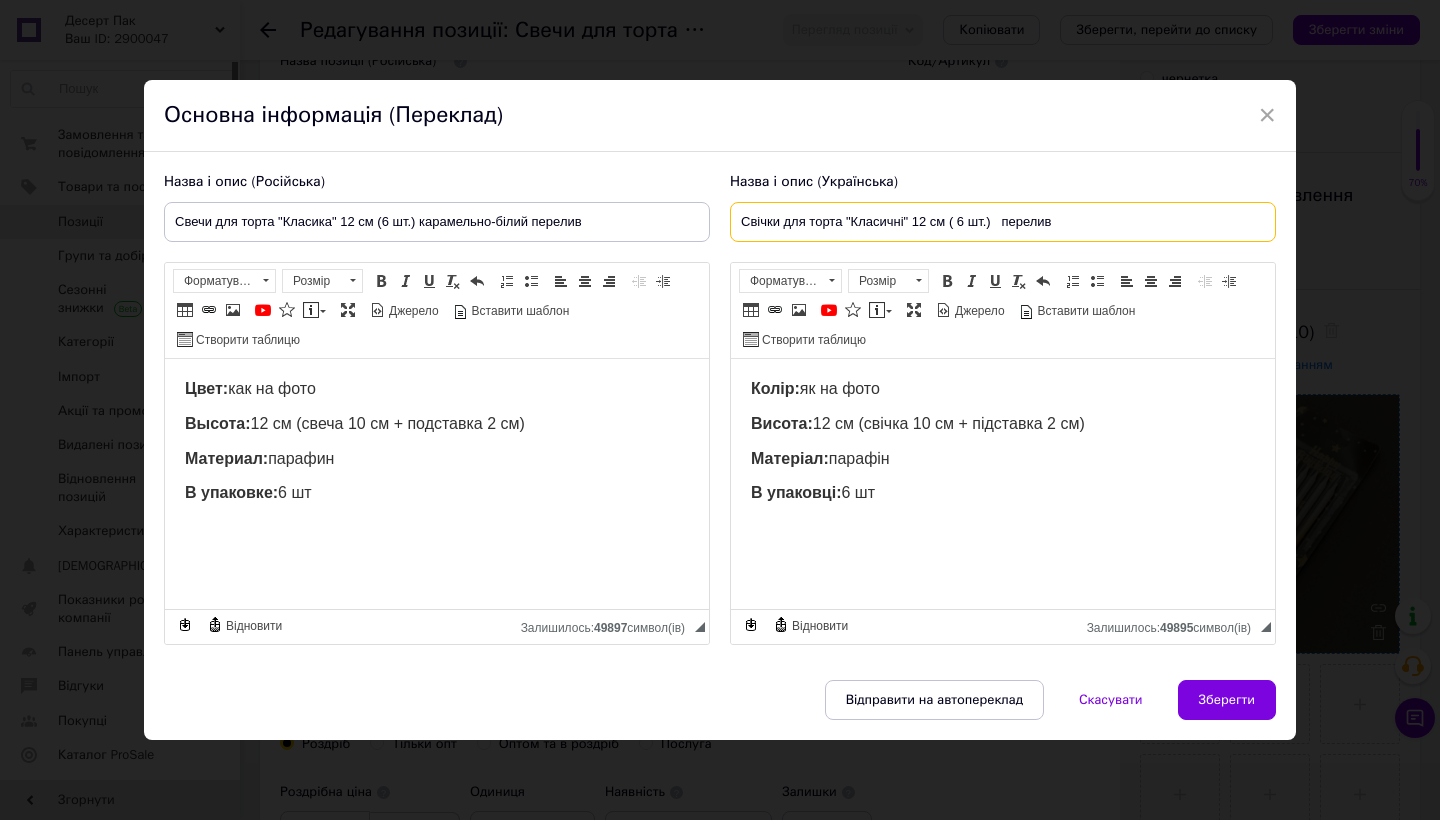 paste on "карамельно-белый" 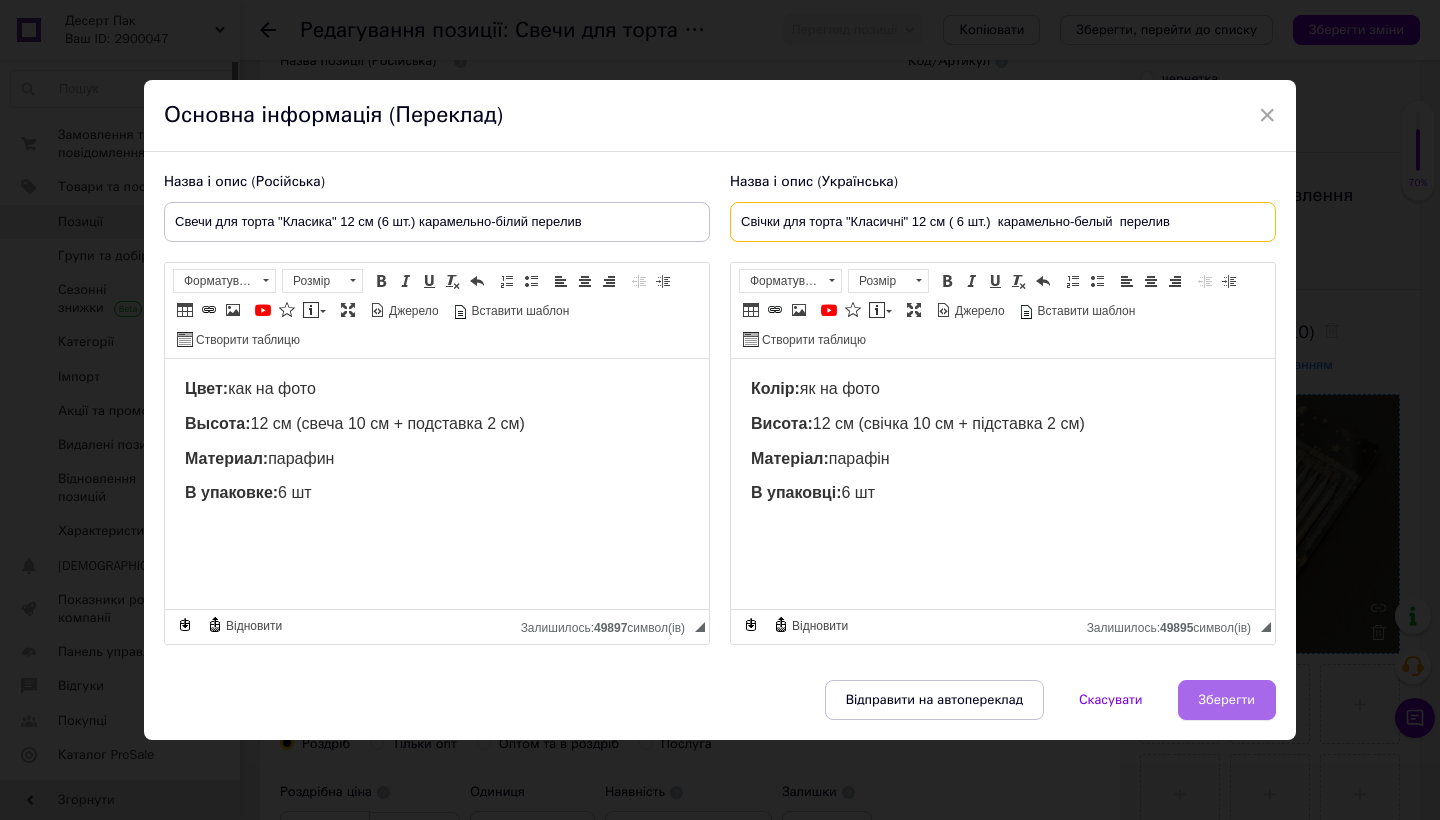 type on "Свічки для торта "Класичні" 12 см ( 6 шт.)  карамельно-белый  перелив" 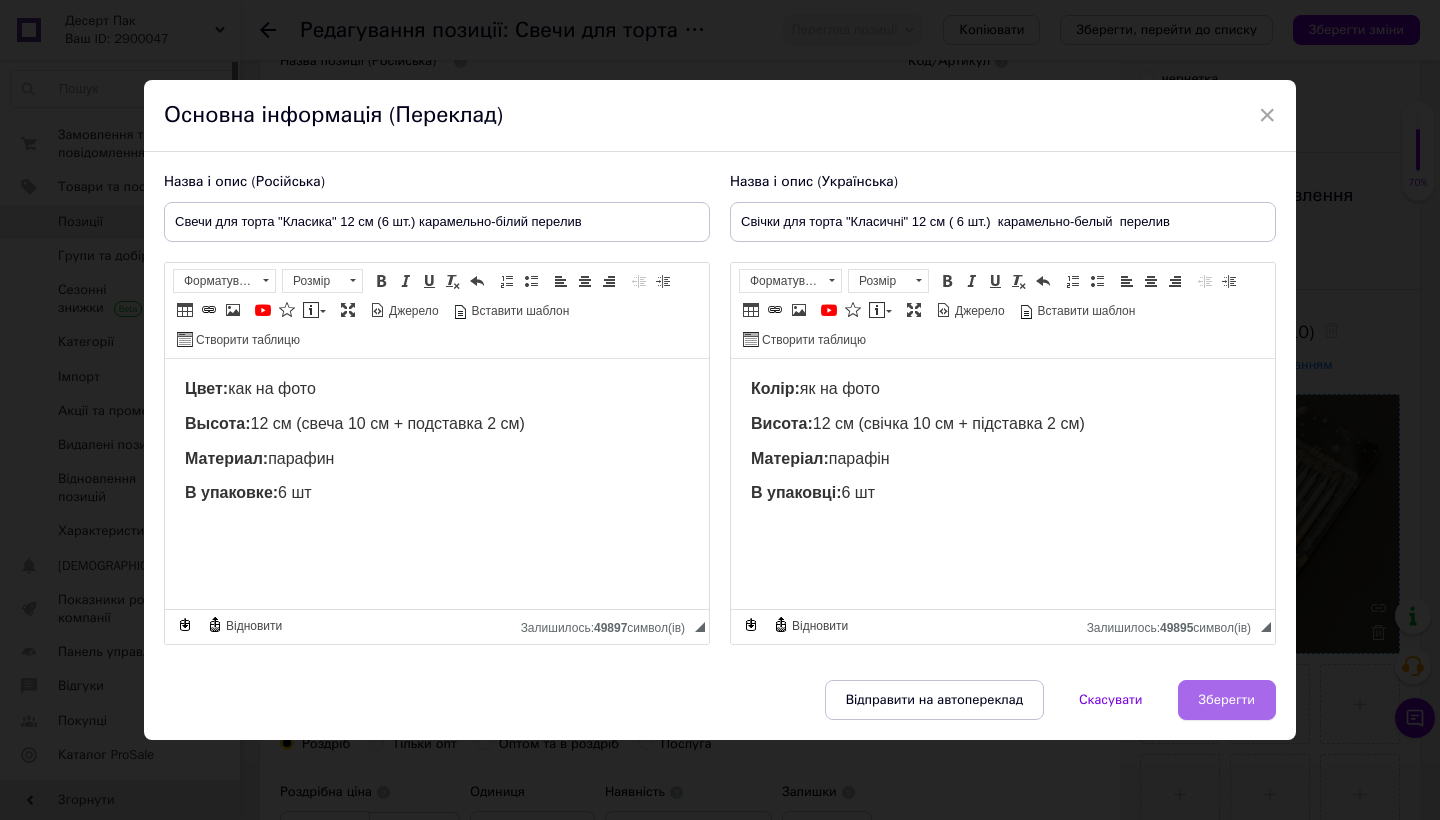 click on "Зберегти" at bounding box center (1227, 700) 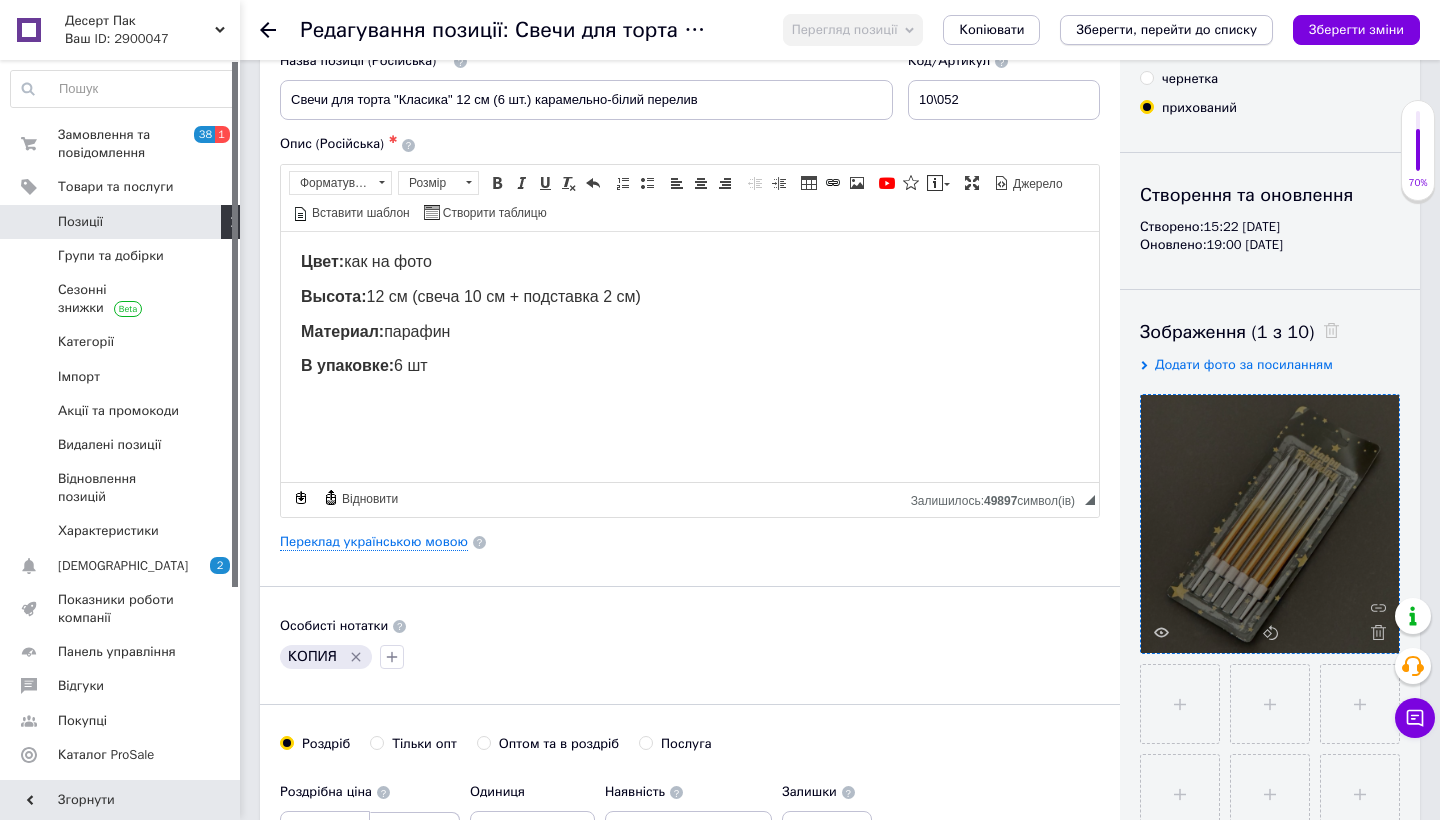 click on "Зберегти, перейти до списку" at bounding box center (1166, 29) 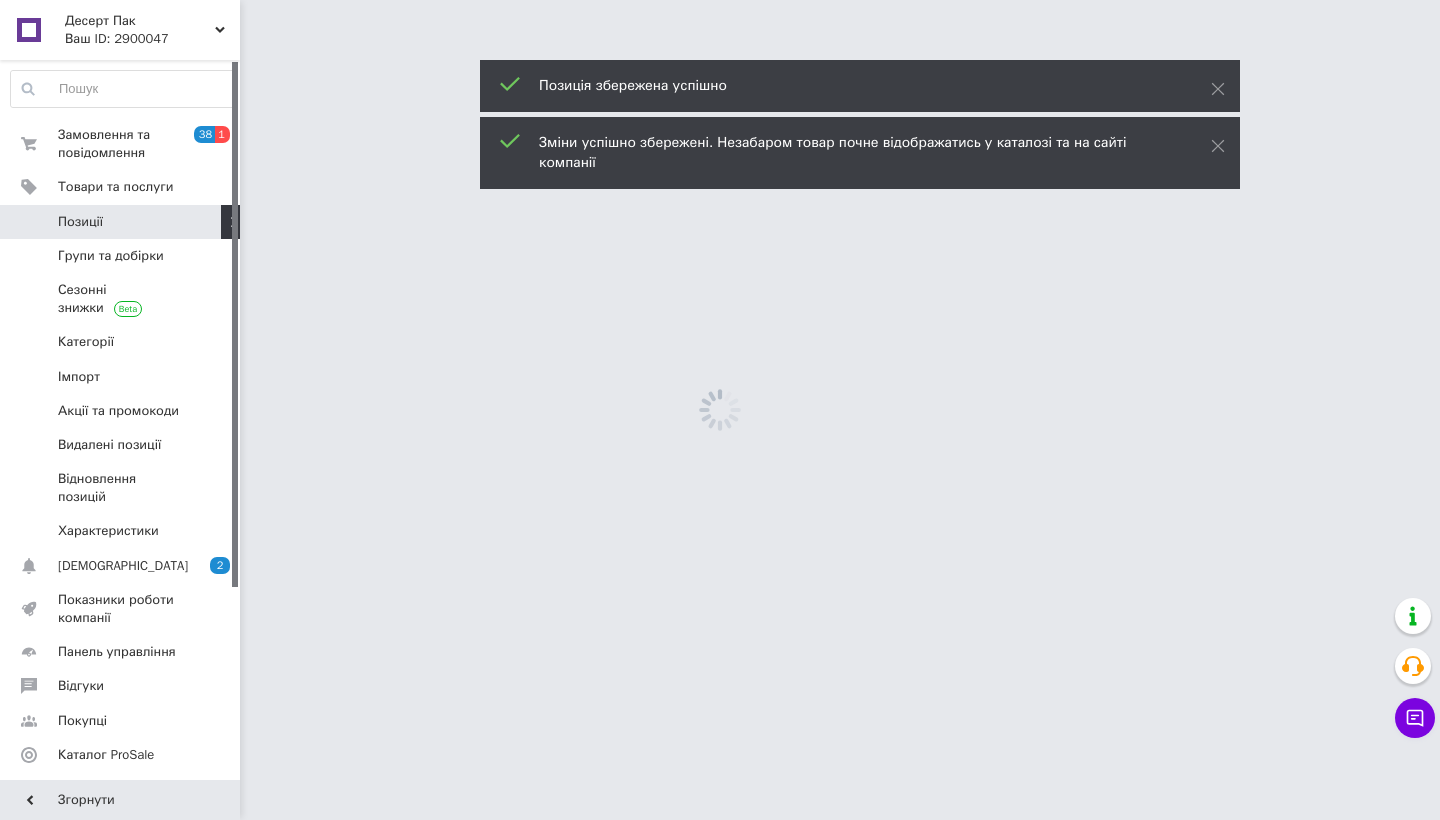 scroll, scrollTop: 0, scrollLeft: 0, axis: both 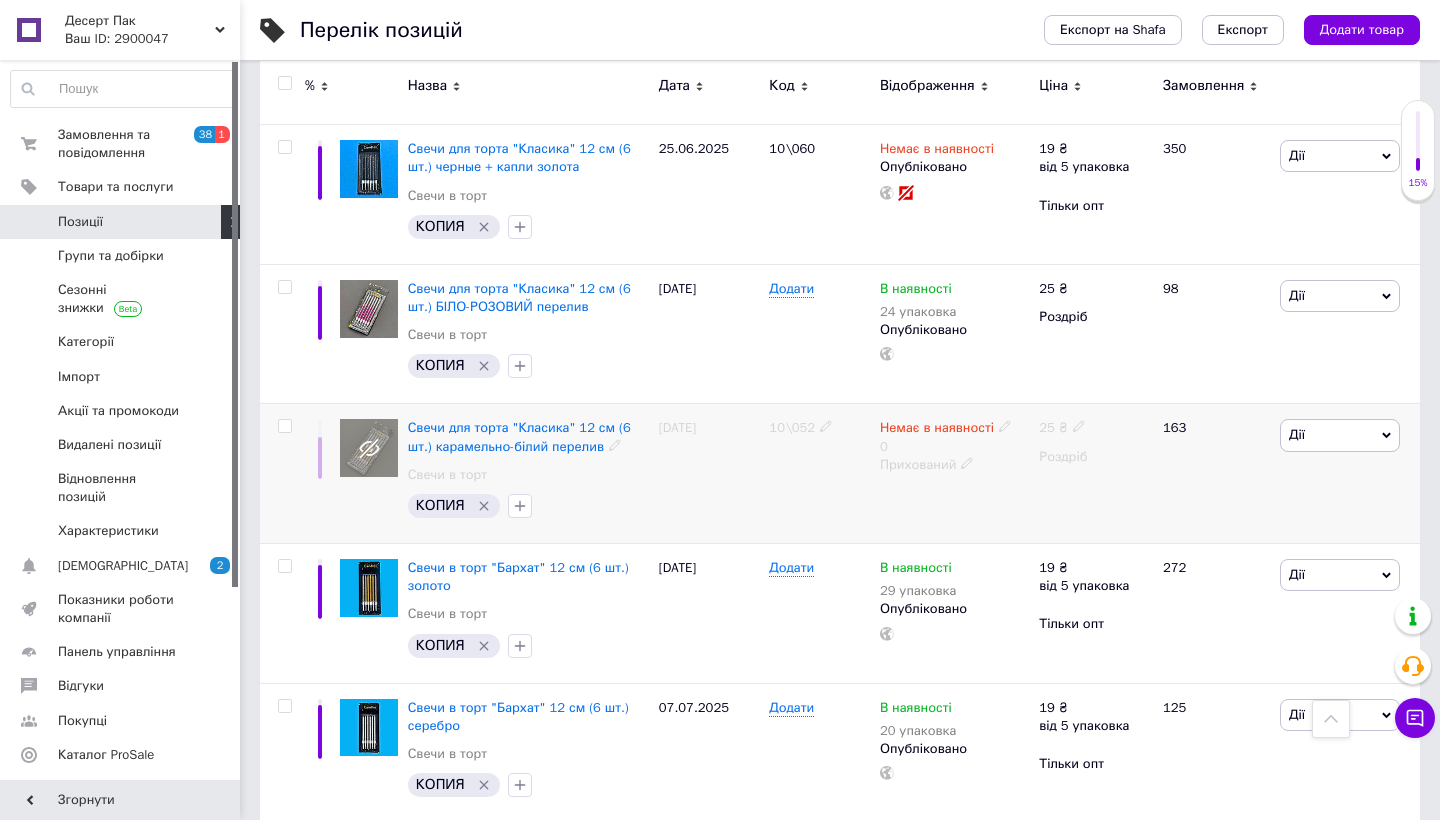 click on "Прихований" at bounding box center (954, 465) 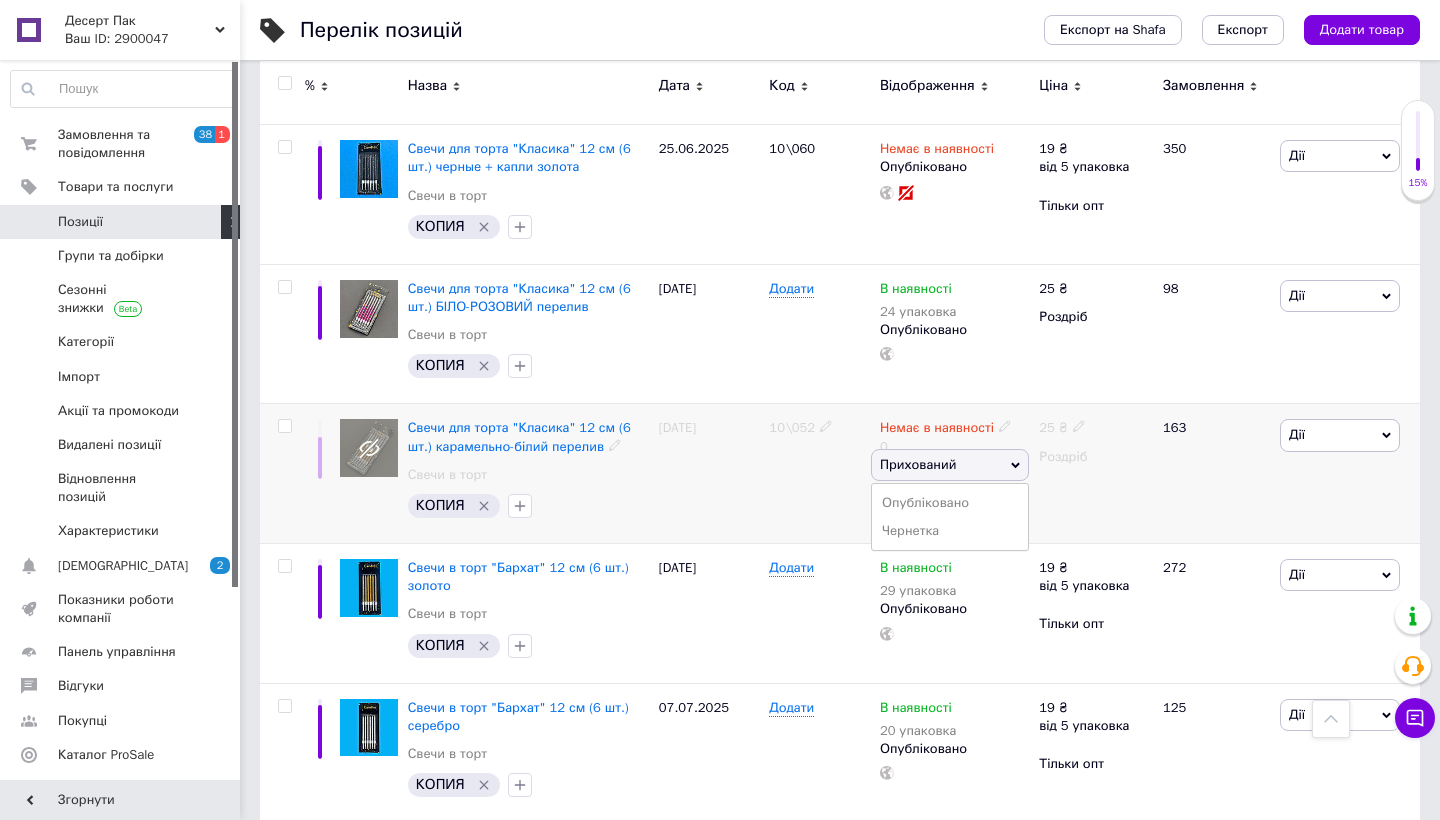 click on "Прихований" at bounding box center [950, 465] 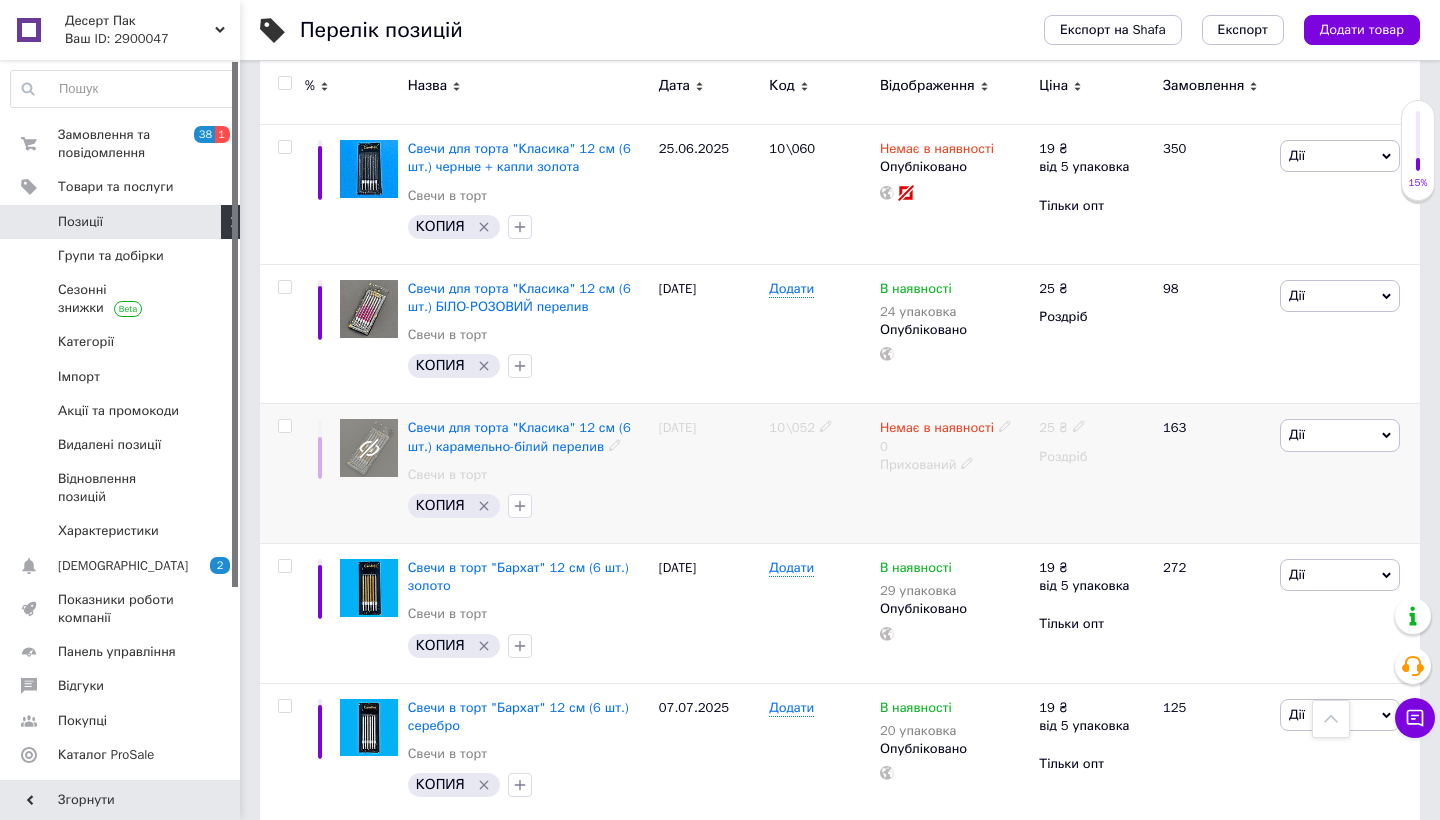 click 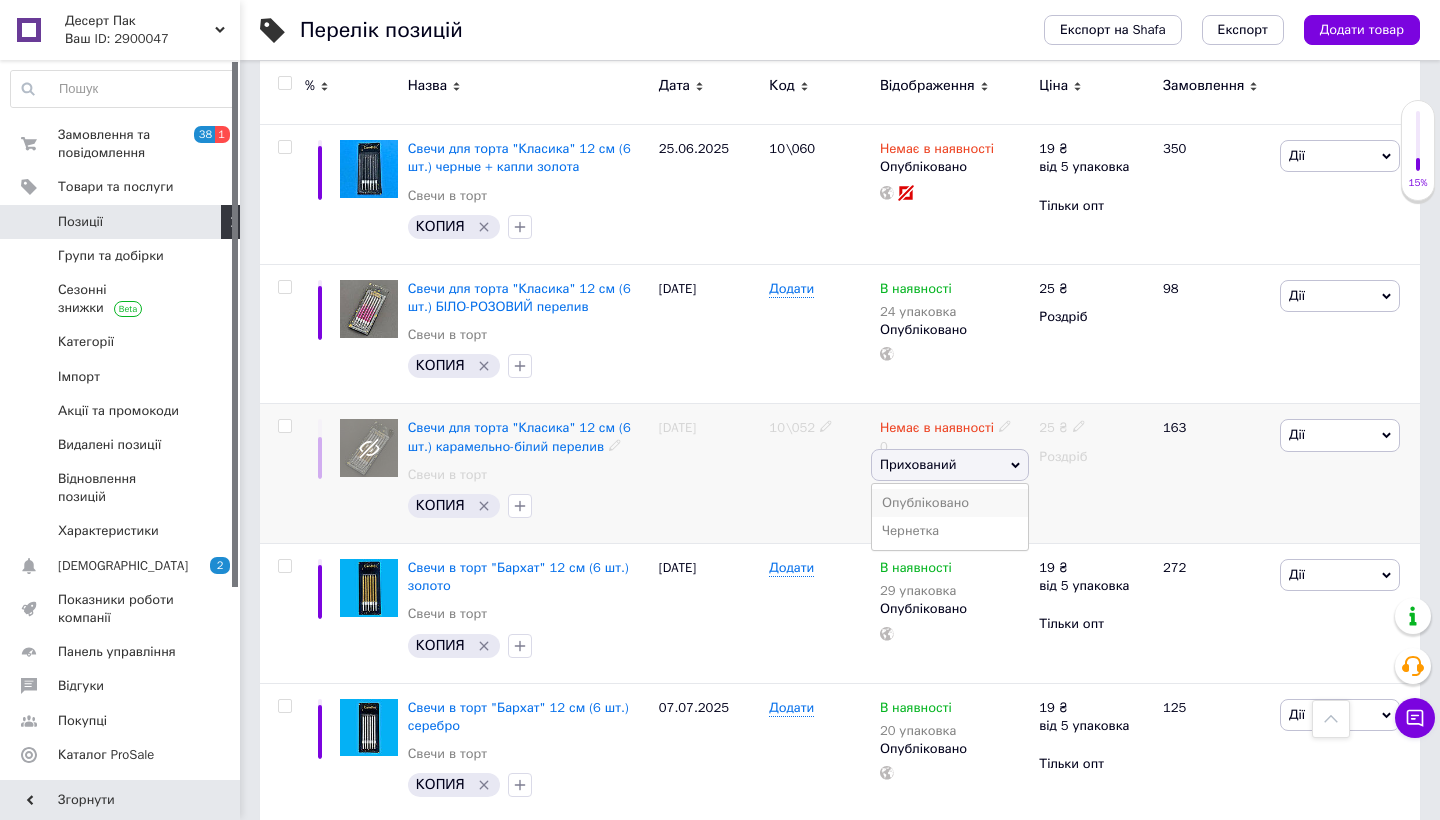 click on "Опубліковано" at bounding box center (950, 503) 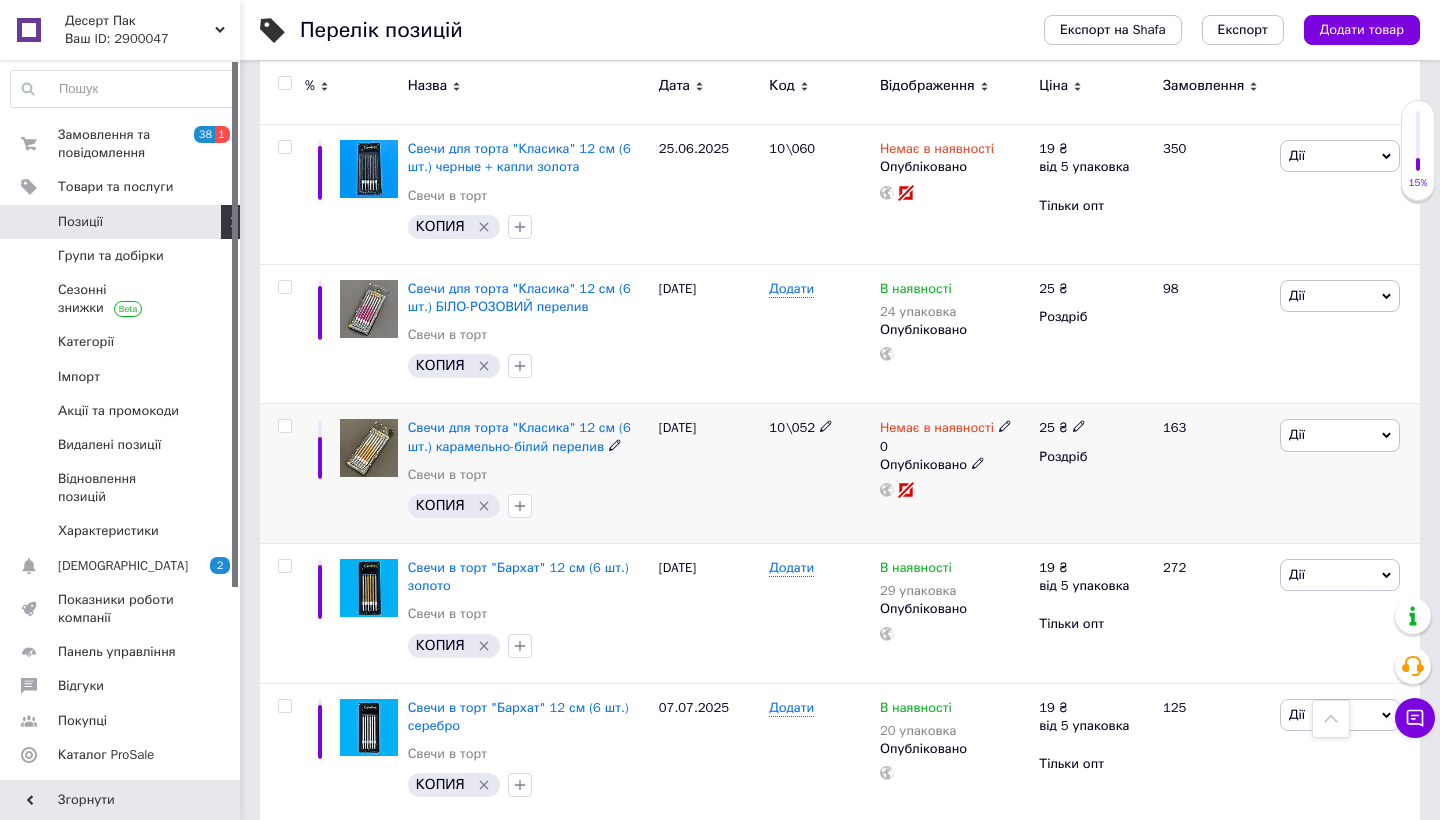 click 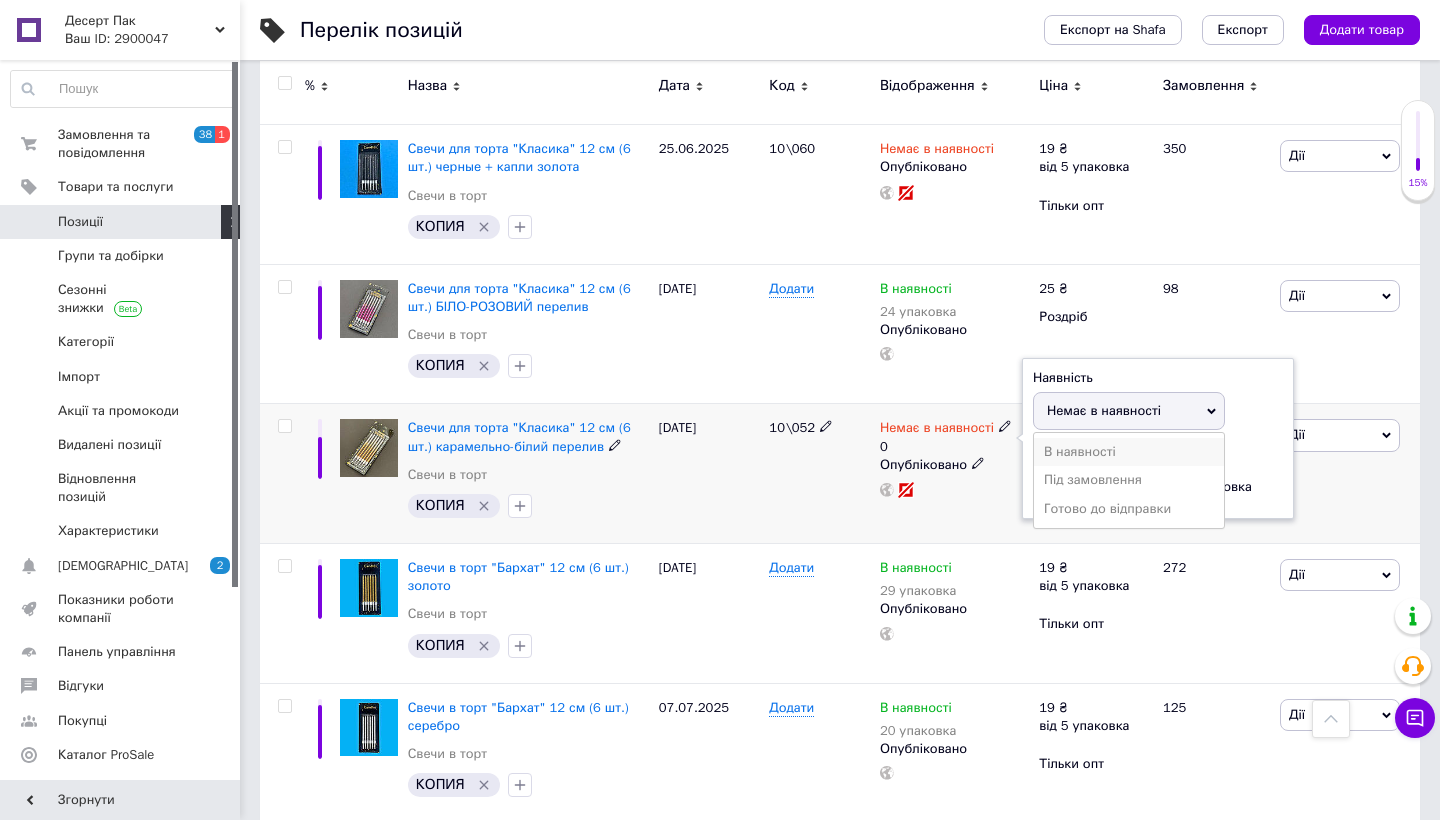 click on "В наявності" at bounding box center (1129, 452) 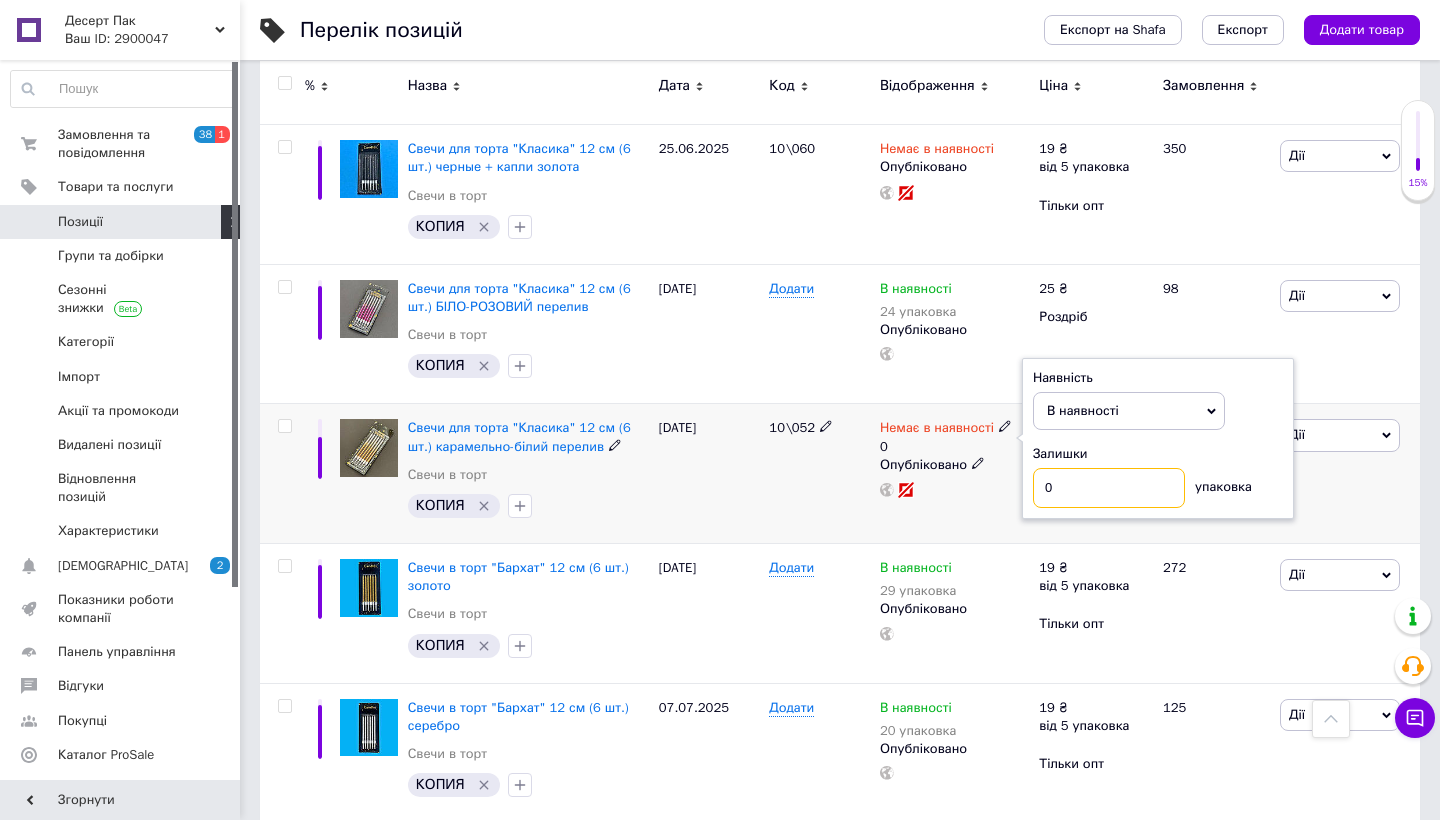 click on "0" at bounding box center [1109, 488] 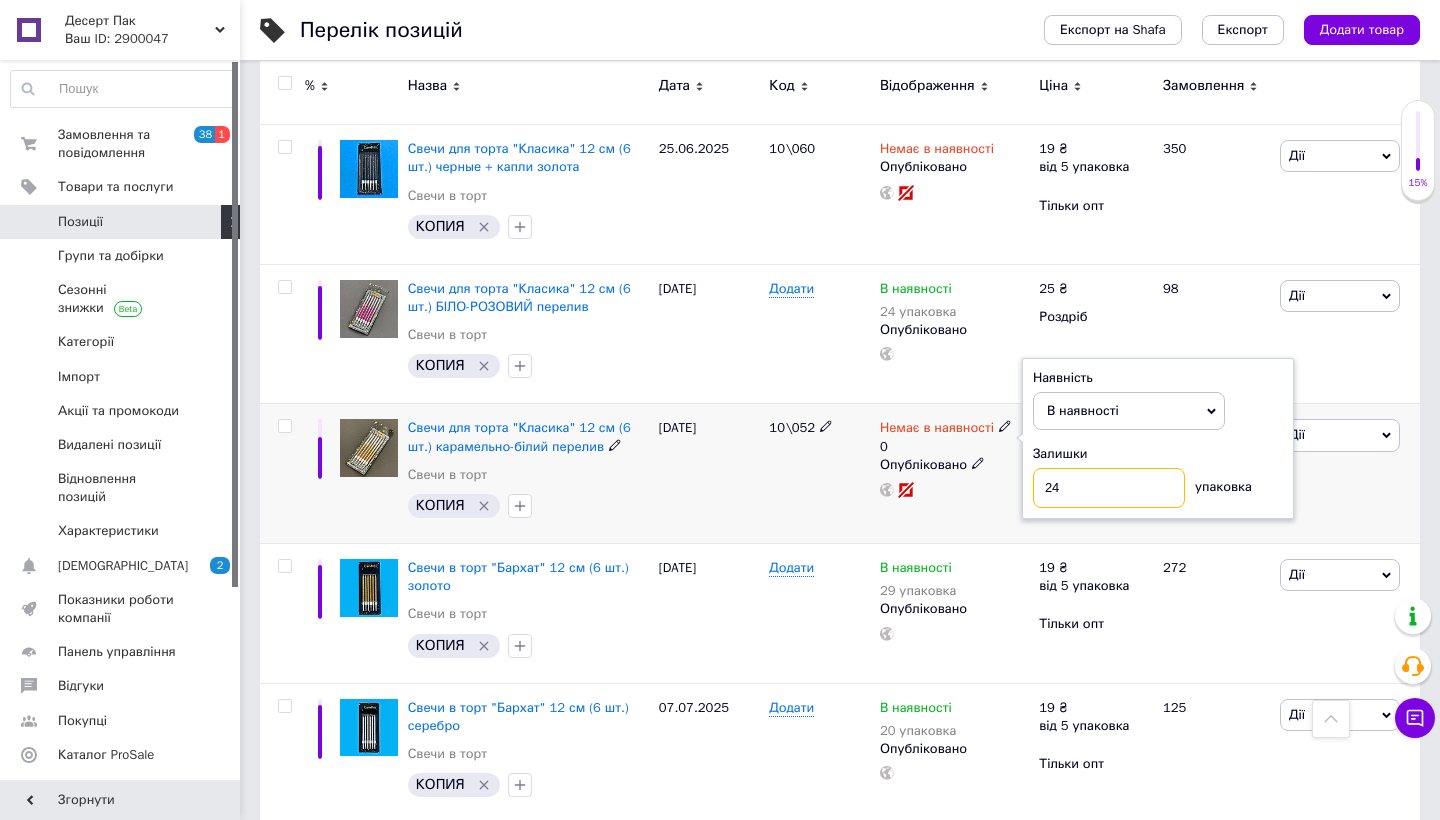 type on "24" 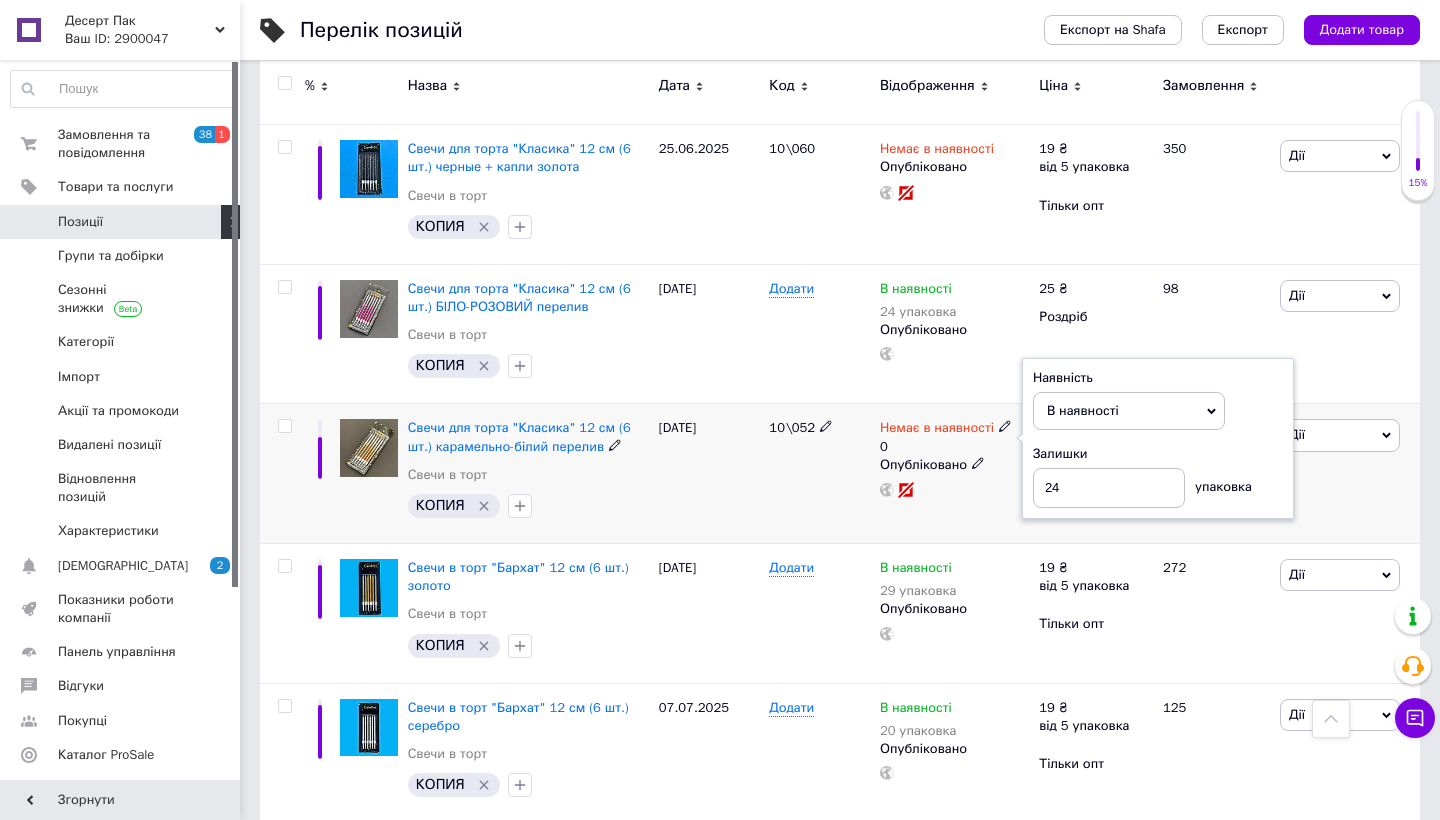 click on "[DATE]" at bounding box center [709, 474] 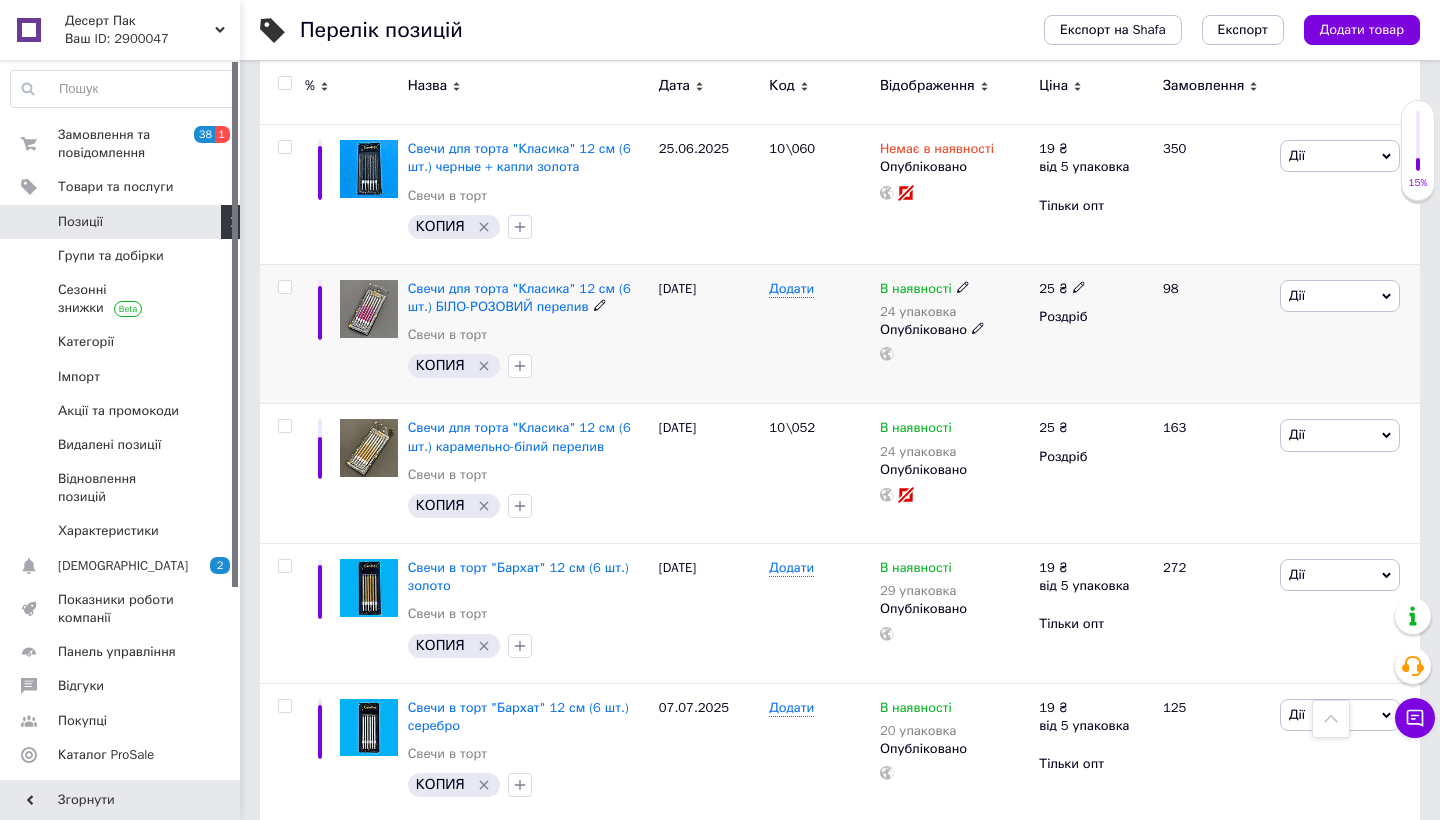 click at bounding box center (369, 309) 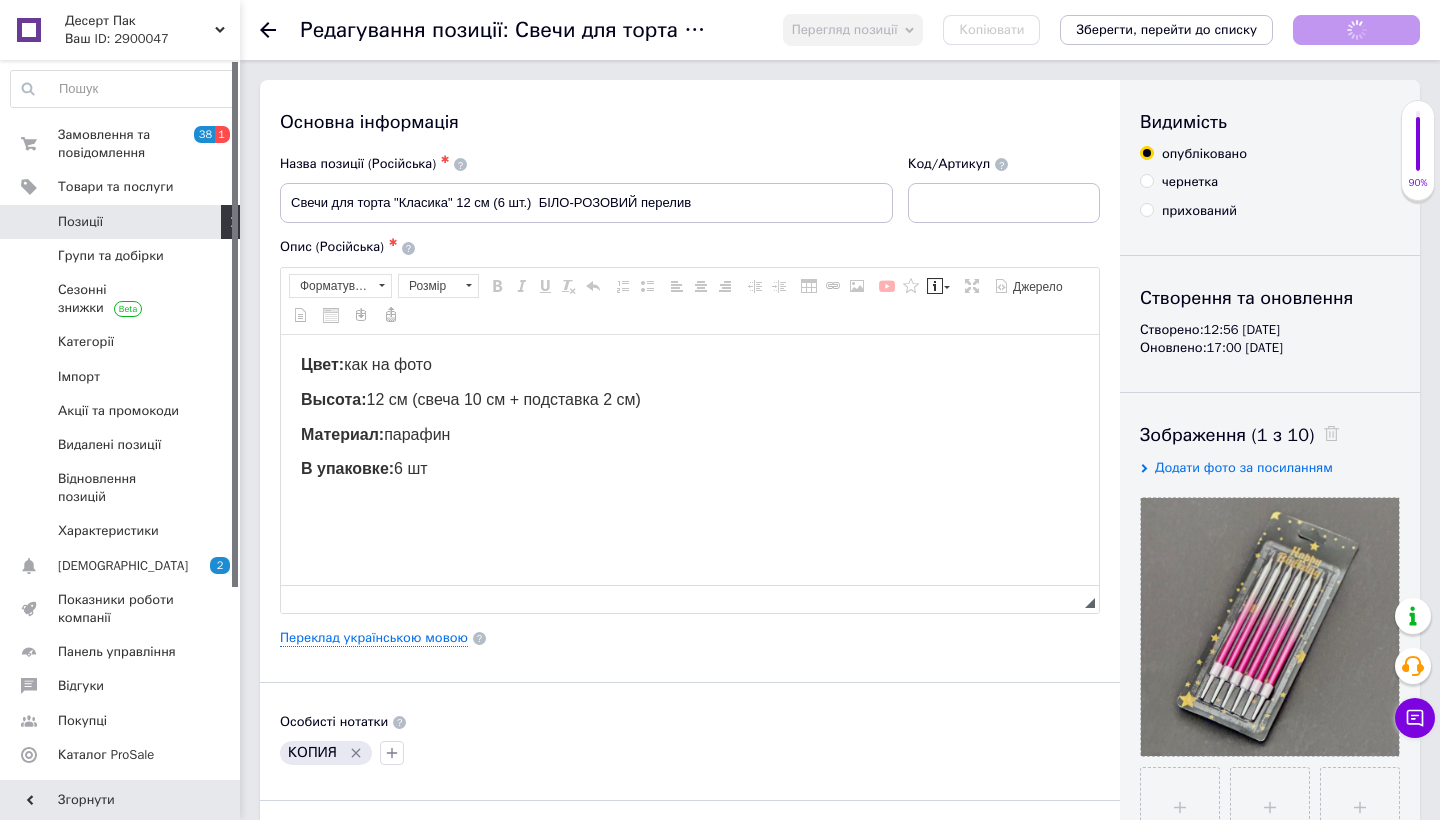 scroll, scrollTop: 0, scrollLeft: 0, axis: both 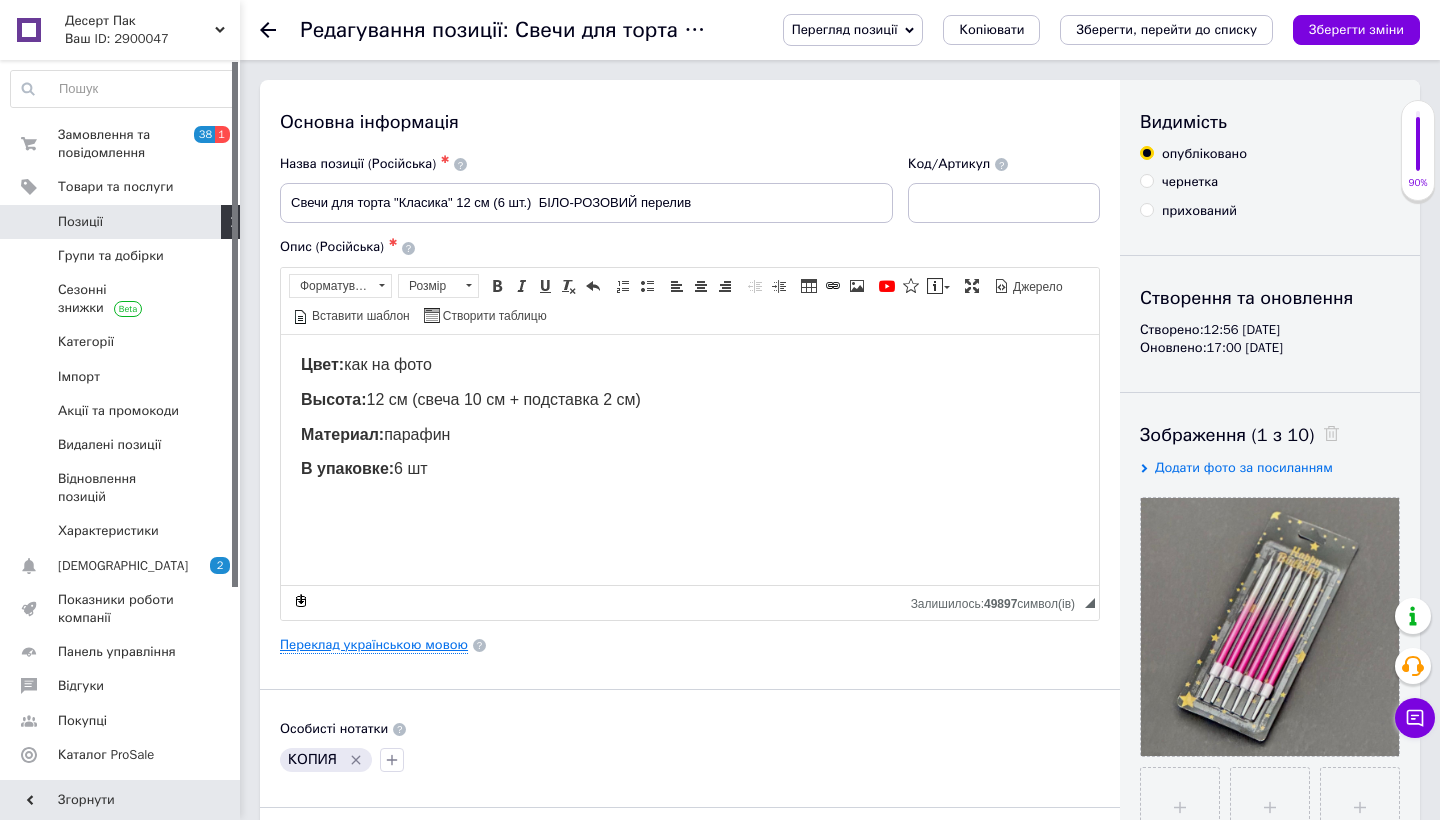 click on "Переклад українською мовою" at bounding box center [374, 645] 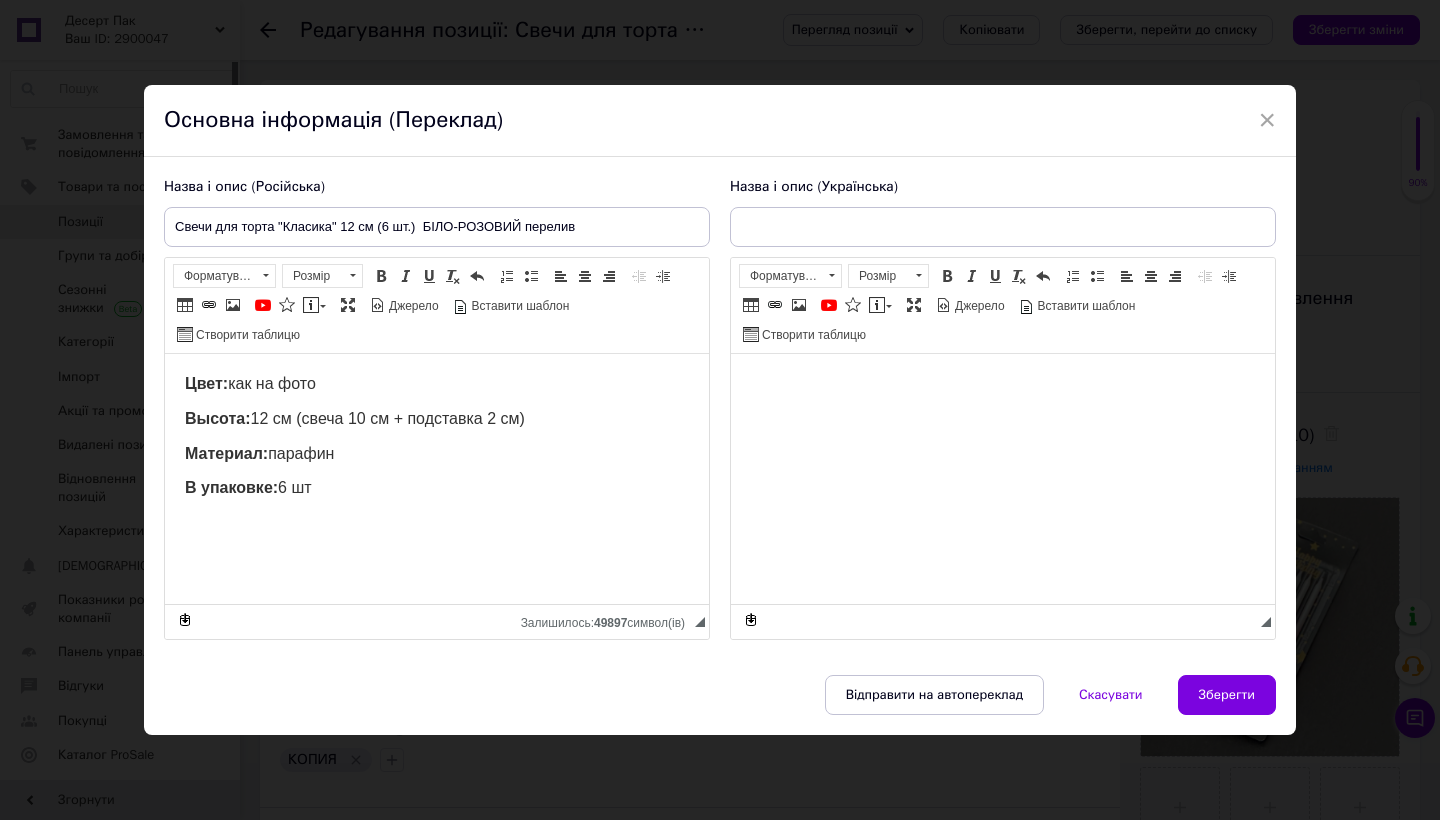 scroll, scrollTop: 0, scrollLeft: 0, axis: both 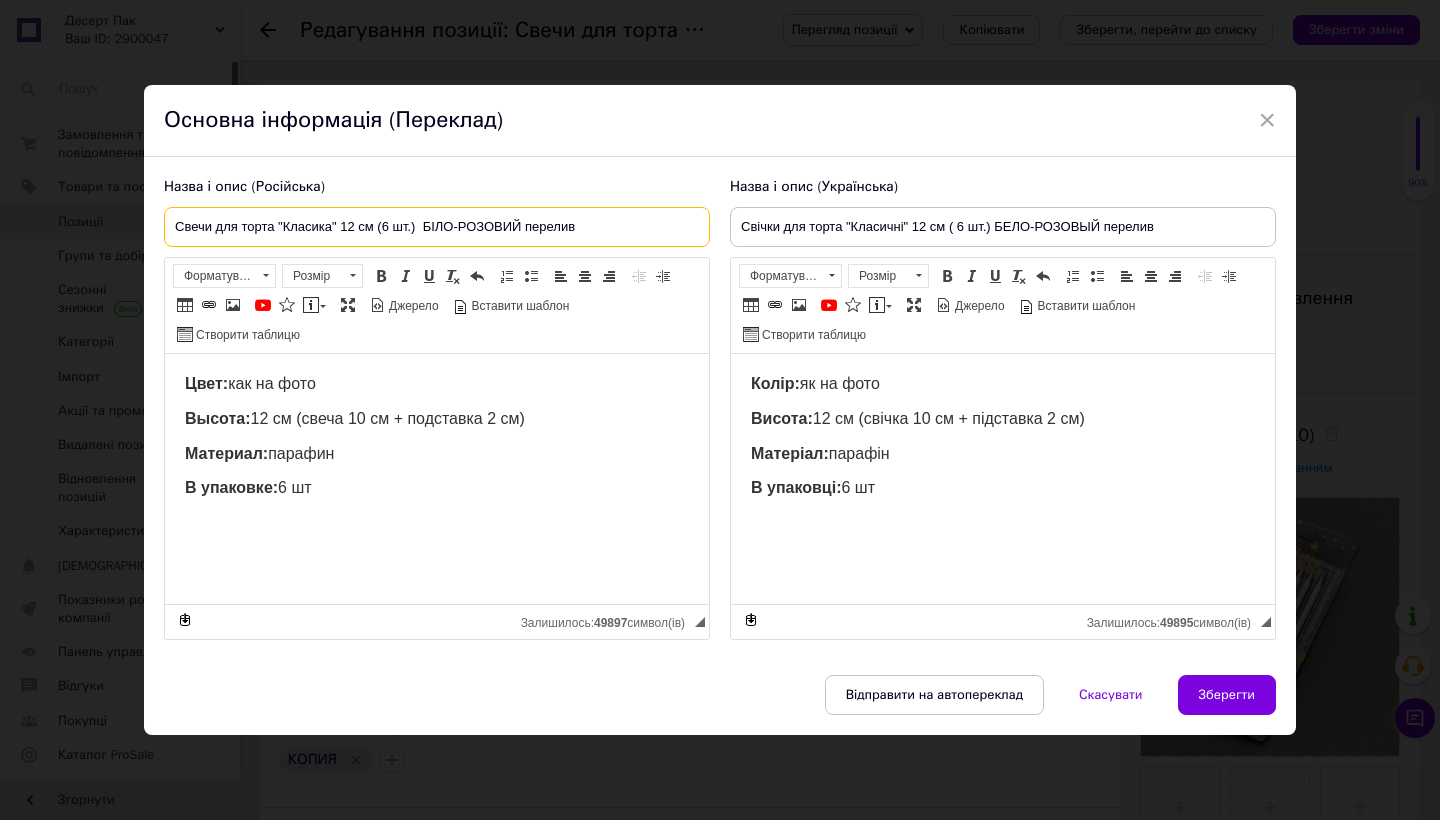click on "Свечи для торта "Класика" 12 см (6 шт.)  БІЛО-РОЗОВИЙ перелив" at bounding box center [437, 227] 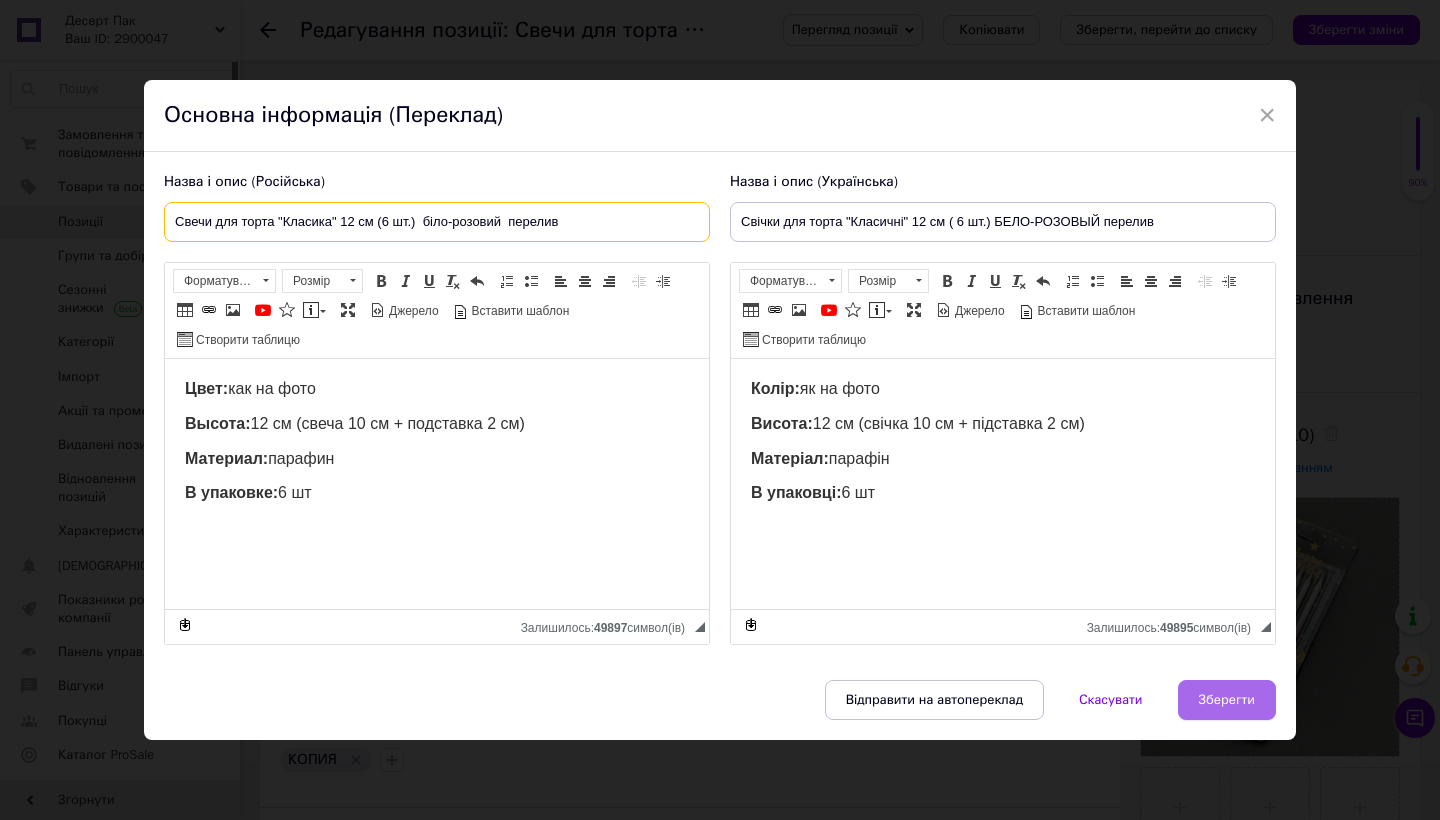 type on "Свечи для торта "Класика" 12 см (6 шт.)  біло-розовий  перелив" 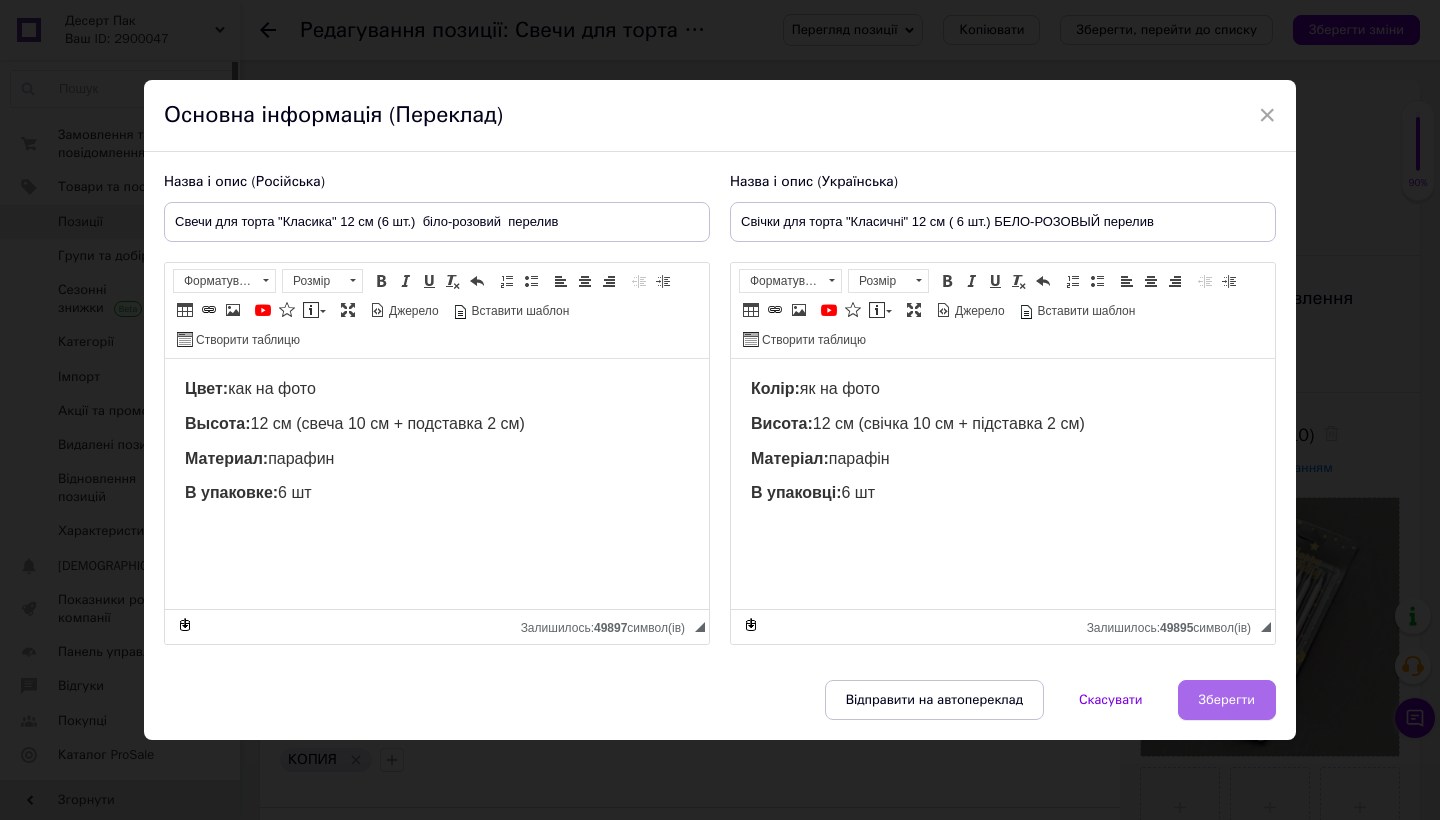 click on "Зберегти" at bounding box center (1227, 700) 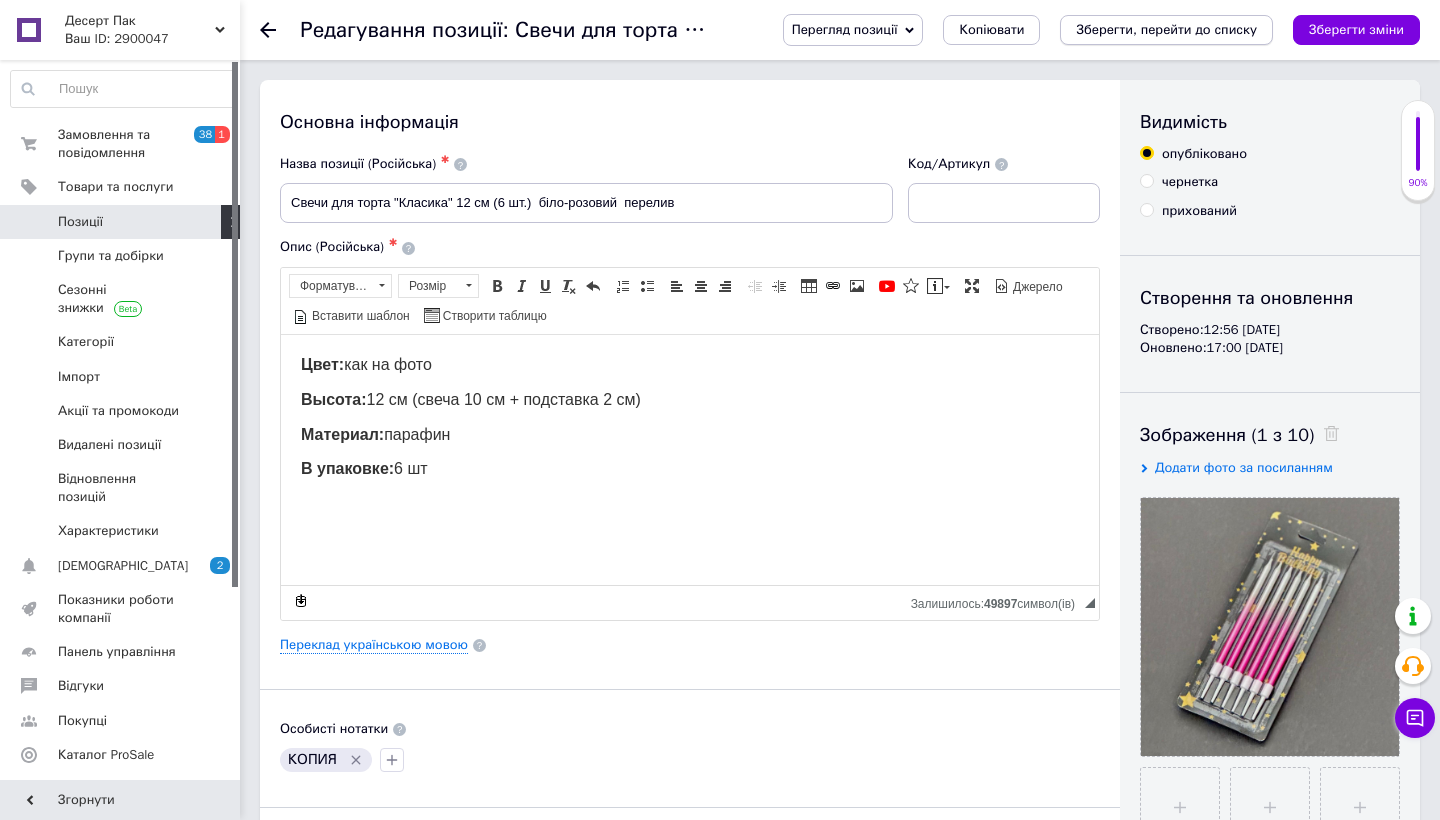 click on "Зберегти, перейти до списку" at bounding box center [1166, 29] 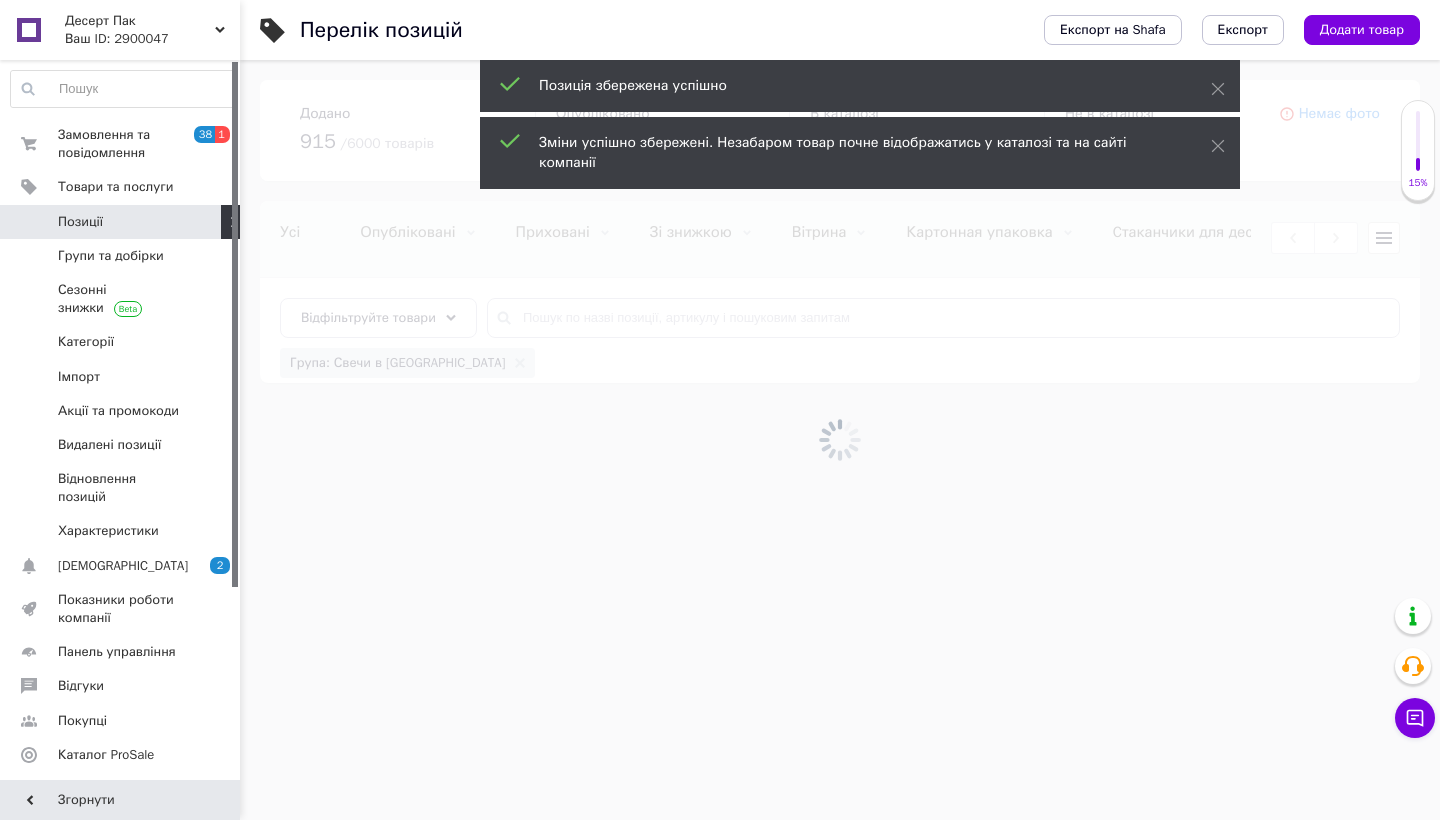 scroll, scrollTop: 0, scrollLeft: 879, axis: horizontal 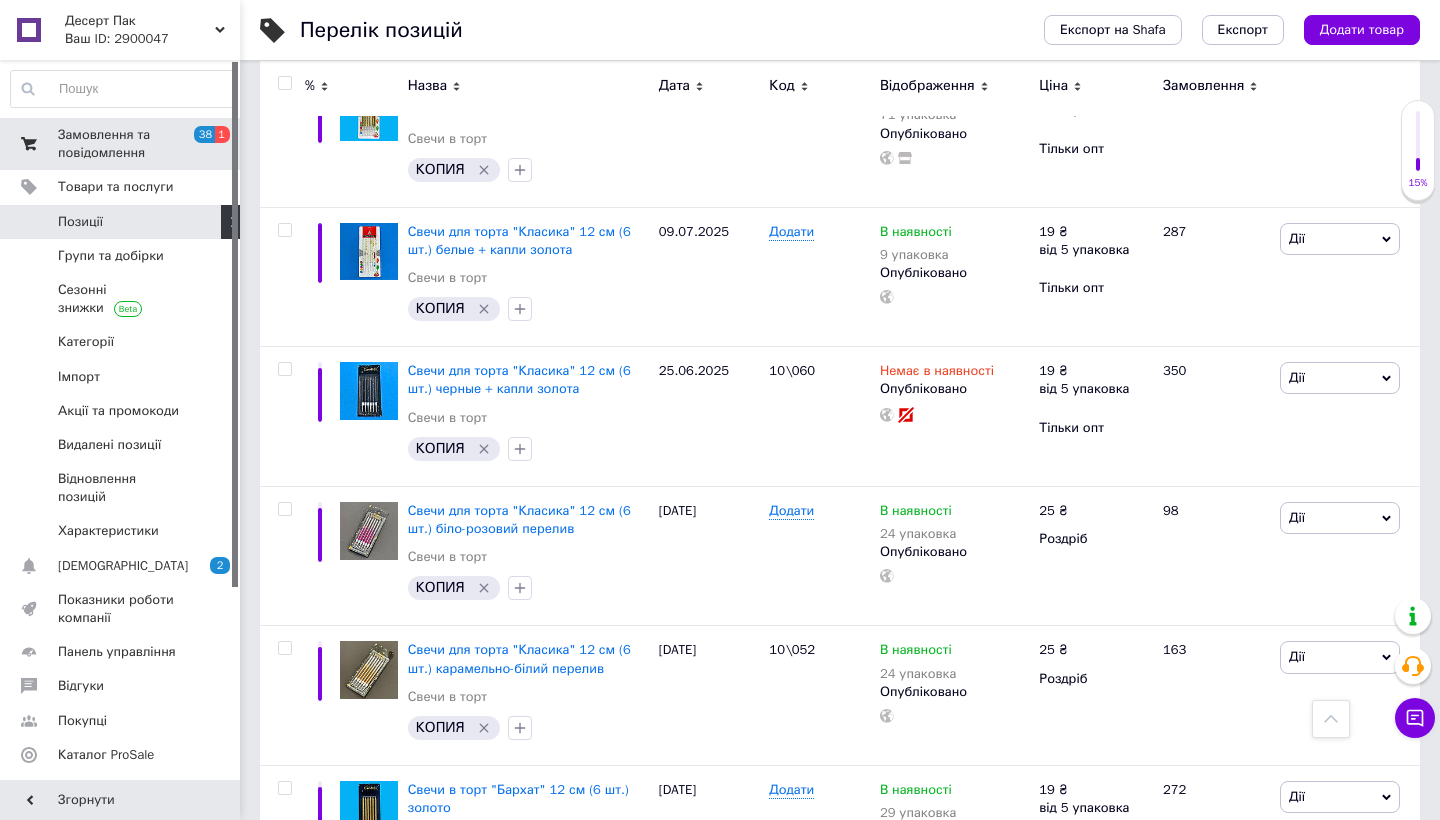 click on "Замовлення та повідомлення" at bounding box center [121, 144] 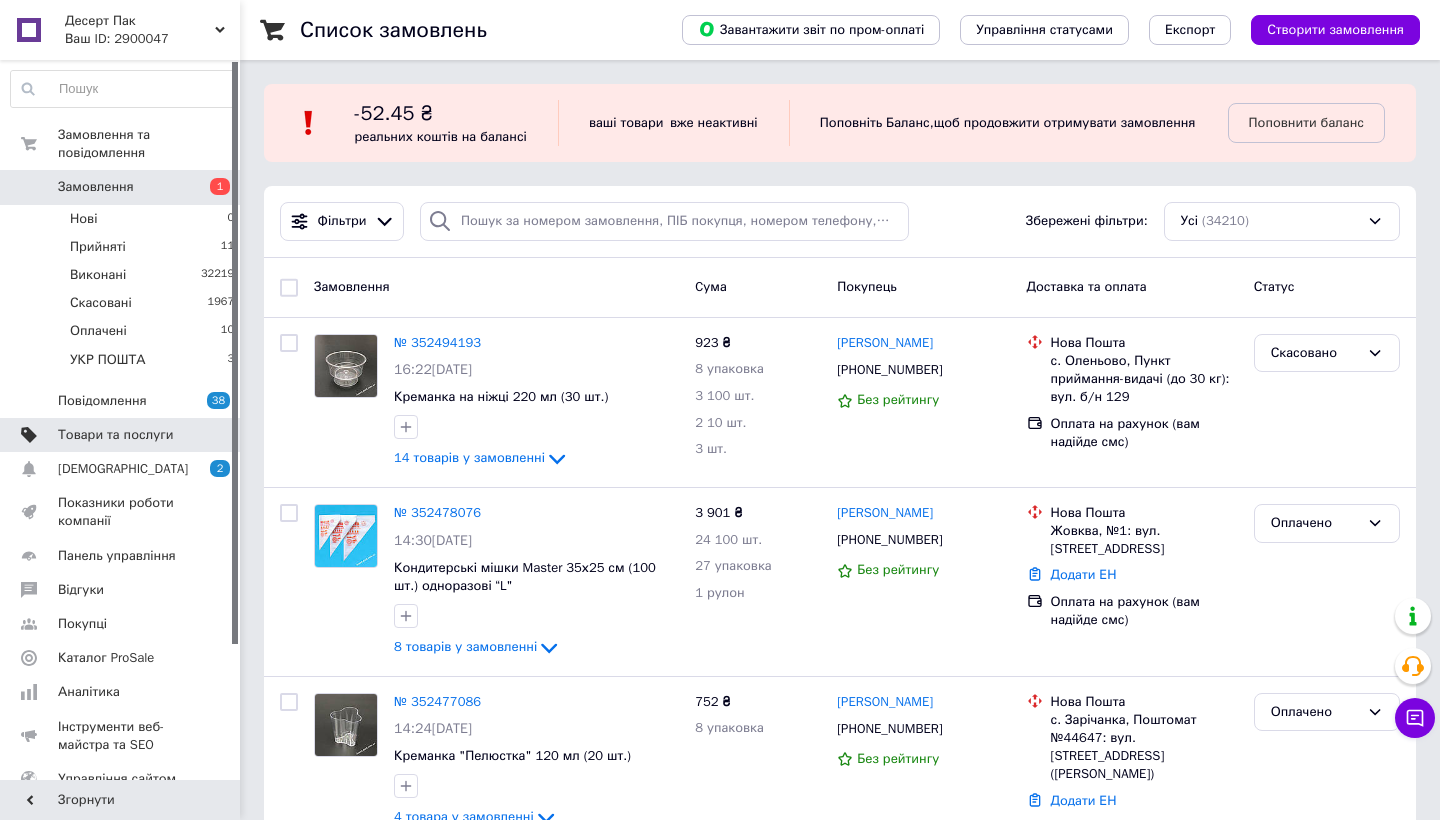 click on "Товари та послуги" at bounding box center [115, 435] 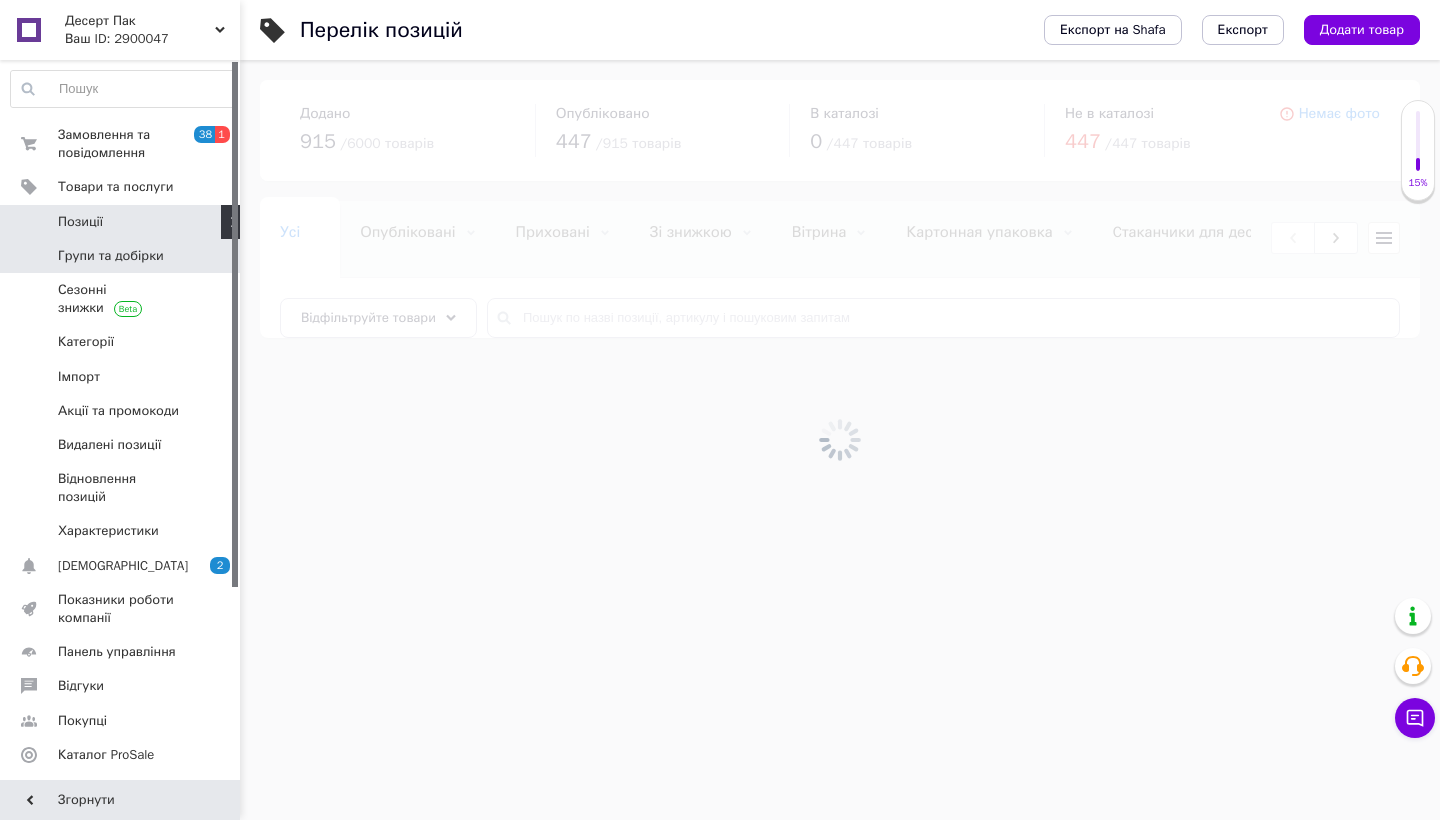 click on "Групи та добірки" at bounding box center (111, 256) 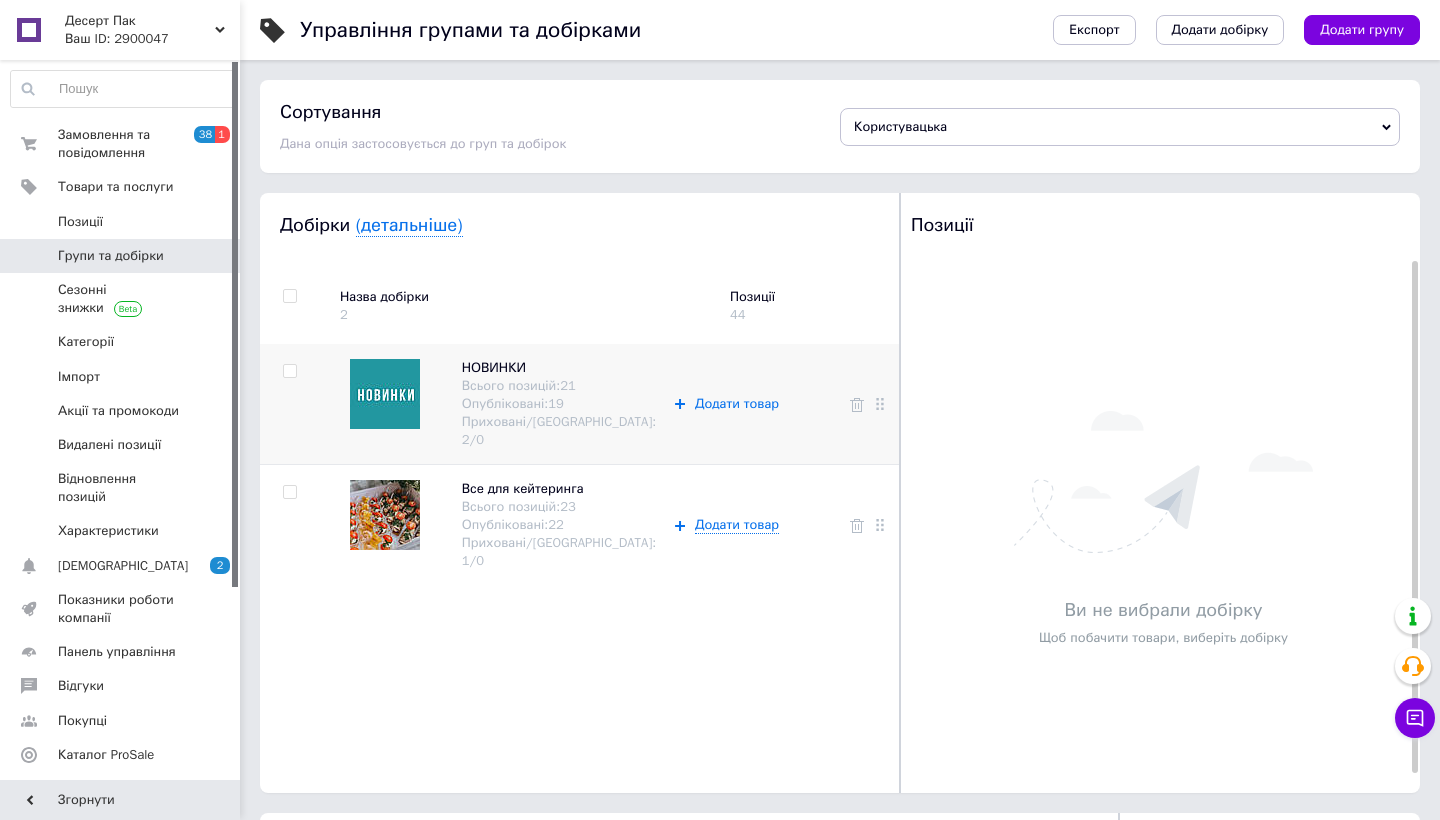 click on "Додати товар" at bounding box center (750, 404) 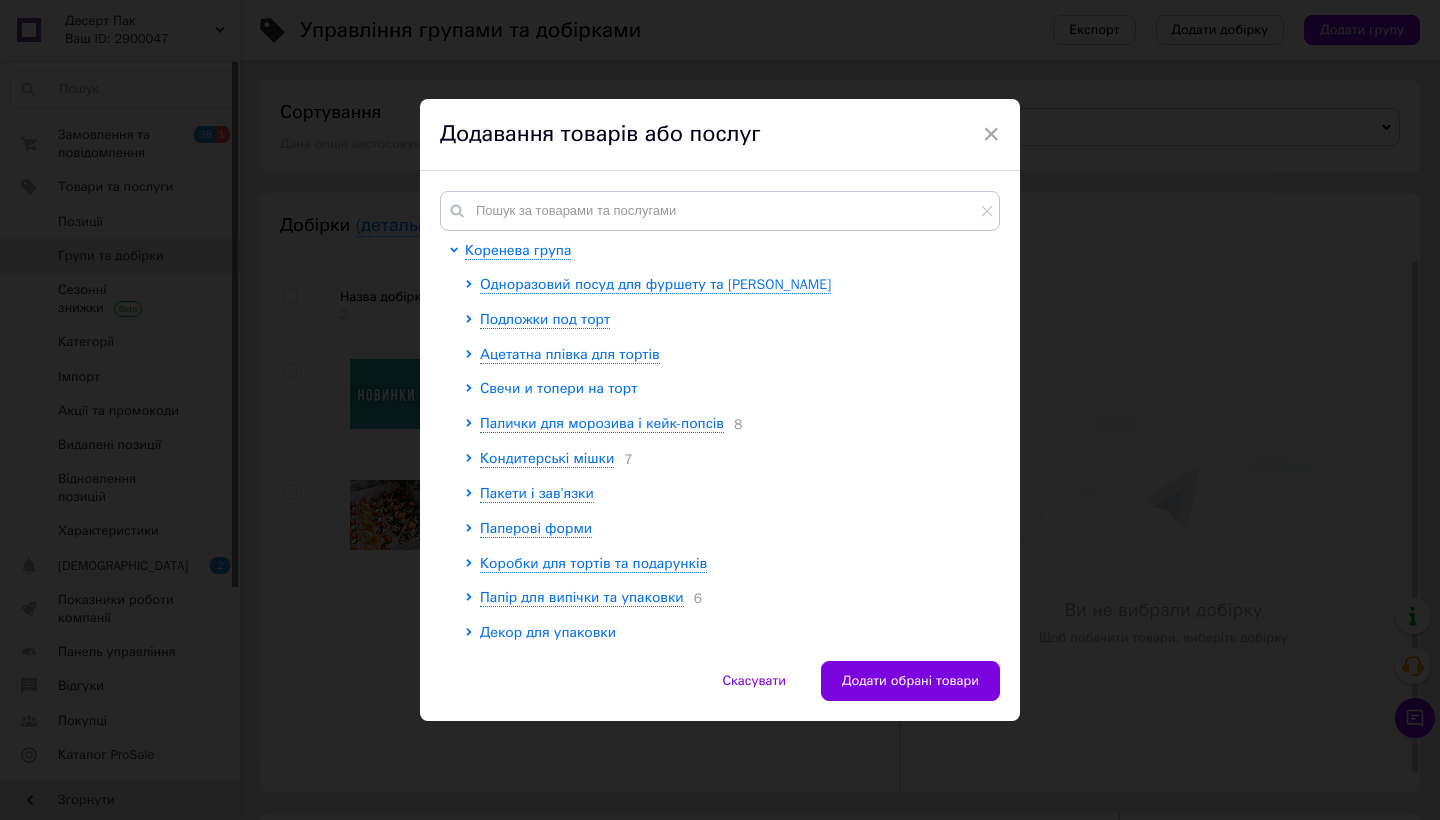 click on "Свечи и топери на торт" at bounding box center (558, 388) 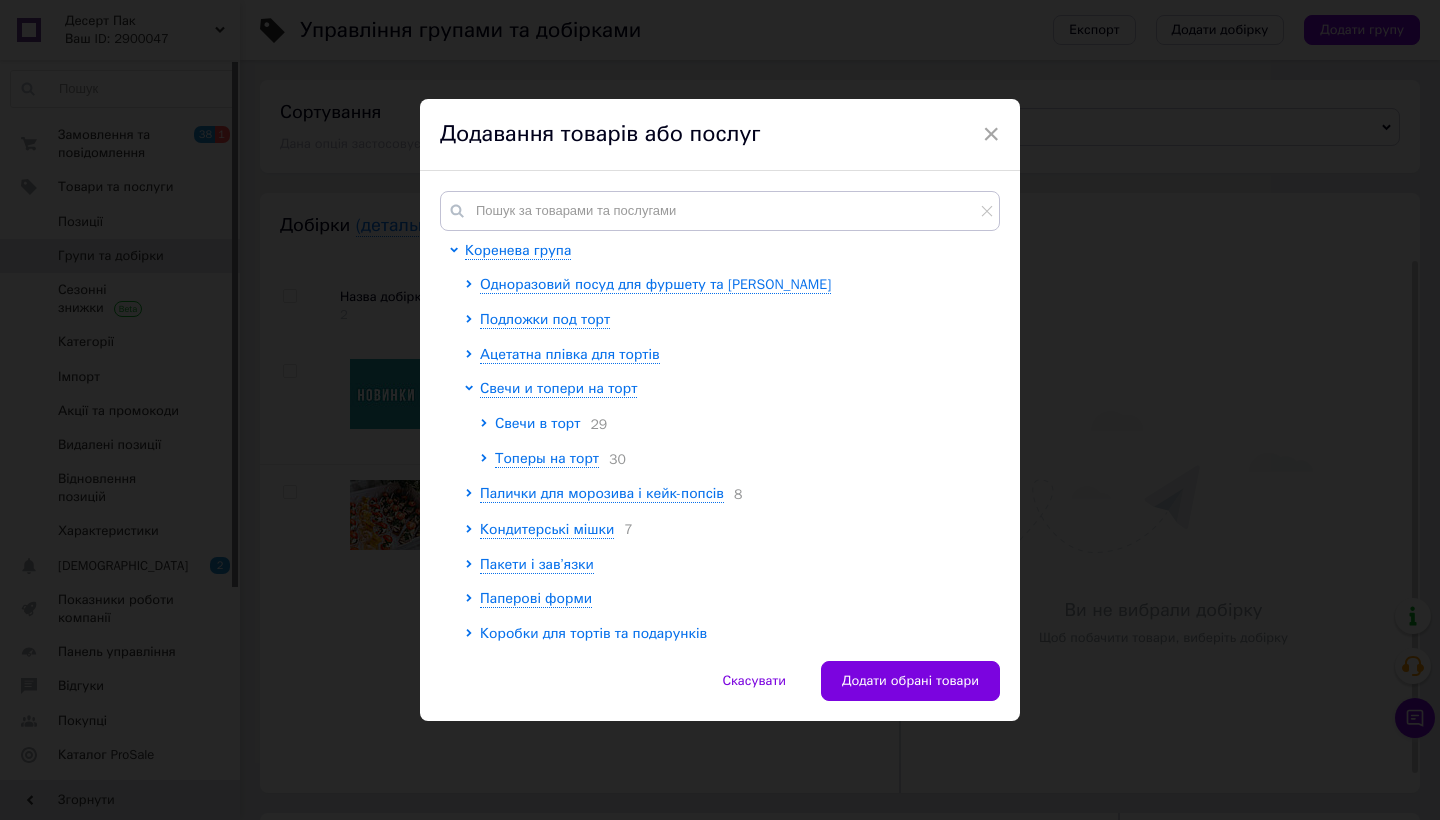 click on "Свечи в торт" at bounding box center (537, 423) 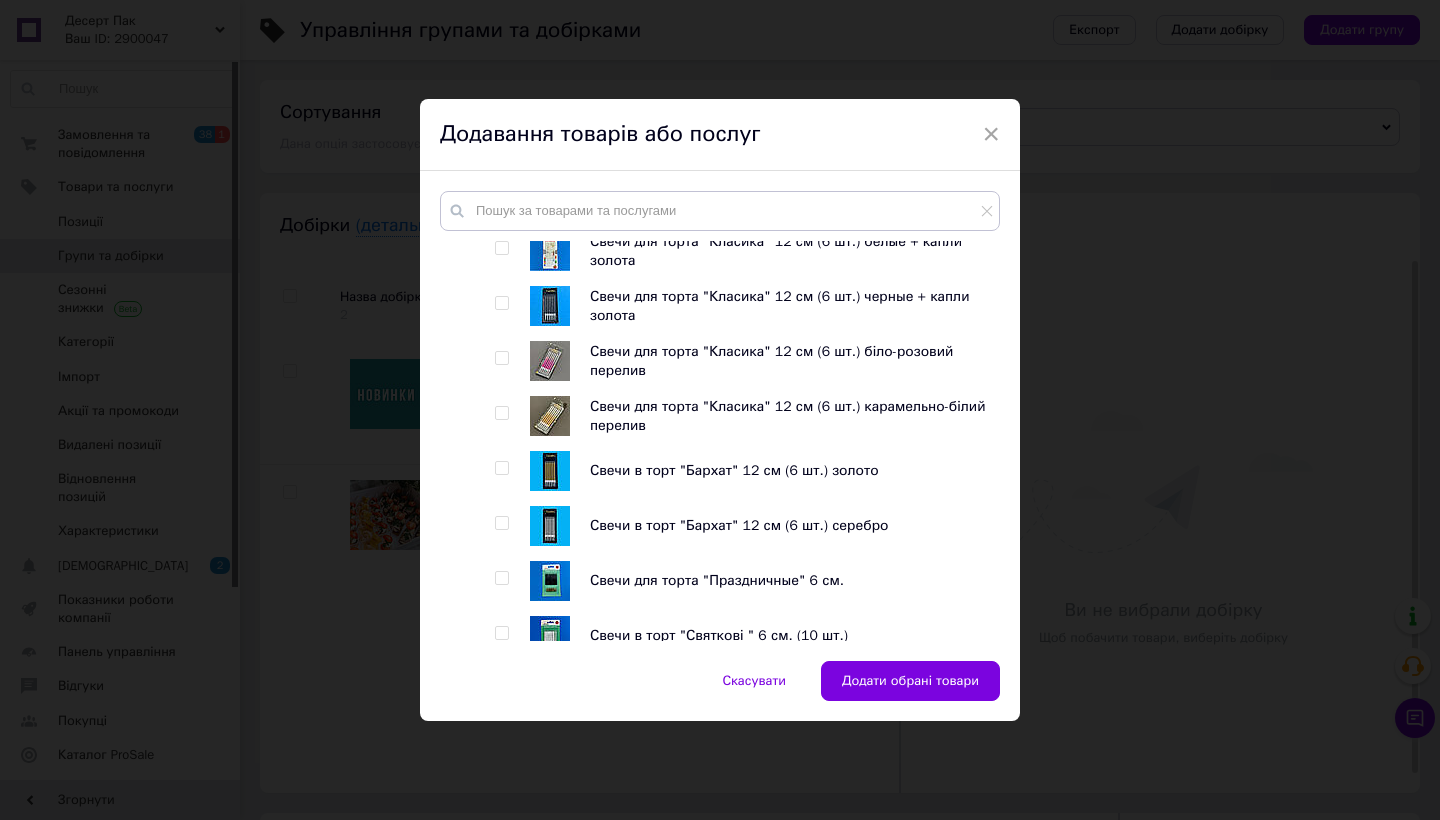 scroll, scrollTop: 1363, scrollLeft: 0, axis: vertical 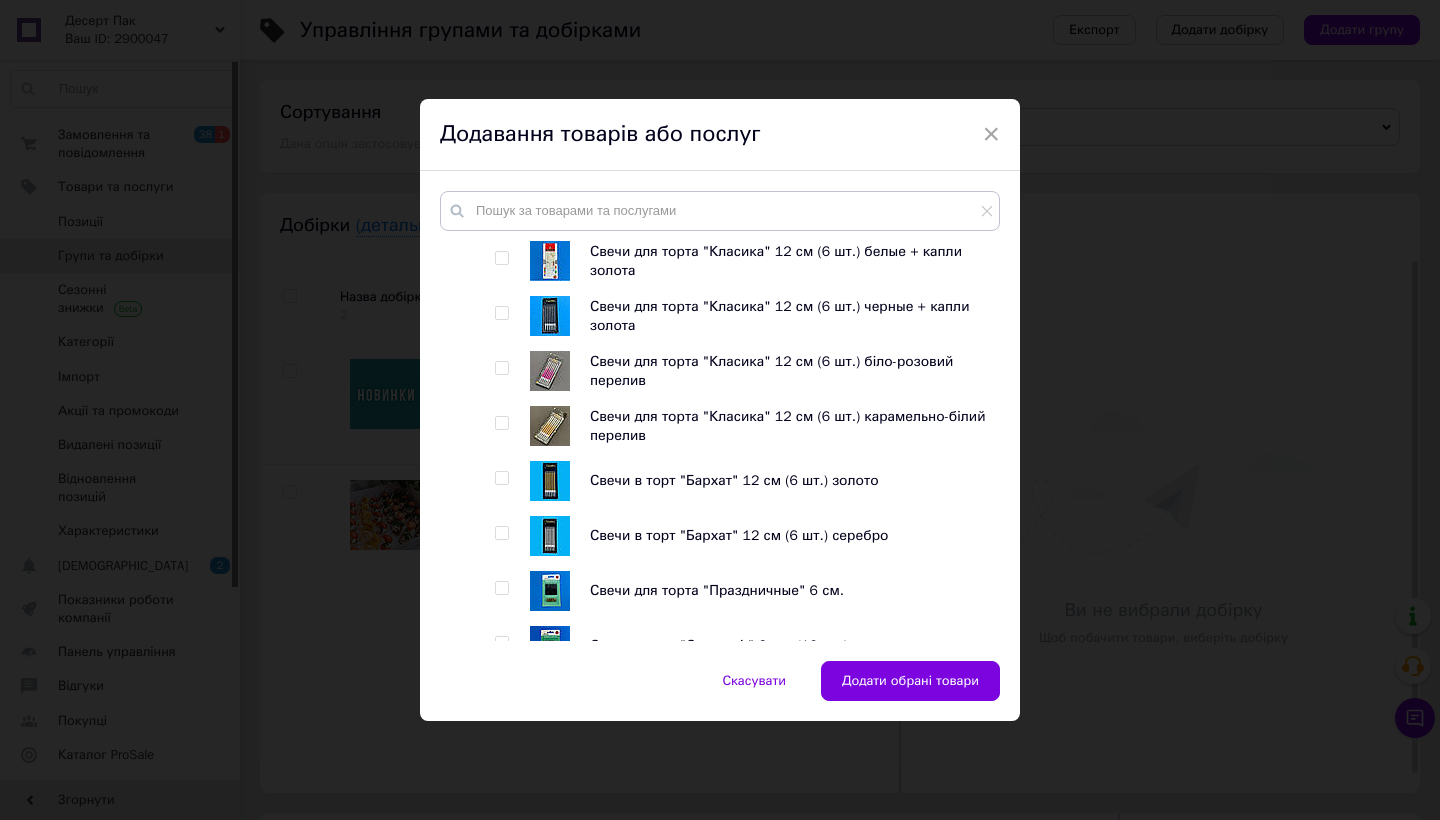click at bounding box center (501, 368) 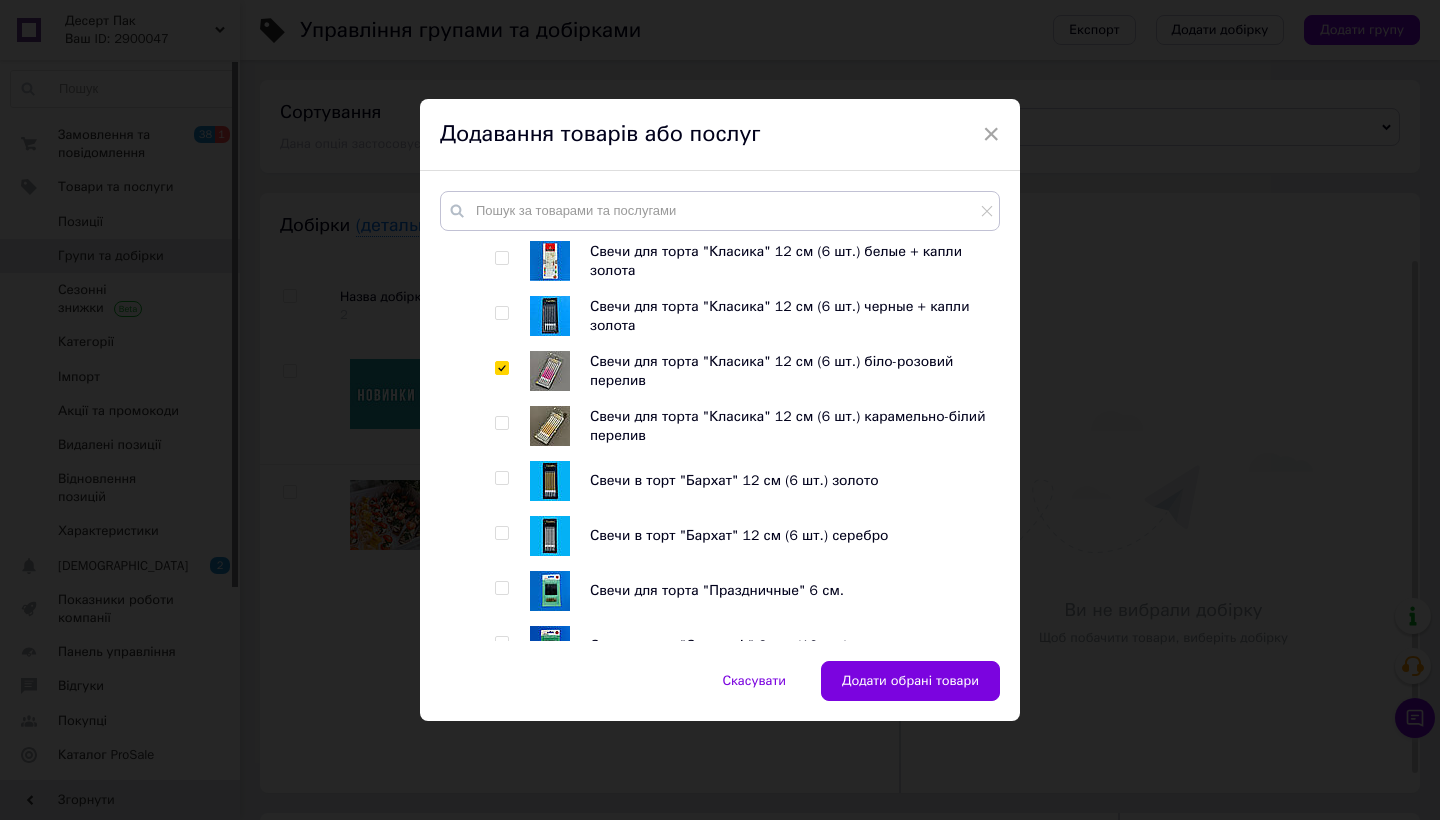 click at bounding box center (501, 423) 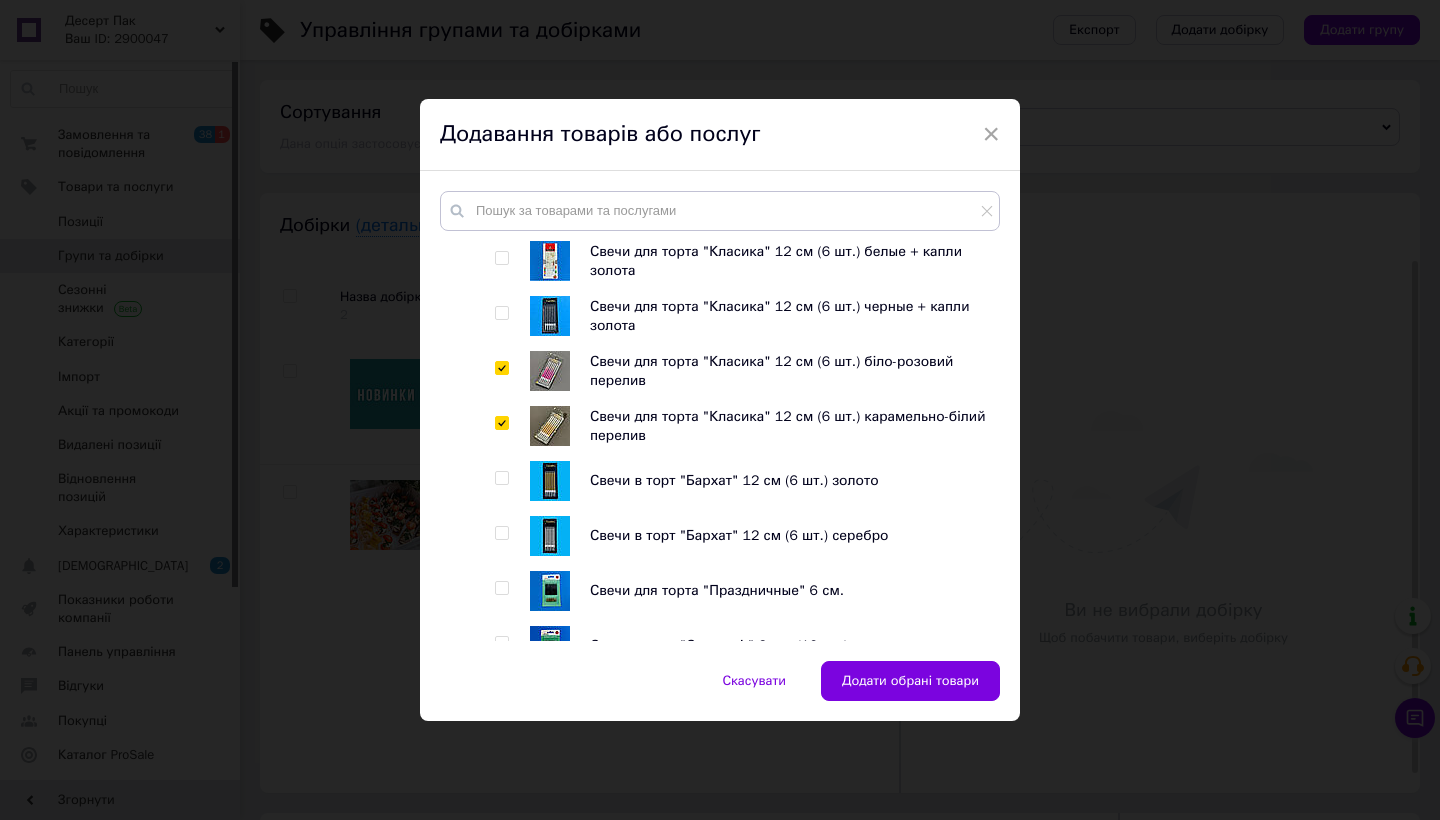 checkbox on "true" 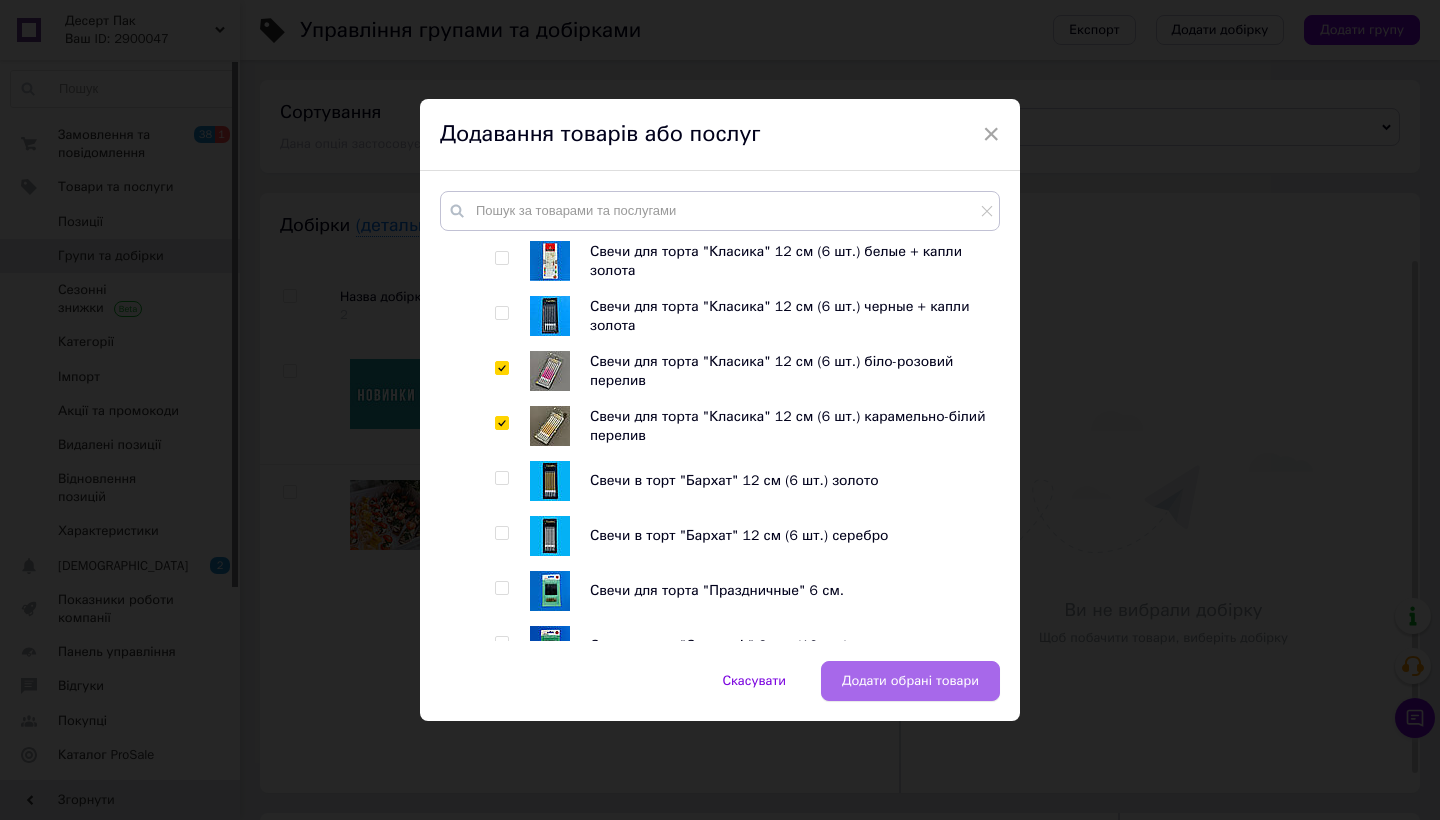 click on "Додати обрані товари" at bounding box center [910, 681] 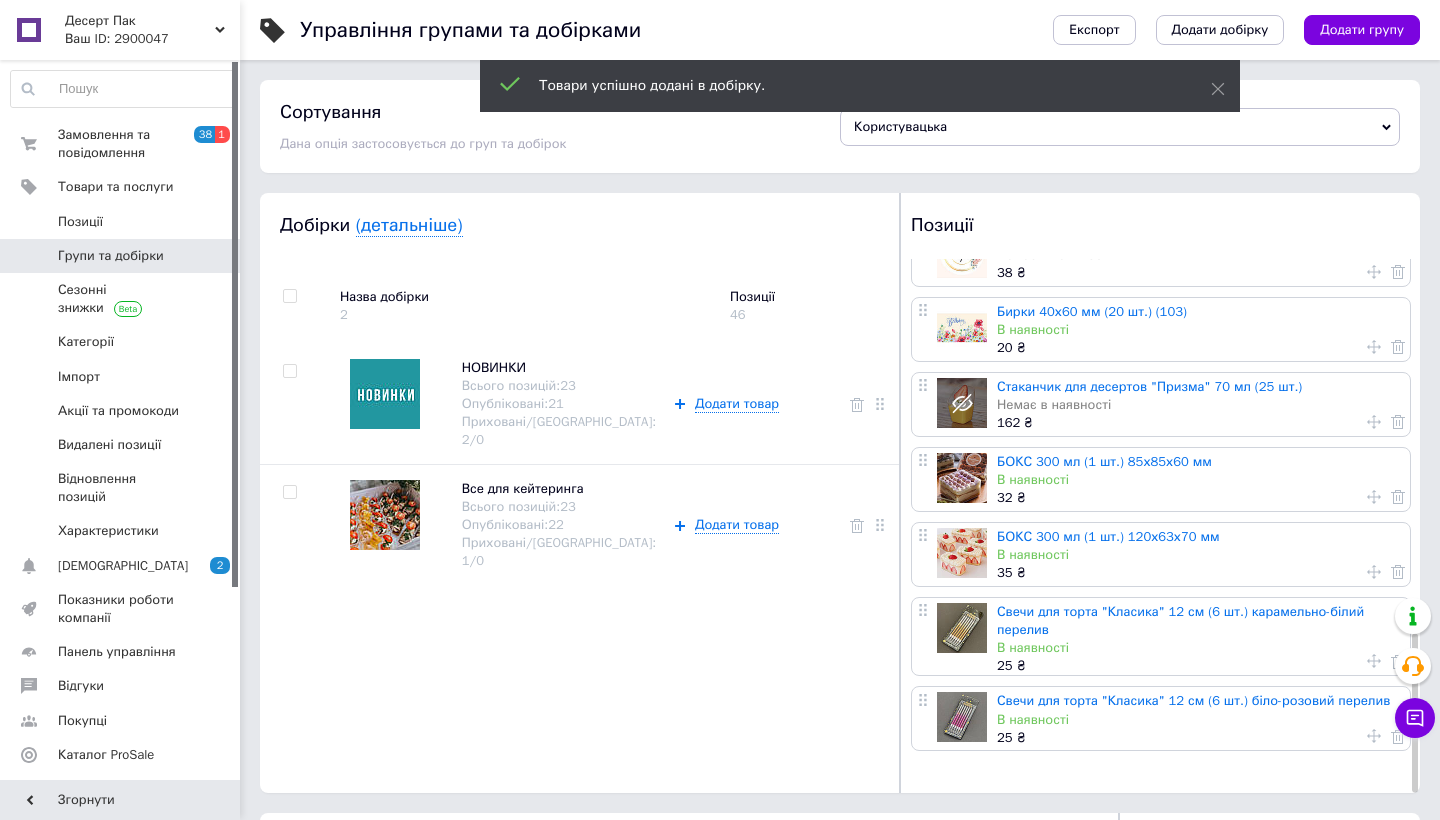 scroll, scrollTop: 1256, scrollLeft: 0, axis: vertical 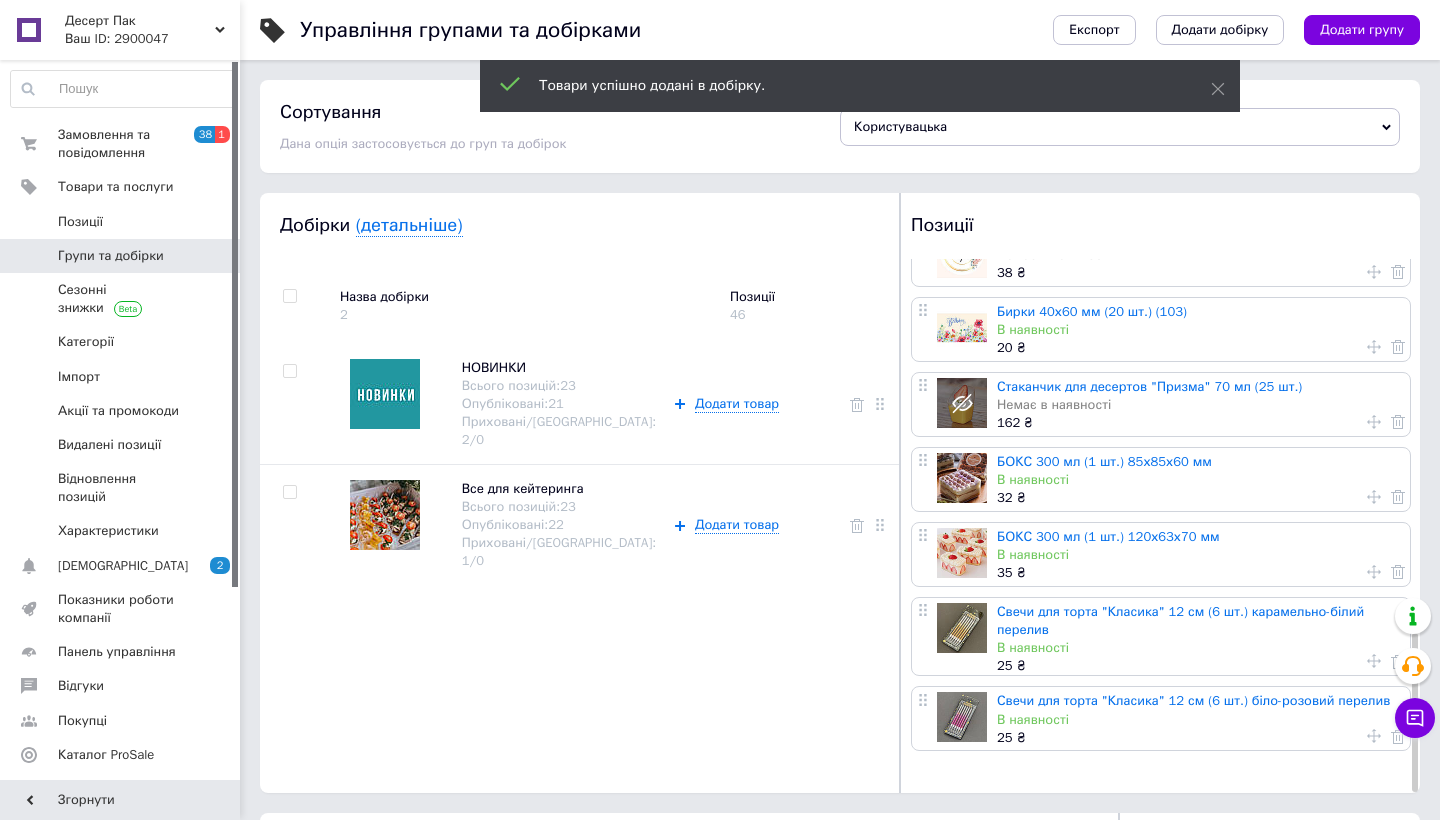 click 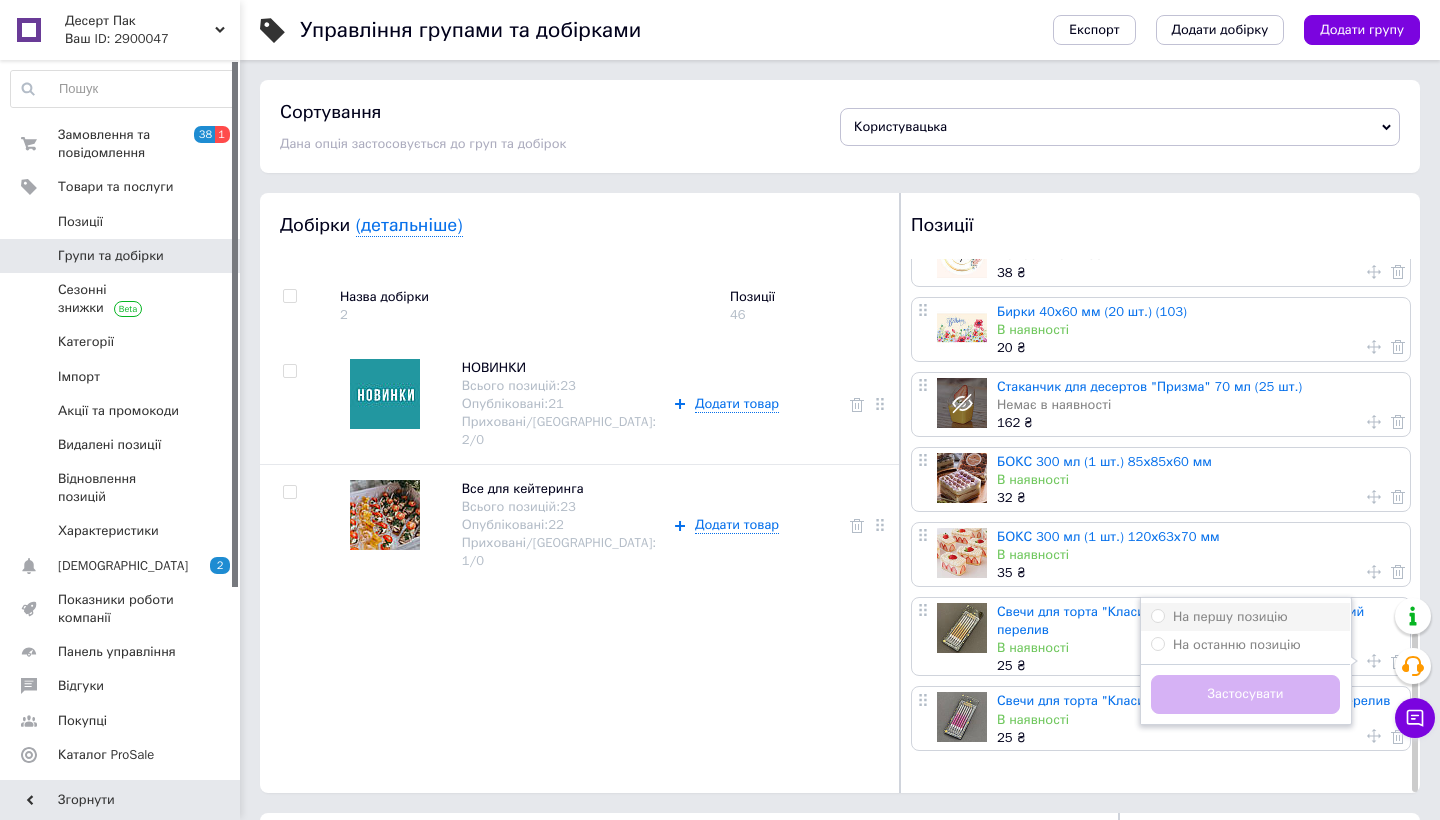click on "На першу позицію" at bounding box center [1230, 616] 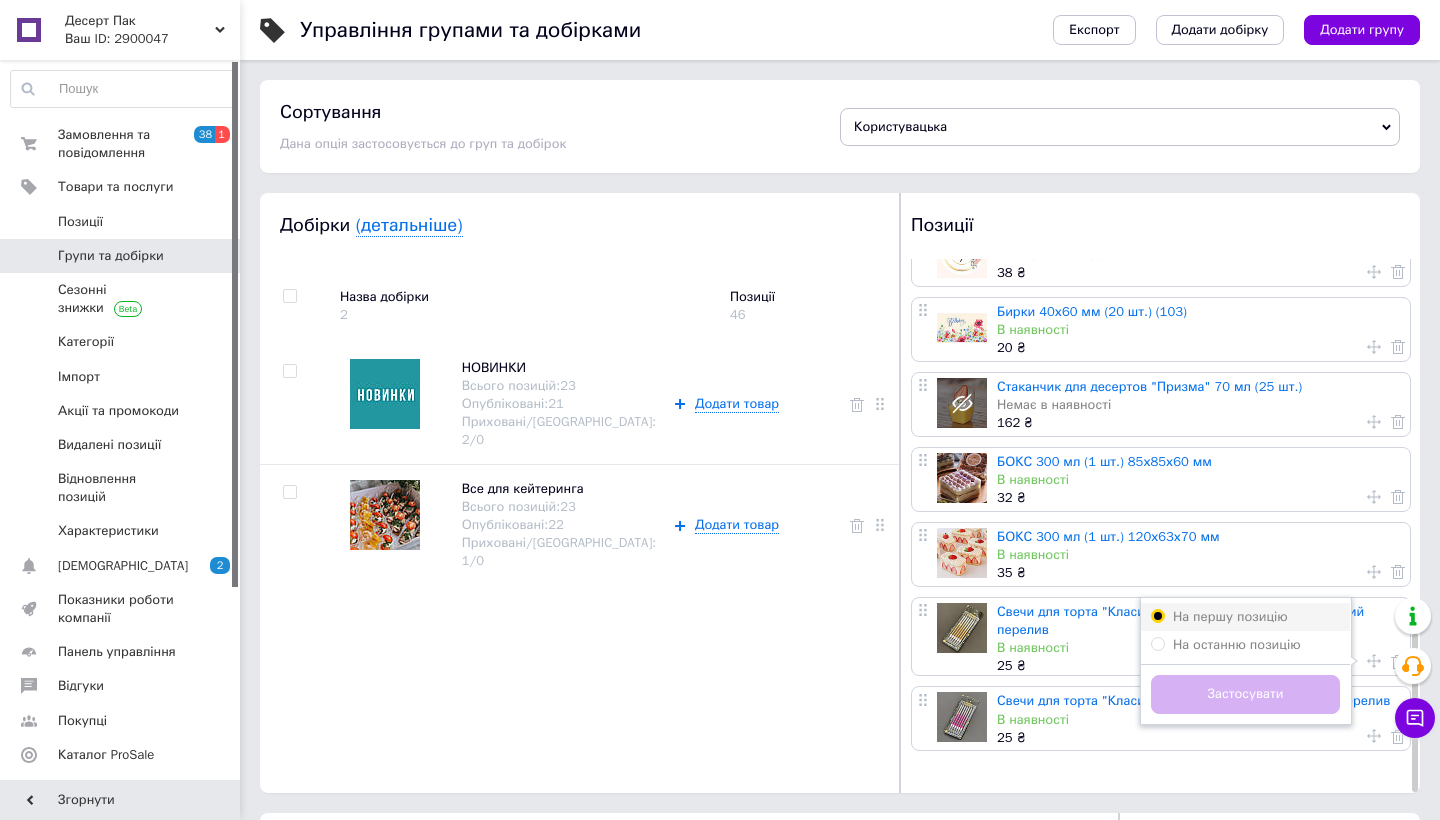 click on "На першу позицію" at bounding box center (1157, 615) 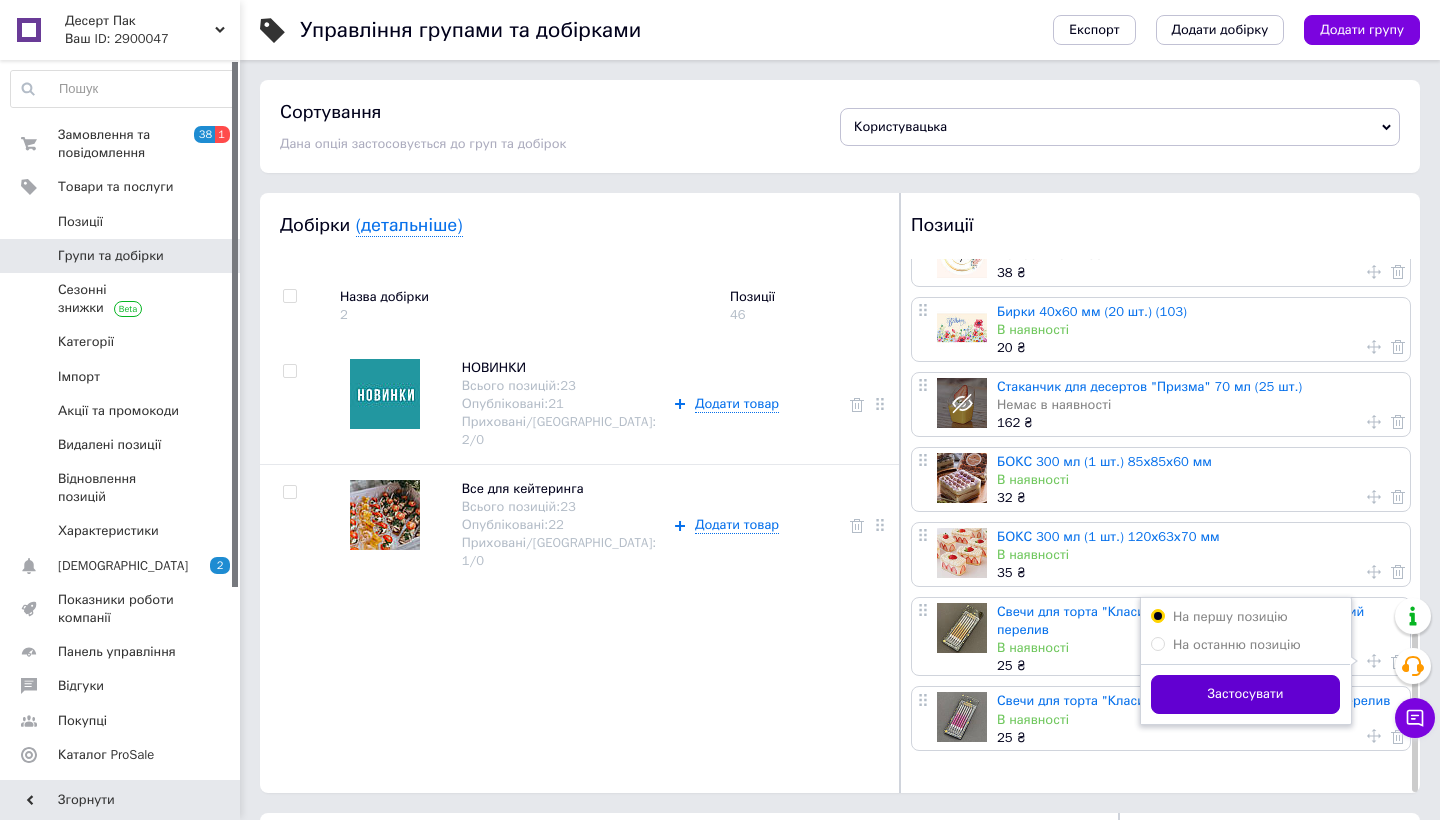 click on "Застосувати" at bounding box center (1245, 694) 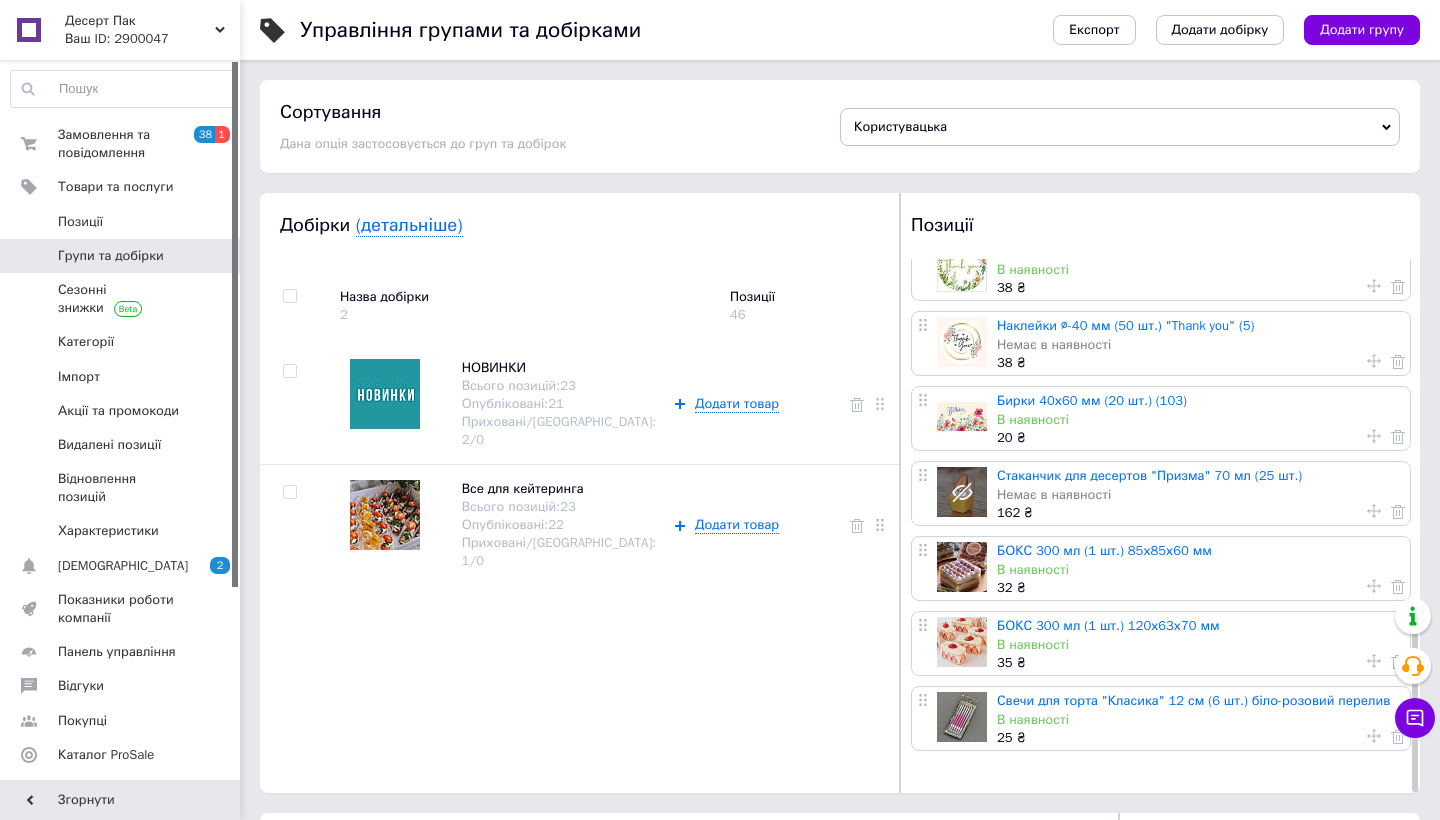 scroll, scrollTop: 1256, scrollLeft: 0, axis: vertical 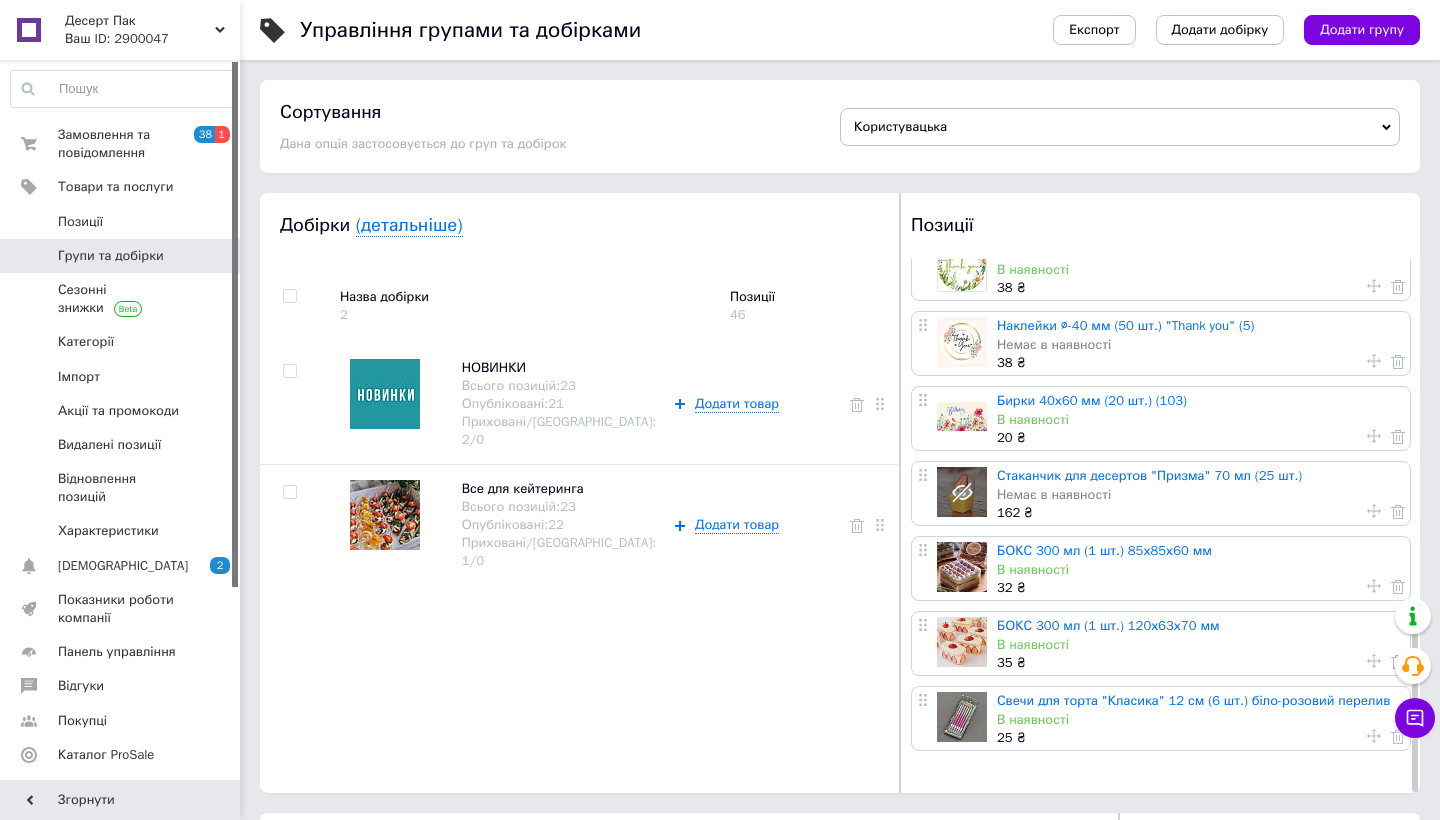 click at bounding box center (1381, 736) 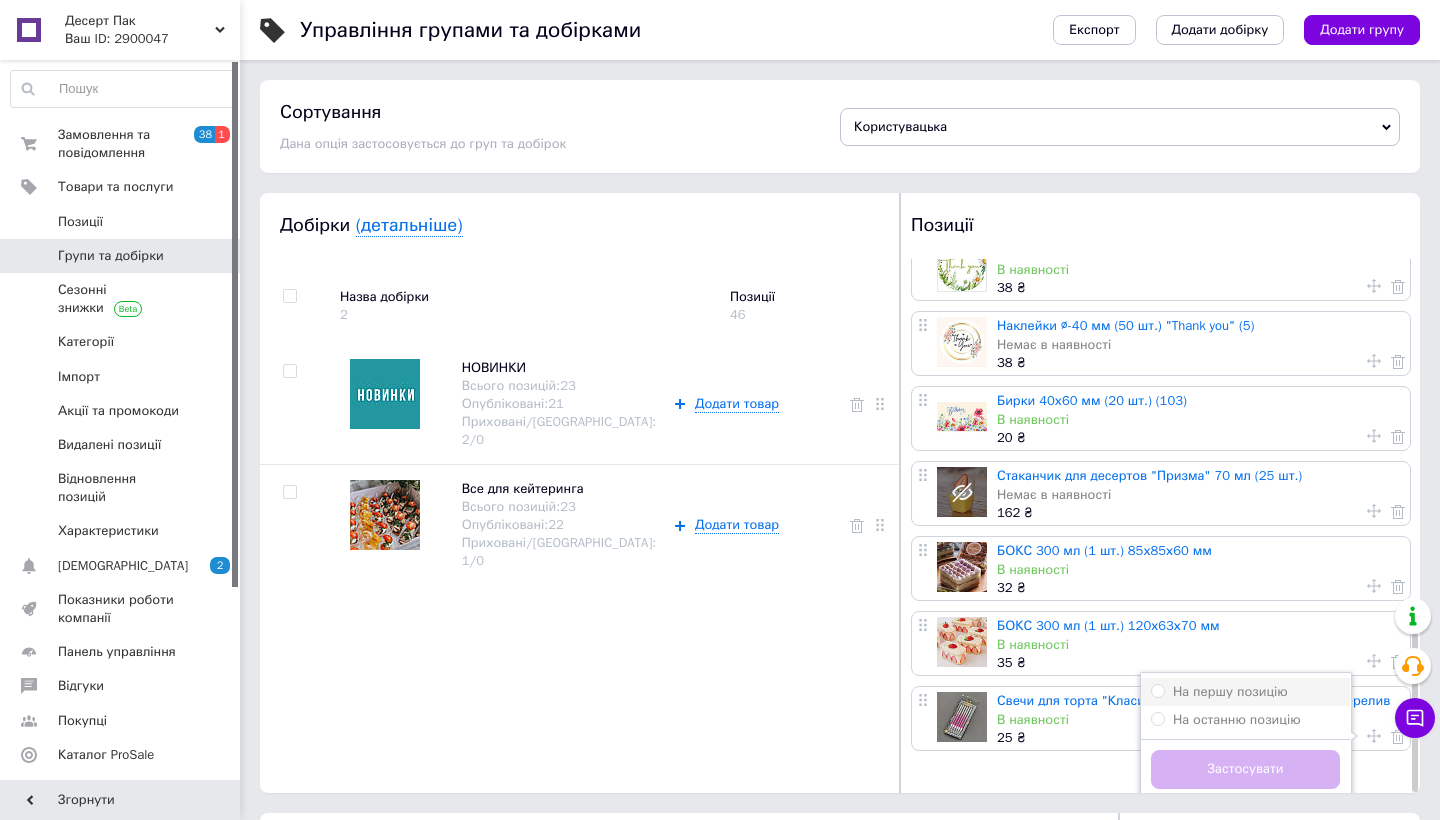 click on "На першу позицію" at bounding box center (1245, 692) 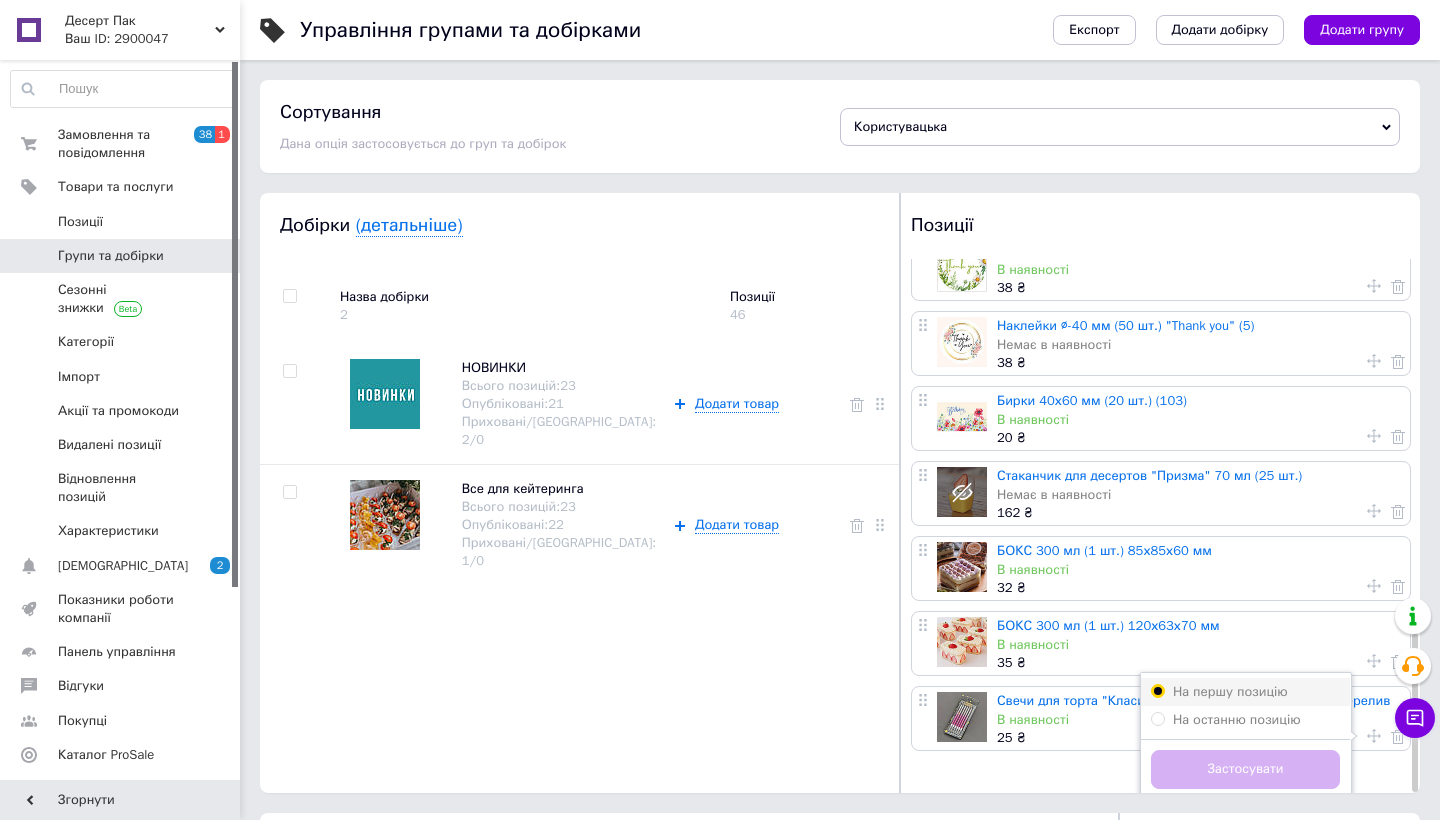 radio on "true" 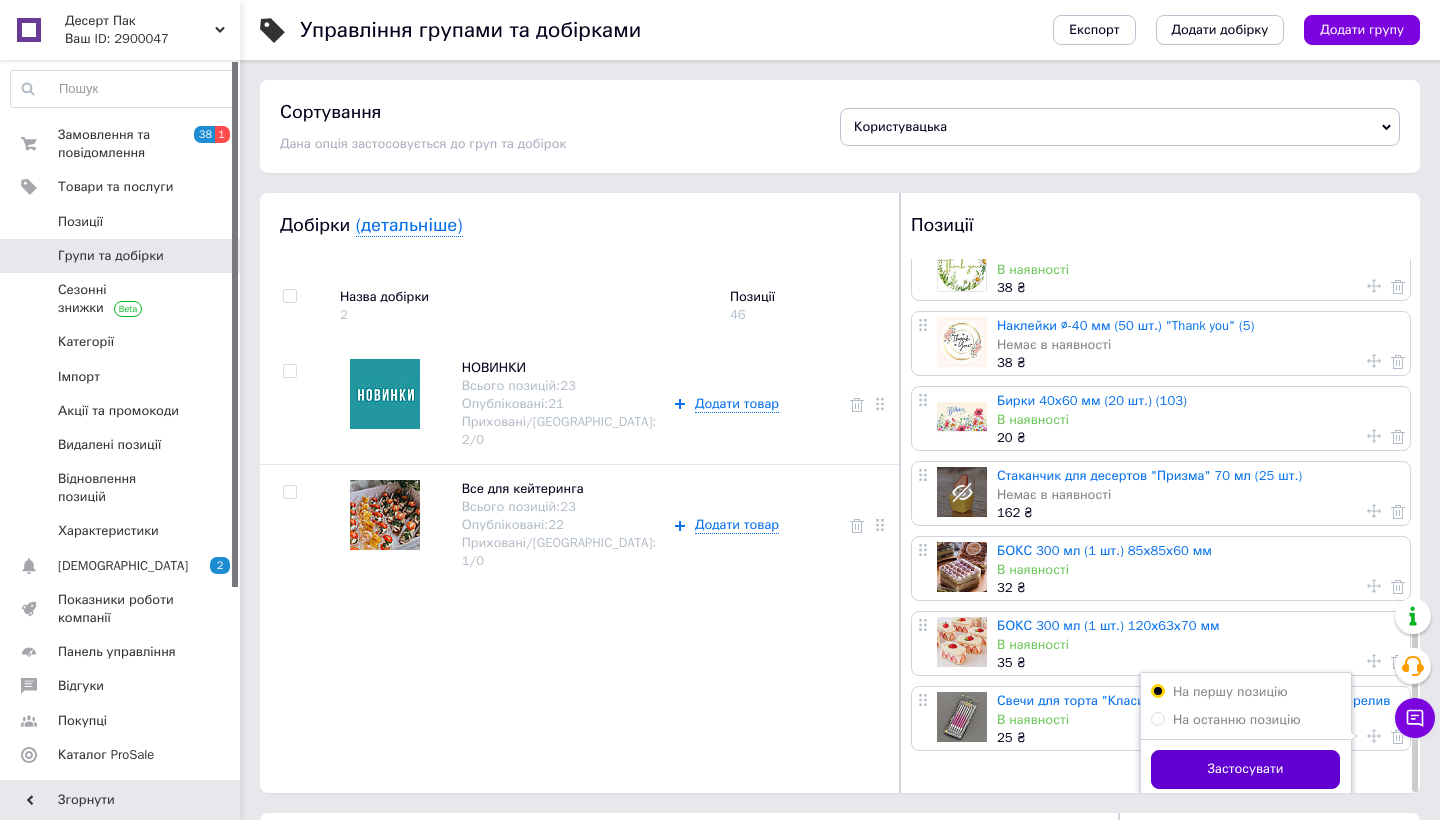 click on "Застосувати" at bounding box center (1245, 769) 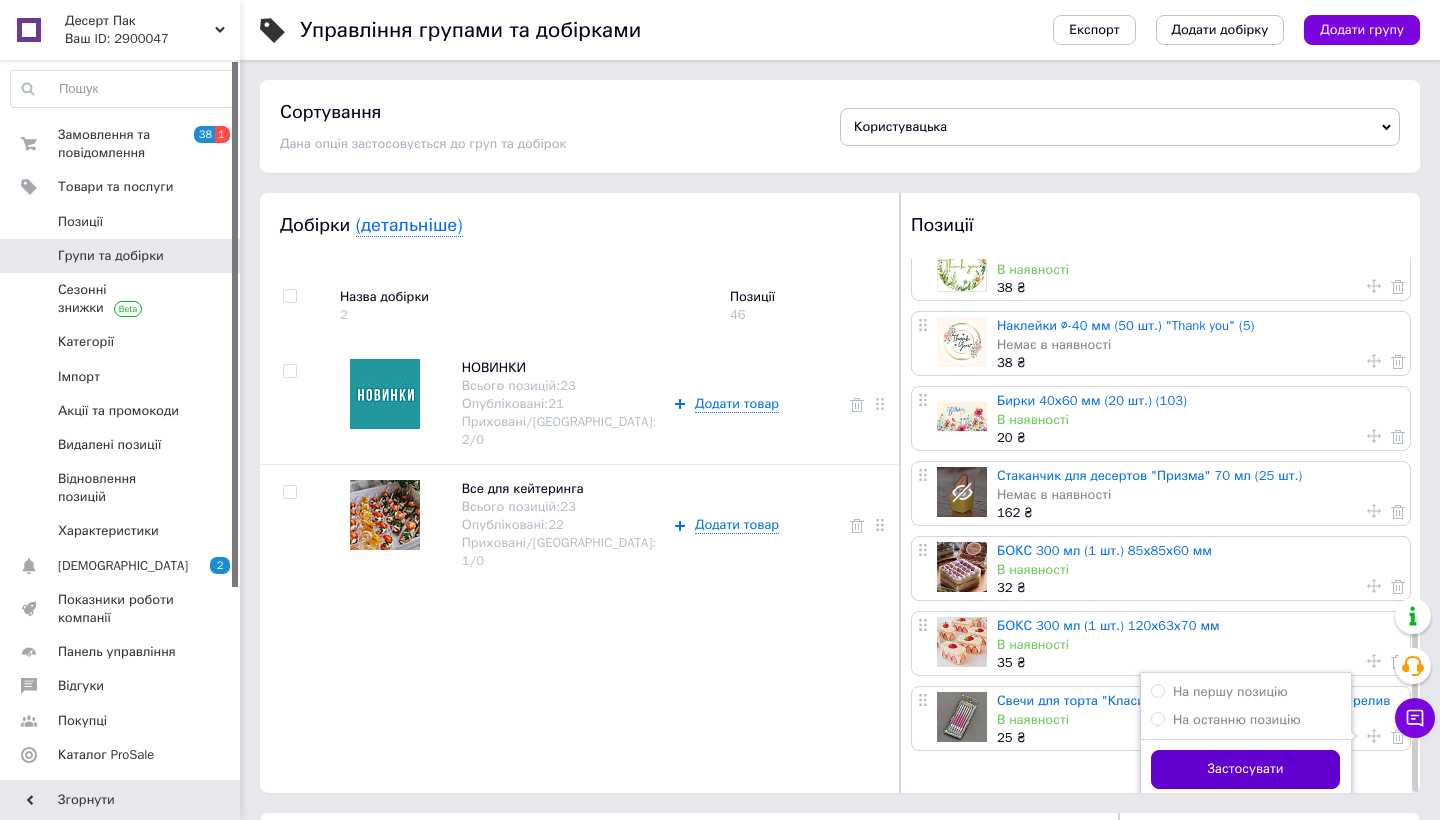 scroll, scrollTop: 0, scrollLeft: 0, axis: both 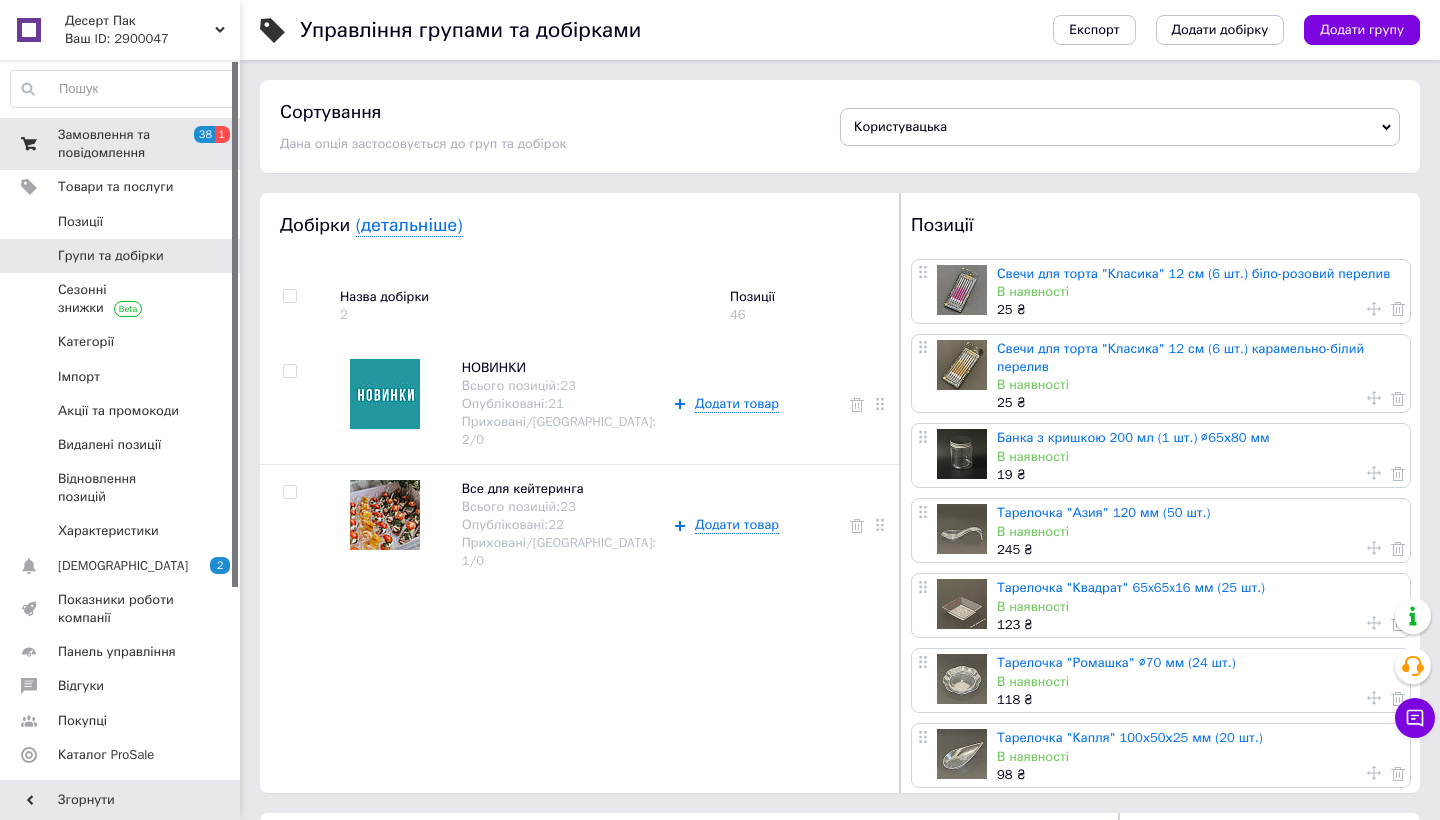 click on "Замовлення та повідомлення" at bounding box center (121, 144) 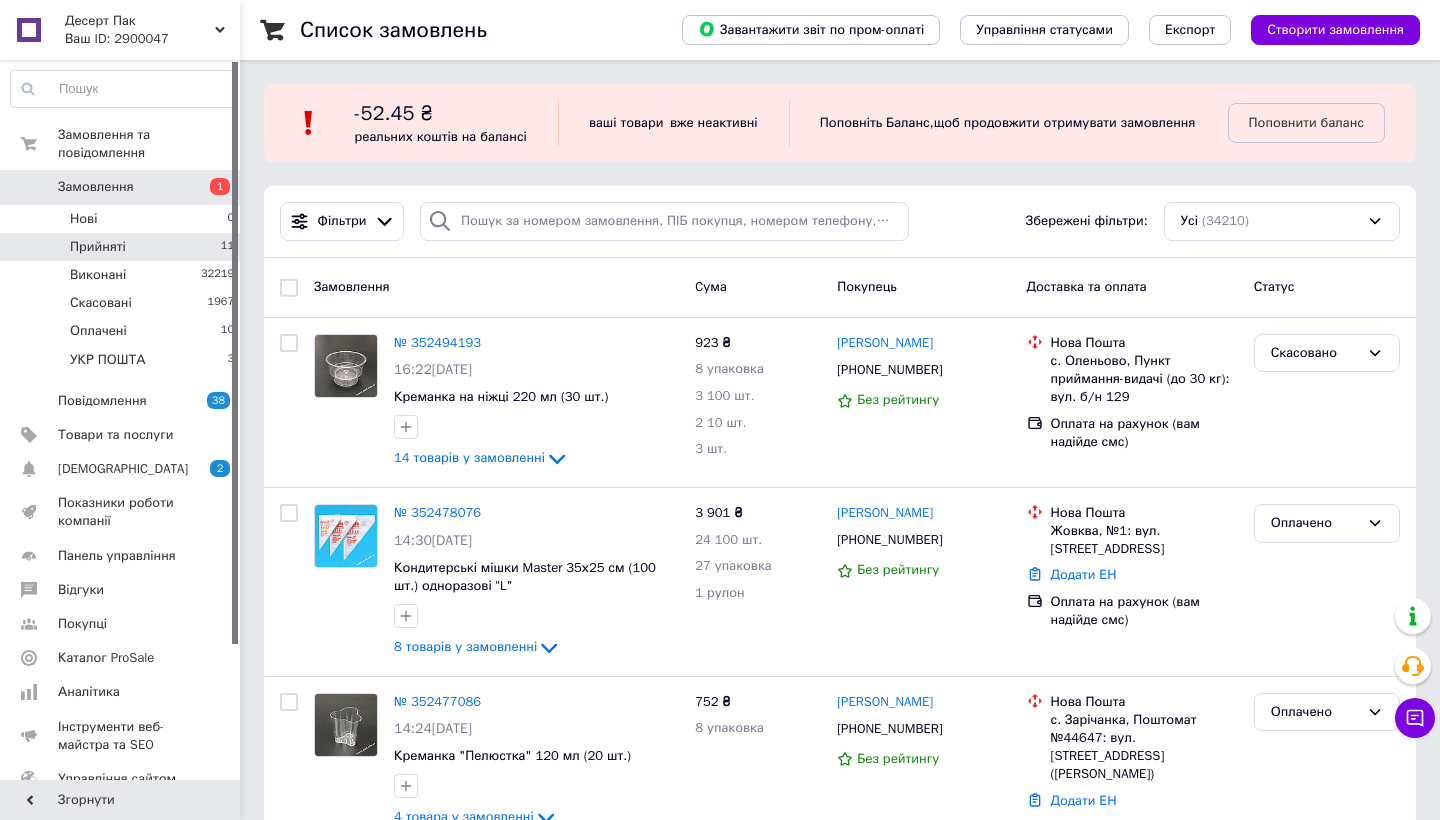 click on "Прийняті 11" at bounding box center [123, 247] 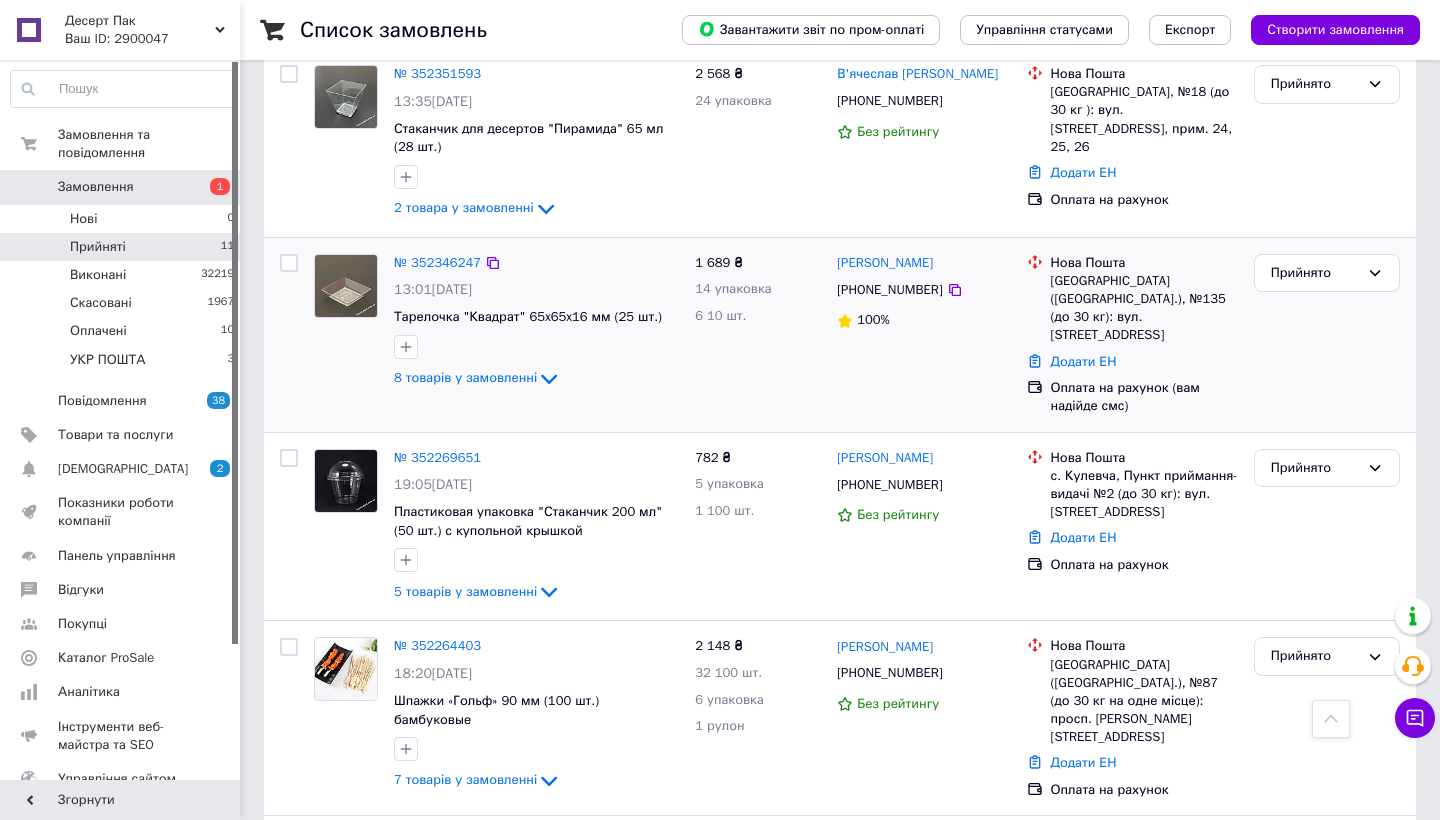 scroll, scrollTop: 1040, scrollLeft: 0, axis: vertical 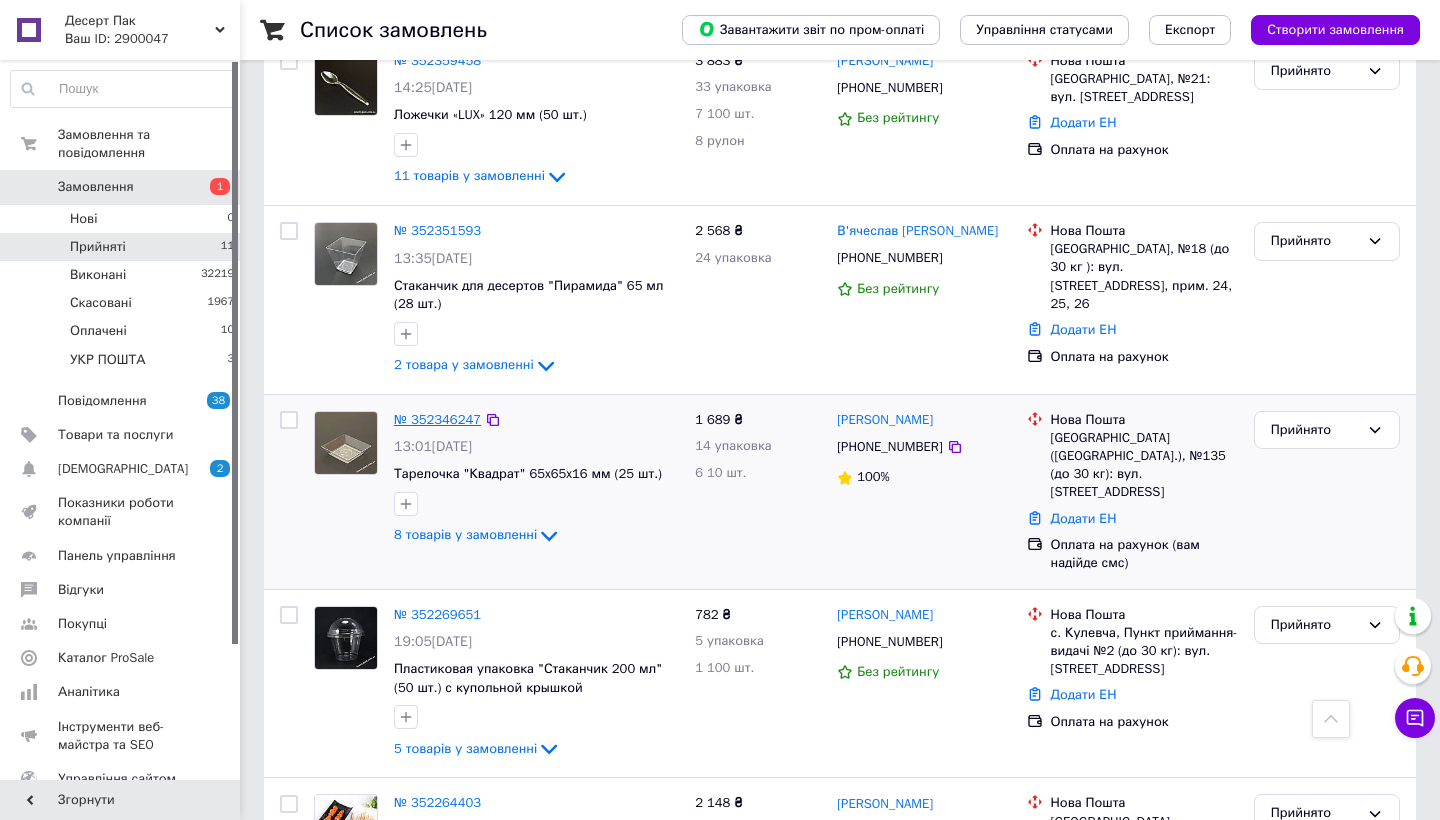 click on "№ 352346247" at bounding box center [437, 419] 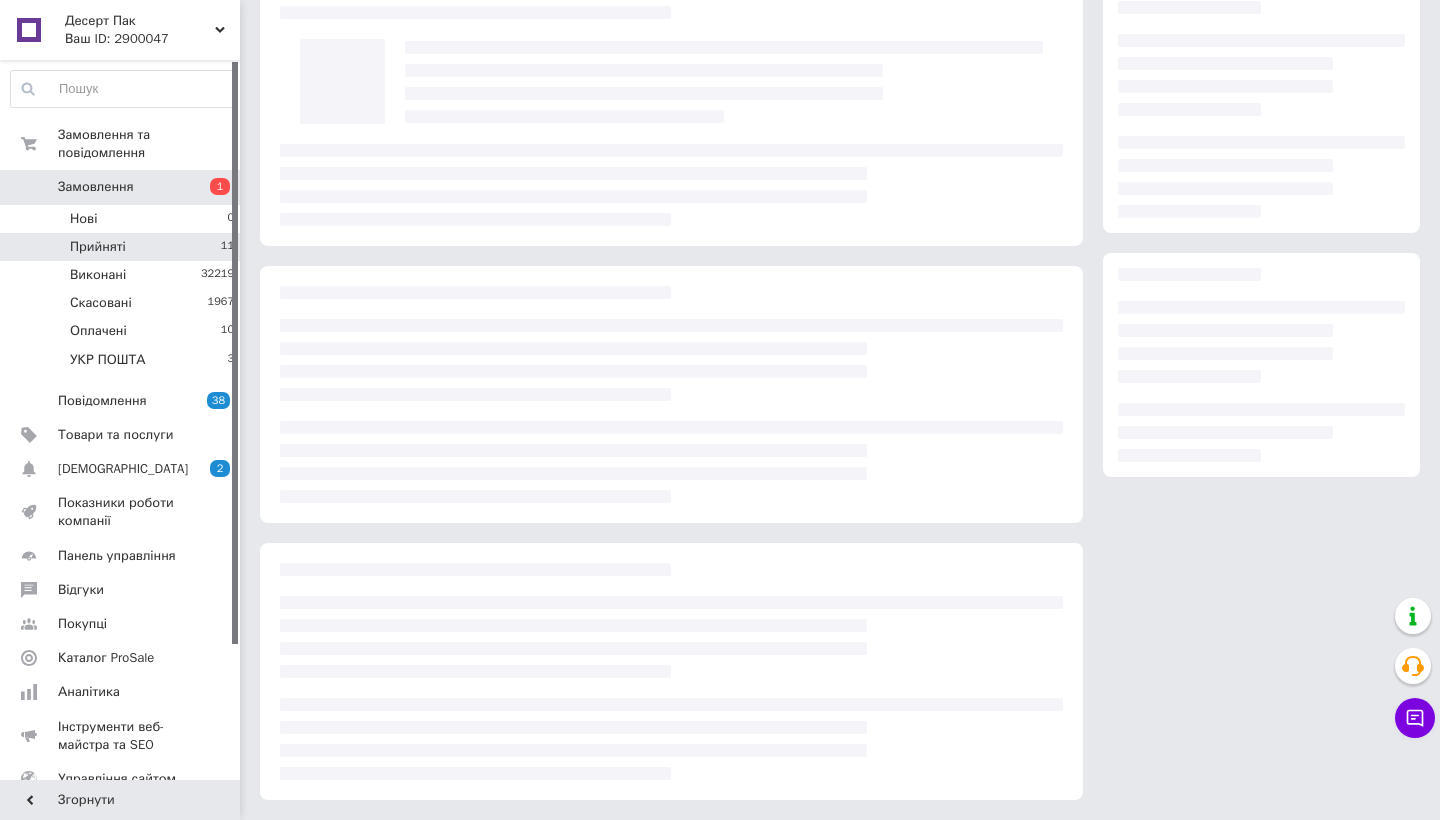 scroll, scrollTop: 94, scrollLeft: 0, axis: vertical 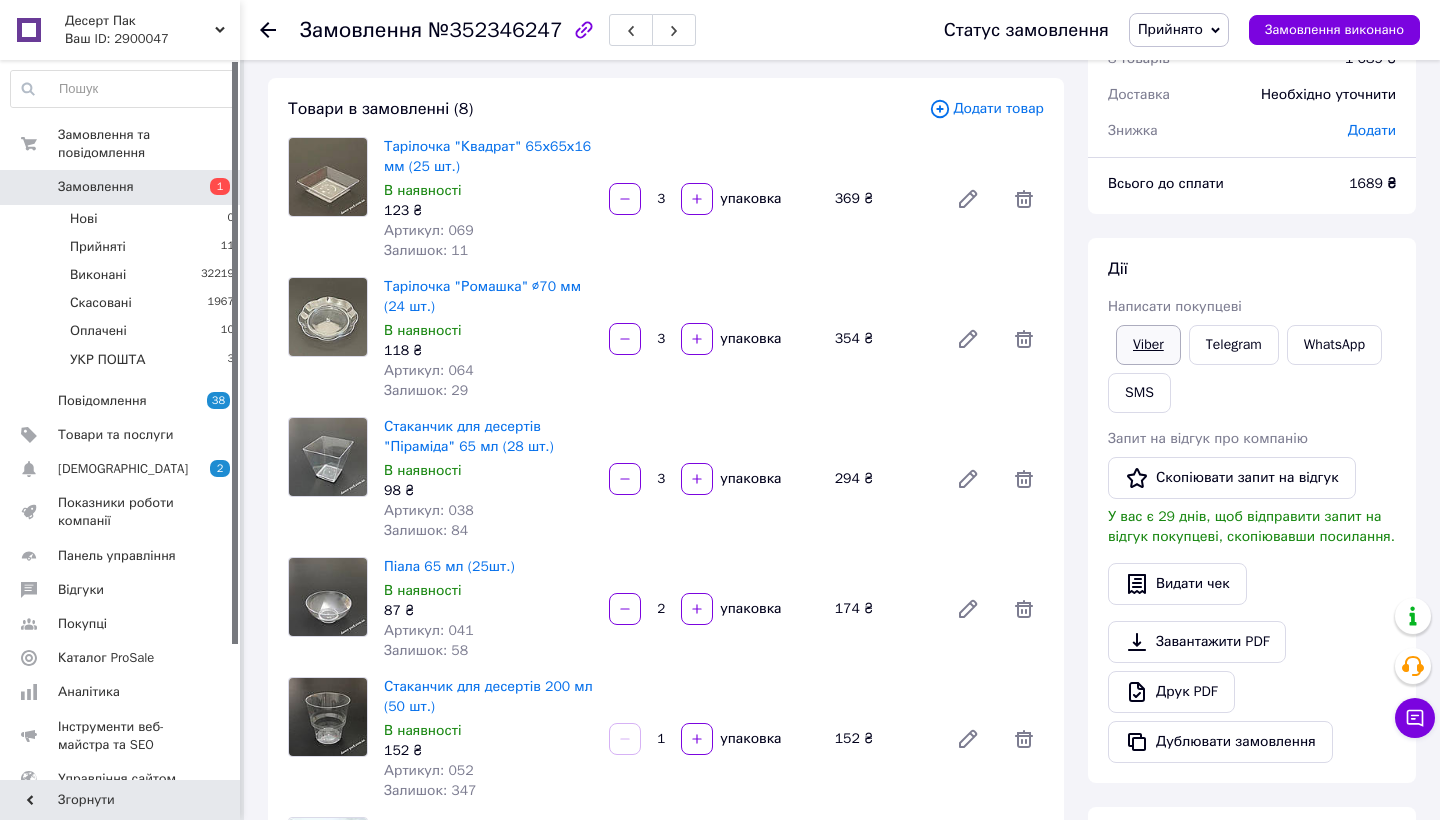click on "Viber" at bounding box center (1148, 345) 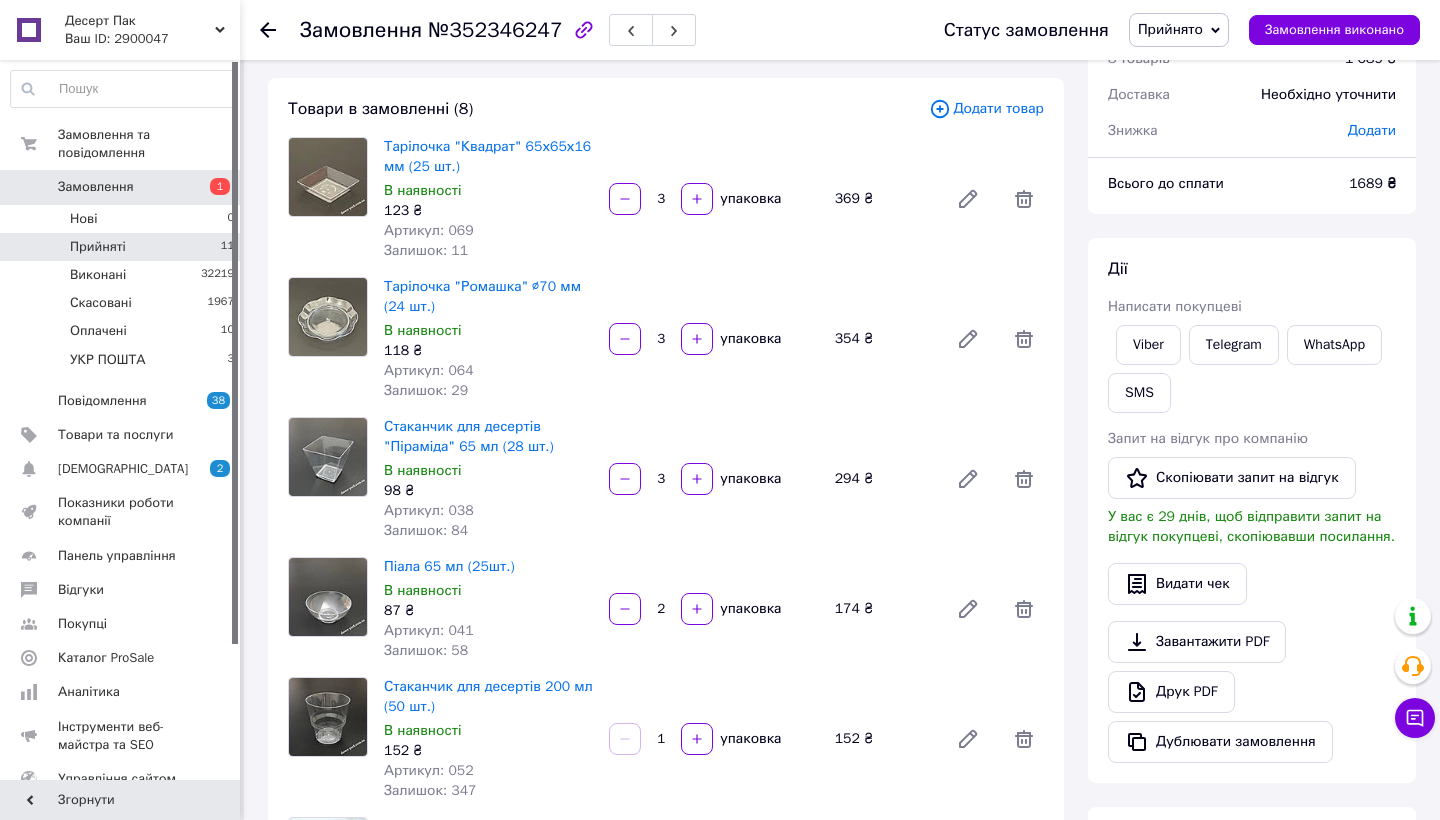 click on "Прийняті" at bounding box center (98, 247) 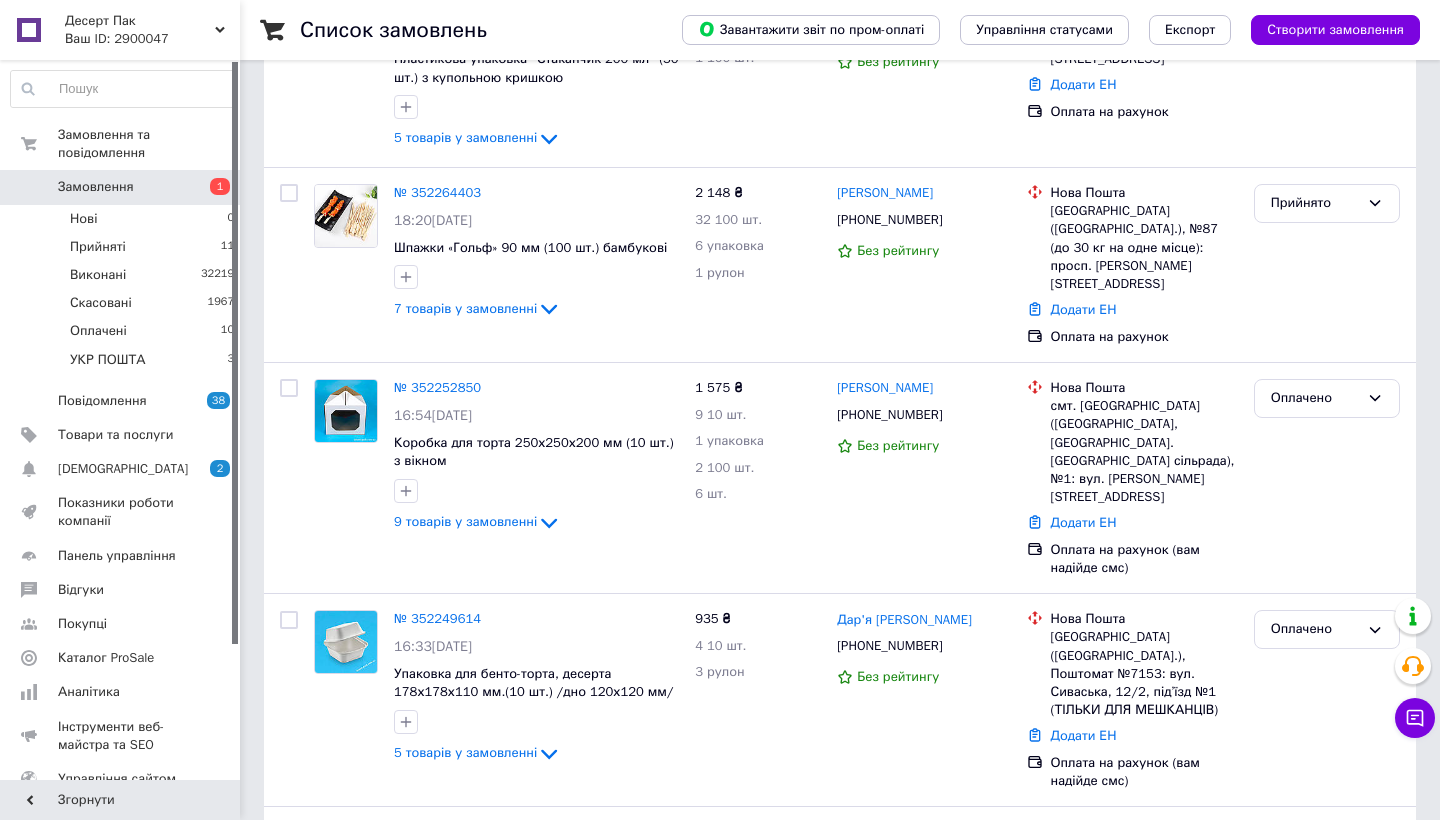 scroll, scrollTop: 3370, scrollLeft: 0, axis: vertical 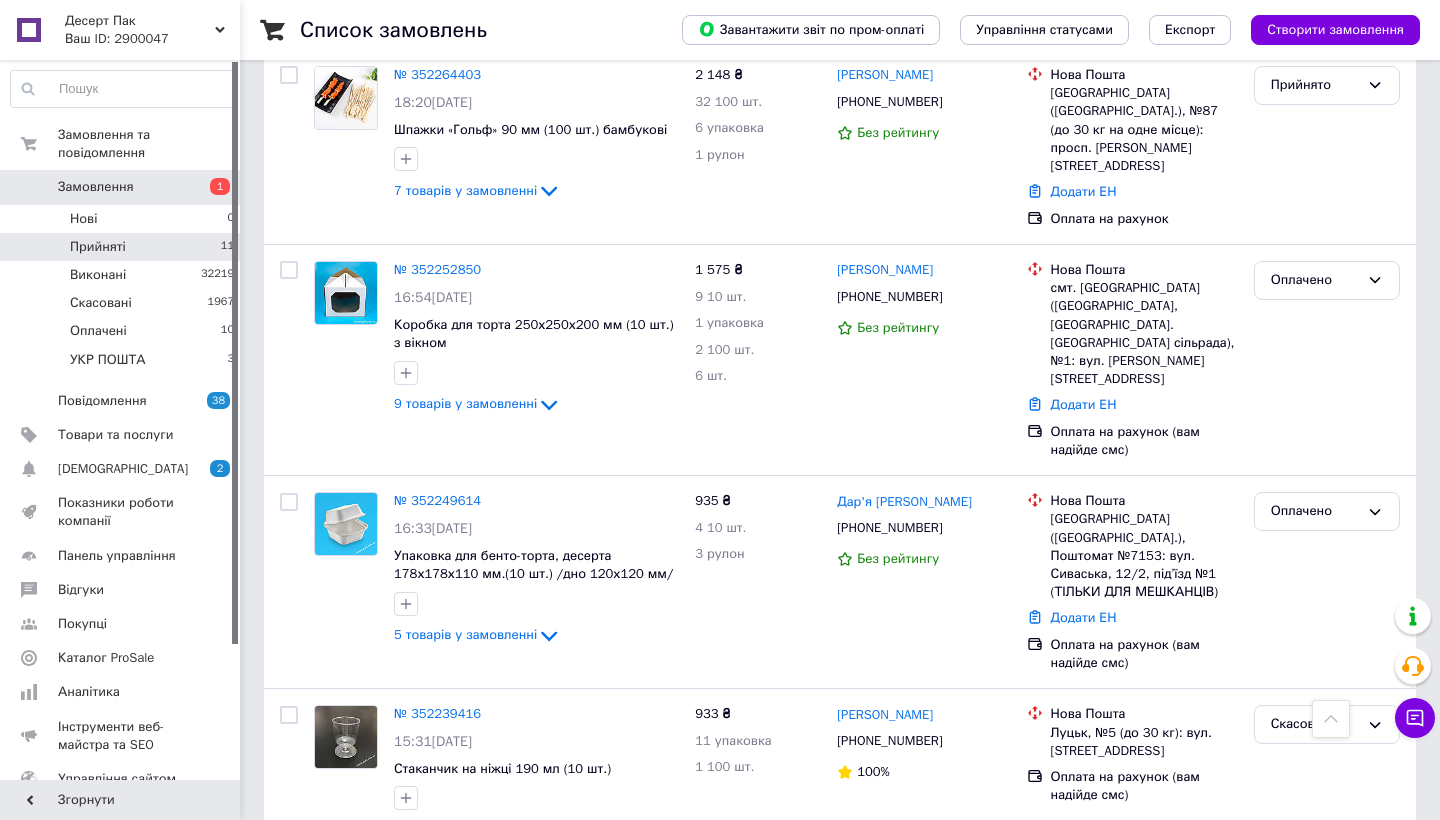 click on "Прийняті 11" at bounding box center [123, 247] 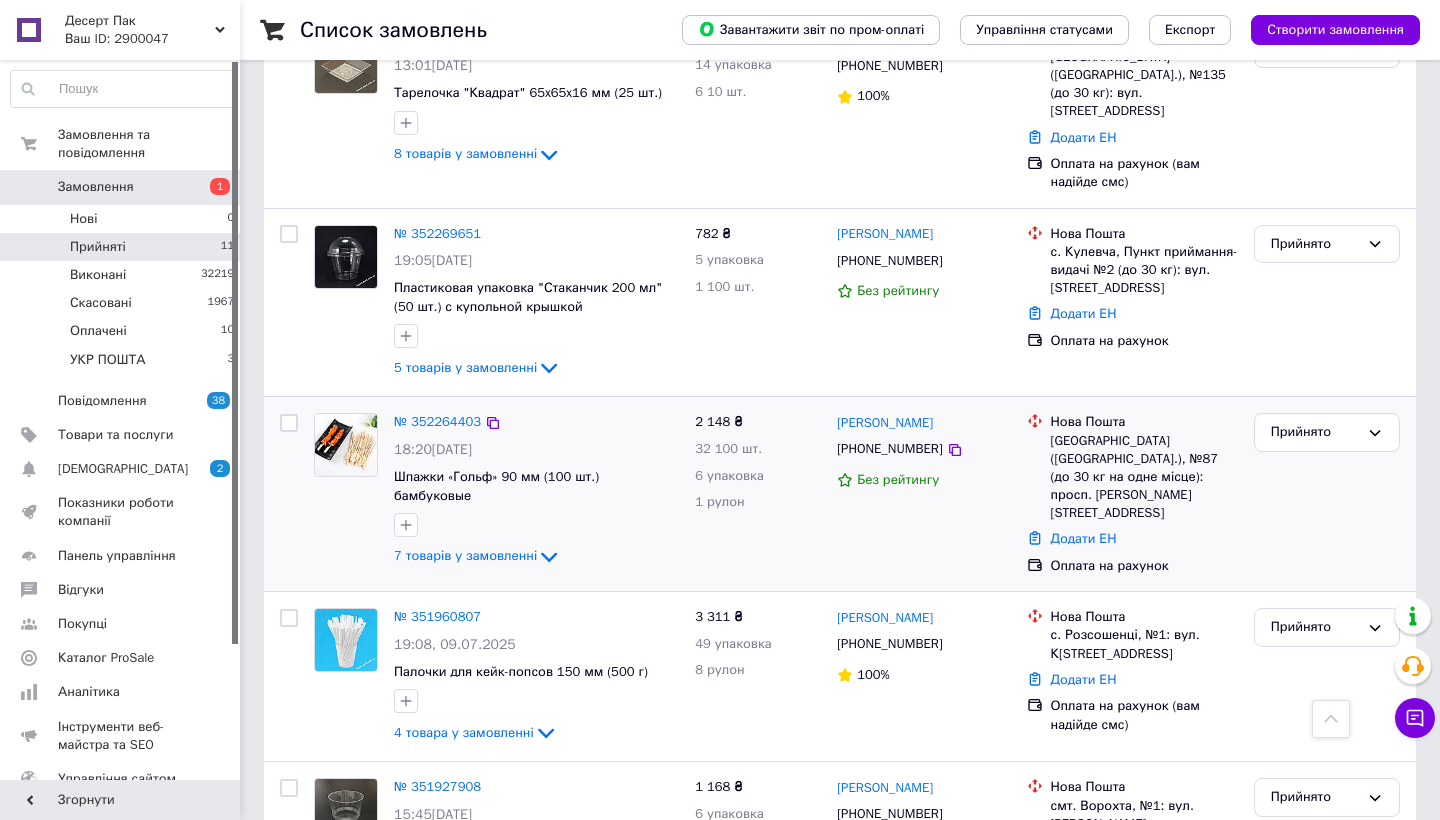 scroll, scrollTop: 1325, scrollLeft: 0, axis: vertical 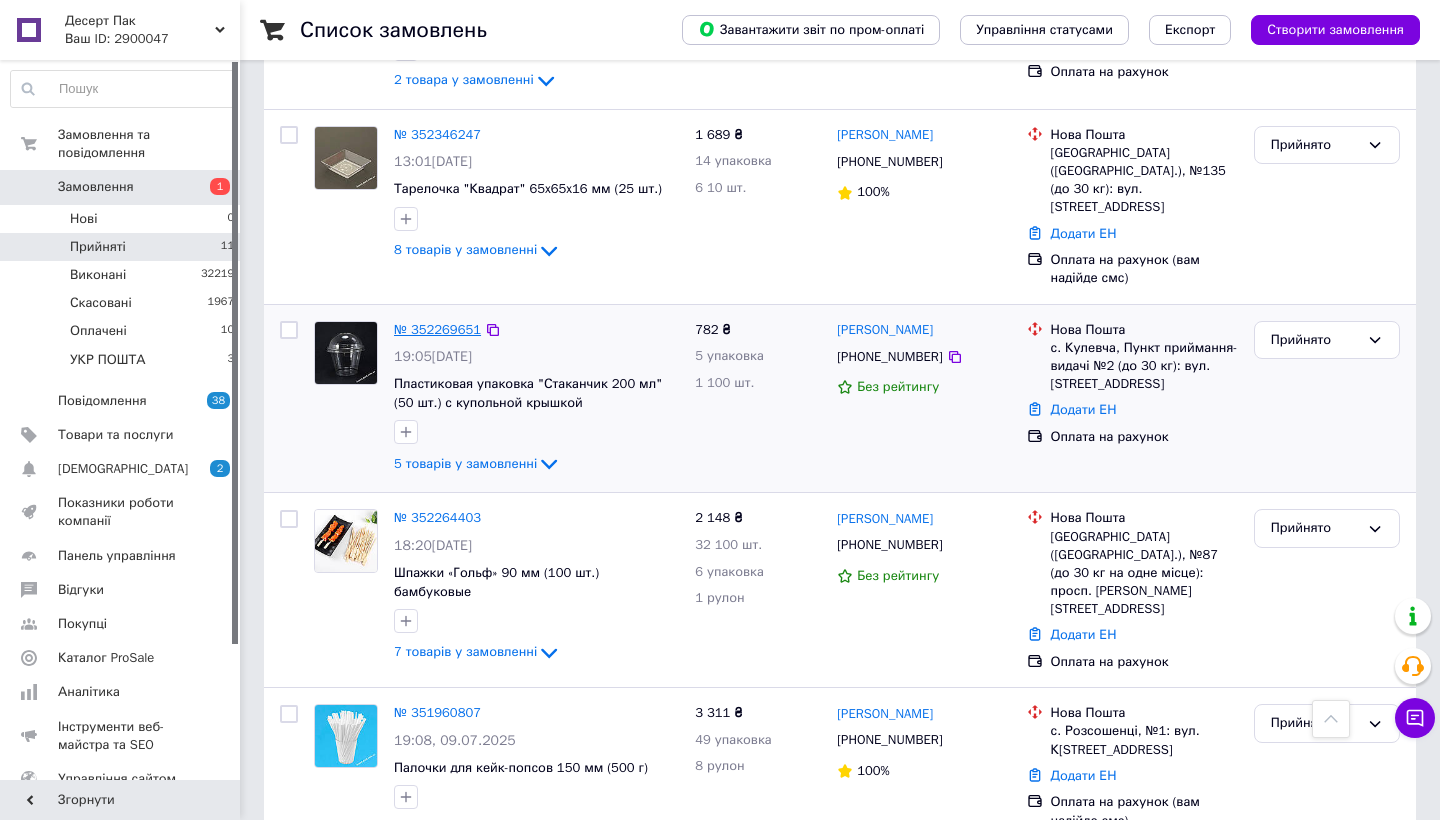 click on "№ 352269651" at bounding box center (437, 329) 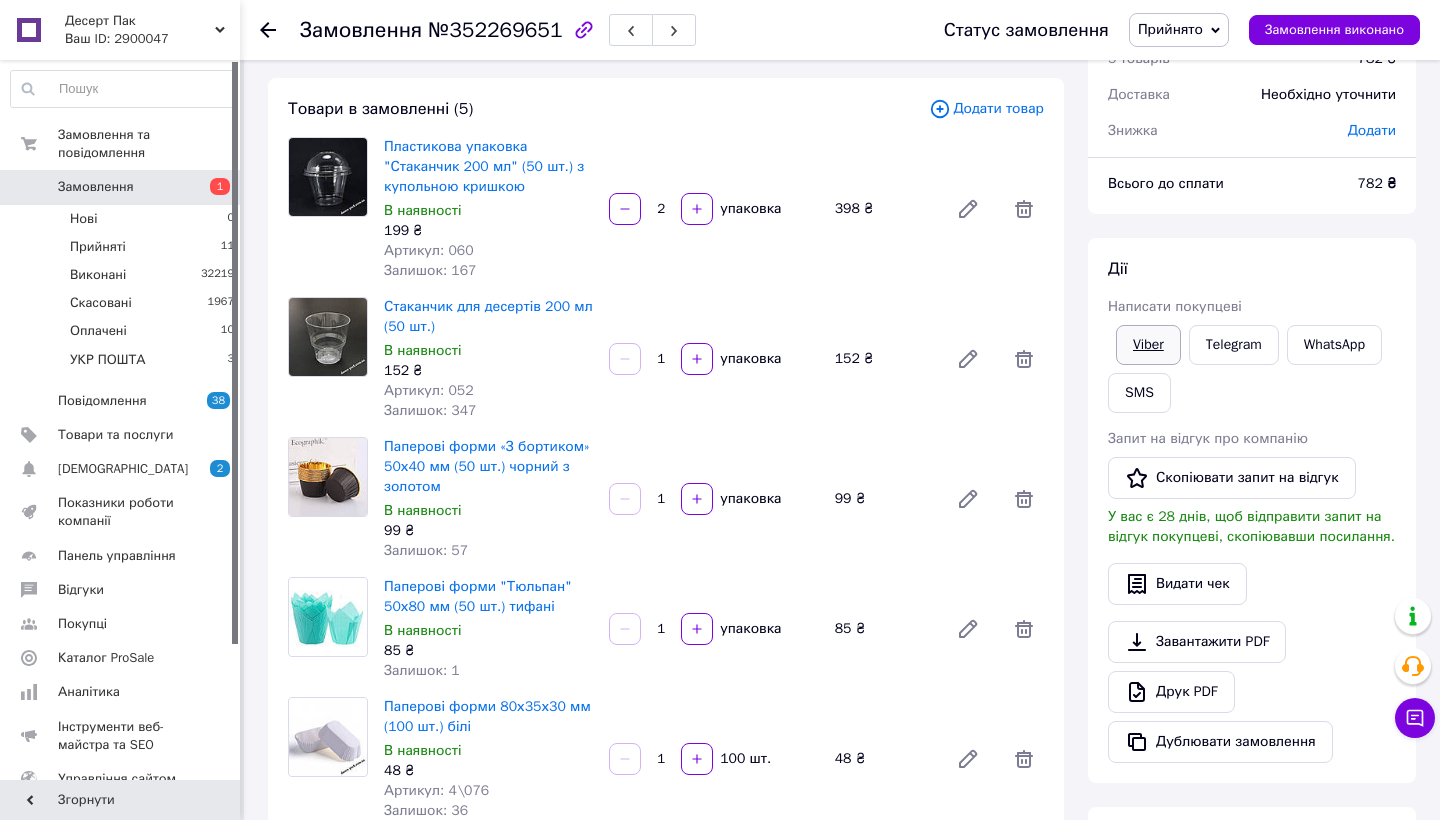 click on "Viber" at bounding box center [1148, 345] 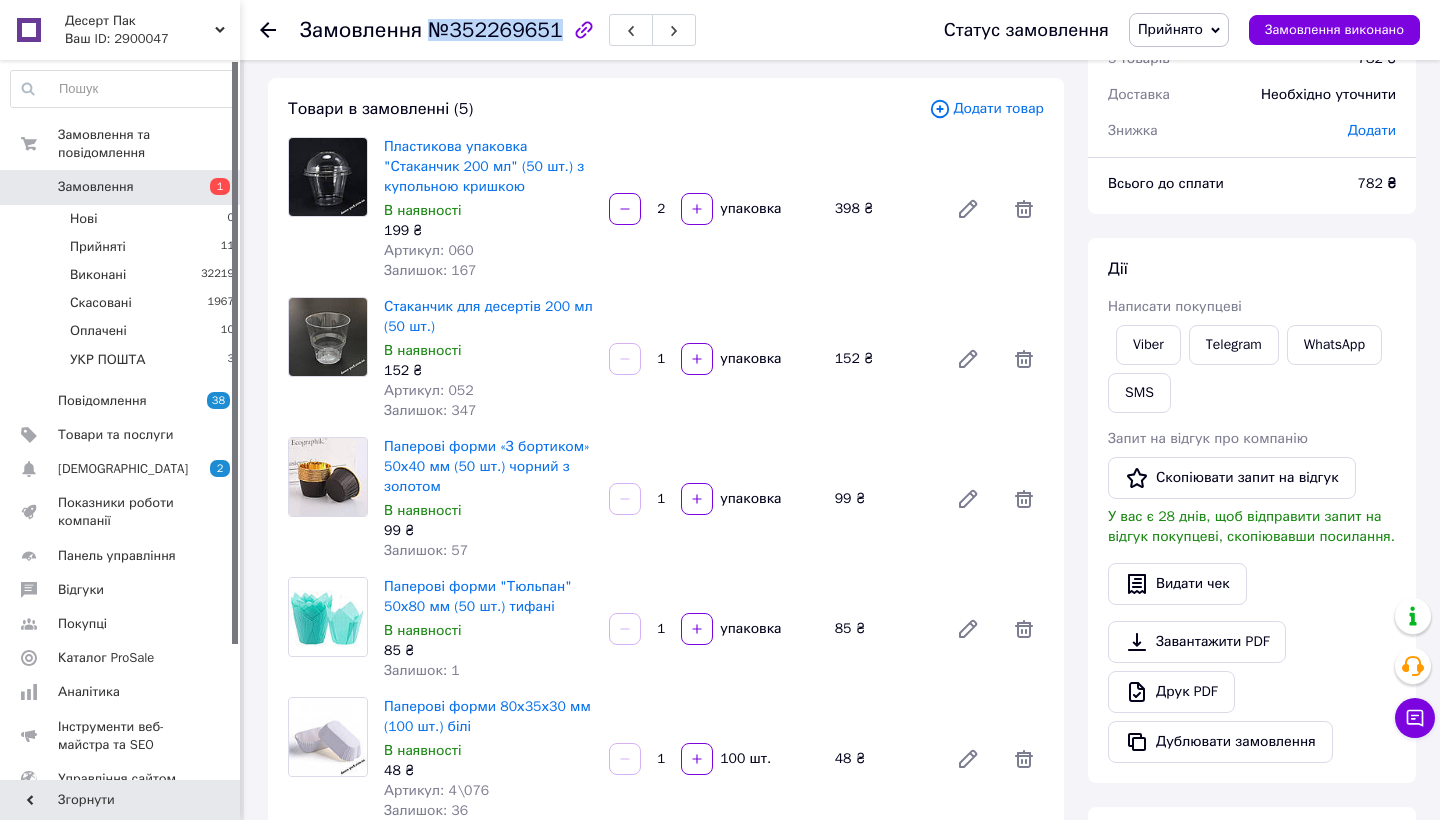 drag, startPoint x: 553, startPoint y: 30, endPoint x: 425, endPoint y: 28, distance: 128.01562 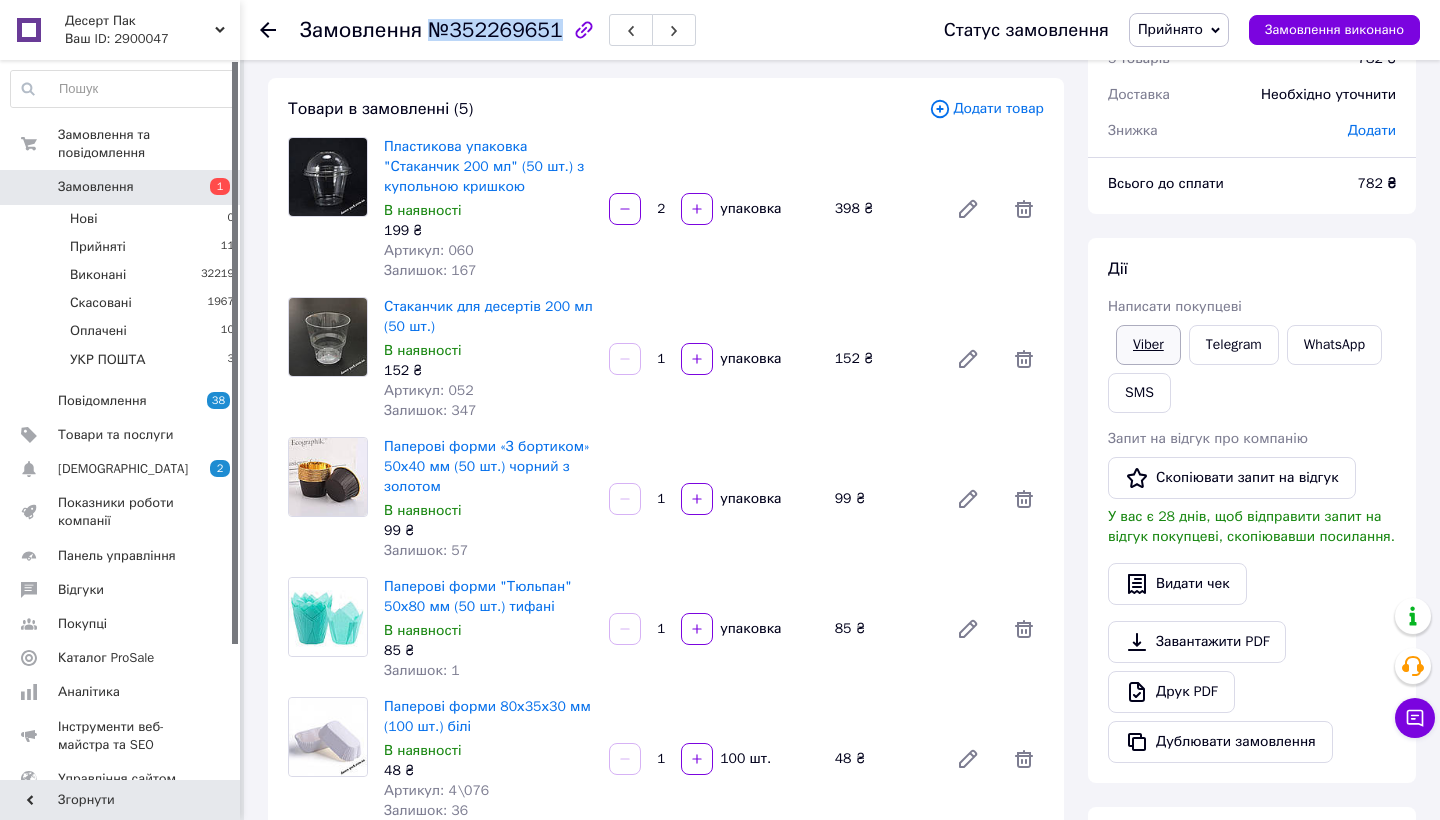 click on "Viber" at bounding box center (1148, 345) 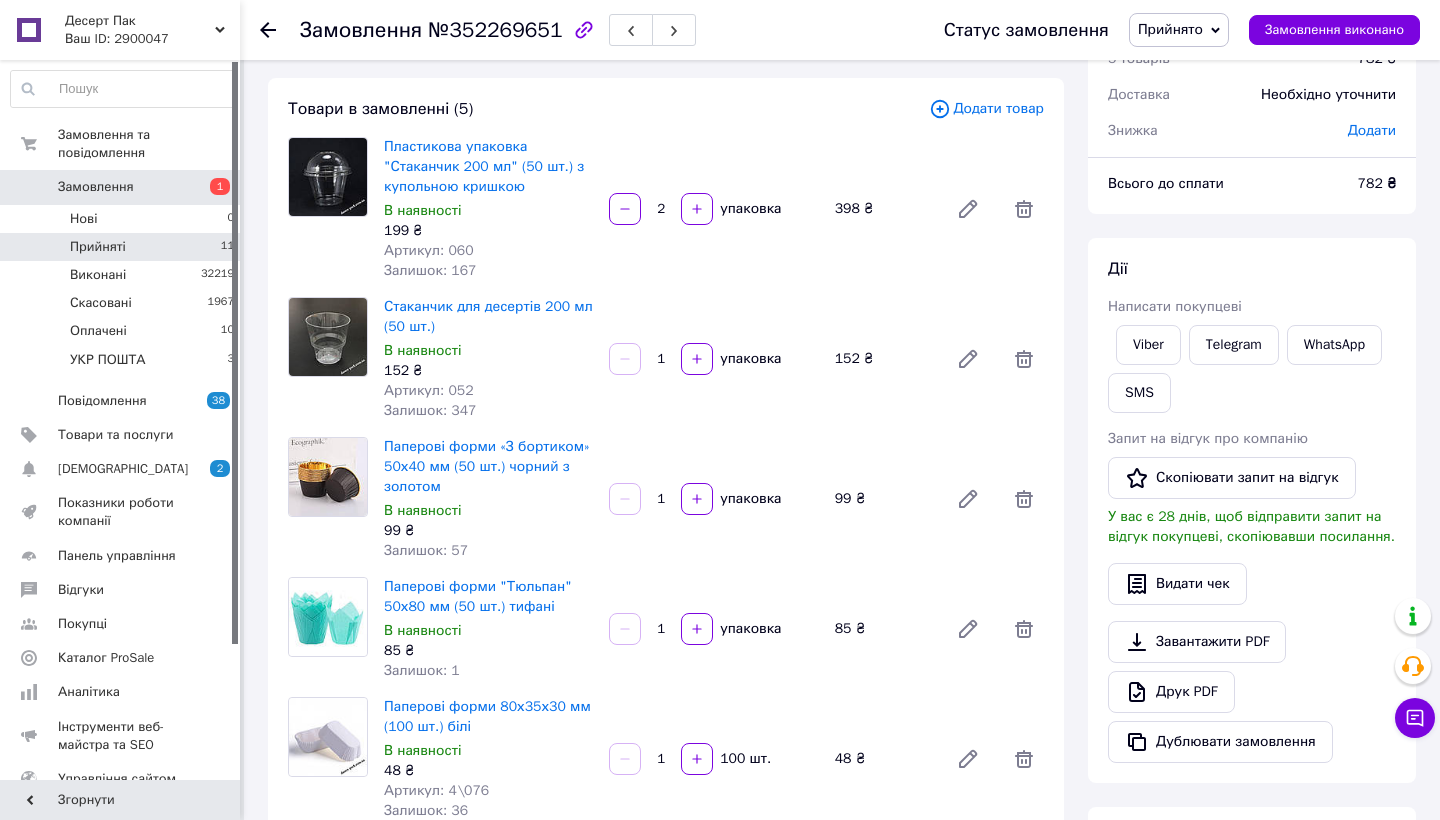 click on "Прийняті" at bounding box center [98, 247] 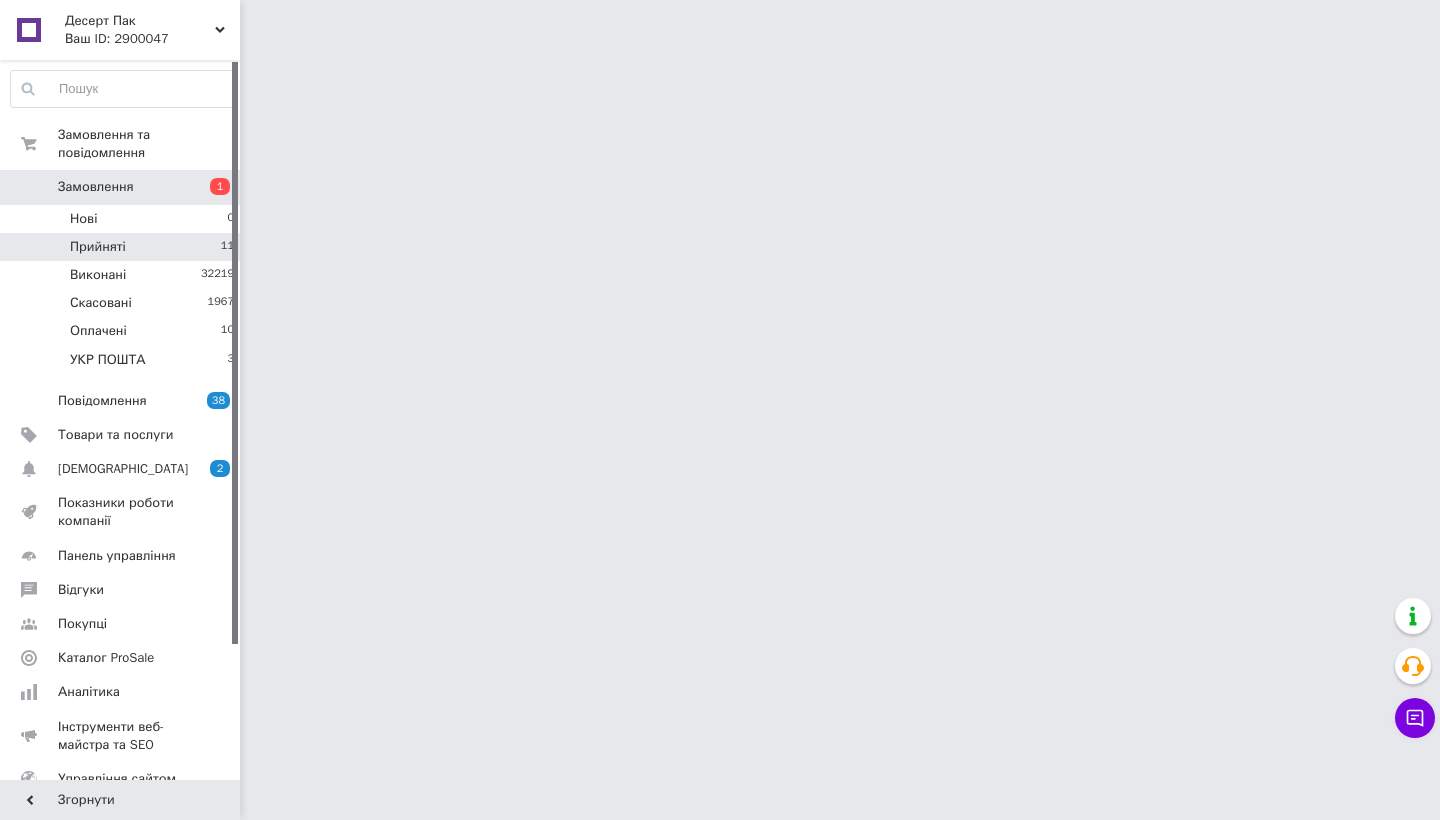 scroll, scrollTop: 0, scrollLeft: 0, axis: both 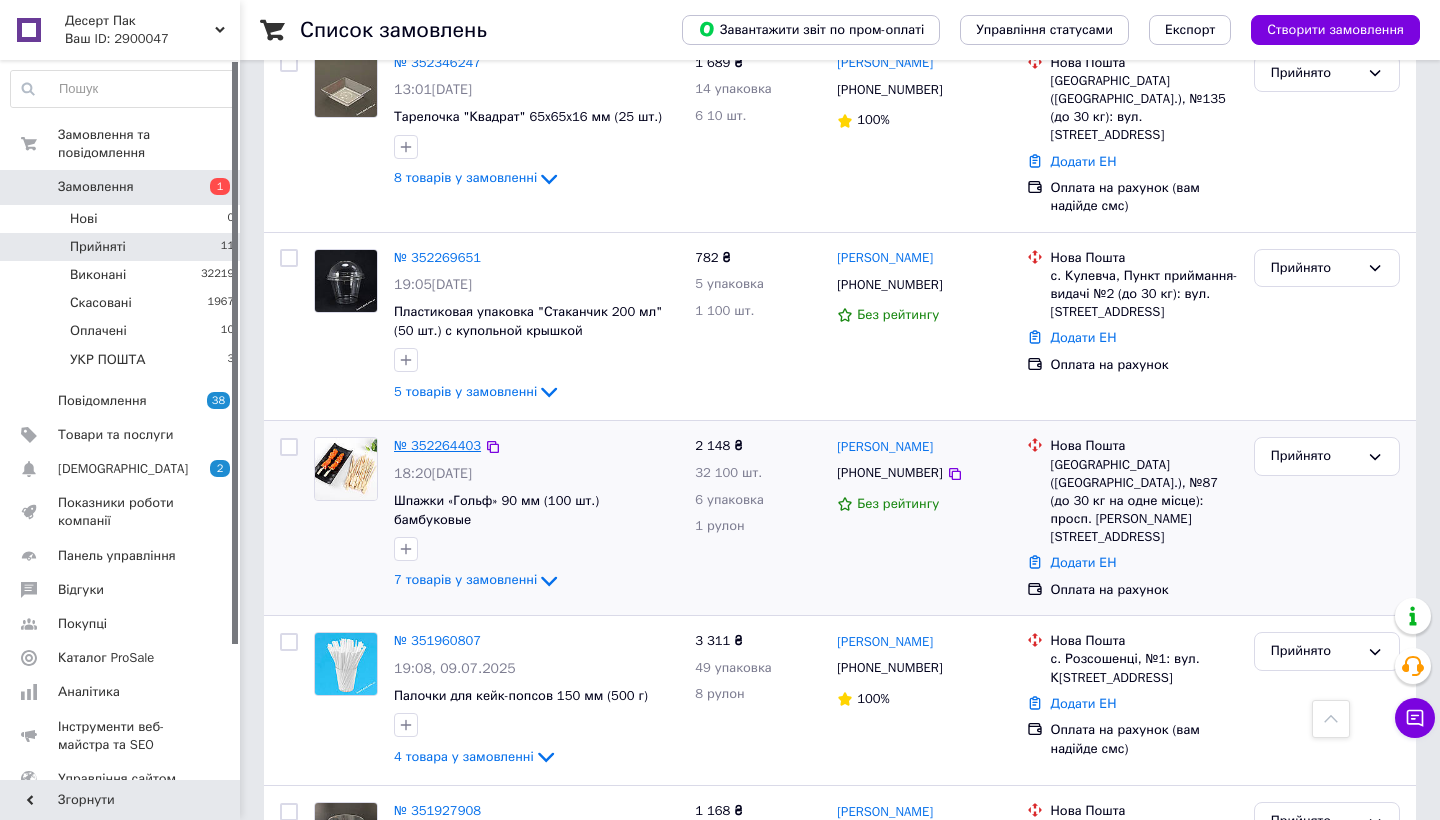 click on "№ 352264403" at bounding box center [437, 445] 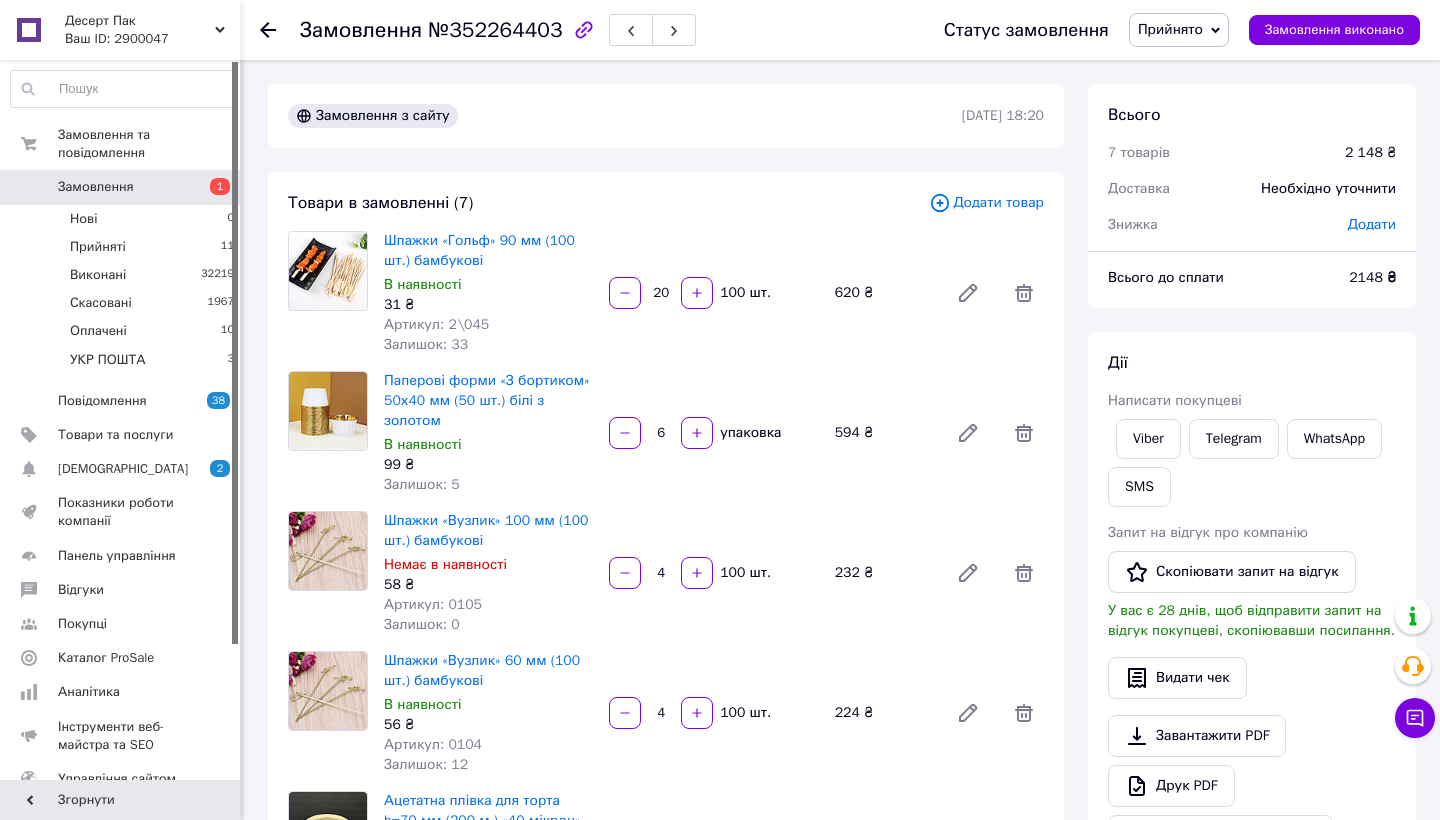 scroll, scrollTop: 0, scrollLeft: 0, axis: both 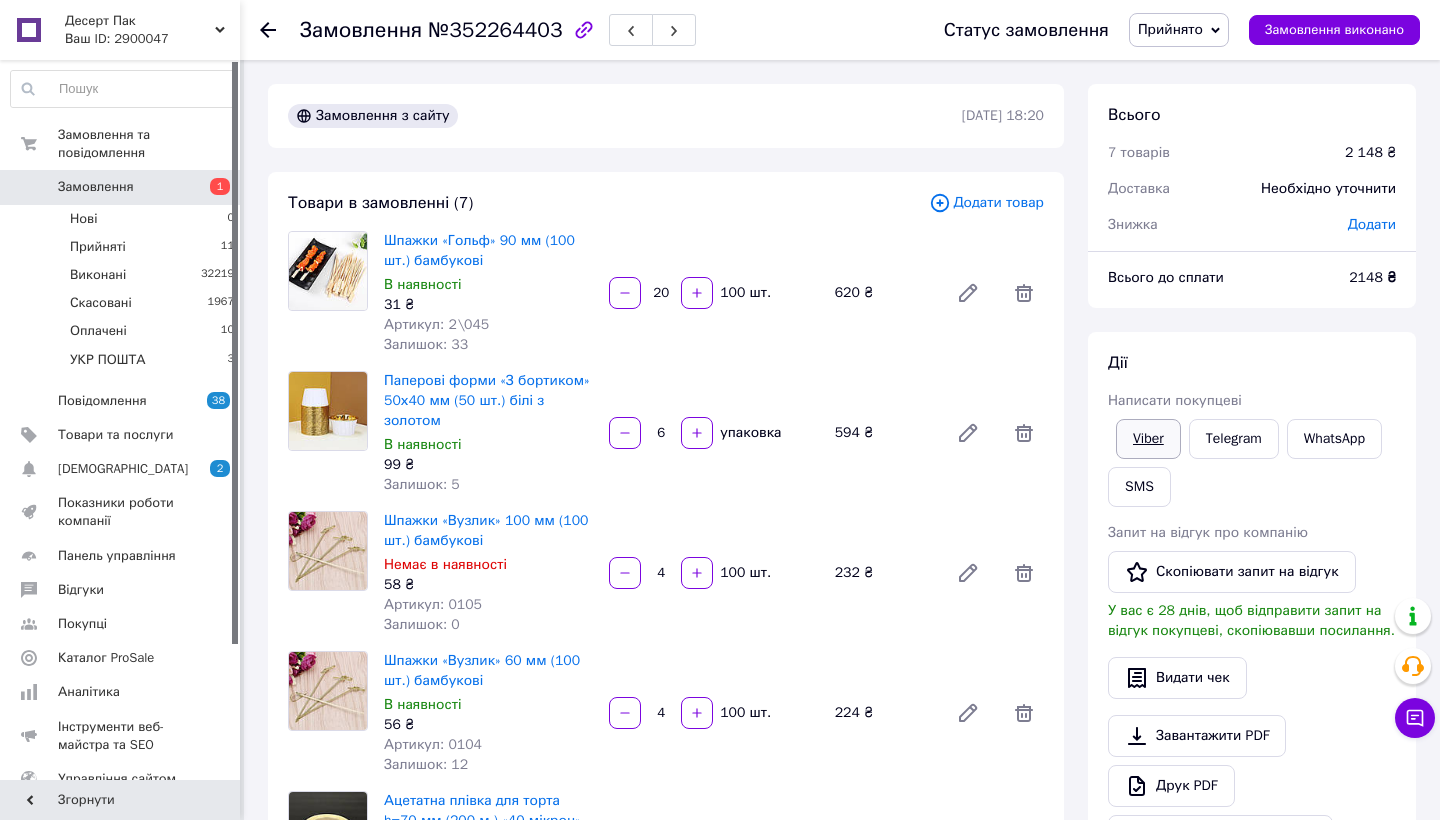 click on "Viber" at bounding box center (1148, 439) 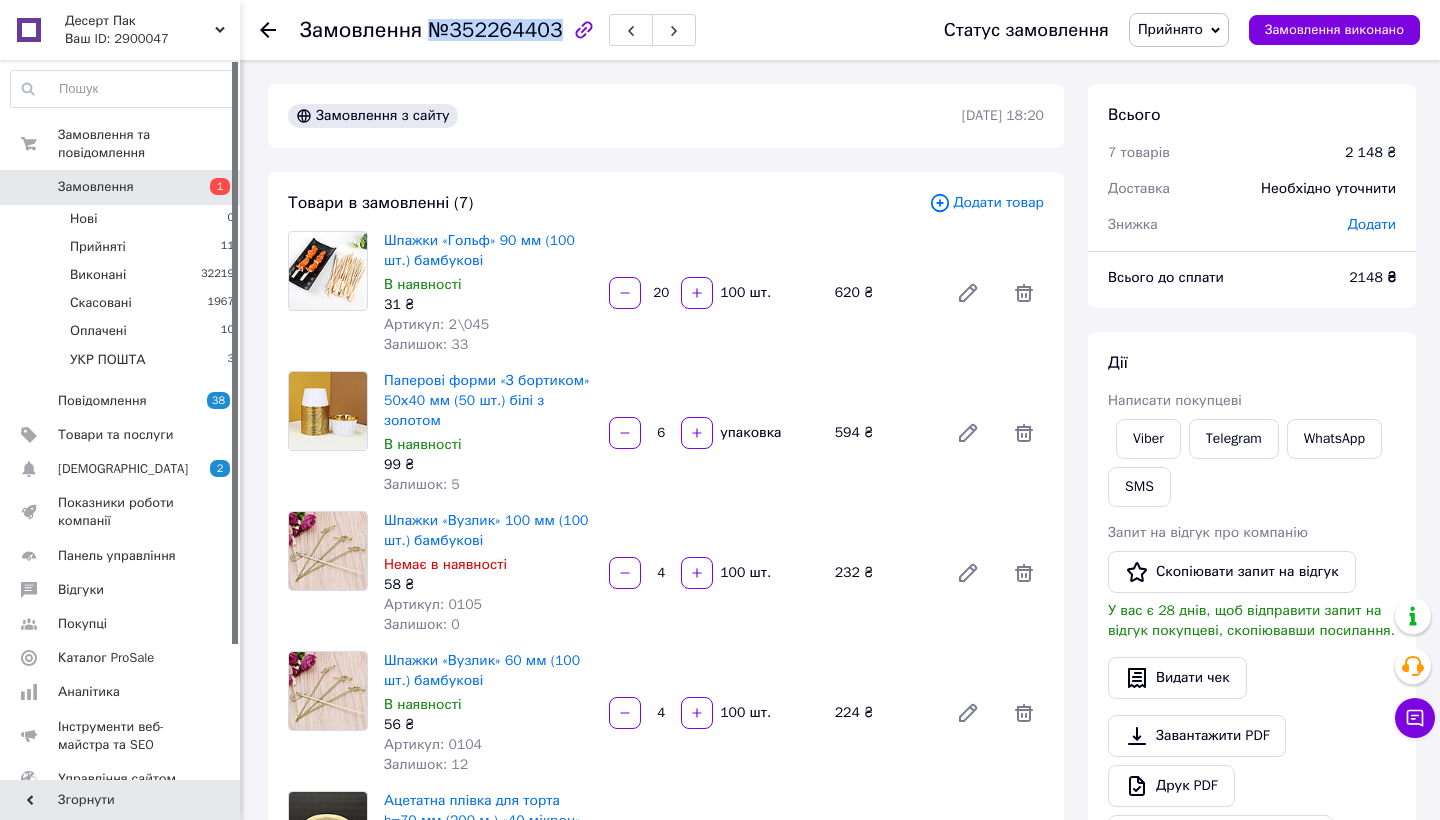 drag, startPoint x: 559, startPoint y: 28, endPoint x: 424, endPoint y: 28, distance: 135 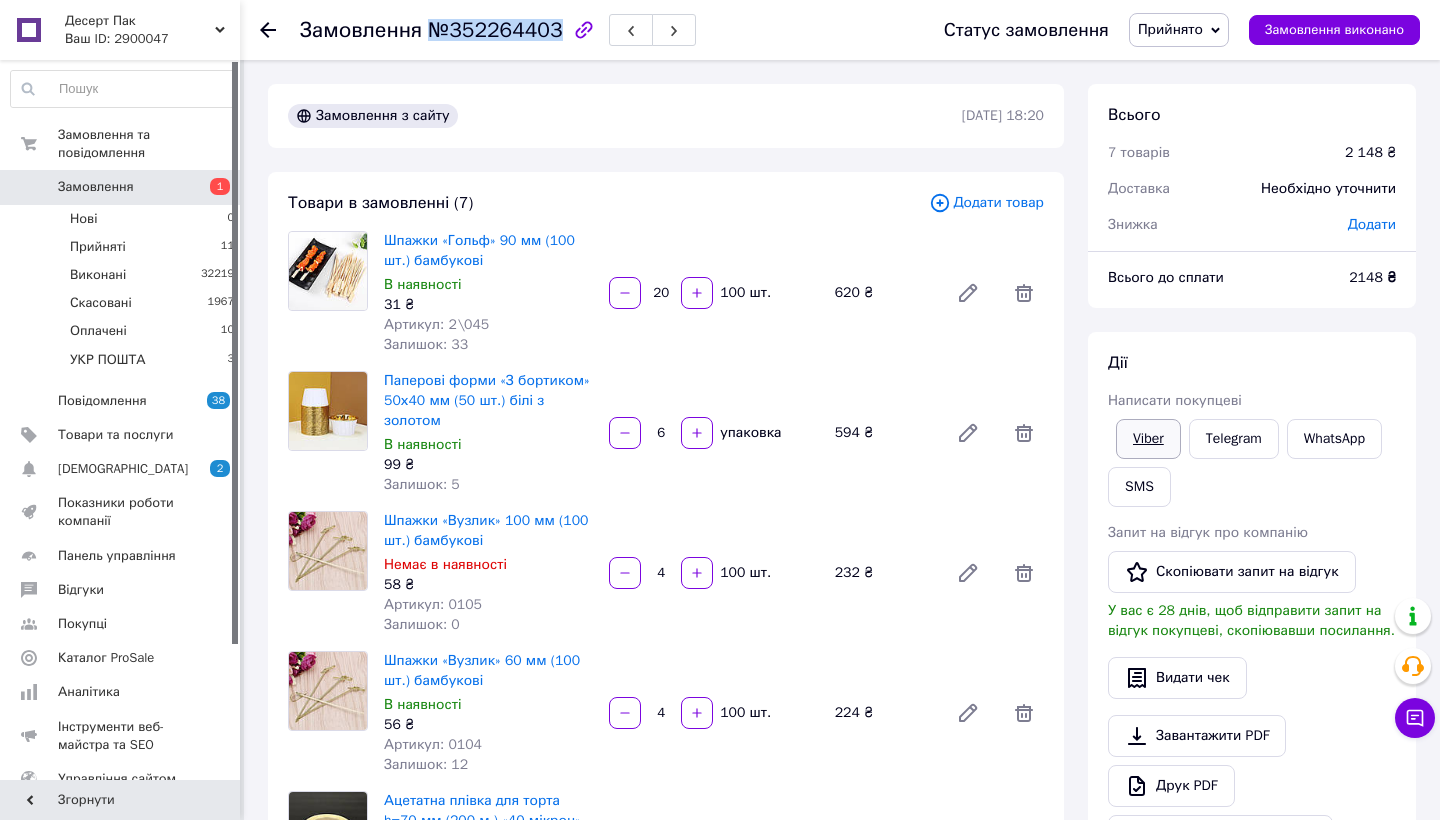 click on "Viber" at bounding box center (1148, 439) 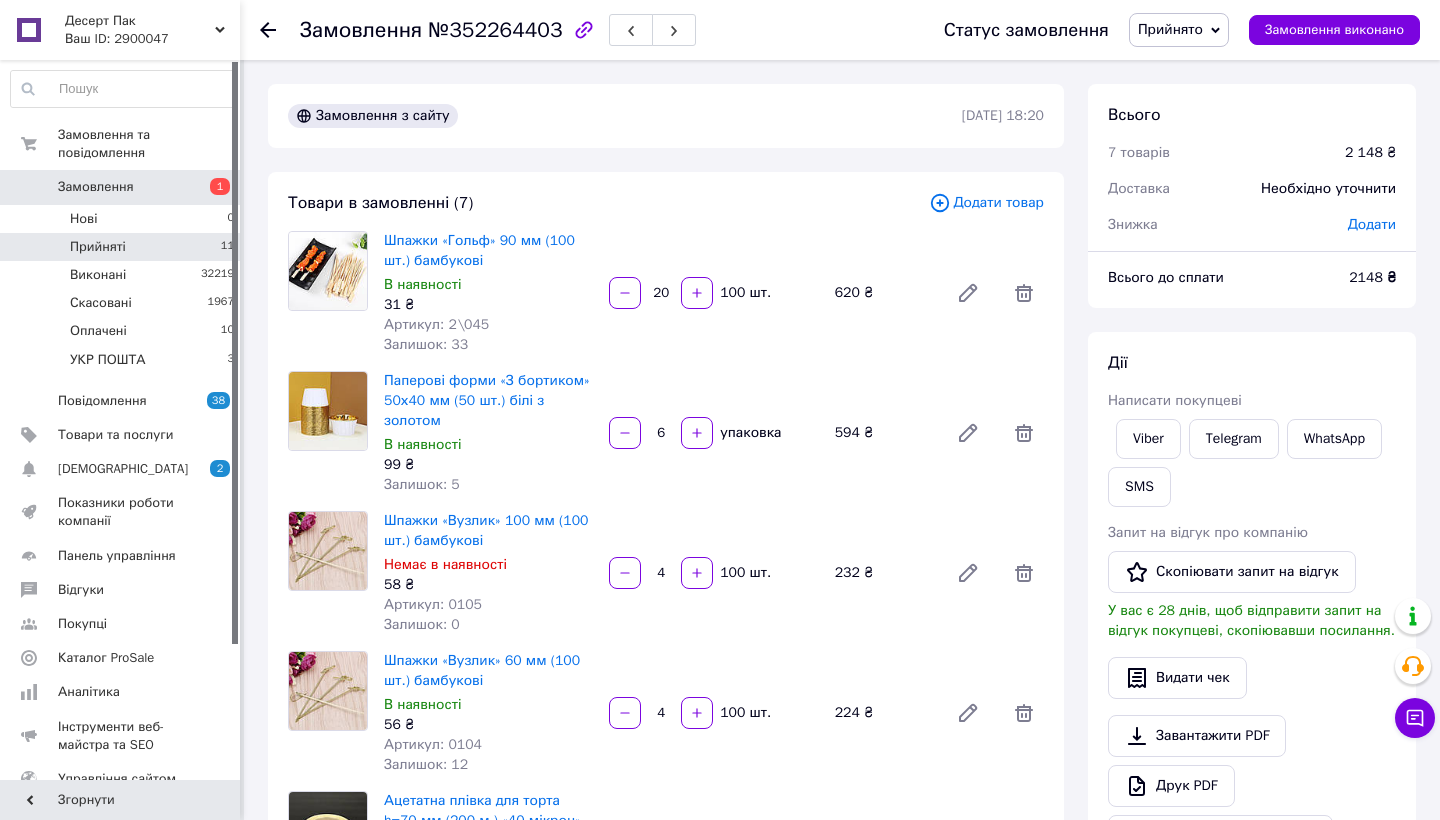 click on "Прийняті 11" at bounding box center (123, 247) 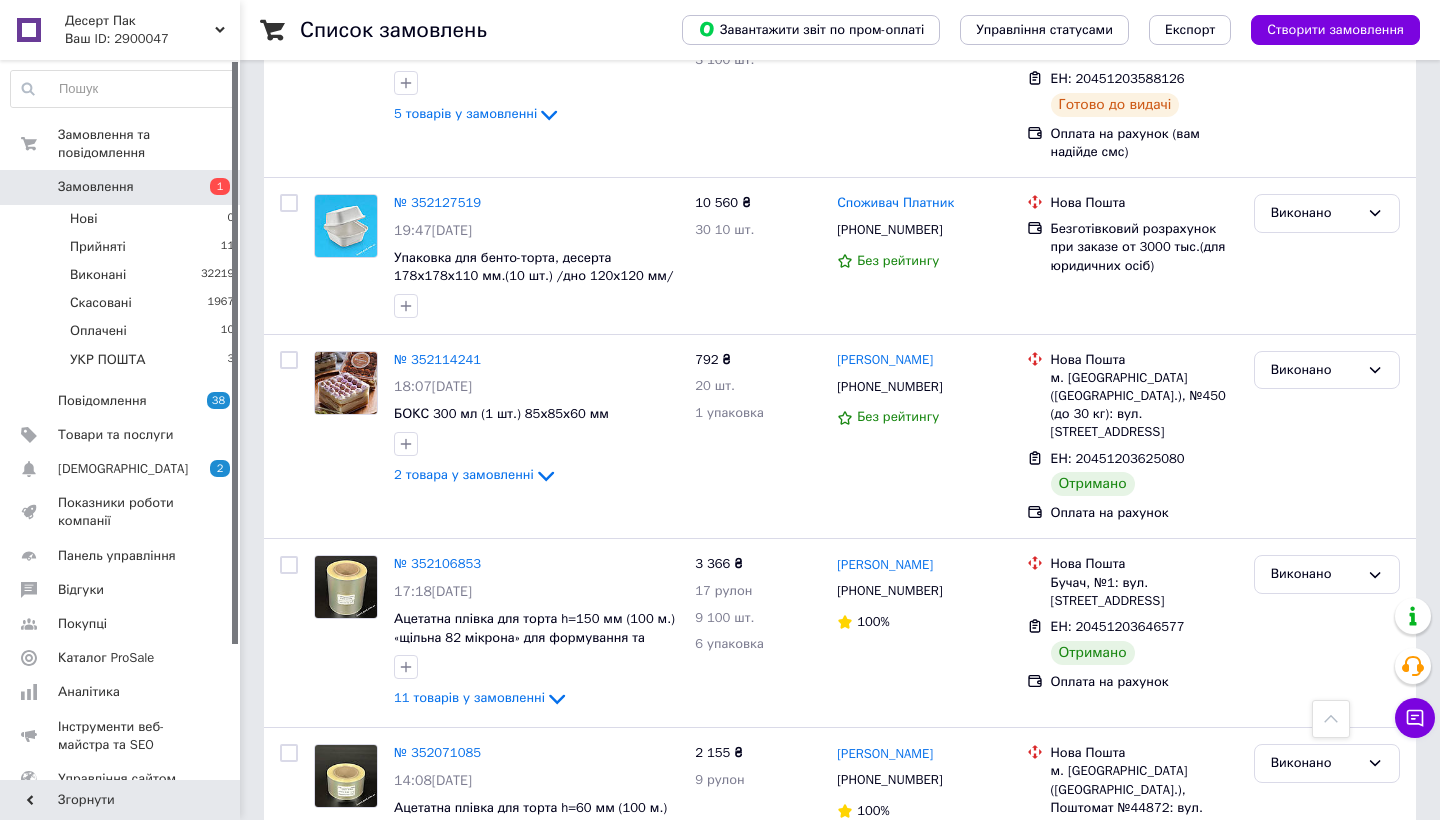 scroll, scrollTop: 5651, scrollLeft: 0, axis: vertical 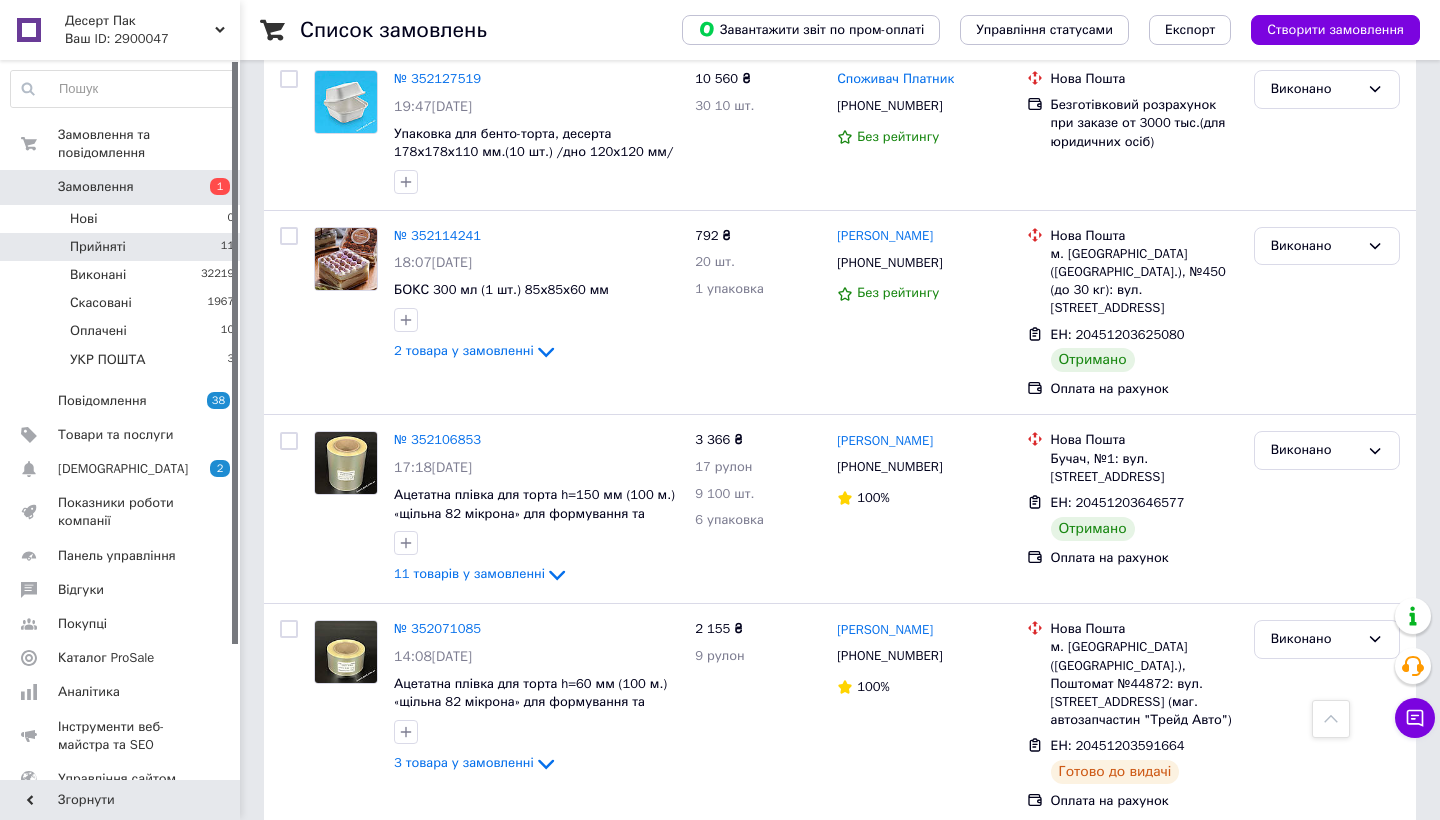 click on "Прийняті 11" at bounding box center [123, 247] 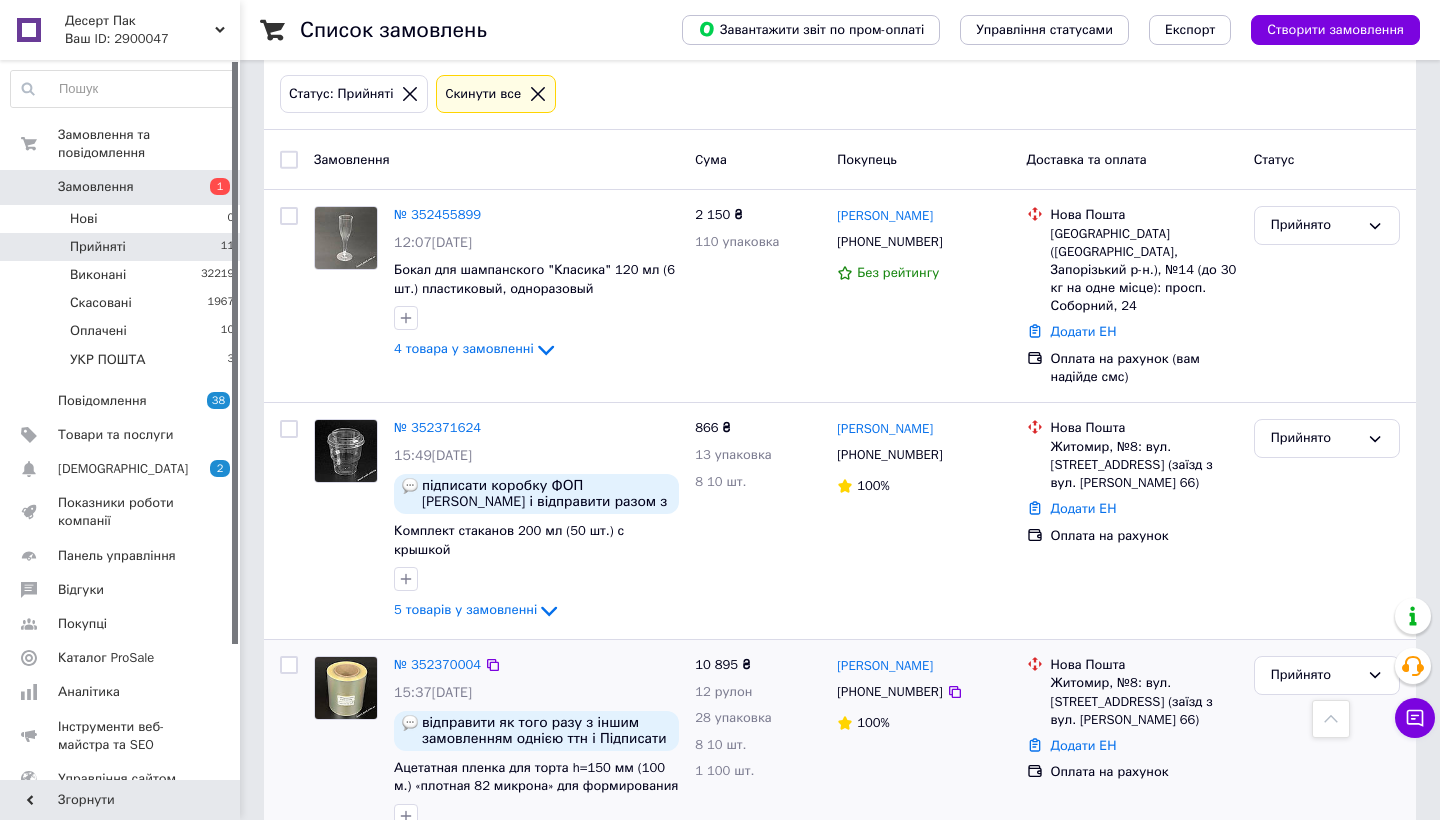 scroll, scrollTop: 73, scrollLeft: 0, axis: vertical 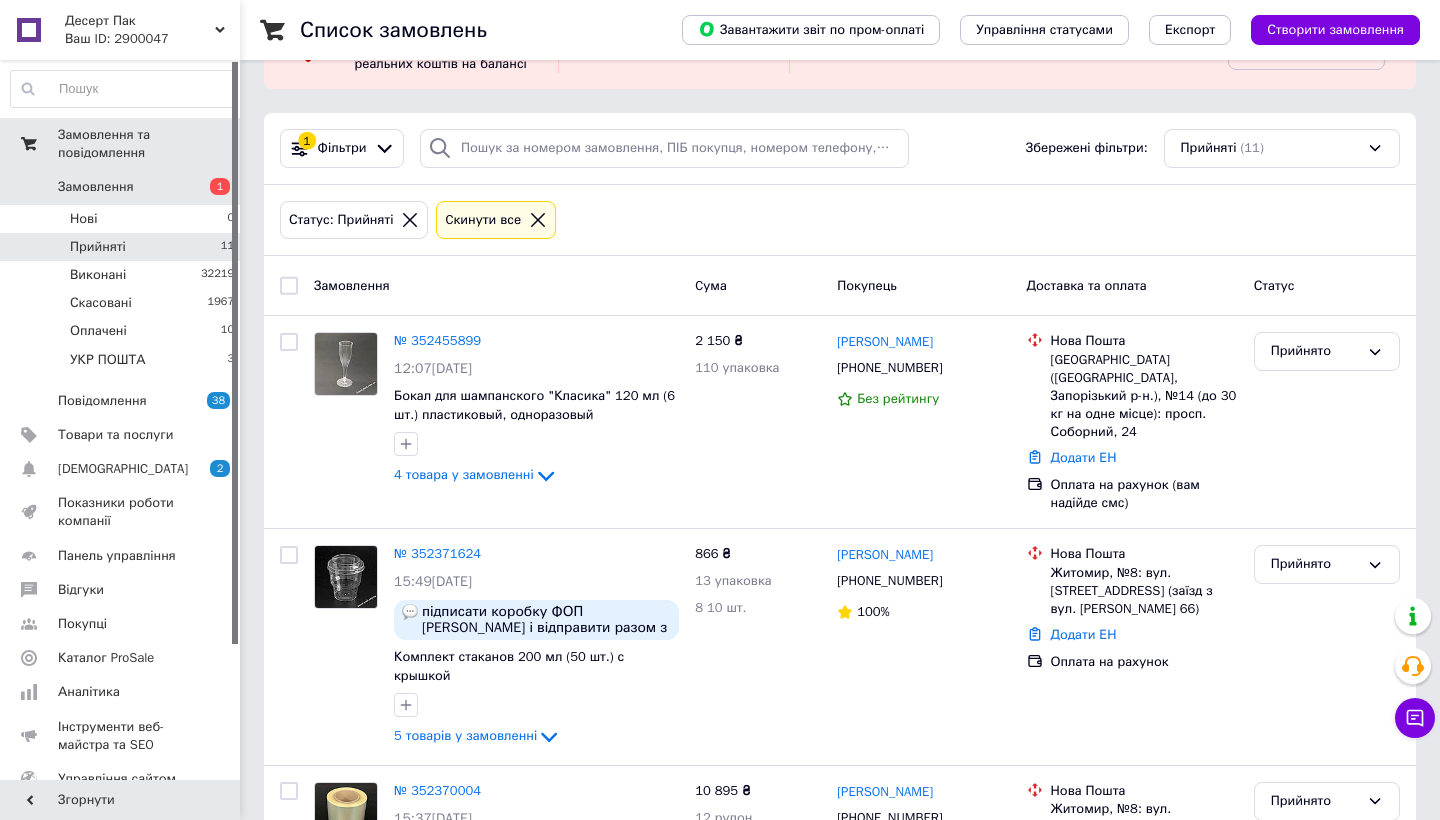 click on "Замовлення та повідомлення" at bounding box center (123, 144) 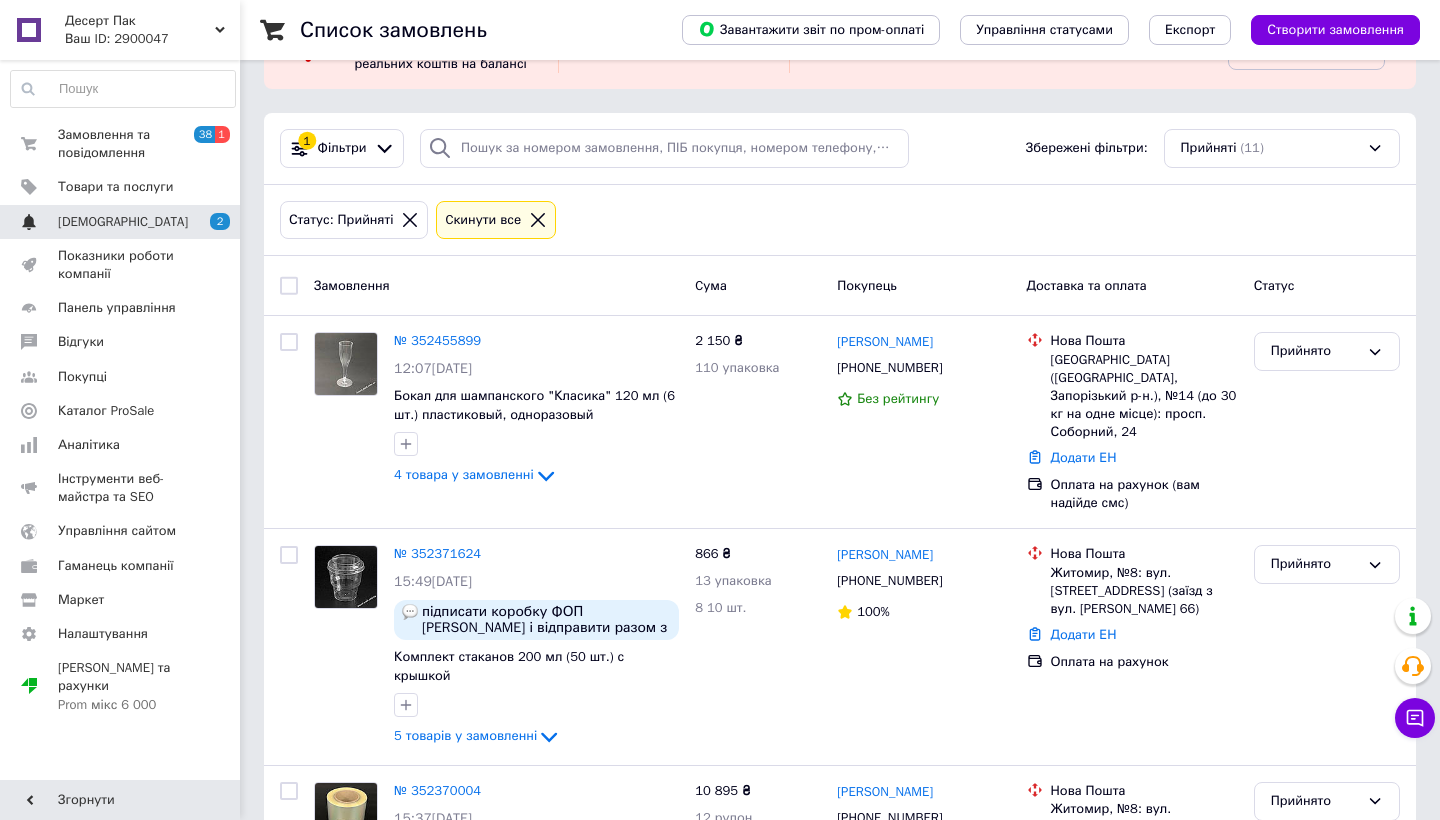 click on "[DEMOGRAPHIC_DATA] 2 0" at bounding box center (123, 222) 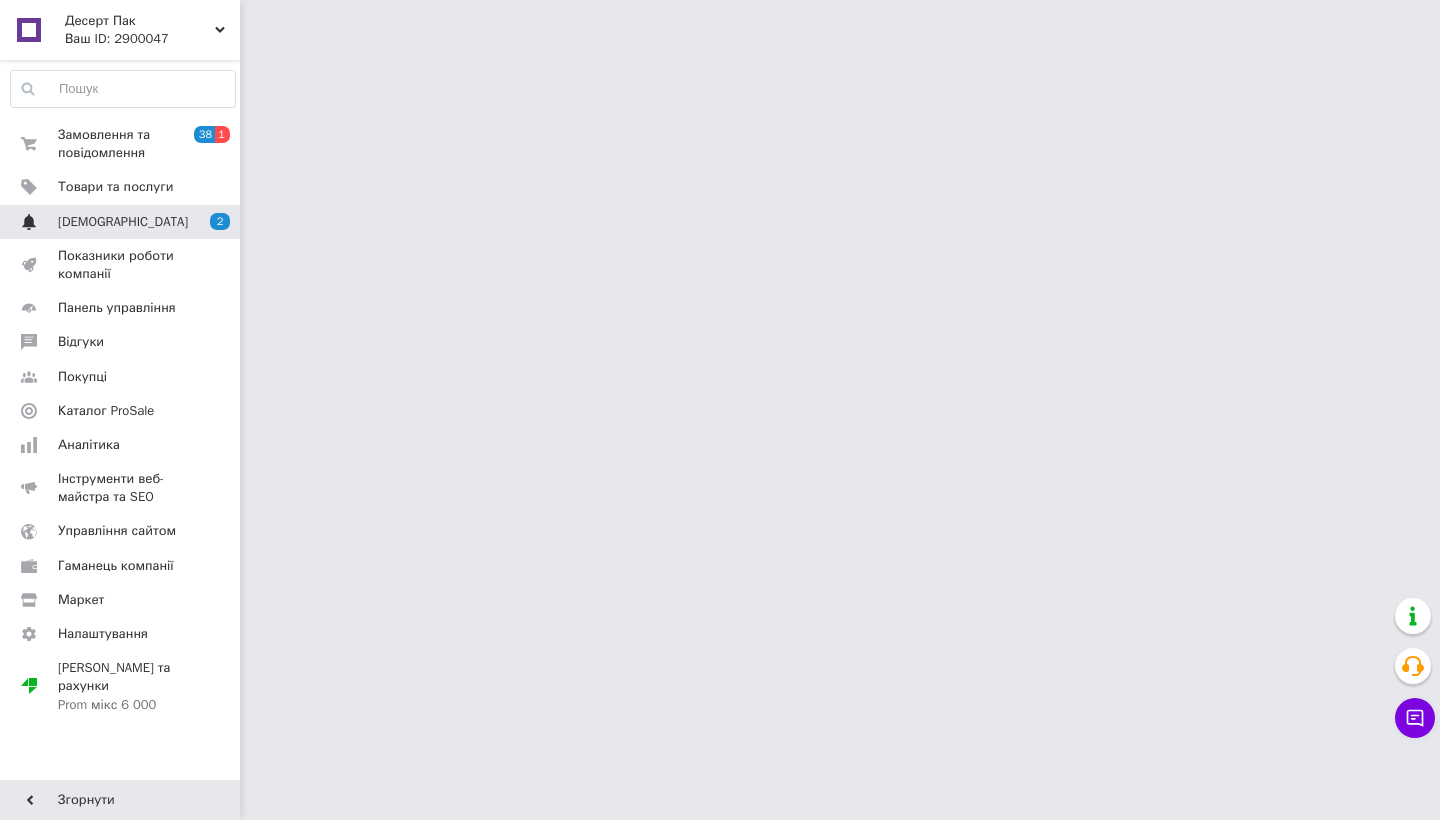 scroll, scrollTop: 0, scrollLeft: 0, axis: both 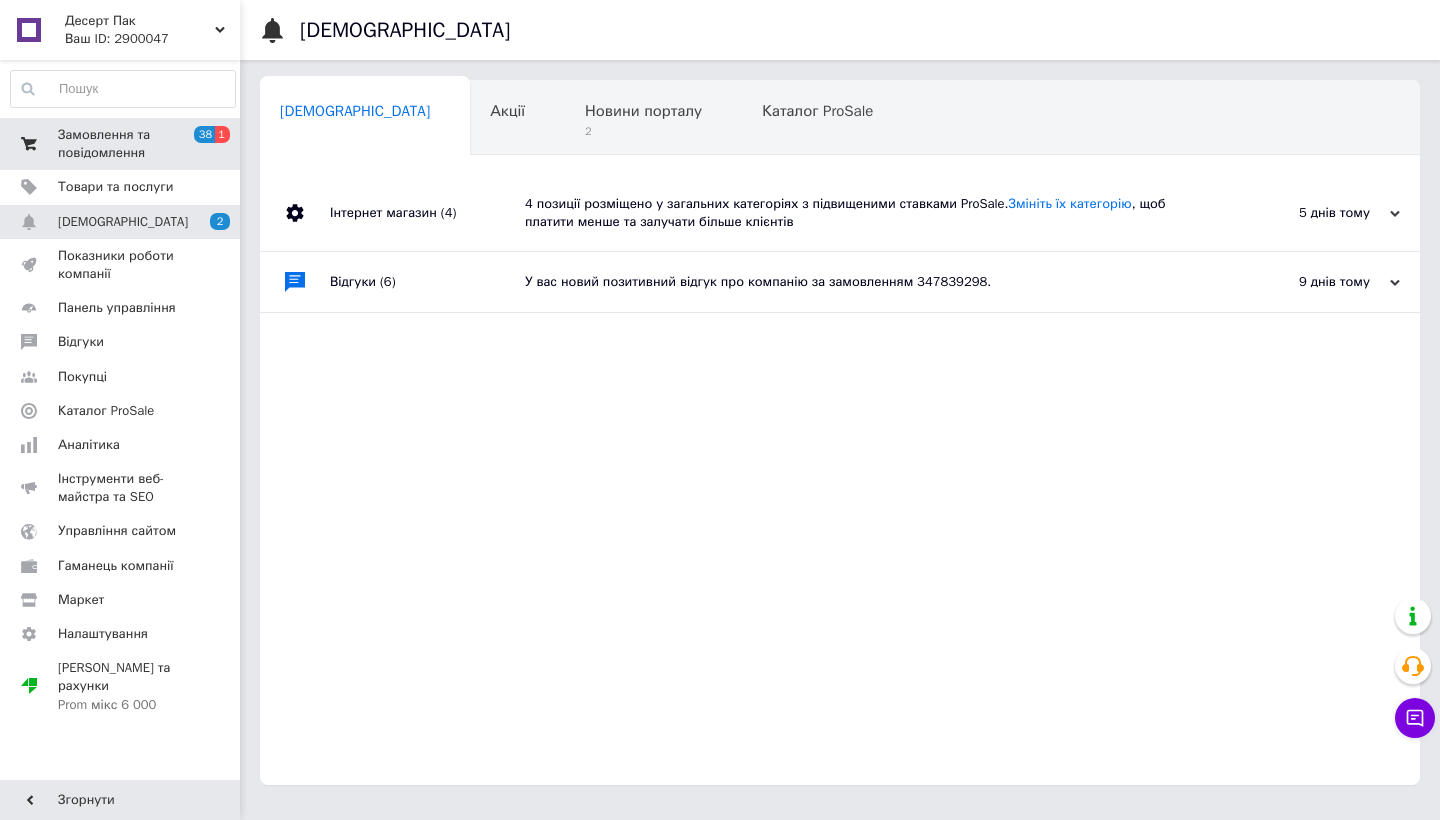 click on "Замовлення та повідомлення" at bounding box center [121, 144] 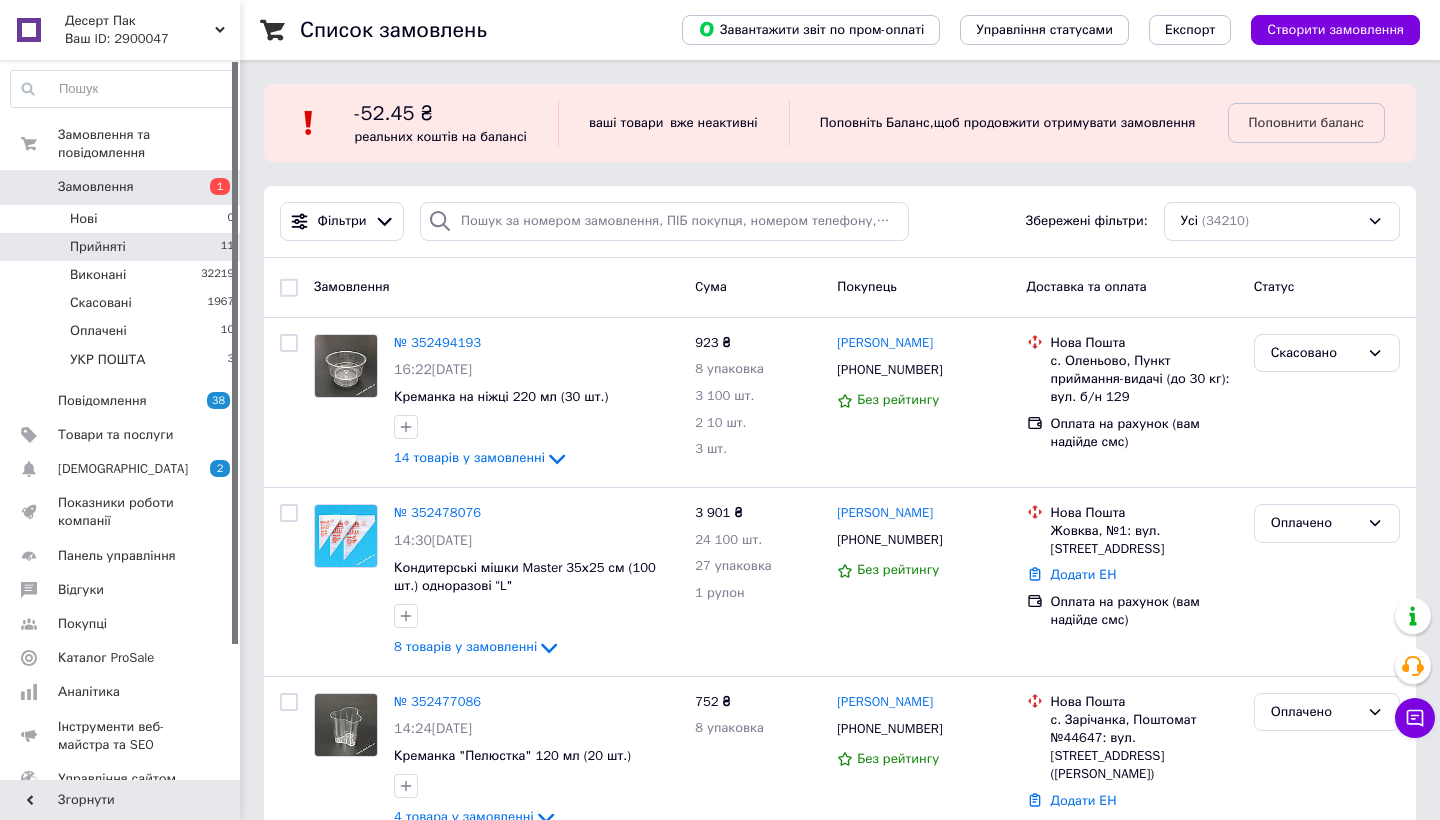 click on "Прийняті 11" at bounding box center (123, 247) 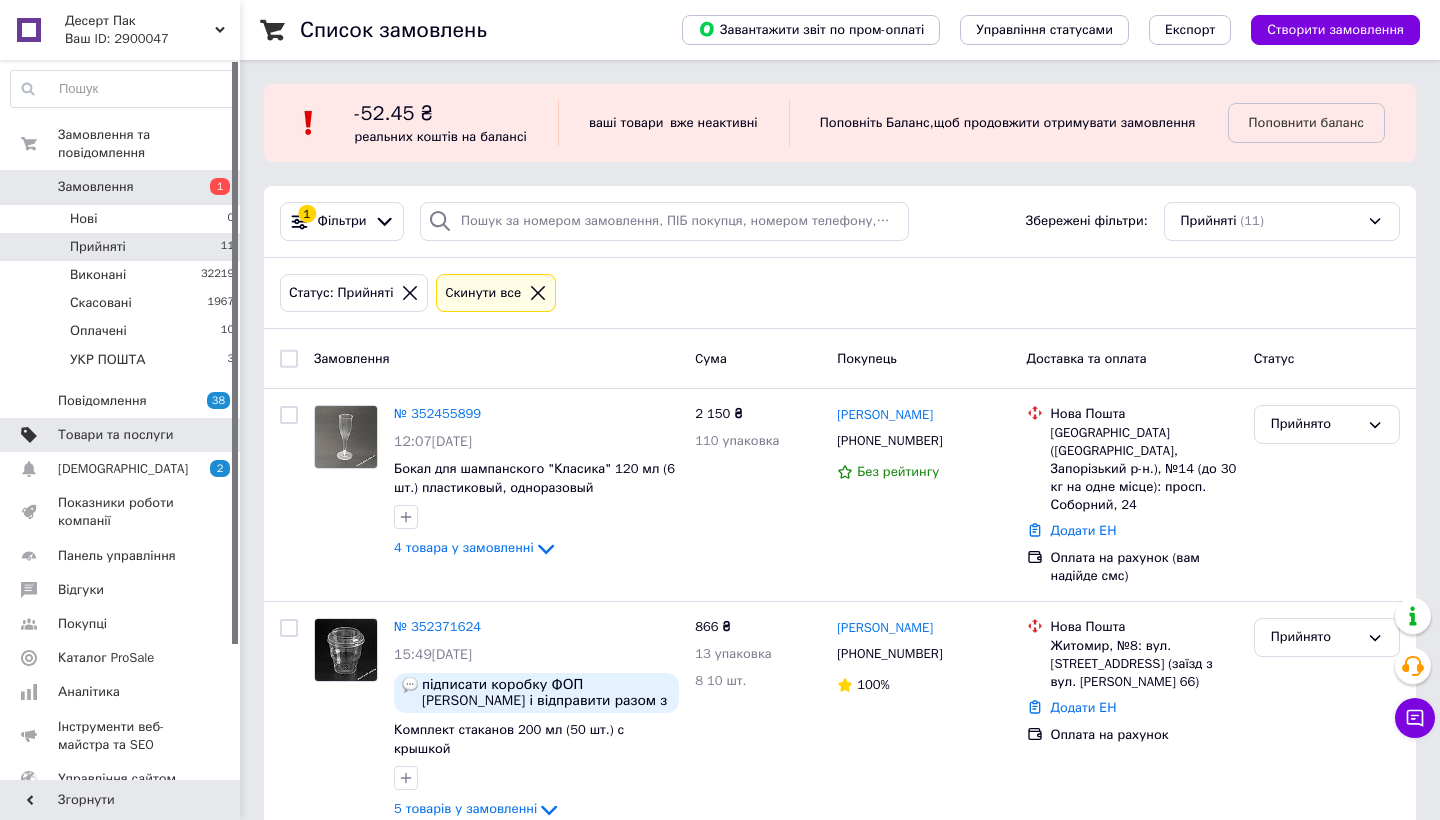 click on "Товари та послуги" at bounding box center (115, 435) 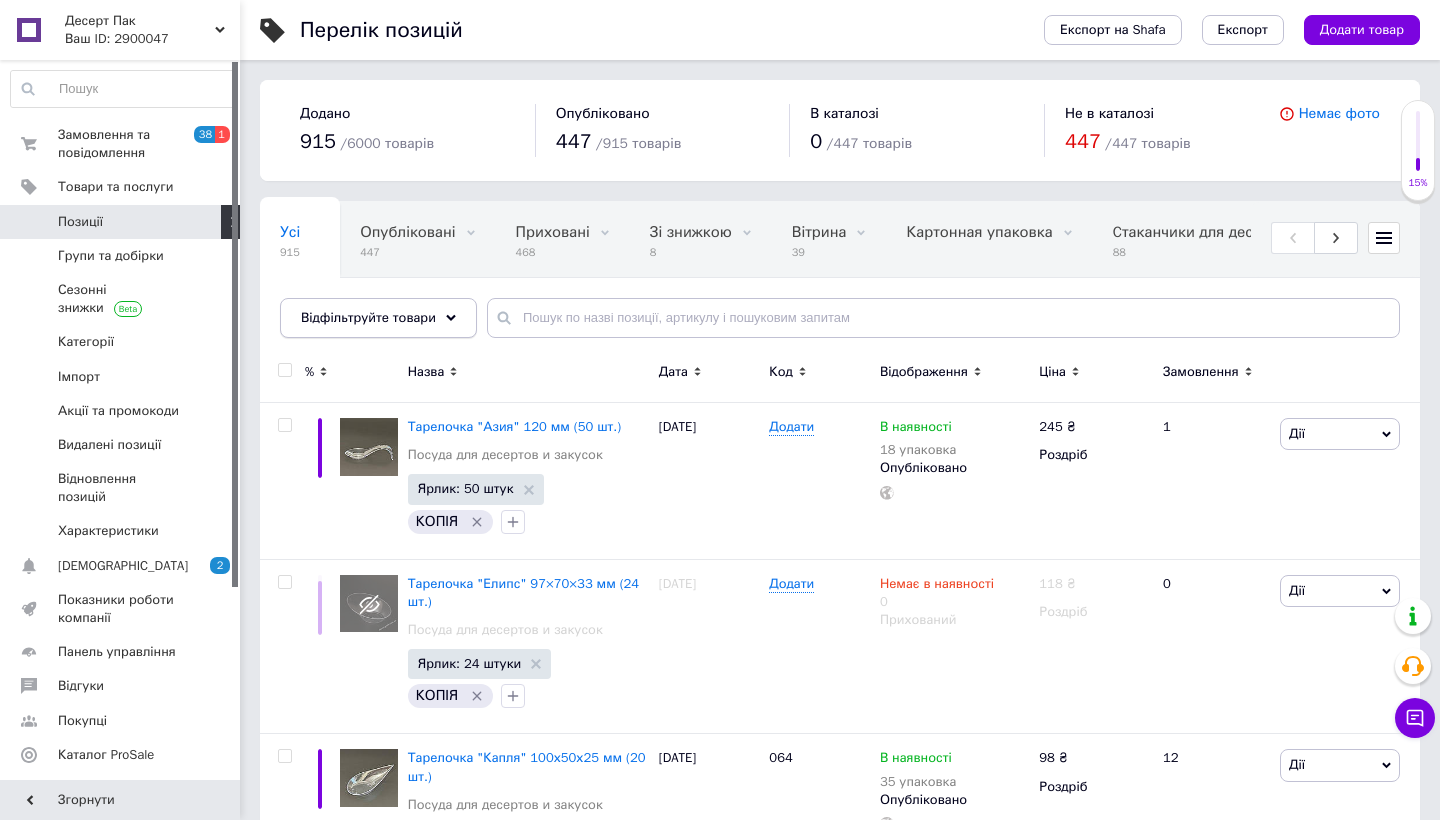 click on "Відфільтруйте товари" at bounding box center (368, 317) 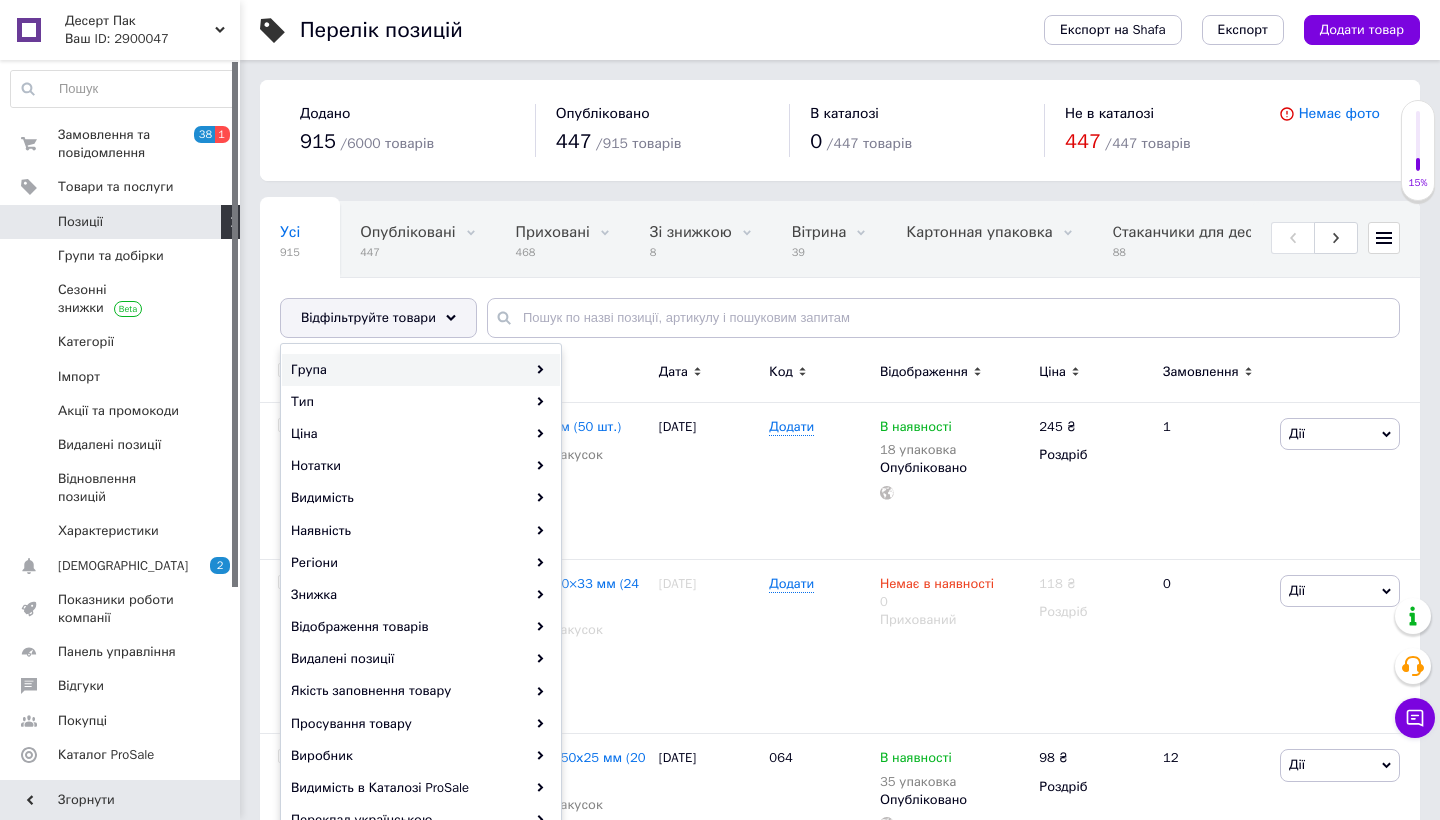 click on "Група" at bounding box center [421, 370] 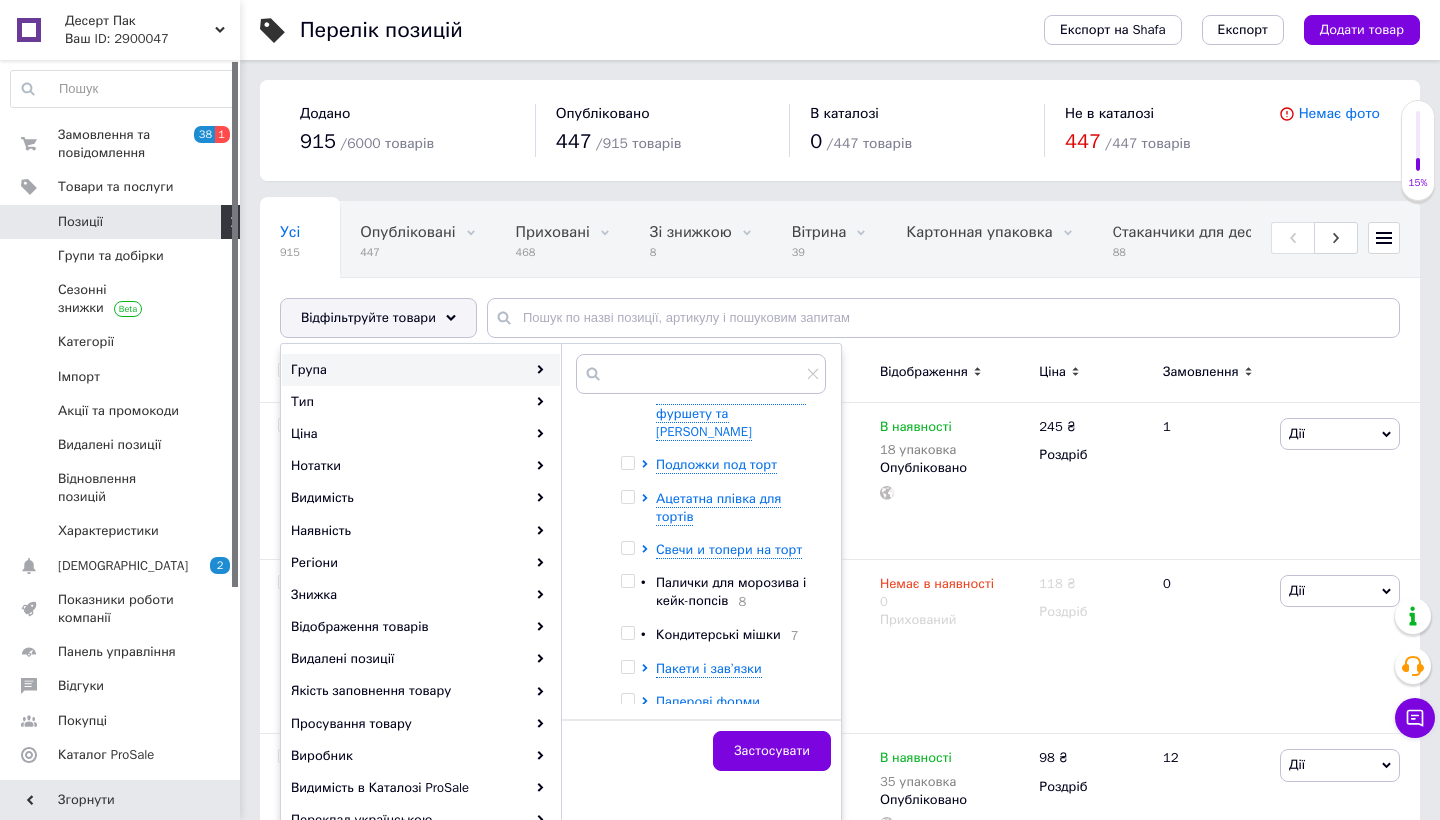 scroll, scrollTop: 59, scrollLeft: 0, axis: vertical 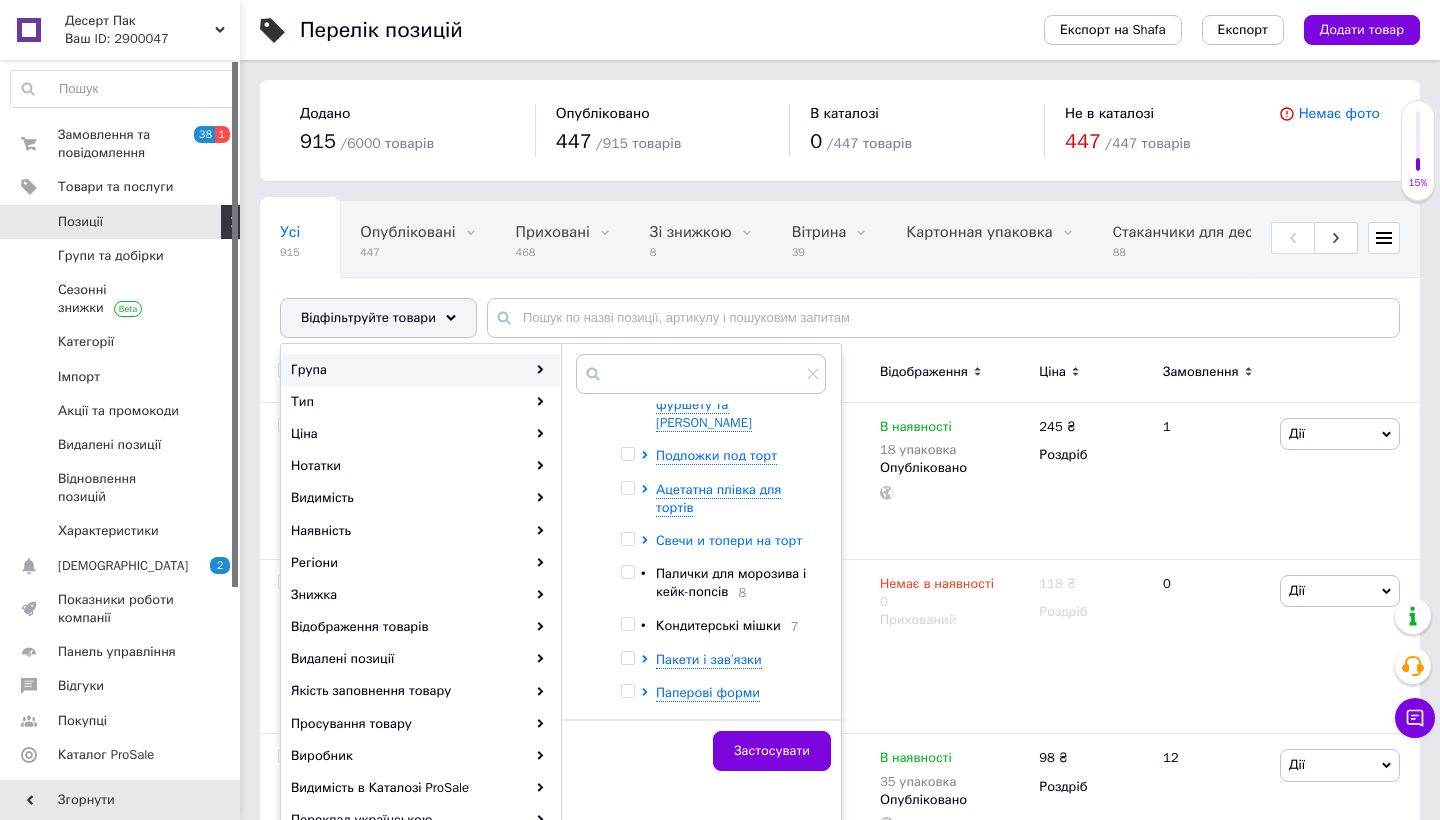 click on "Свечи и топери на торт" at bounding box center [729, 540] 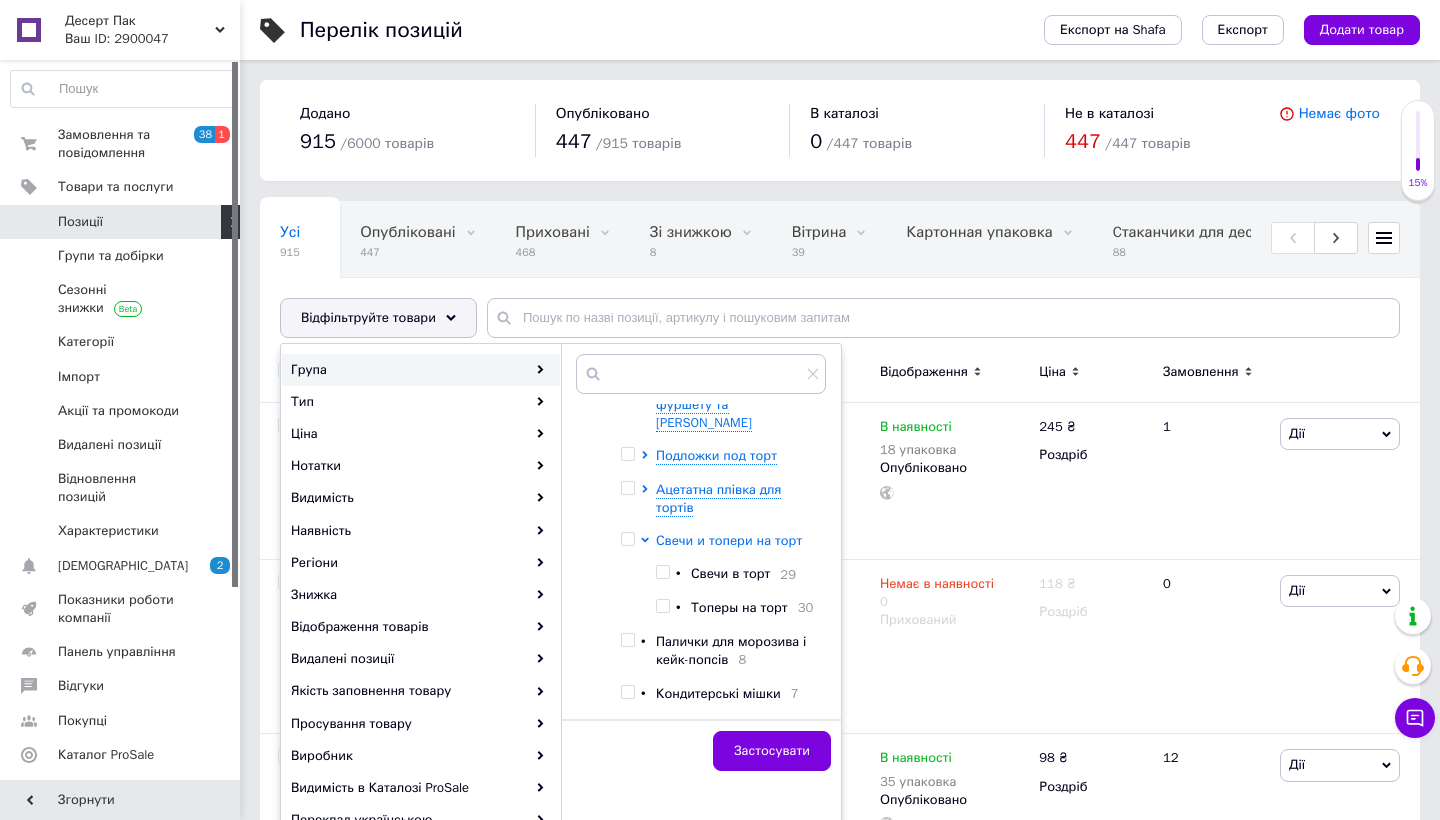 scroll, scrollTop: 88, scrollLeft: 0, axis: vertical 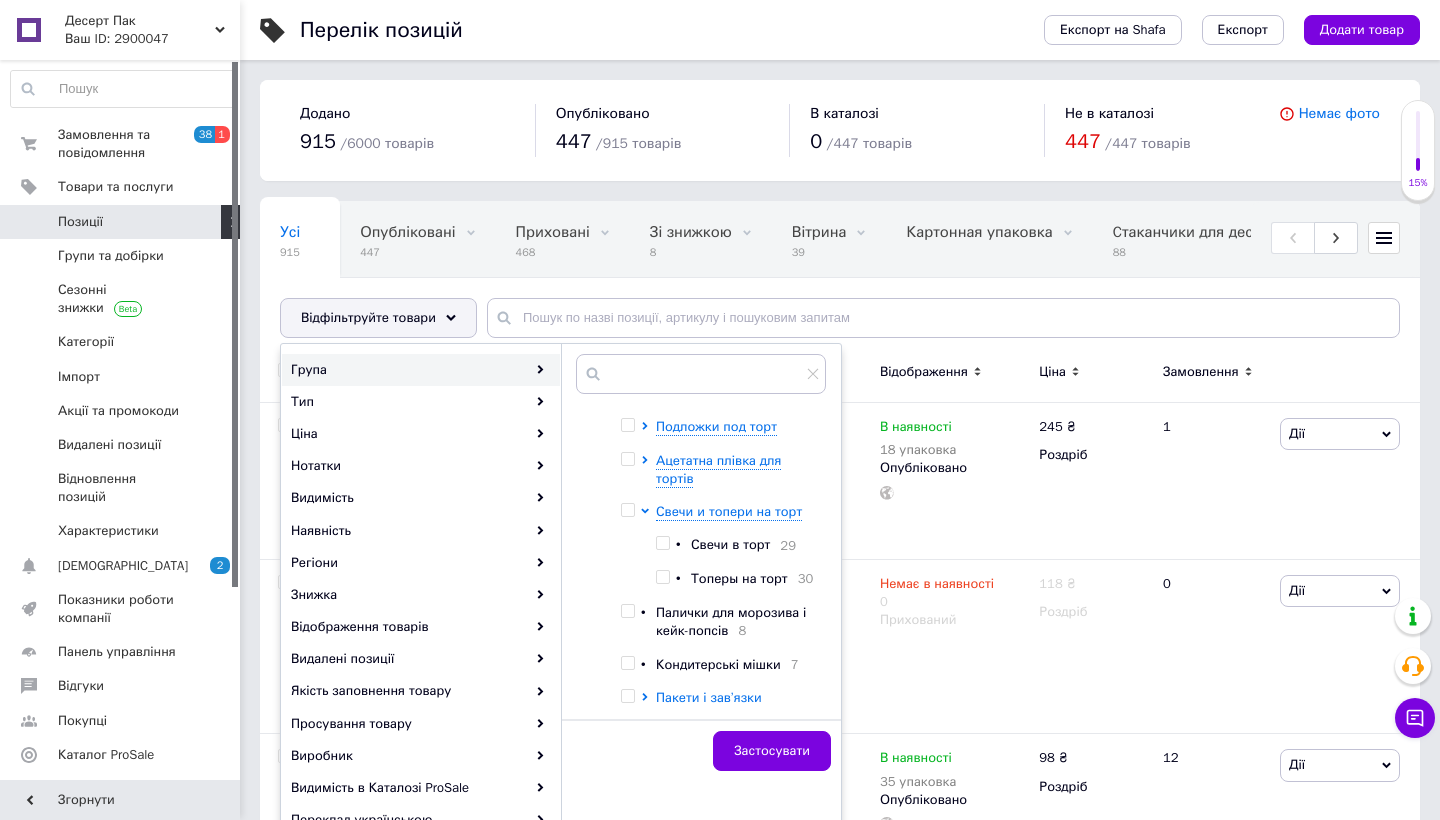click at bounding box center [663, 543] 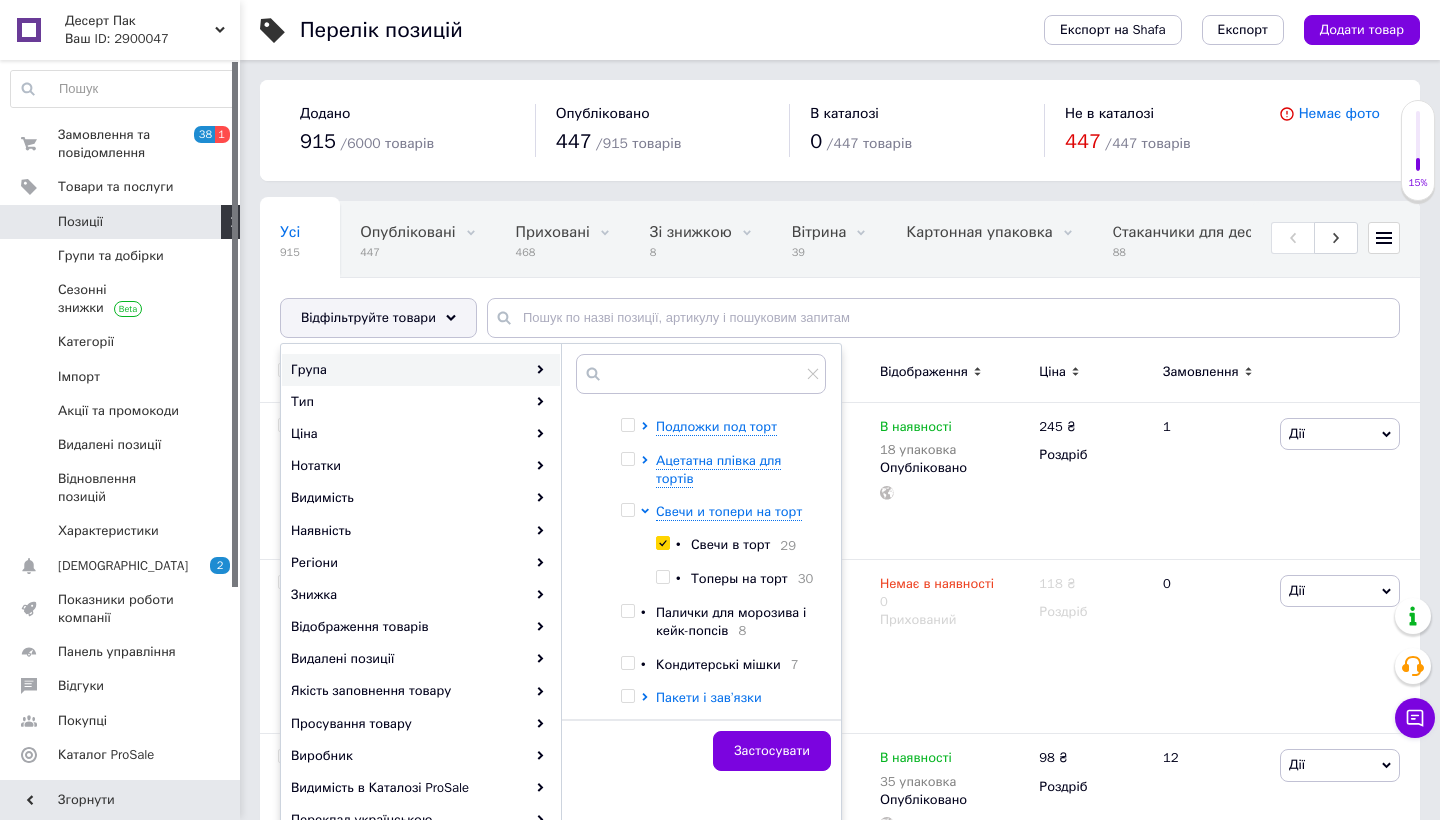 checkbox on "true" 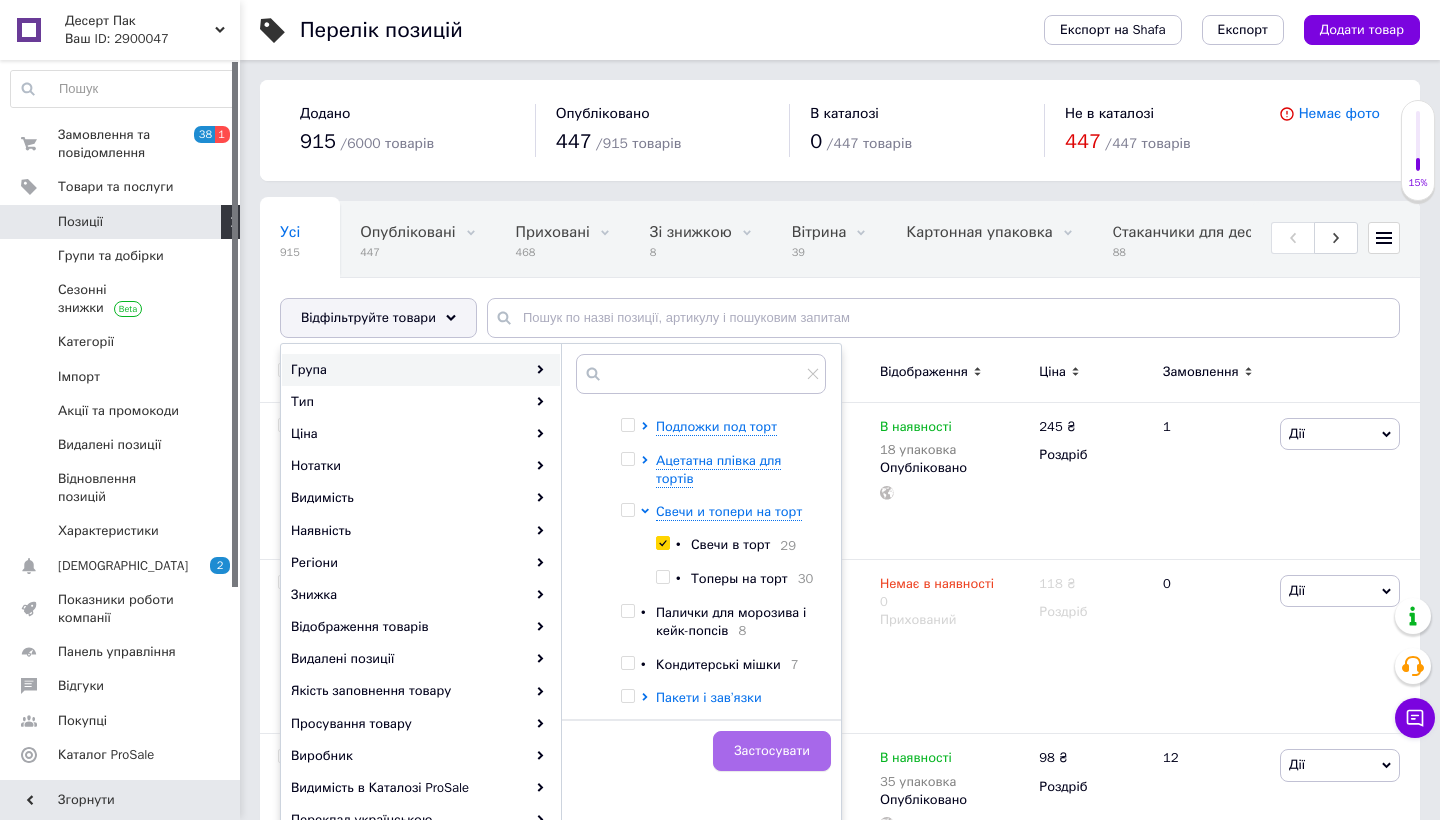 click on "Застосувати" at bounding box center [772, 751] 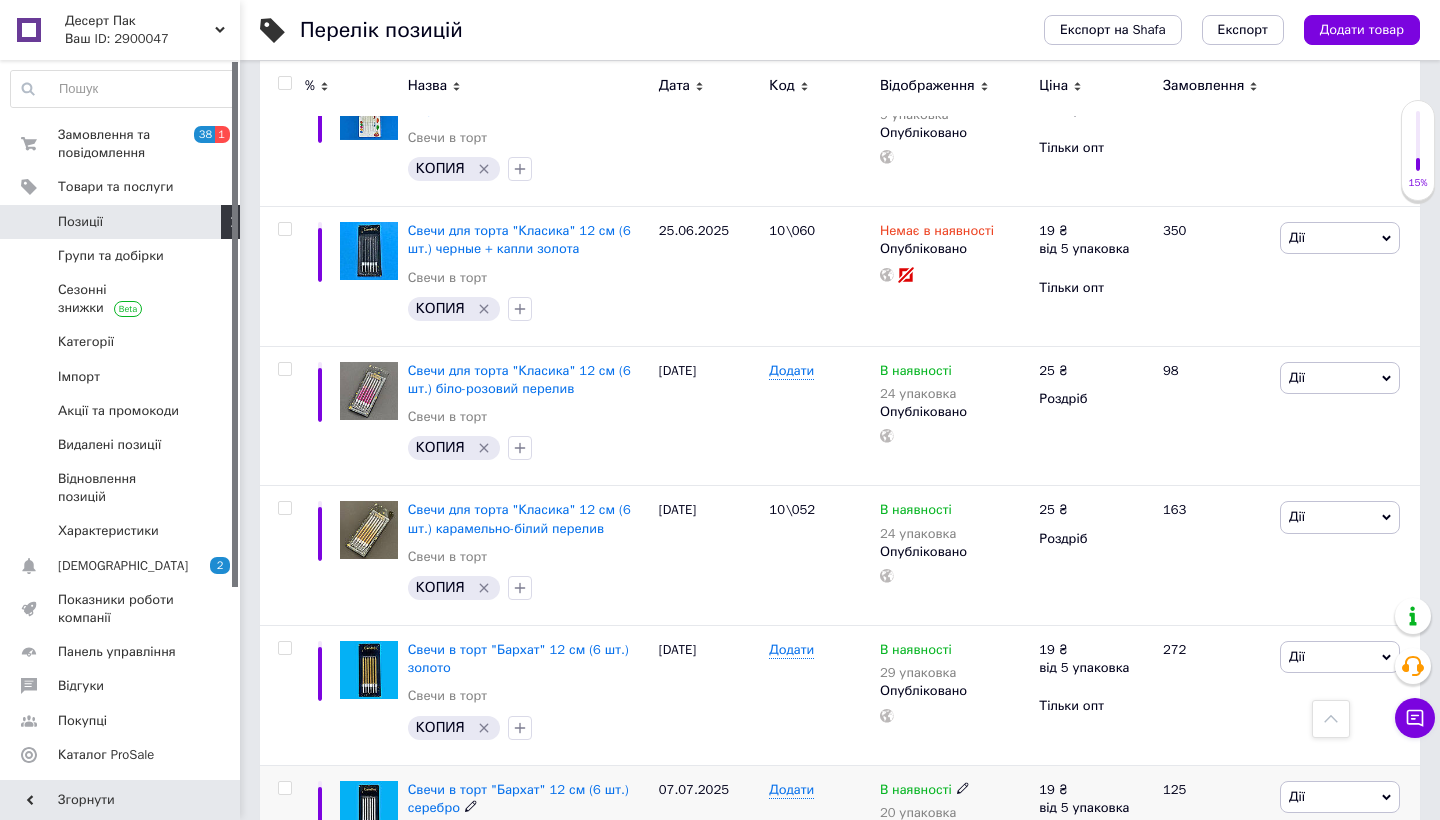 scroll, scrollTop: 3911, scrollLeft: 0, axis: vertical 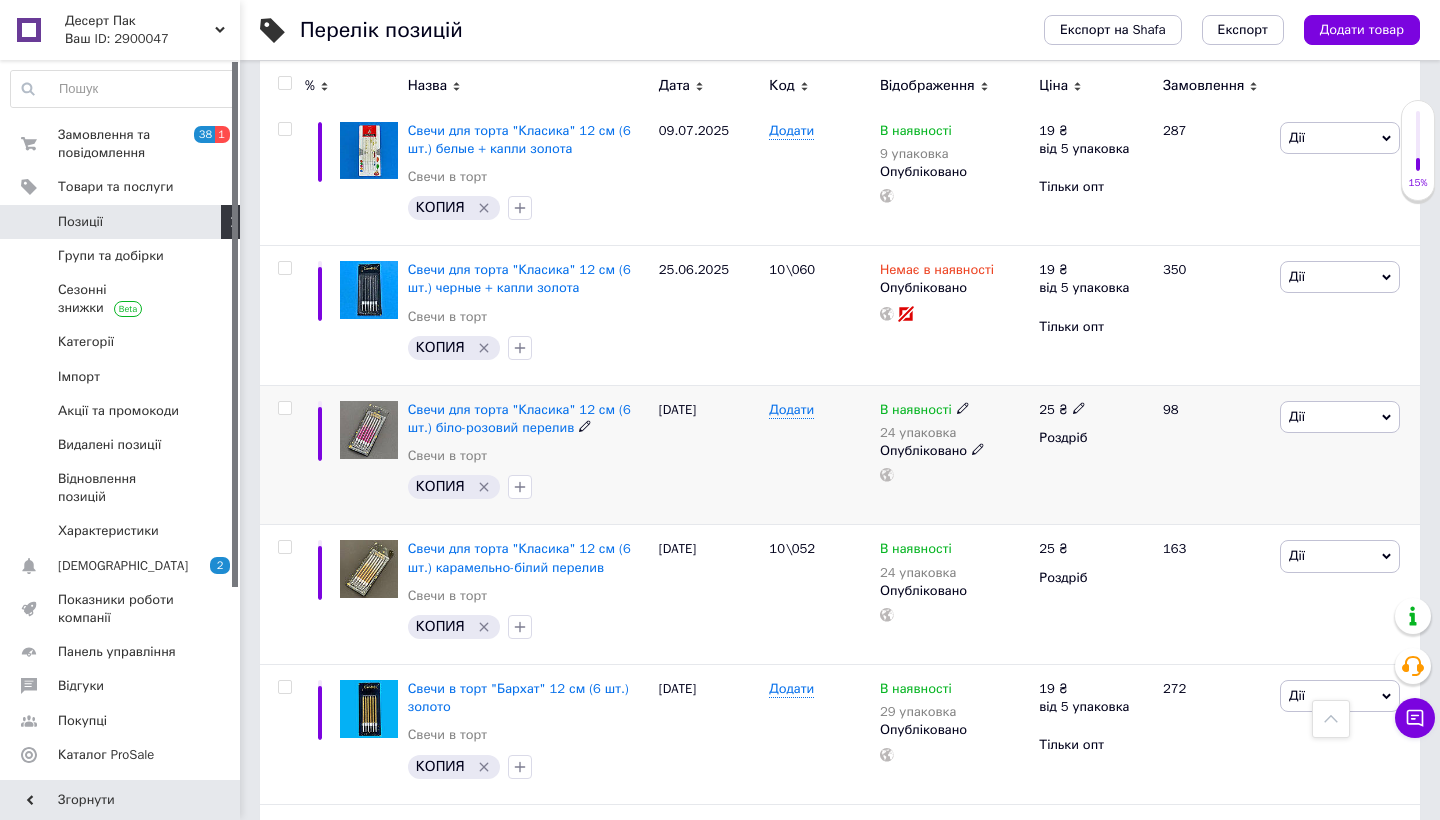 click 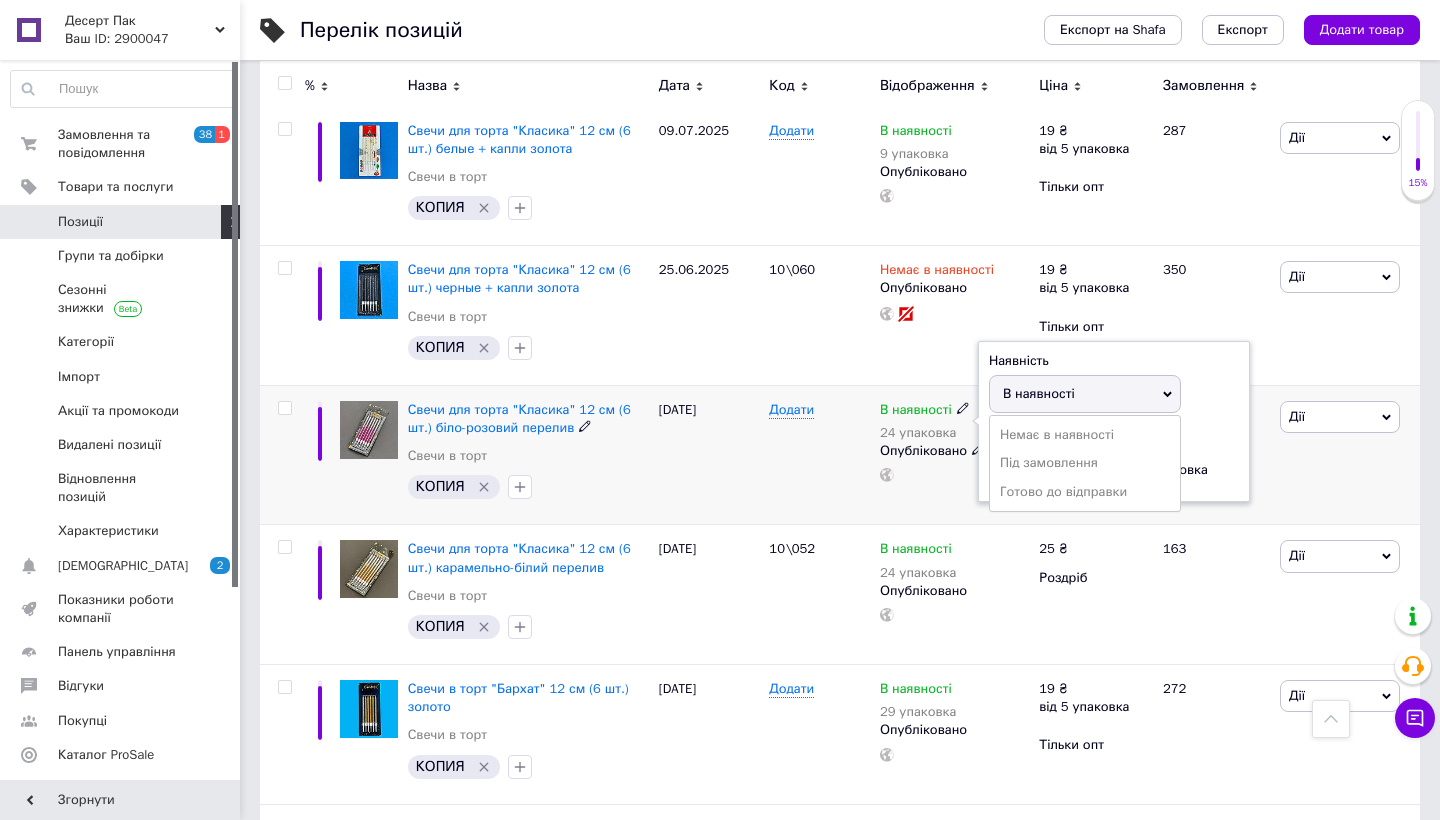 click on "В наявності" at bounding box center (1039, 393) 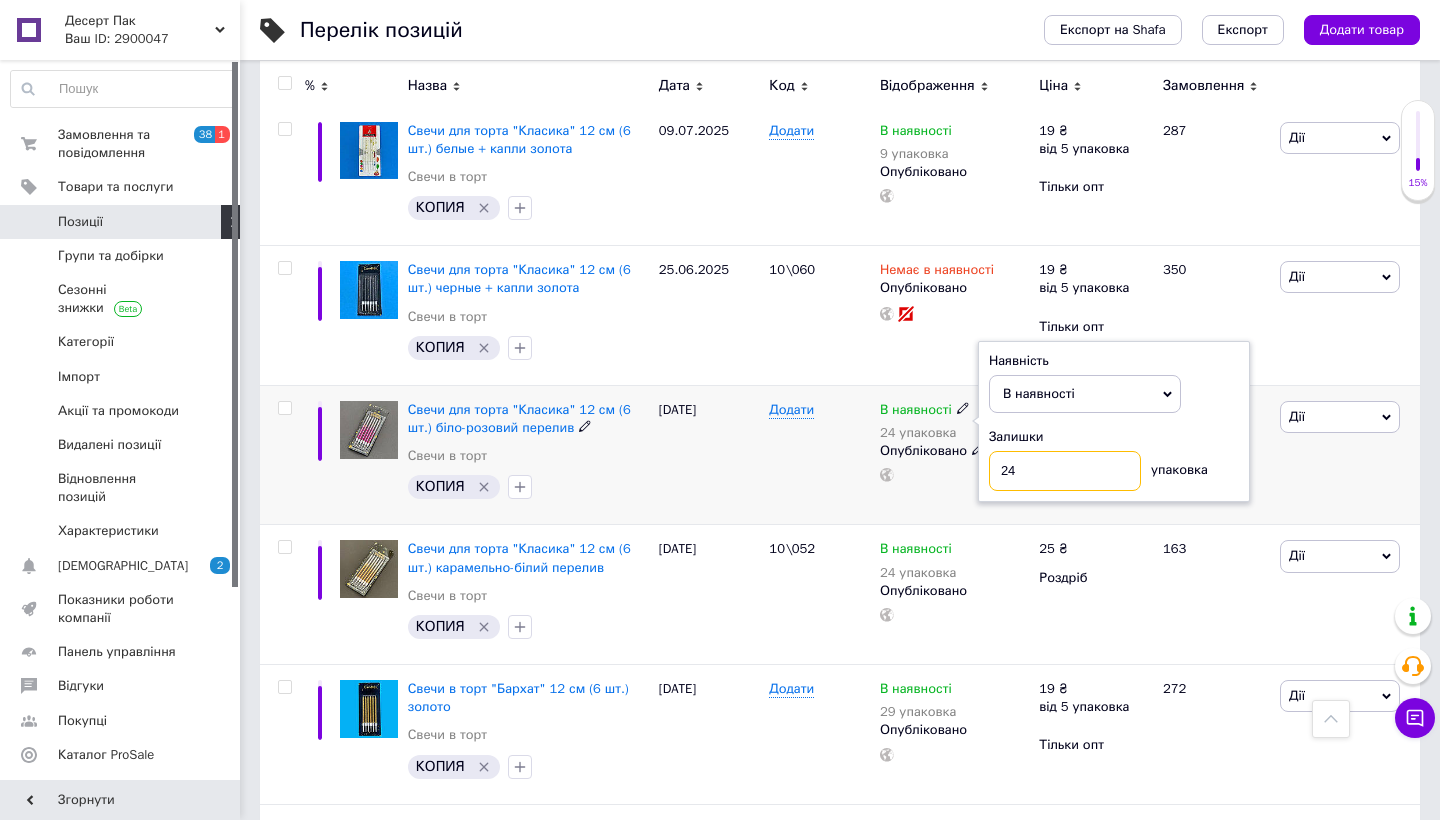 drag, startPoint x: 1029, startPoint y: 450, endPoint x: 995, endPoint y: 449, distance: 34.0147 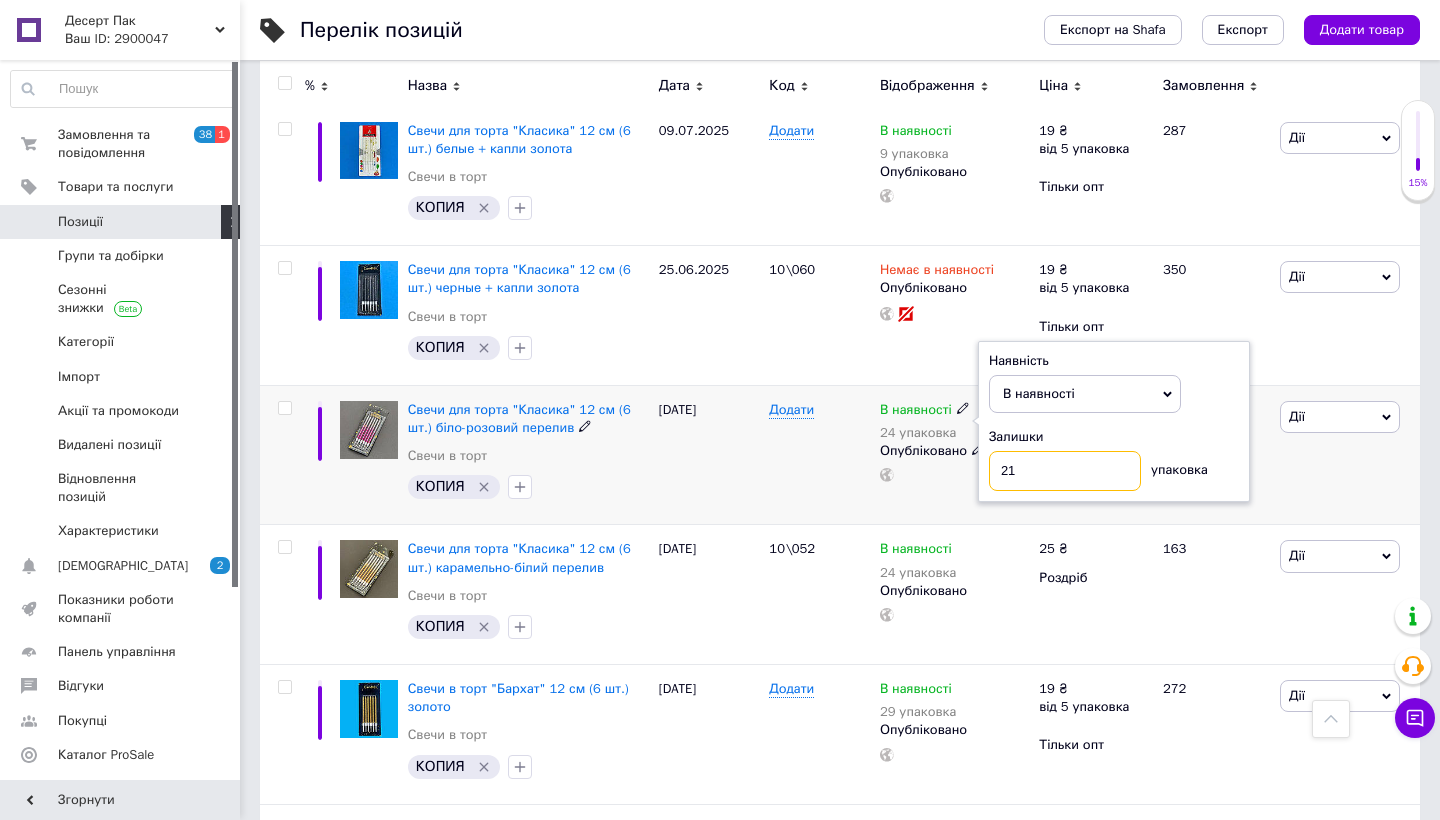 type on "2" 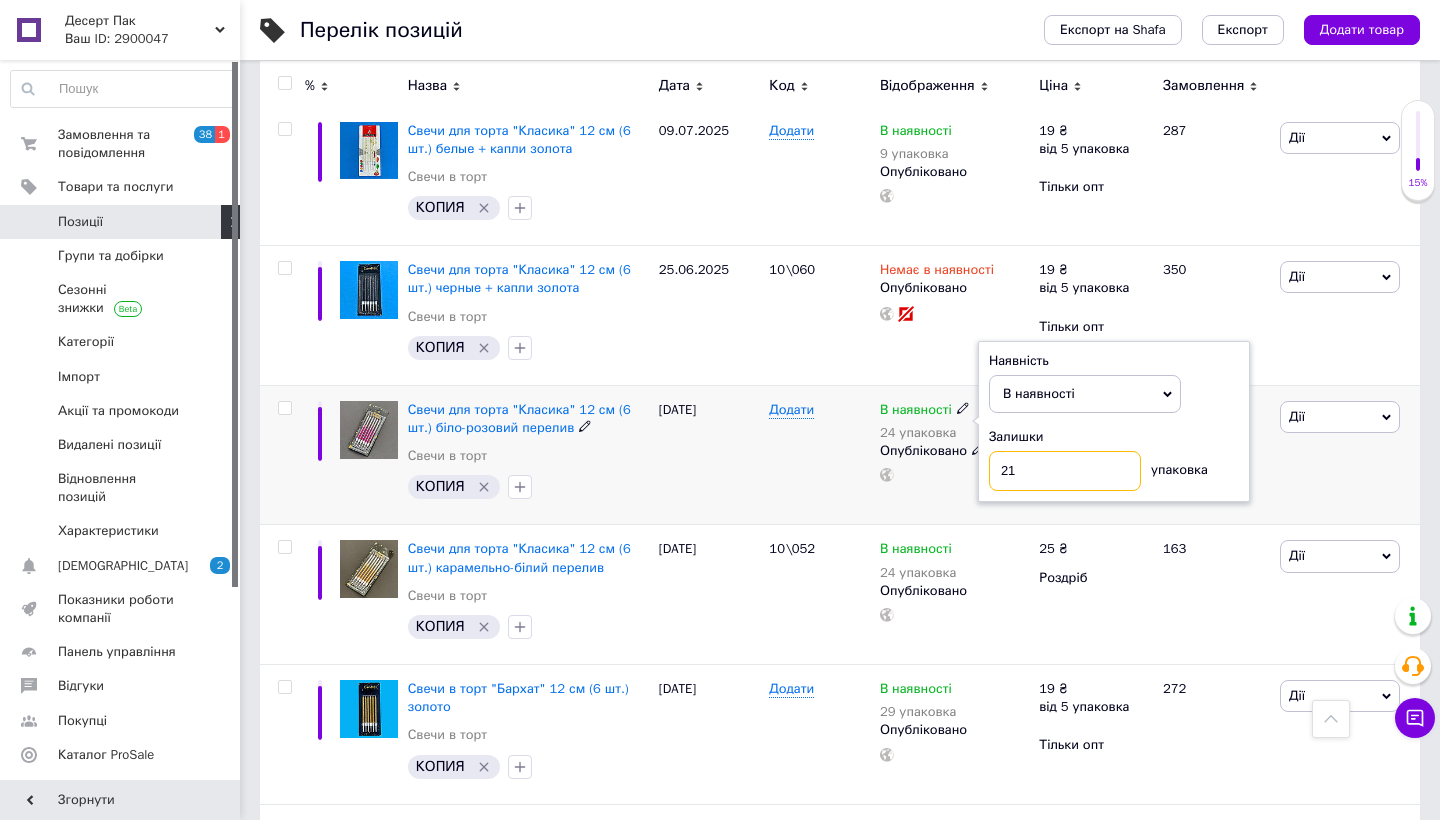 type on "21" 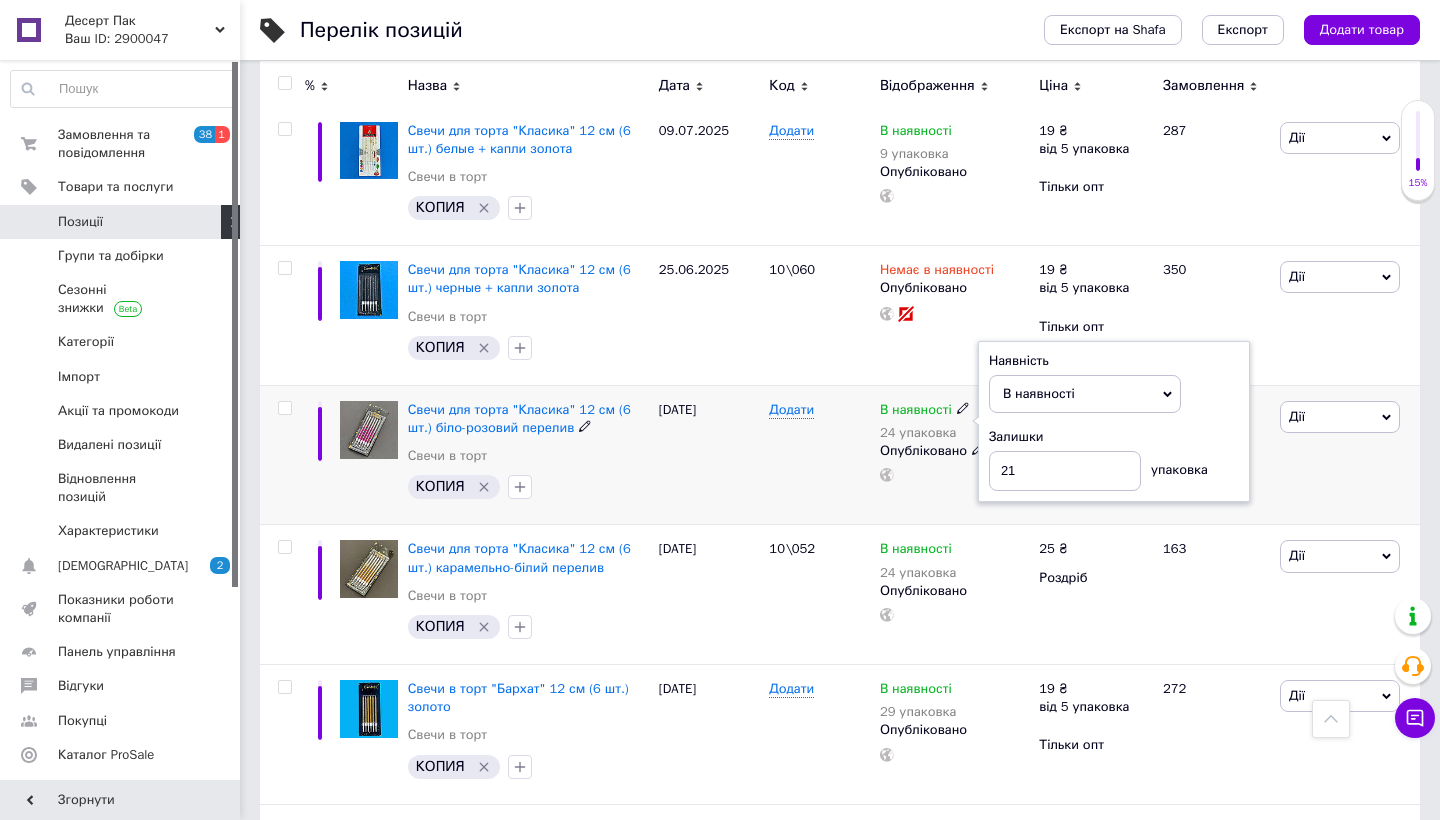 click on "Додати" at bounding box center [819, 455] 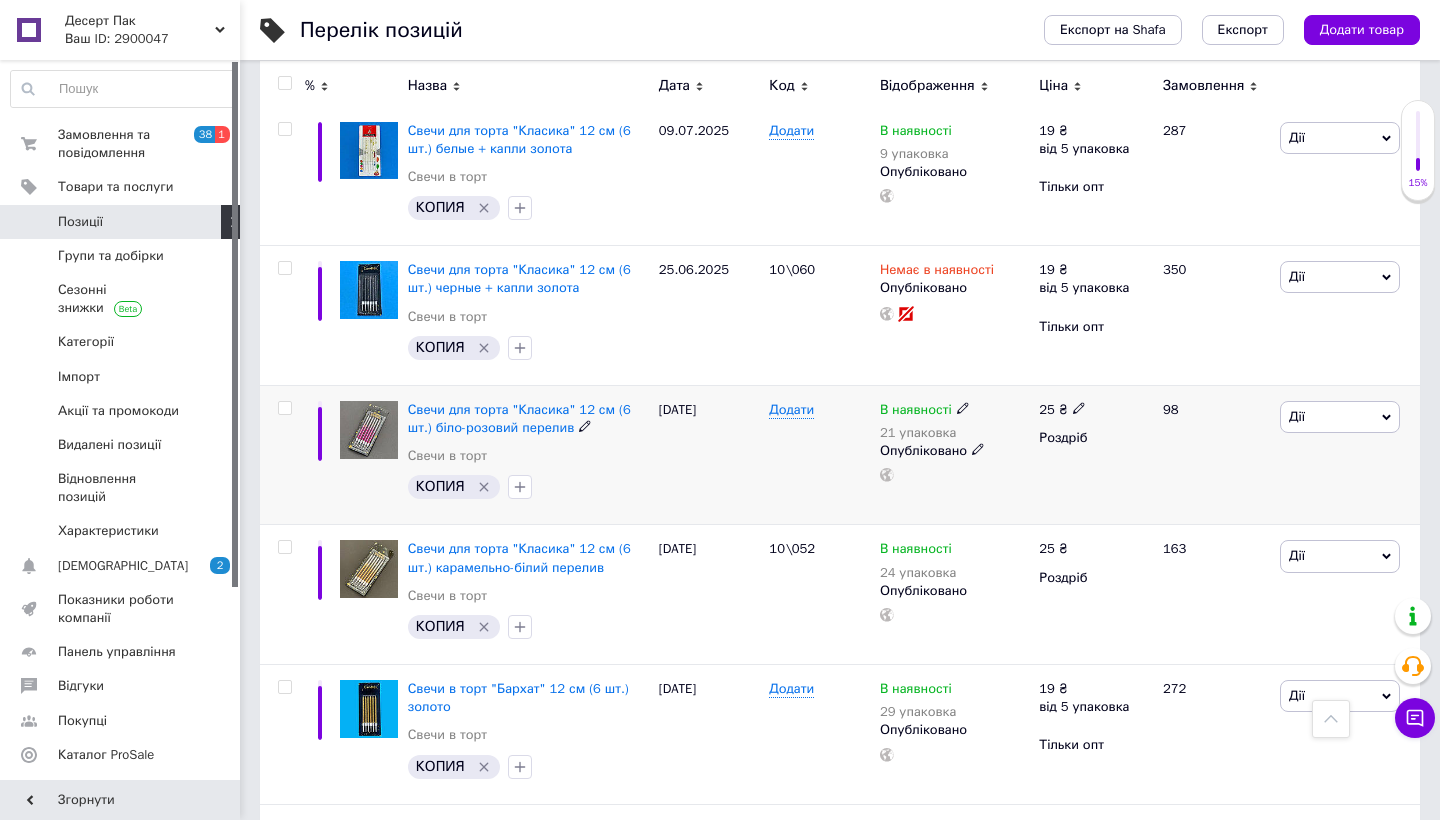 click 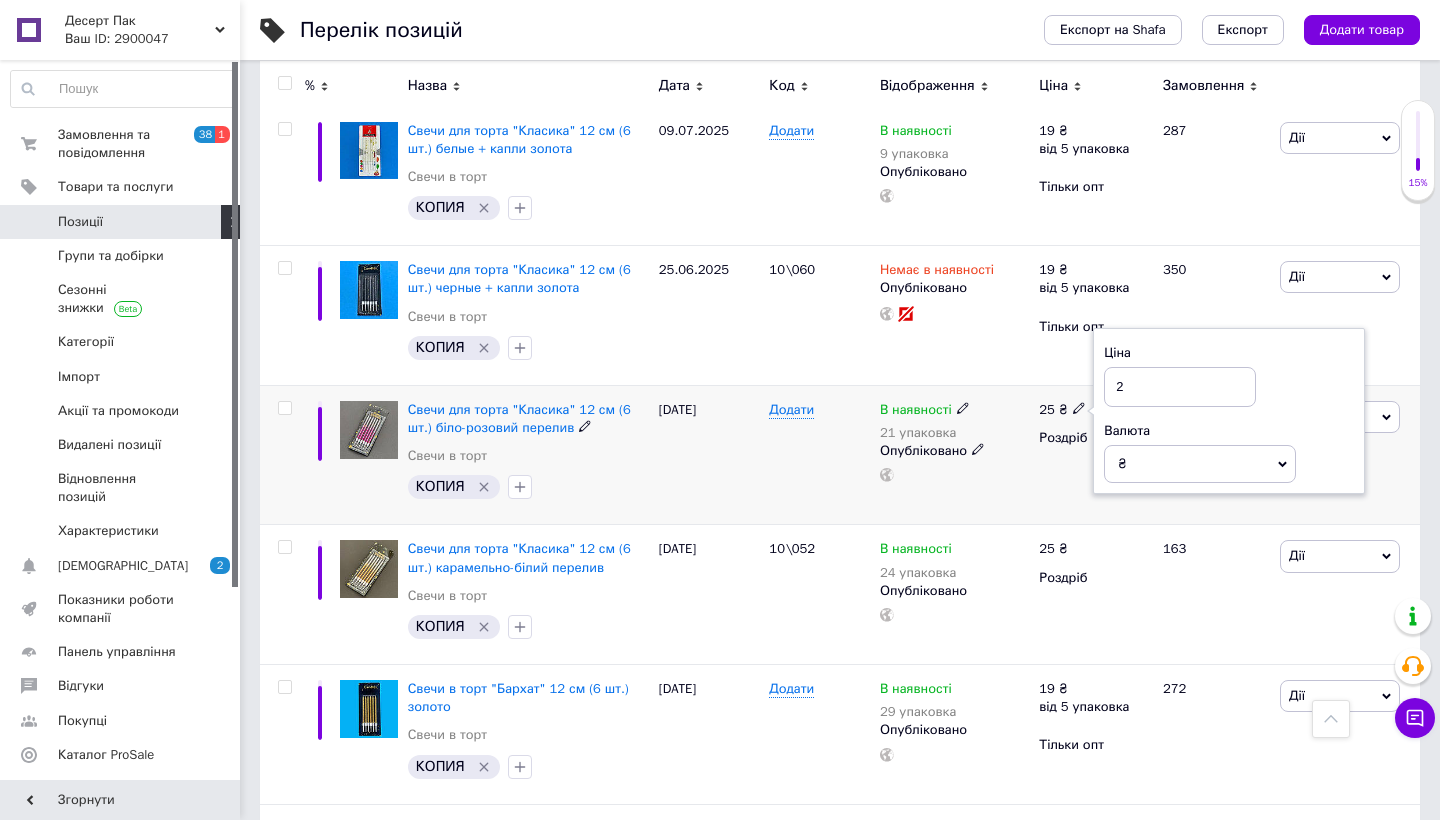 type on "2" 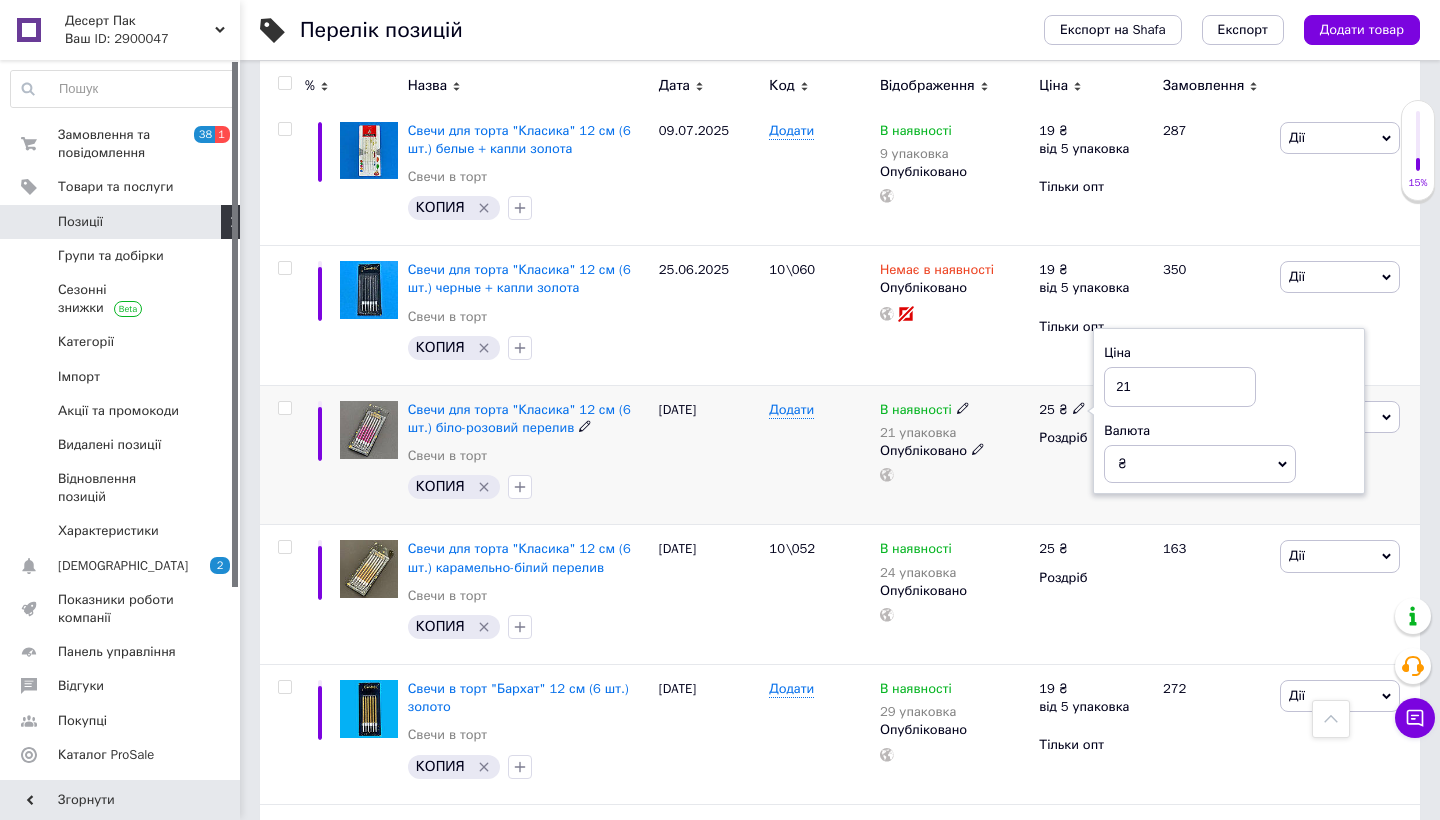 type on "21" 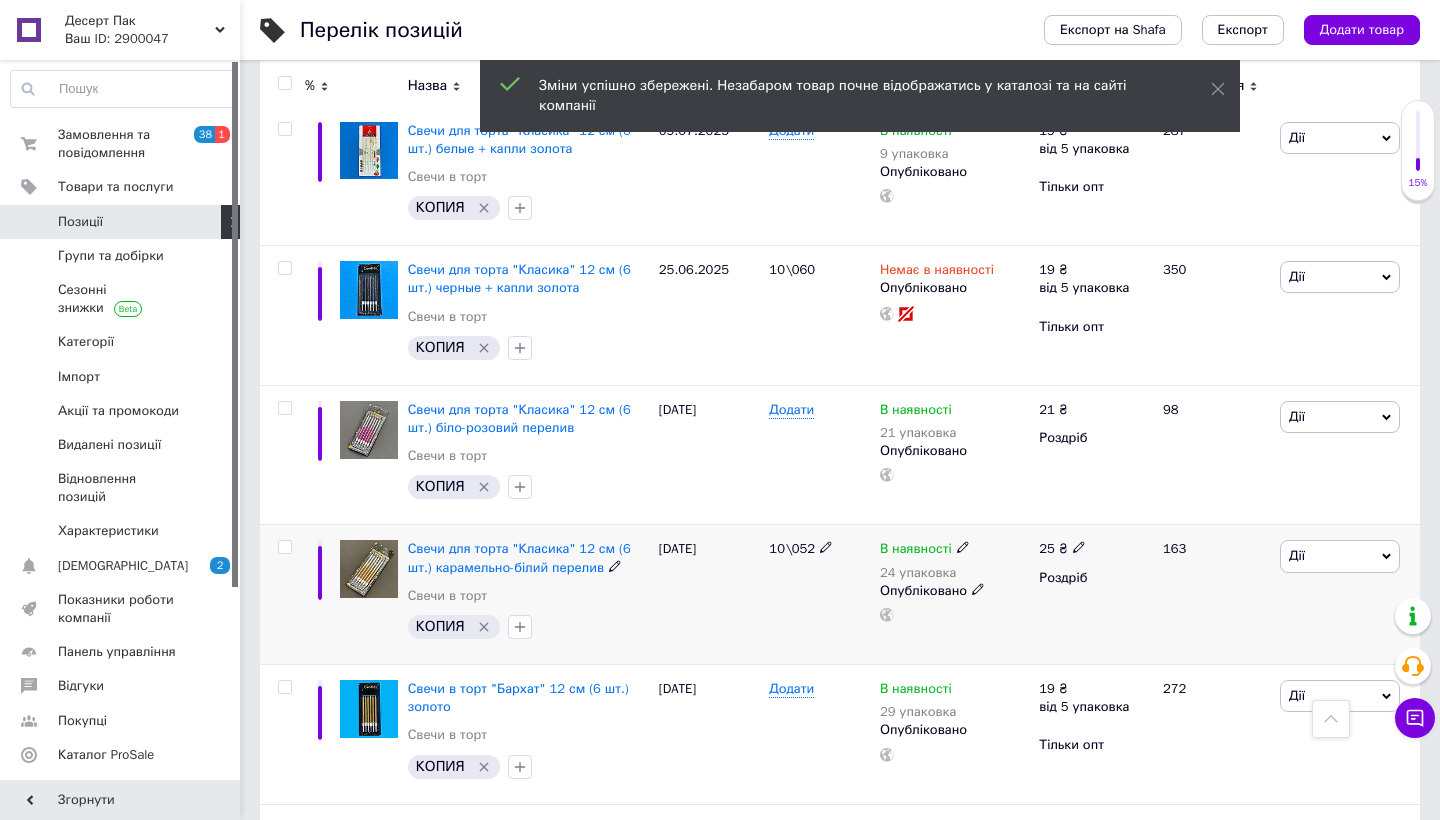 click 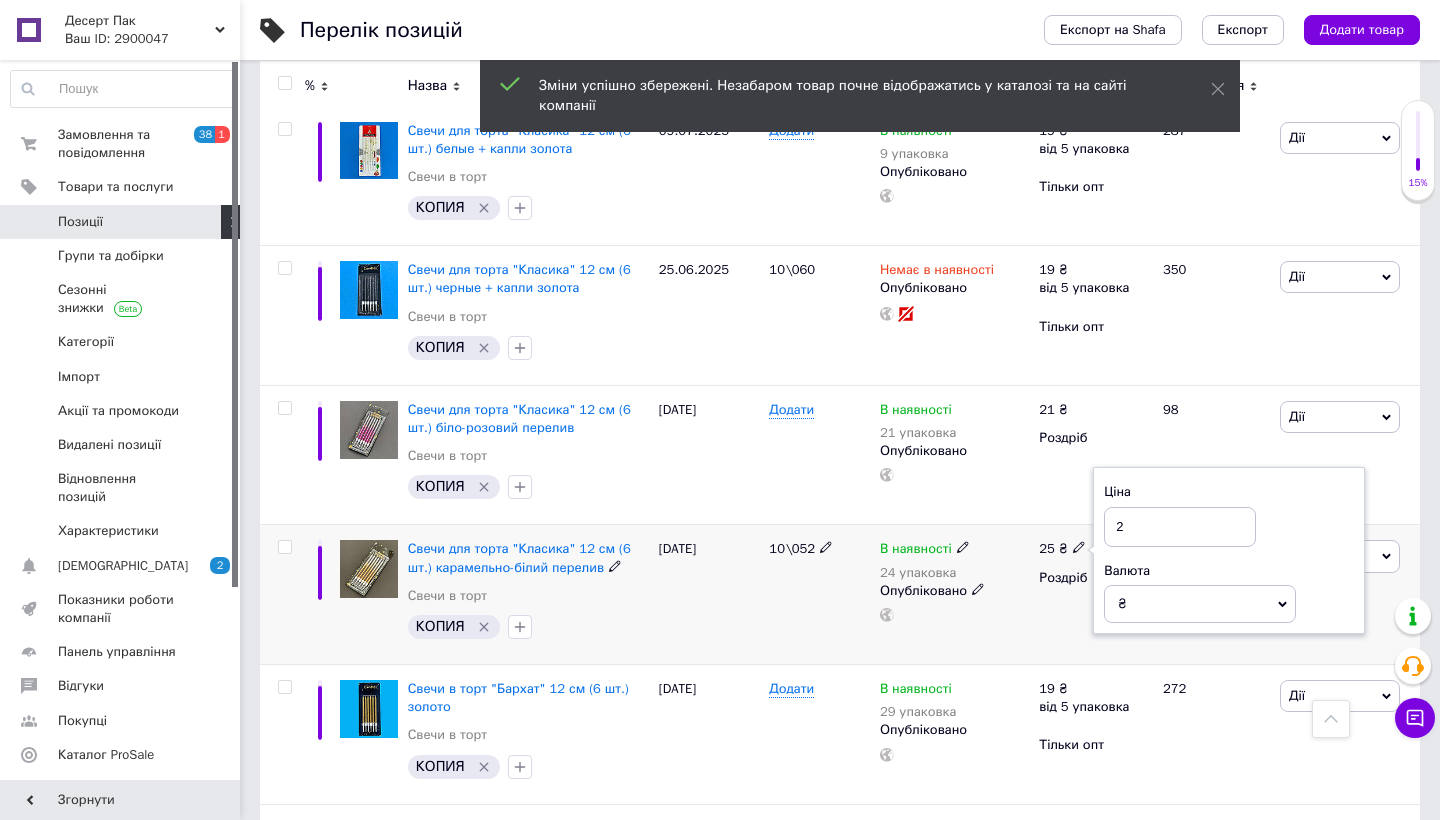 type on "2" 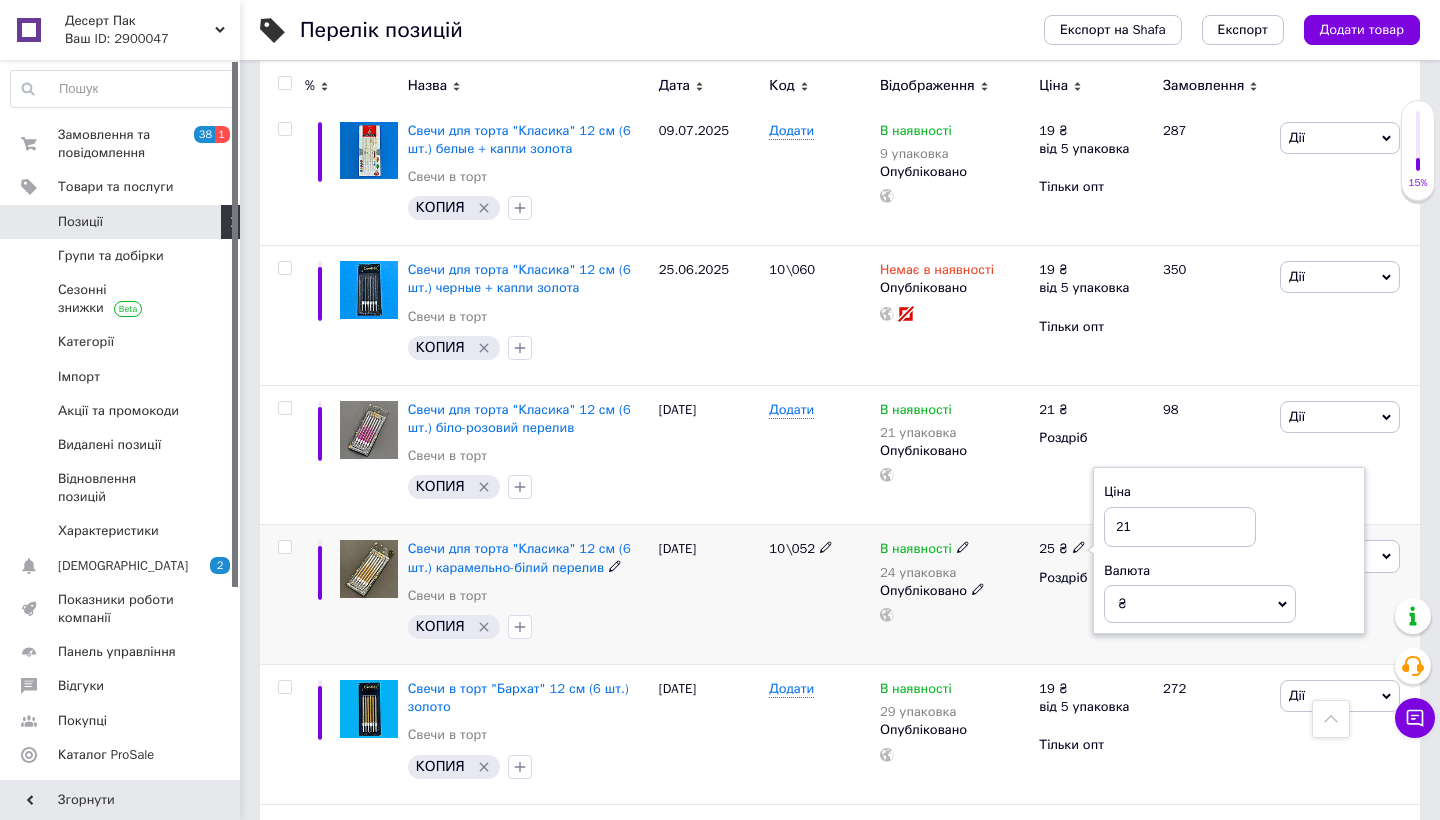 type on "21" 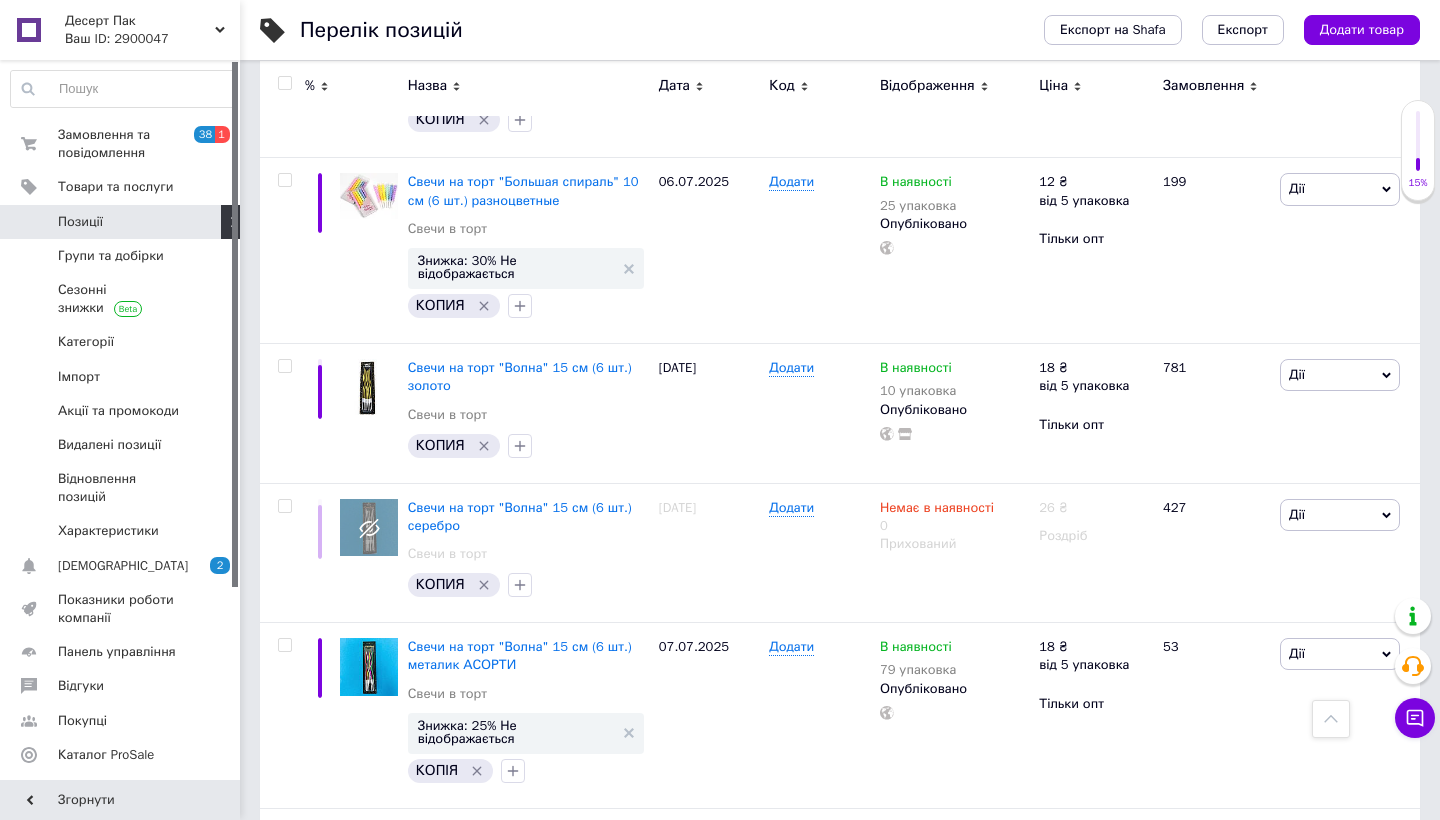 scroll, scrollTop: 768, scrollLeft: 0, axis: vertical 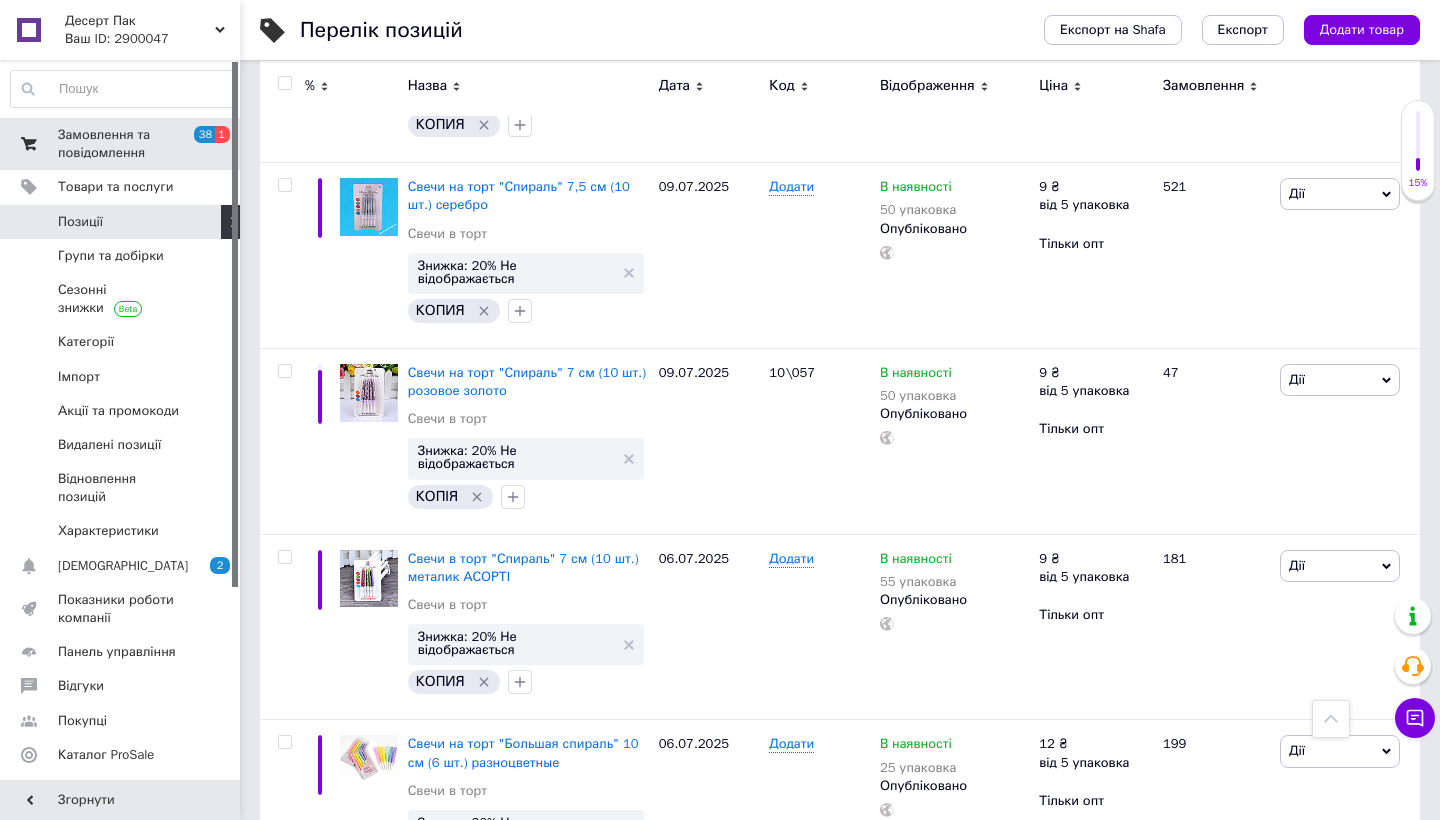 click on "Замовлення та повідомлення" at bounding box center (121, 144) 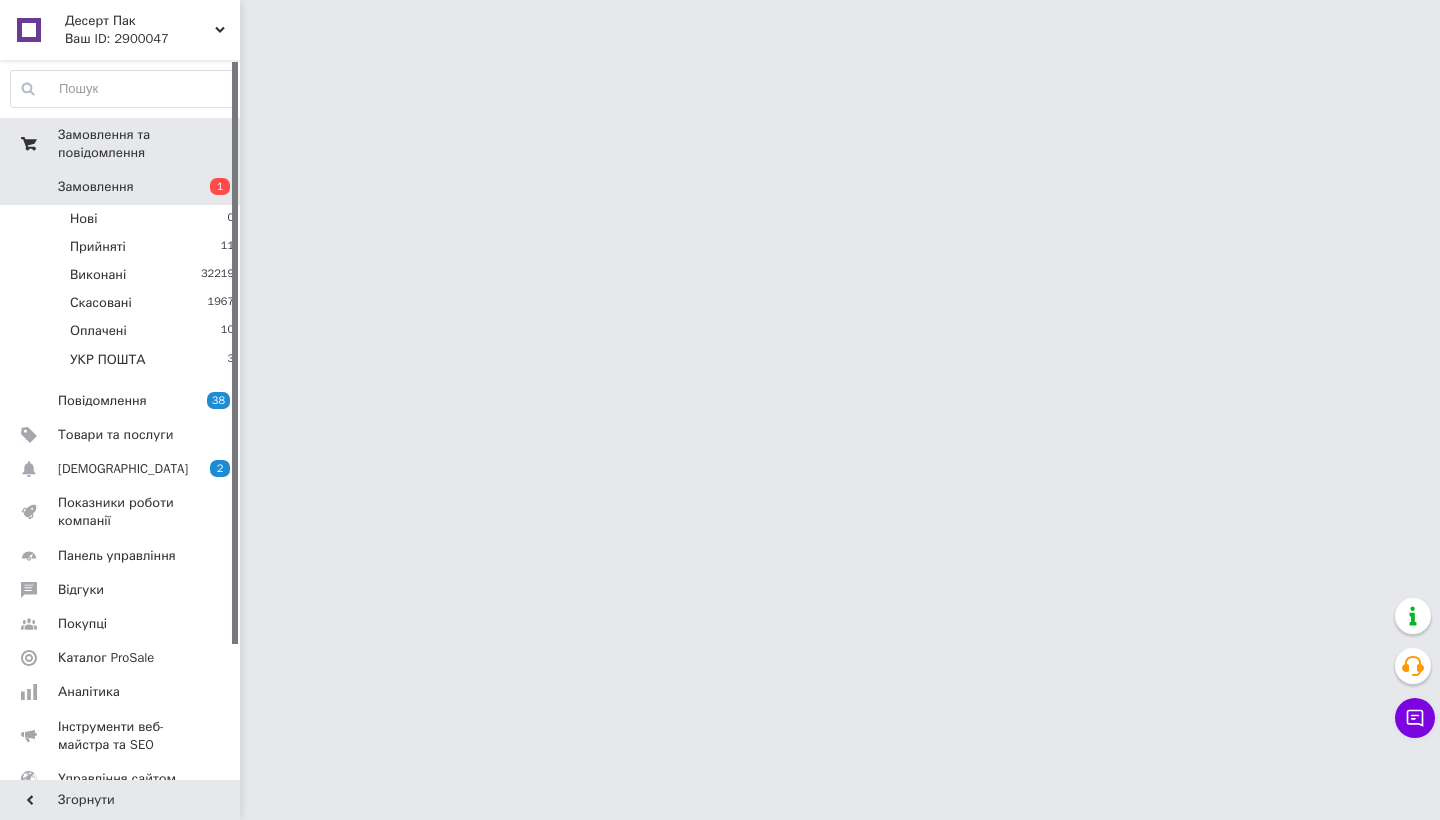 scroll, scrollTop: 0, scrollLeft: 0, axis: both 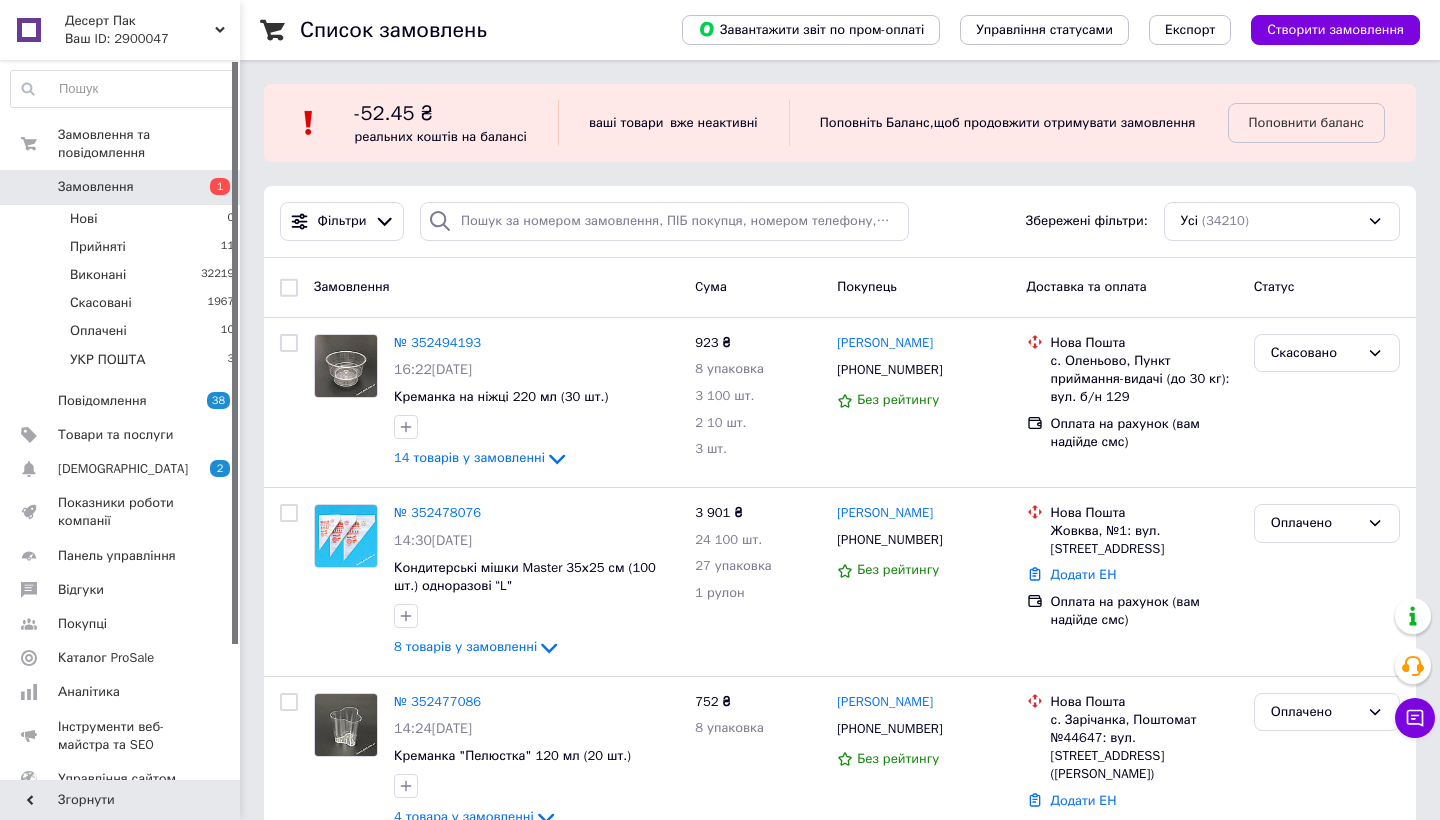 click on "Замовлення" at bounding box center (121, 187) 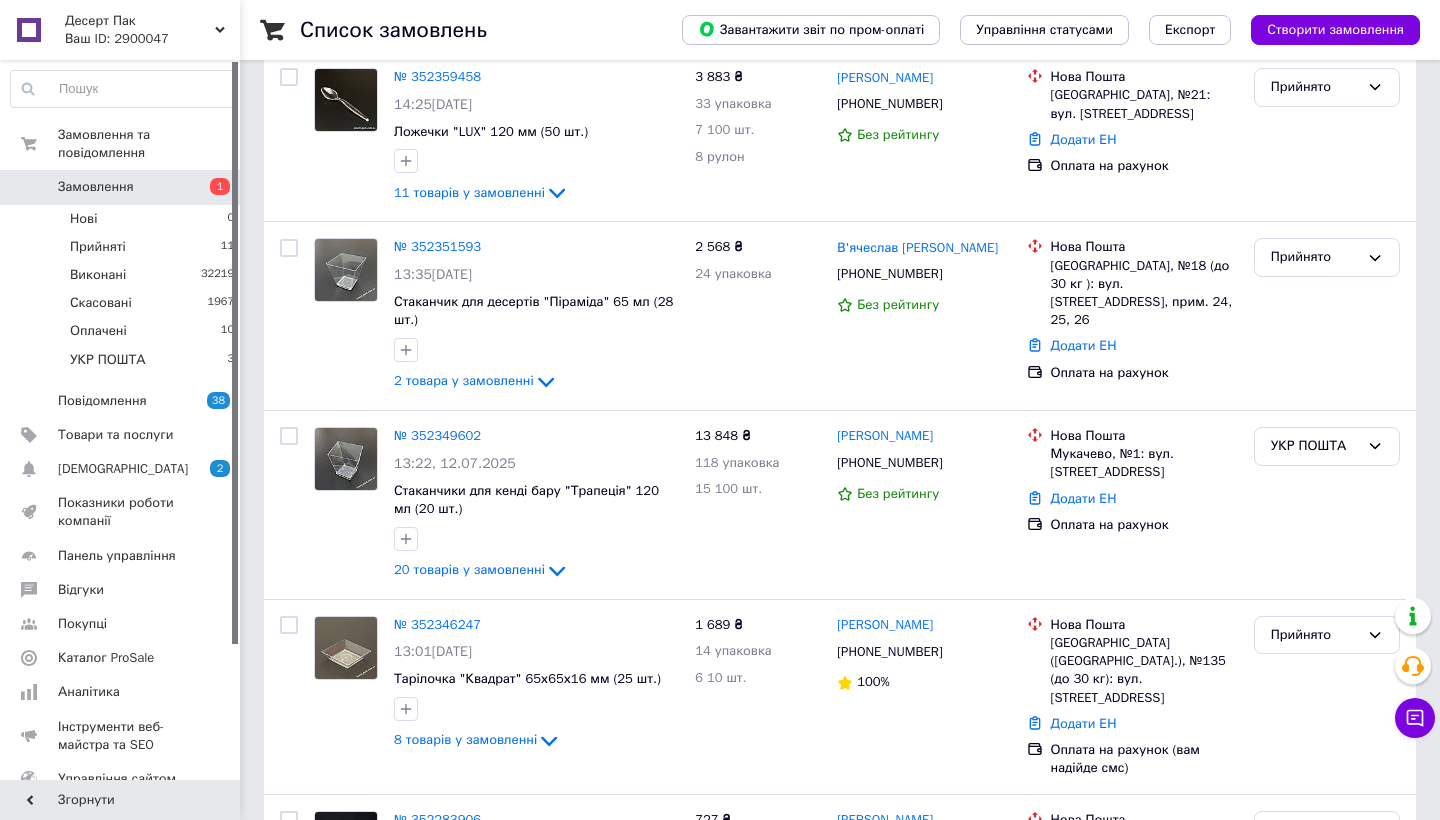 scroll, scrollTop: 3193, scrollLeft: 0, axis: vertical 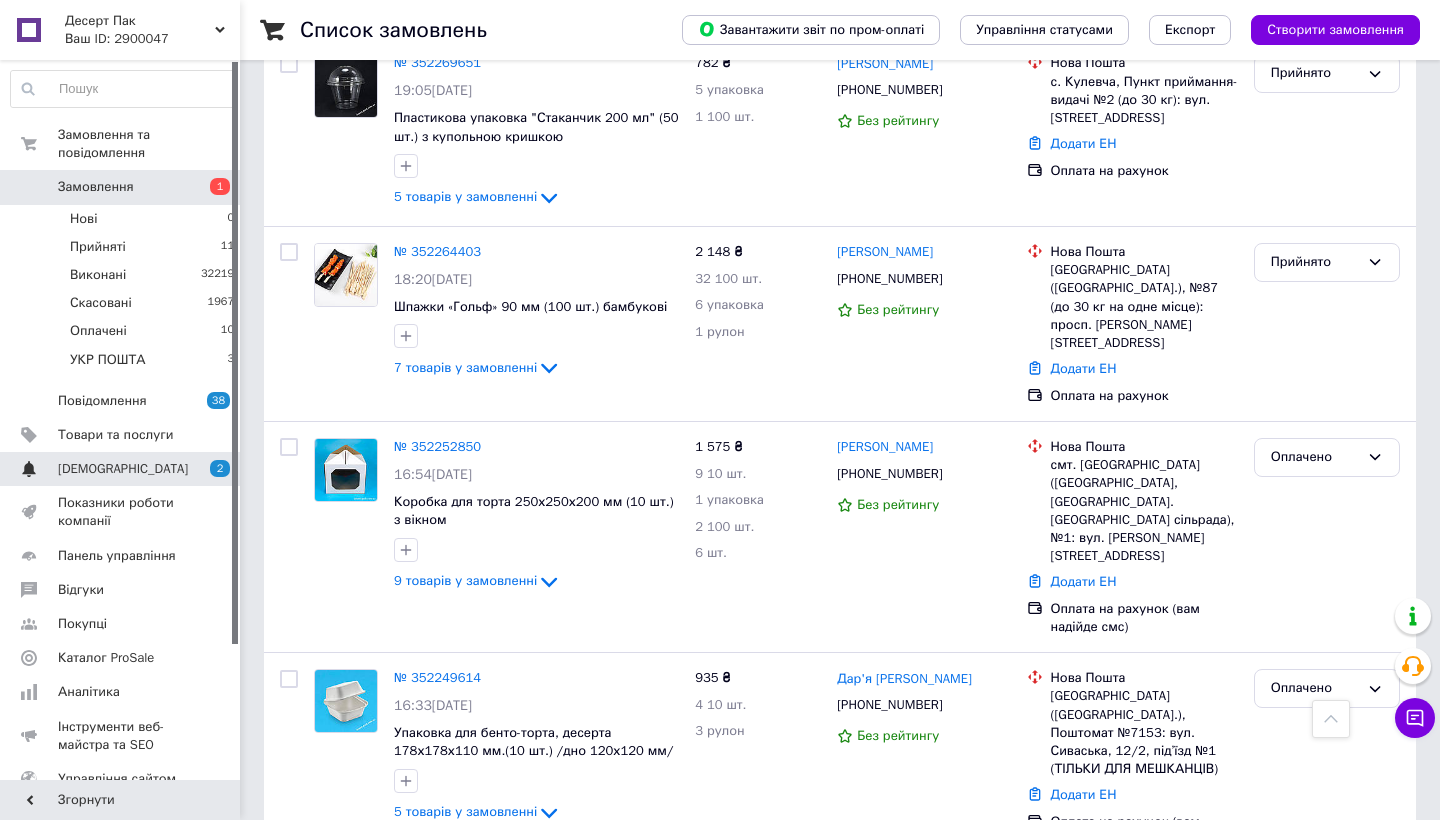 click on "[DEMOGRAPHIC_DATA]" at bounding box center [121, 469] 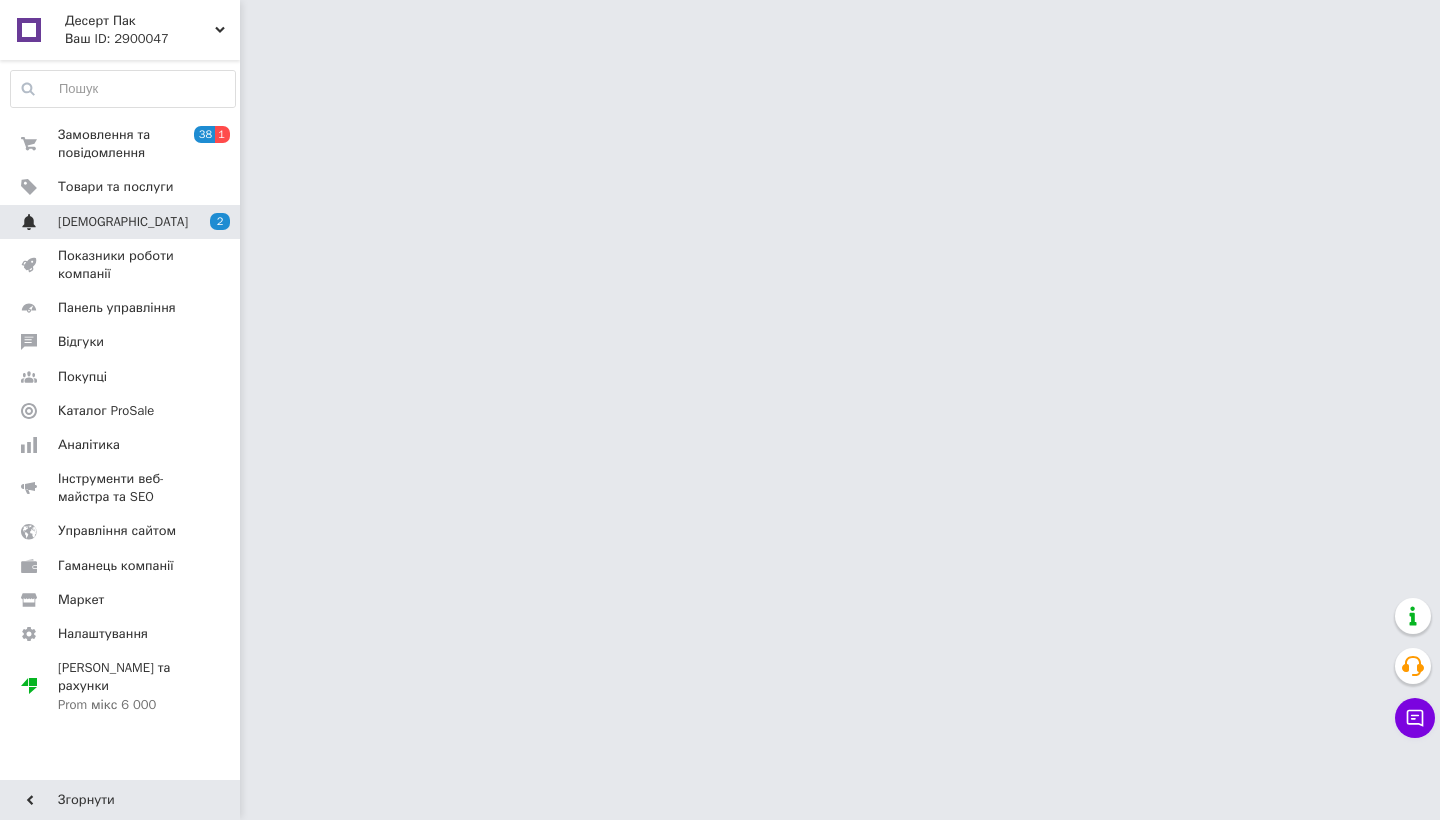 scroll, scrollTop: 0, scrollLeft: 0, axis: both 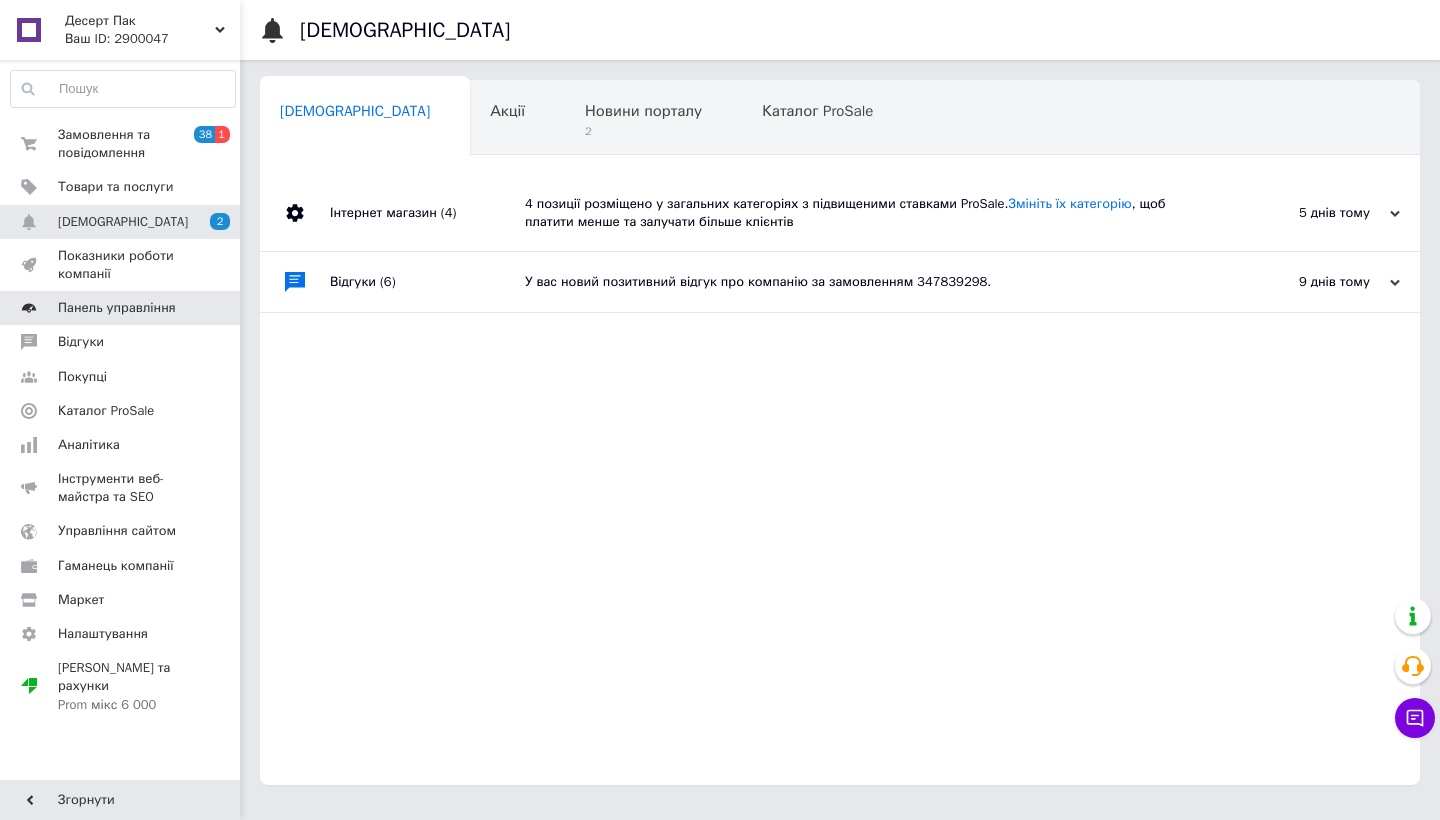 click on "Панель управління" at bounding box center [117, 308] 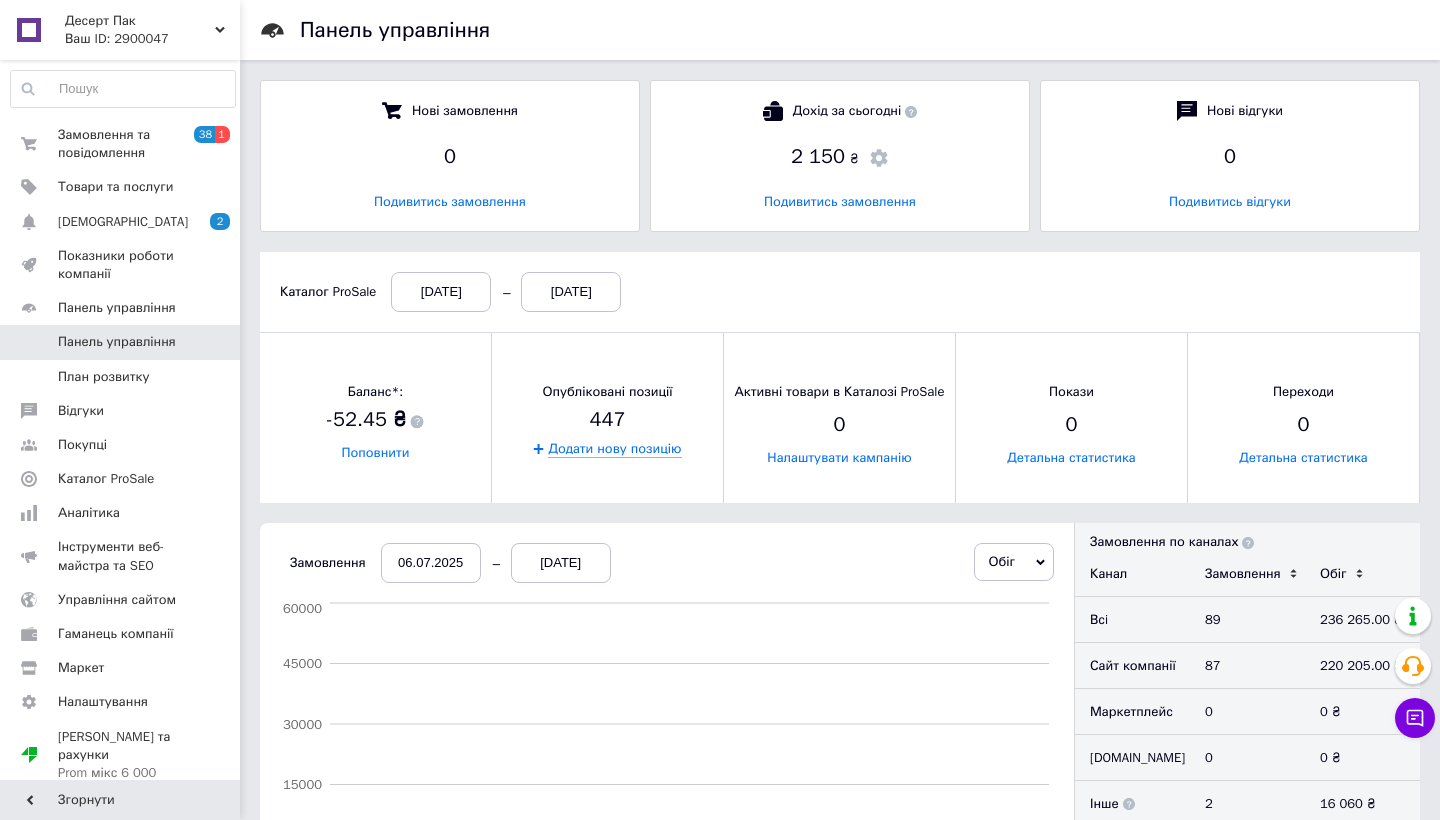 scroll, scrollTop: 10, scrollLeft: 10, axis: both 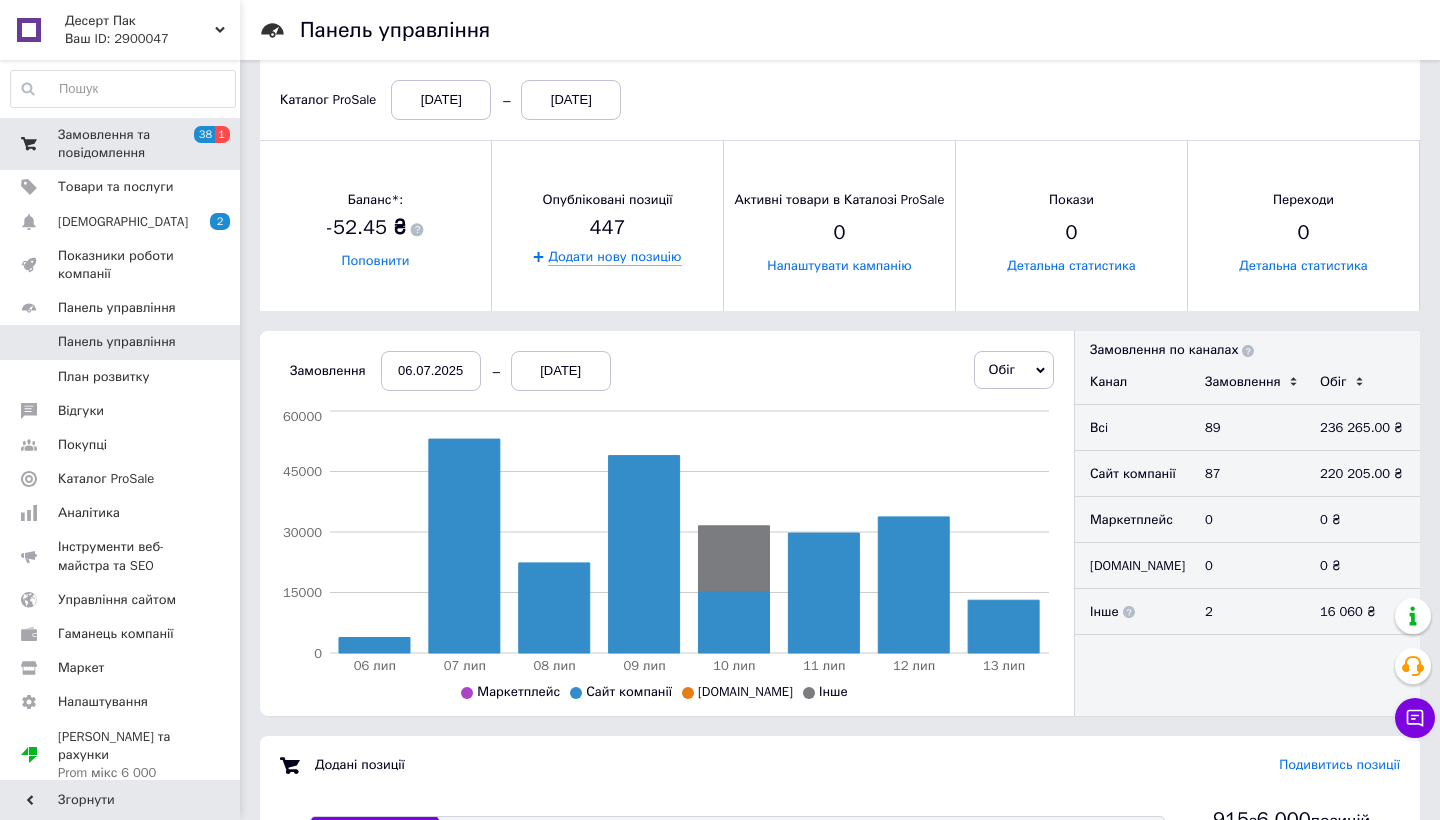 click on "Замовлення та повідомлення 38 1" at bounding box center (123, 144) 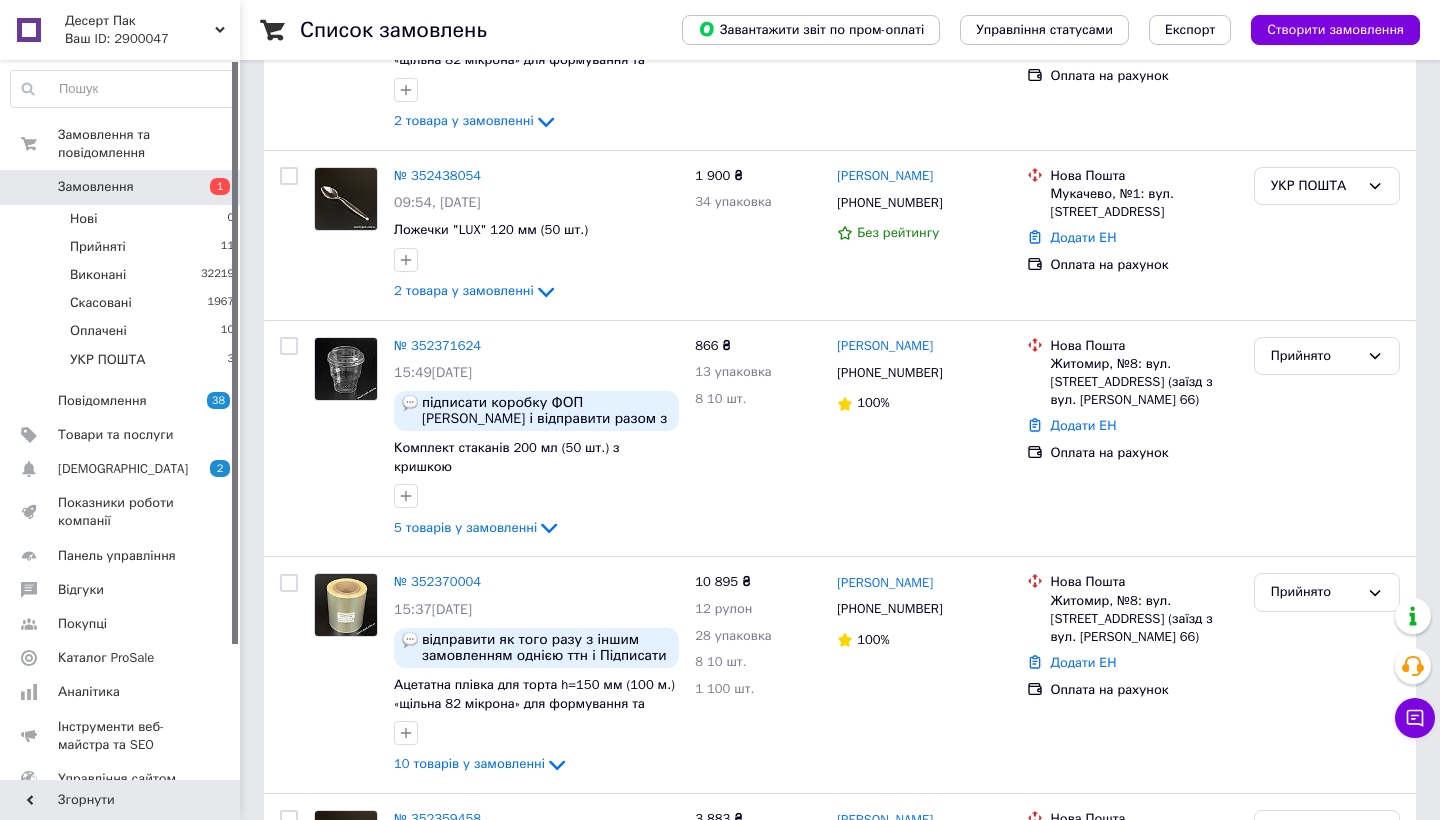 scroll, scrollTop: 1701, scrollLeft: 0, axis: vertical 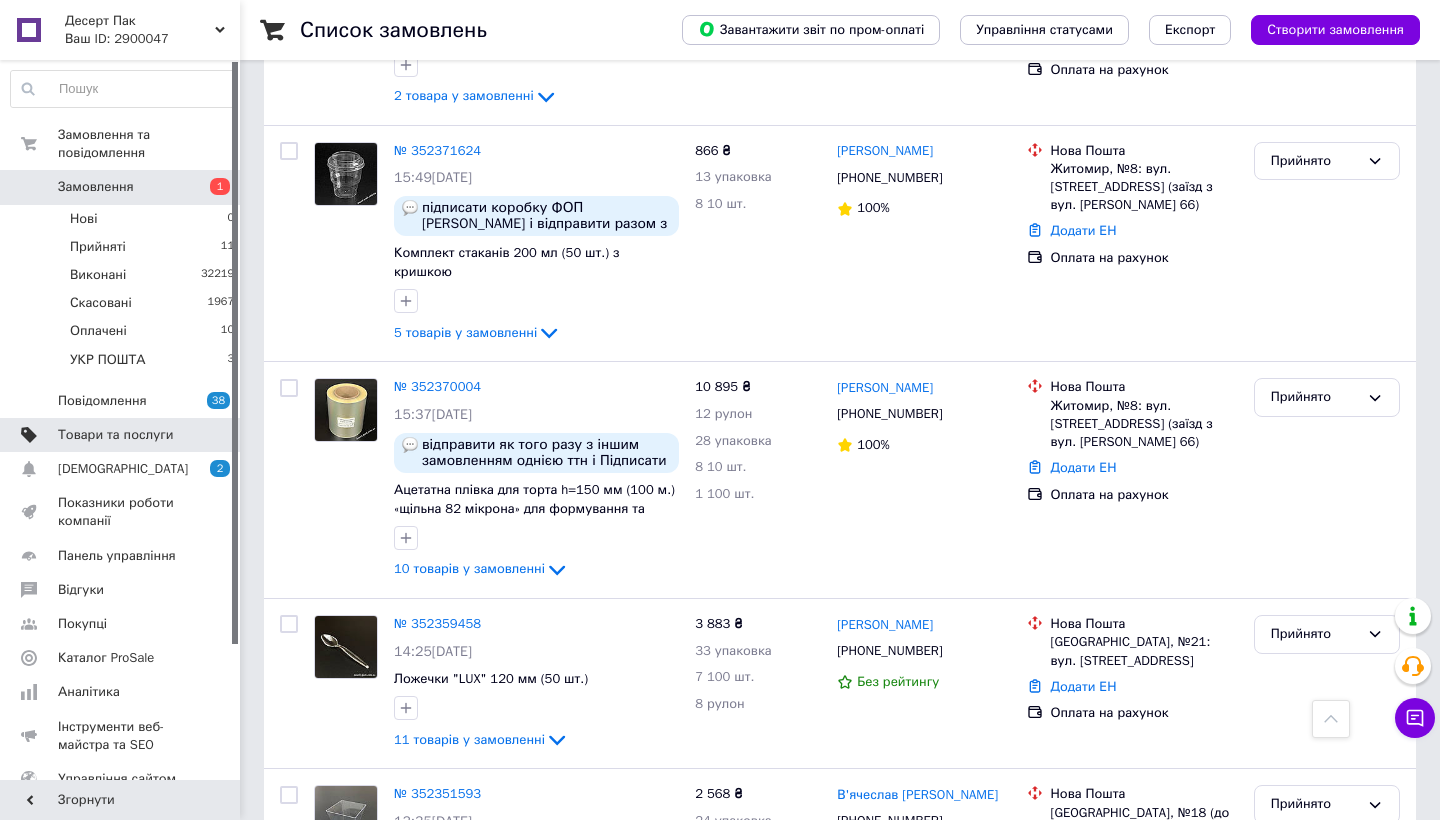 click on "Товари та послуги" at bounding box center (115, 435) 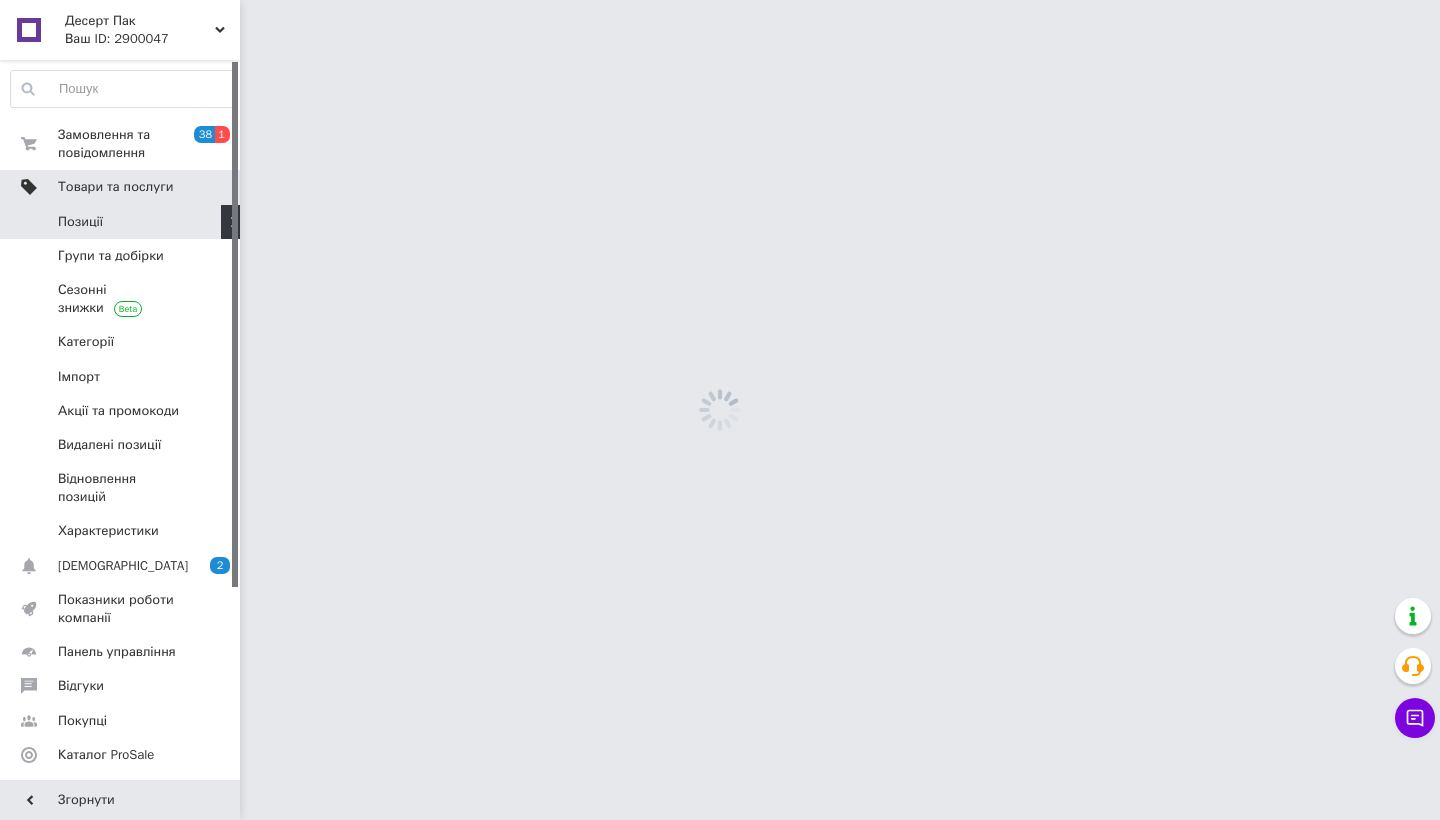 scroll, scrollTop: 0, scrollLeft: 0, axis: both 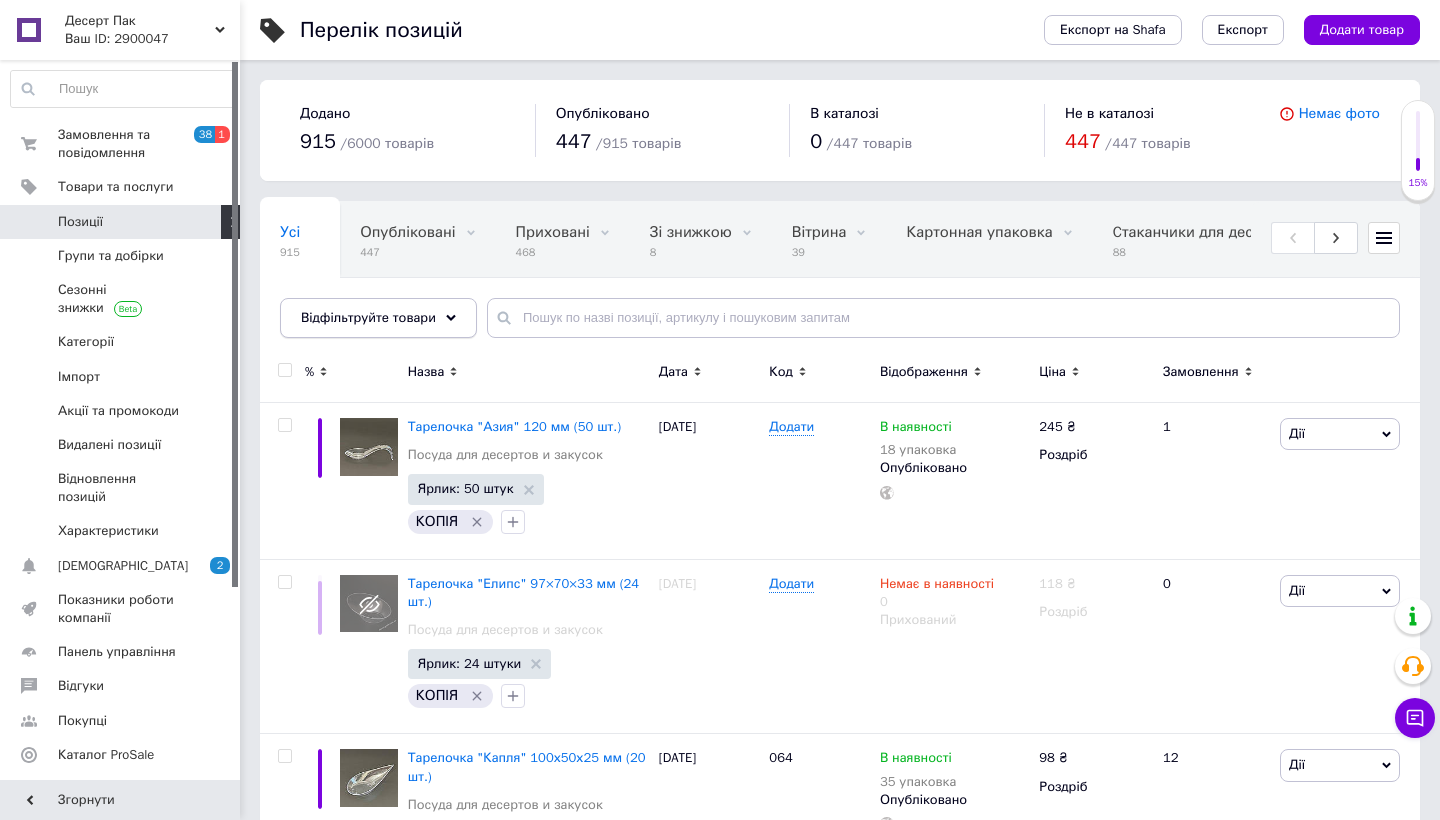 click on "Відфільтруйте товари" at bounding box center [368, 317] 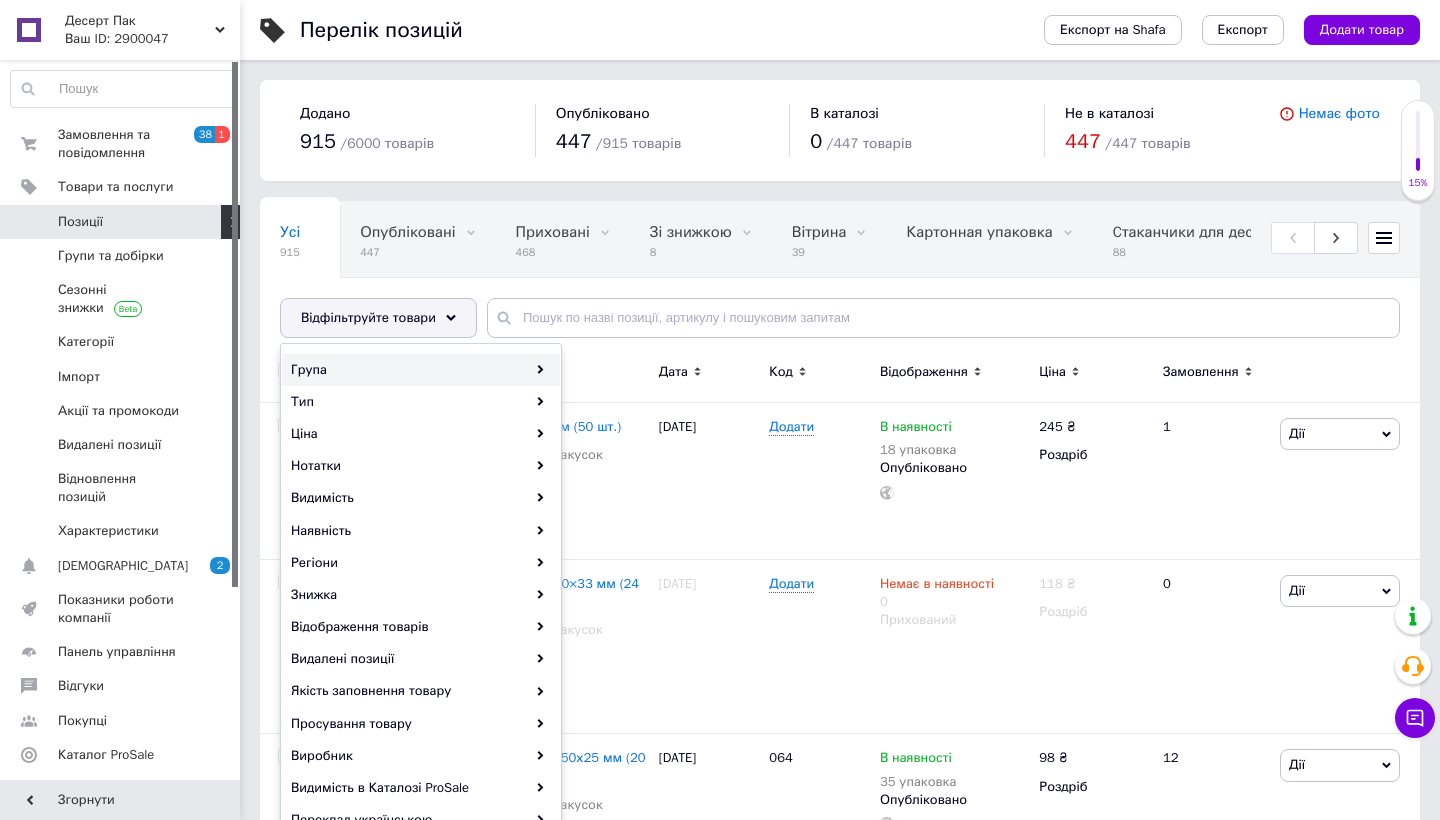 click on "Група" at bounding box center [421, 370] 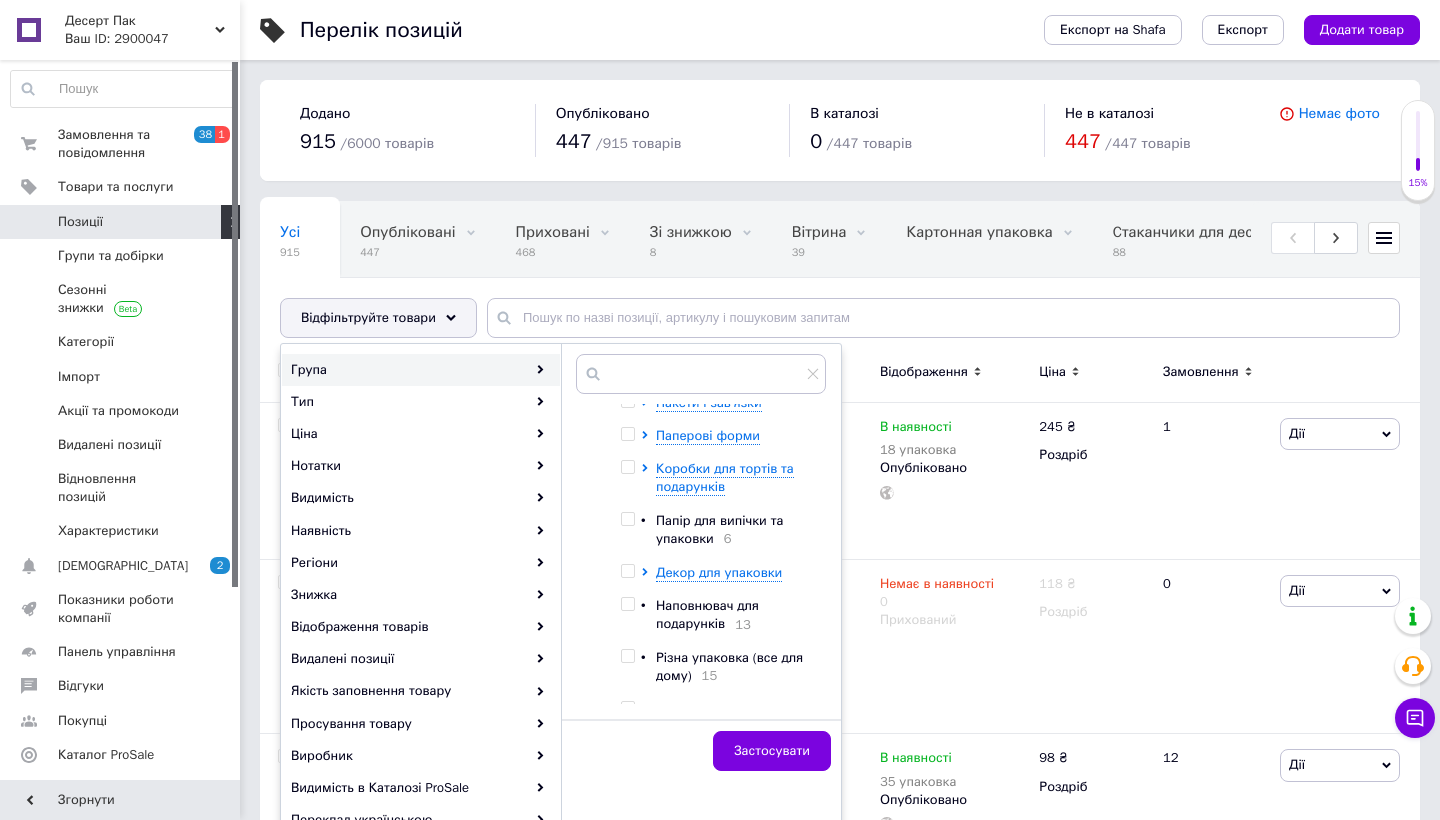 scroll, scrollTop: 315, scrollLeft: 0, axis: vertical 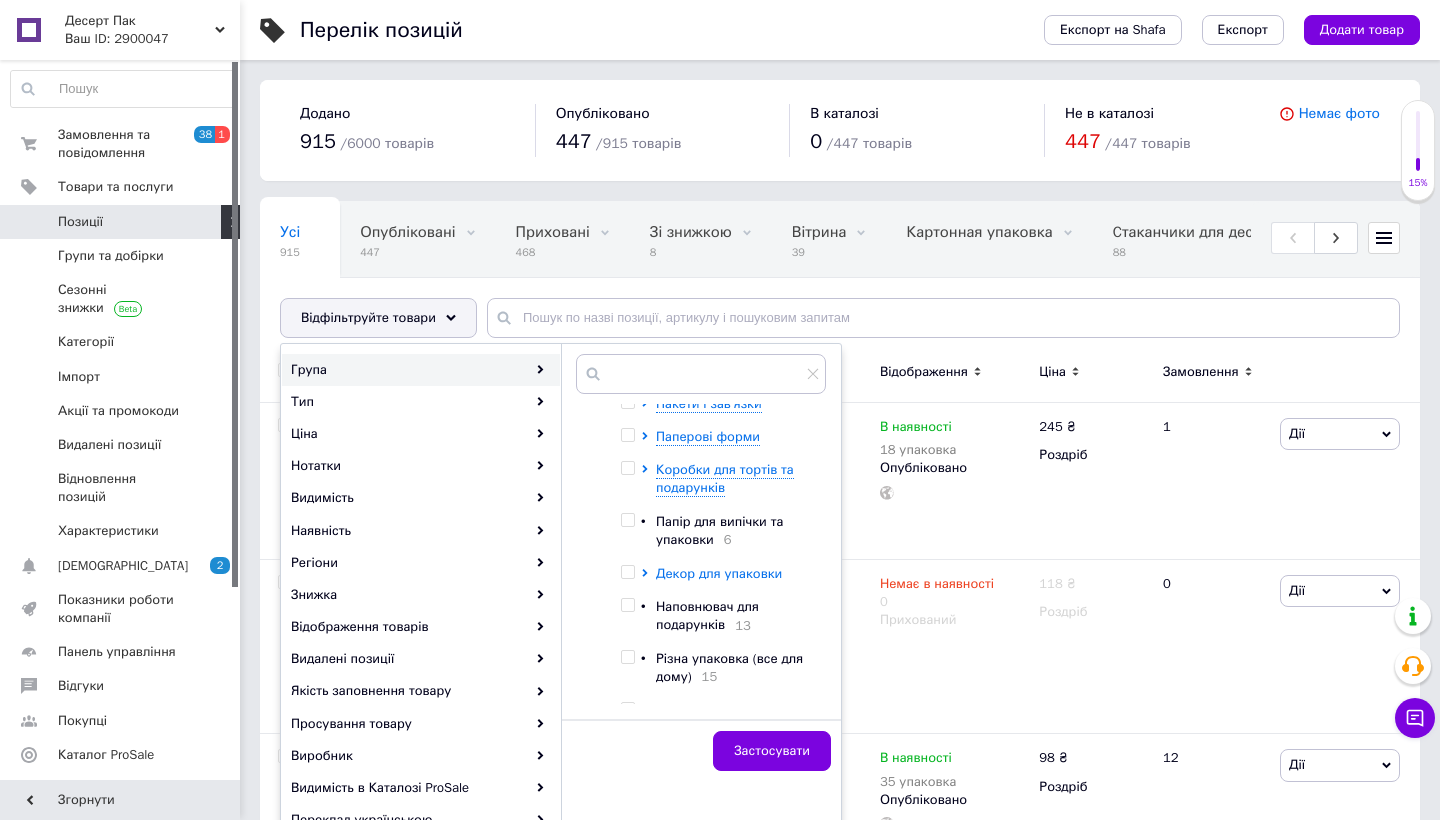 click on "Декор для упаковки" at bounding box center [719, 573] 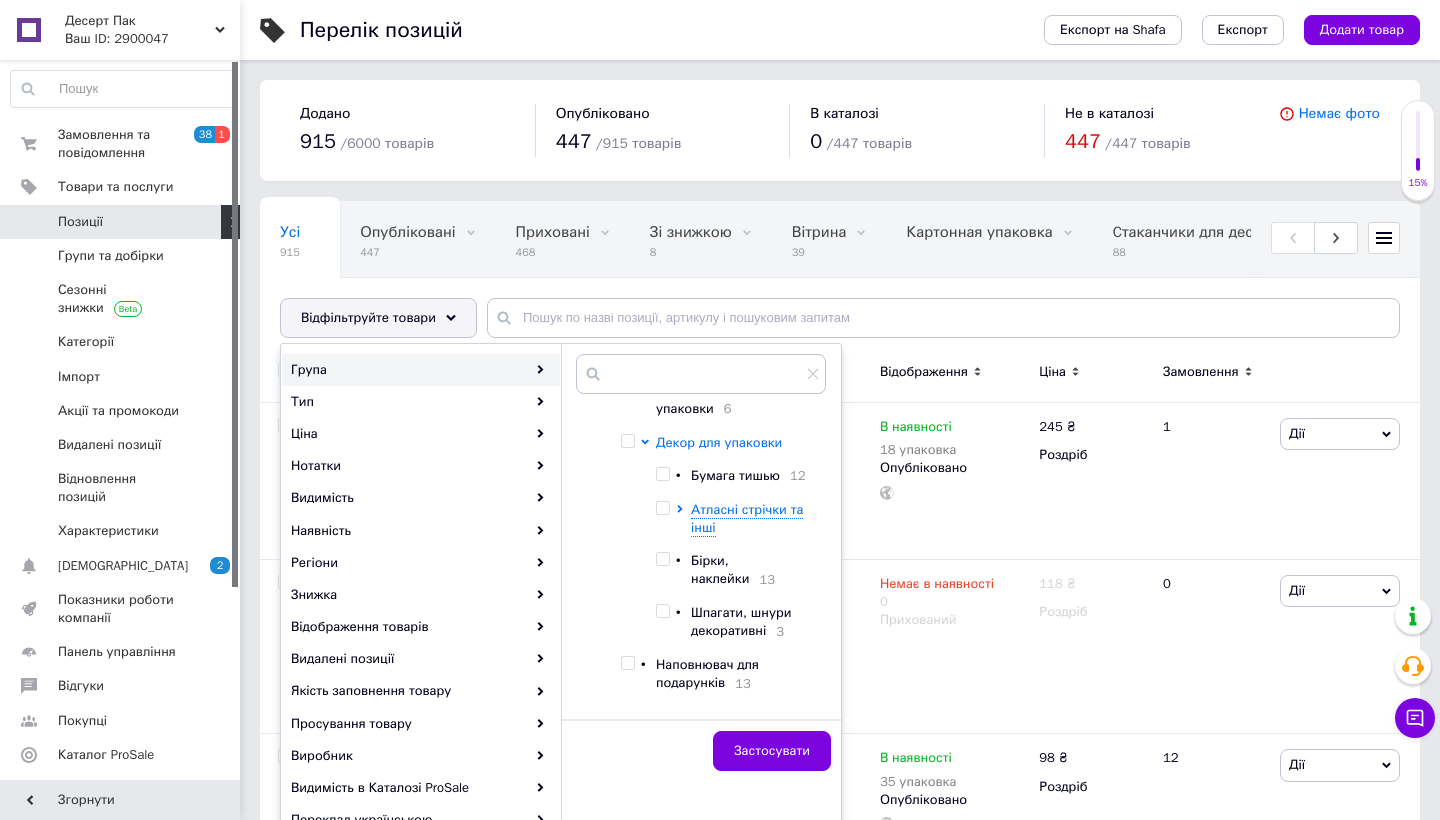 scroll, scrollTop: 448, scrollLeft: 0, axis: vertical 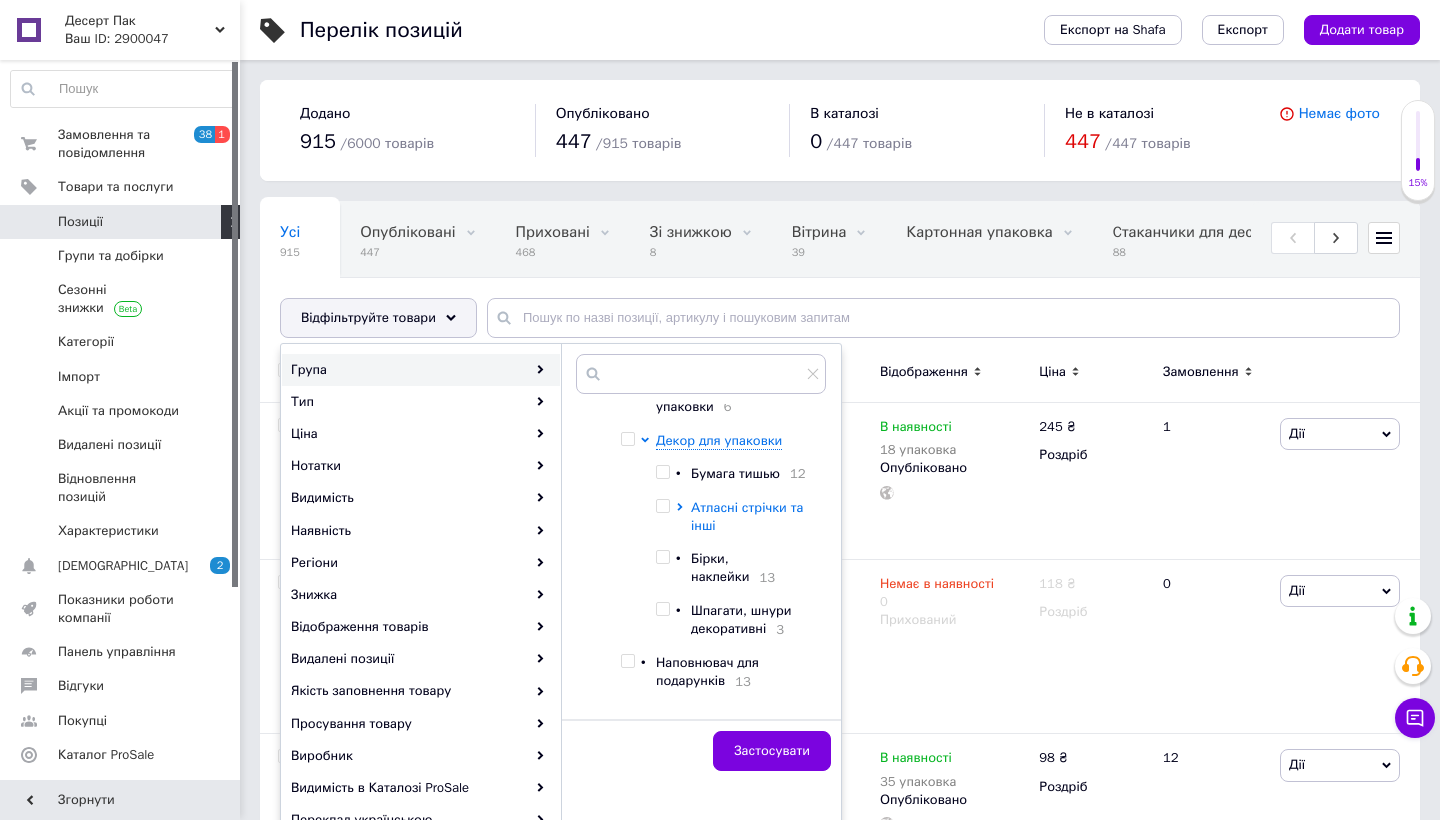 click on "Атласні стрічки та інші" at bounding box center (747, 516) 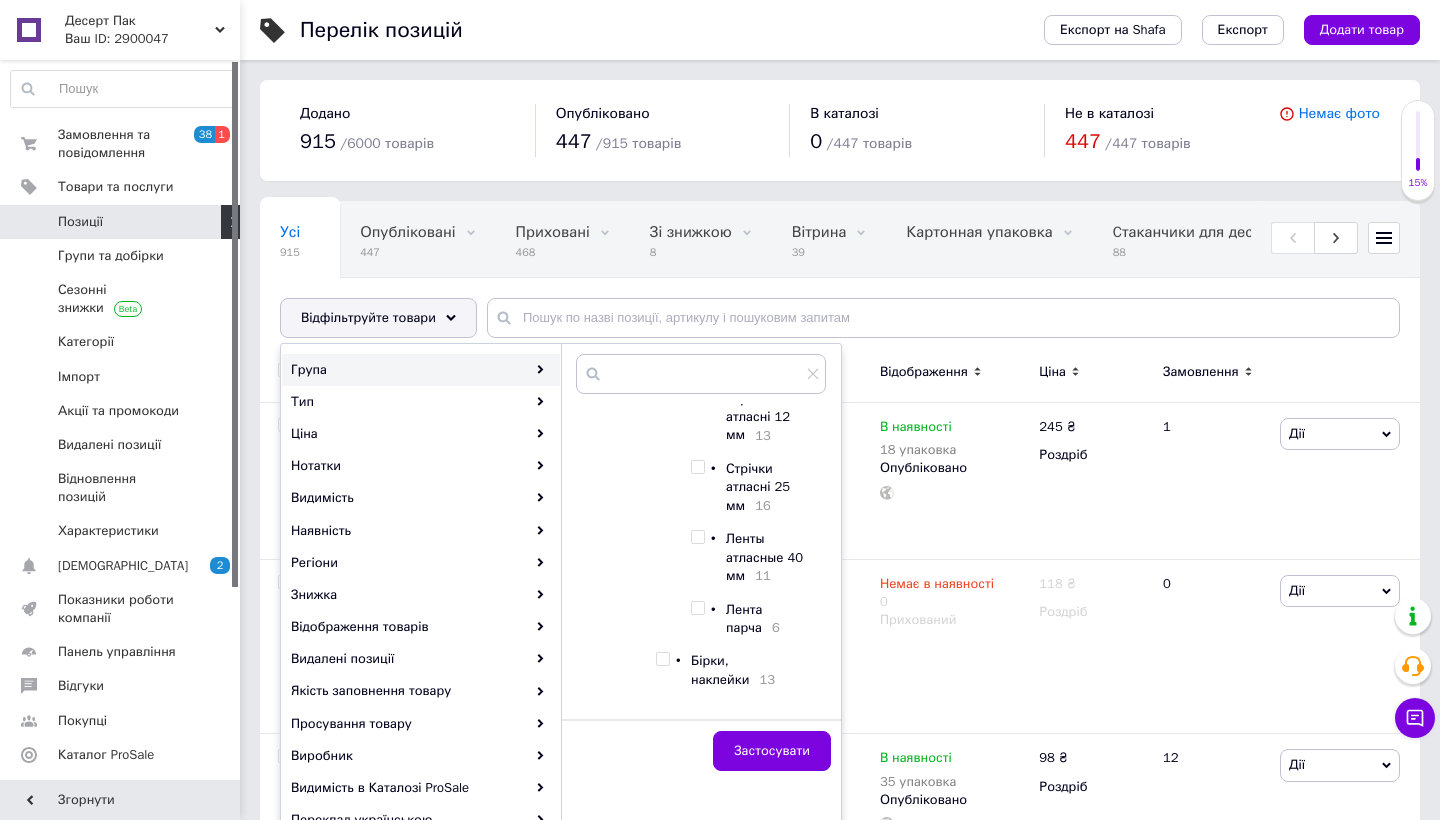 scroll, scrollTop: 683, scrollLeft: 0, axis: vertical 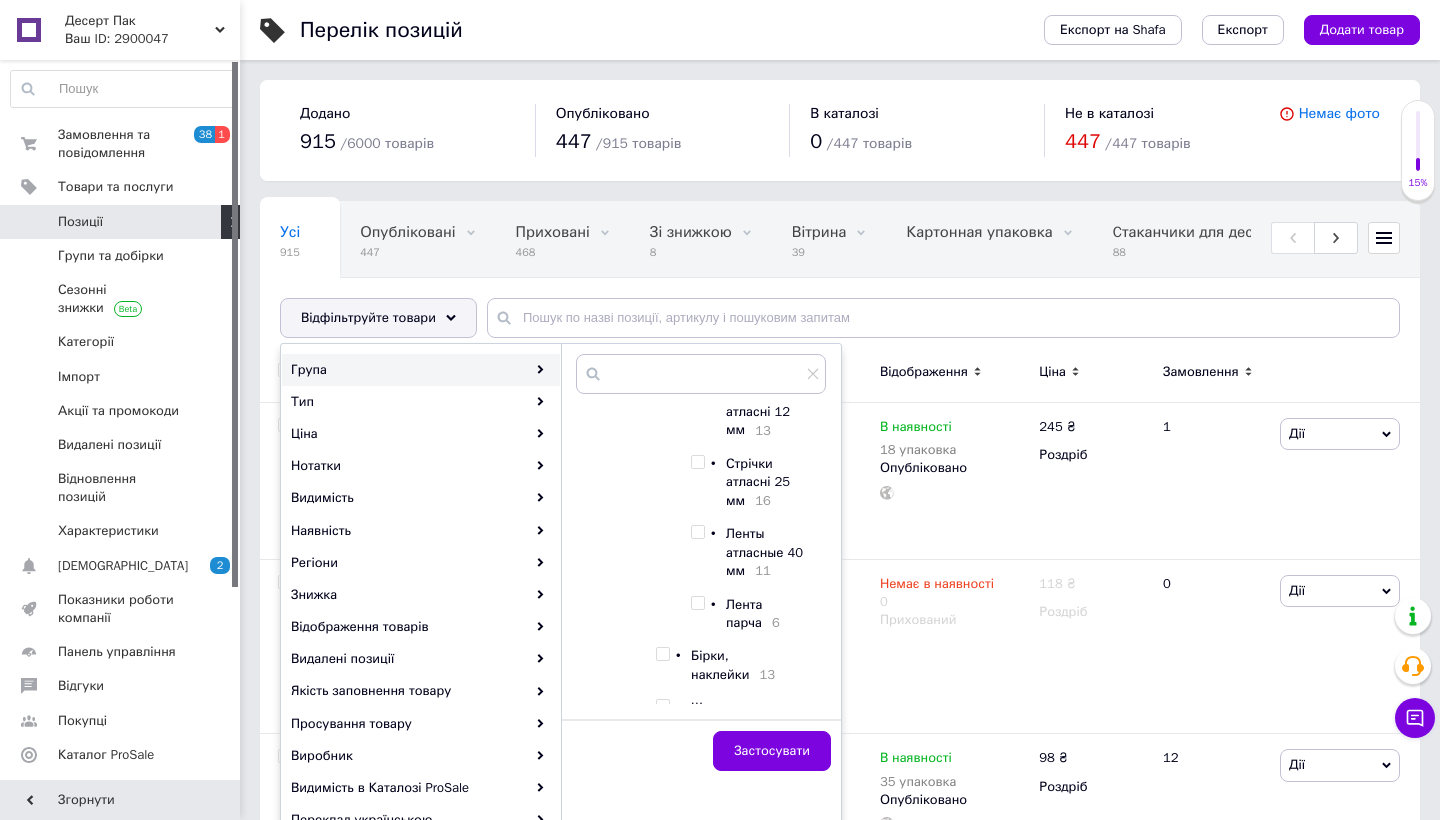 click at bounding box center (697, 603) 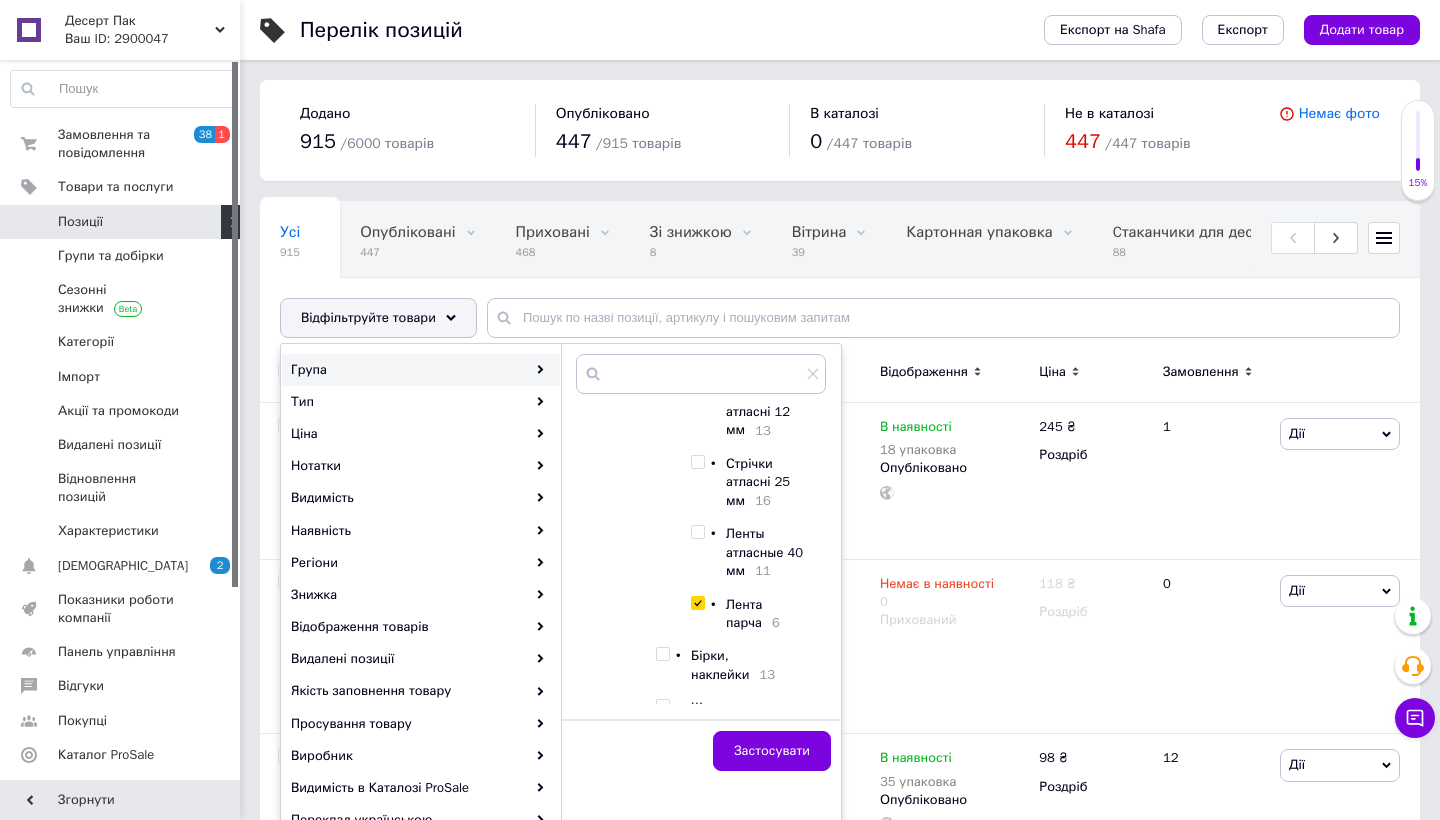 checkbox on "true" 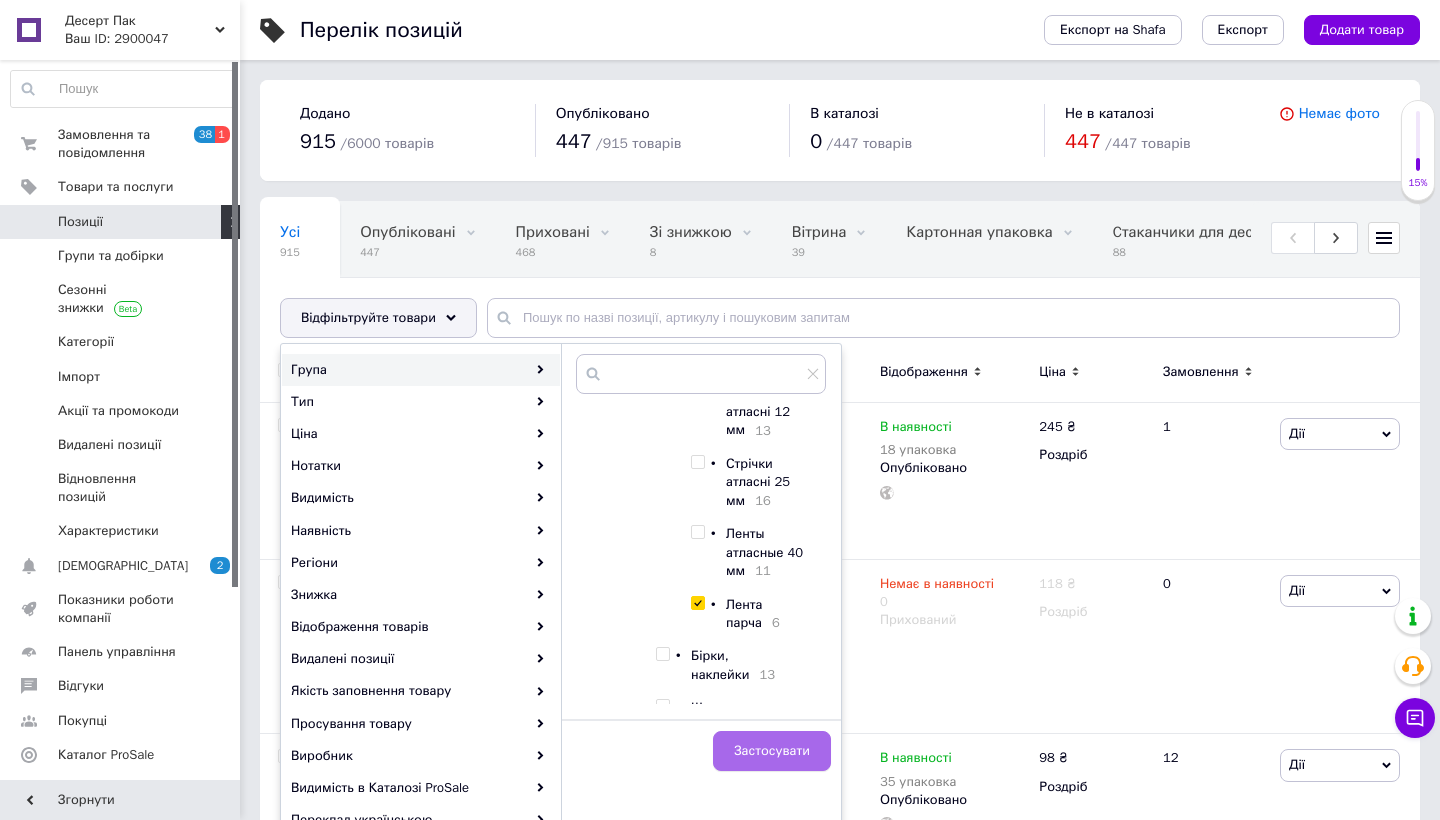 click on "Застосувати" at bounding box center (772, 751) 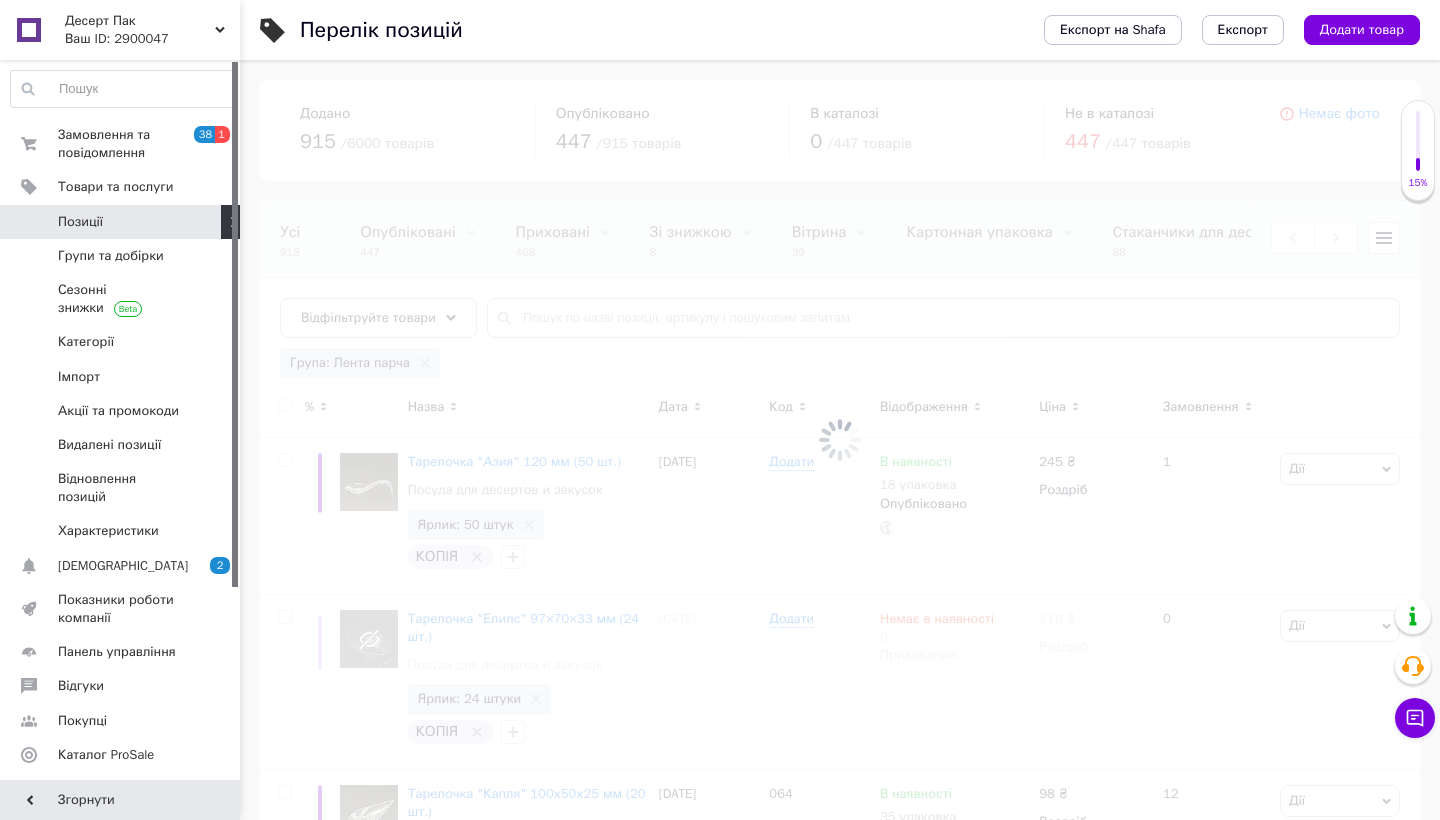scroll, scrollTop: 0, scrollLeft: 879, axis: horizontal 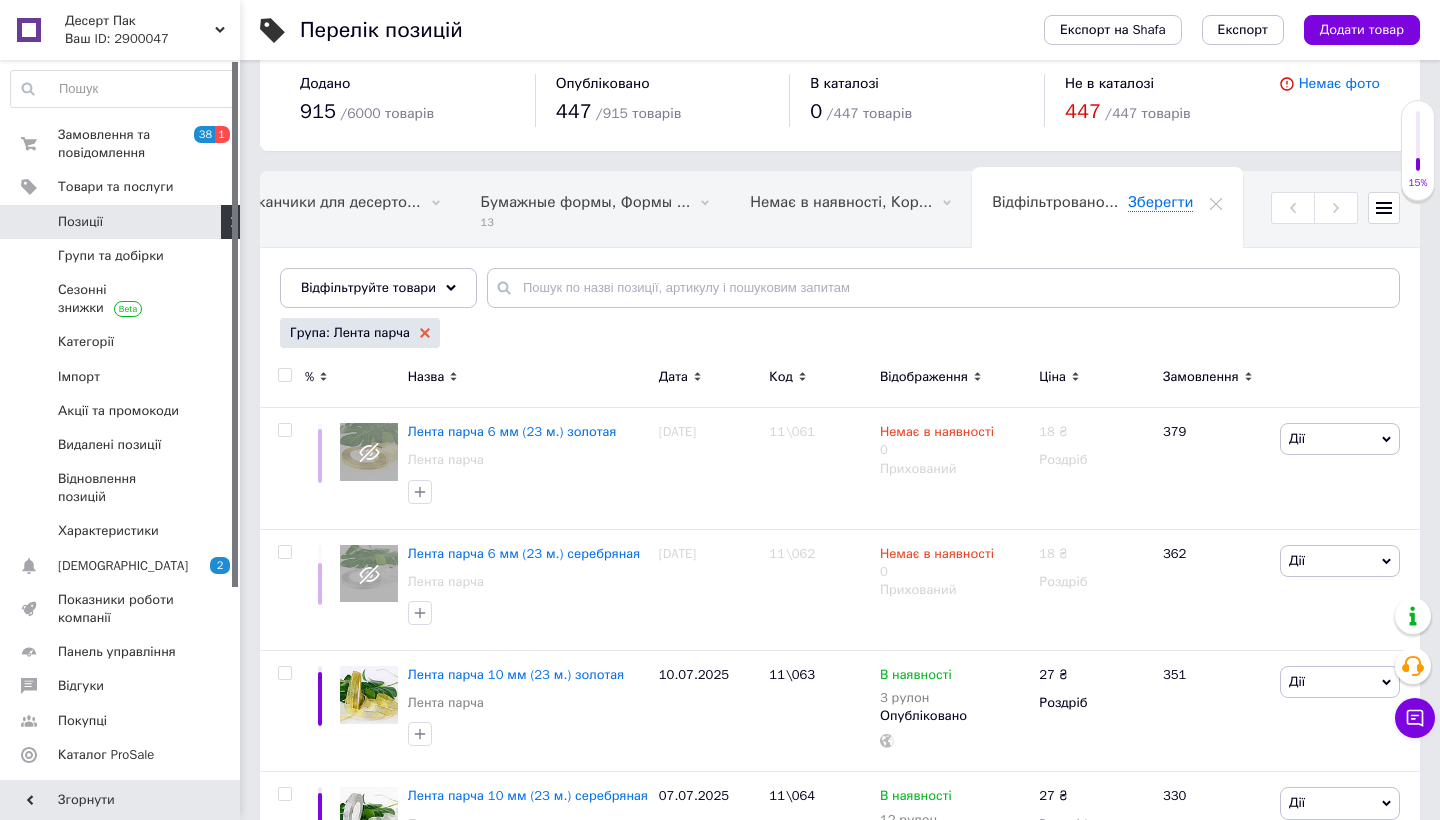 click 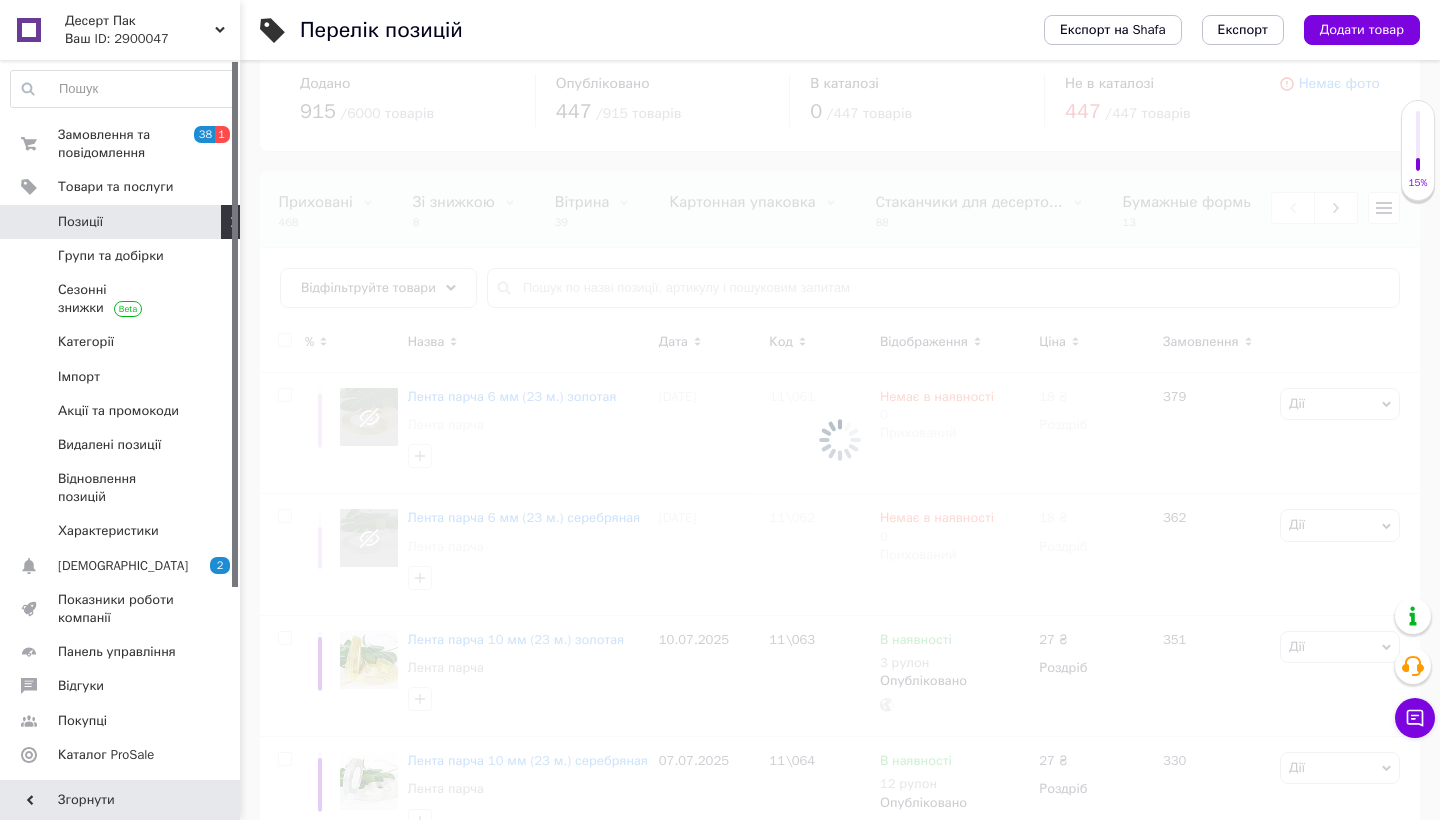 scroll, scrollTop: 0, scrollLeft: 0, axis: both 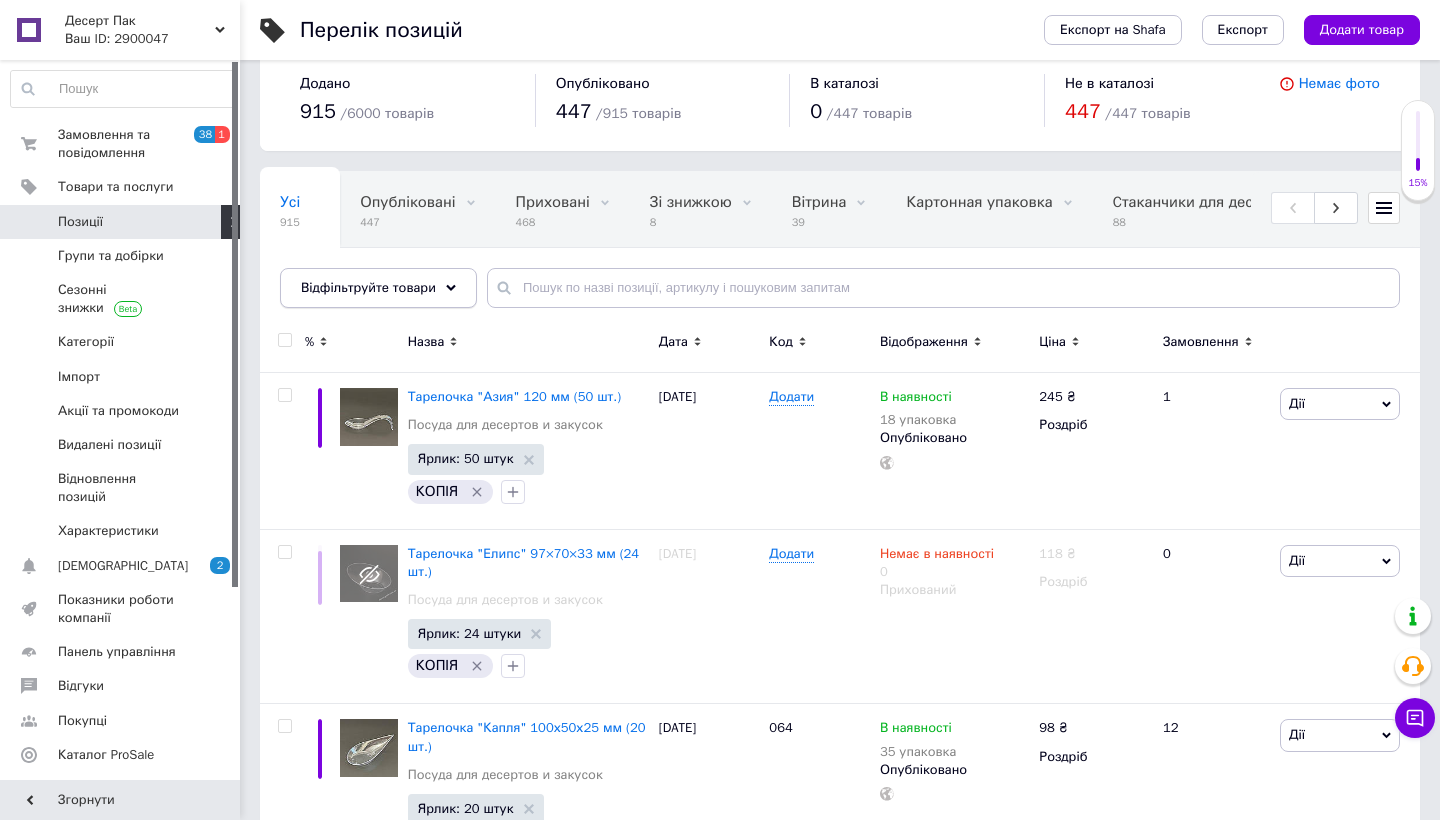 click on "Відфільтруйте товари" at bounding box center (368, 287) 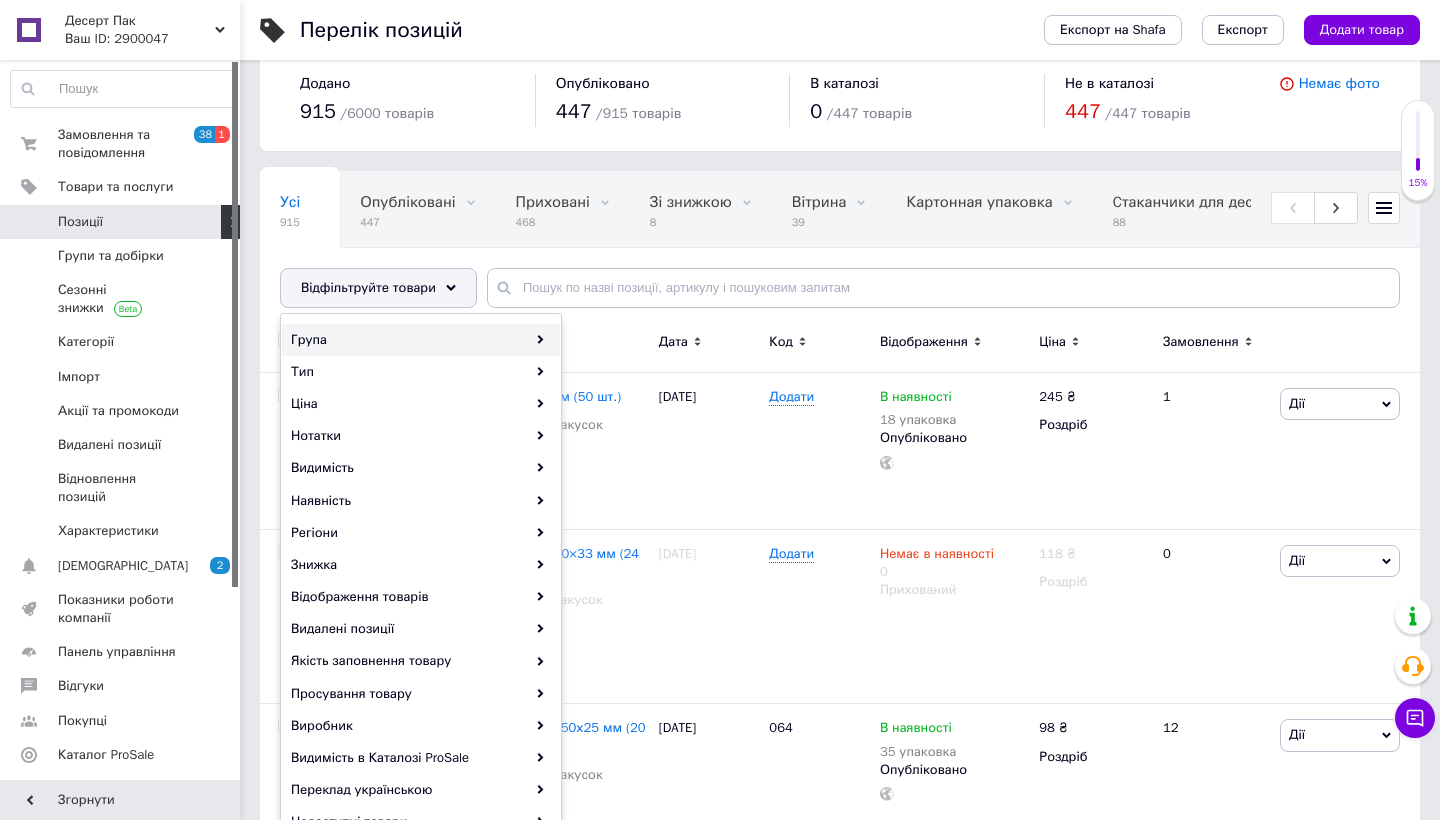 click on "Група" at bounding box center (421, 340) 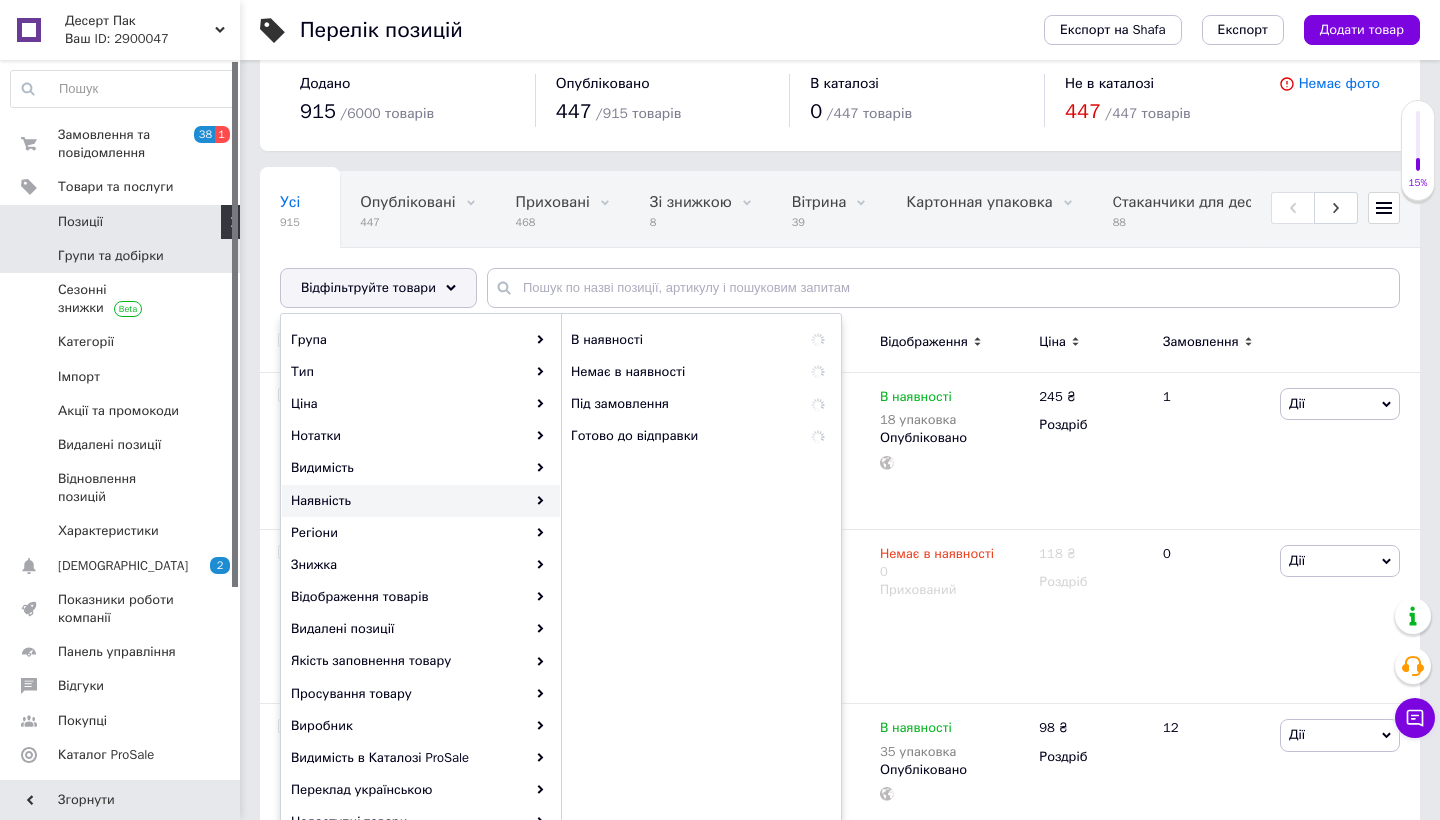 click on "Групи та добірки" at bounding box center [111, 256] 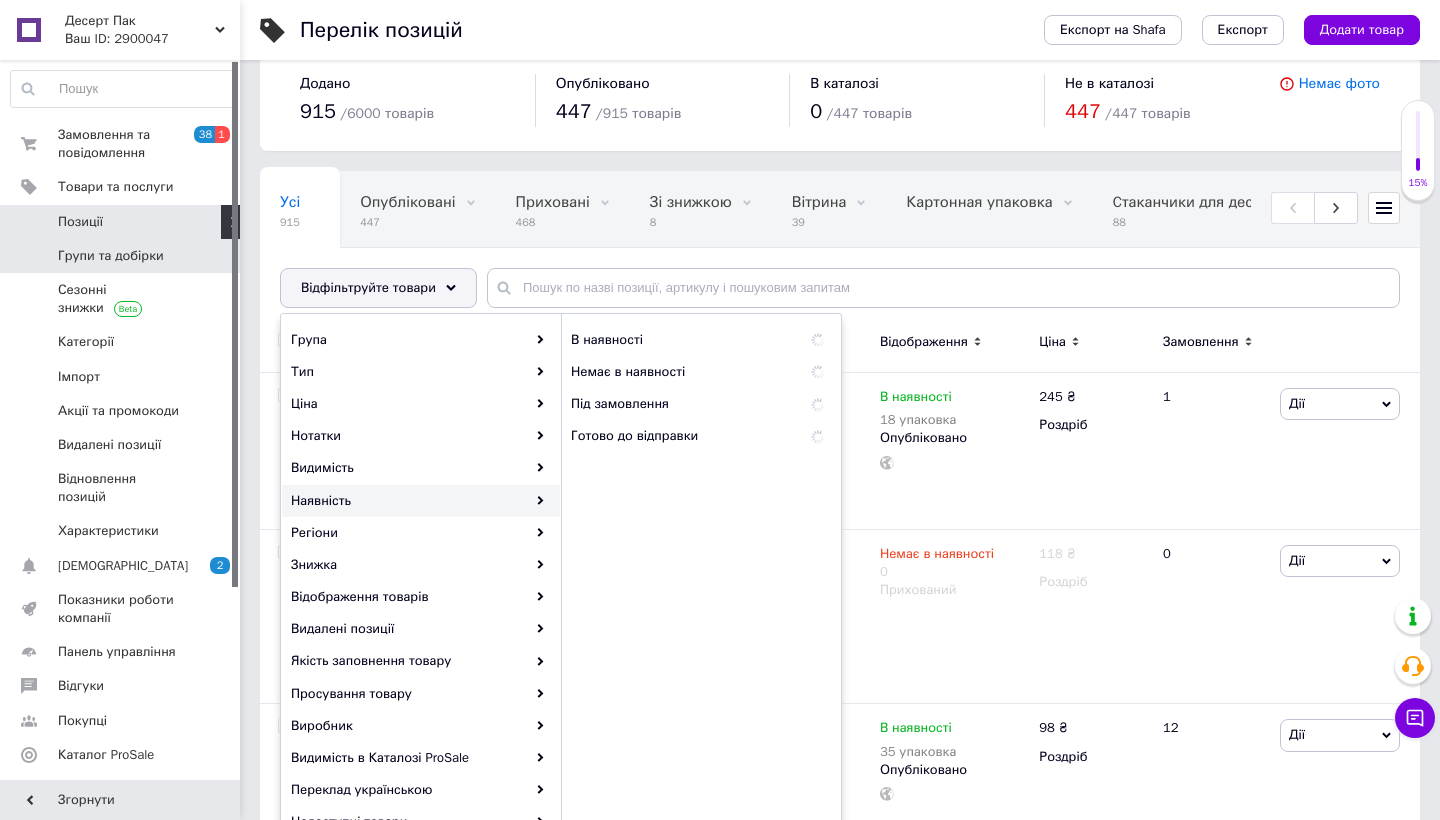 scroll, scrollTop: 0, scrollLeft: 0, axis: both 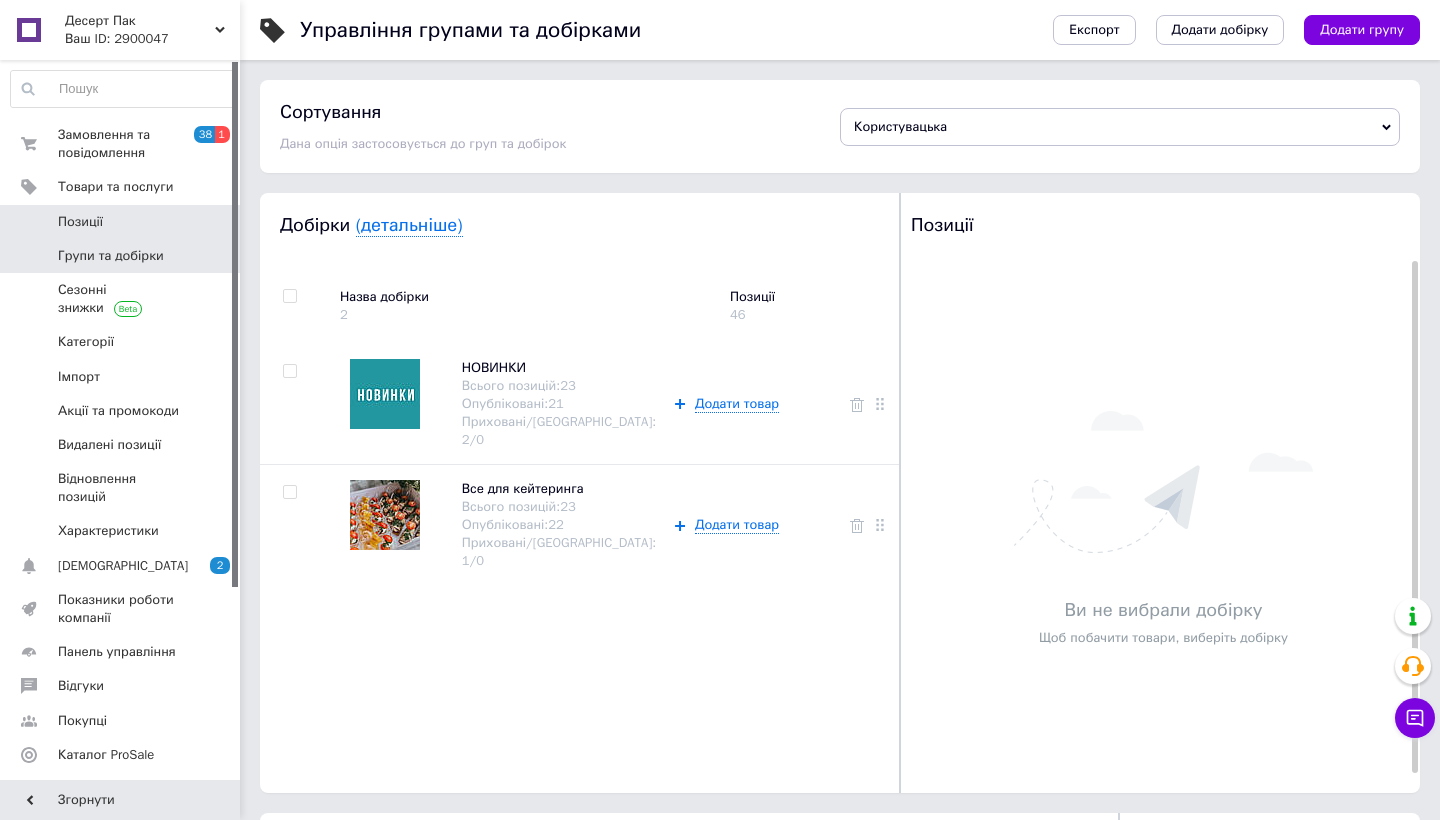 click on "Позиції" at bounding box center (80, 222) 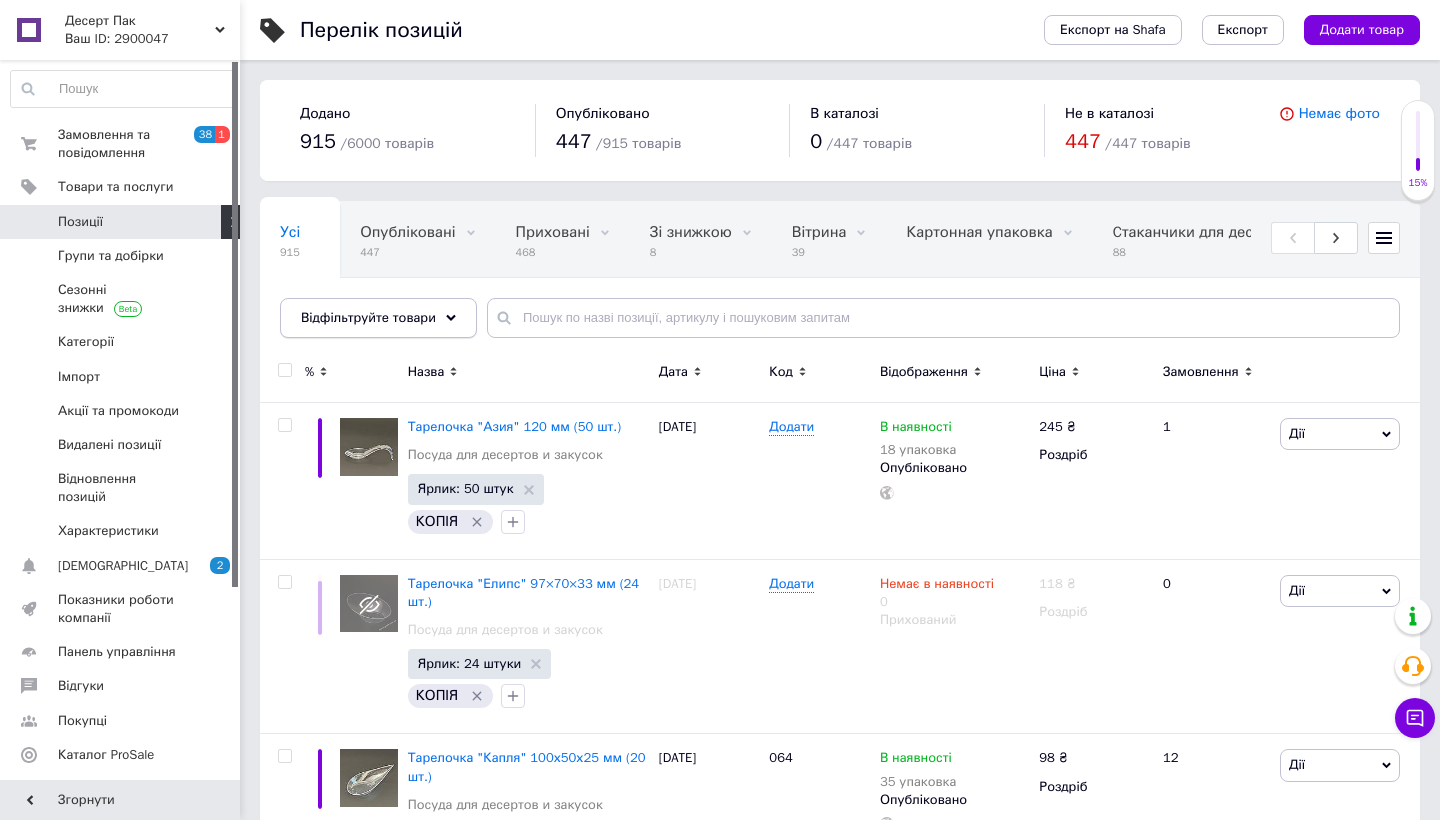 click on "Відфільтруйте товари" at bounding box center [378, 318] 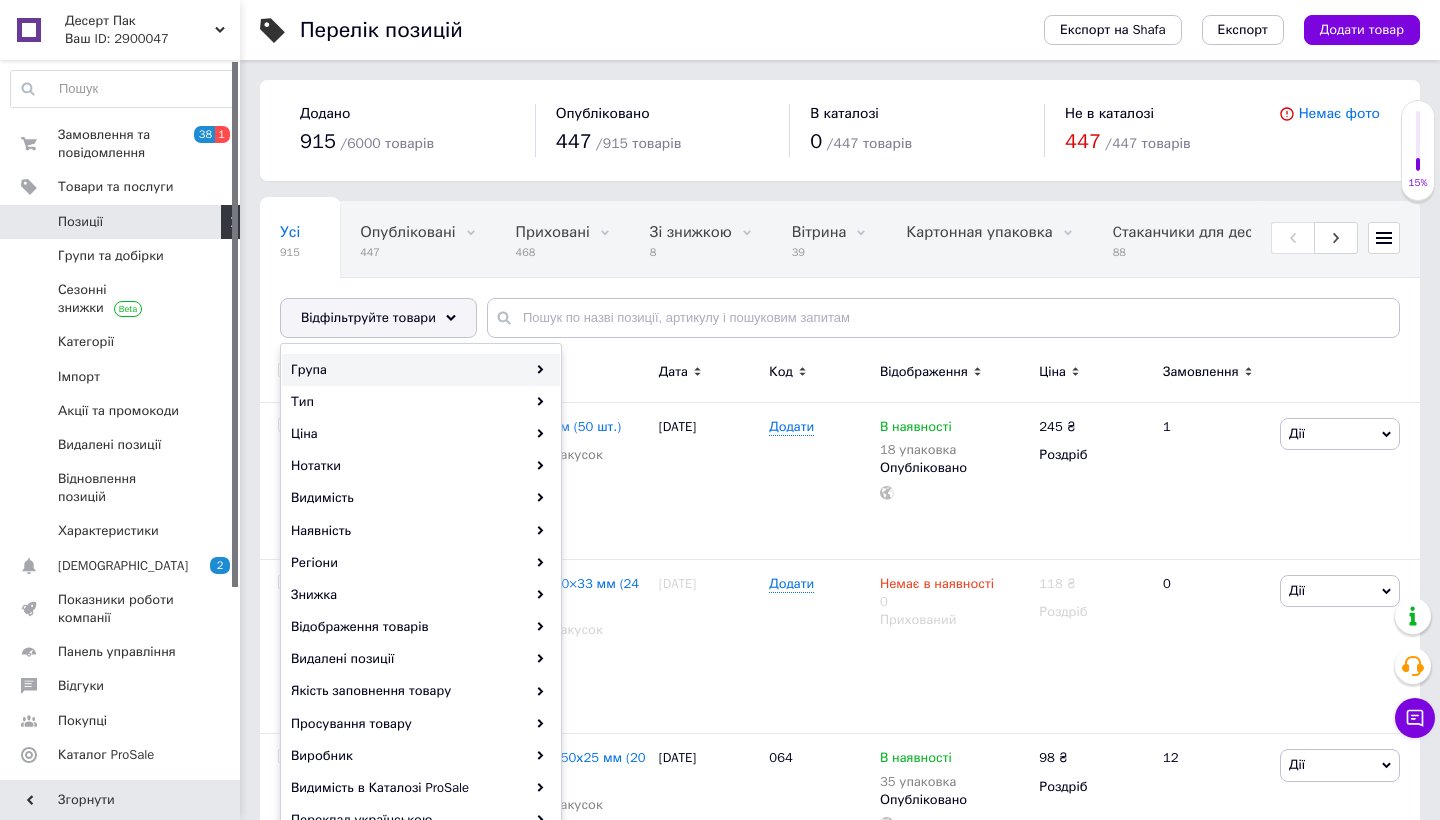 click on "Група" at bounding box center (421, 370) 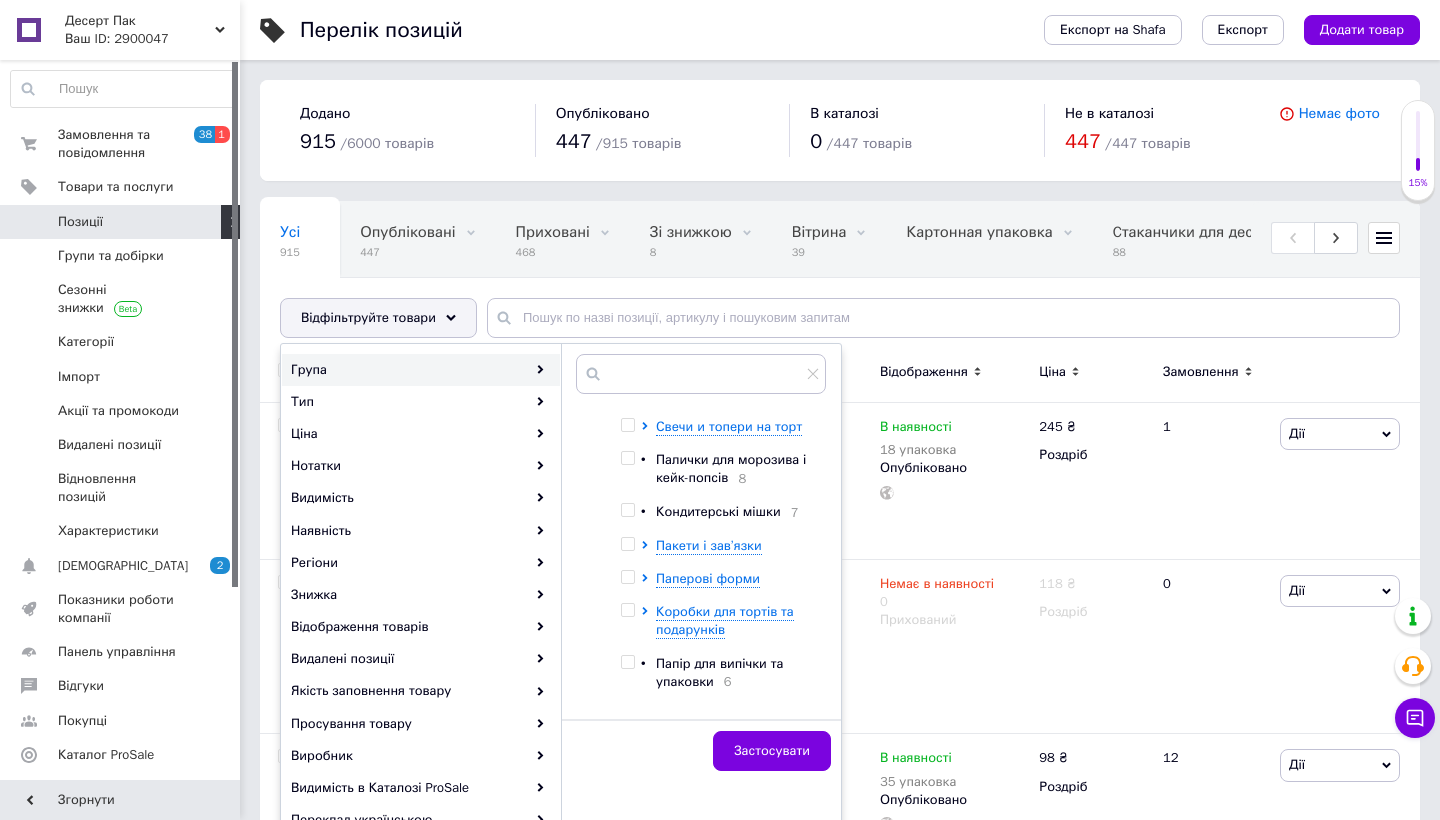 scroll, scrollTop: 315, scrollLeft: 0, axis: vertical 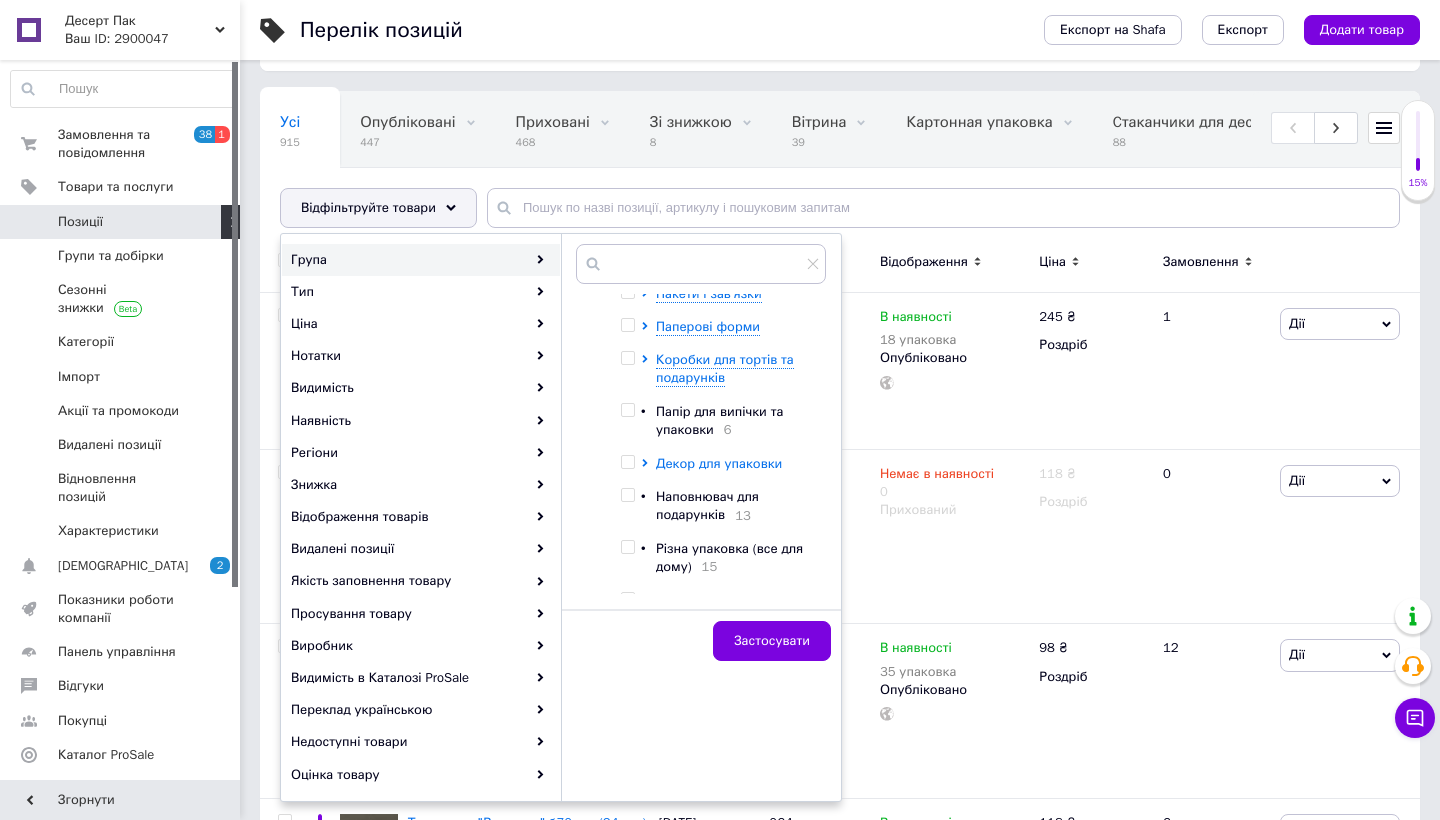 click on "Декор для упаковки" at bounding box center [719, 463] 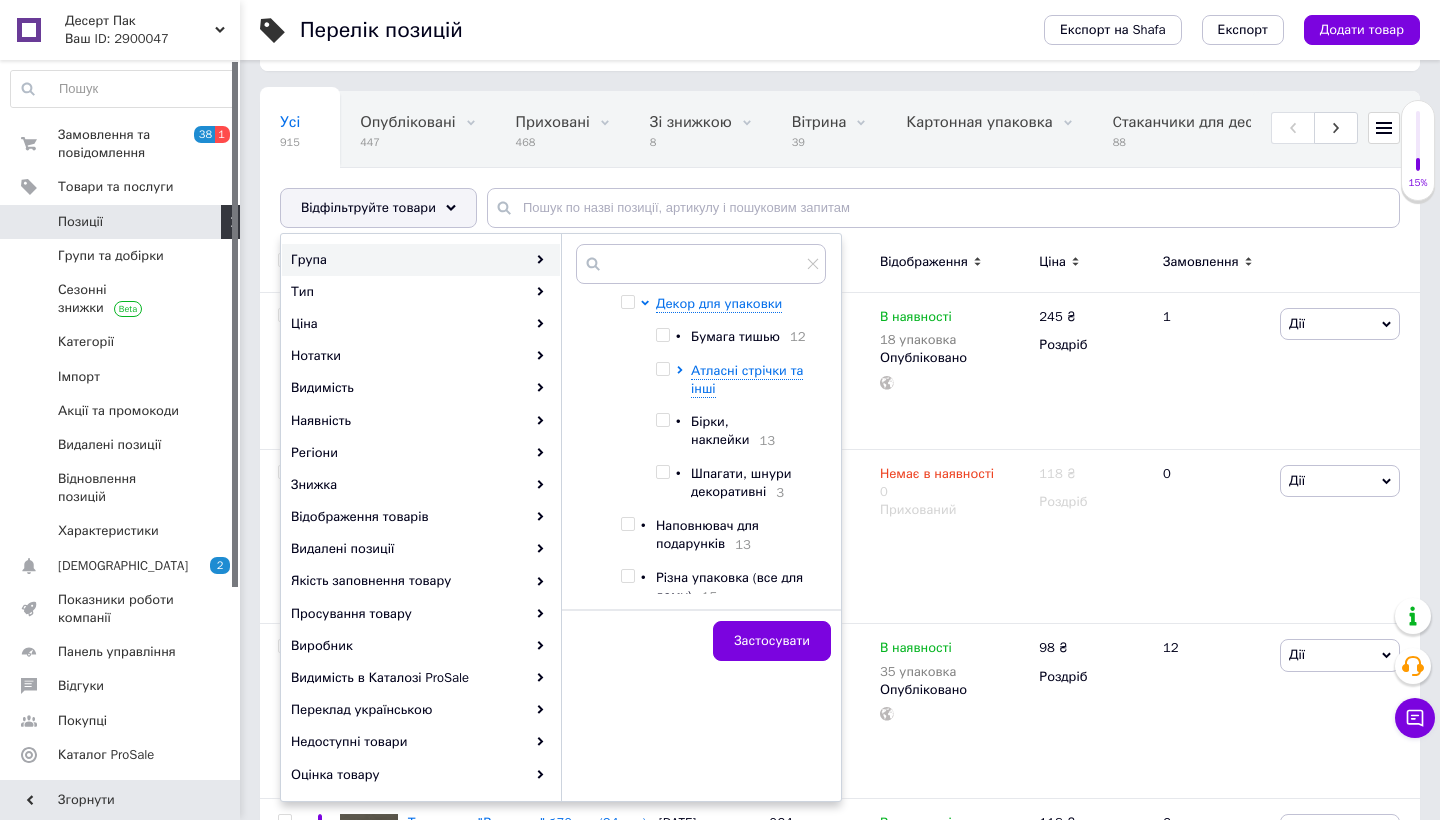 scroll, scrollTop: 423, scrollLeft: 0, axis: vertical 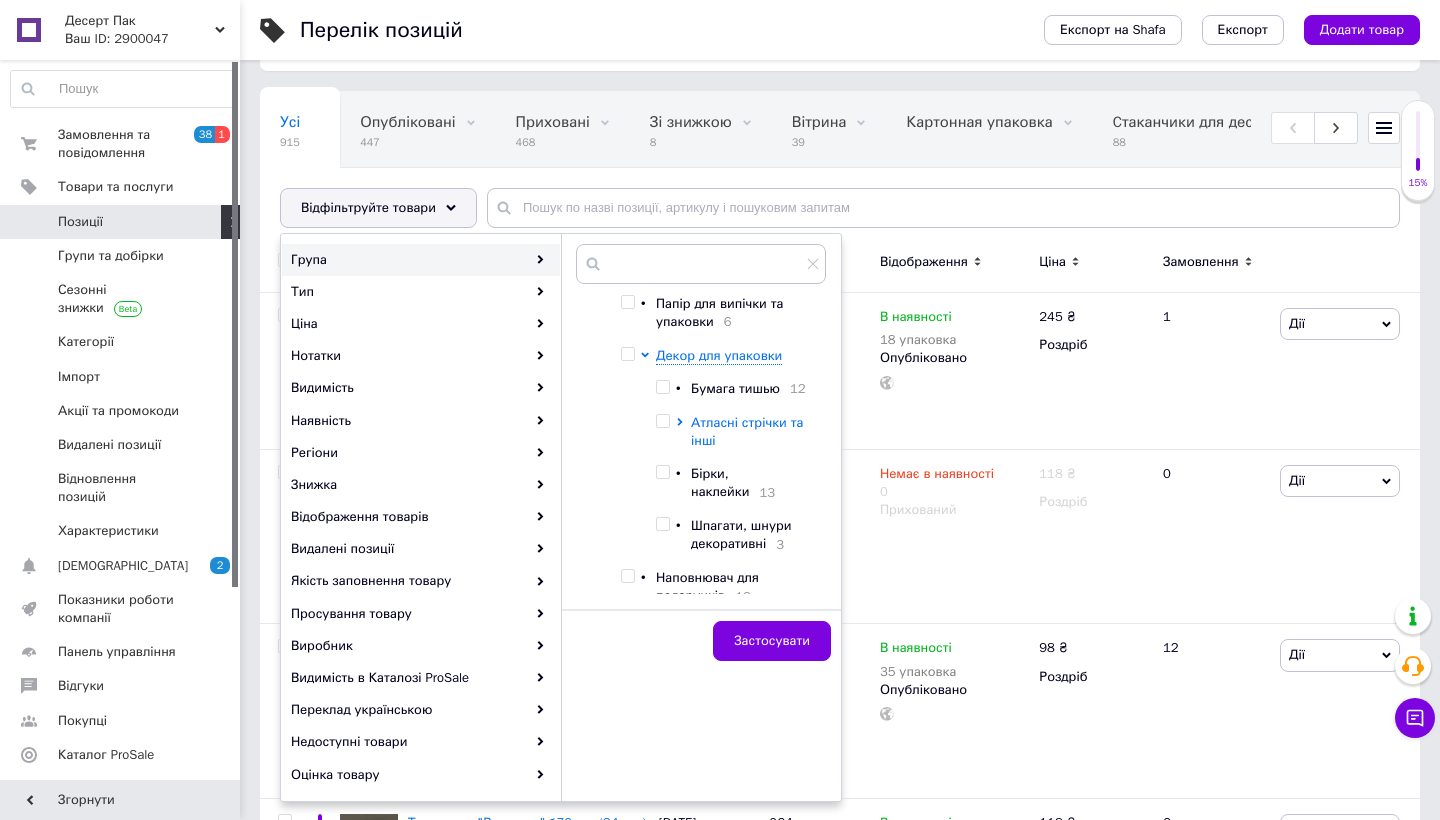 click on "Атласні стрічки та інші" at bounding box center (747, 431) 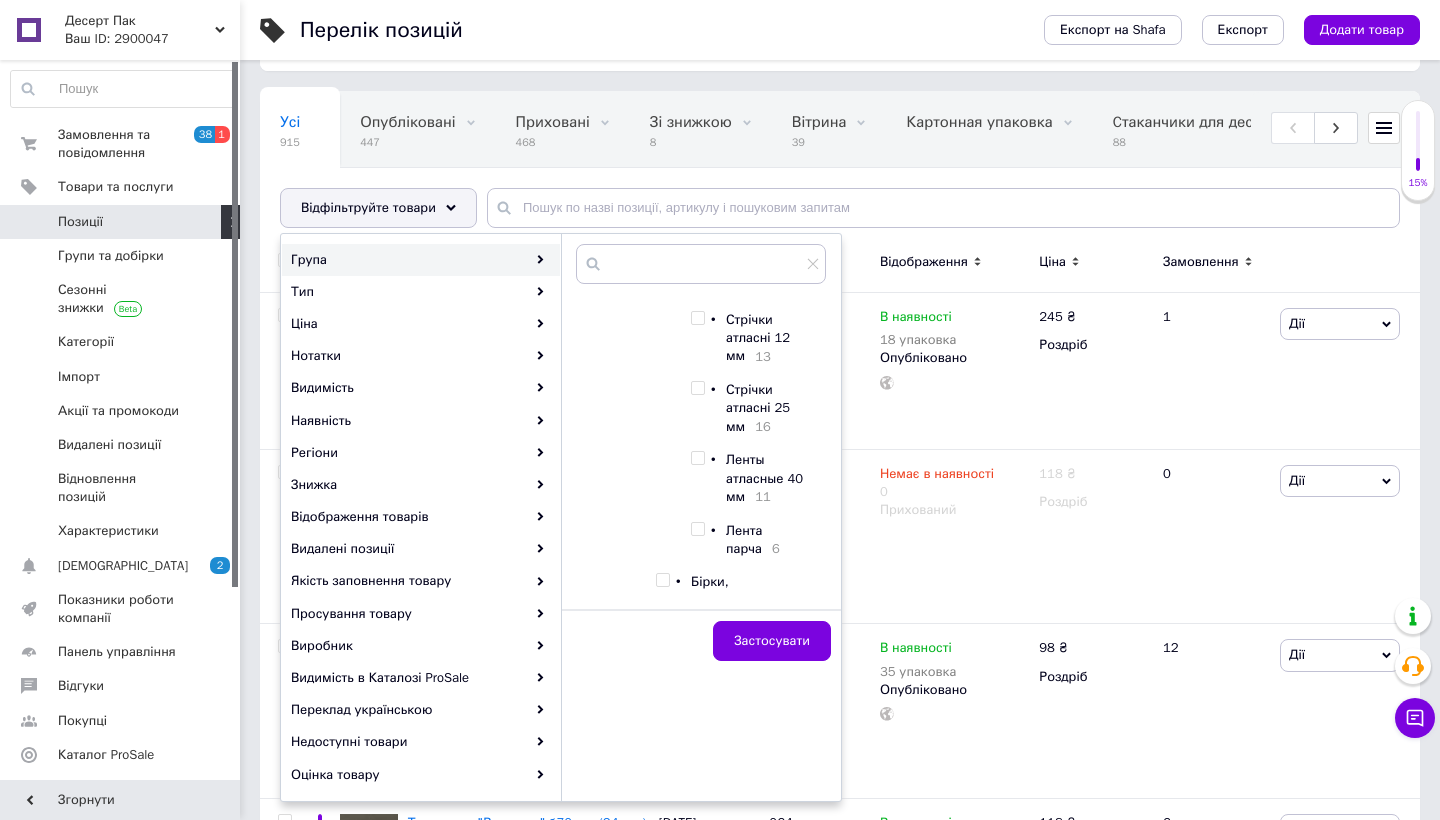 scroll, scrollTop: 648, scrollLeft: 0, axis: vertical 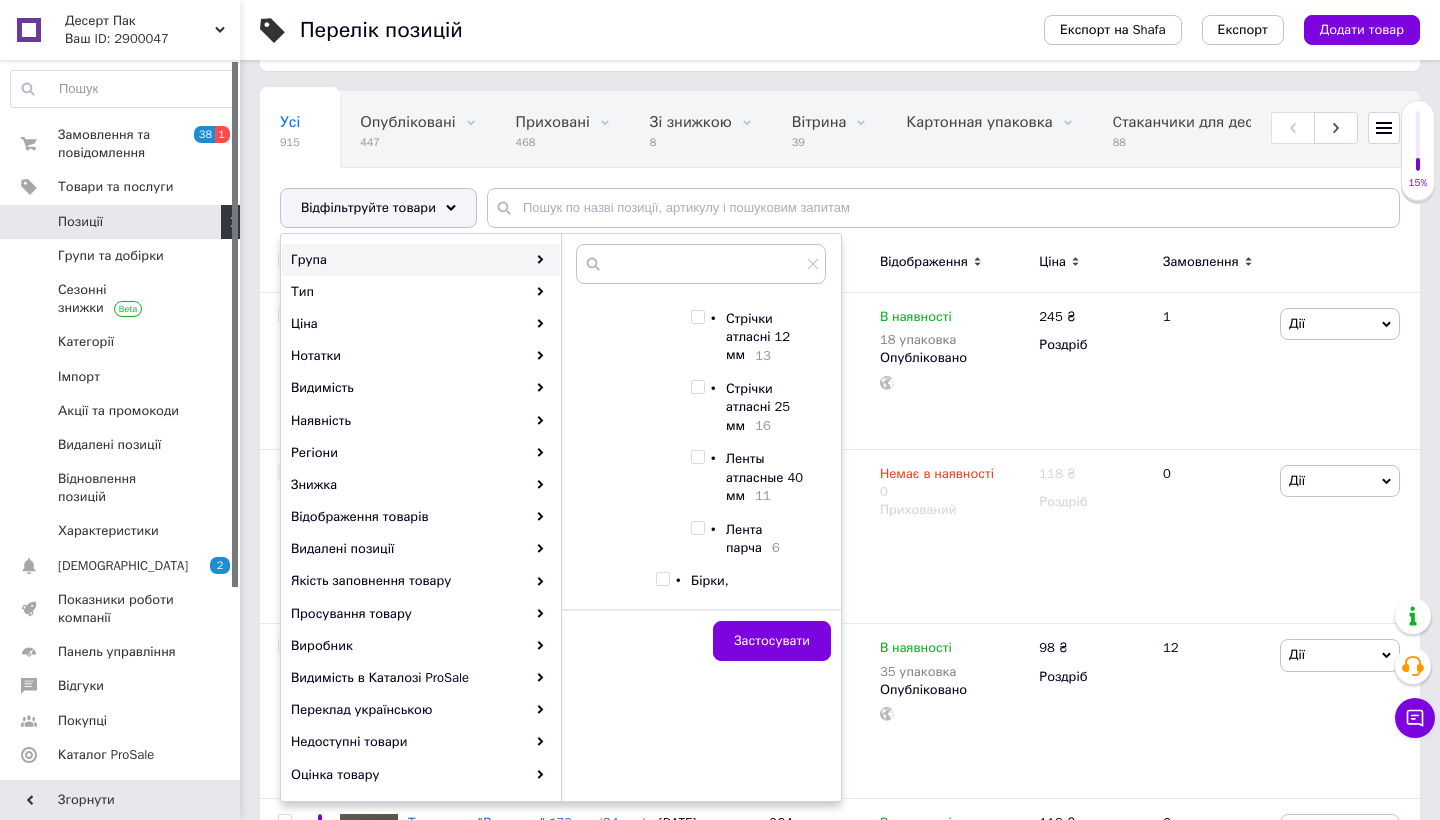 click at bounding box center [697, 457] 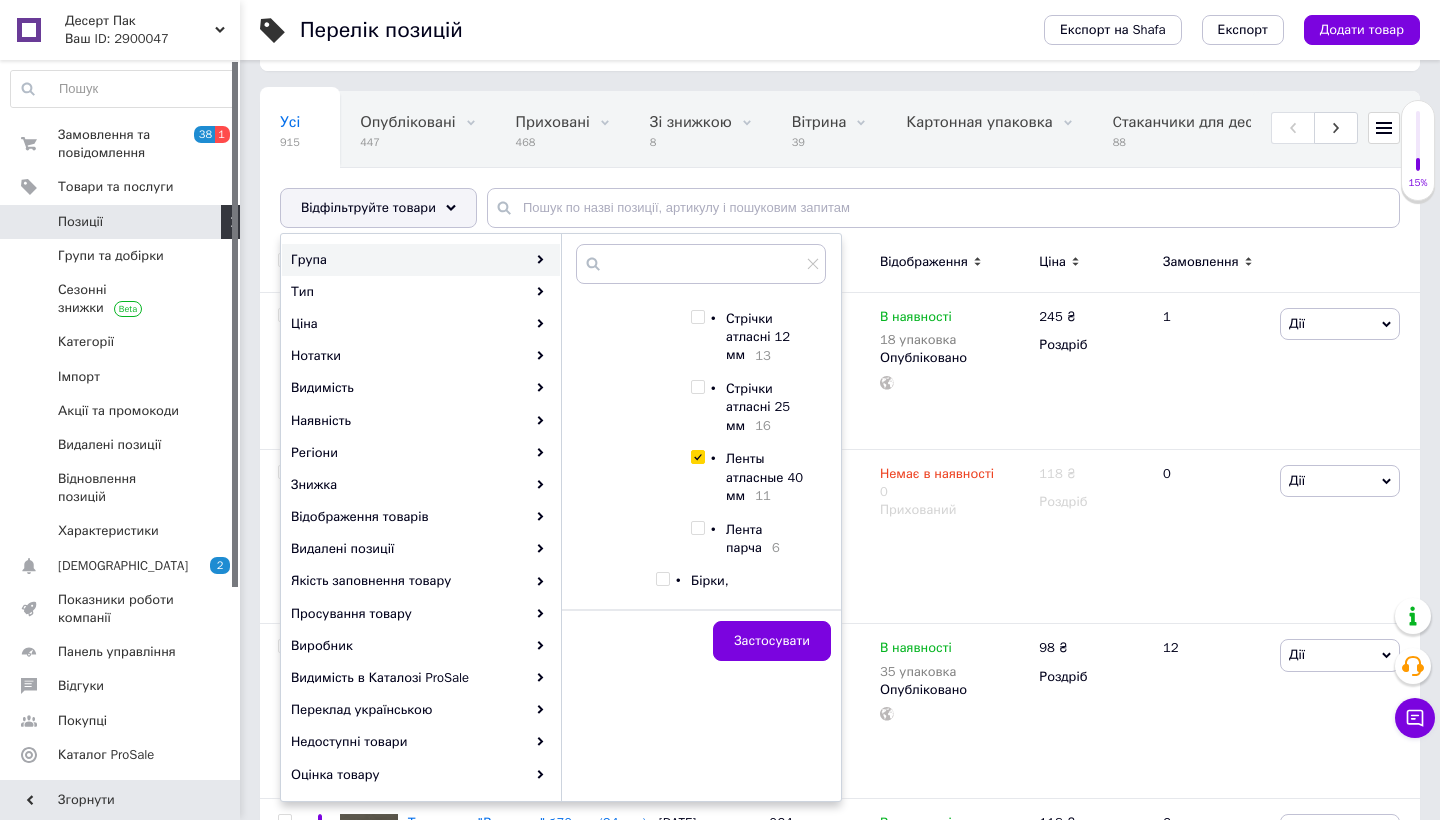 checkbox on "true" 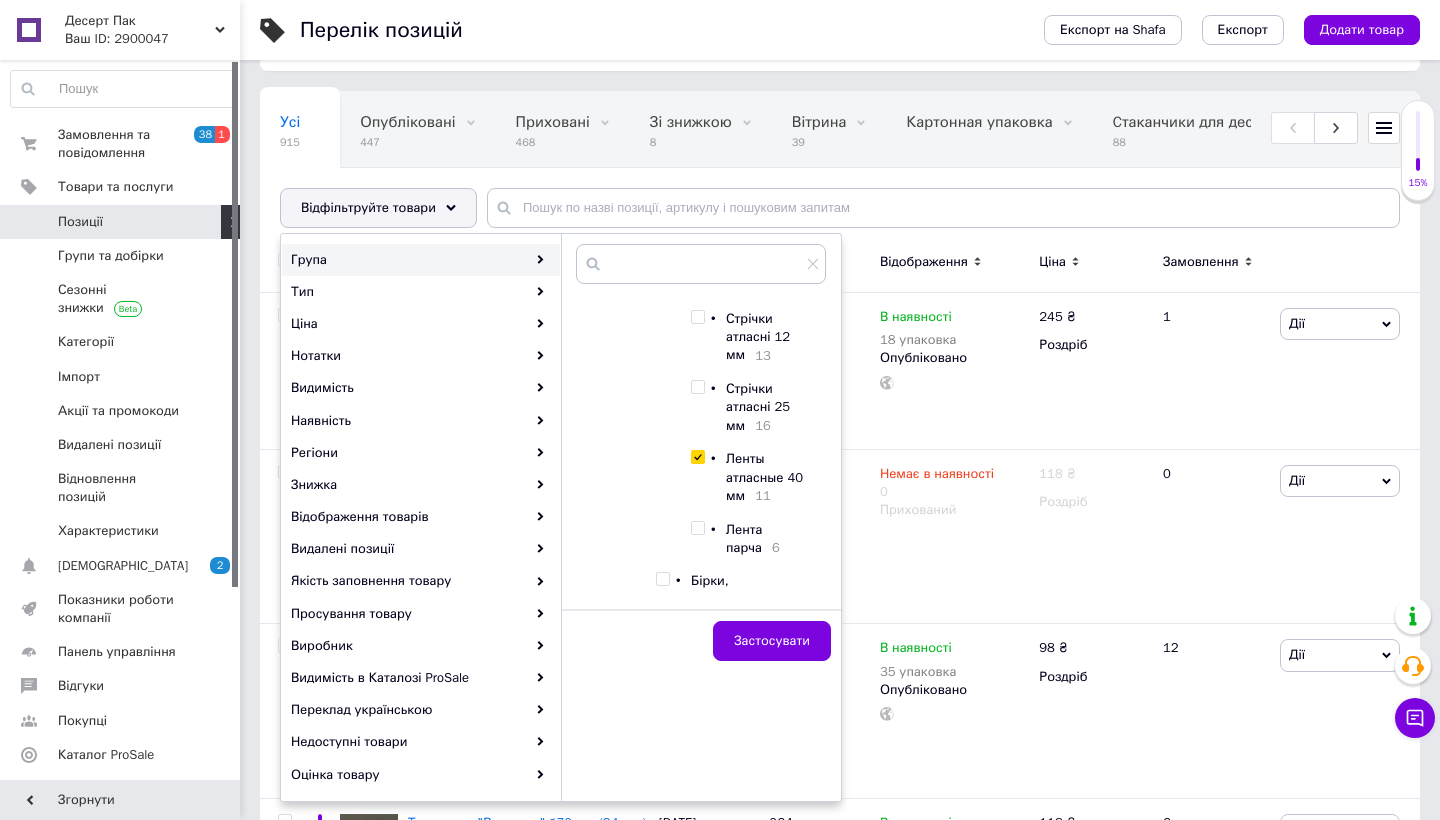 click on "Застосувати" at bounding box center [701, 640] 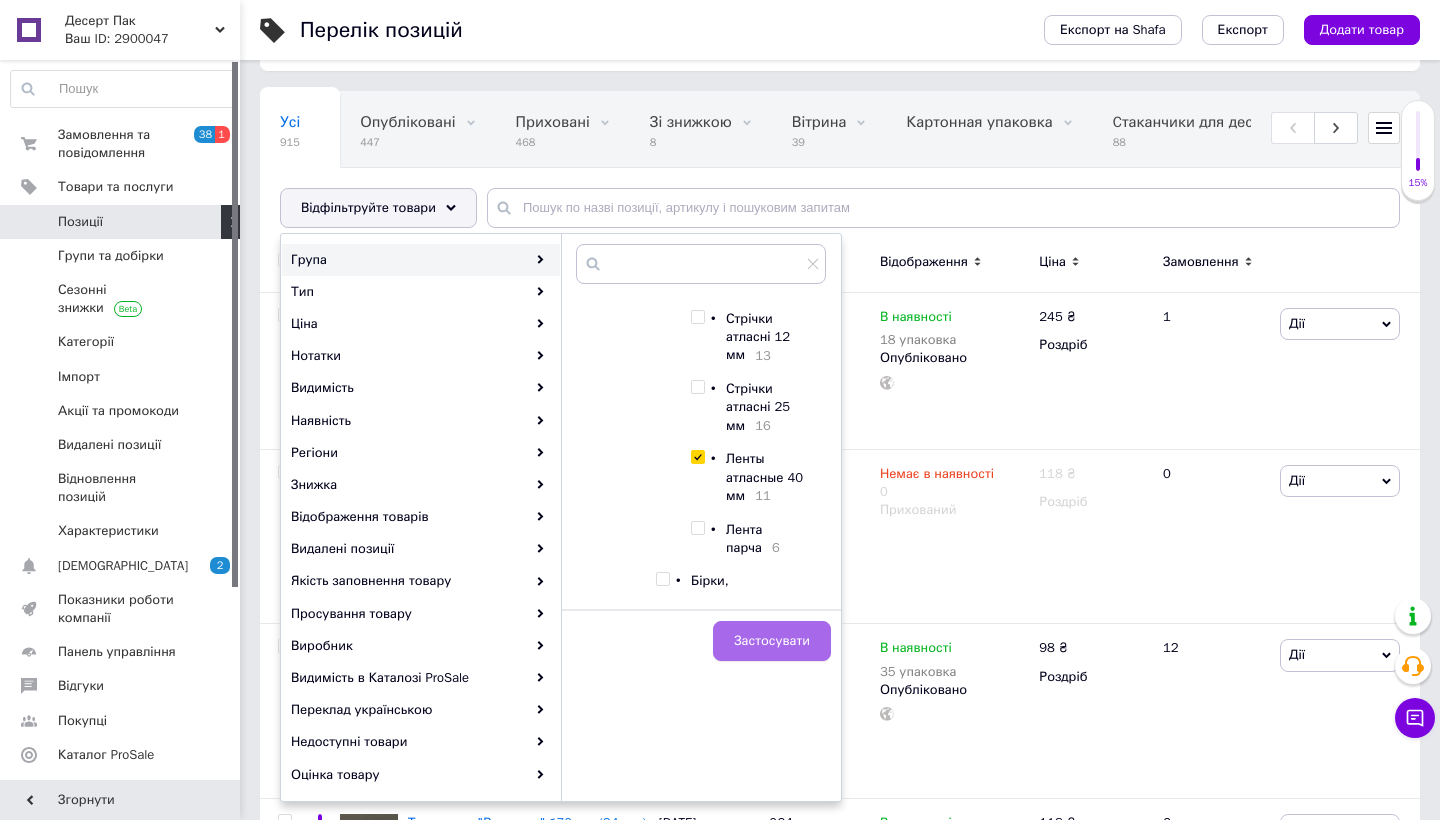 click on "Застосувати" at bounding box center [772, 641] 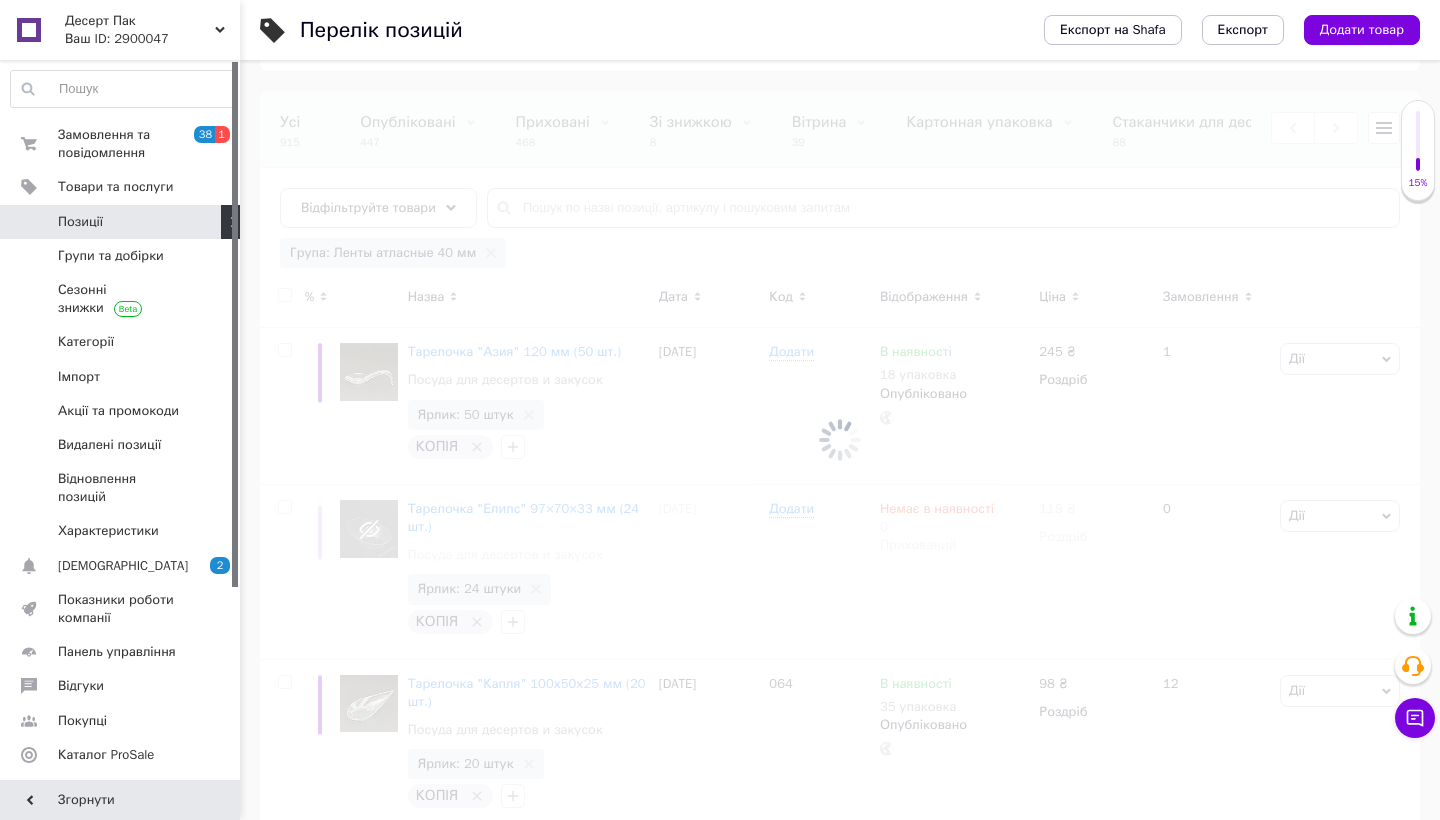 scroll, scrollTop: 0, scrollLeft: 879, axis: horizontal 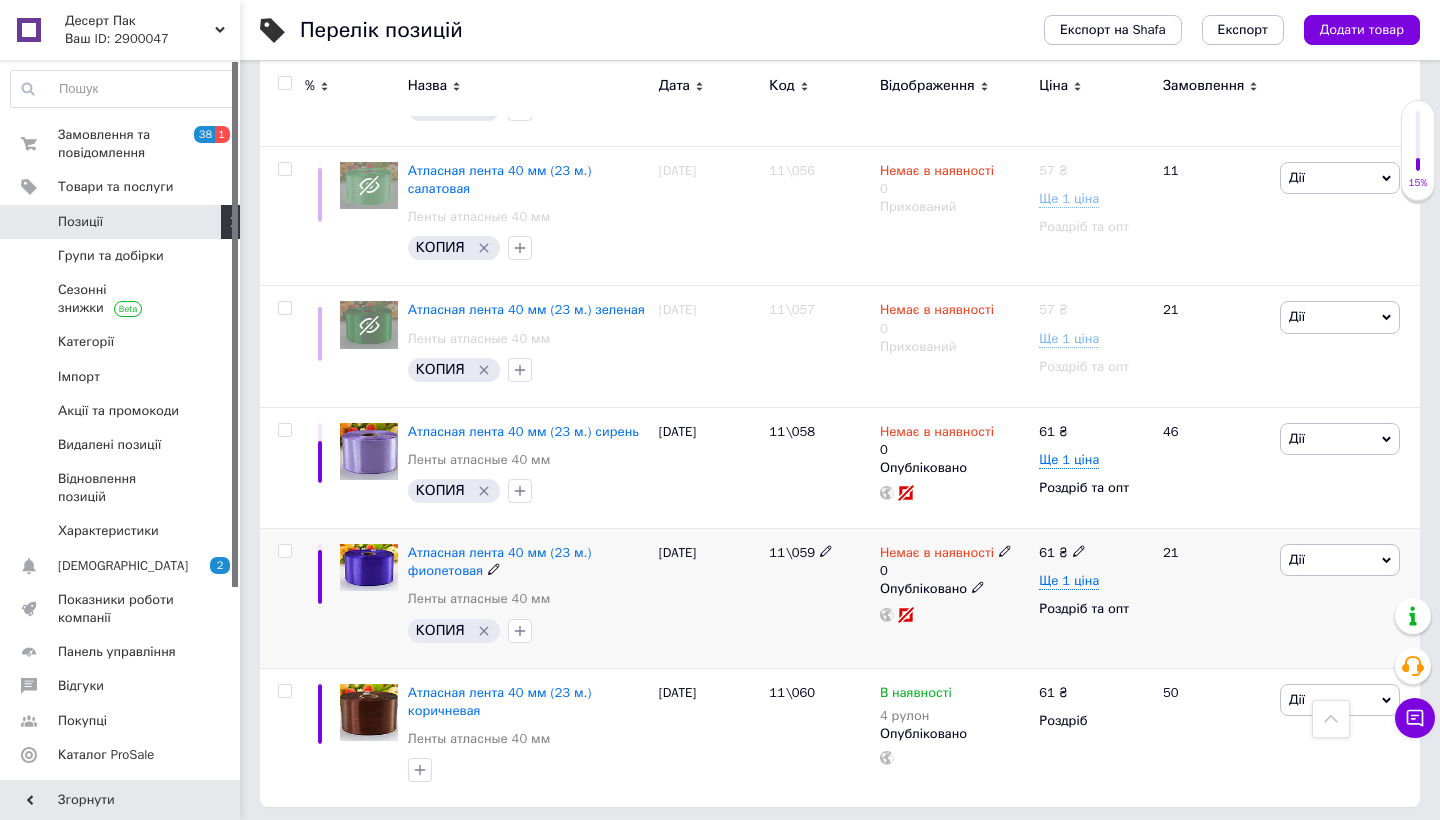 click 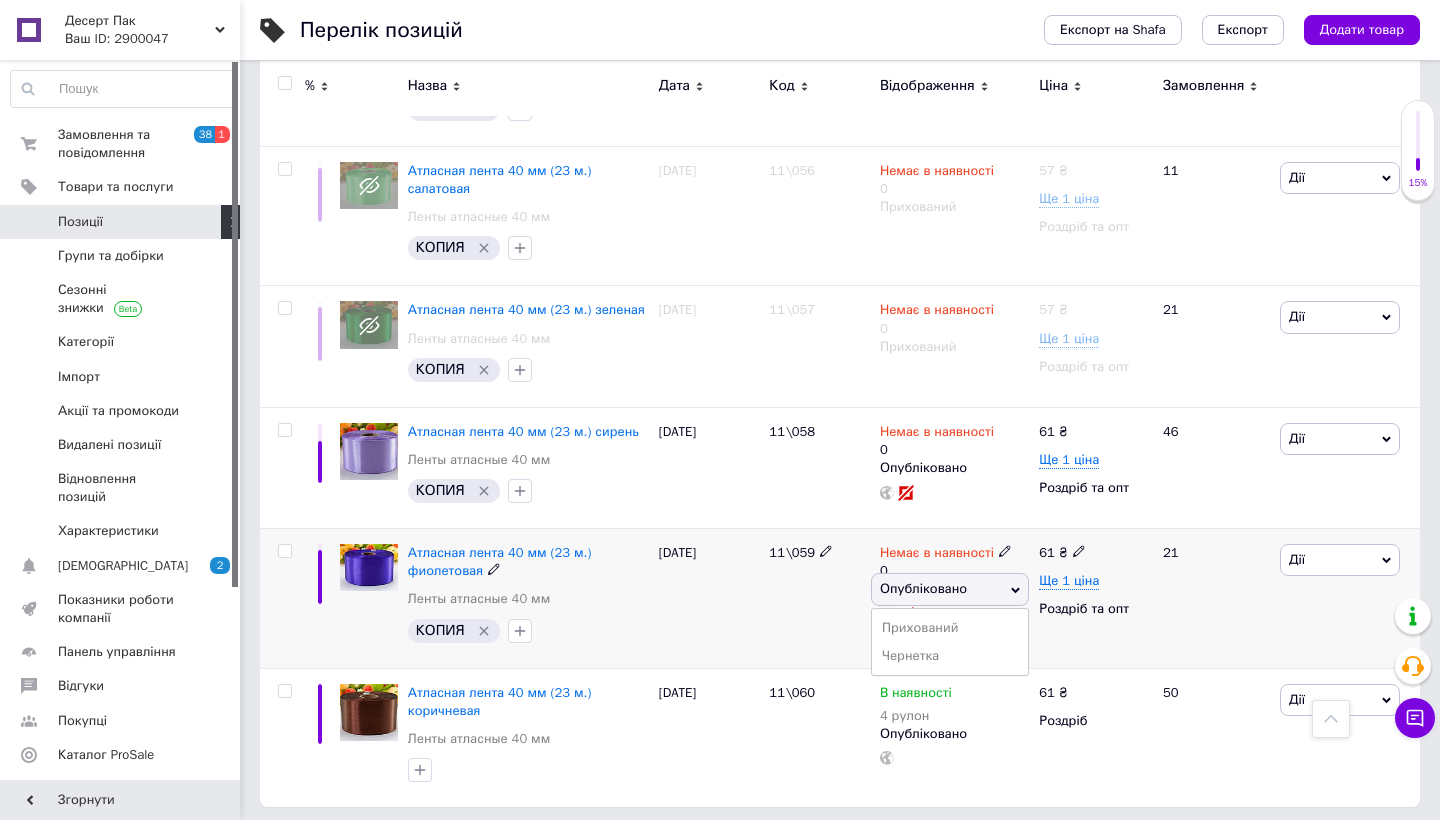 click on "Опубліковано" at bounding box center [950, 589] 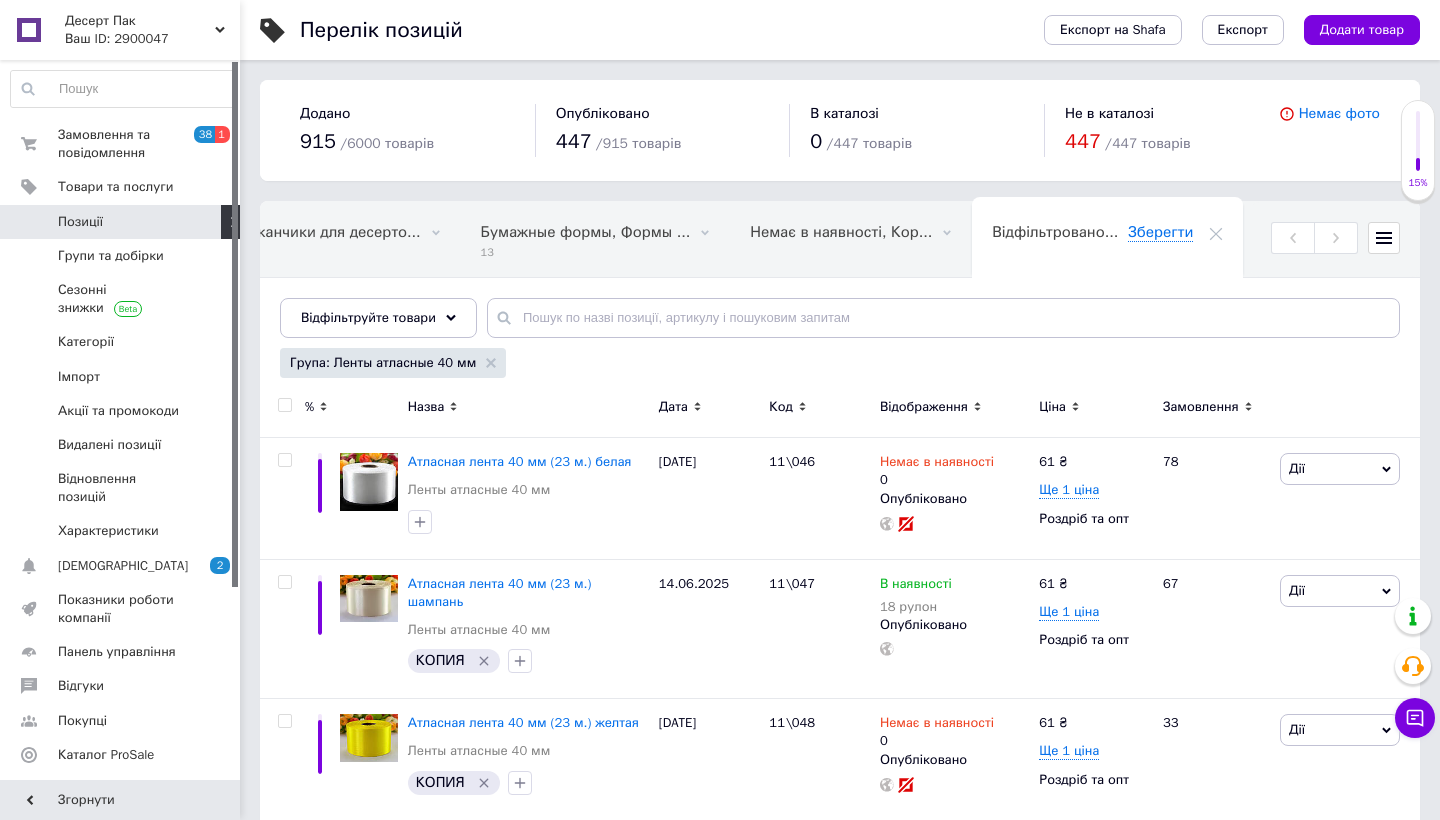 scroll, scrollTop: 0, scrollLeft: 0, axis: both 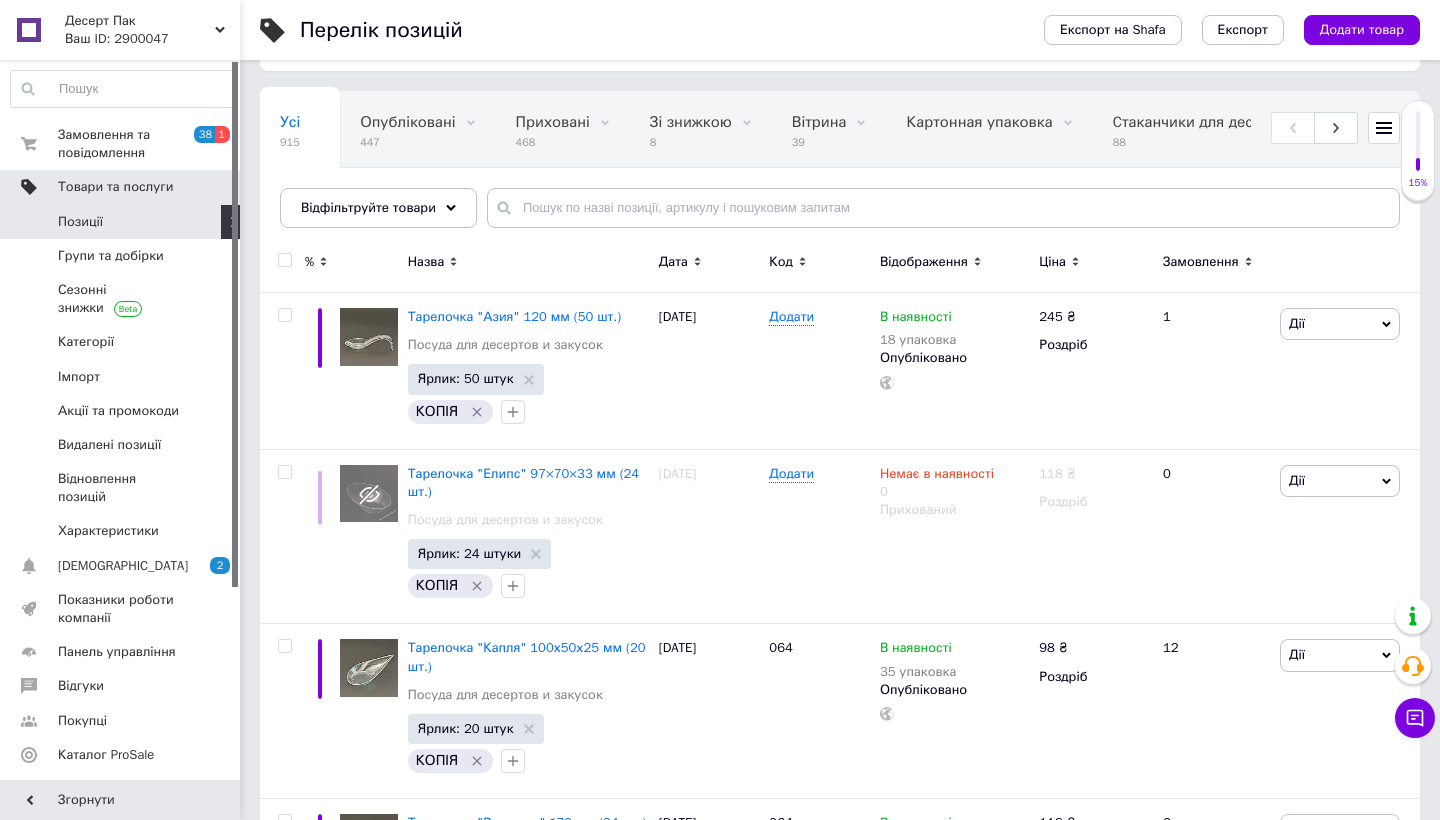 click on "Товари та послуги" at bounding box center (115, 187) 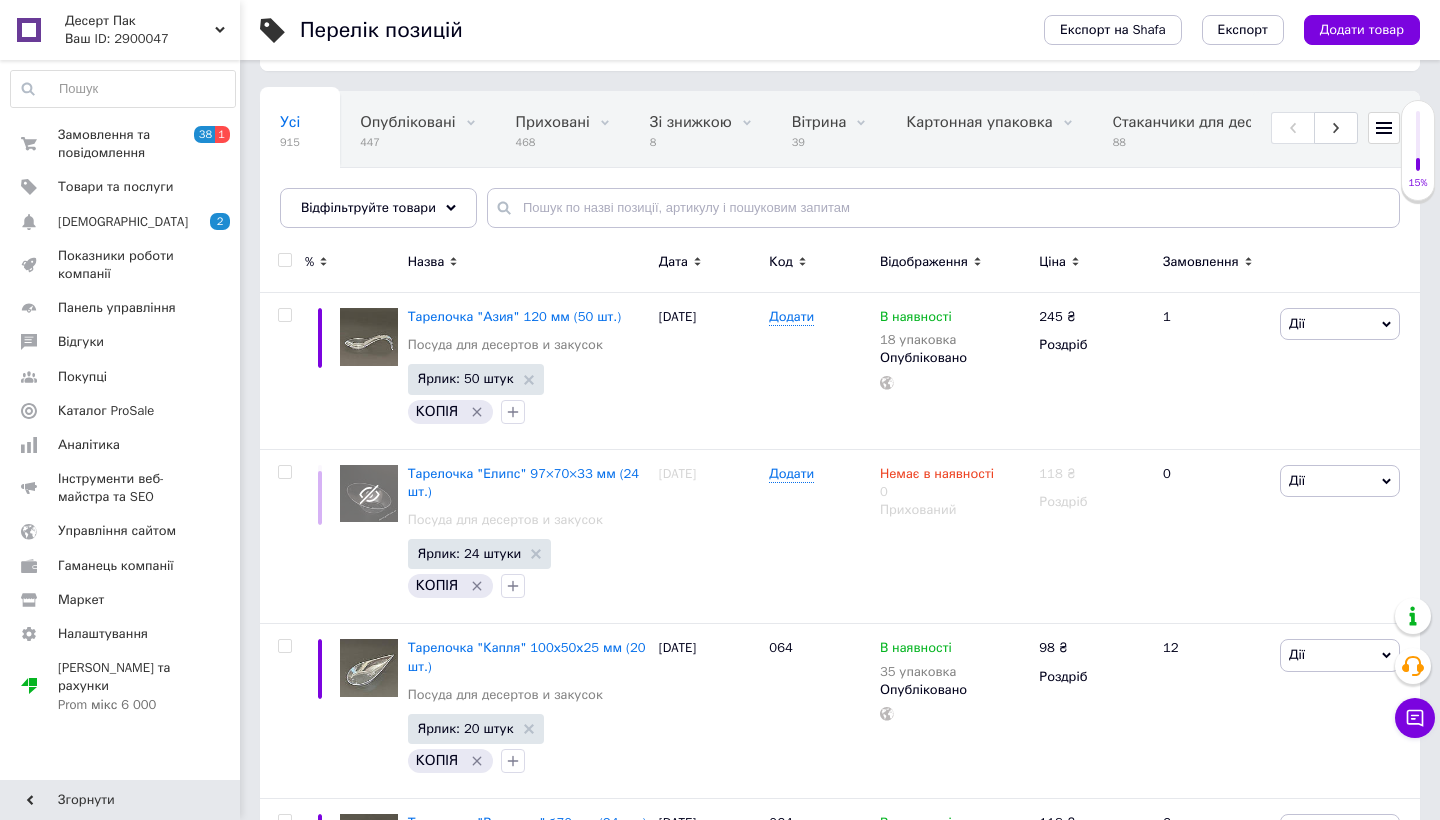 click on "Усі 915 Опубліковані 447 Видалити Редагувати Приховані 468 Видалити Редагувати Зі знижкою 8 Видалити Редагувати Вітрина 39 Видалити Редагувати Картонная упаковка 0 Видалити Редагувати Cтаканчики для десерто... 88 Видалити Редагувати Бумажные формы, Формы ... 13 Видалити Редагувати Немає в наявності, Кор... 0 Видалити Редагувати Ok Відфільтровано...  Зберегти" at bounding box center (840, 169) 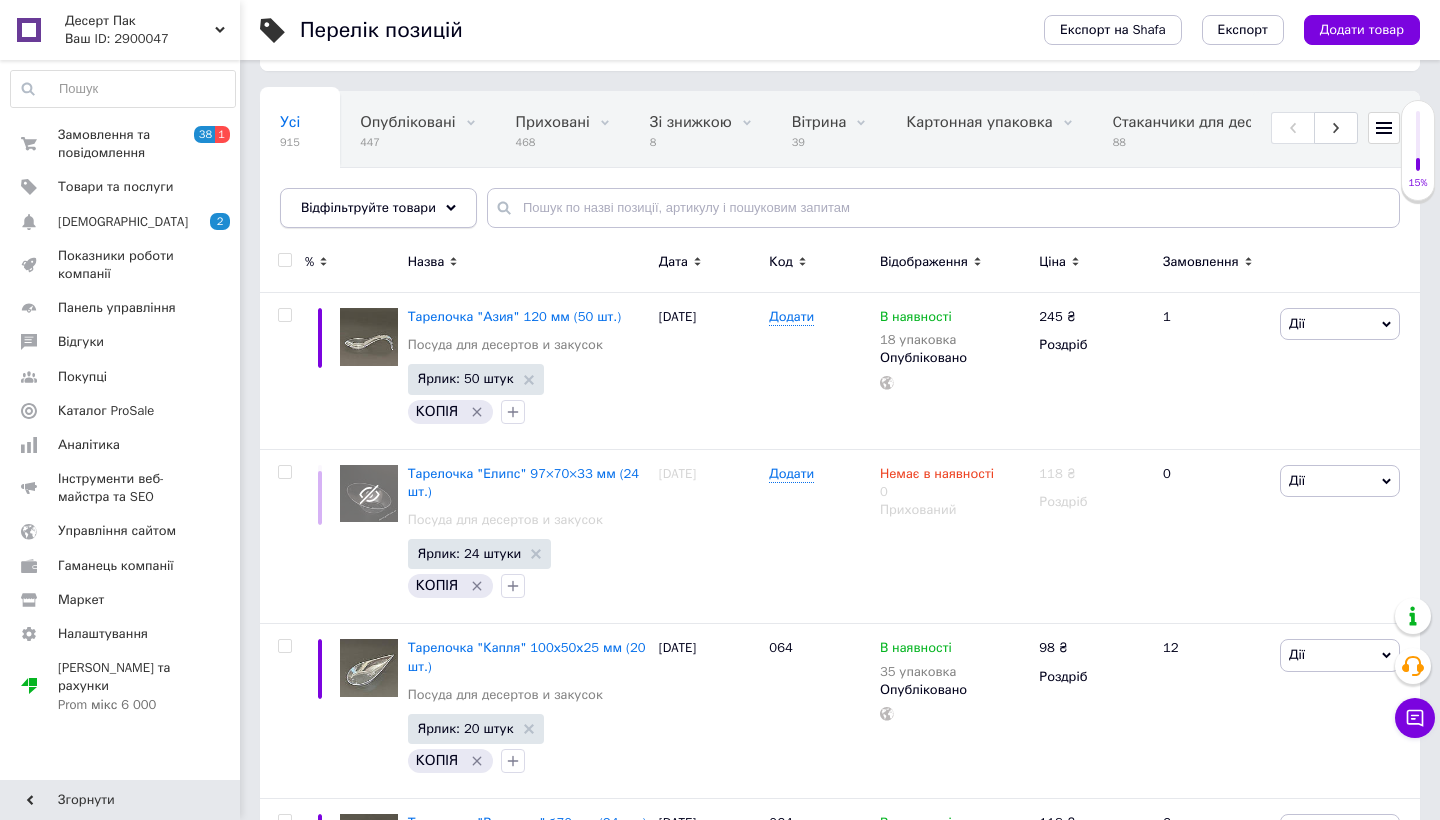 click on "Відфільтруйте товари" at bounding box center [378, 208] 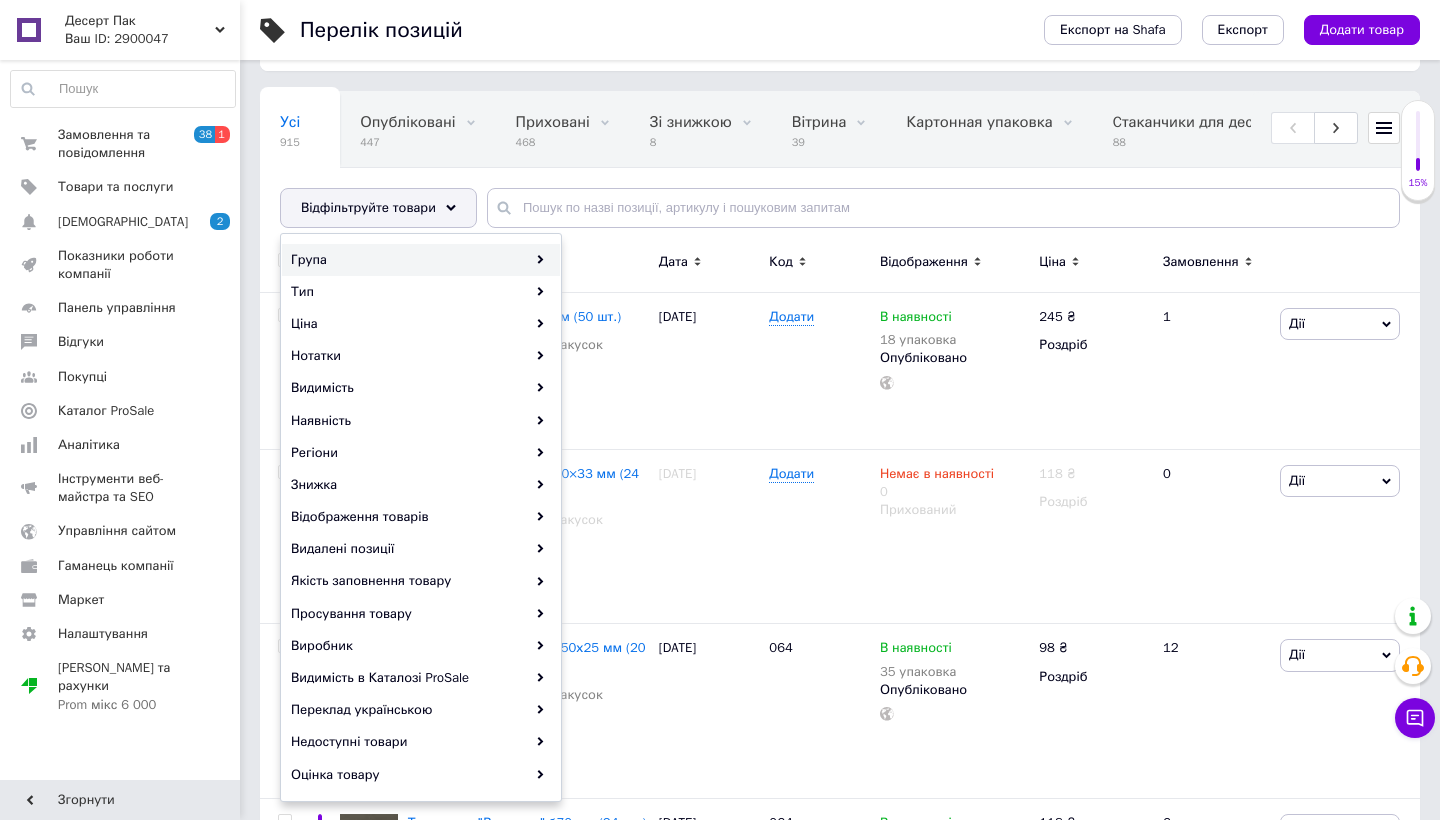 click on "Група" at bounding box center (421, 260) 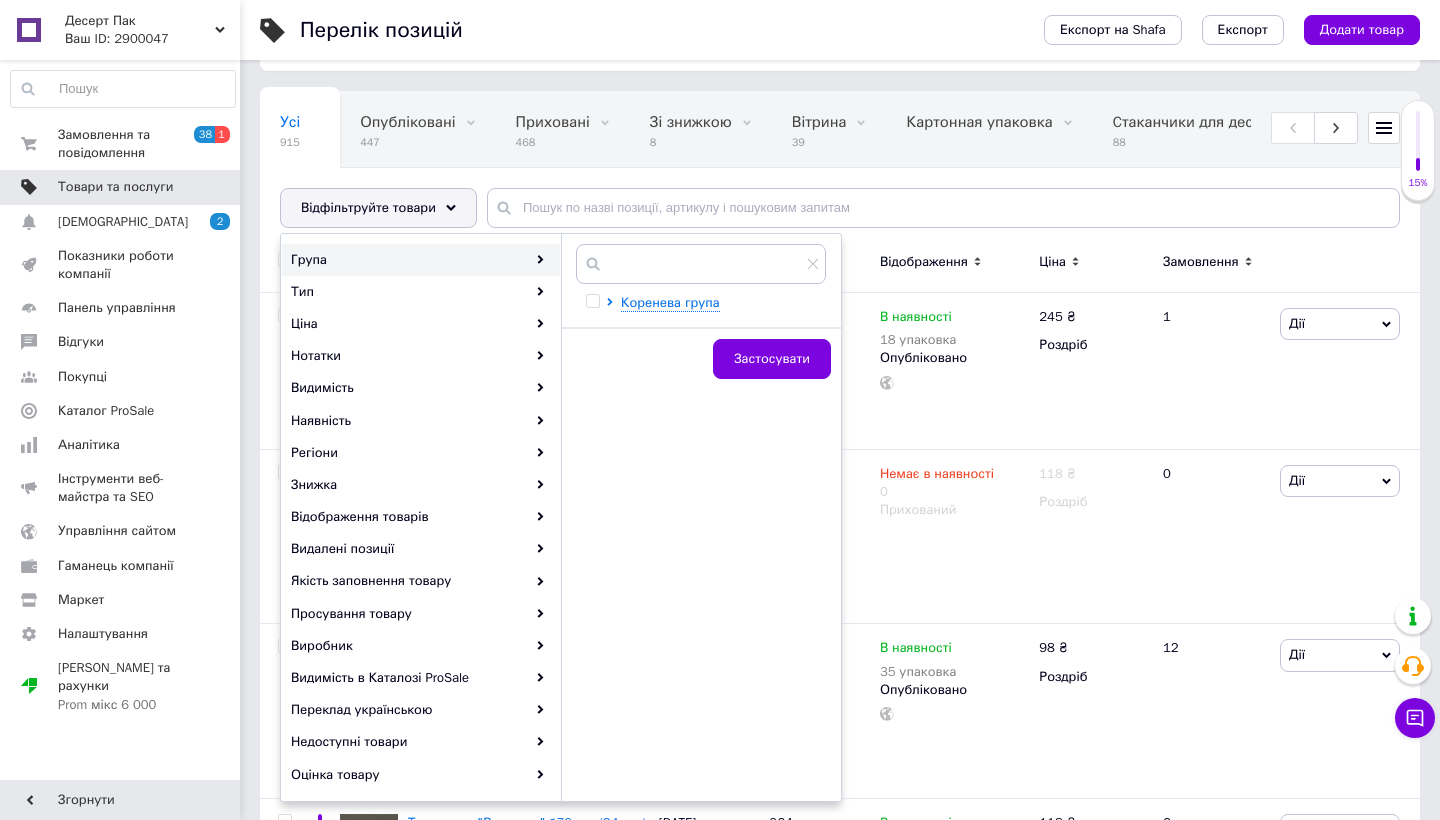 click on "Товари та послуги" at bounding box center (115, 187) 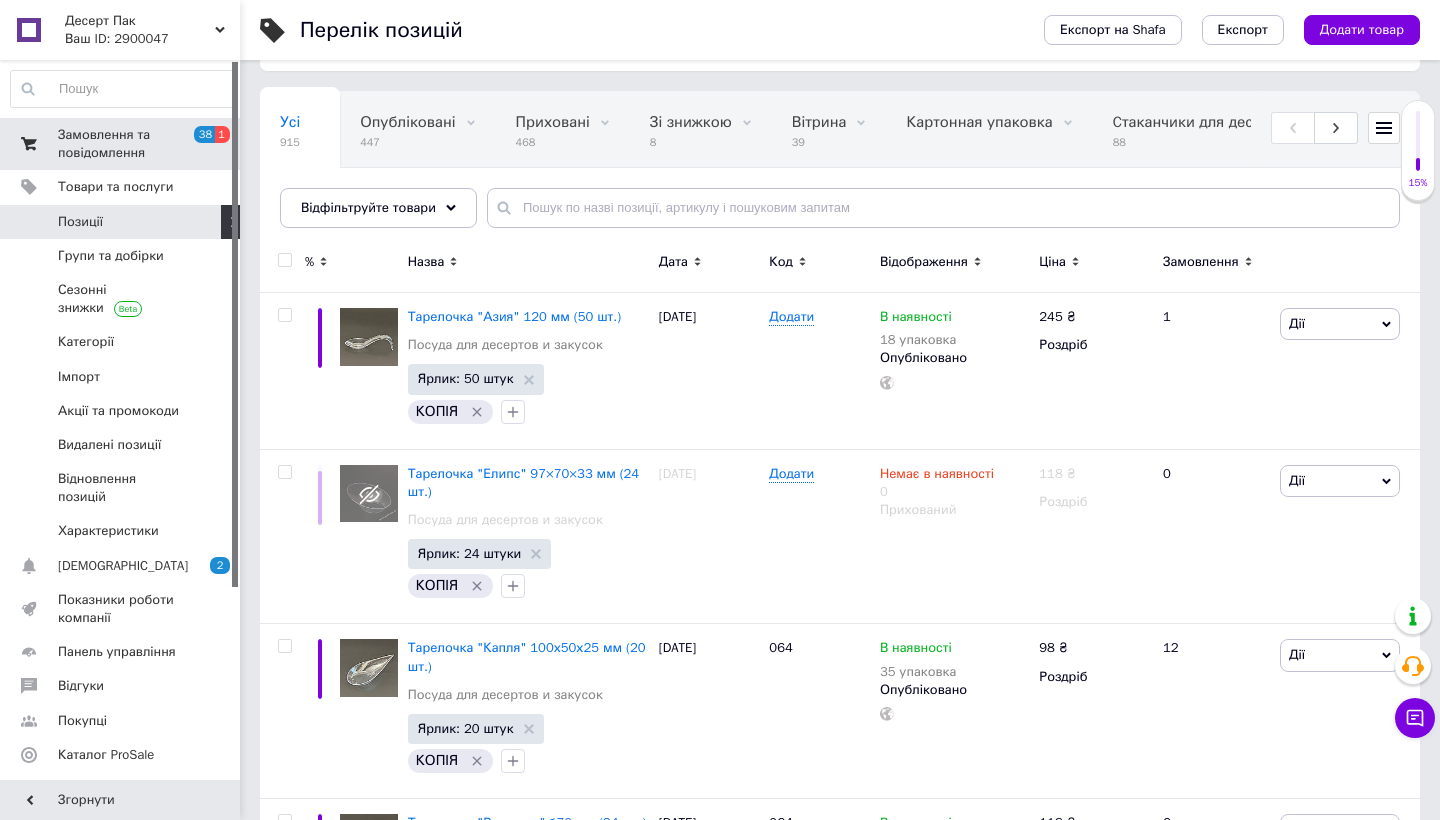 click on "Замовлення та повідомлення" at bounding box center [121, 144] 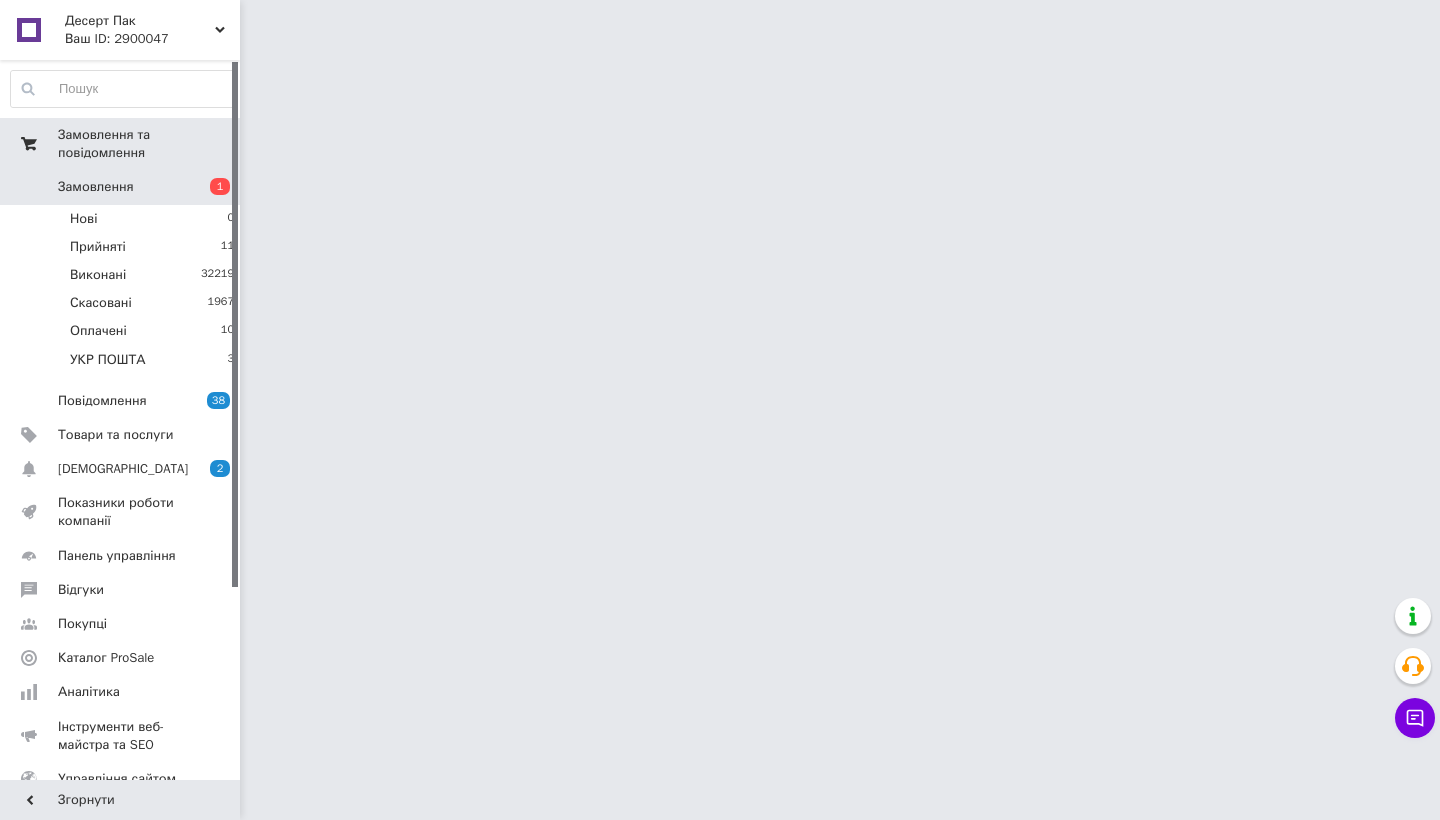 scroll, scrollTop: 0, scrollLeft: 0, axis: both 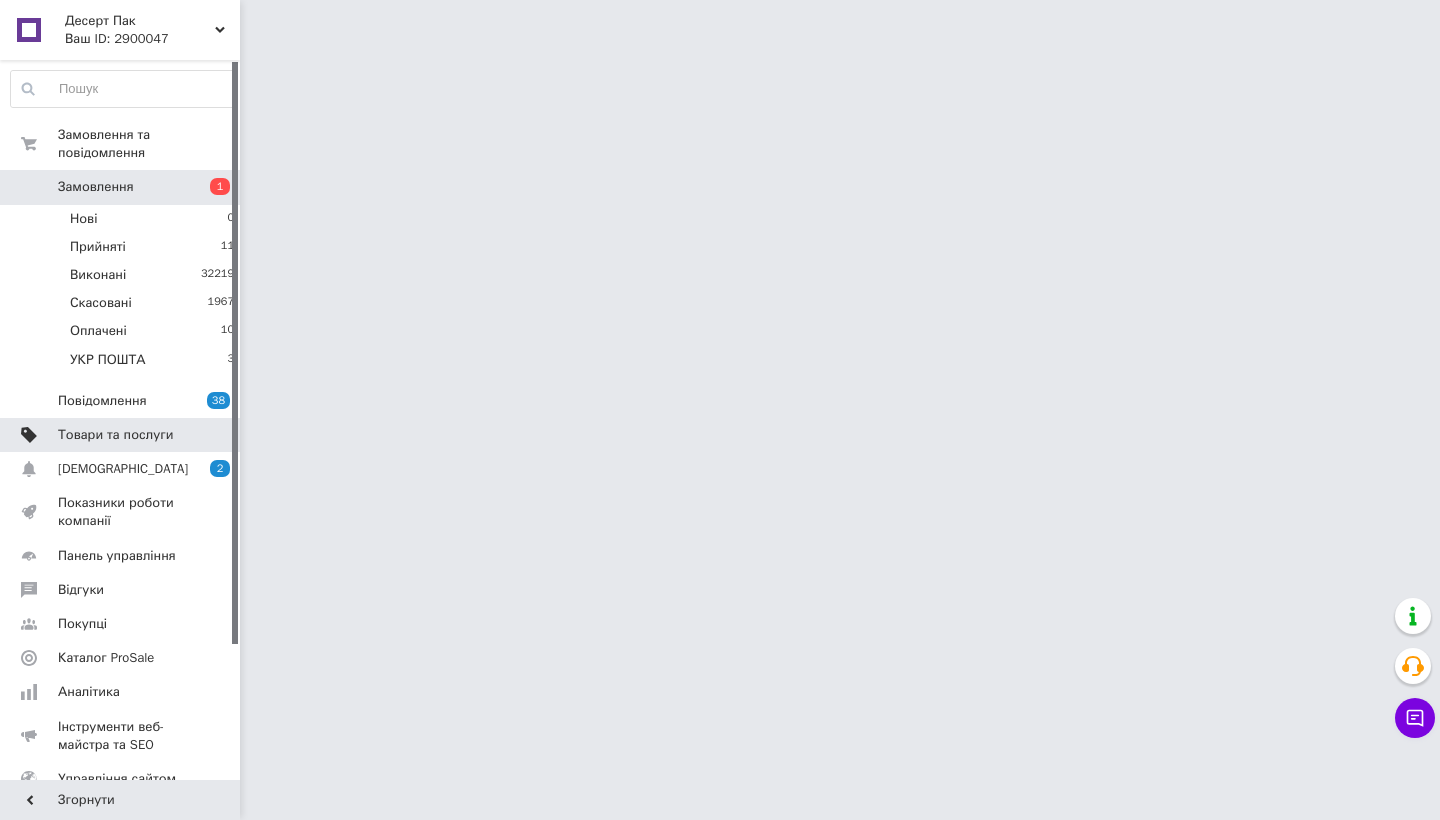 click on "Товари та послуги" at bounding box center [121, 435] 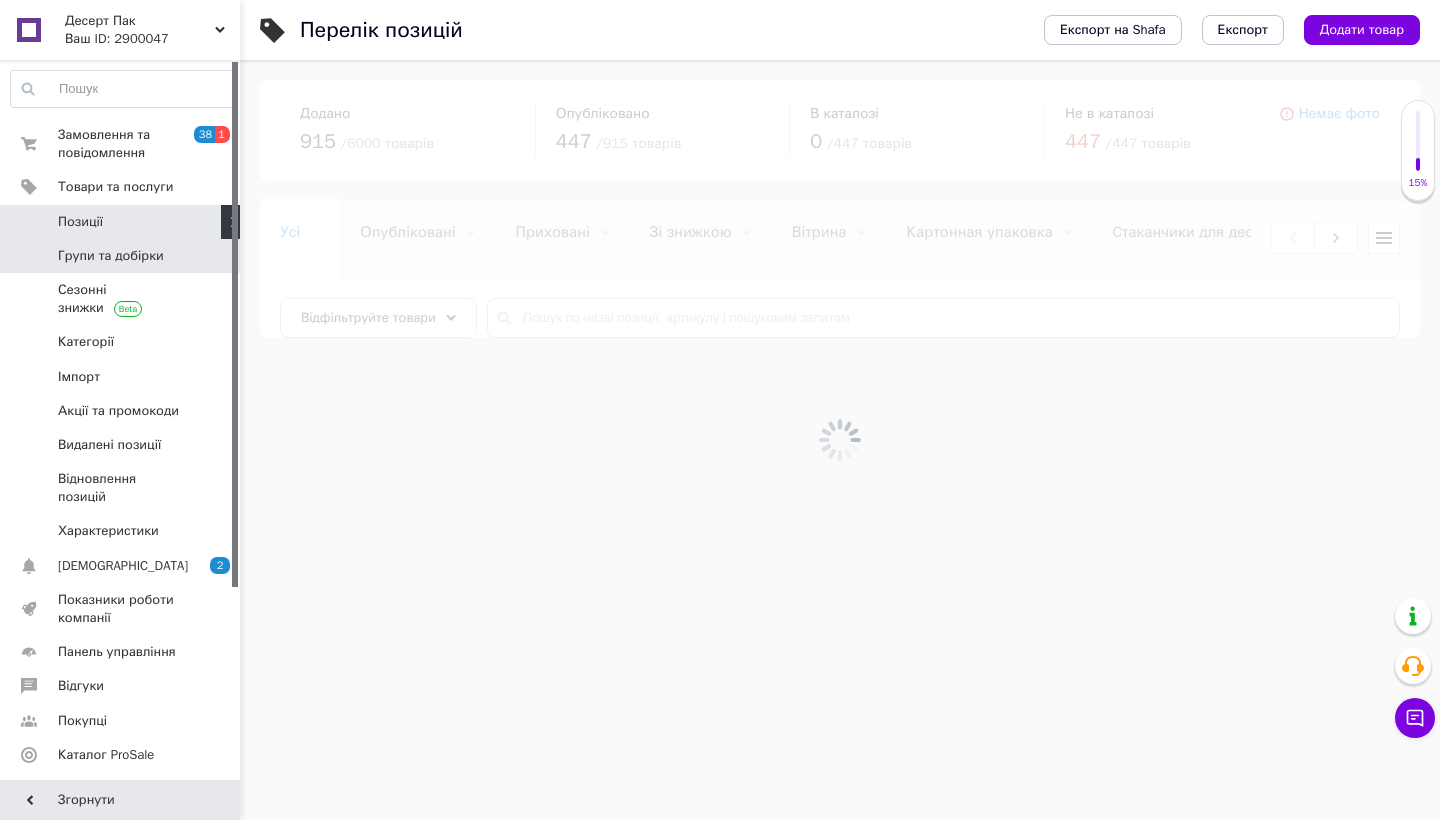 click on "Групи та добірки" at bounding box center [111, 256] 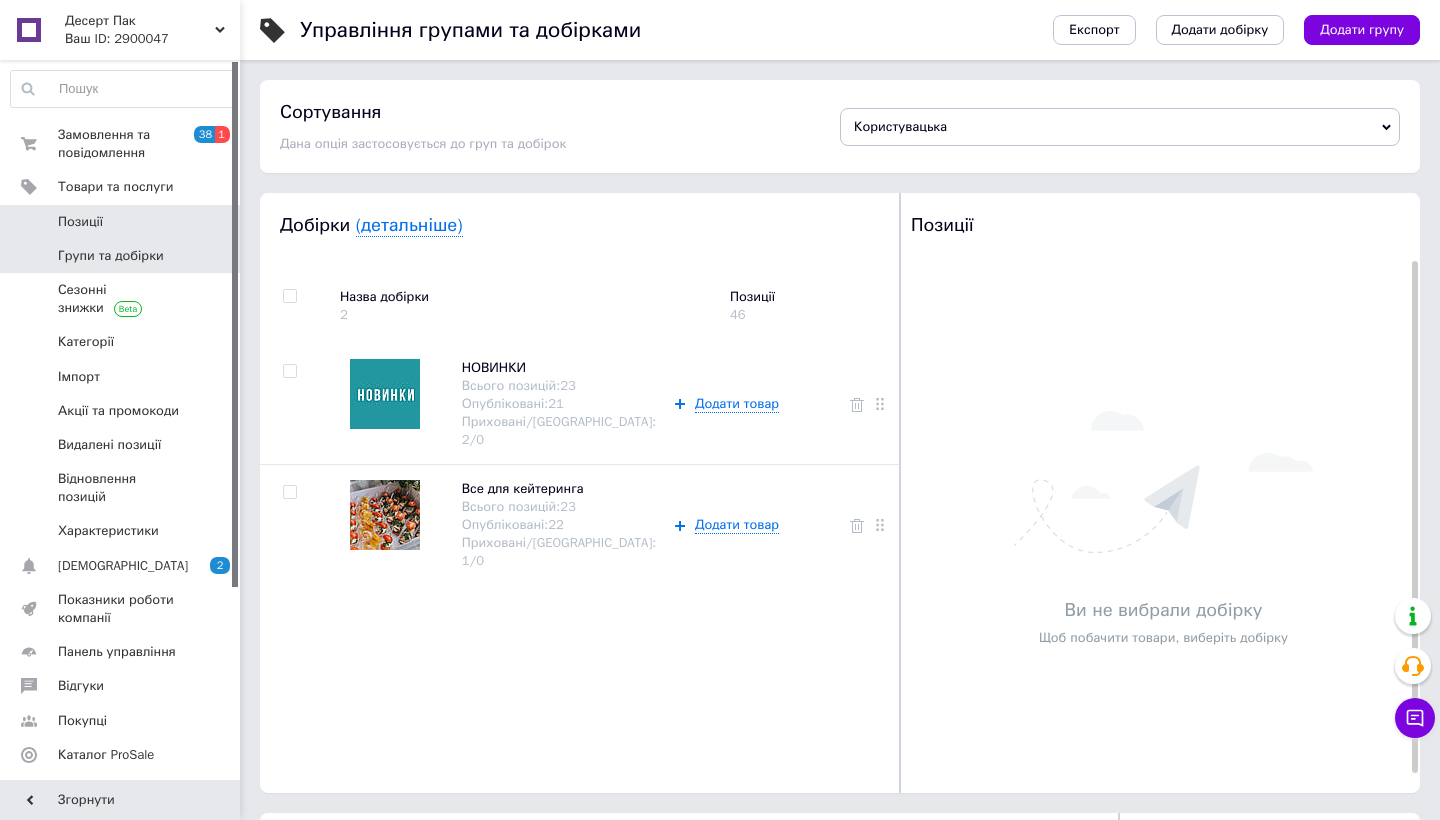 click on "Позиції" at bounding box center (123, 222) 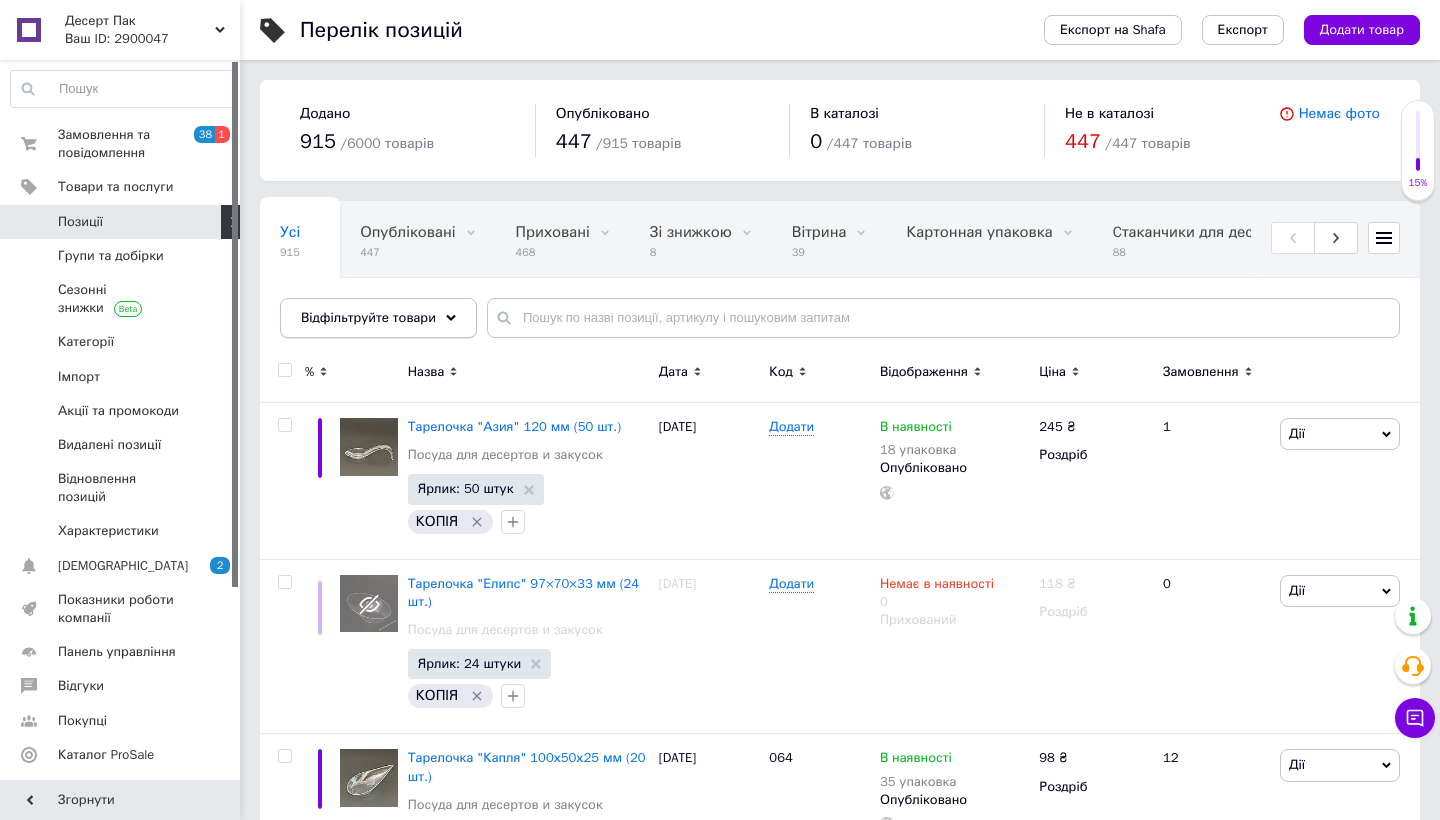 click on "Відфільтруйте товари" at bounding box center [378, 318] 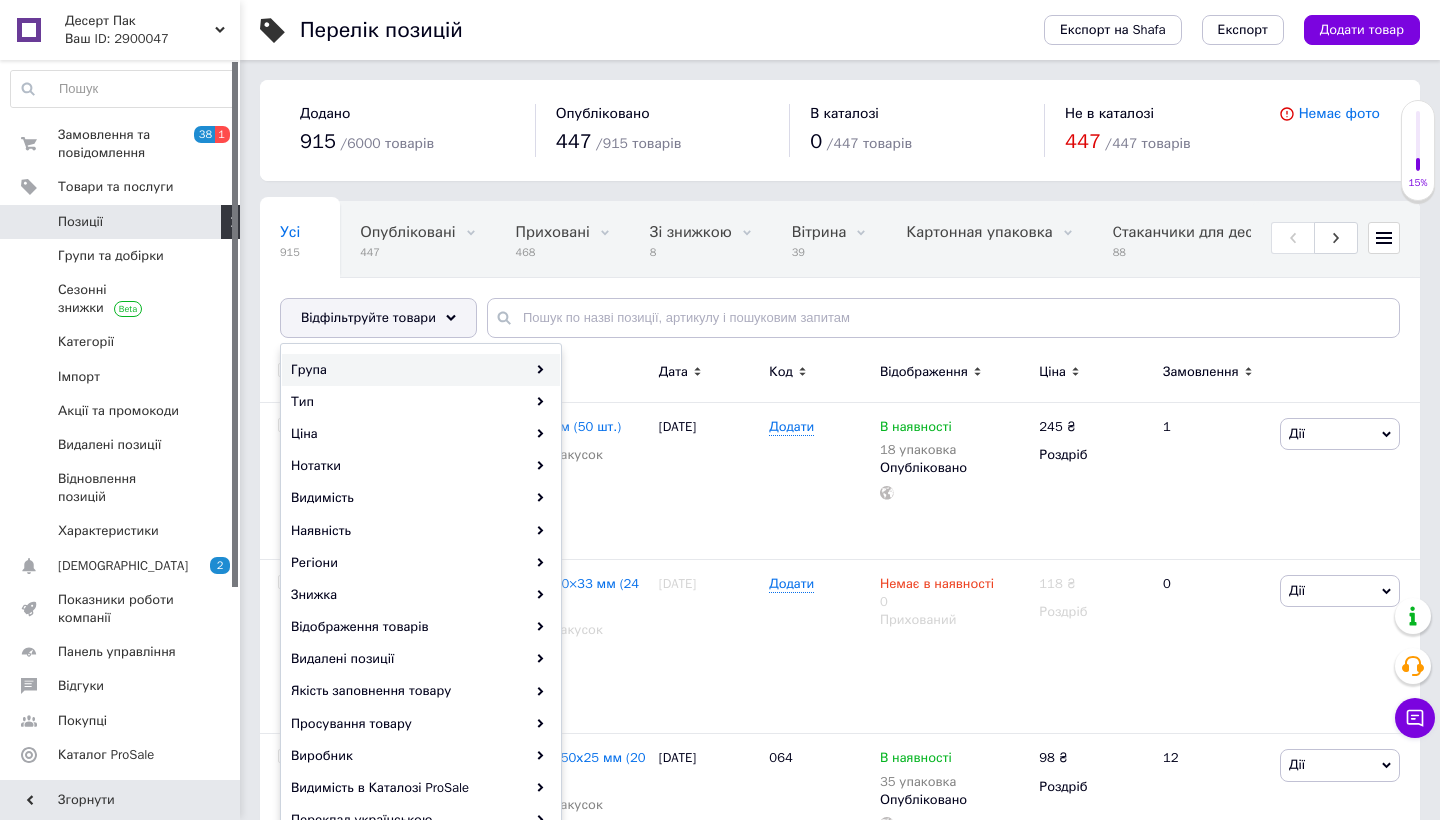 click on "Група" at bounding box center (421, 370) 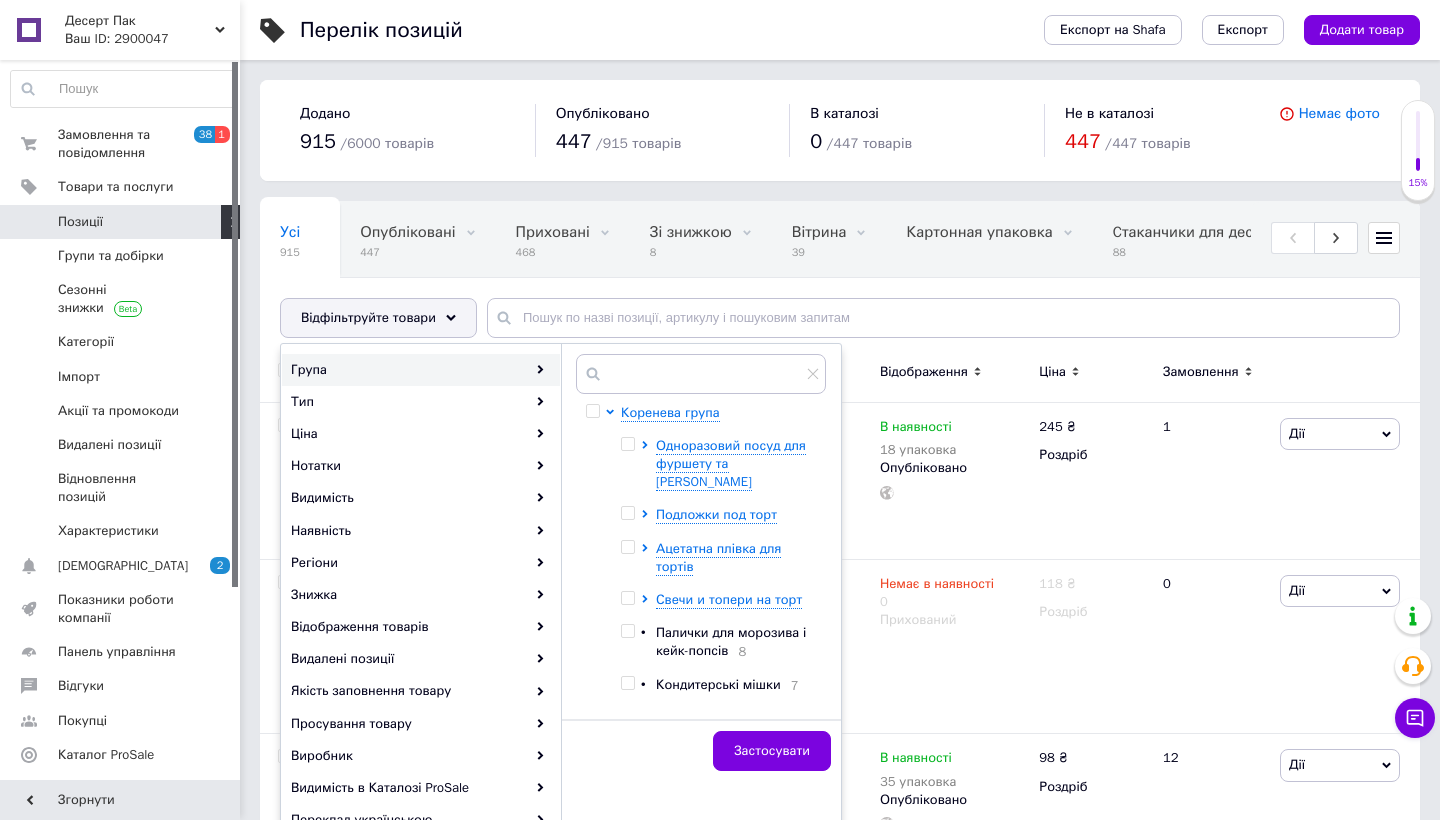 scroll, scrollTop: 0, scrollLeft: 0, axis: both 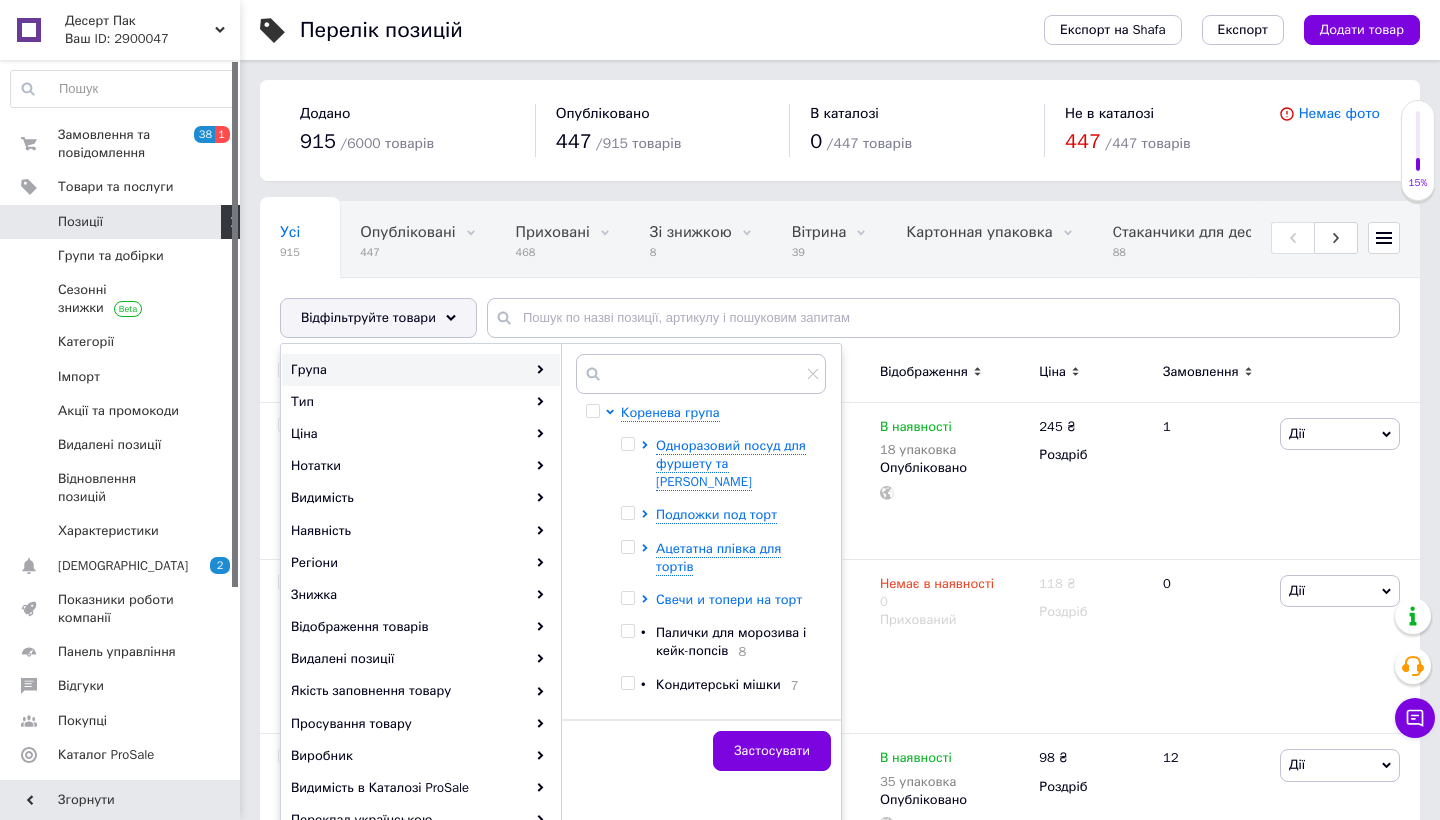 click on "Свечи и топери на торт" at bounding box center (729, 599) 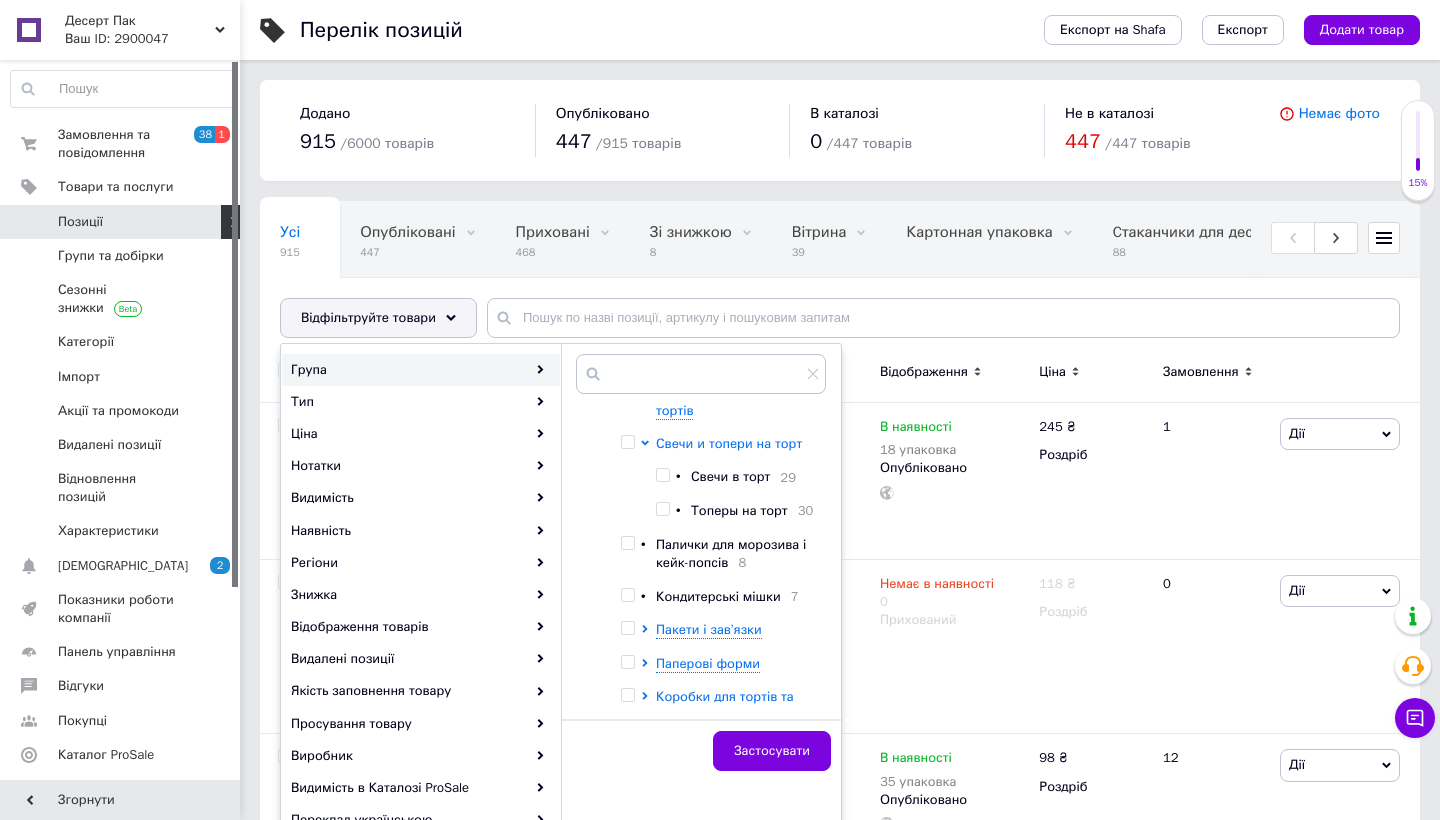 scroll, scrollTop: 157, scrollLeft: 0, axis: vertical 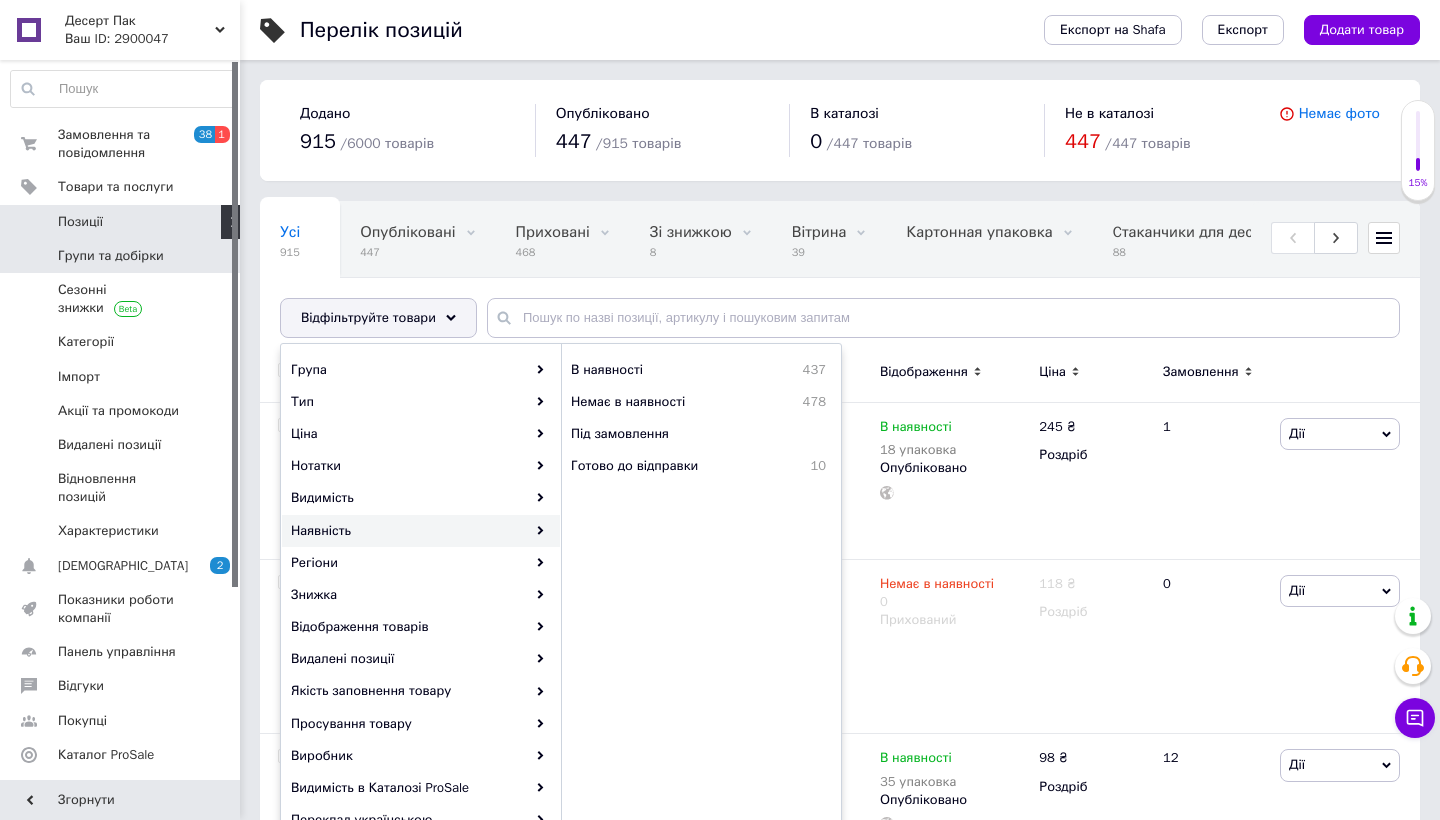 click on "Групи та добірки" at bounding box center [111, 256] 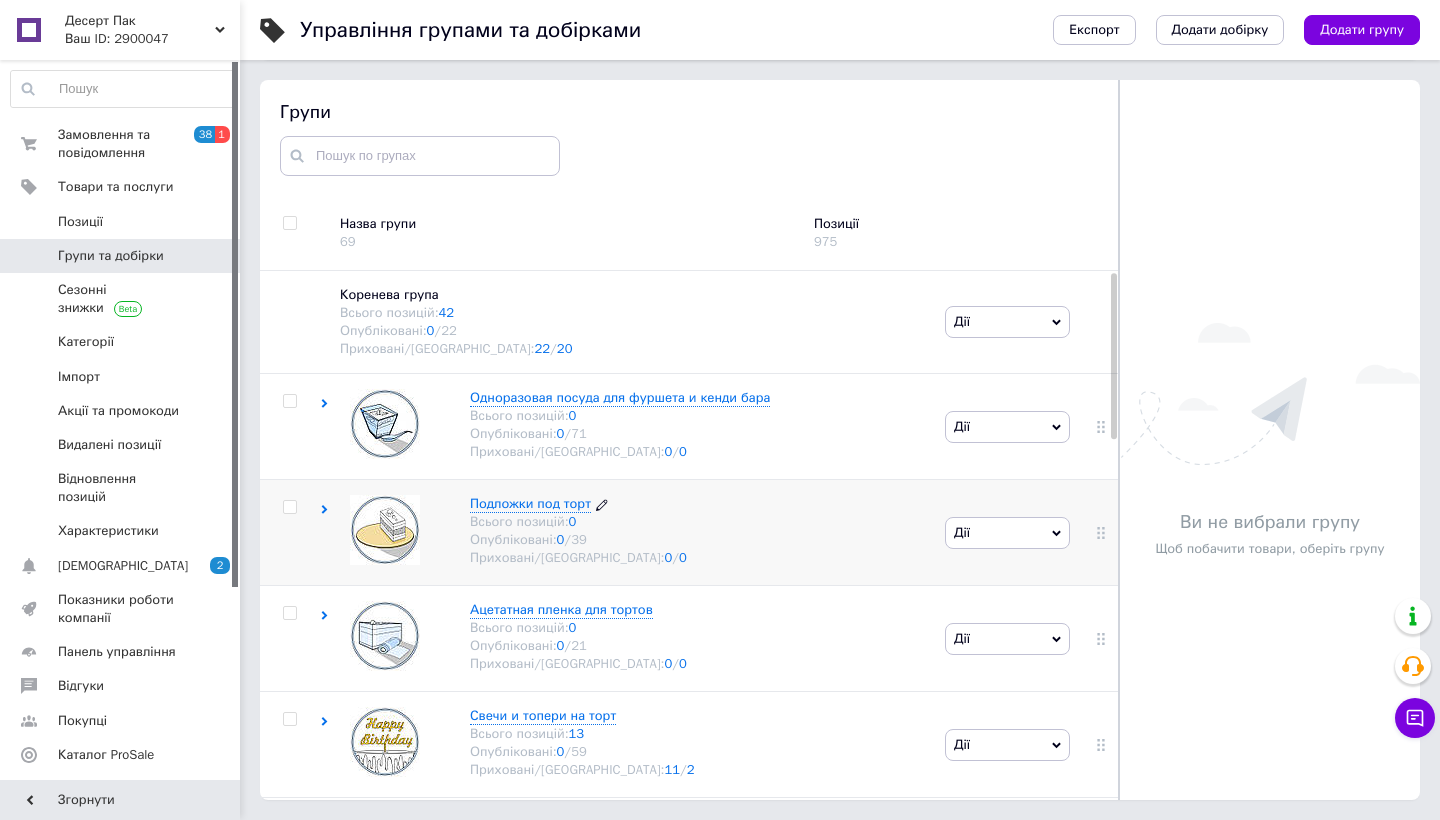 scroll, scrollTop: 734, scrollLeft: 0, axis: vertical 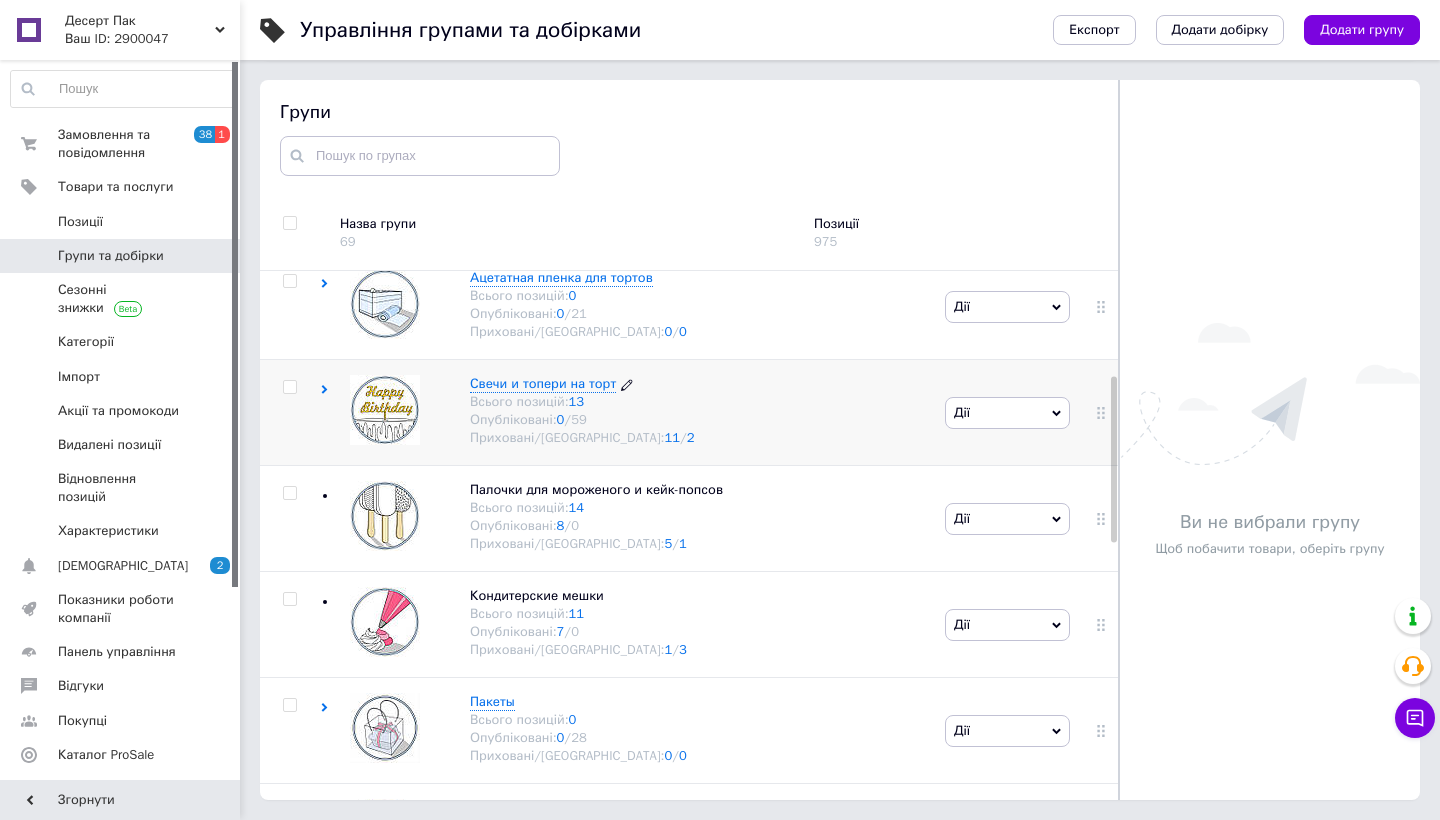 click on "Свечи и топери на торт Всього позицій:  13 Опубліковані:  0  /  59 Приховані/Видалені:  11  /  2" at bounding box center [572, 411] 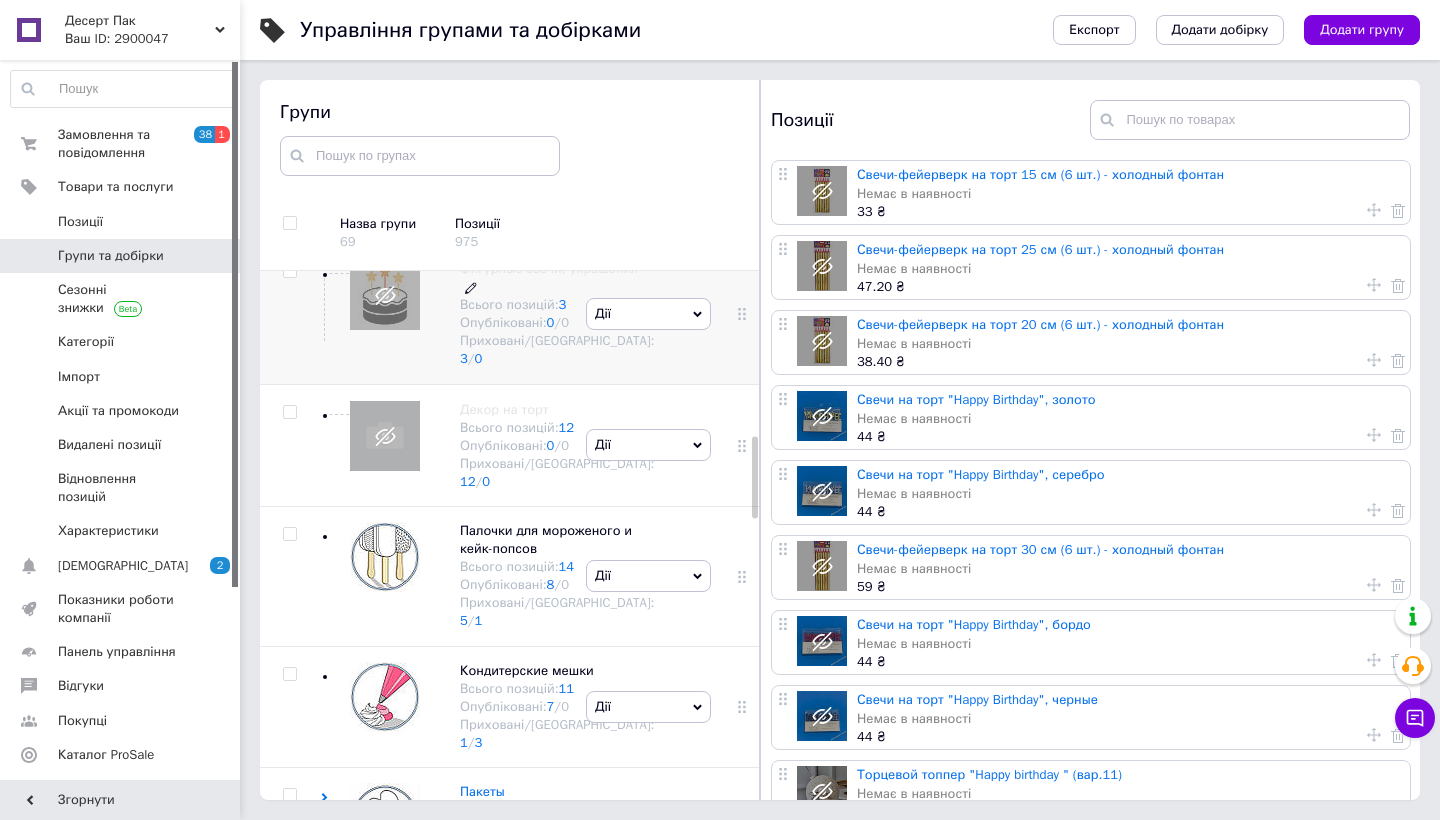 scroll, scrollTop: 1065, scrollLeft: 0, axis: vertical 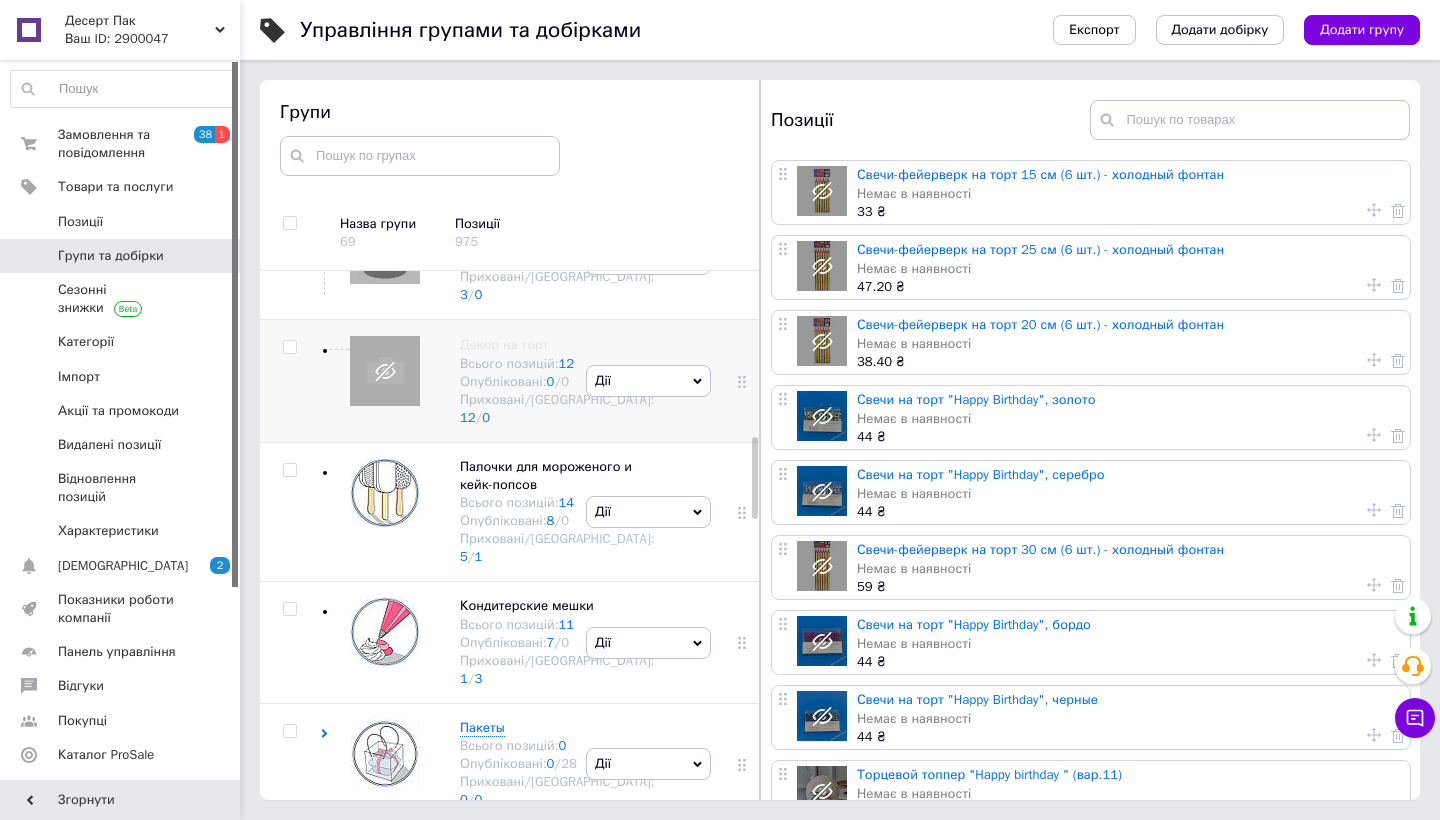 click at bounding box center (385, 371) 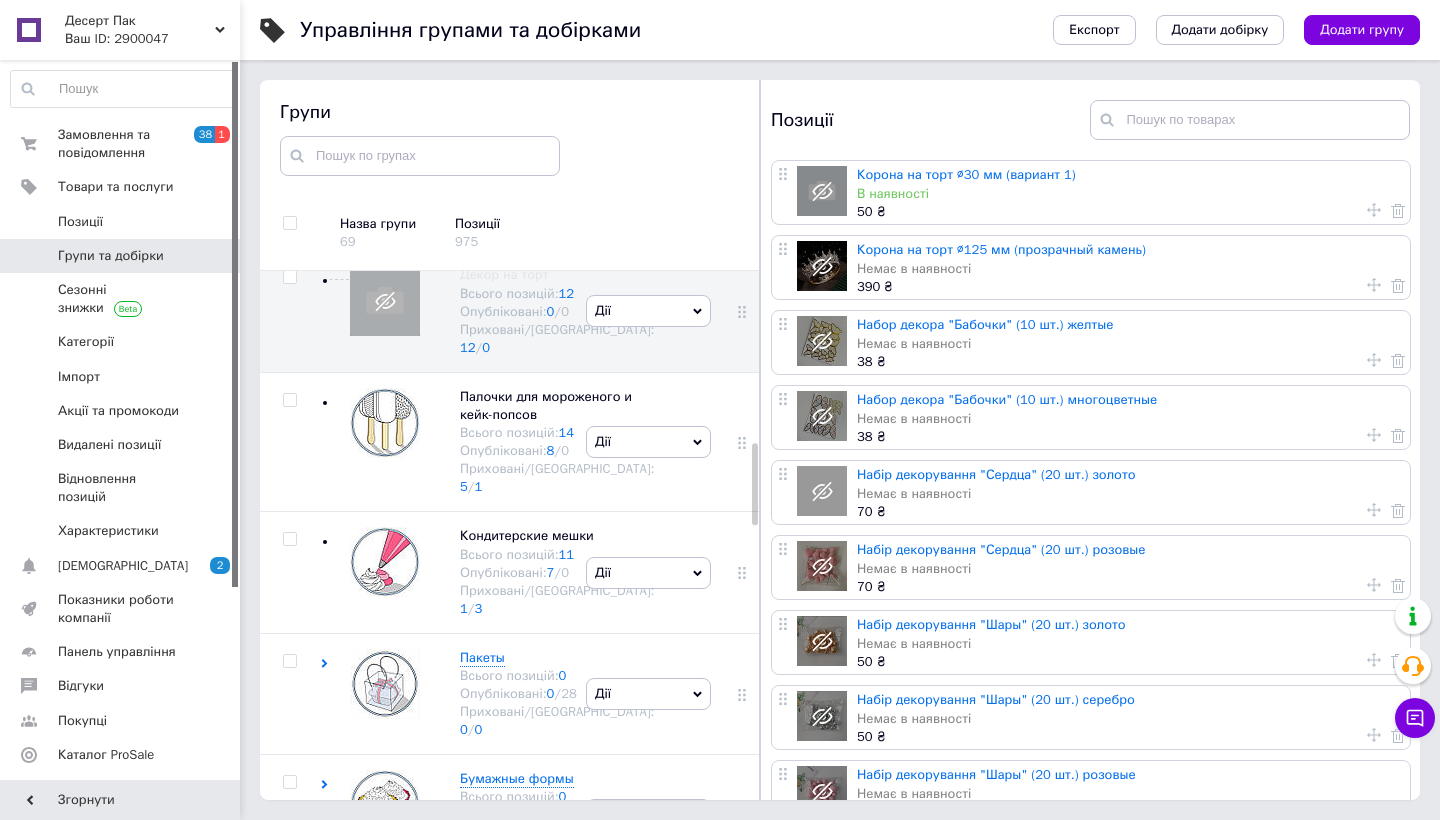 scroll, scrollTop: 1136, scrollLeft: 0, axis: vertical 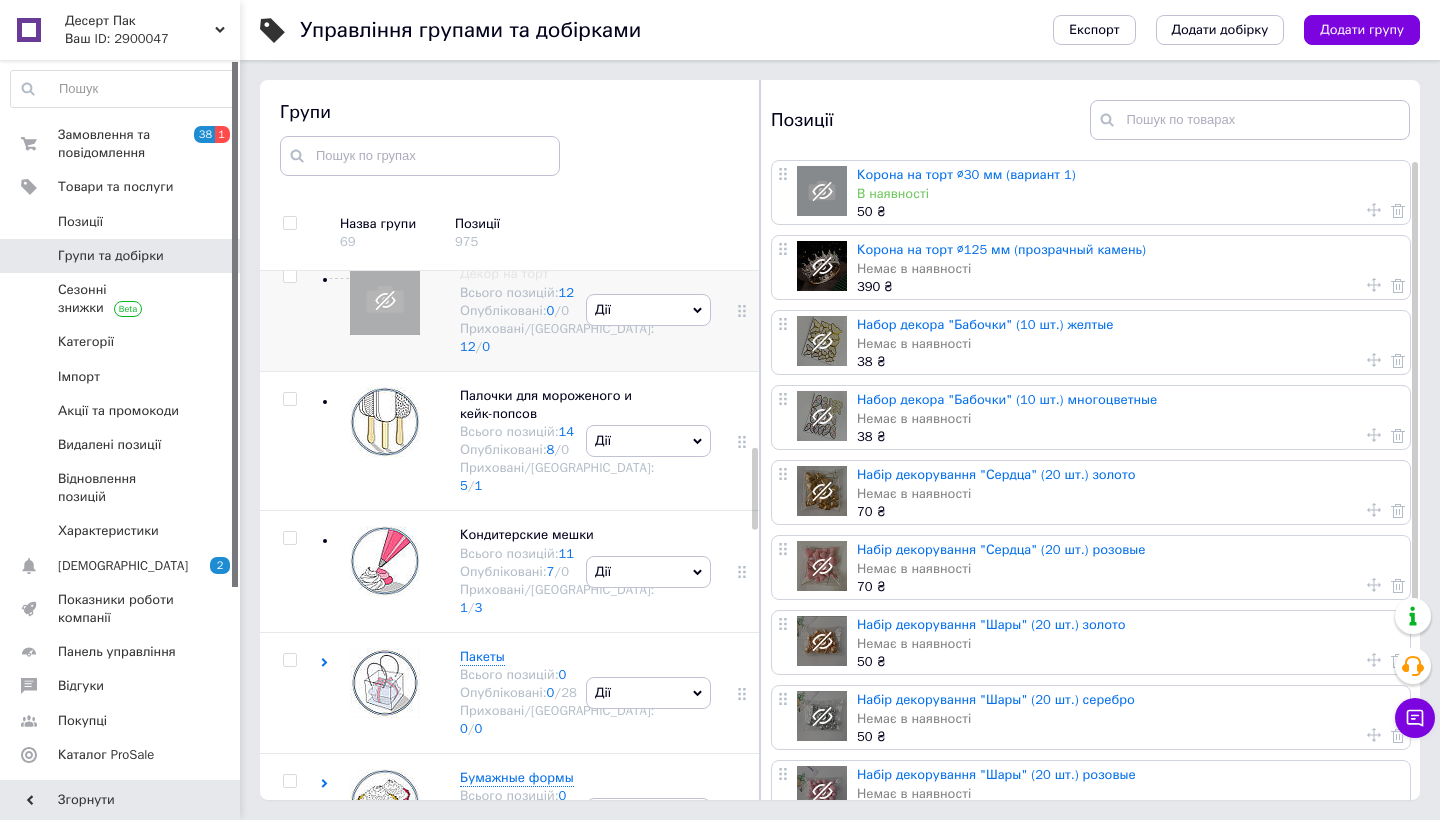 click on "Дії" at bounding box center (648, 310) 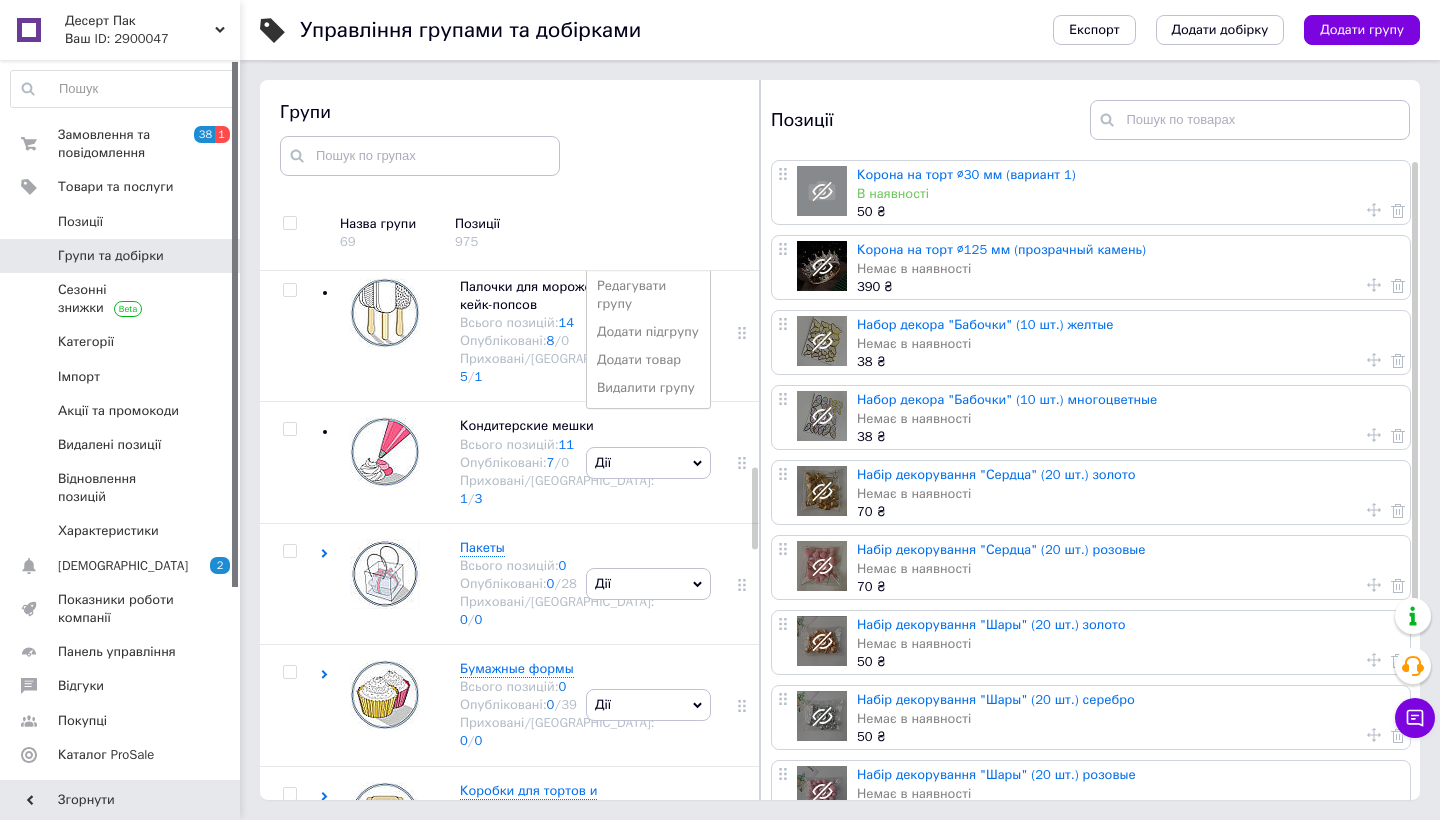 scroll, scrollTop: 1264, scrollLeft: 0, axis: vertical 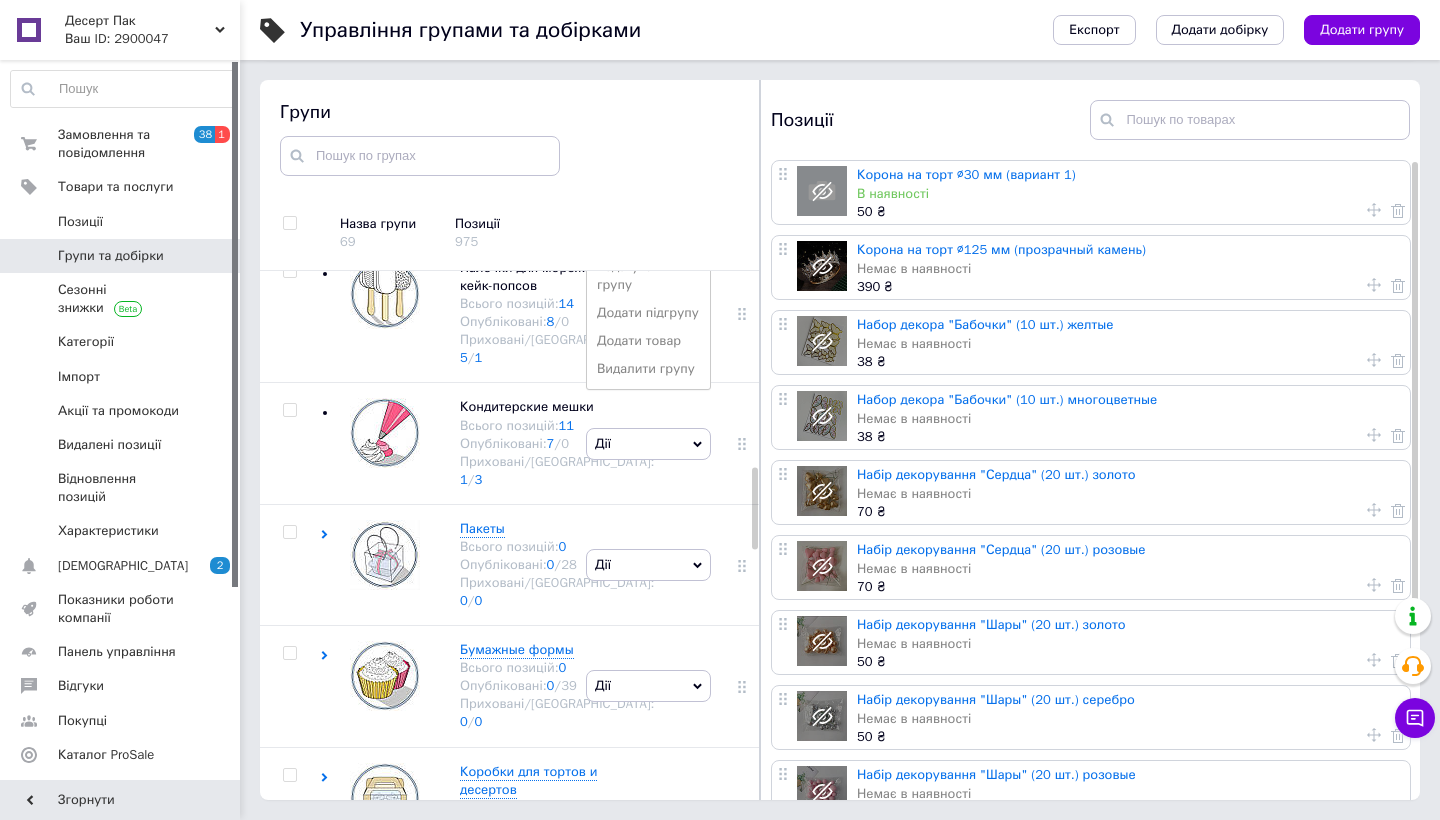 click on "Опублікувати групу" at bounding box center [648, 229] 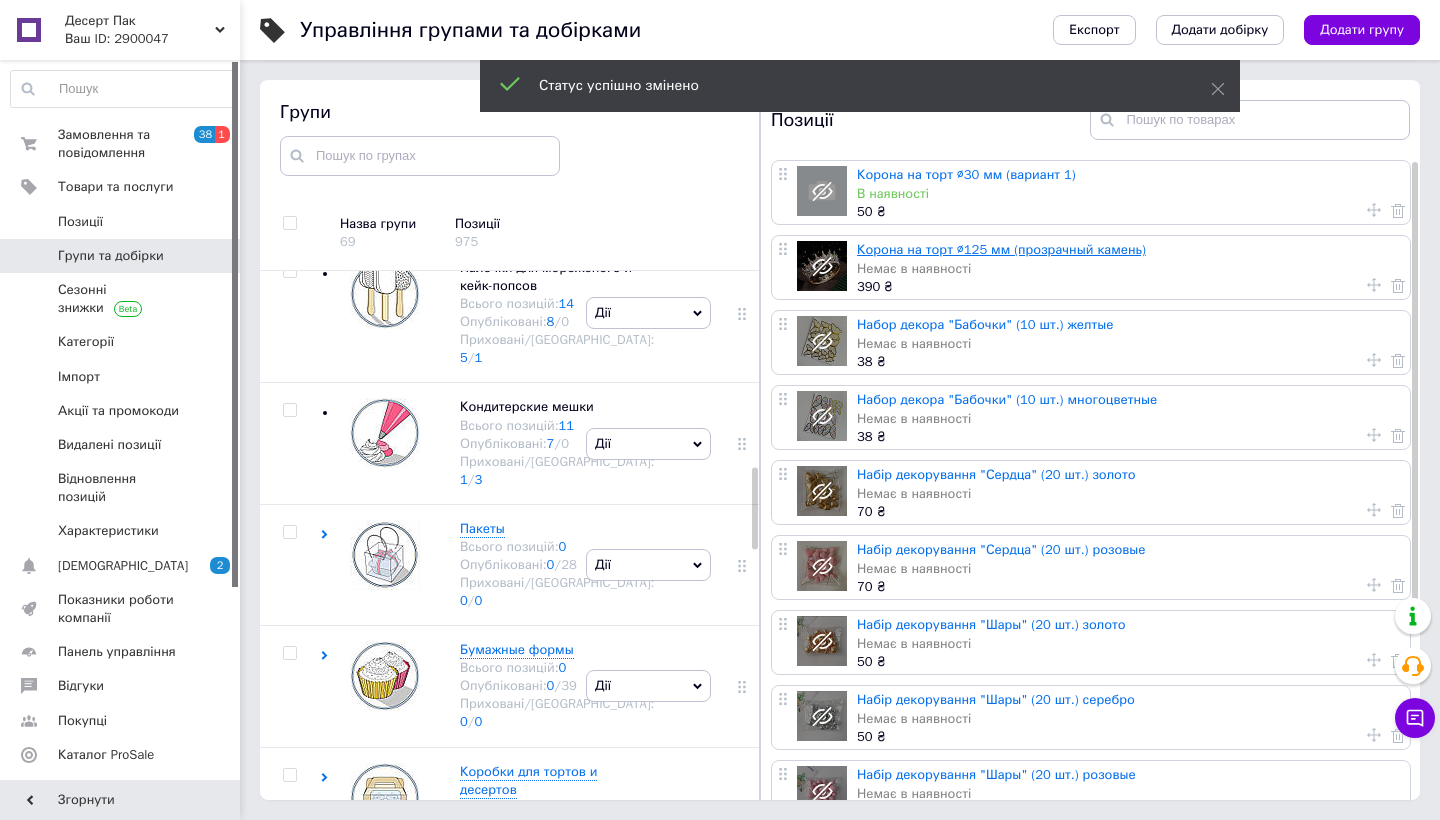 click on "Корона на торт ∅125 мм (прозрачный камень)" at bounding box center (1001, 249) 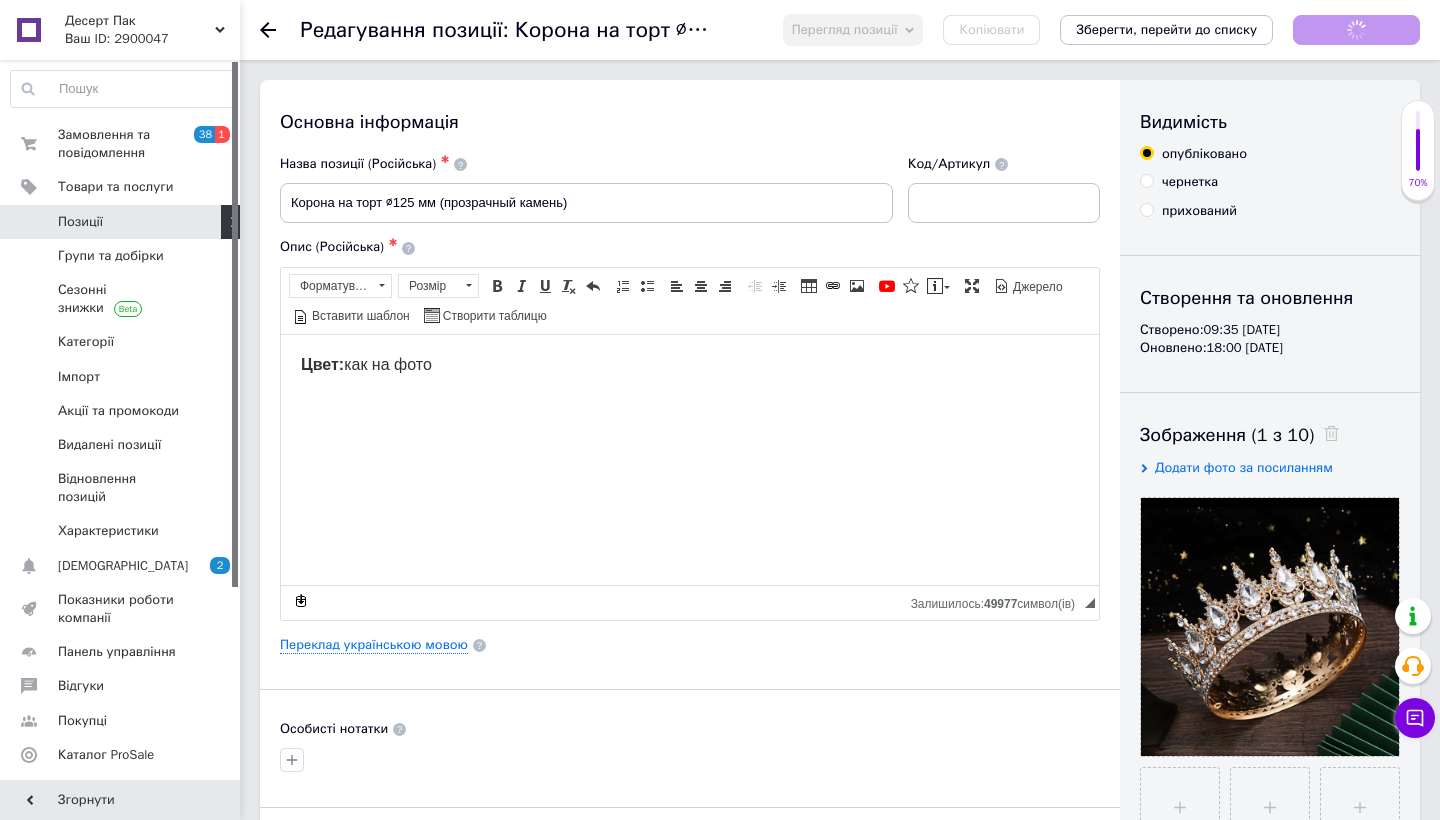 scroll, scrollTop: 0, scrollLeft: 0, axis: both 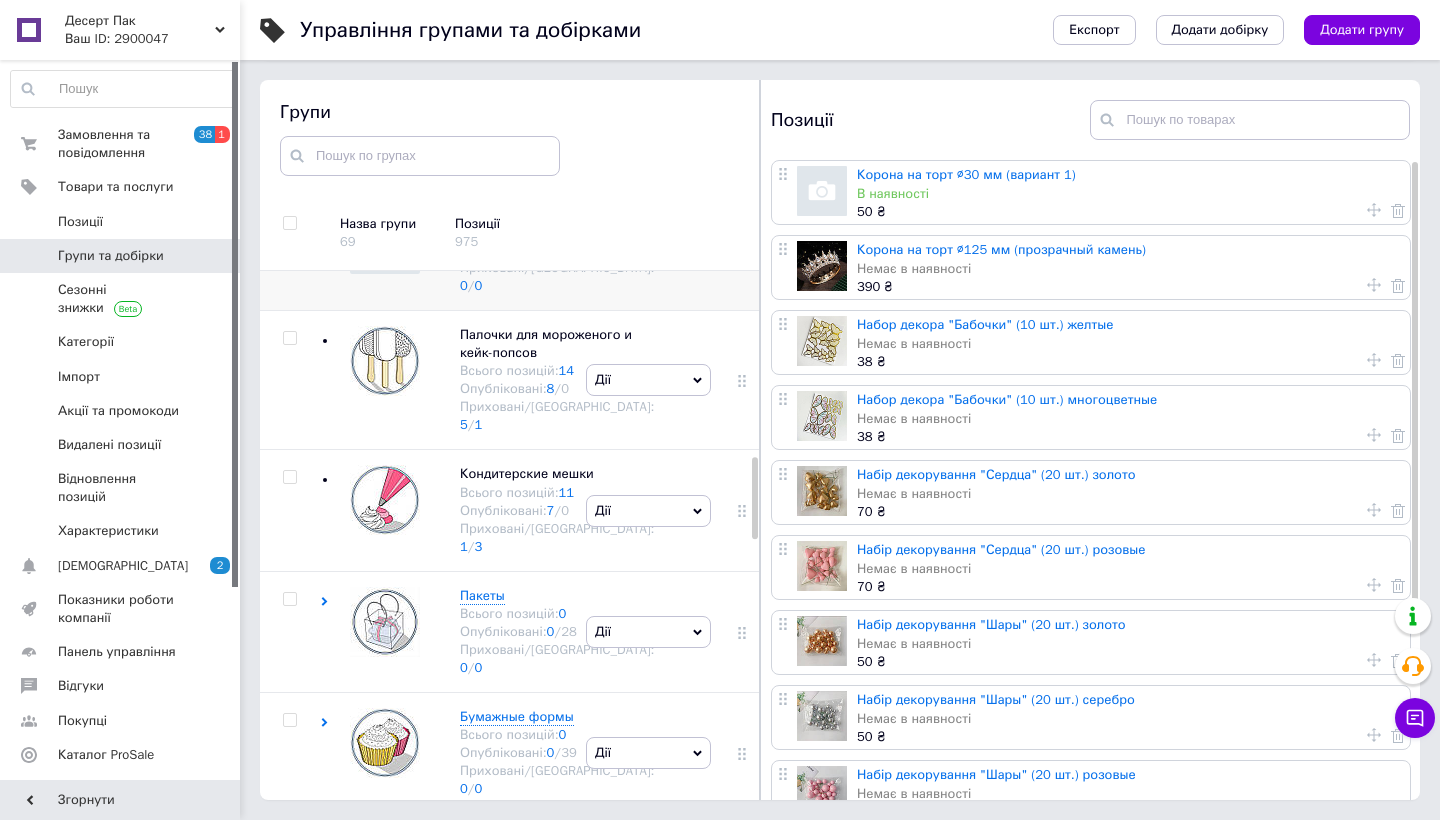 click on "Дії" at bounding box center (648, 249) 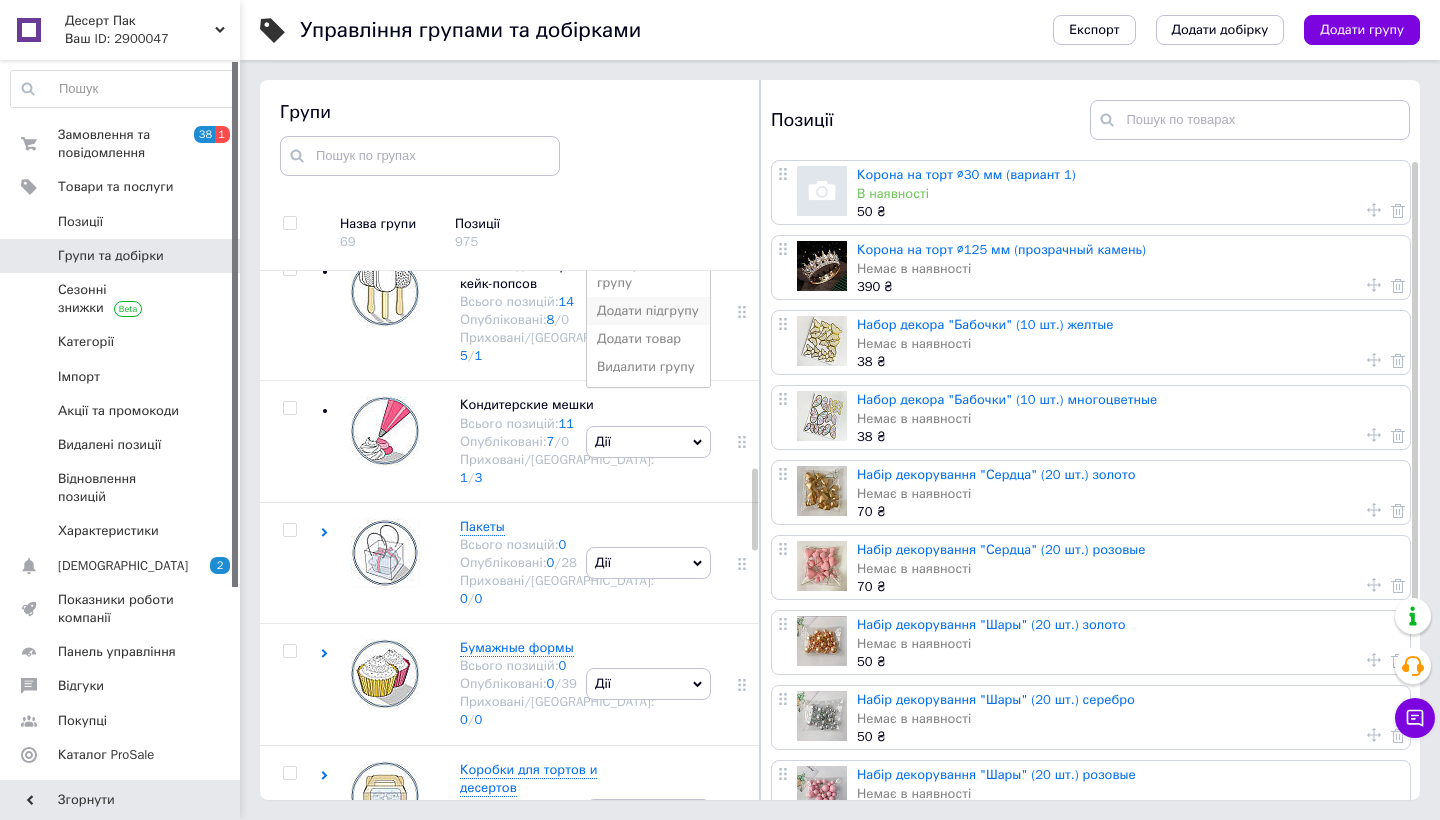 scroll, scrollTop: 1283, scrollLeft: 0, axis: vertical 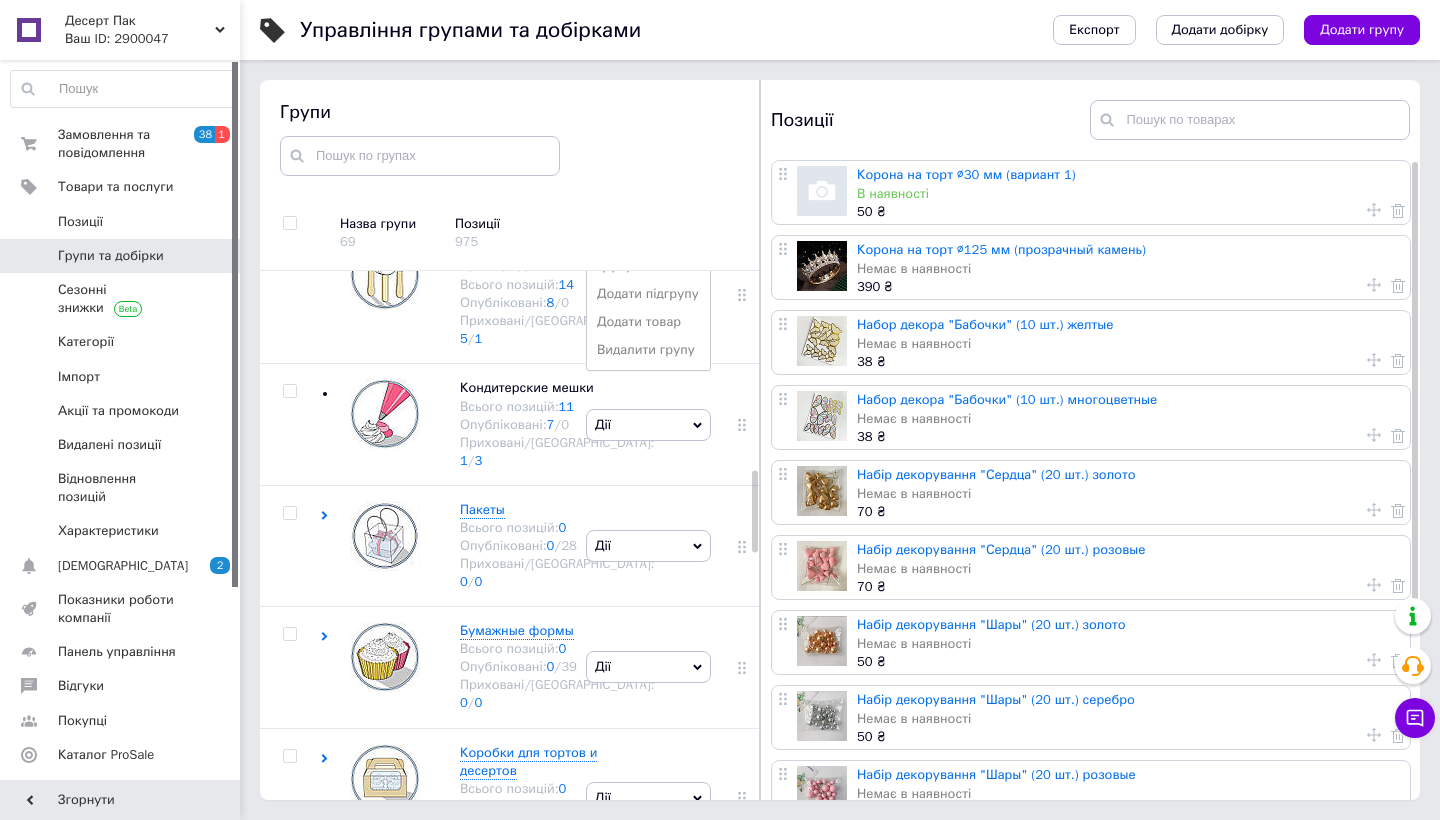 click on "Приховати групу" at bounding box center [648, 210] 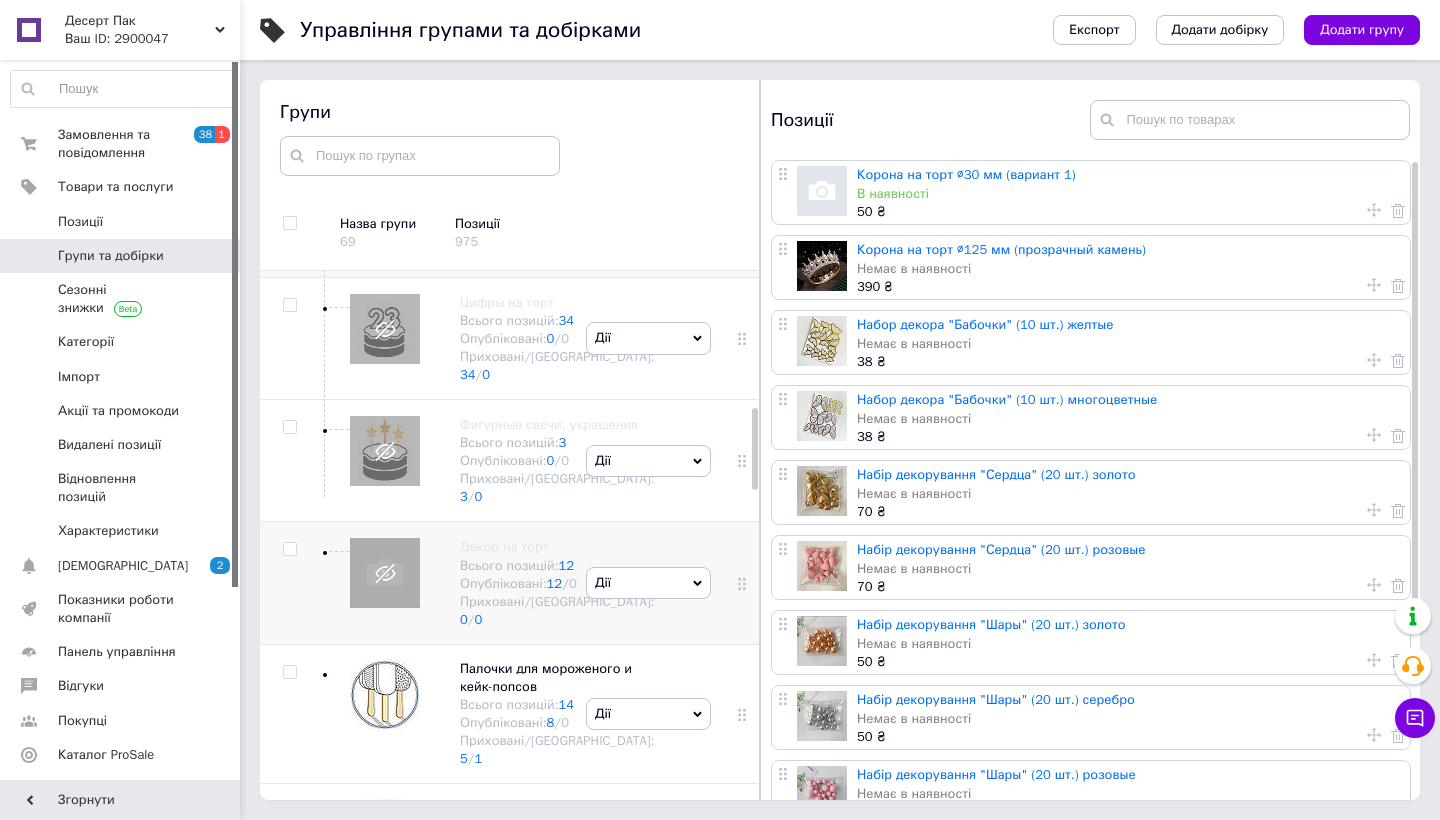 scroll, scrollTop: 859, scrollLeft: 0, axis: vertical 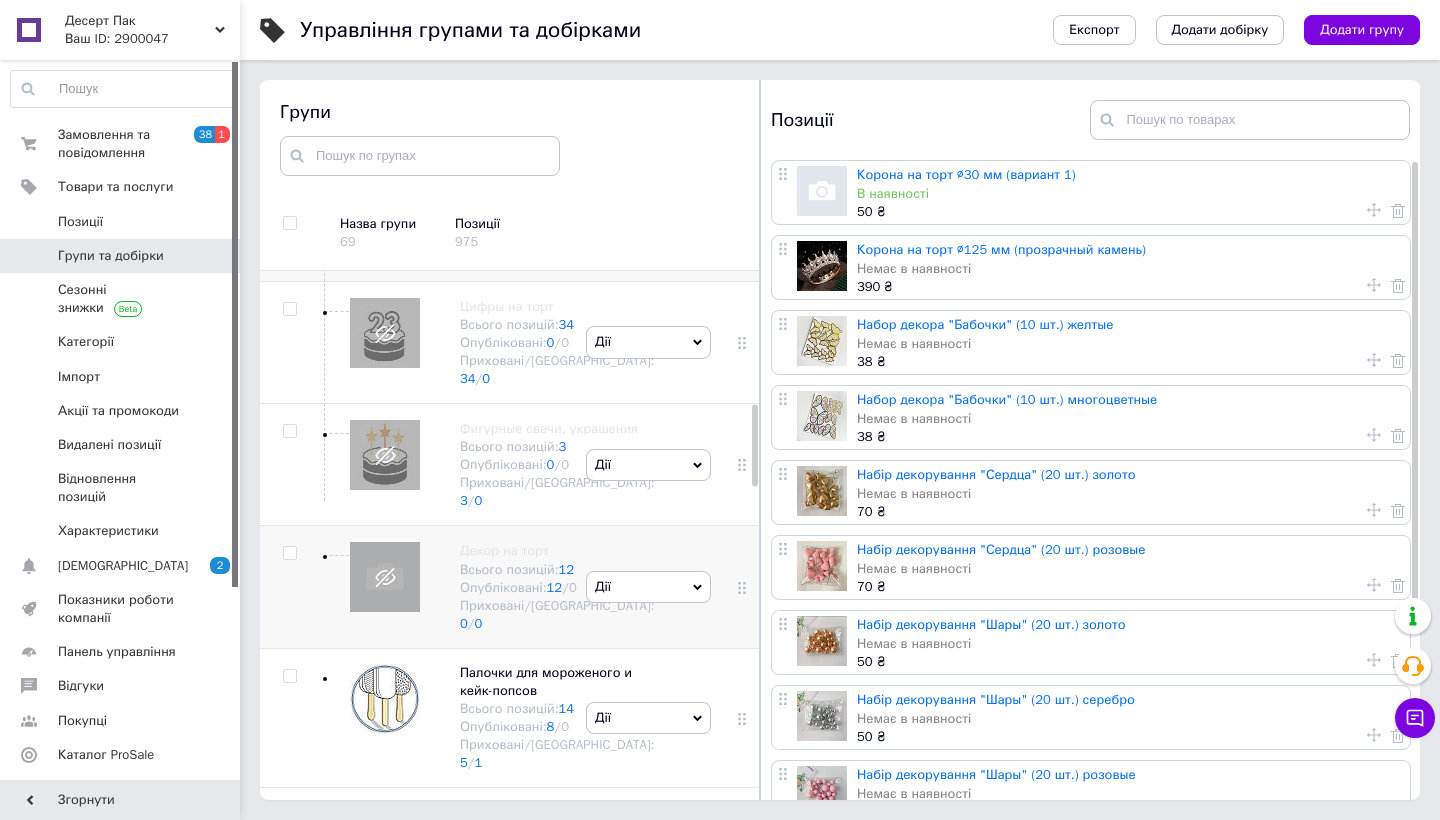 click on "Всього позицій:  54" at bounding box center (557, 203) 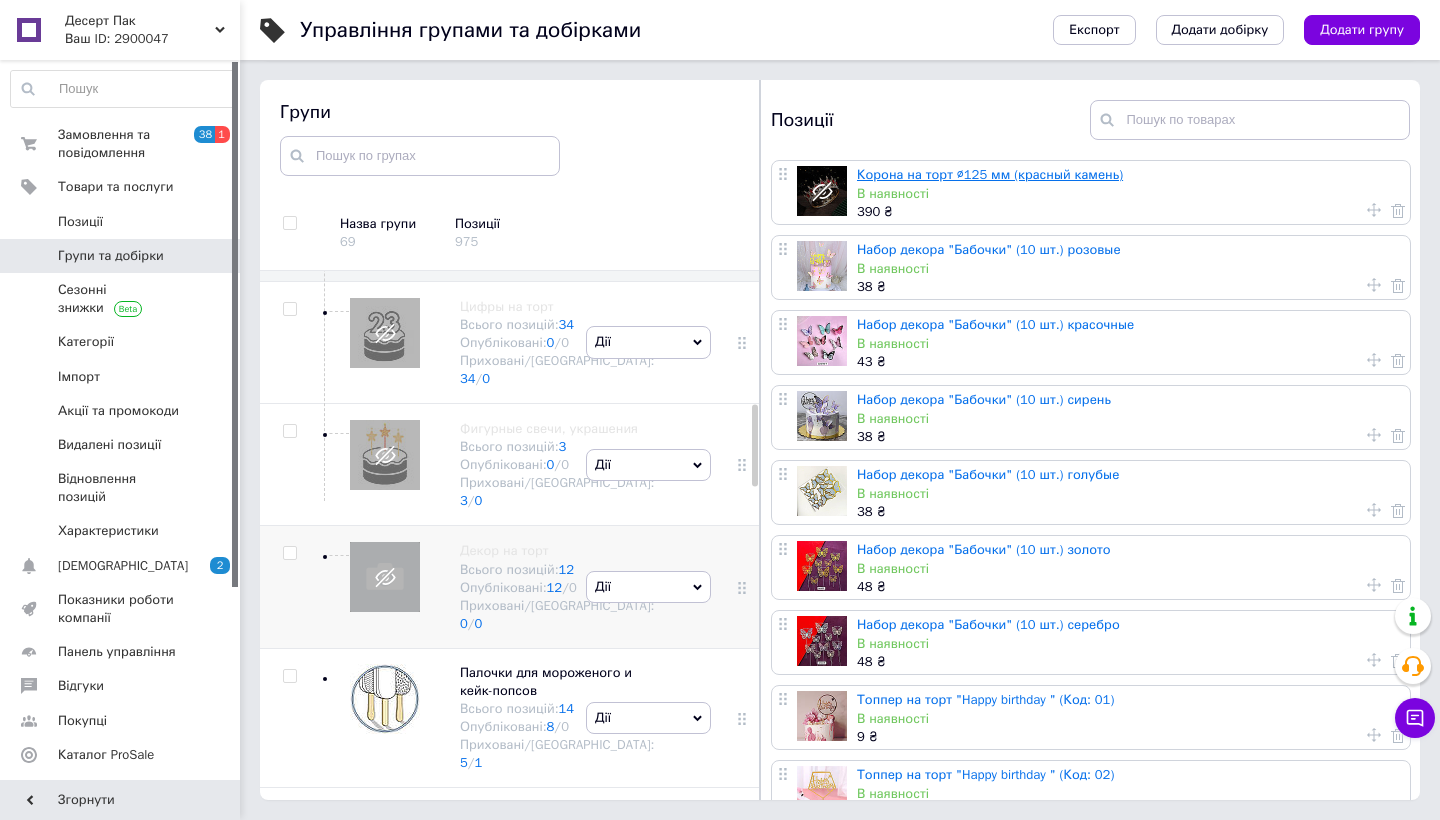 click on "Корона на торт ∅125 мм (красный камень)" at bounding box center (990, 174) 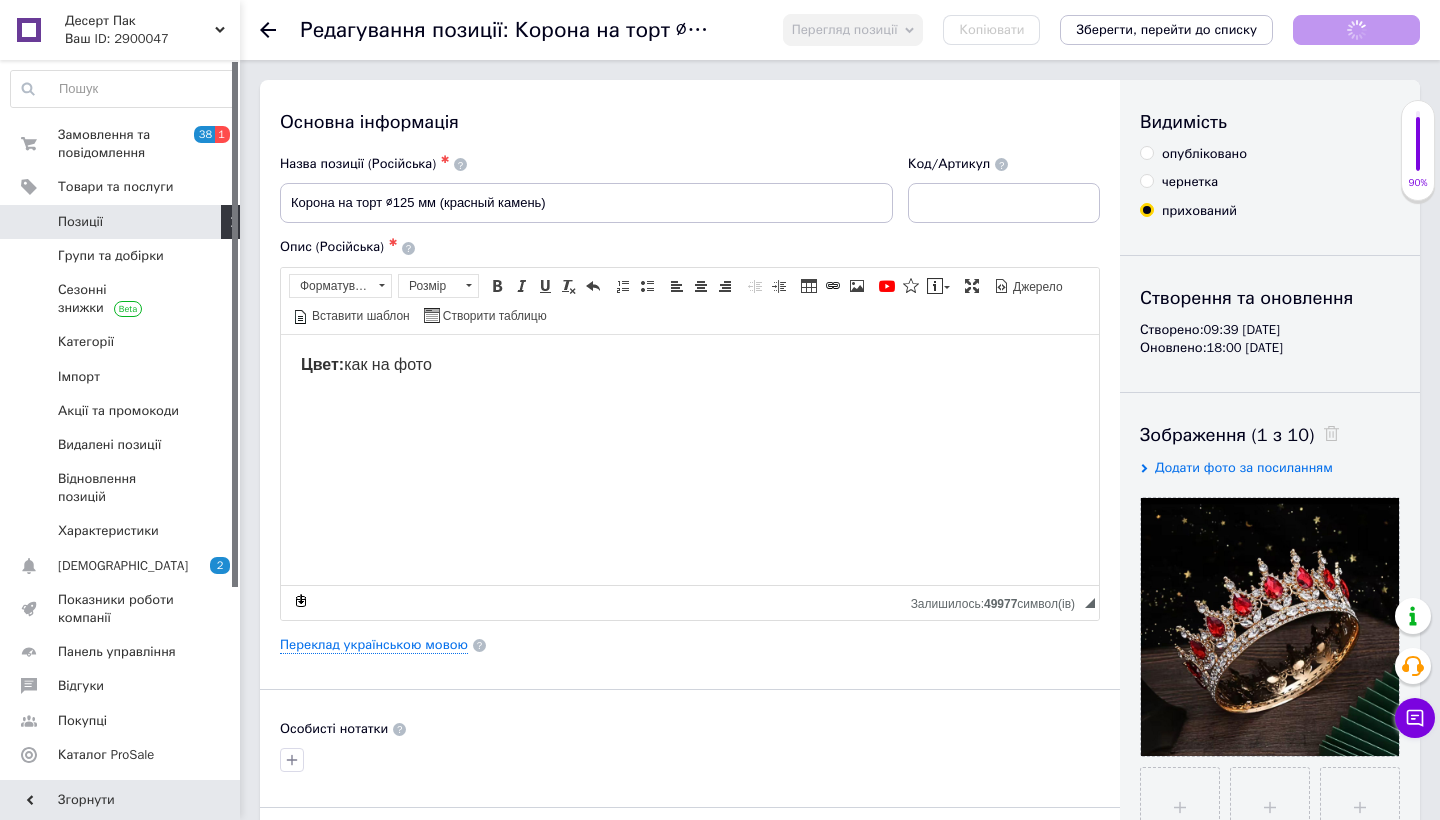 scroll, scrollTop: 0, scrollLeft: 0, axis: both 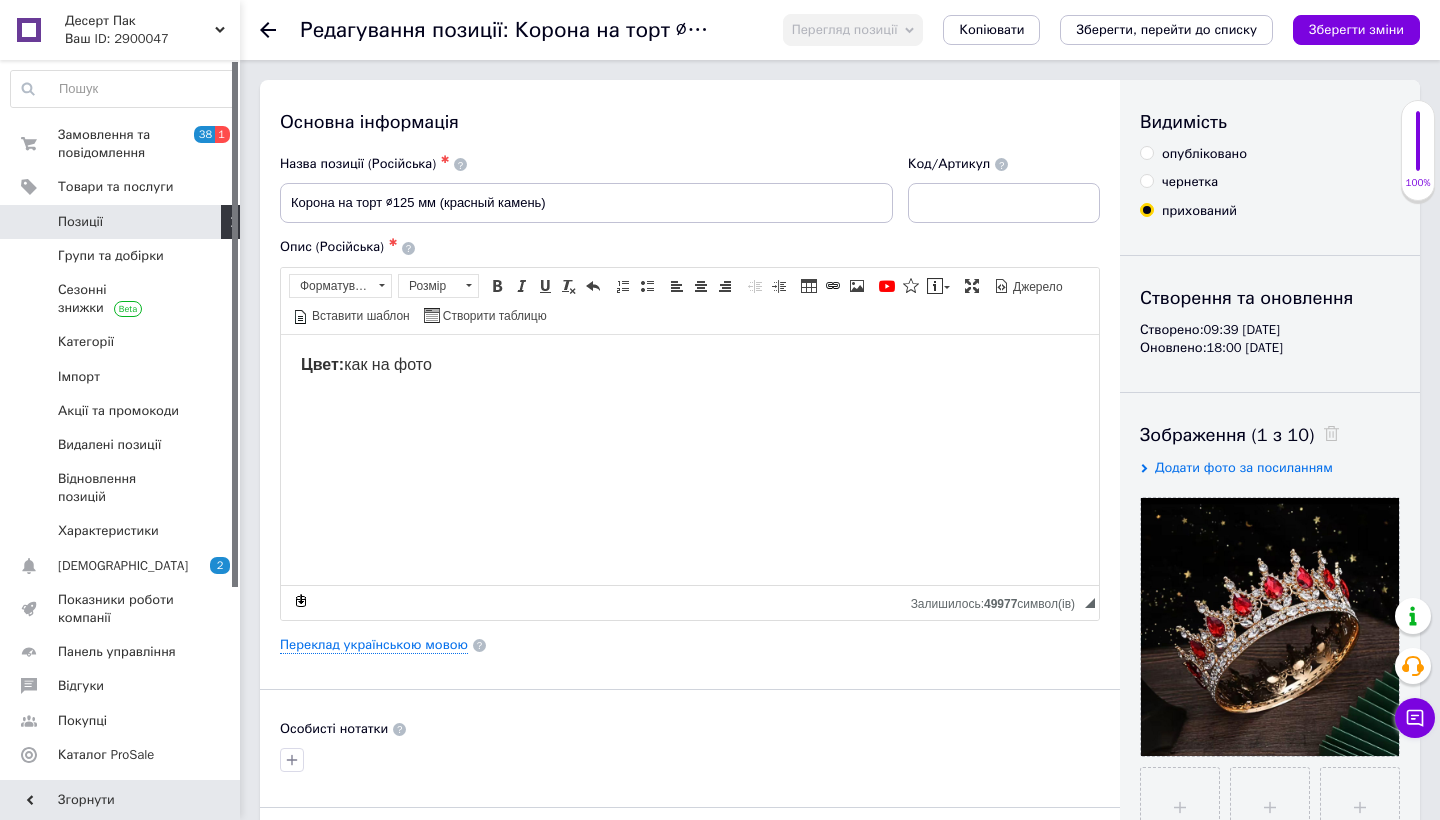click on "опубліковано" at bounding box center (1146, 152) 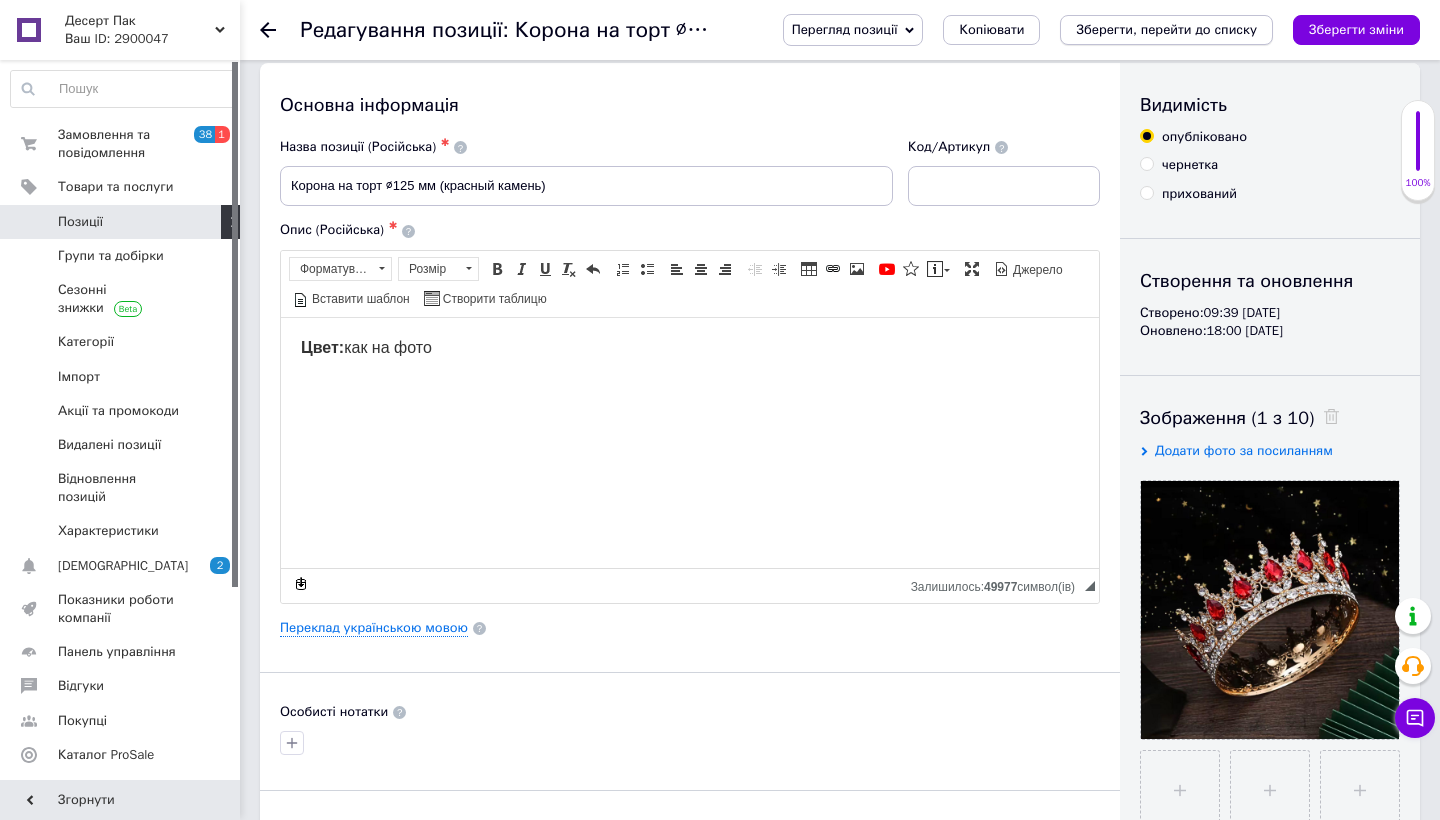 scroll, scrollTop: 0, scrollLeft: 0, axis: both 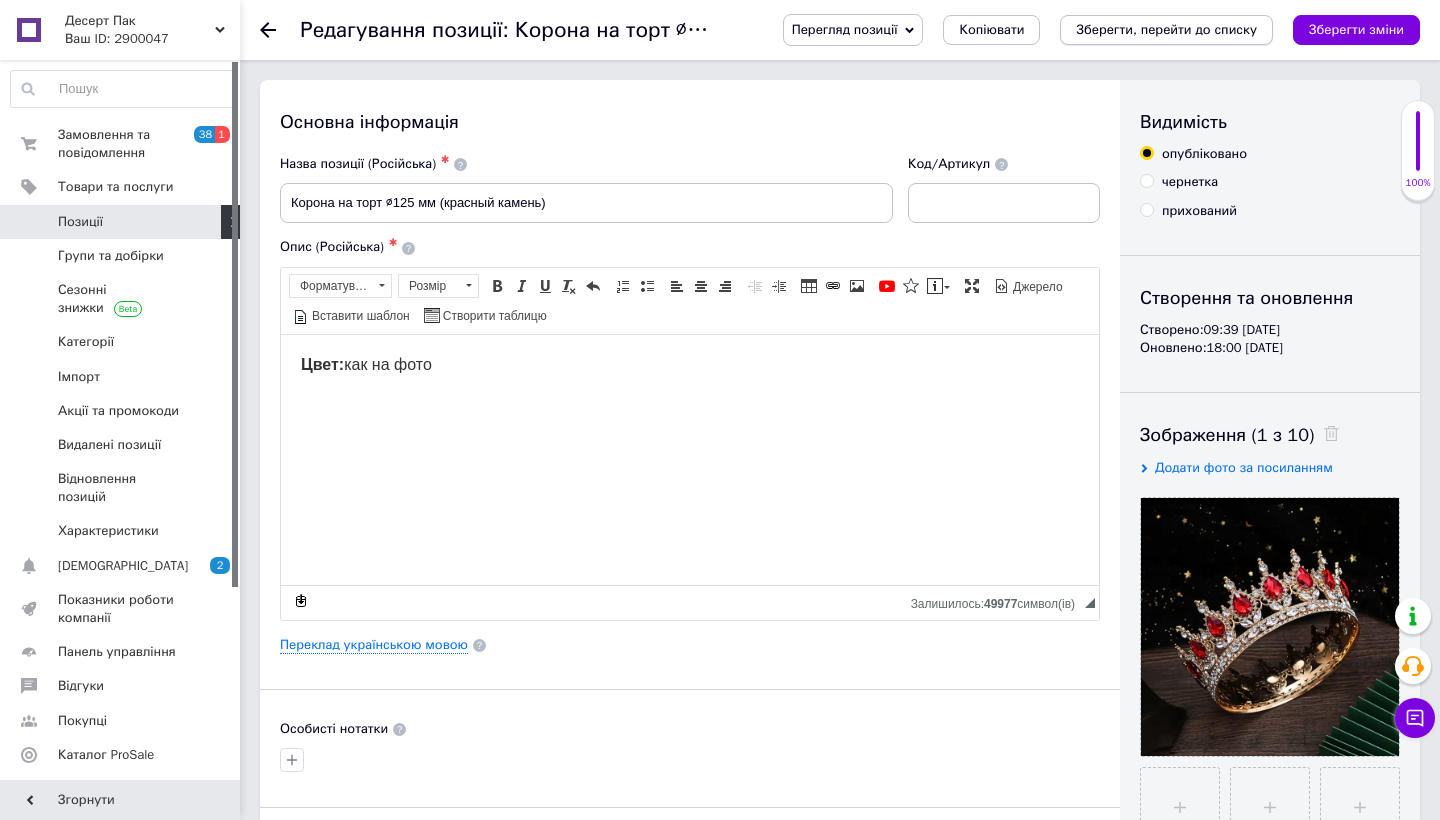 click on "Зберегти, перейти до списку" at bounding box center (1166, 29) 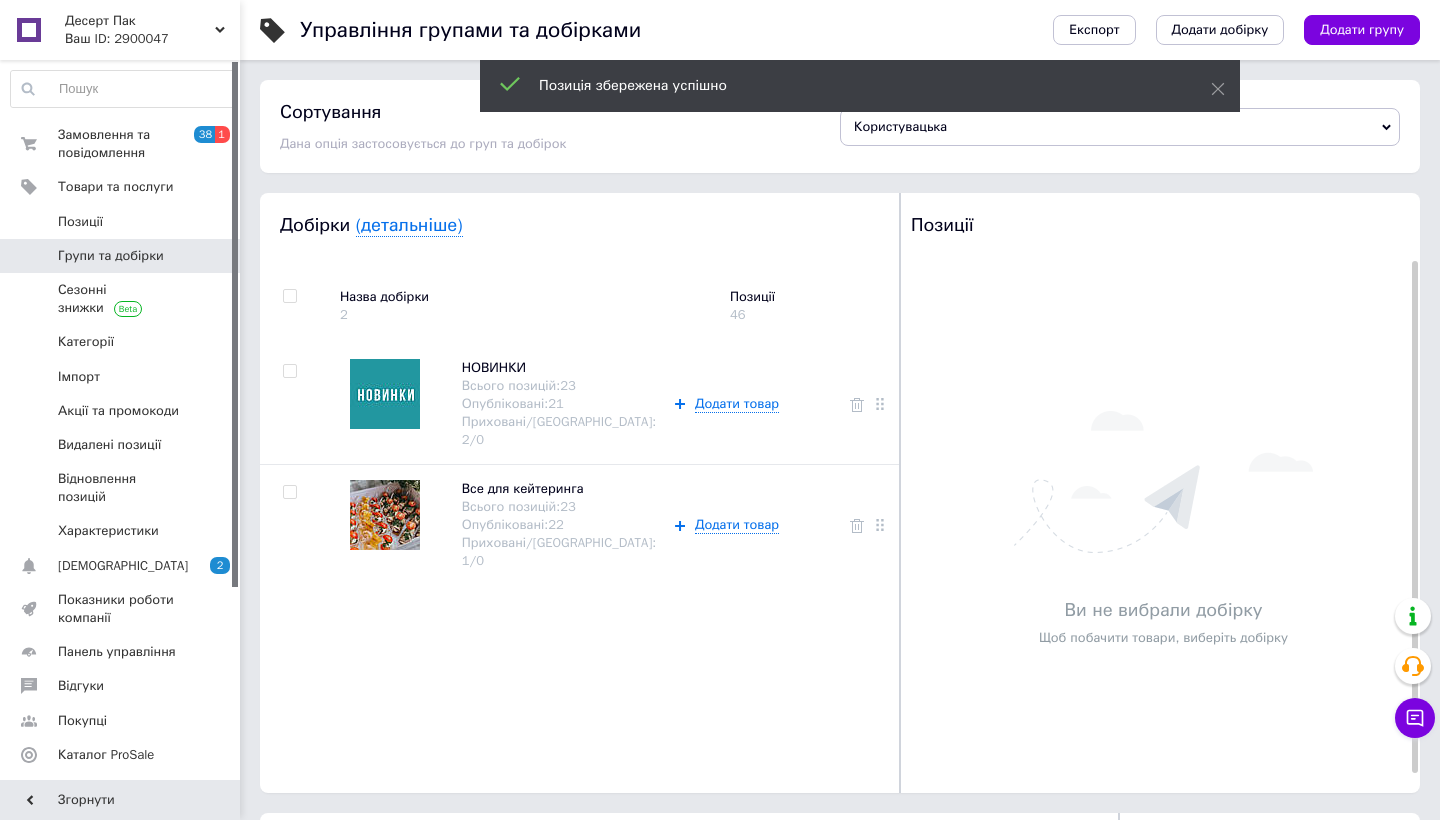 scroll, scrollTop: 358, scrollLeft: 0, axis: vertical 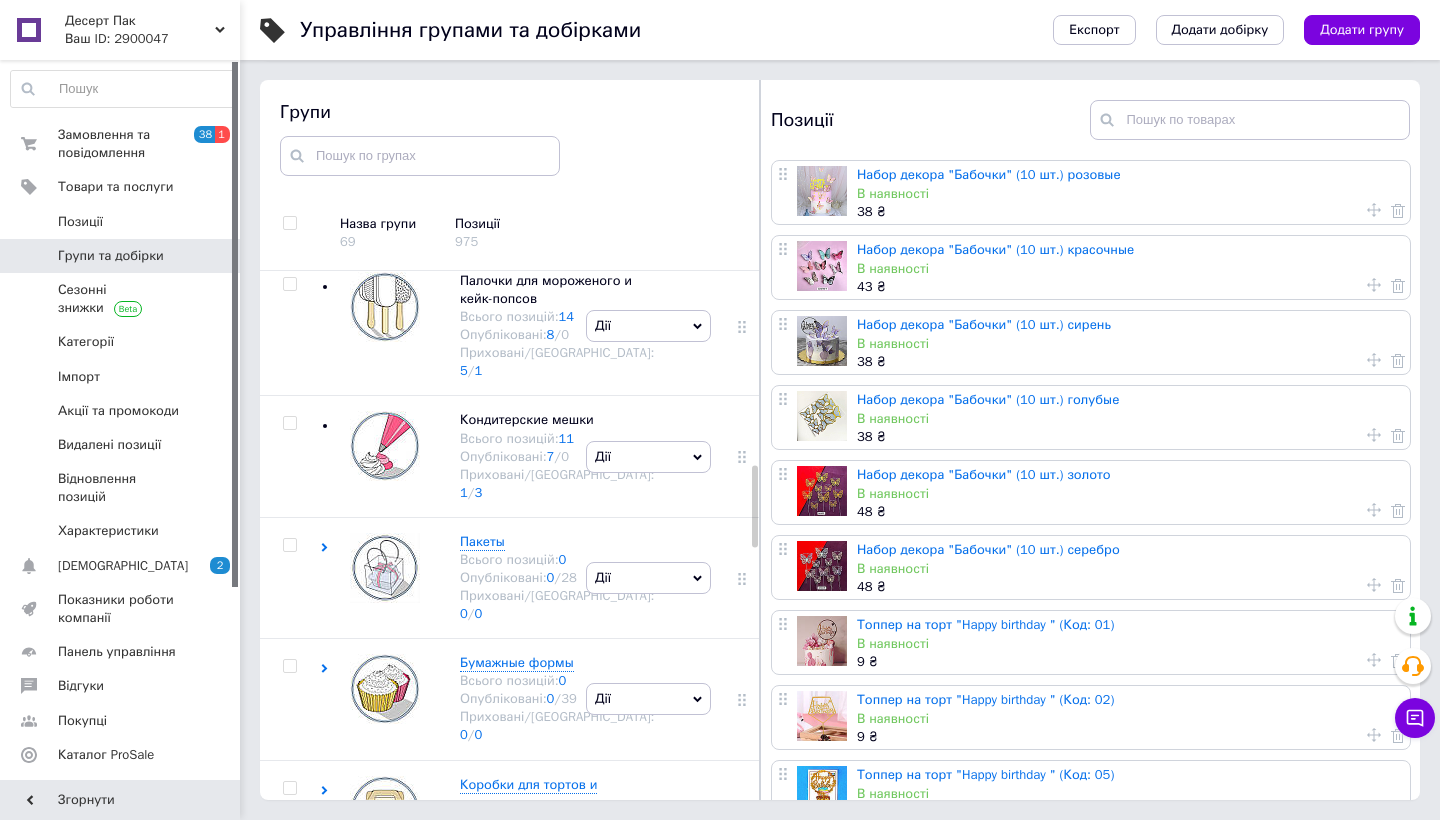 click at bounding box center (385, 185) 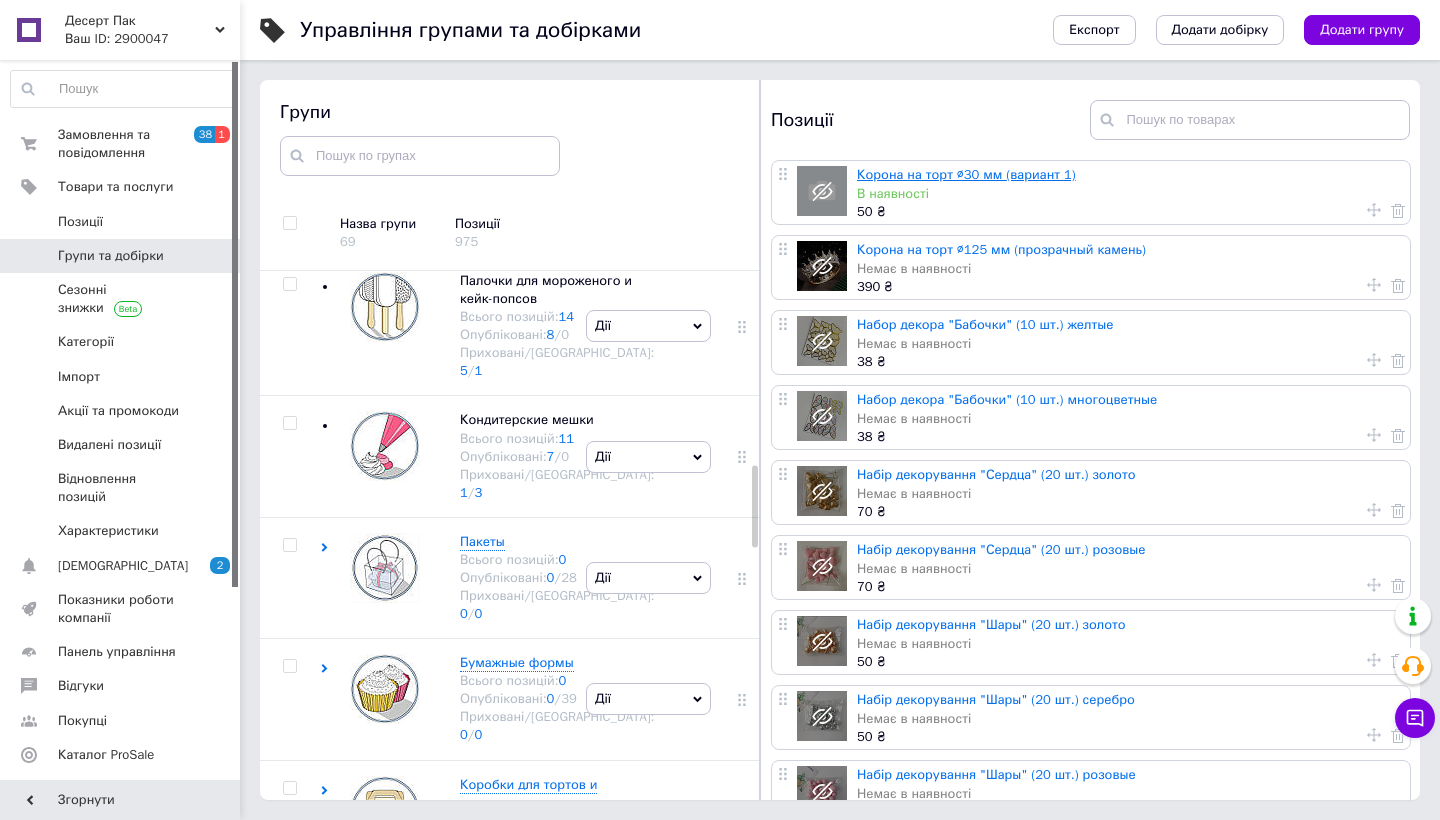 click on "Корона на торт ∅30 мм (вариант 1)" at bounding box center (966, 174) 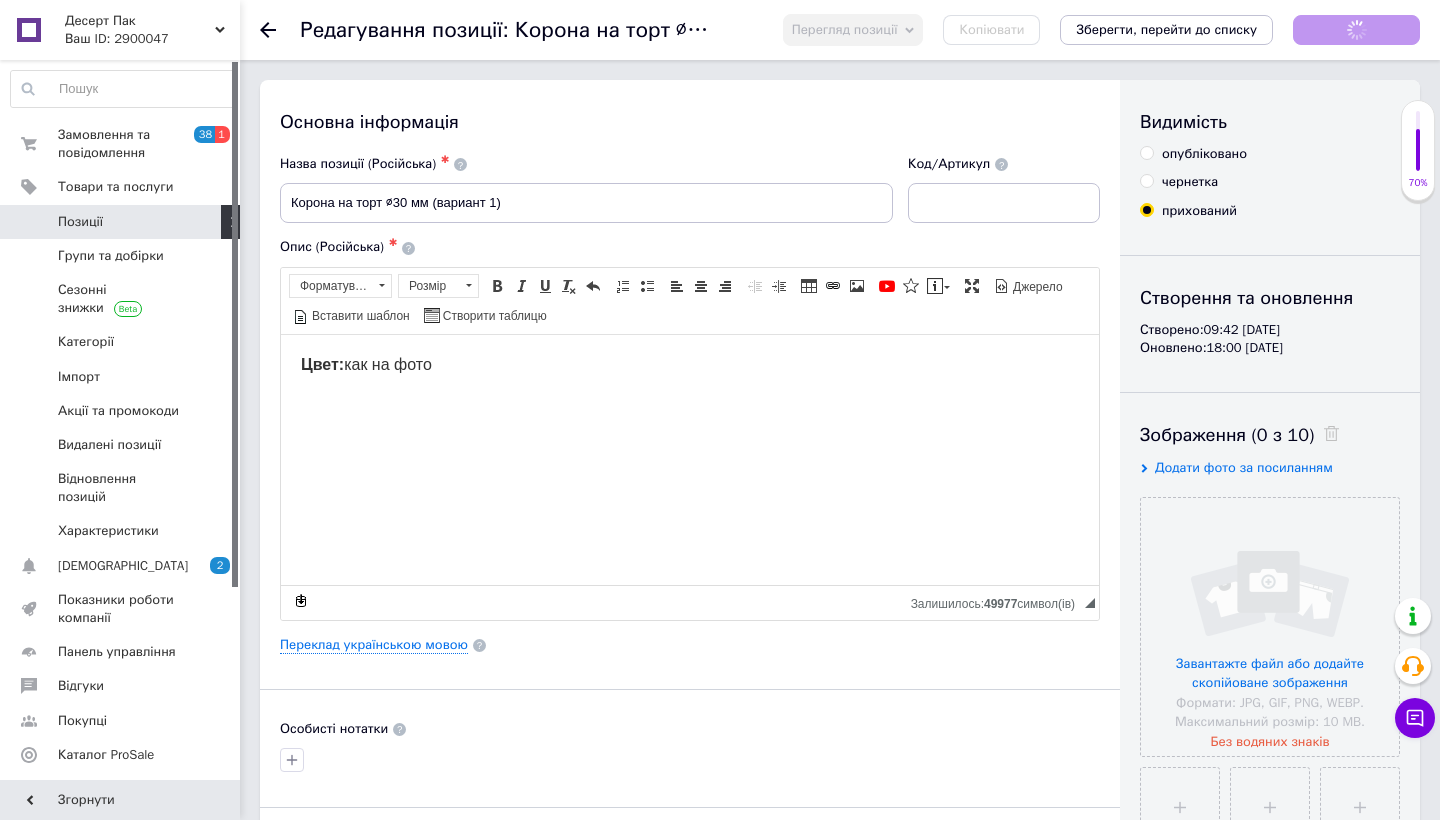 scroll, scrollTop: 0, scrollLeft: 0, axis: both 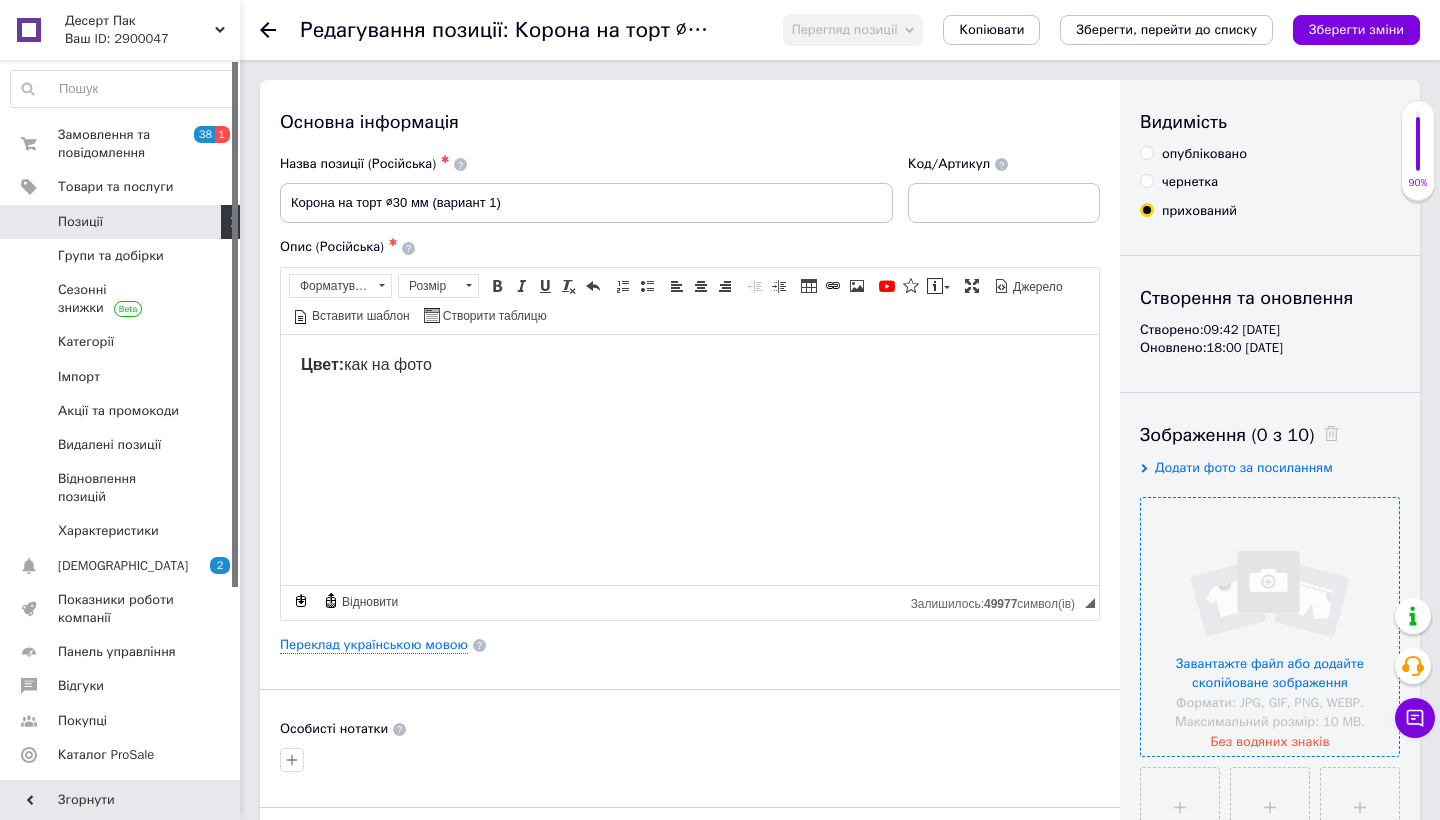click at bounding box center (1270, 627) 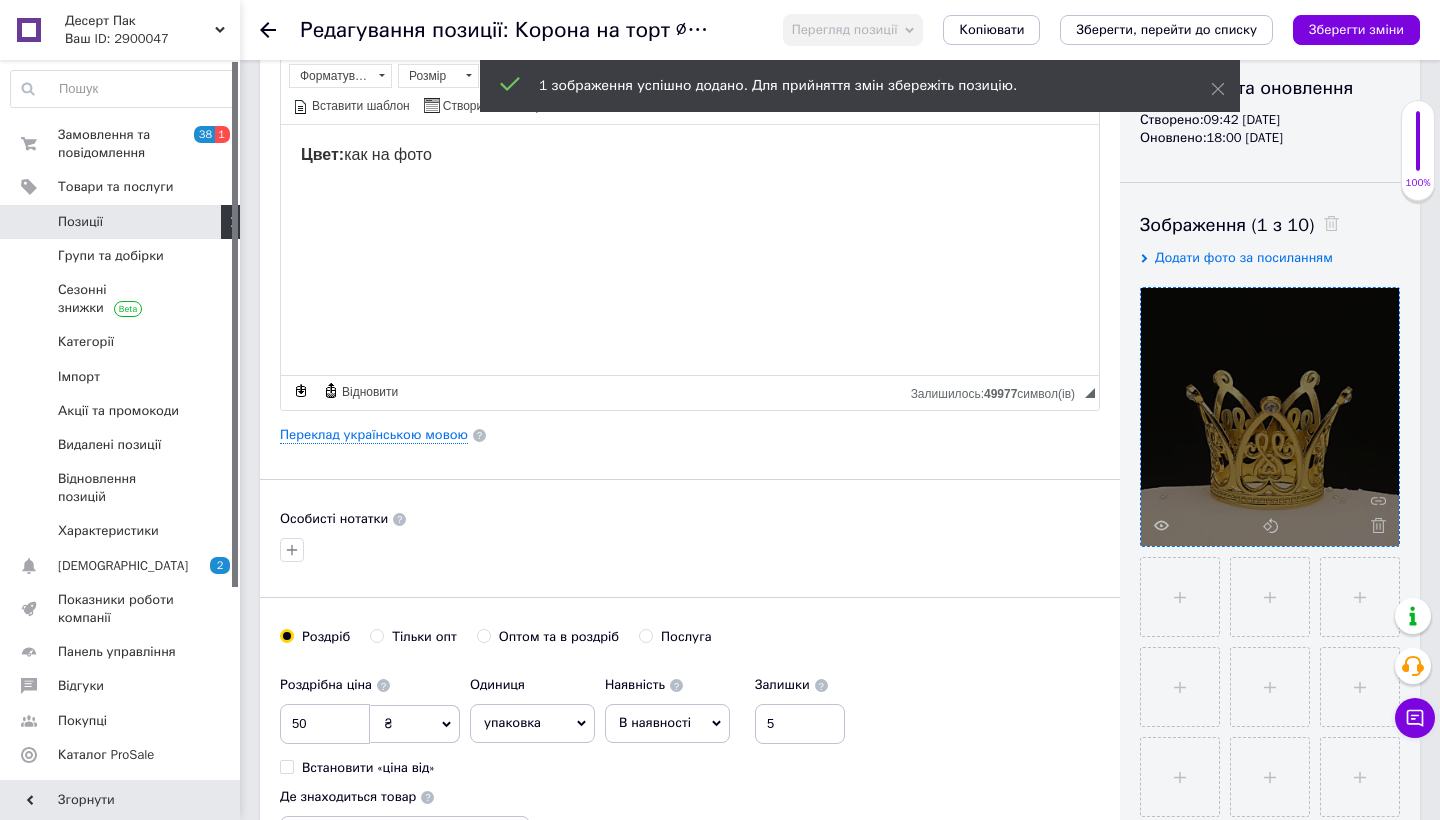 scroll, scrollTop: 210, scrollLeft: 0, axis: vertical 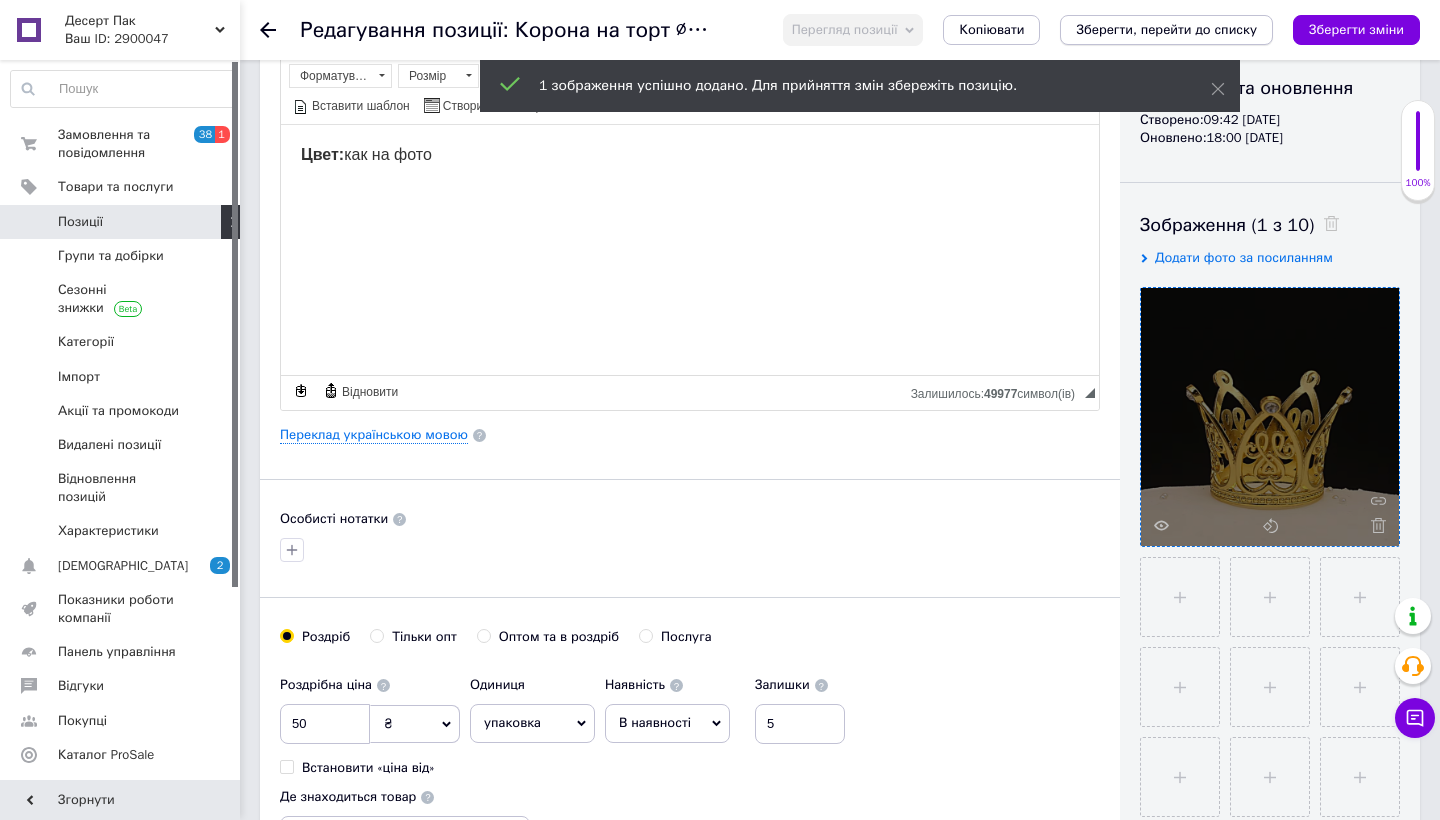 click on "Зберегти, перейти до списку" at bounding box center [1166, 29] 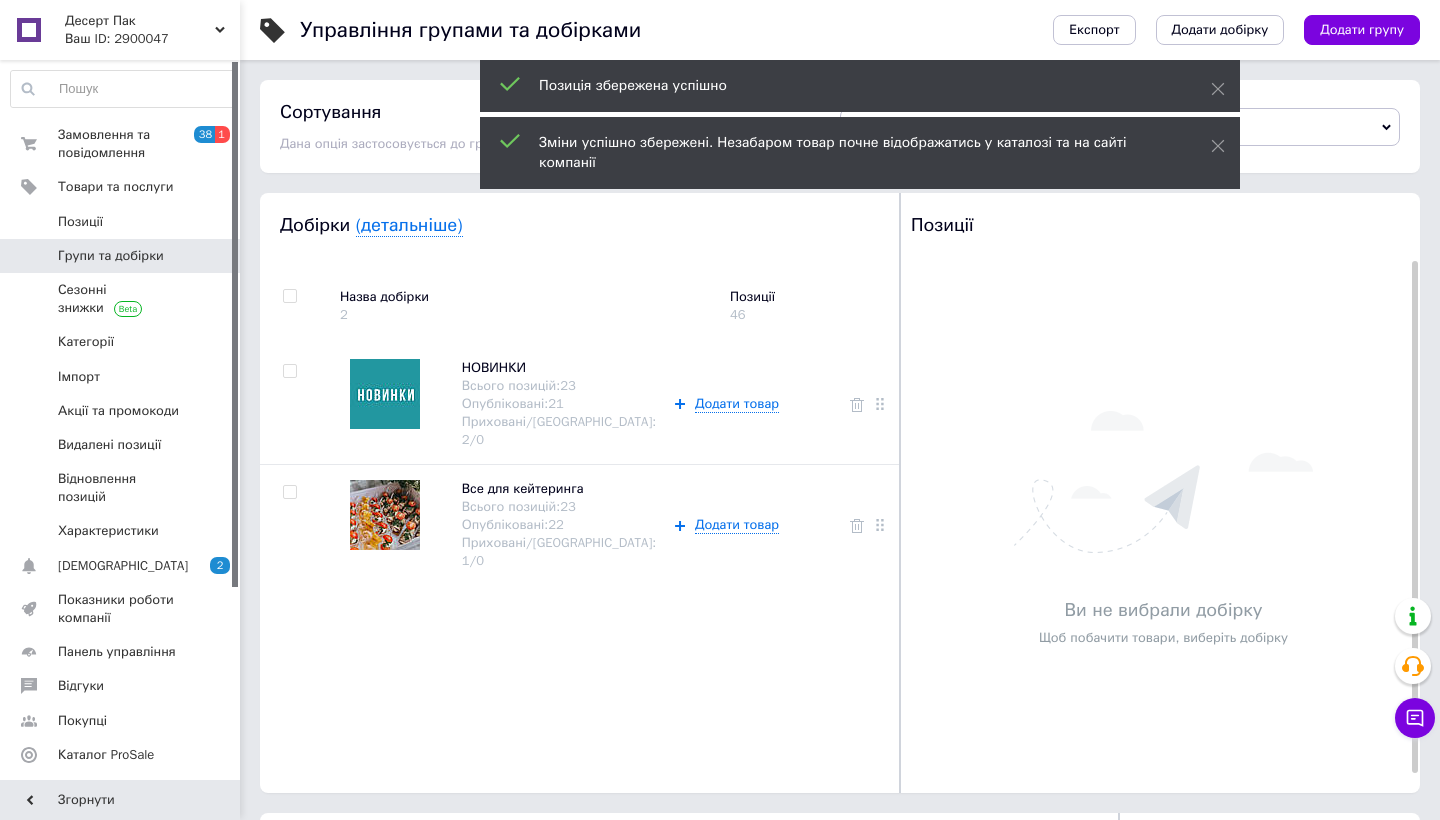 scroll, scrollTop: 605, scrollLeft: 0, axis: vertical 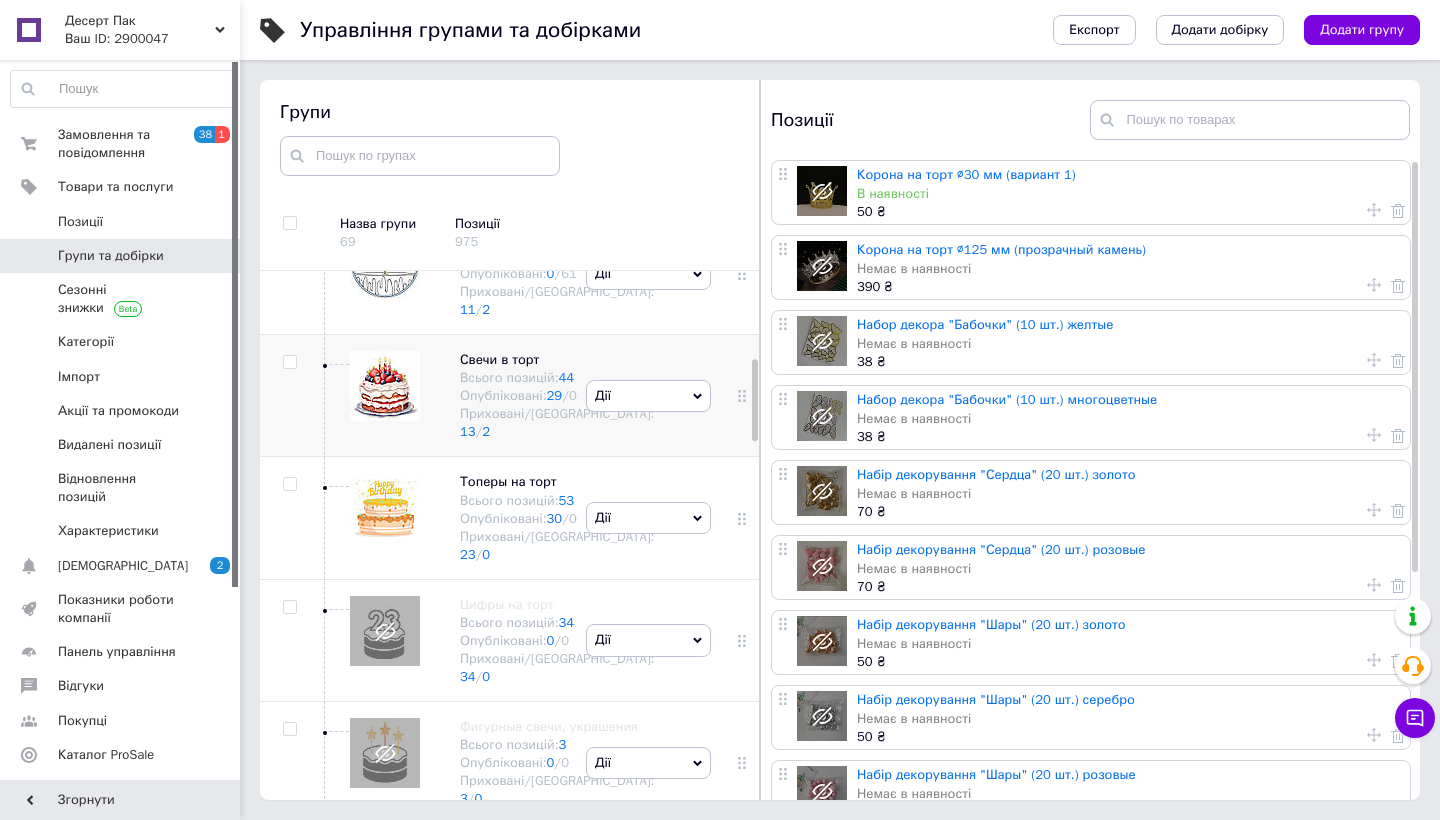 click at bounding box center [385, 386] 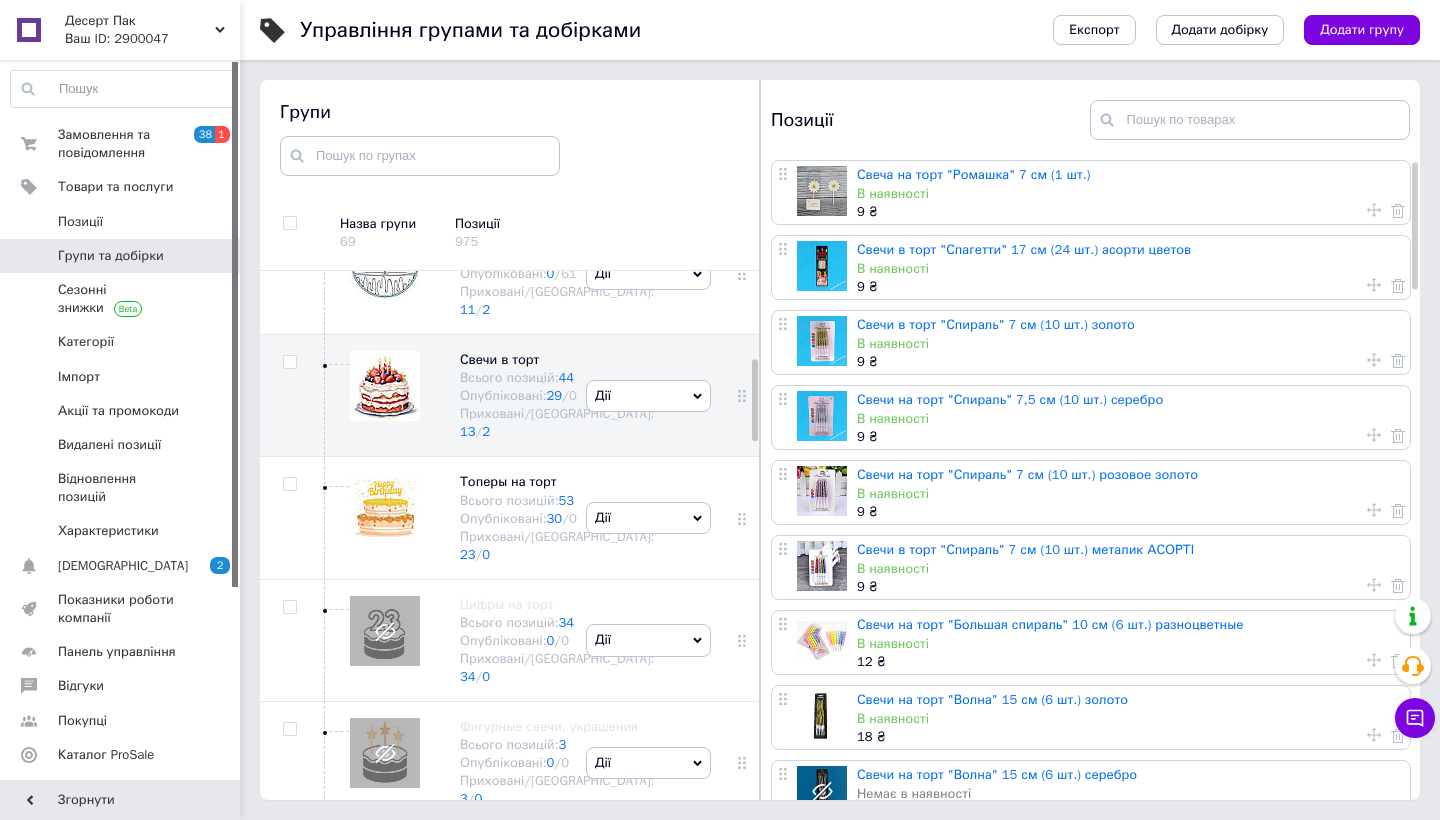 scroll, scrollTop: 8, scrollLeft: 0, axis: vertical 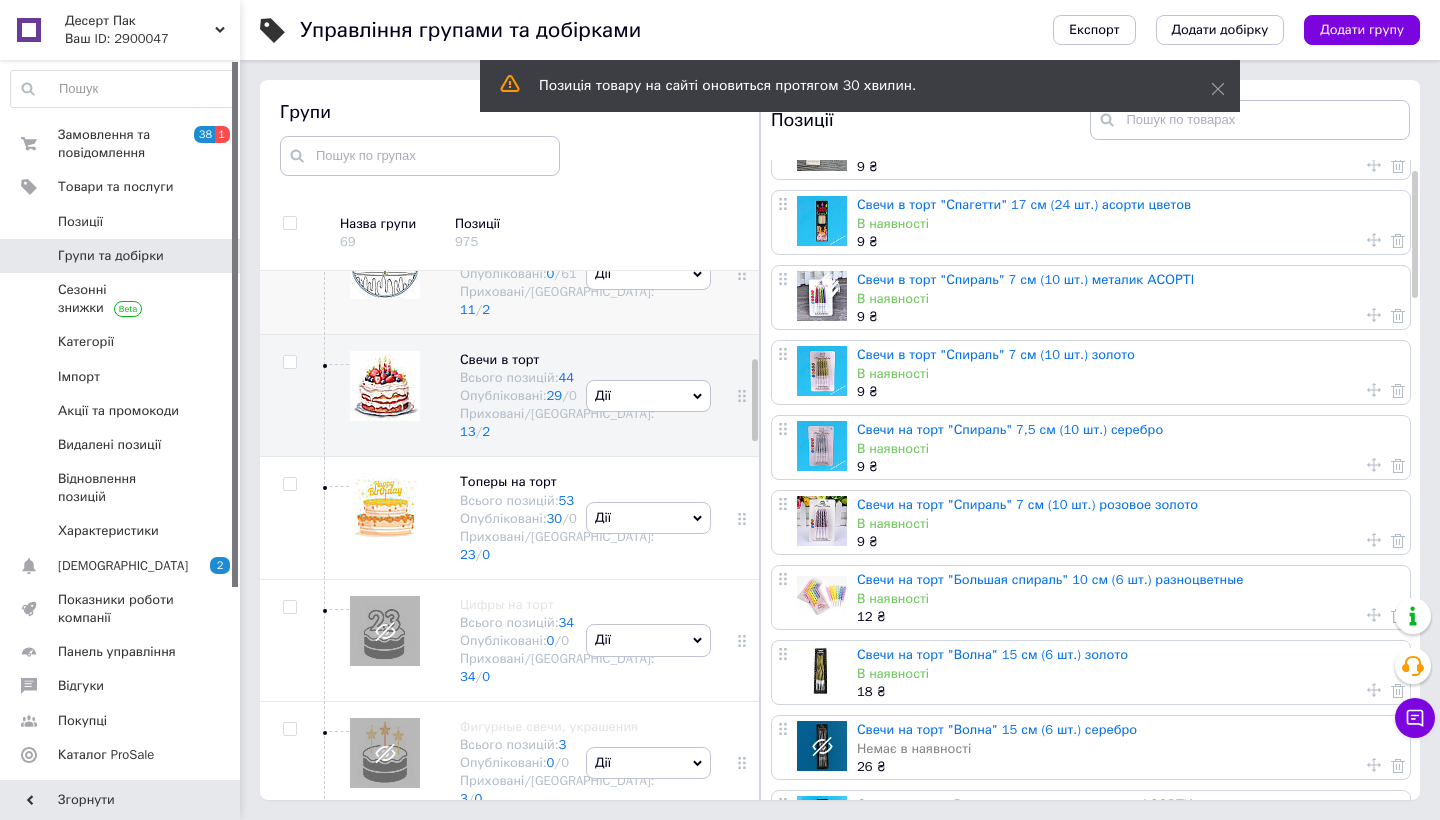 click at bounding box center (385, 264) 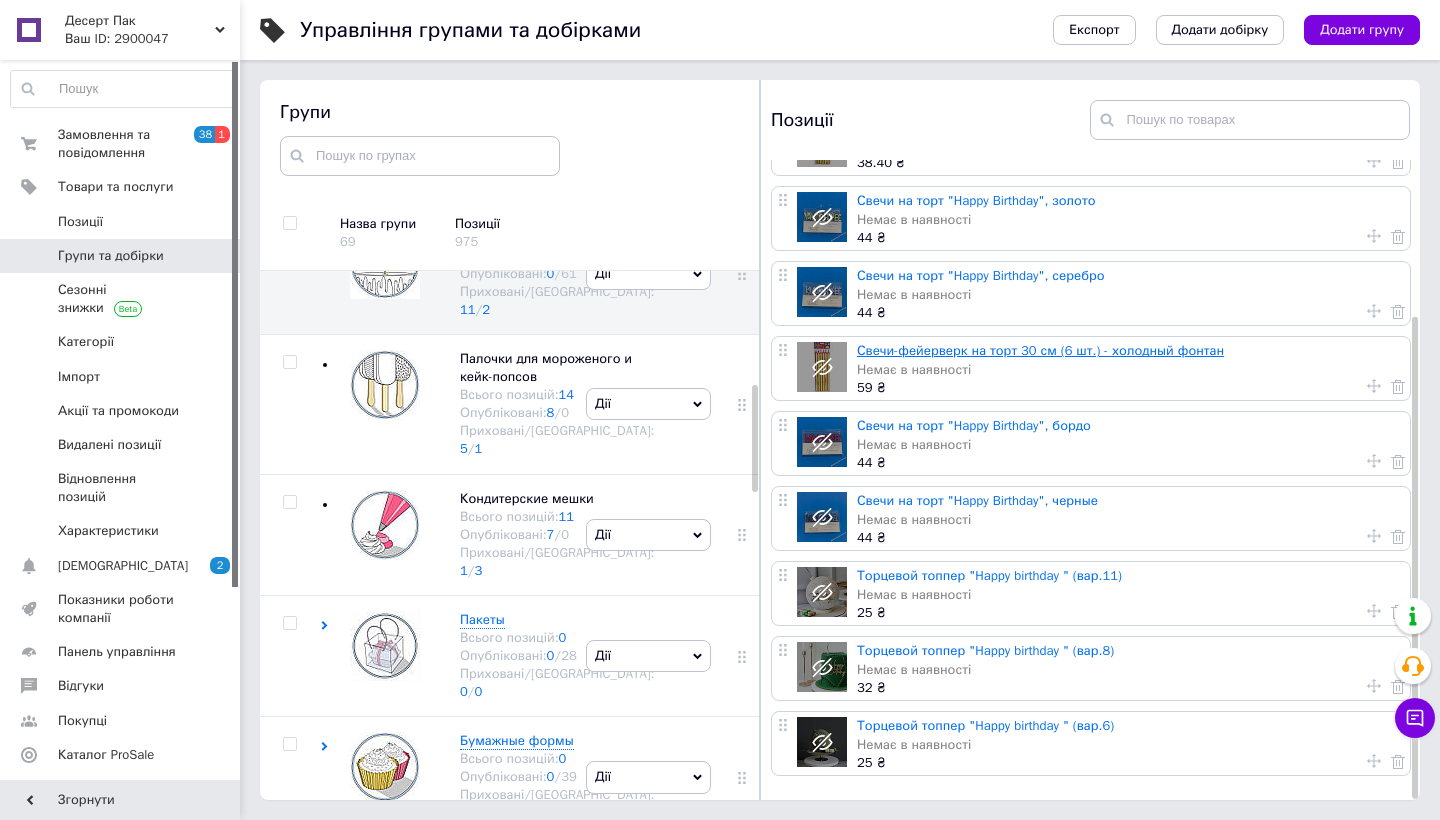 scroll, scrollTop: 205, scrollLeft: 0, axis: vertical 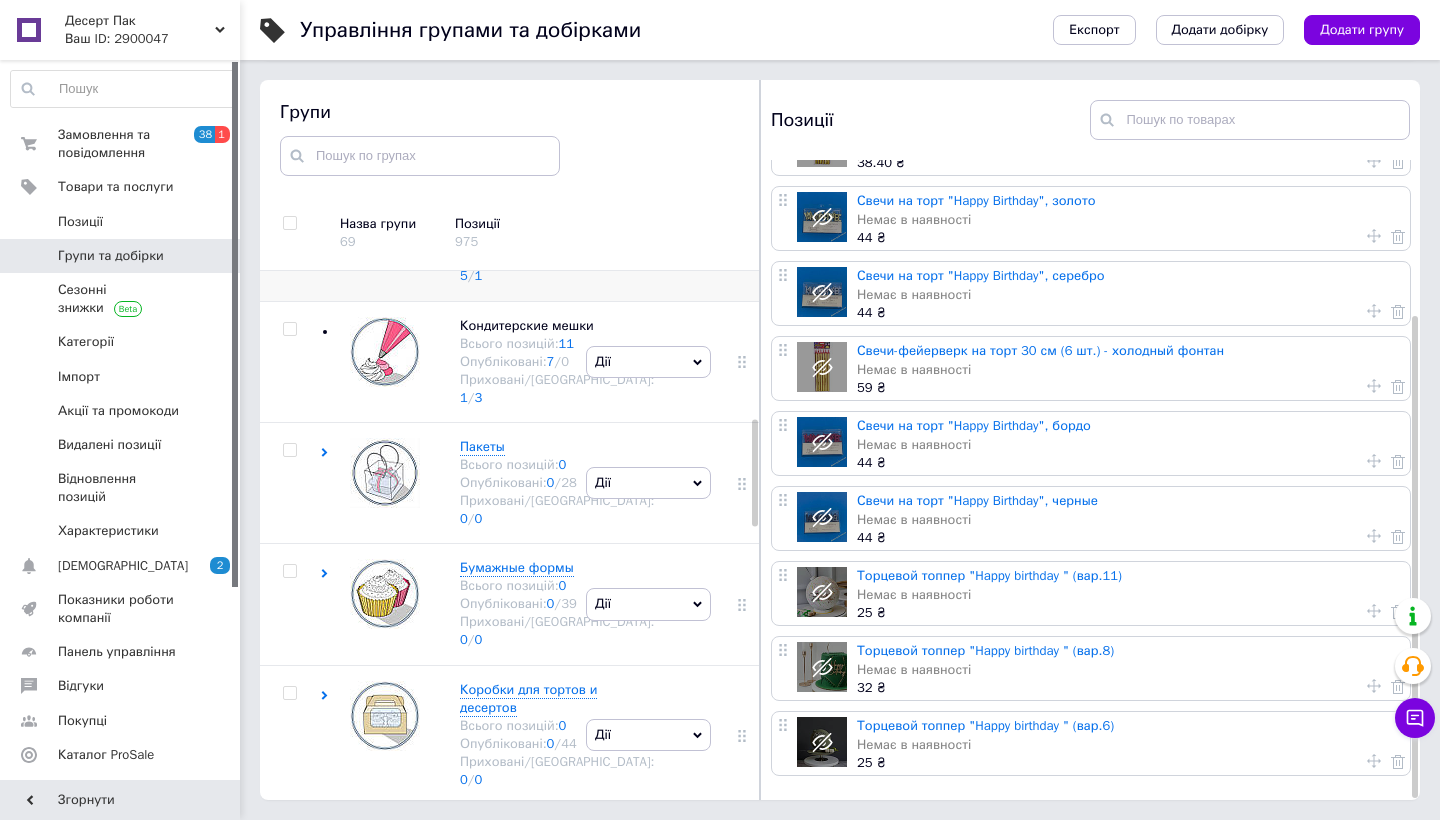 click at bounding box center [380, 231] 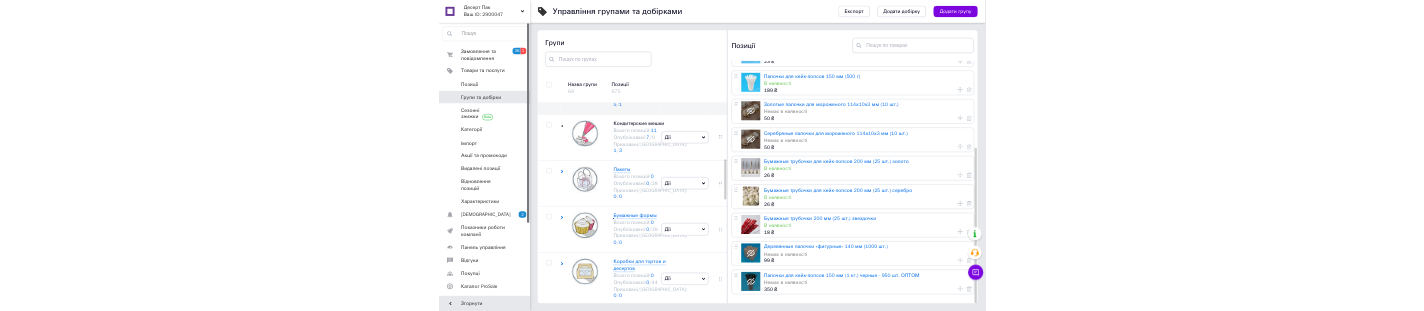 scroll, scrollTop: 355, scrollLeft: 0, axis: vertical 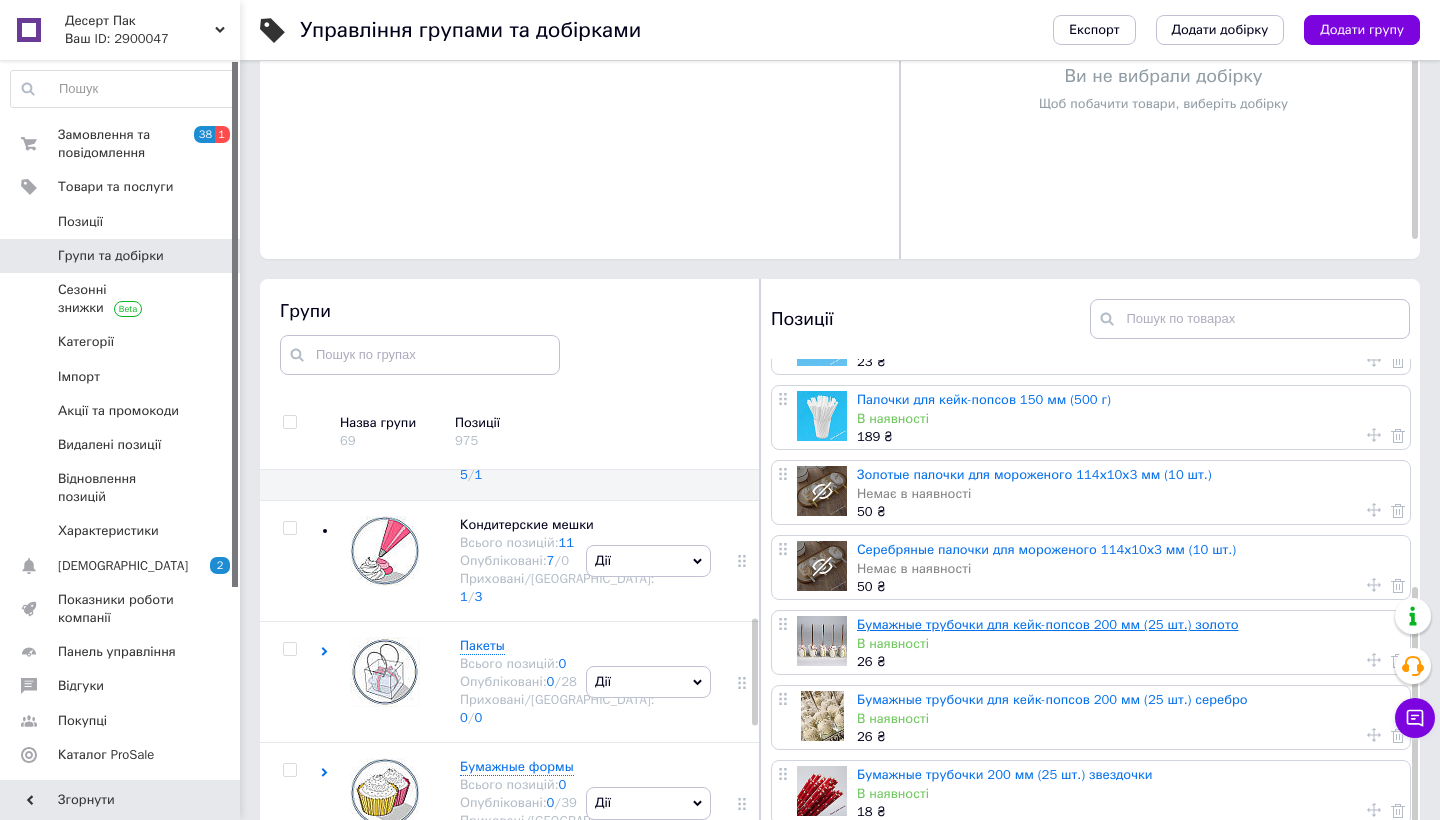 click on "Бумажные трубочки для кейк-попсов 200 мм (25 шт.) золото" at bounding box center [1047, 624] 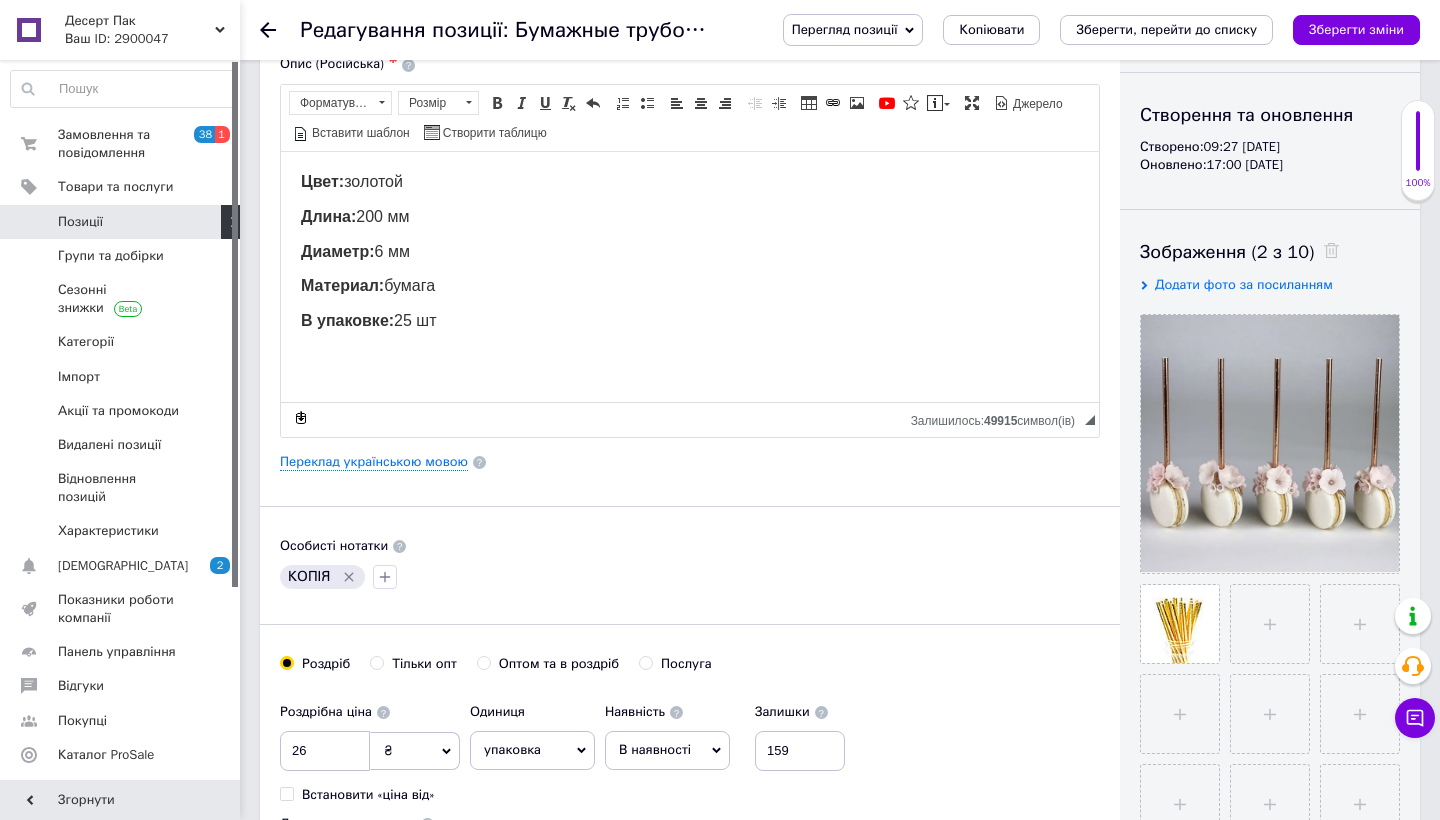 scroll, scrollTop: 184, scrollLeft: 0, axis: vertical 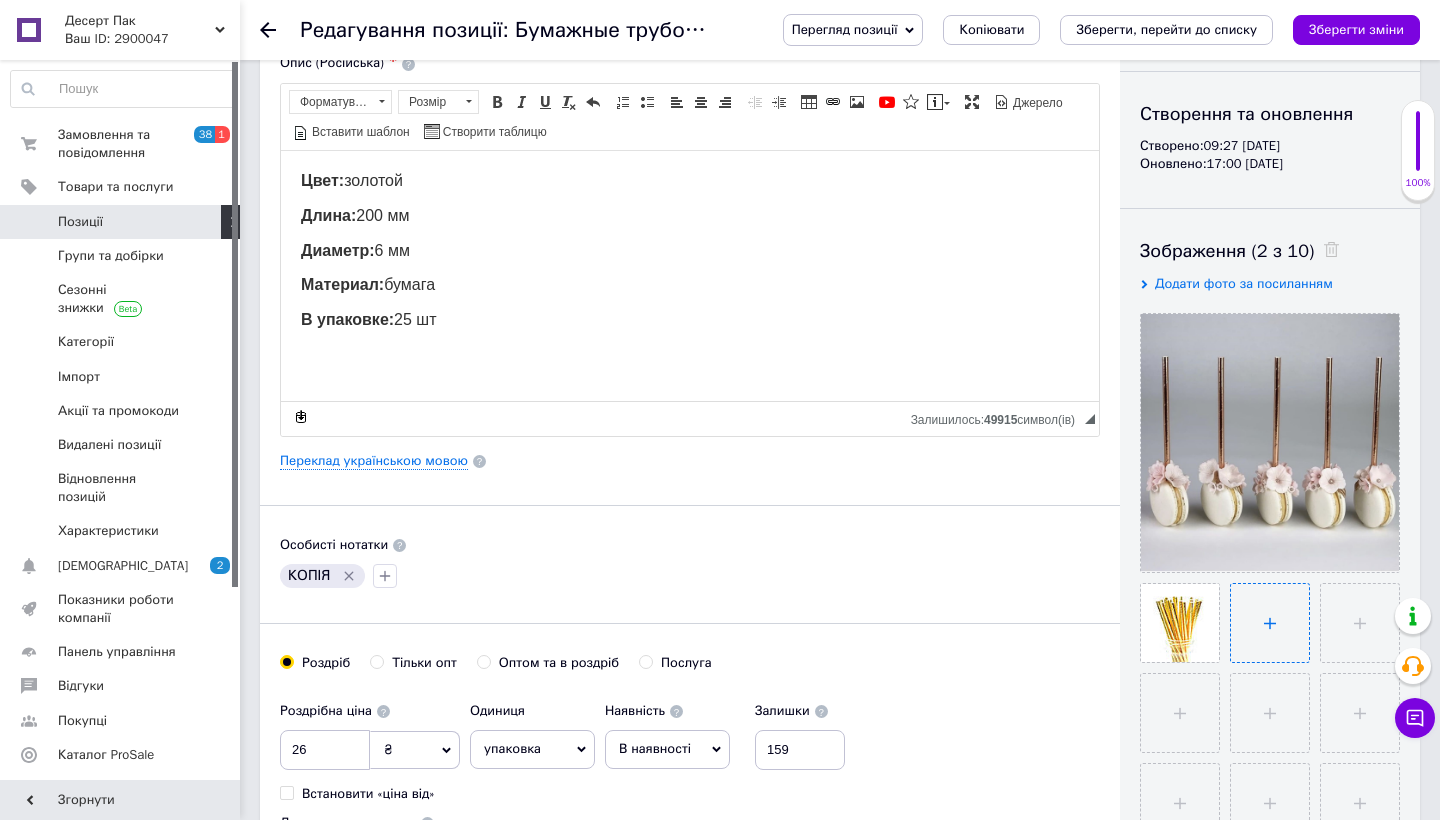 click at bounding box center (1270, 623) 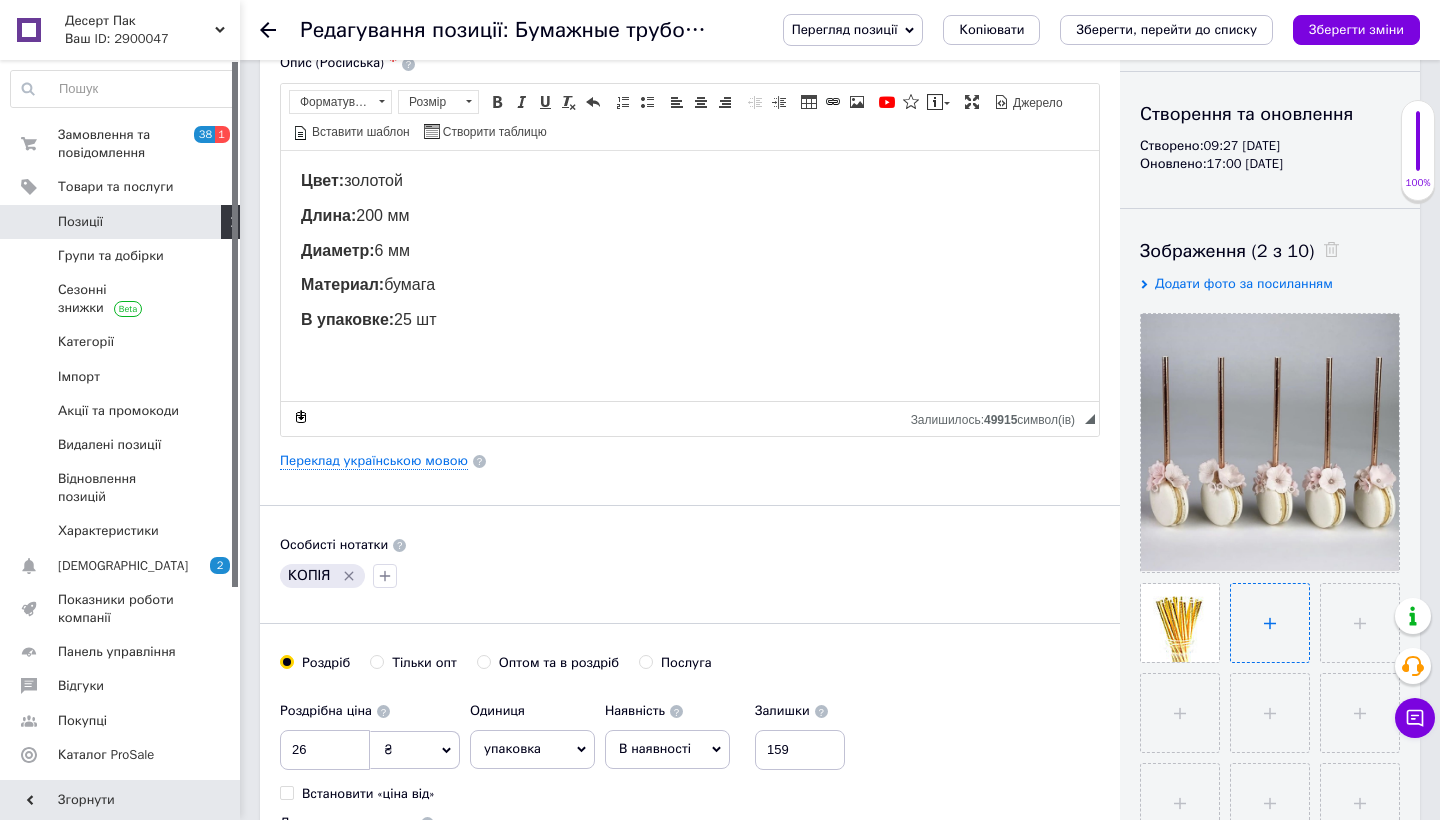 type on "C:\fakepath\зображення_viber_2025-07-13_18-25-29-986.jpg" 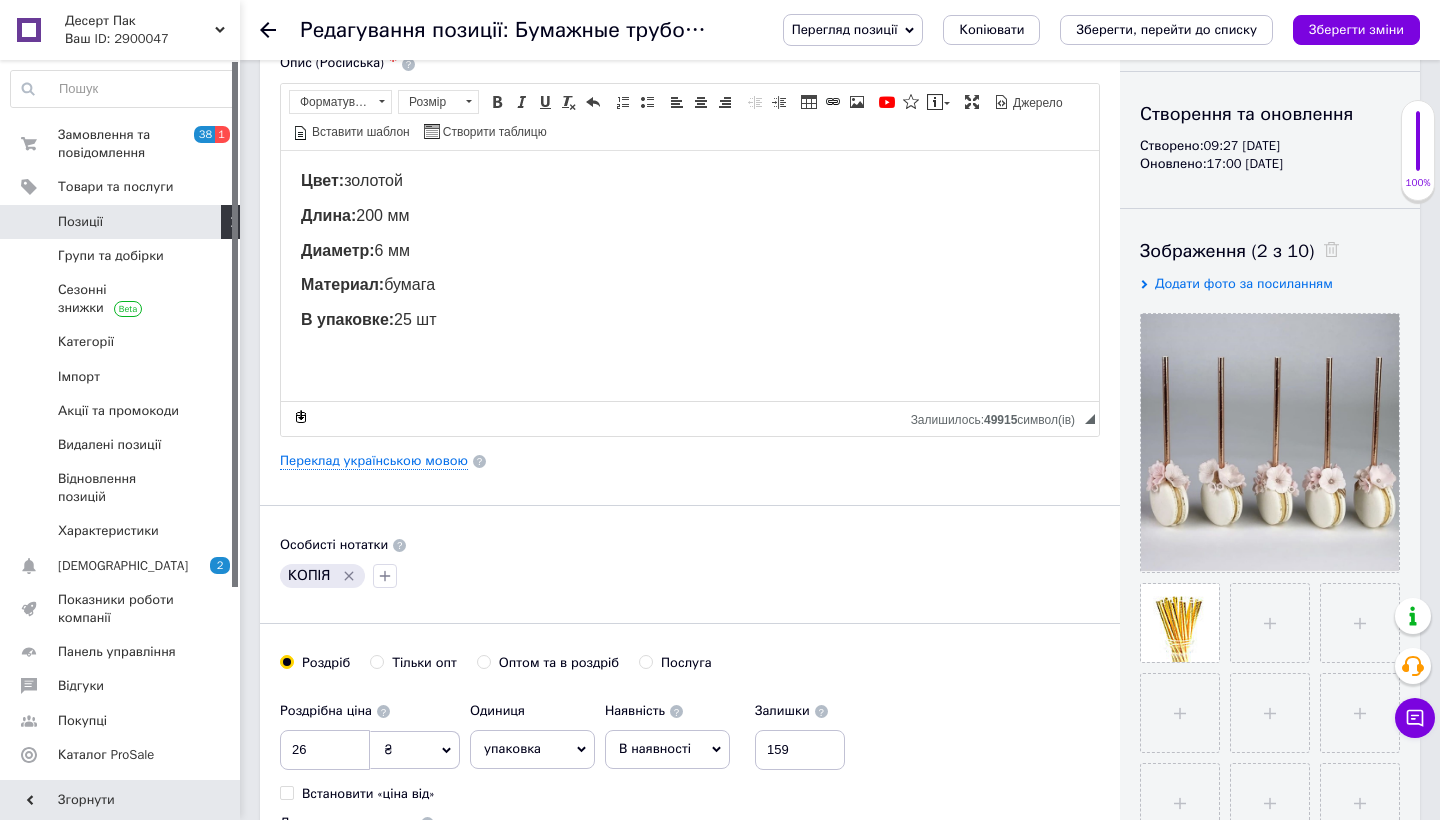 type 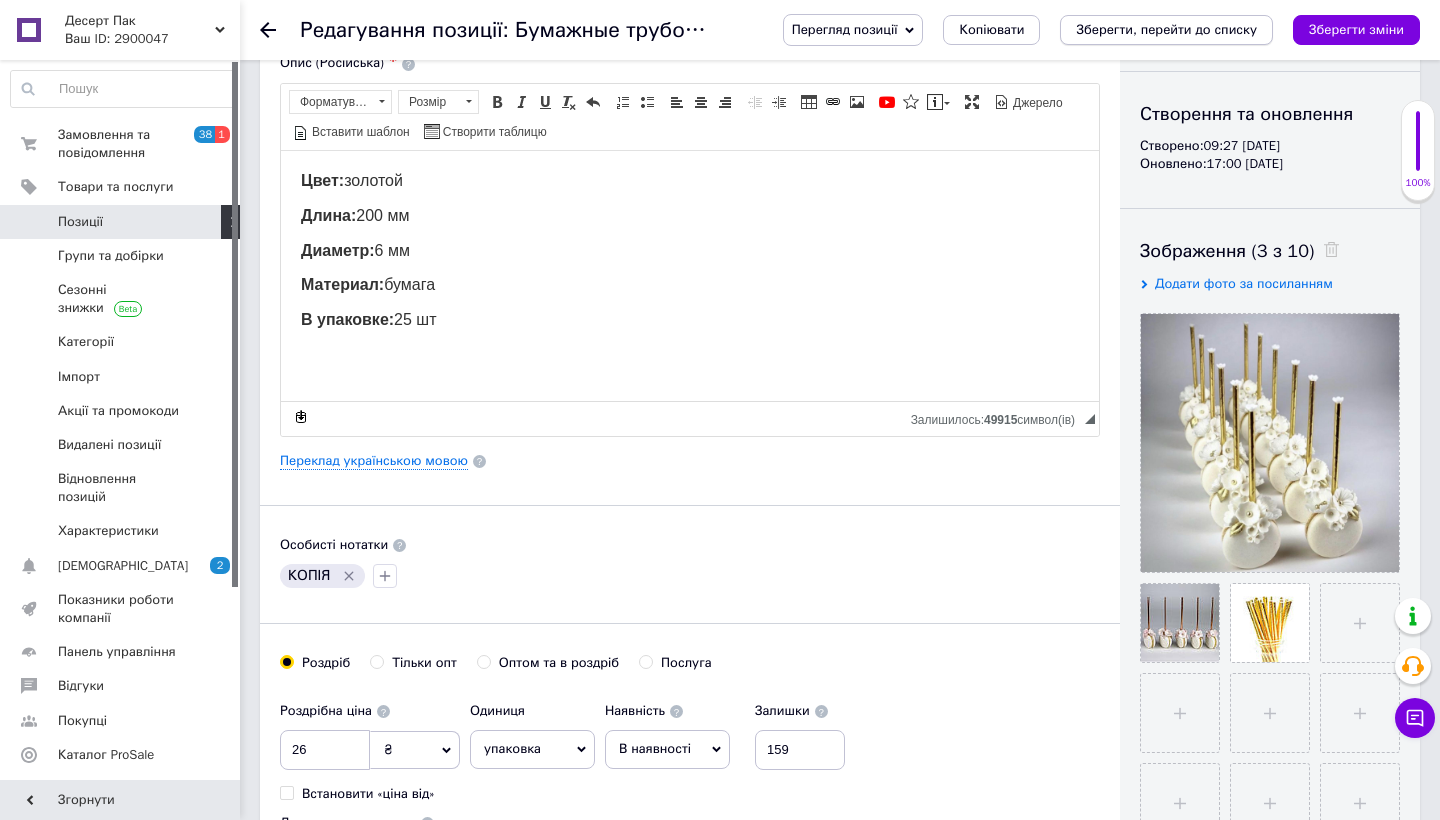 click on "Зберегти, перейти до списку" at bounding box center (1166, 29) 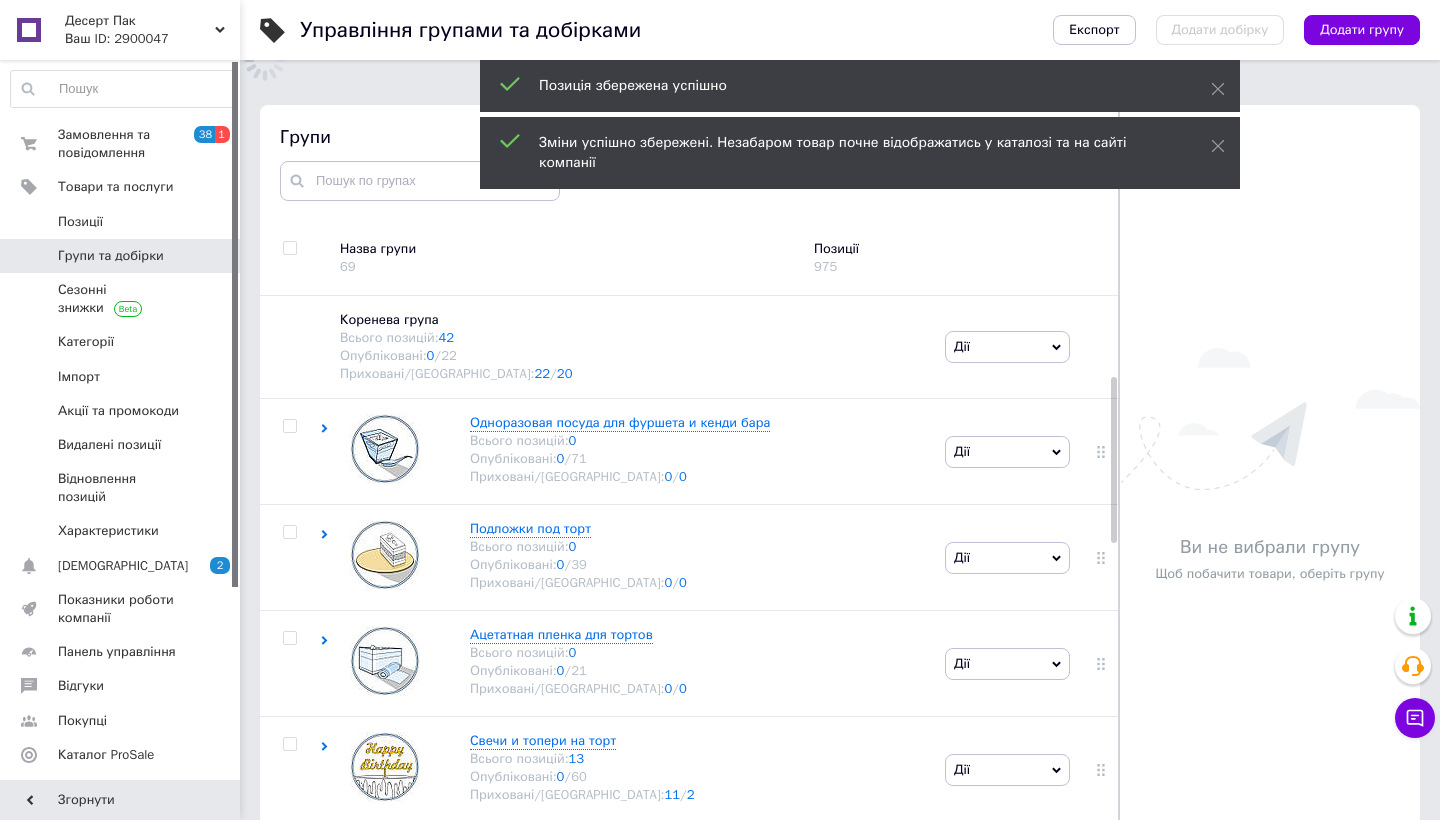 scroll, scrollTop: 183, scrollLeft: 0, axis: vertical 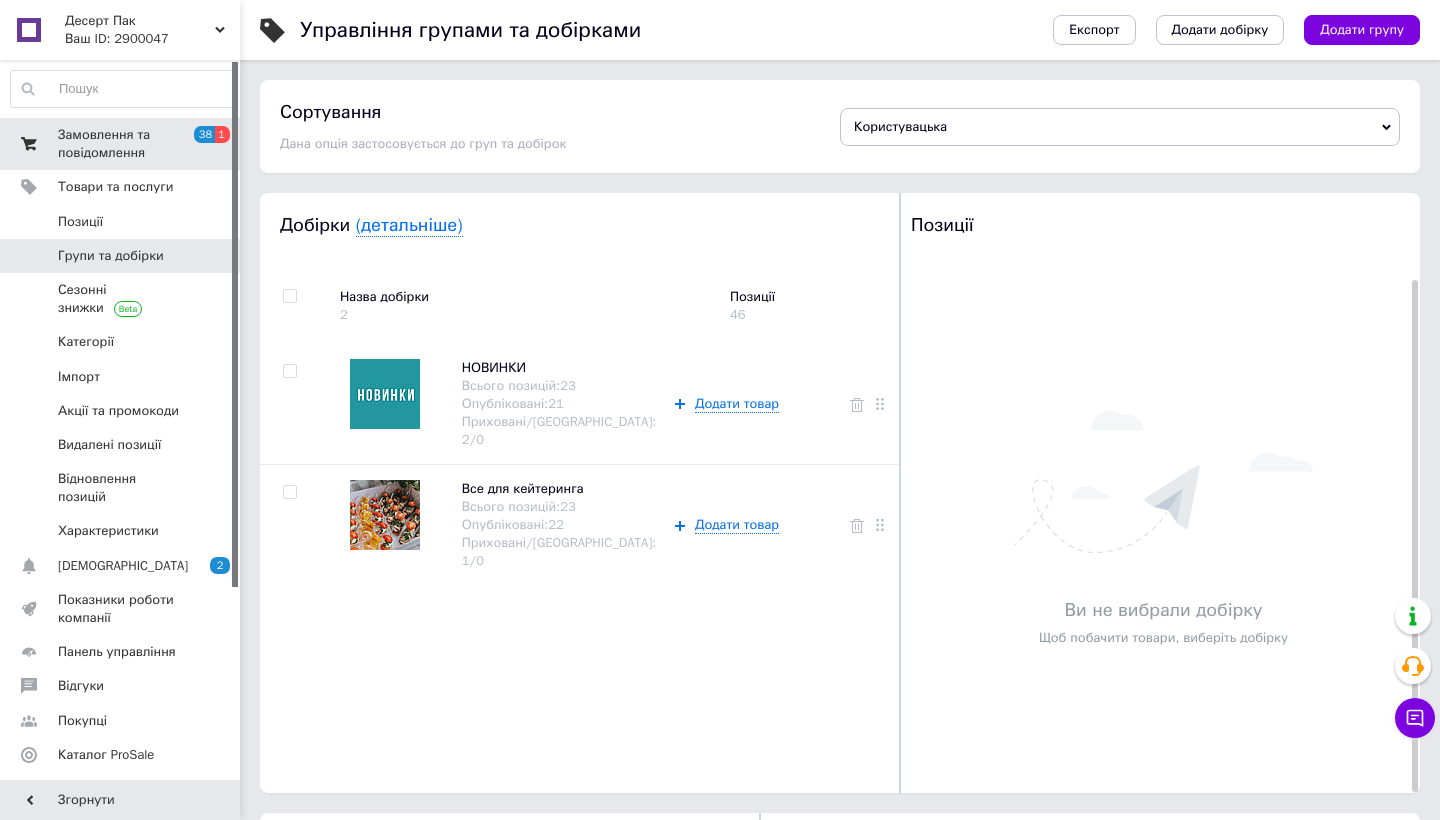 click on "Замовлення та повідомлення" at bounding box center (121, 144) 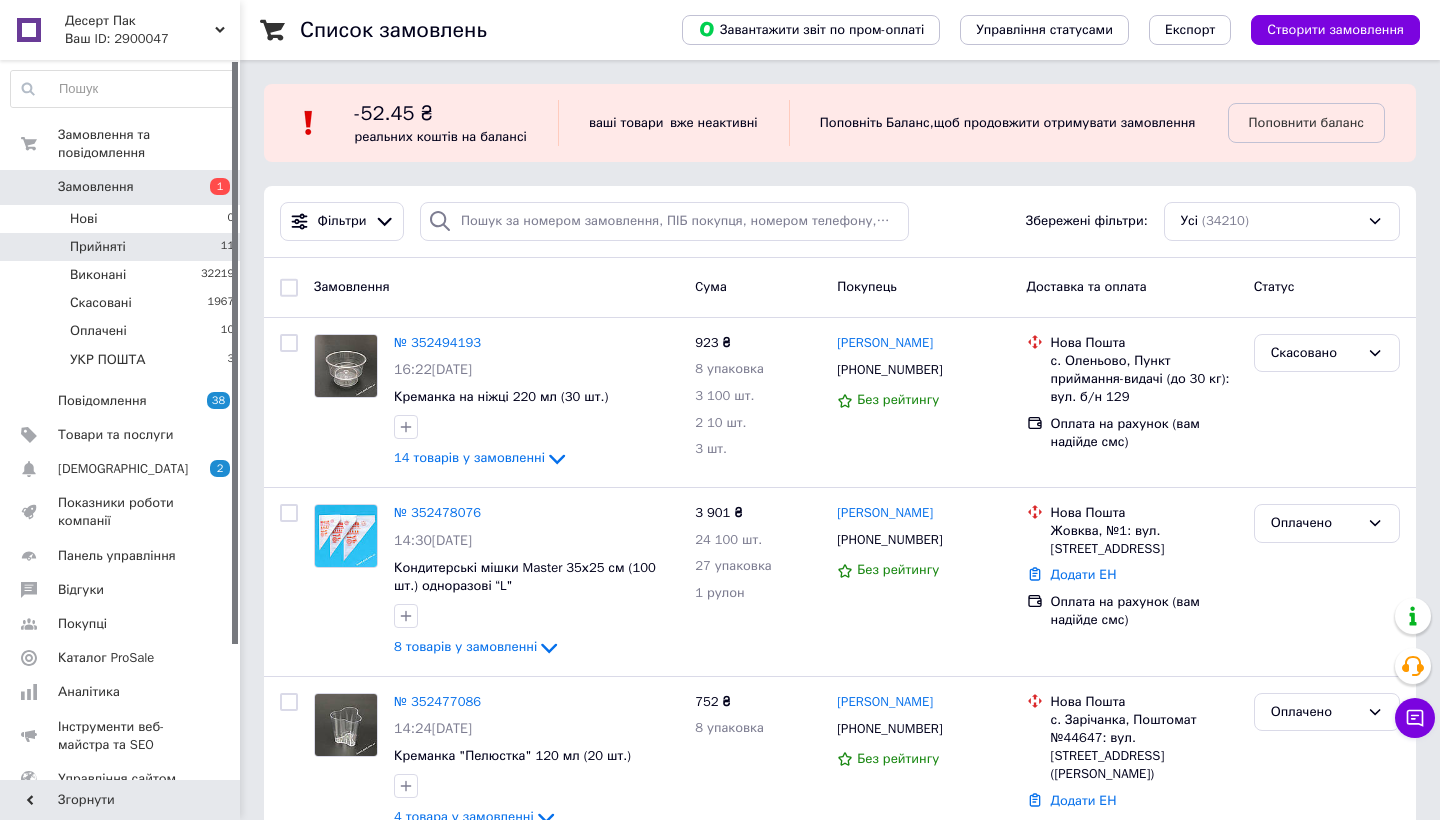 click on "Прийняті 11" at bounding box center [123, 247] 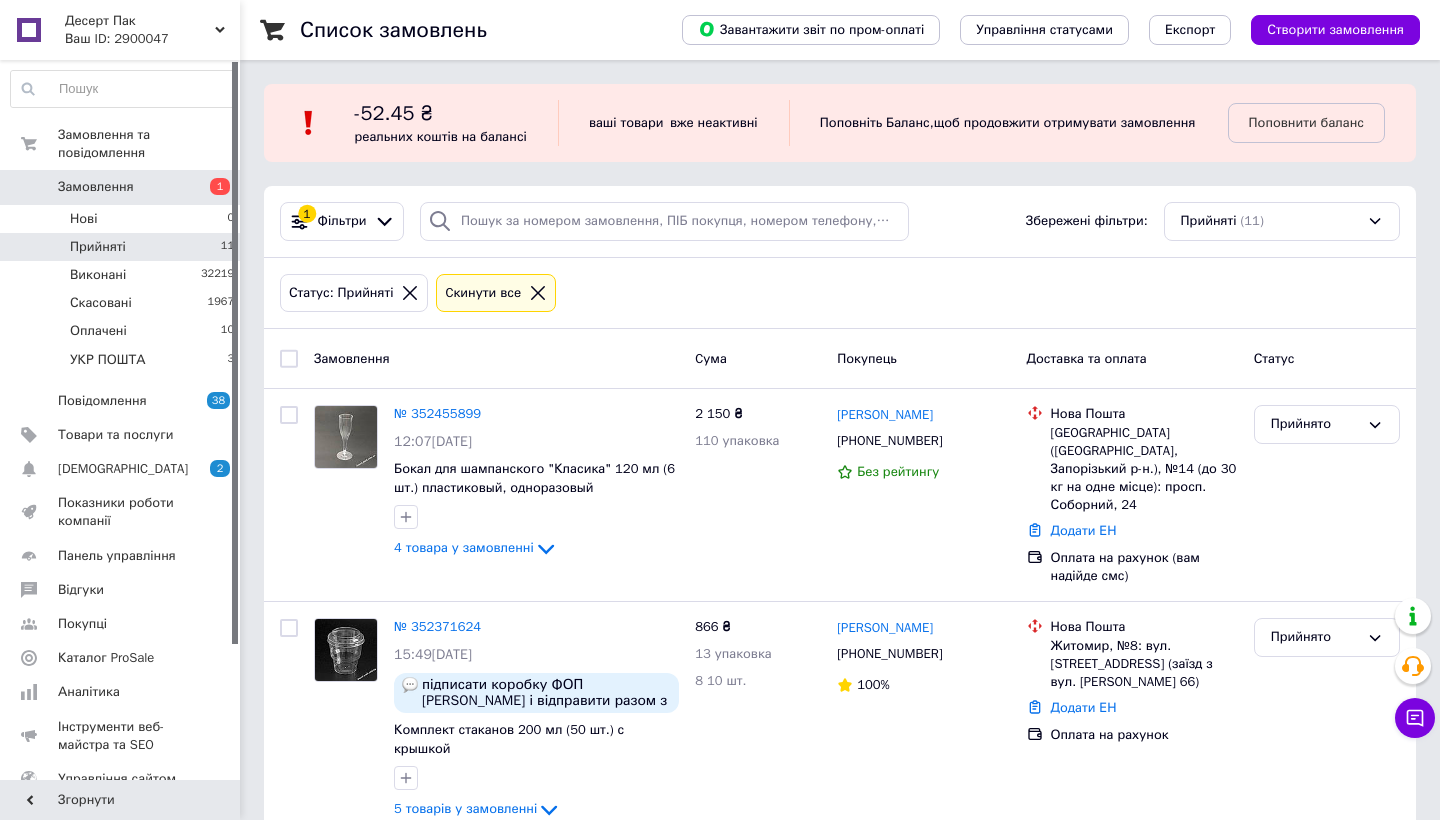 click on "Замовлення" at bounding box center [121, 187] 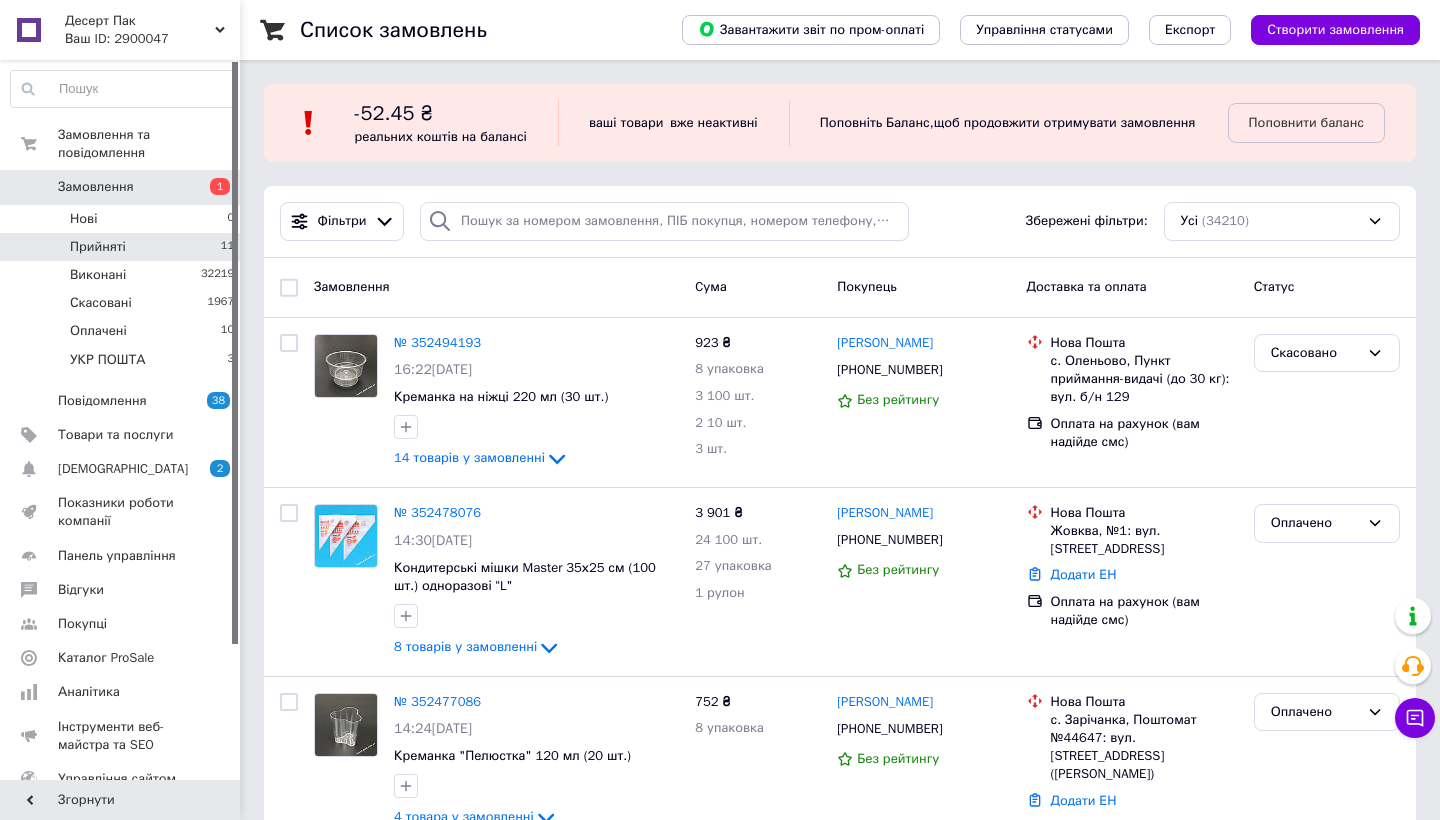 click on "Прийняті" at bounding box center [98, 247] 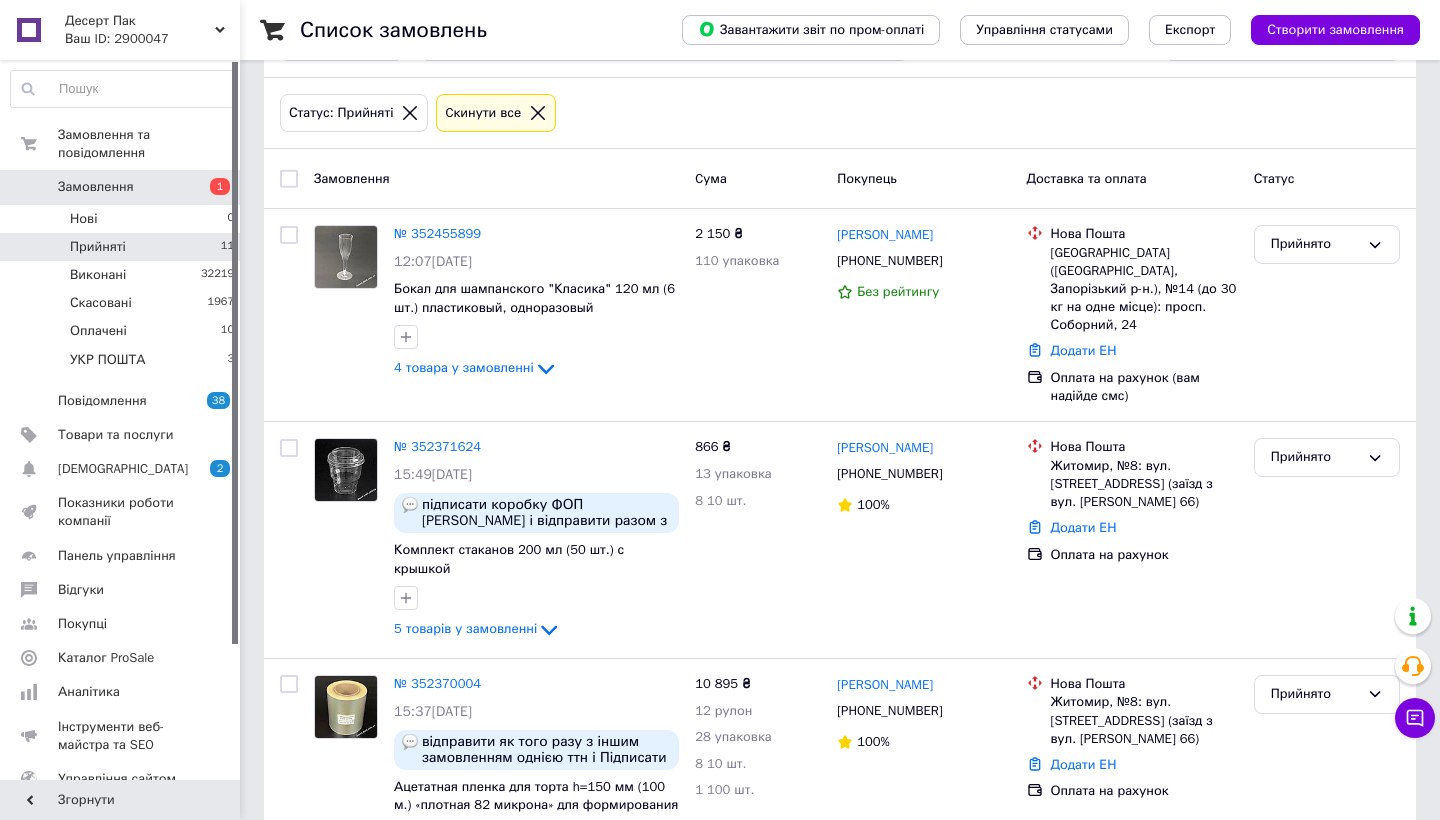 scroll, scrollTop: 87, scrollLeft: 0, axis: vertical 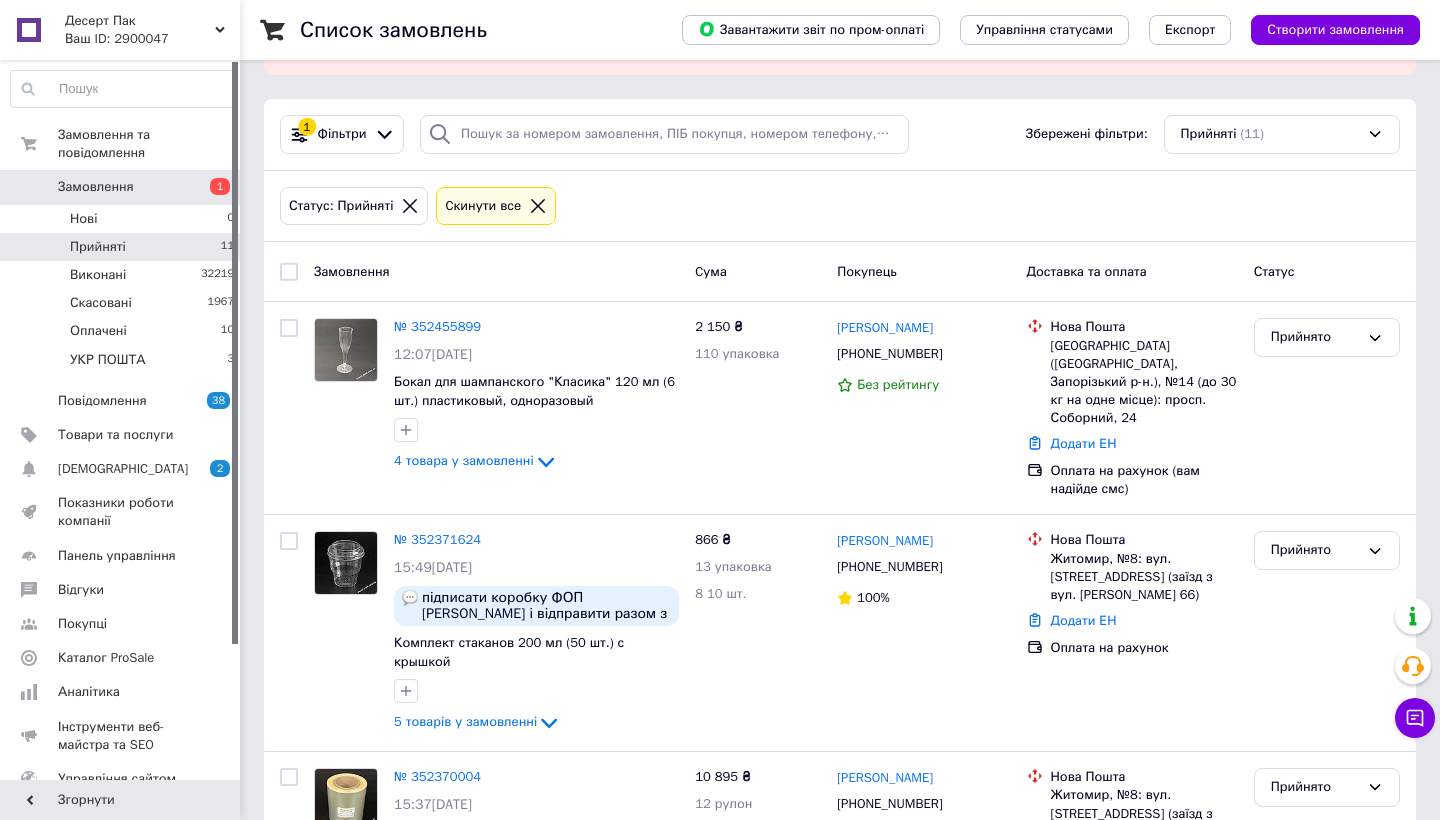 click on "Замовлення" at bounding box center (121, 187) 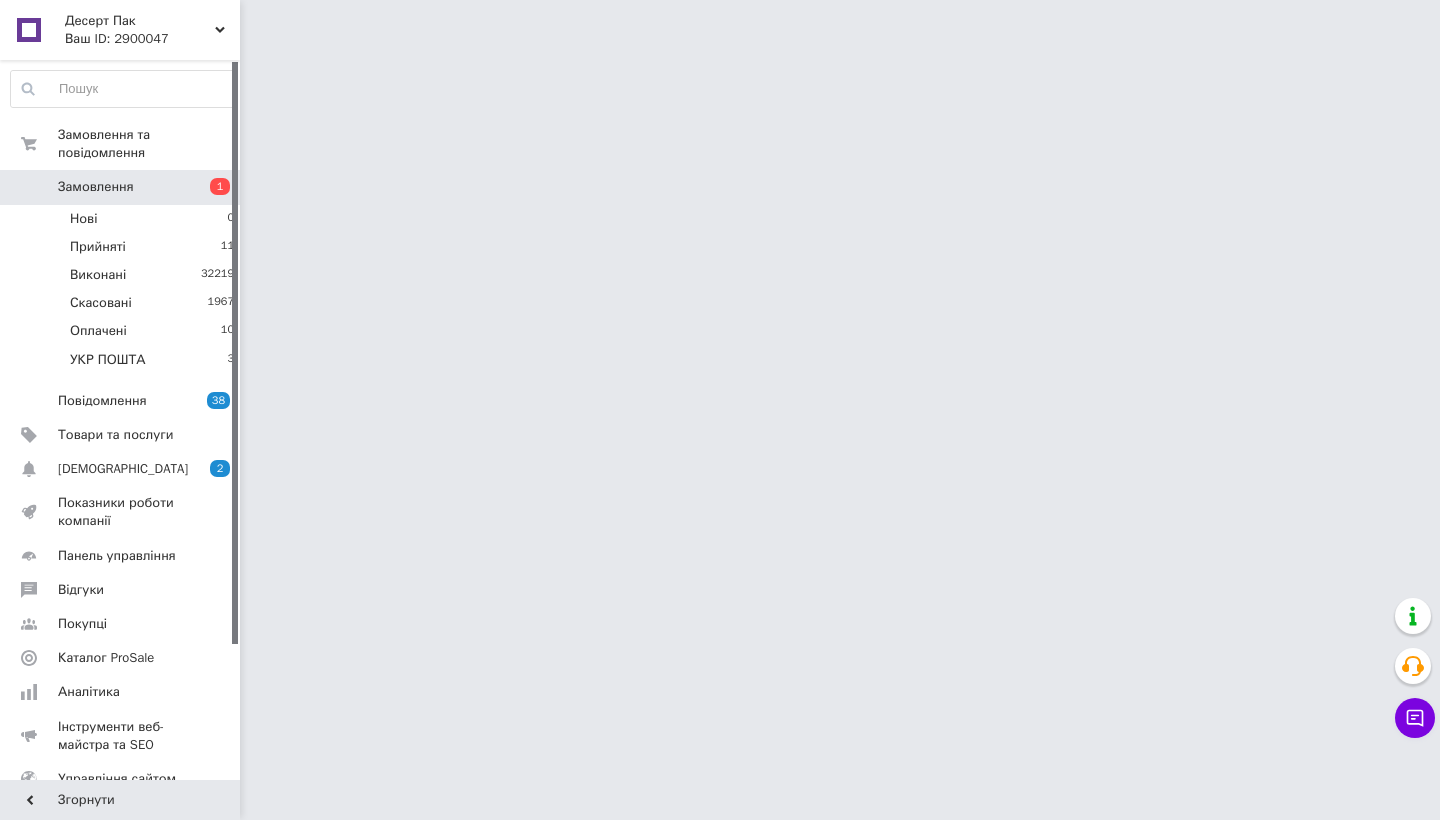 scroll, scrollTop: 0, scrollLeft: 0, axis: both 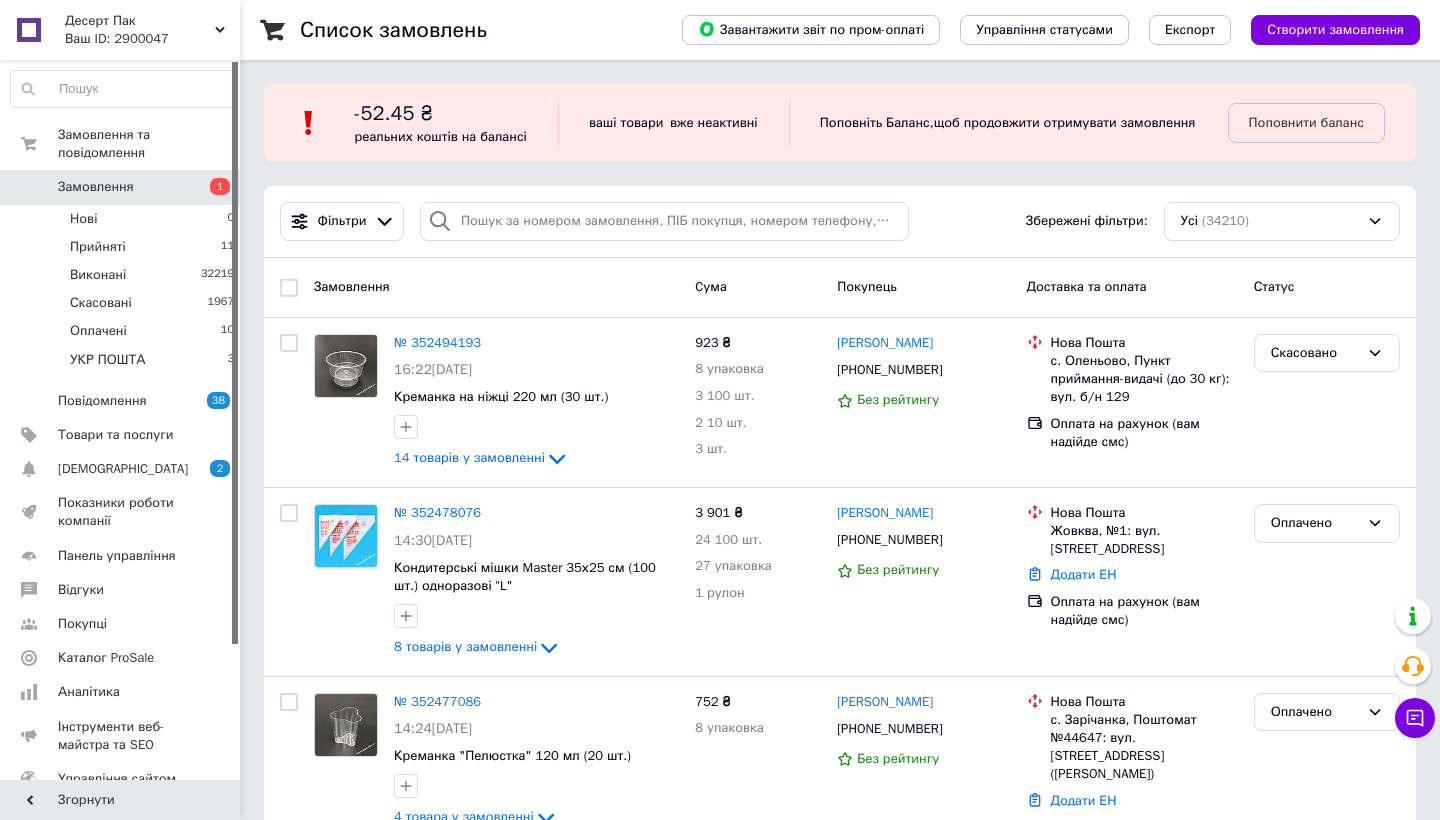 click on "Замовлення 1" at bounding box center [123, 187] 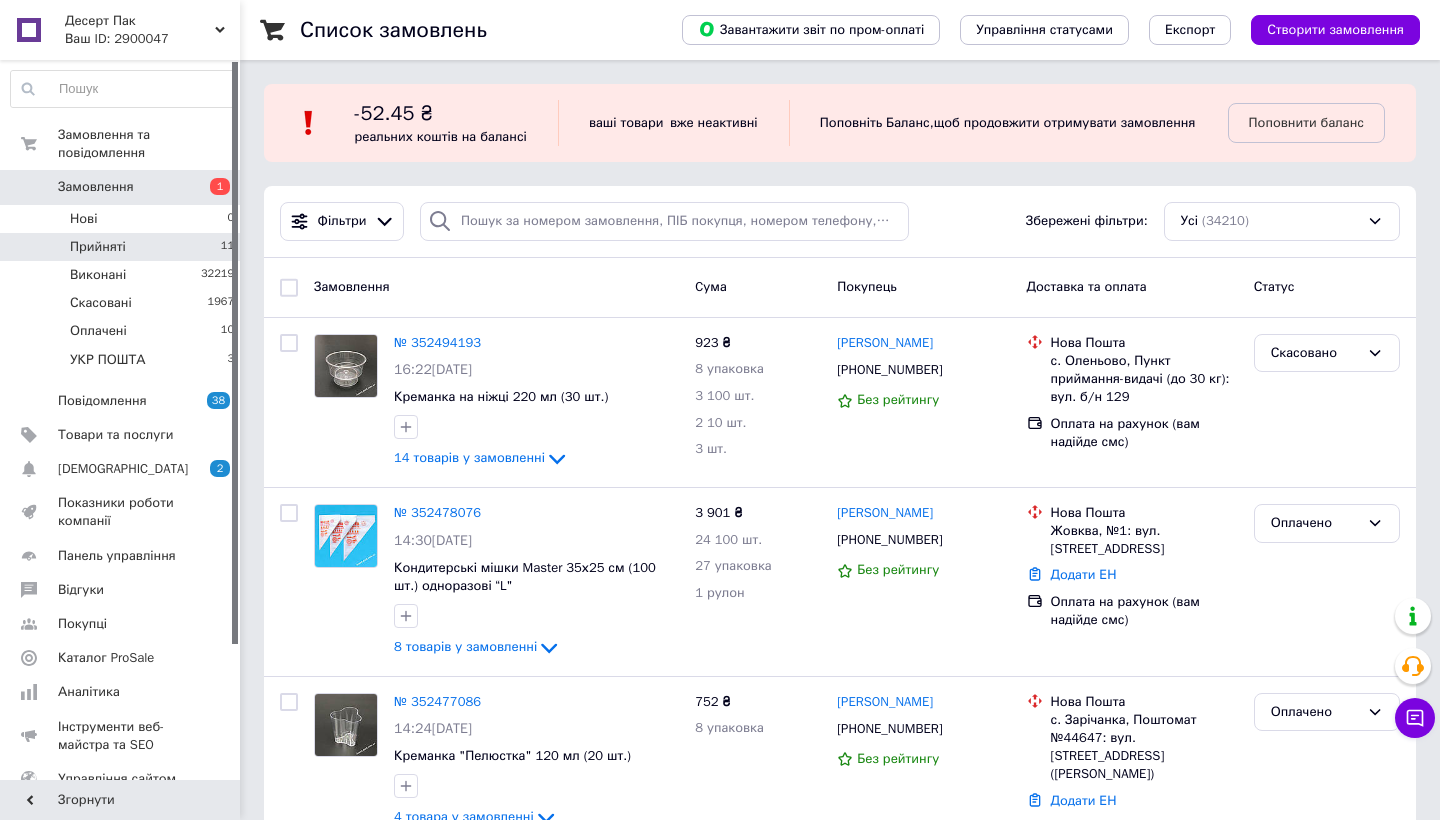 click on "Прийняті 11" at bounding box center [123, 247] 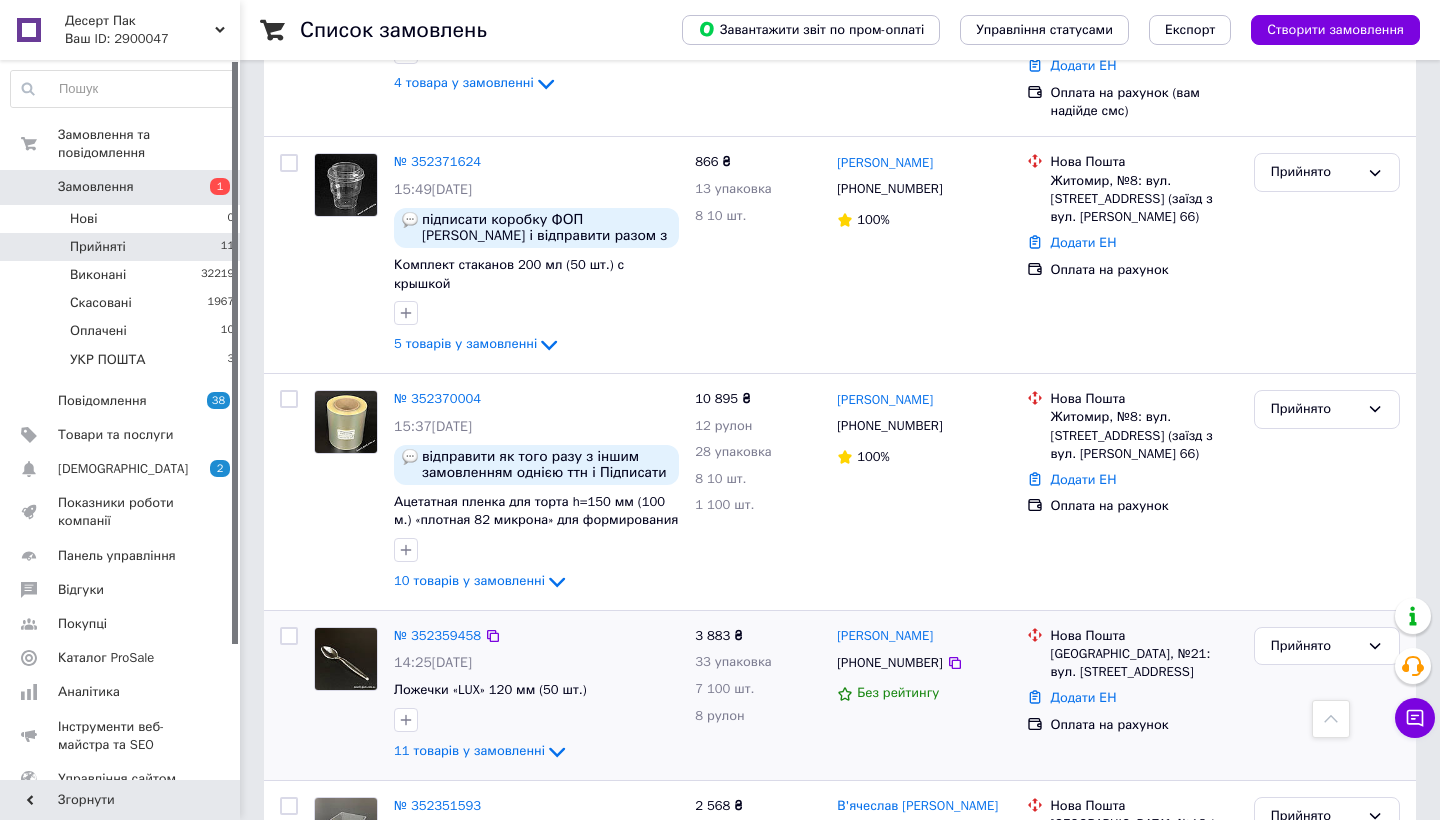 scroll, scrollTop: 458, scrollLeft: 0, axis: vertical 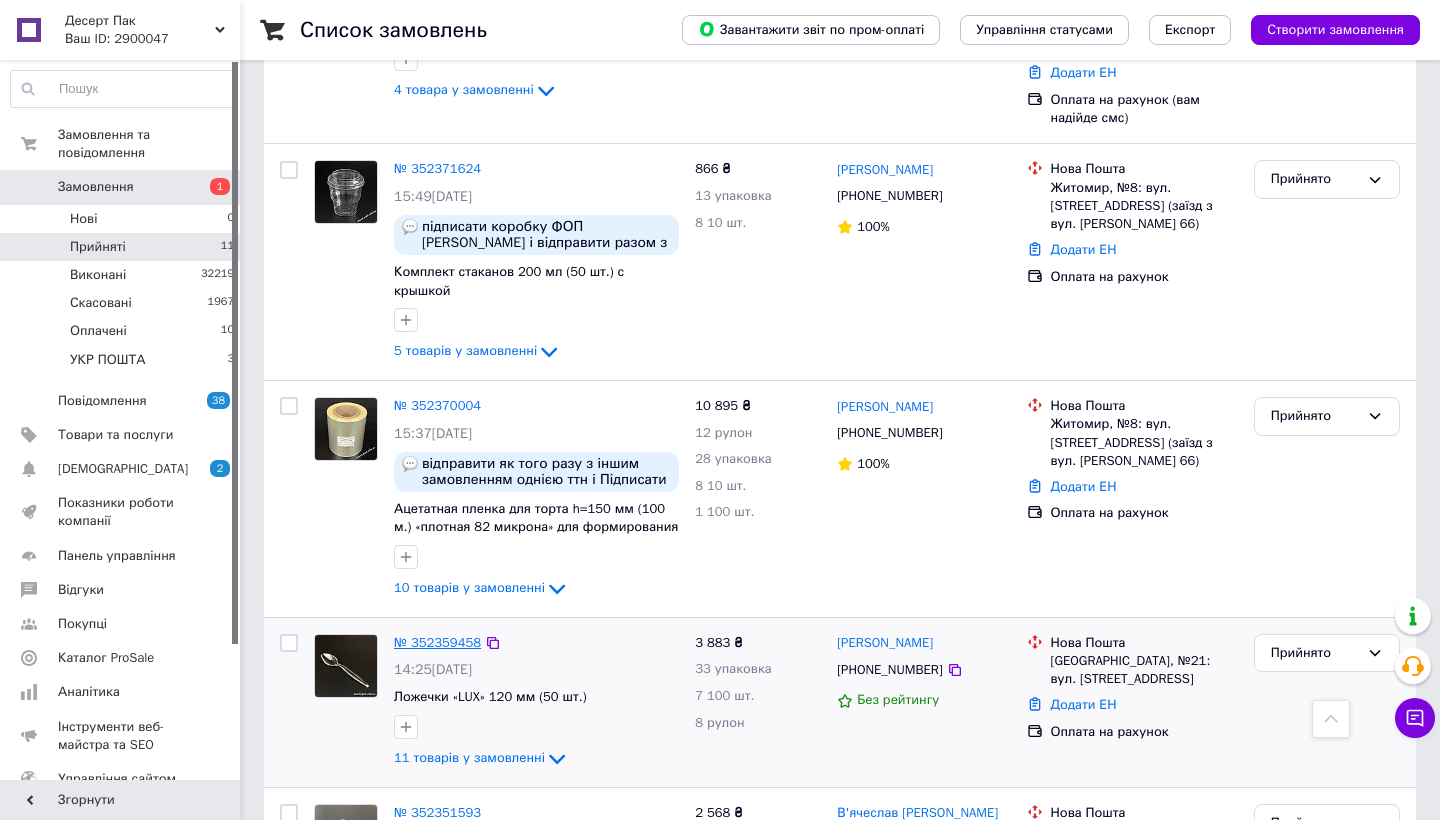 click on "№ 352359458" at bounding box center [437, 642] 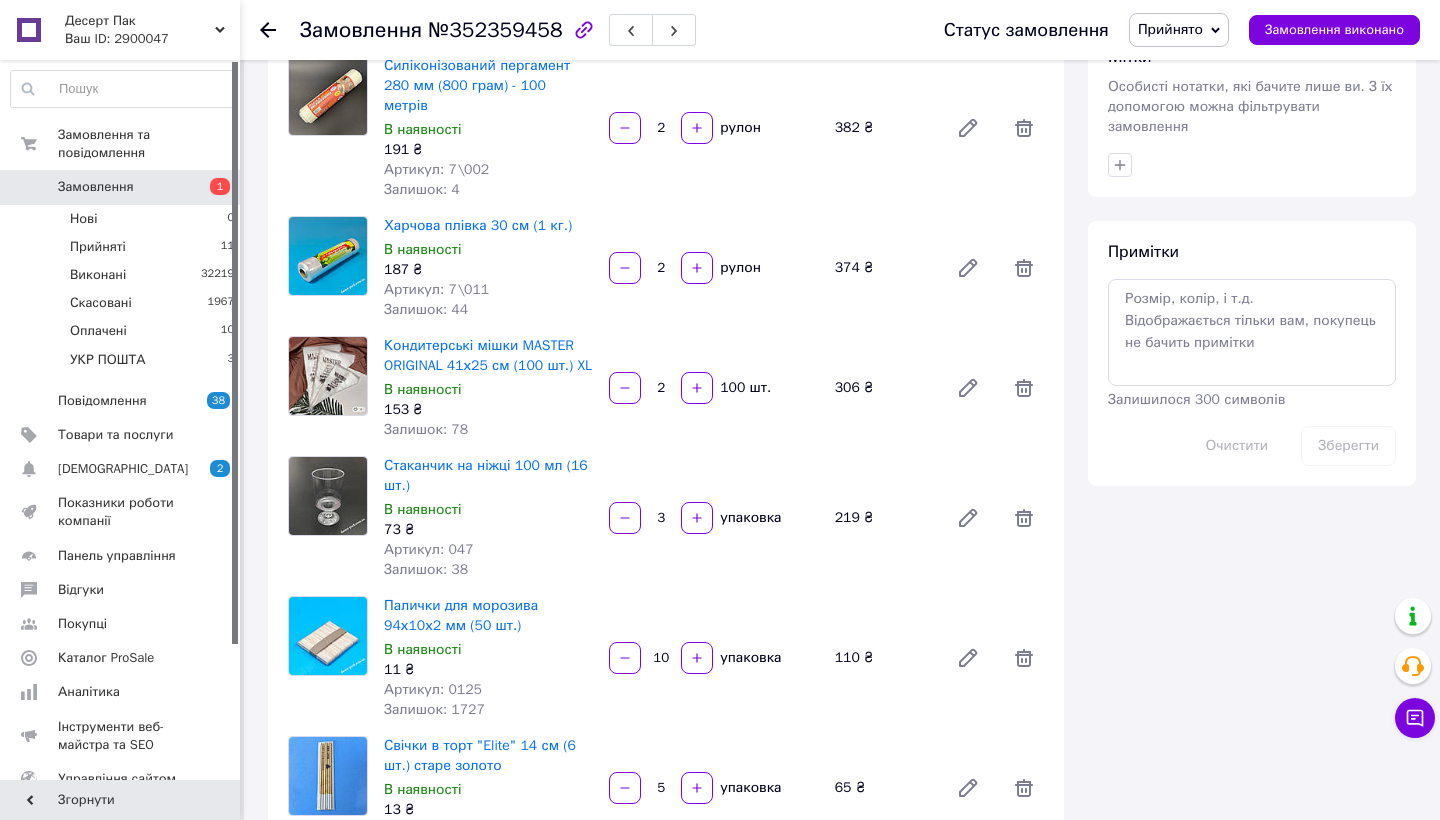 scroll, scrollTop: 1012, scrollLeft: 0, axis: vertical 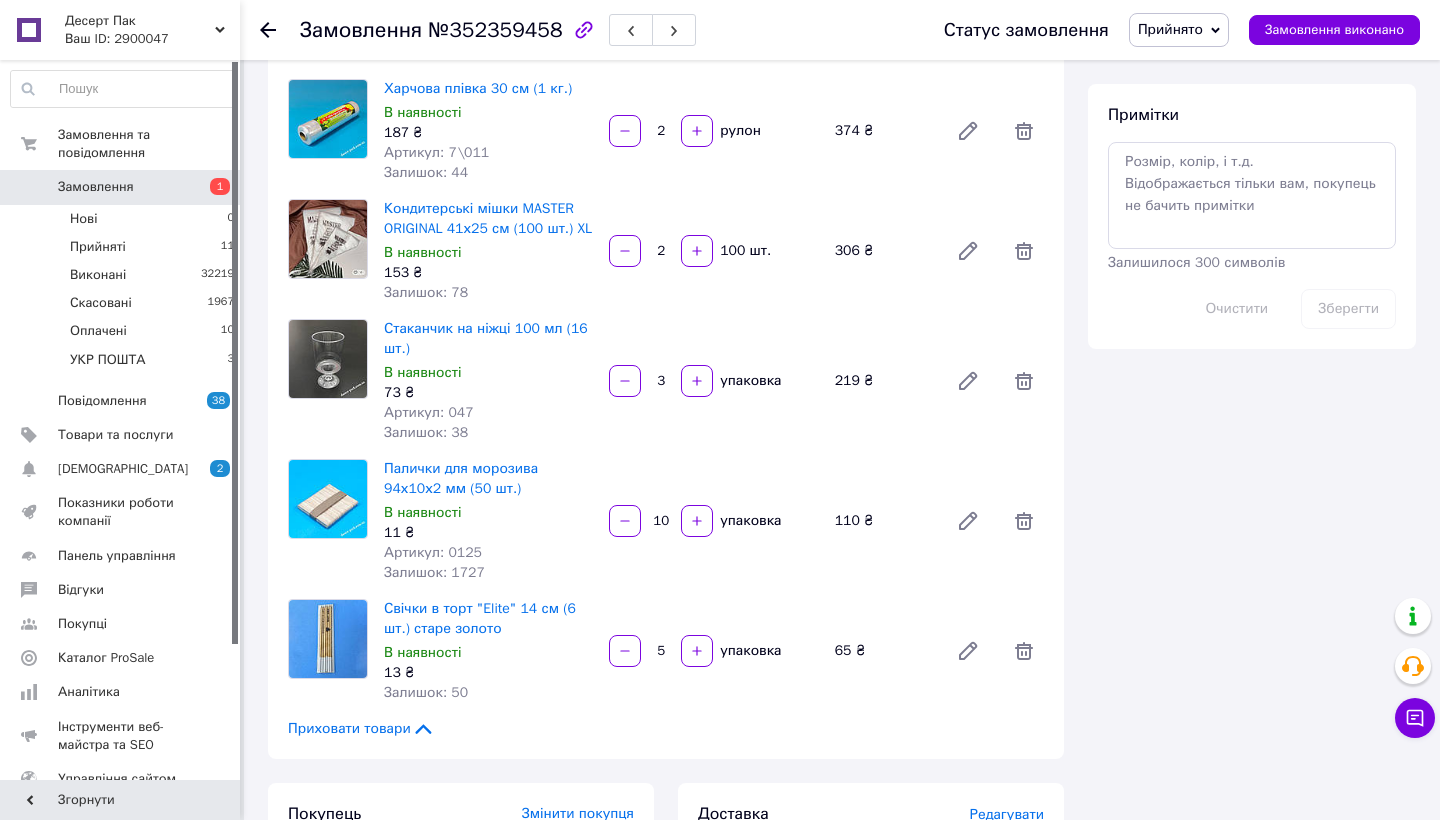 click on "Замовлення" at bounding box center (96, 187) 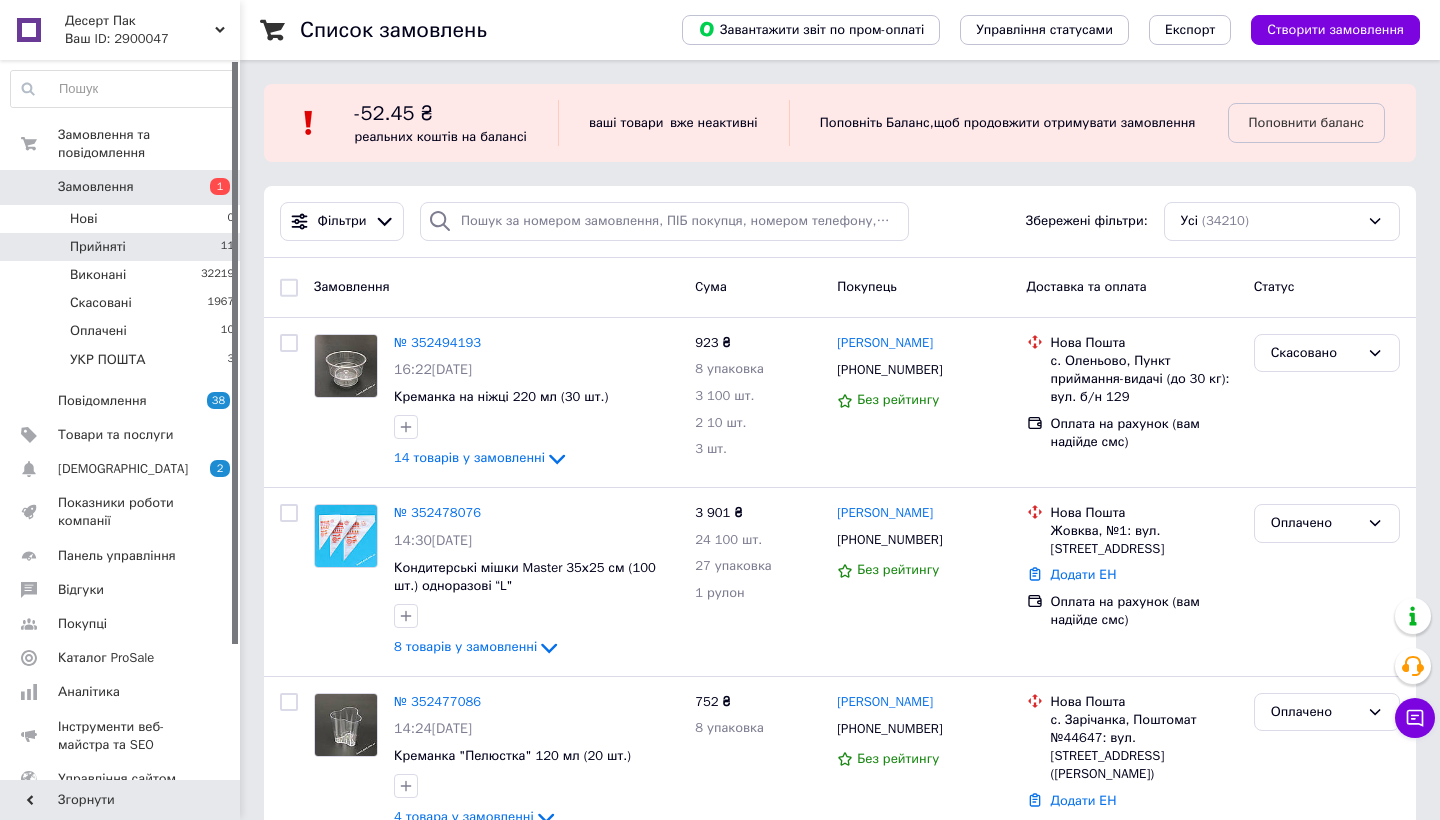 click on "Прийняті" at bounding box center [98, 247] 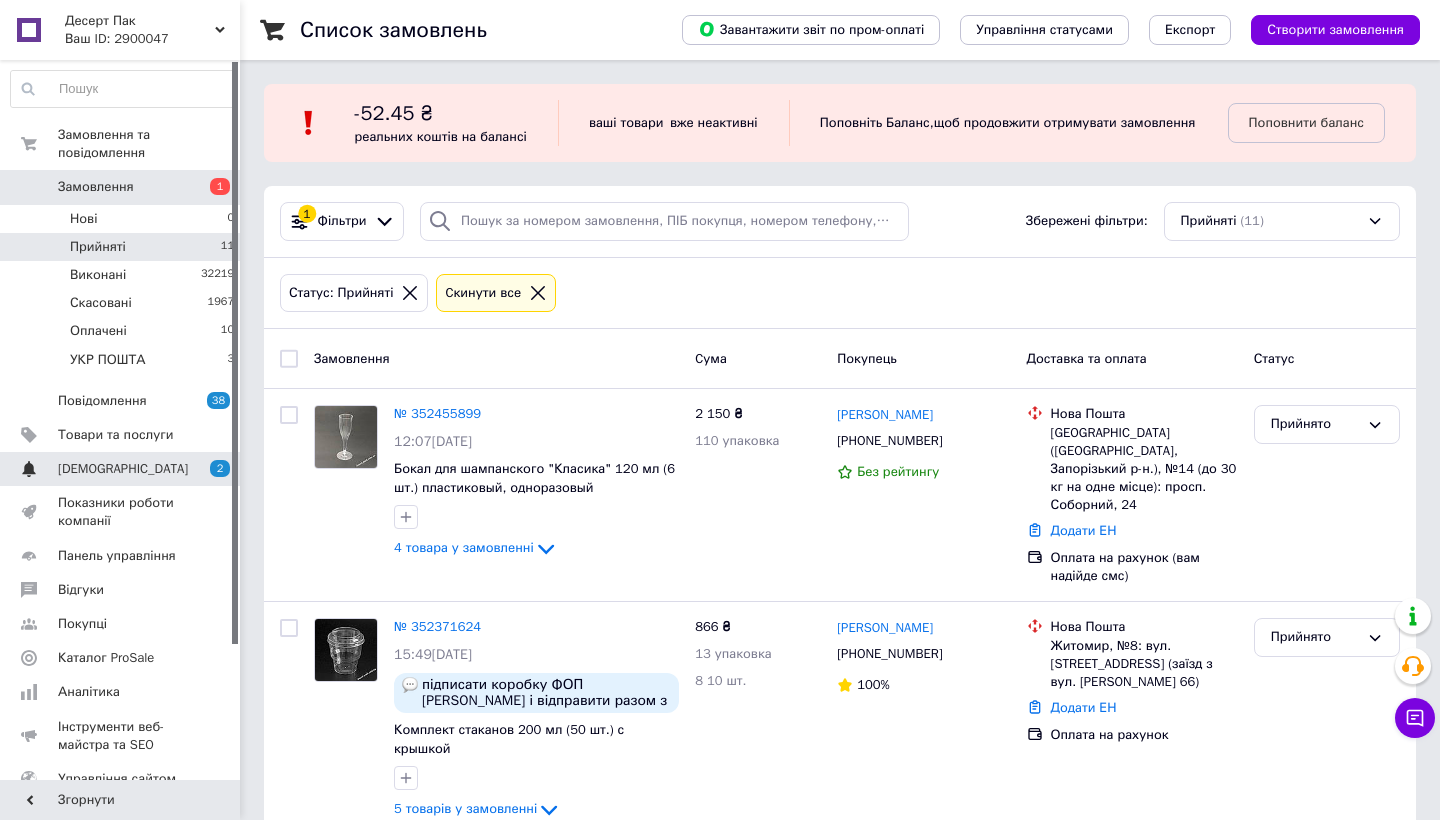 click on "[DEMOGRAPHIC_DATA]" at bounding box center [123, 469] 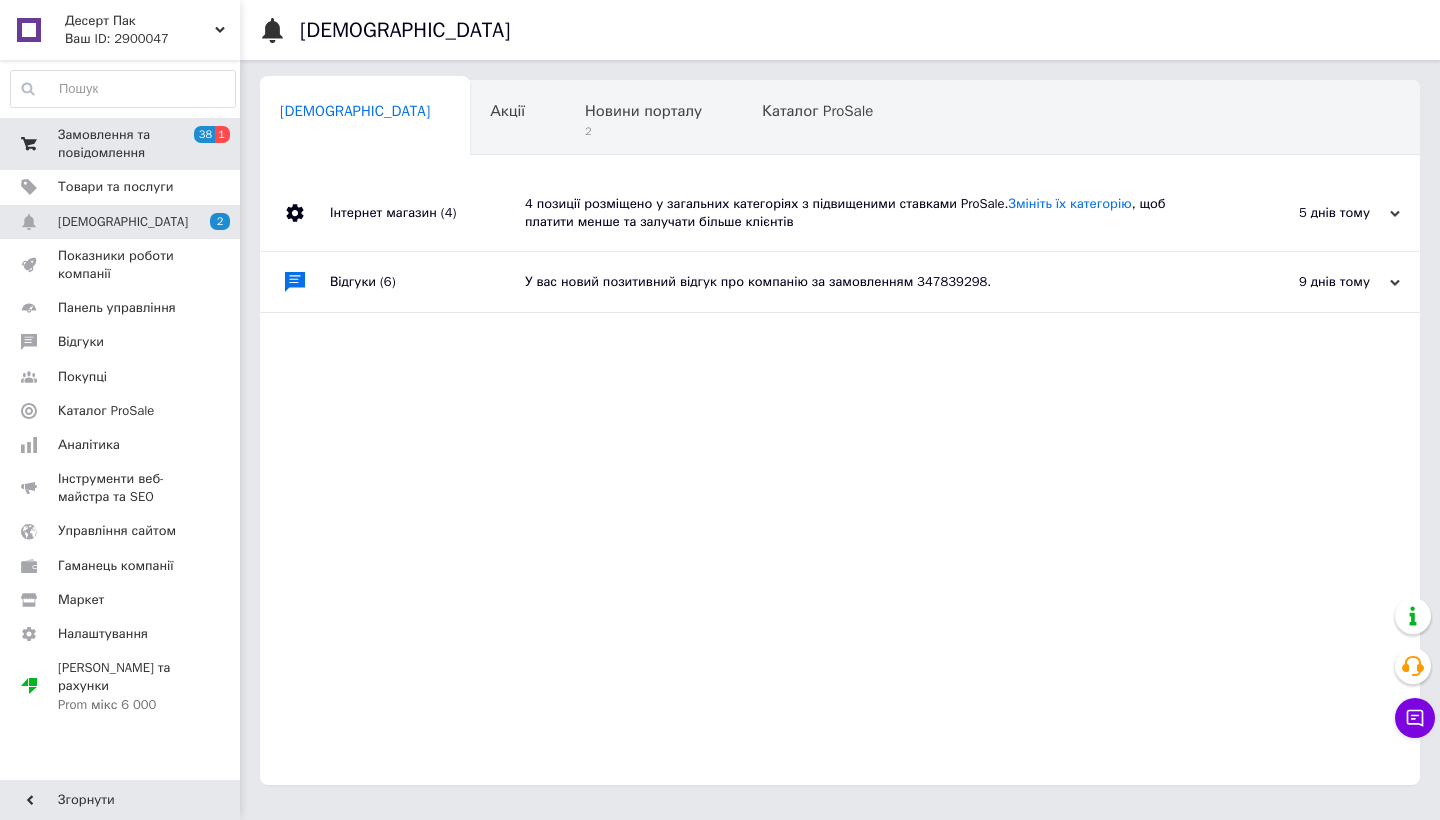 click on "Замовлення та повідомлення" at bounding box center [121, 144] 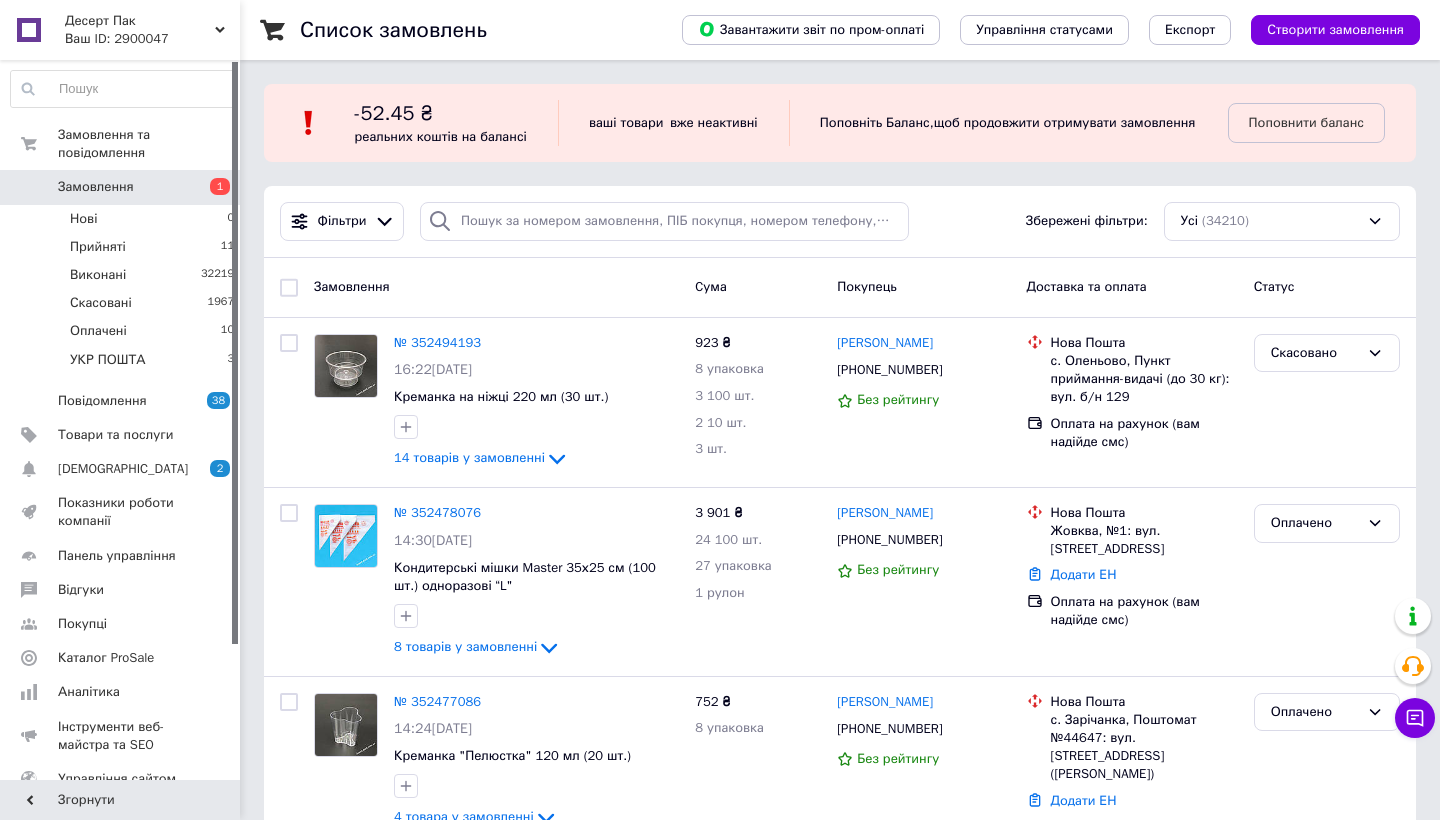 click on "Замовлення 1" at bounding box center [123, 187] 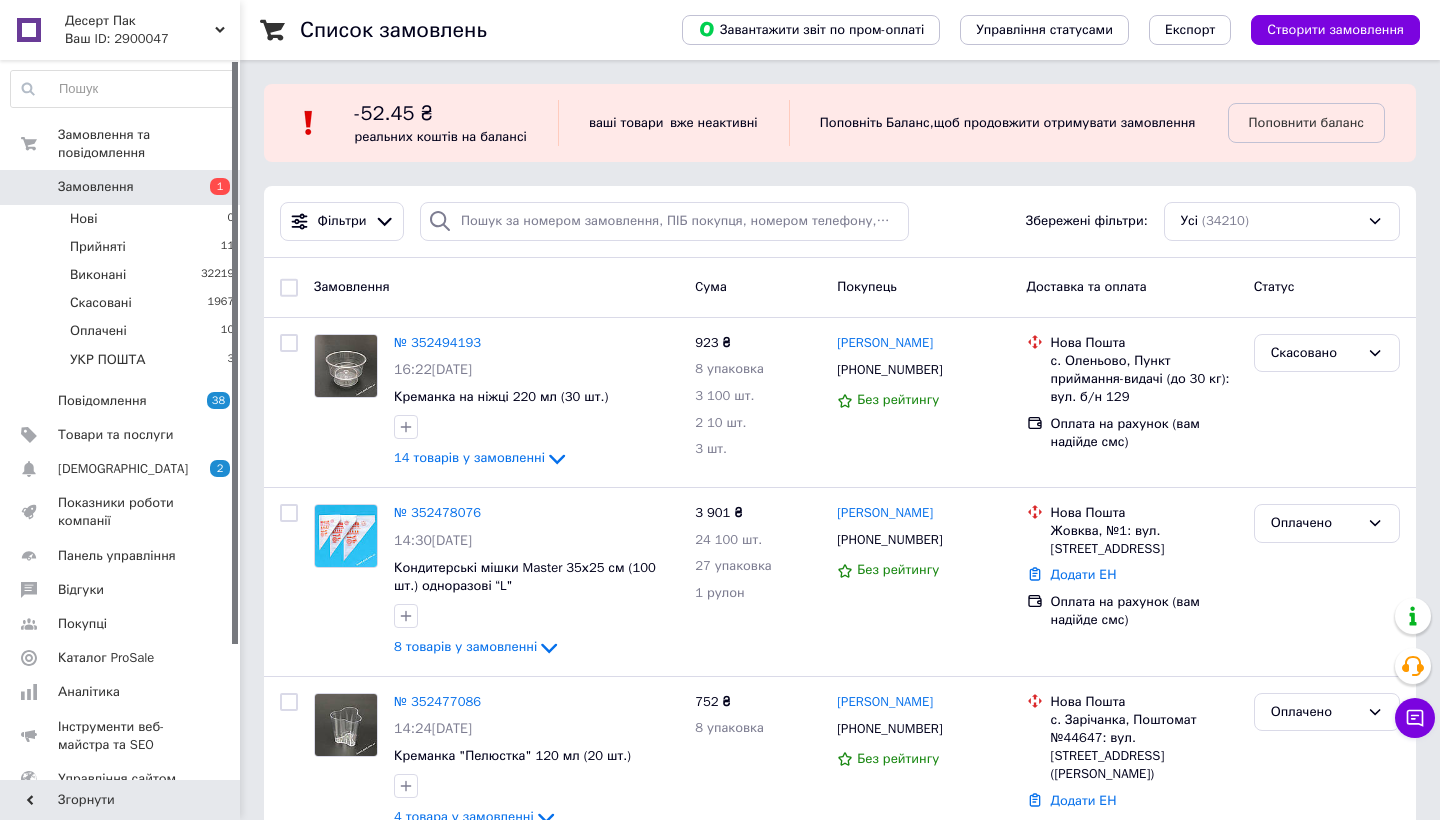 scroll, scrollTop: 0, scrollLeft: 0, axis: both 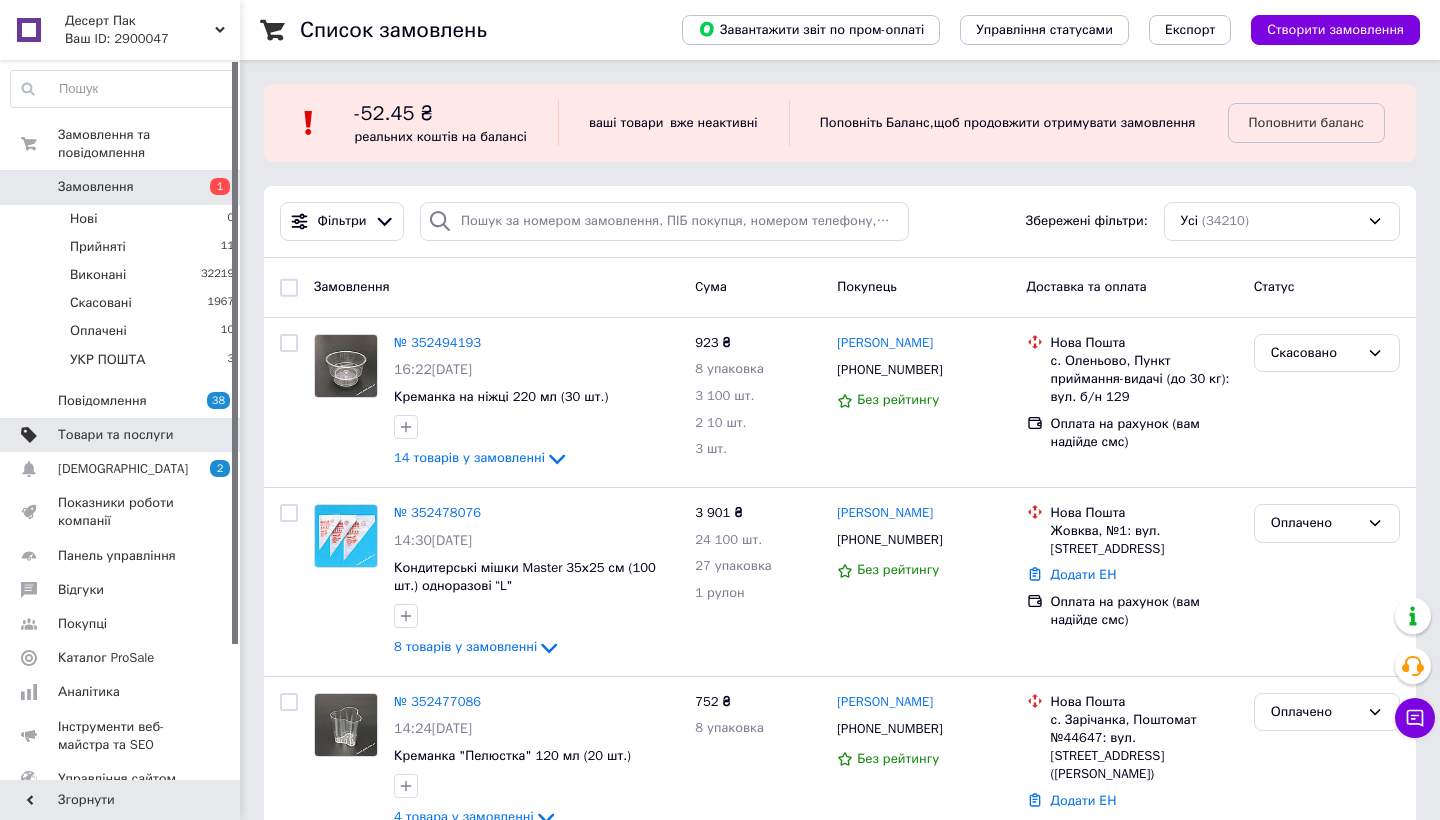 click on "Товари та послуги" at bounding box center (115, 435) 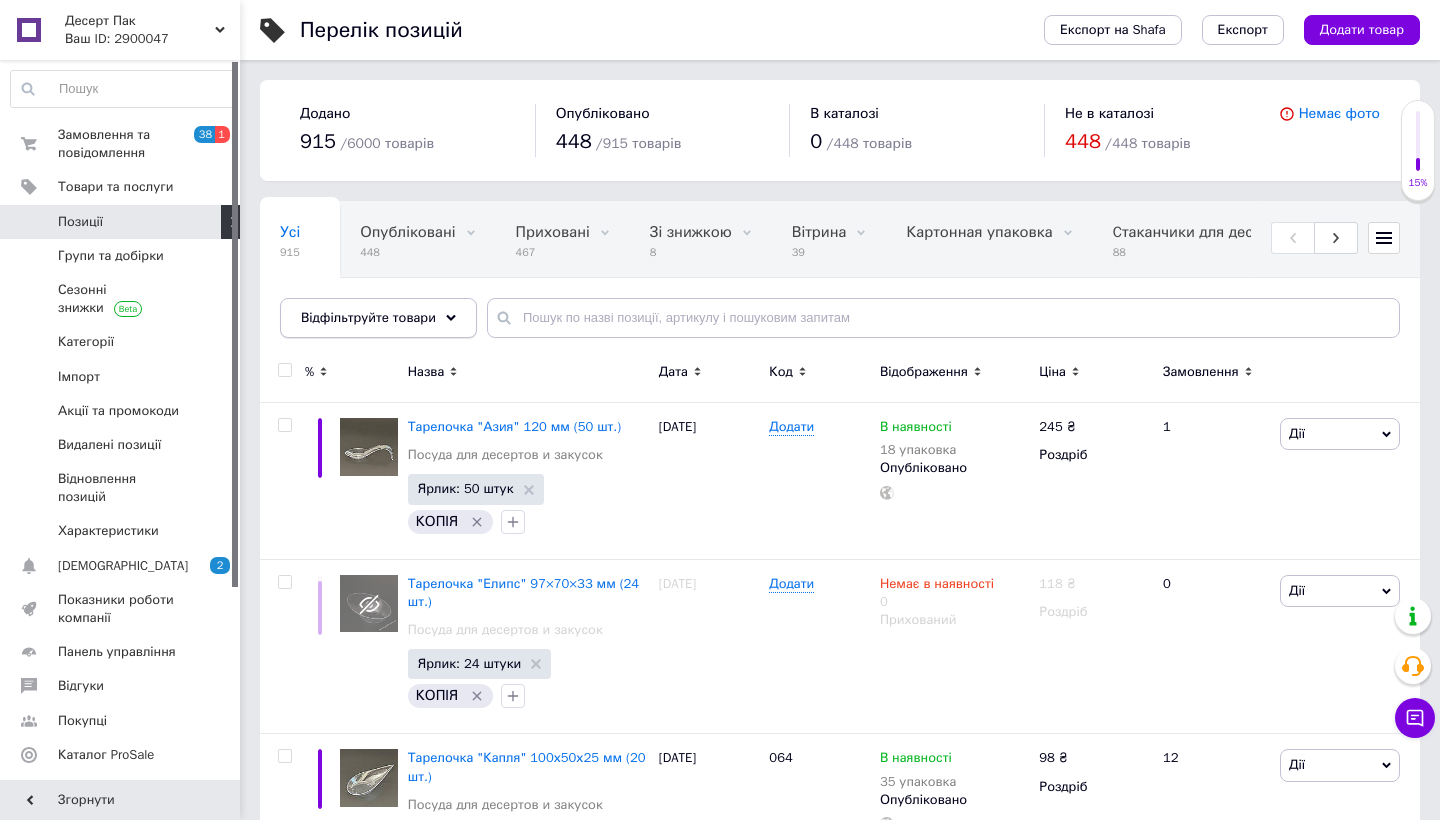 click on "Відфільтруйте товари" at bounding box center (368, 317) 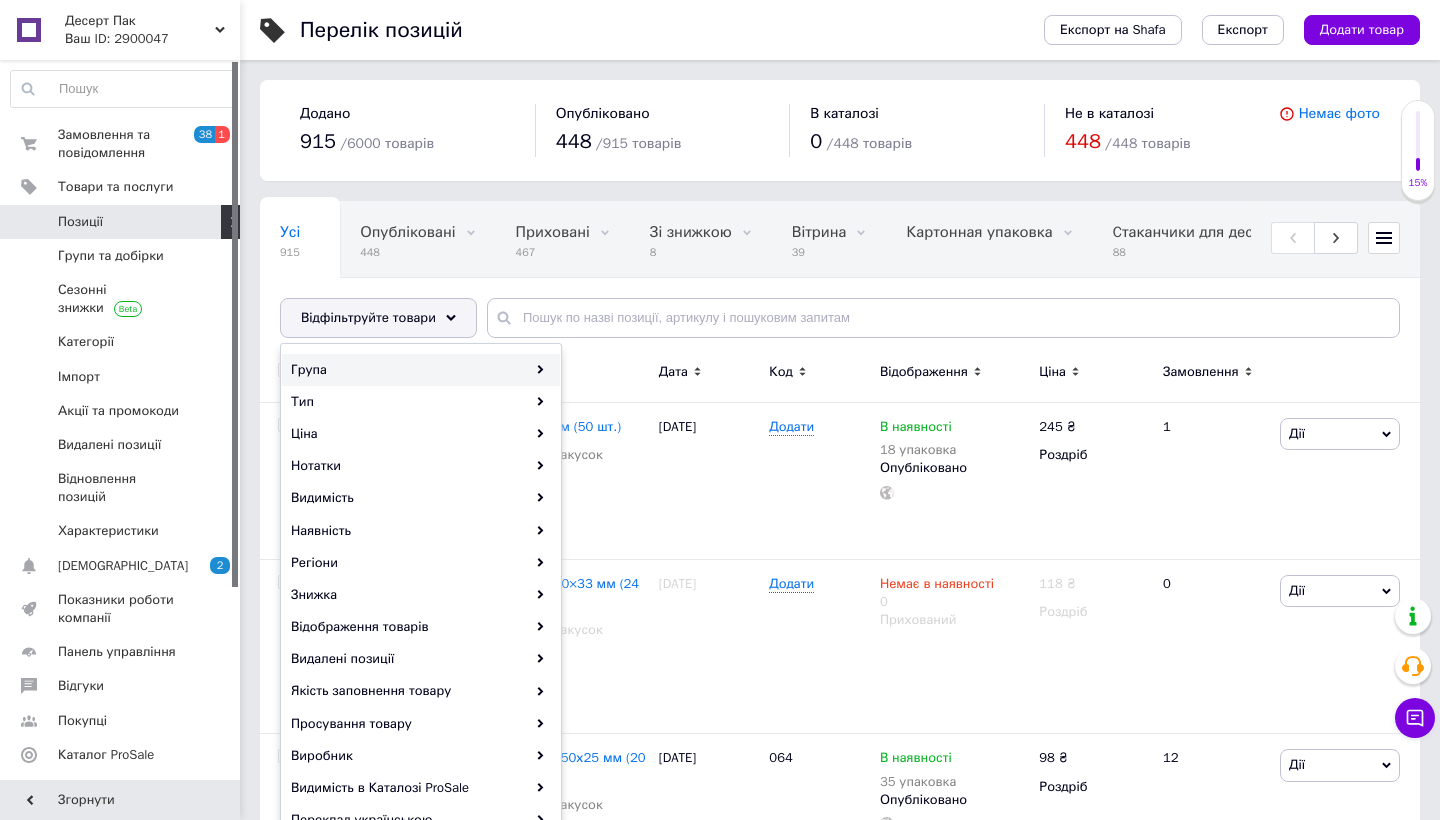 click on "Група" at bounding box center (421, 370) 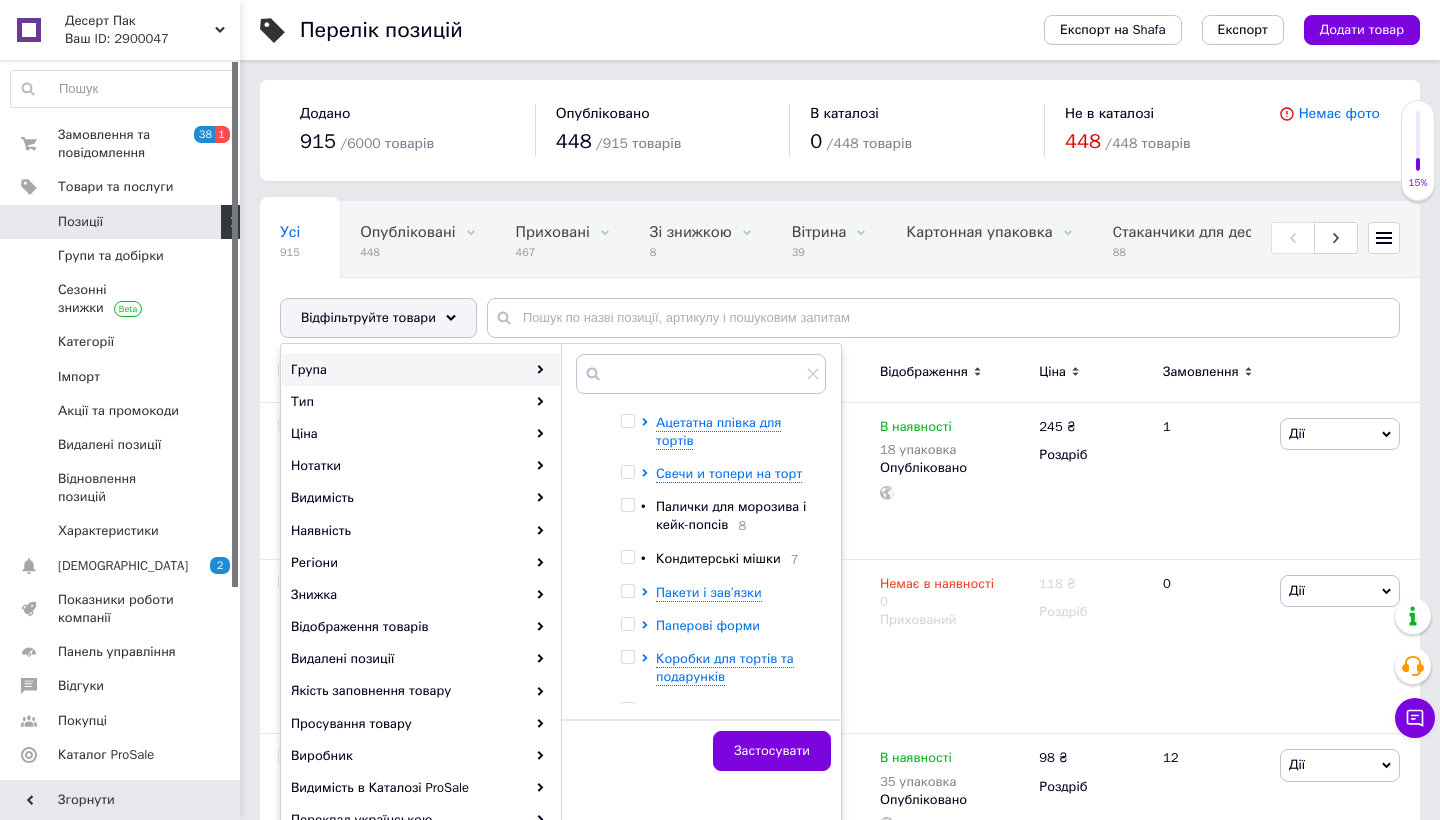 scroll, scrollTop: 127, scrollLeft: 0, axis: vertical 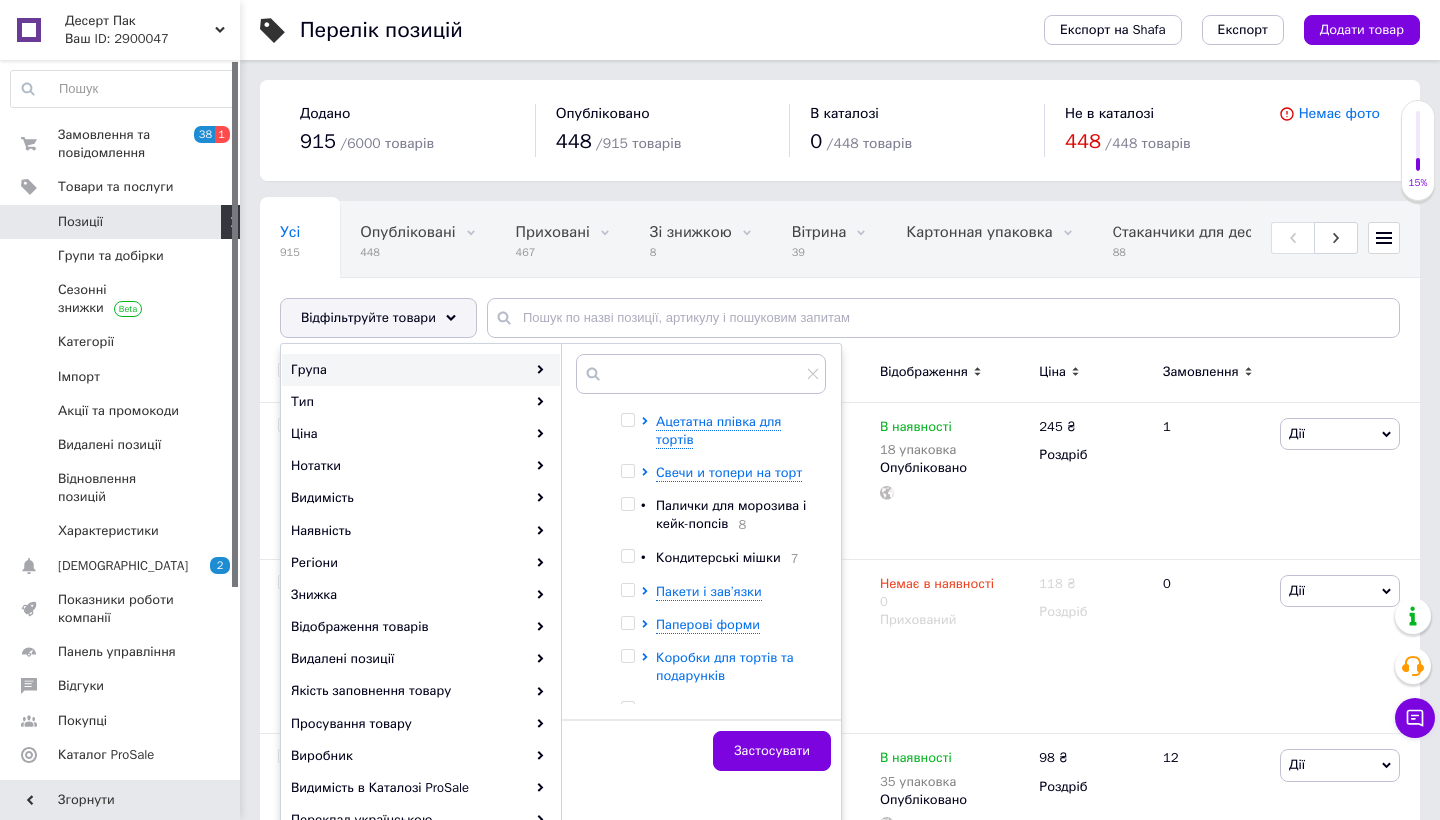 click on "Коробки для тортів та подарунків" at bounding box center [725, 666] 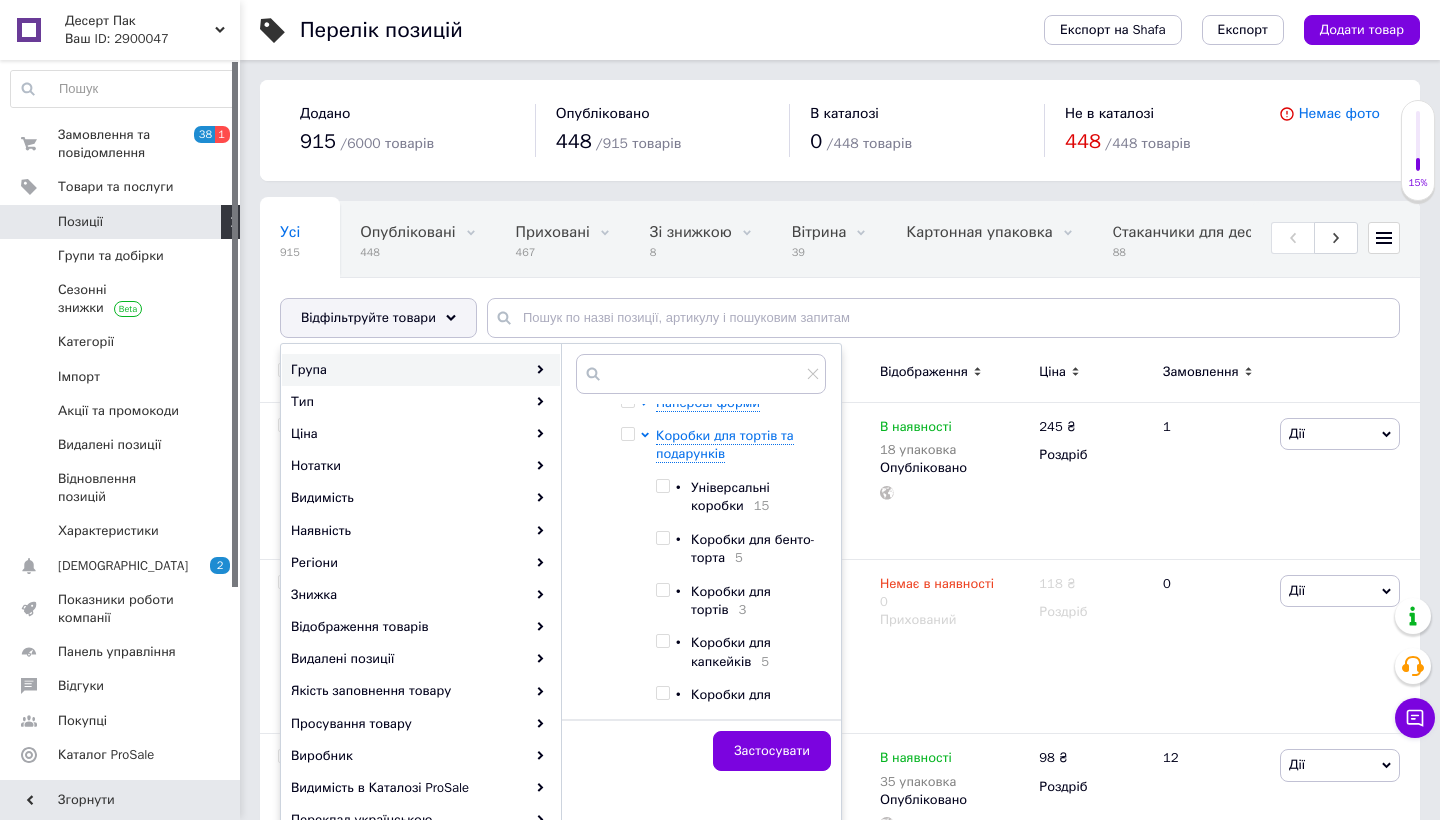 scroll, scrollTop: 346, scrollLeft: 0, axis: vertical 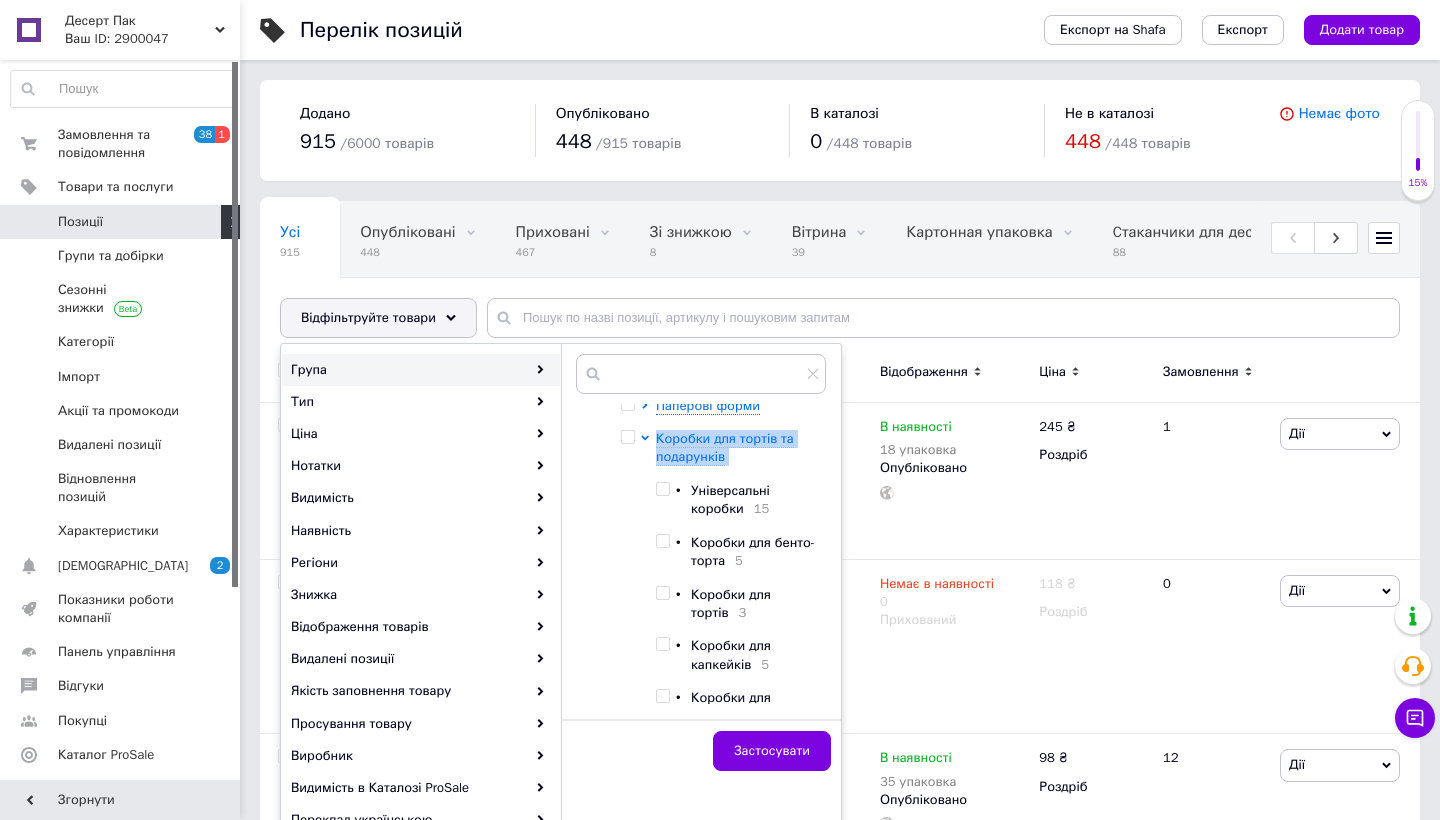 click on "Коробки для тортів та подарунків • Універсальні коробки 15 • Коробки для бенто-торта 5 • Коробки для тортів  3 • Коробки для капкейків 5 • Коробки для пряників  3 • Коробки для цукерок 3 • Упаковка для моті   10" at bounding box center (718, 630) 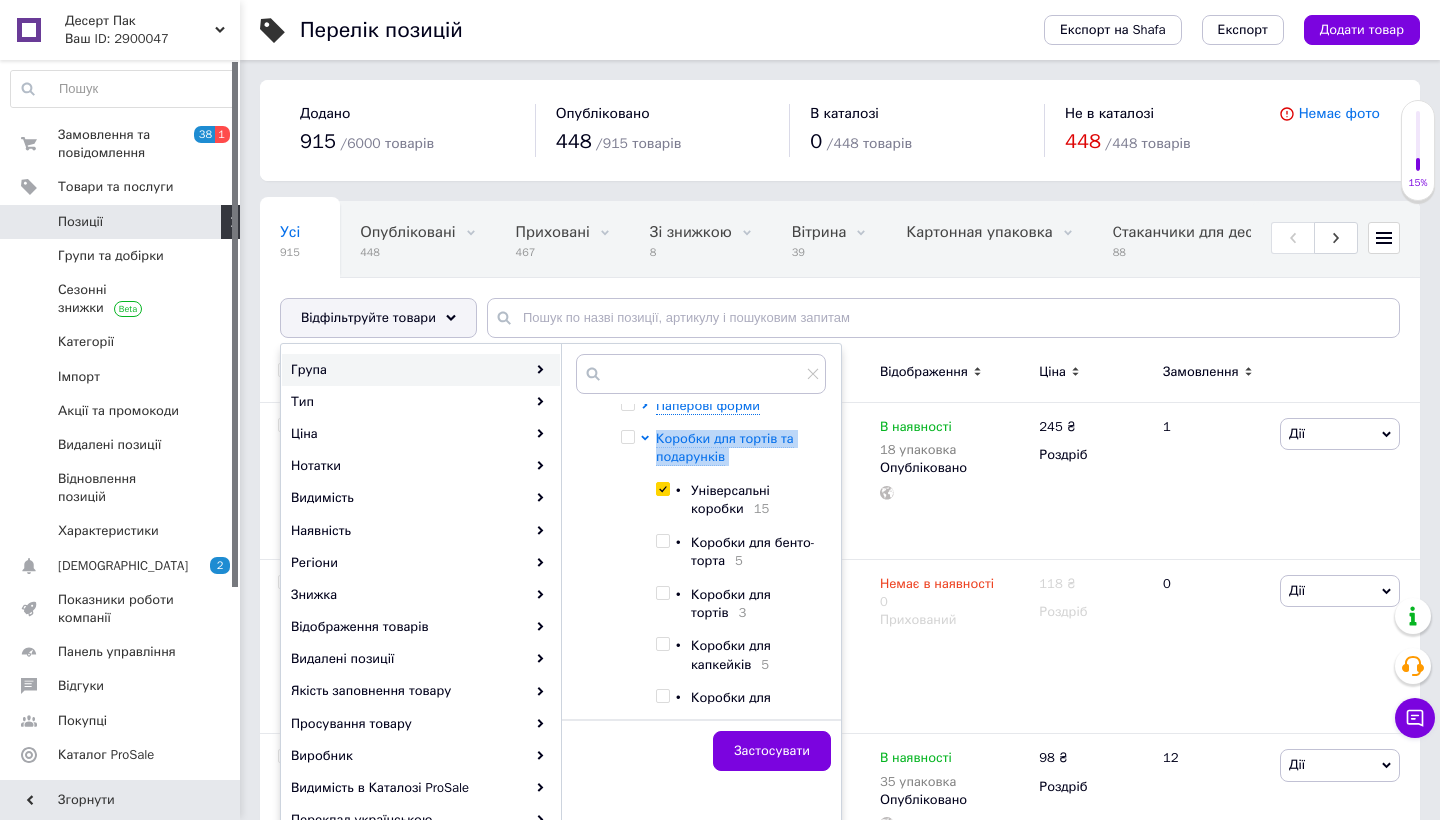 checkbox on "true" 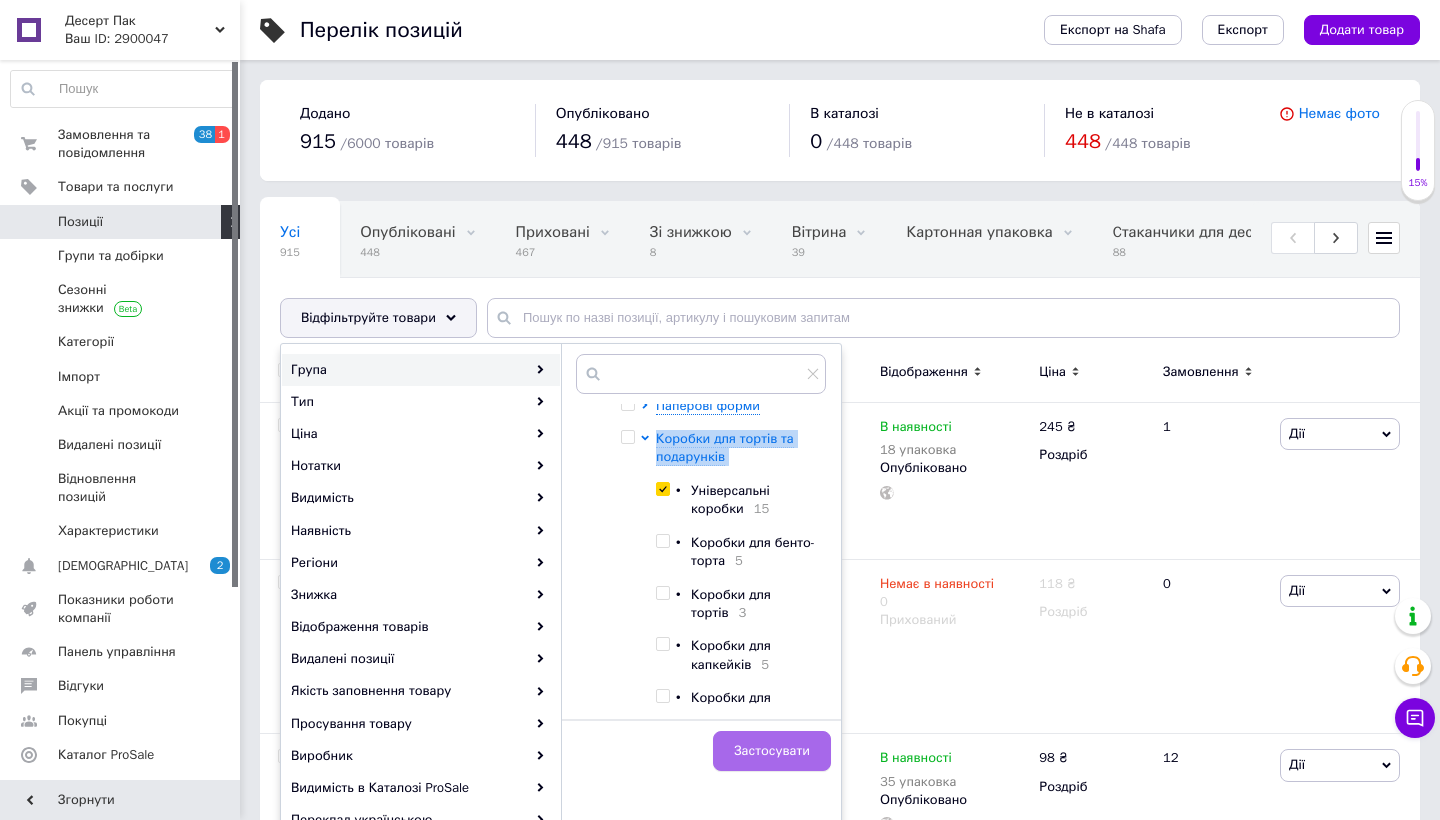 click on "Застосувати" at bounding box center (772, 751) 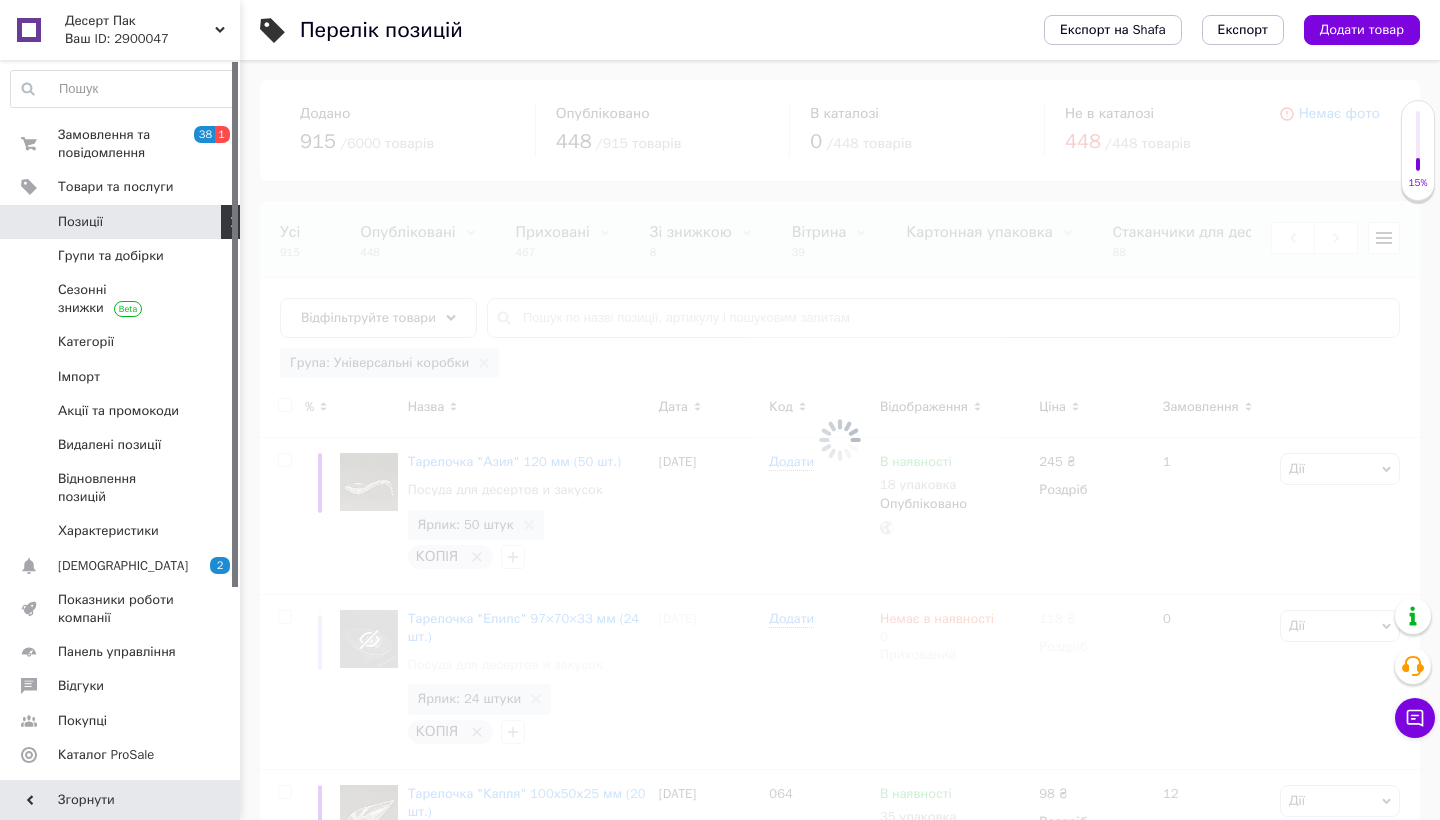 scroll, scrollTop: 0, scrollLeft: 879, axis: horizontal 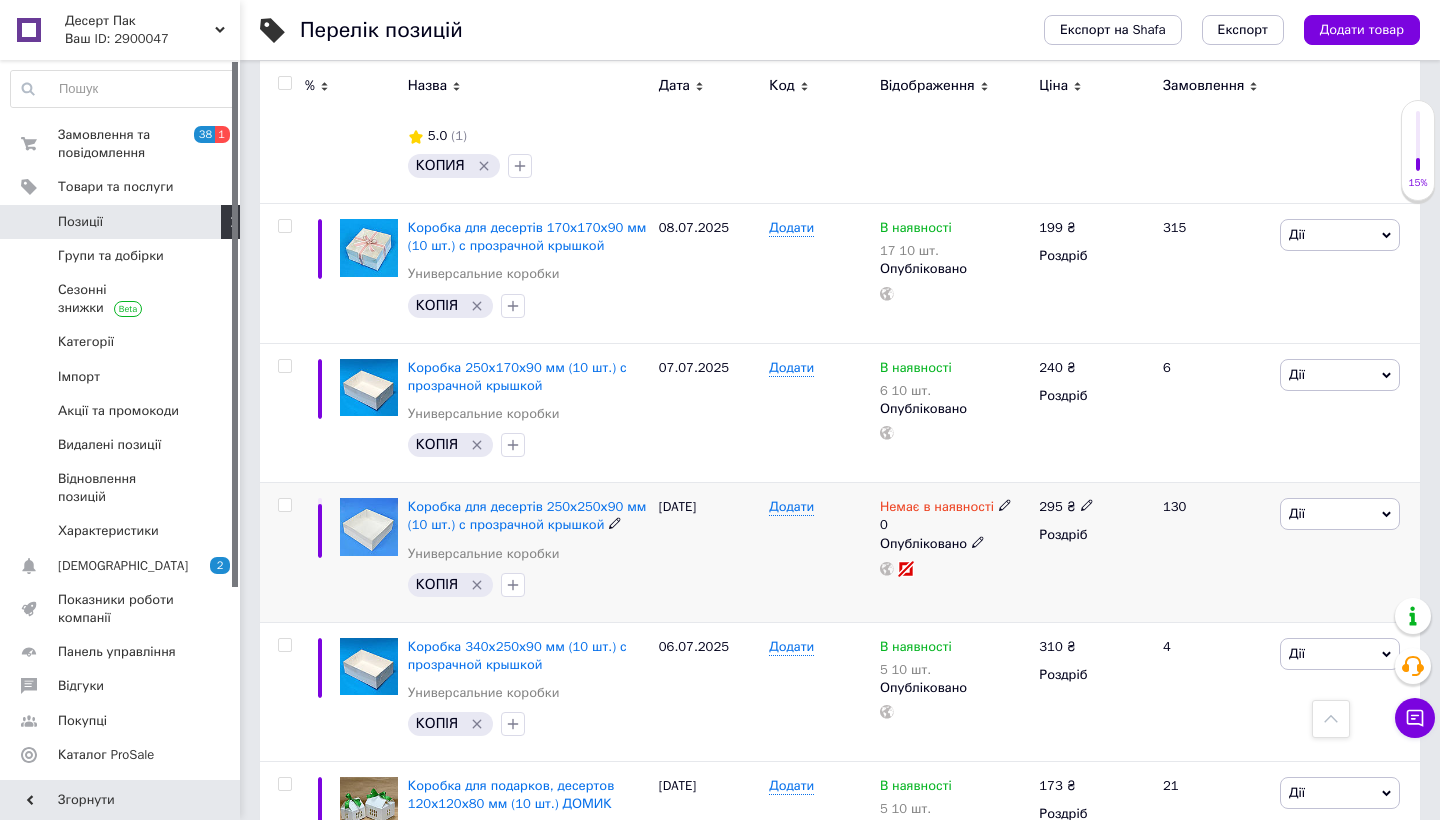 click 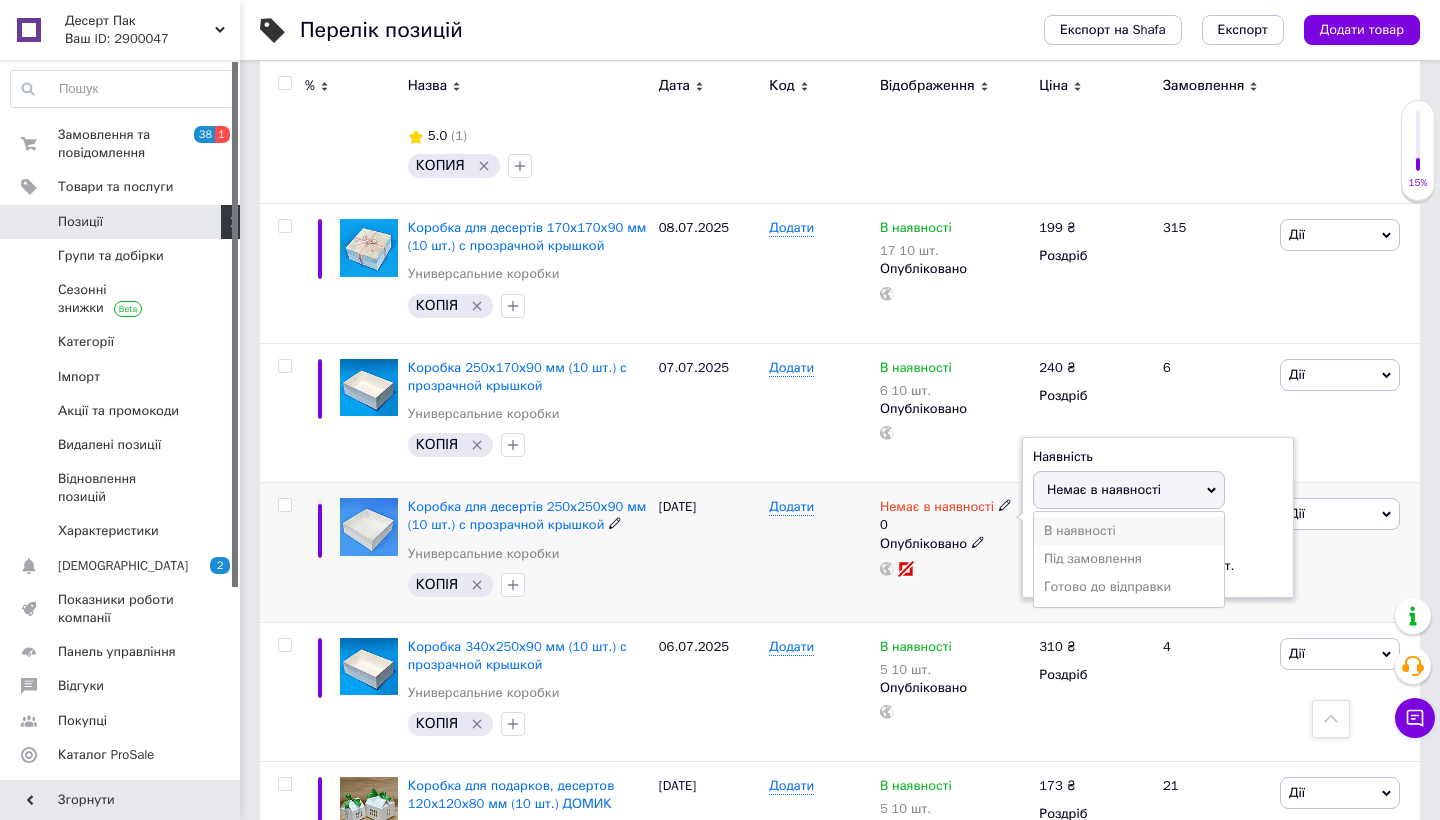 click on "В наявності" at bounding box center [1129, 531] 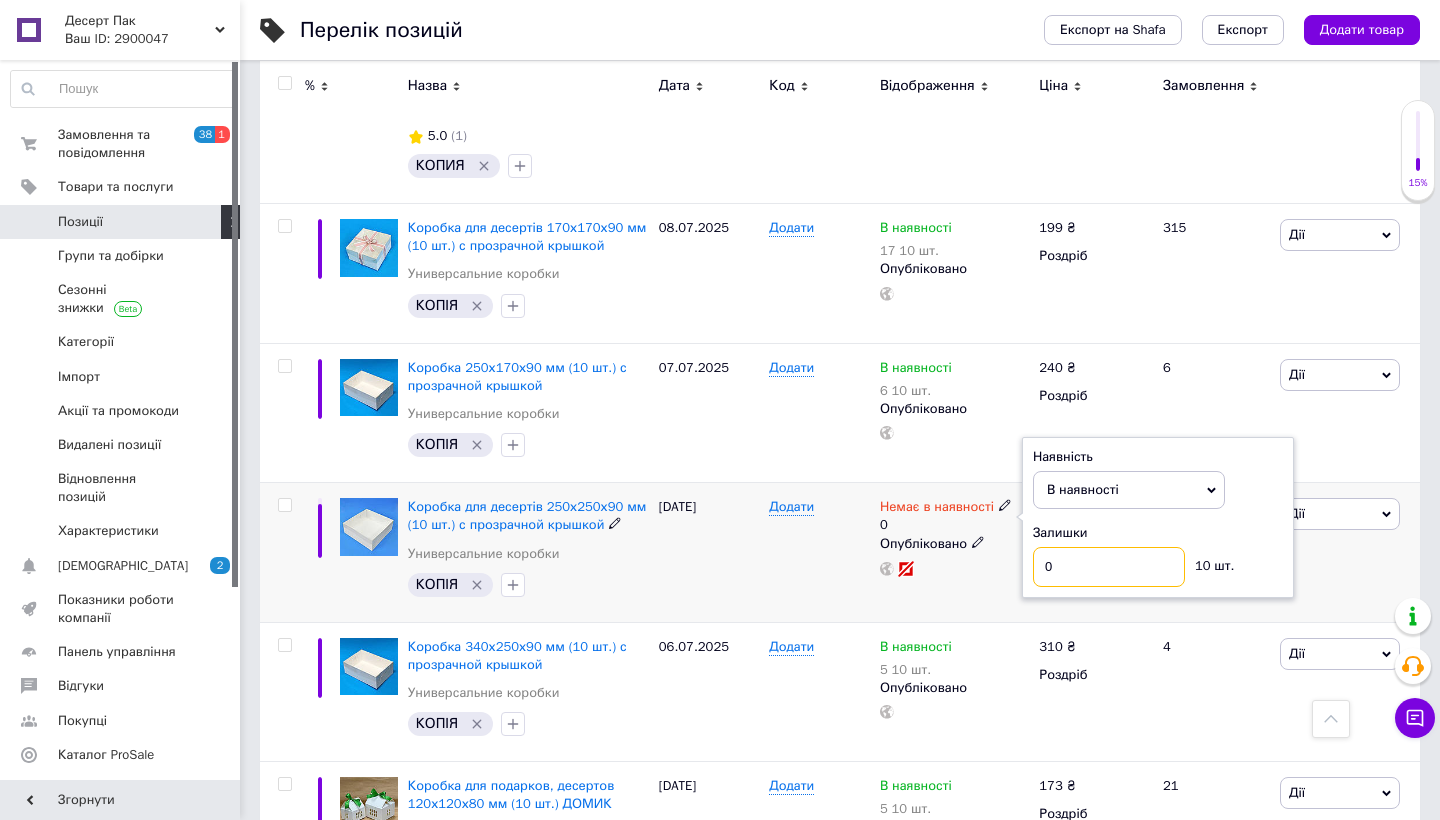 click on "0" at bounding box center (1109, 567) 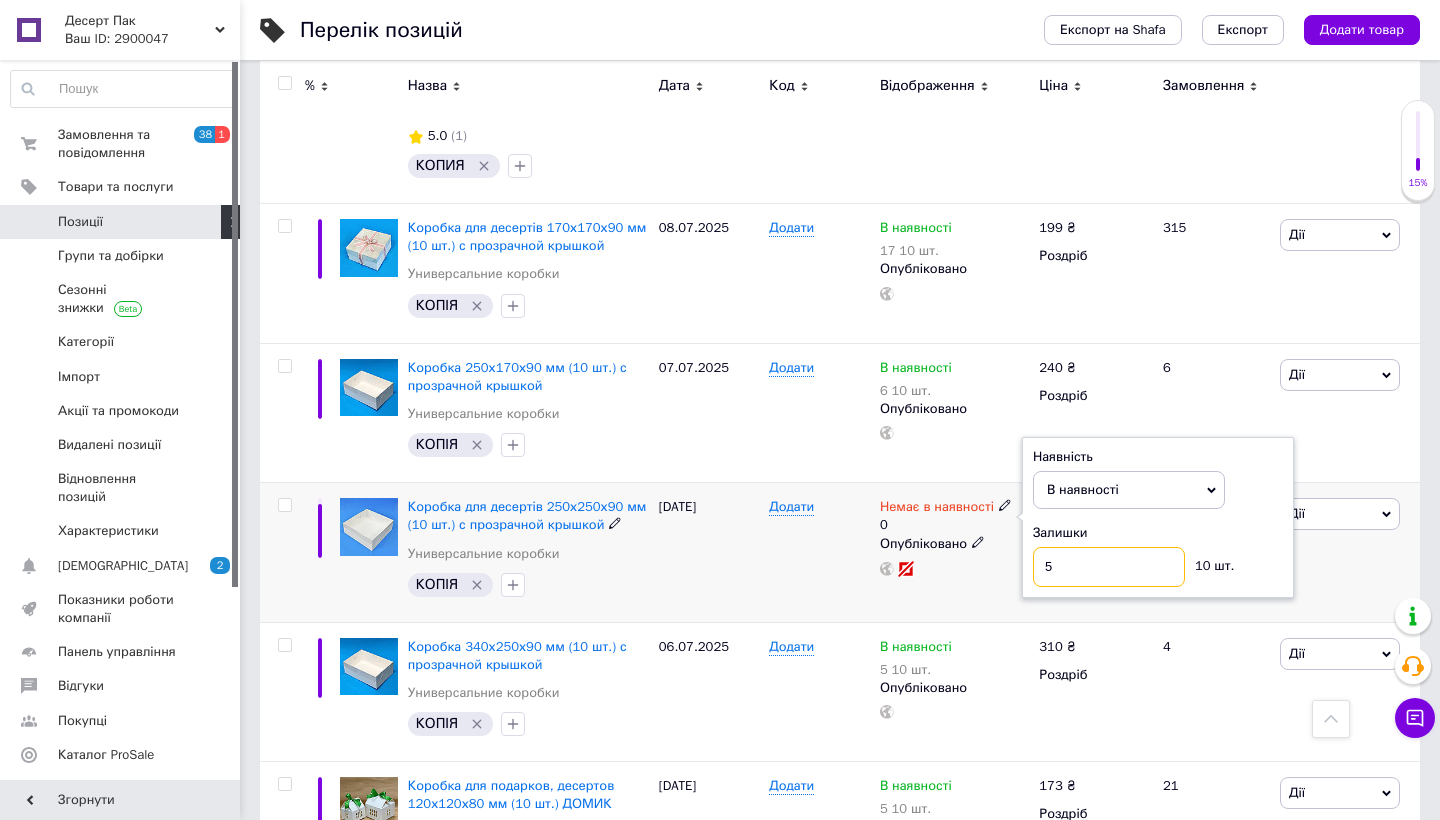 type on "5" 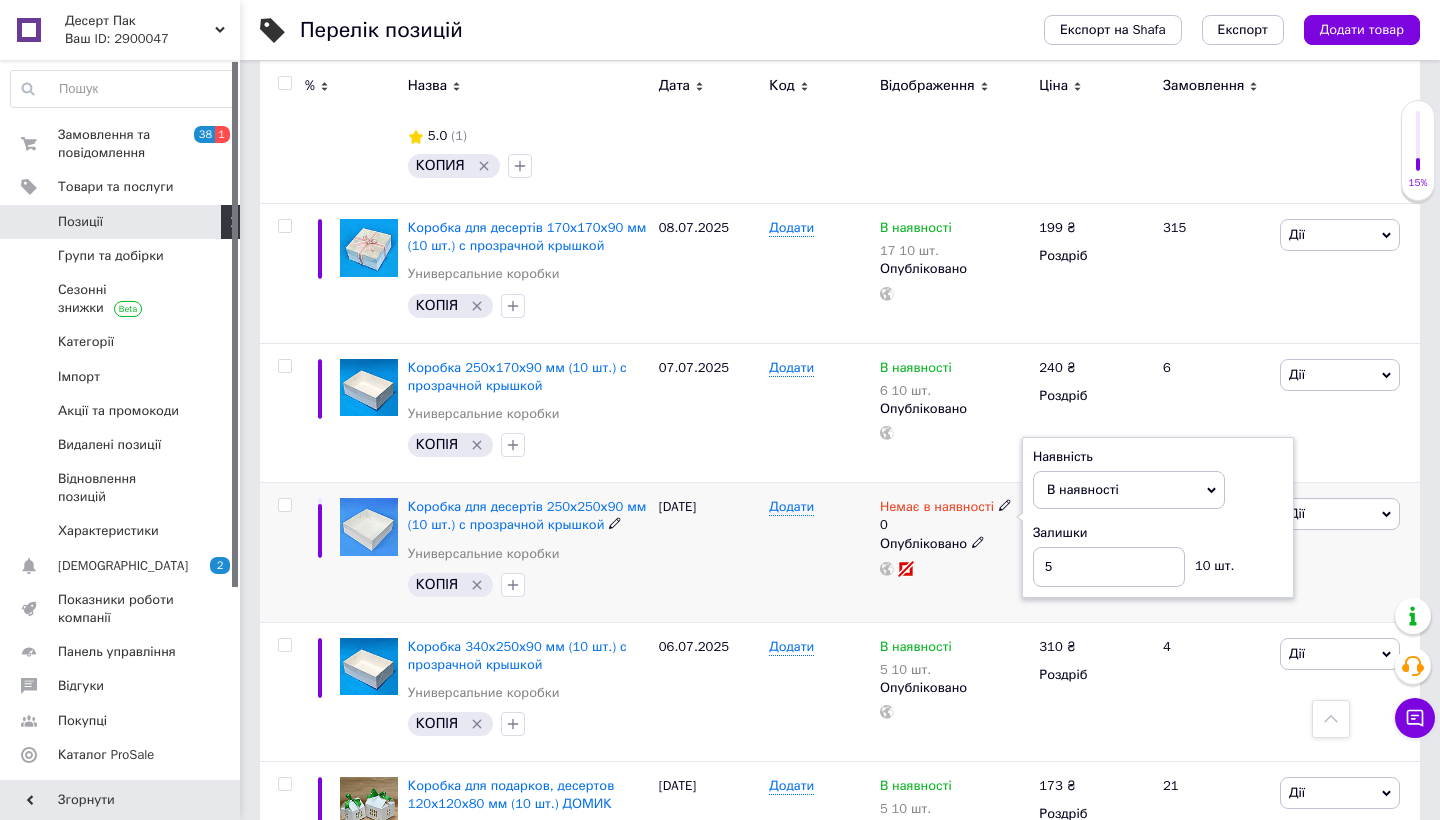 click on "[DATE]" at bounding box center [709, 553] 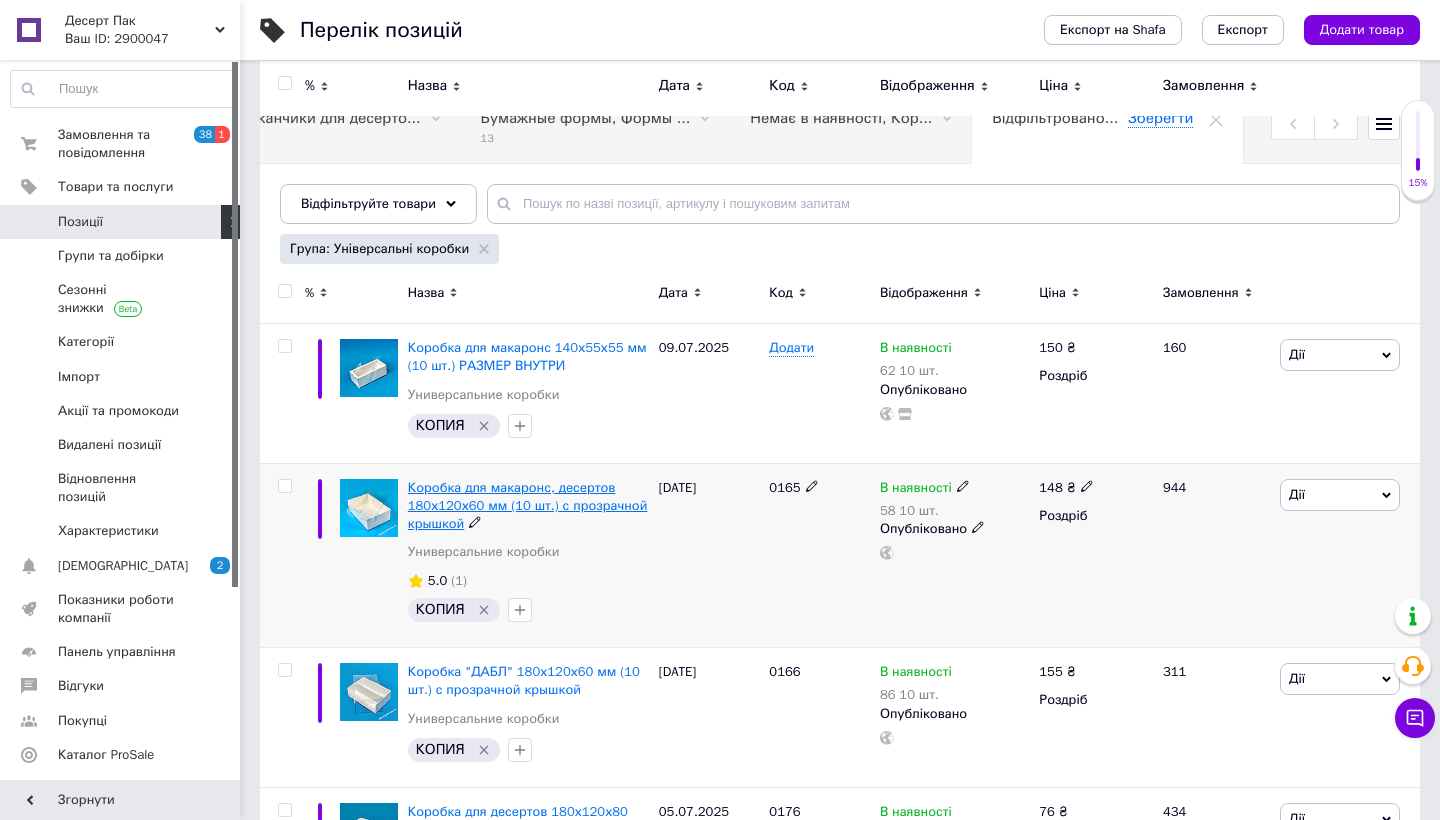 scroll, scrollTop: 113, scrollLeft: 0, axis: vertical 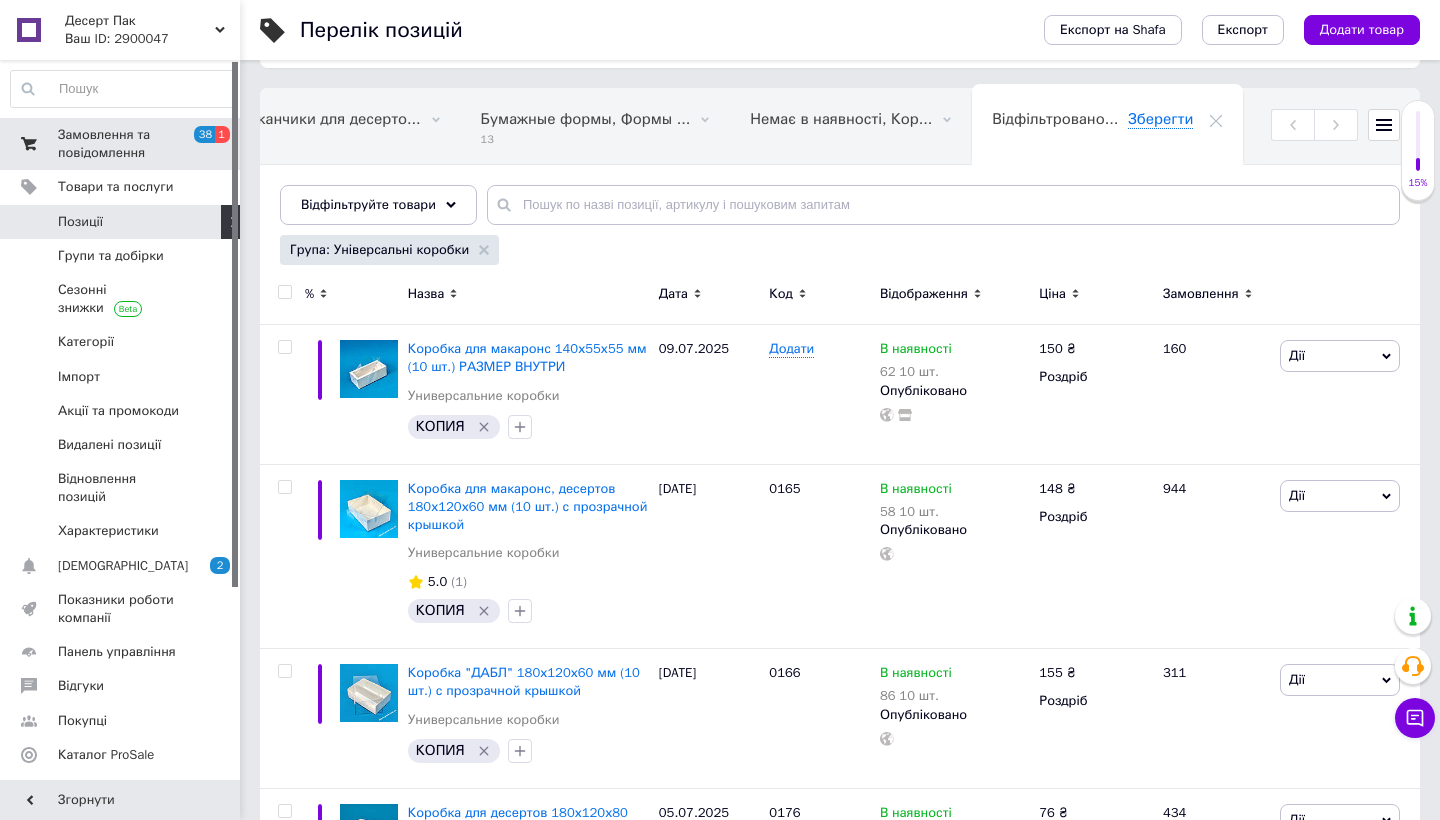 click on "Замовлення та повідомлення" at bounding box center [121, 144] 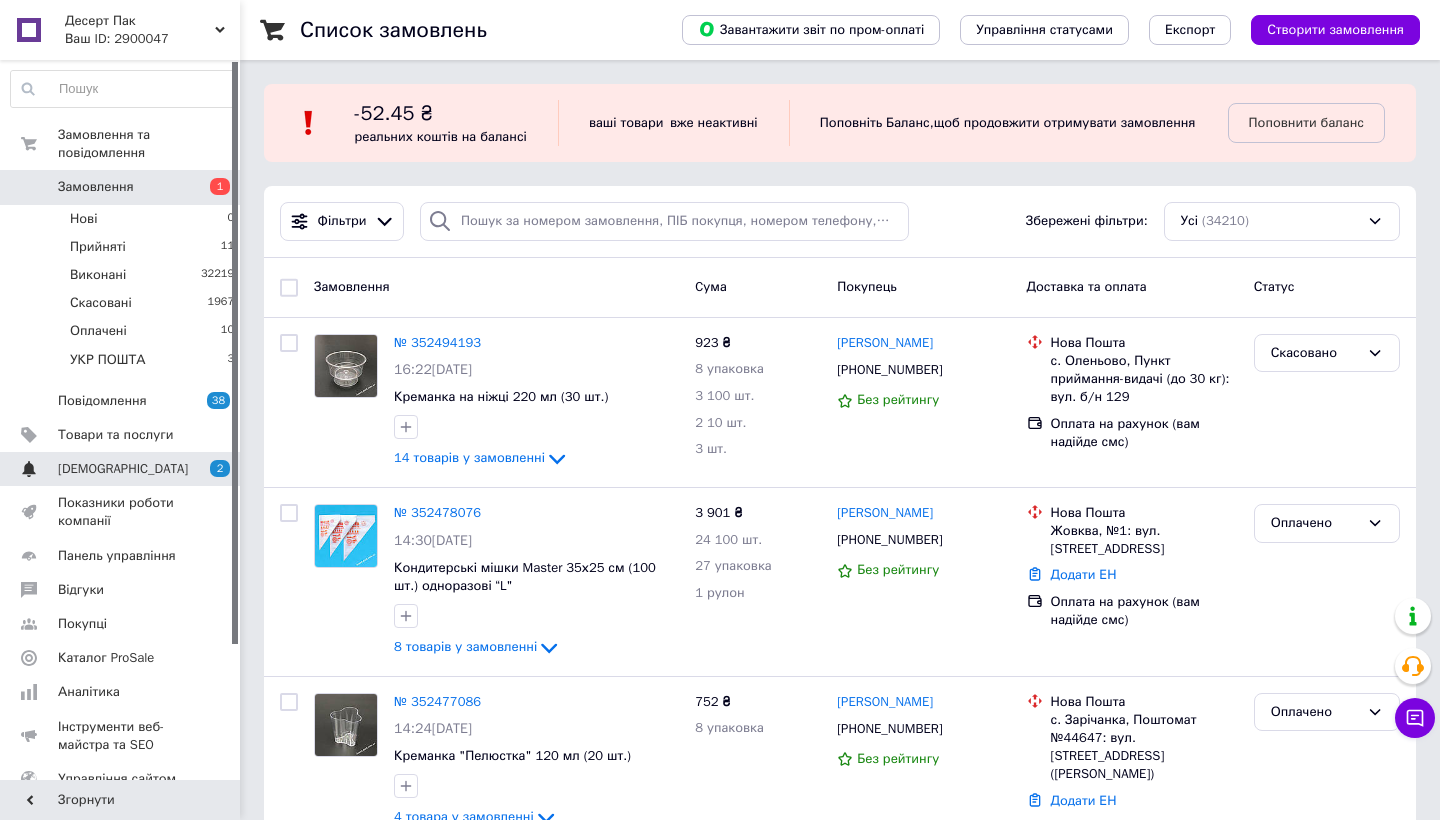 click on "[DEMOGRAPHIC_DATA] 2 0" at bounding box center (123, 469) 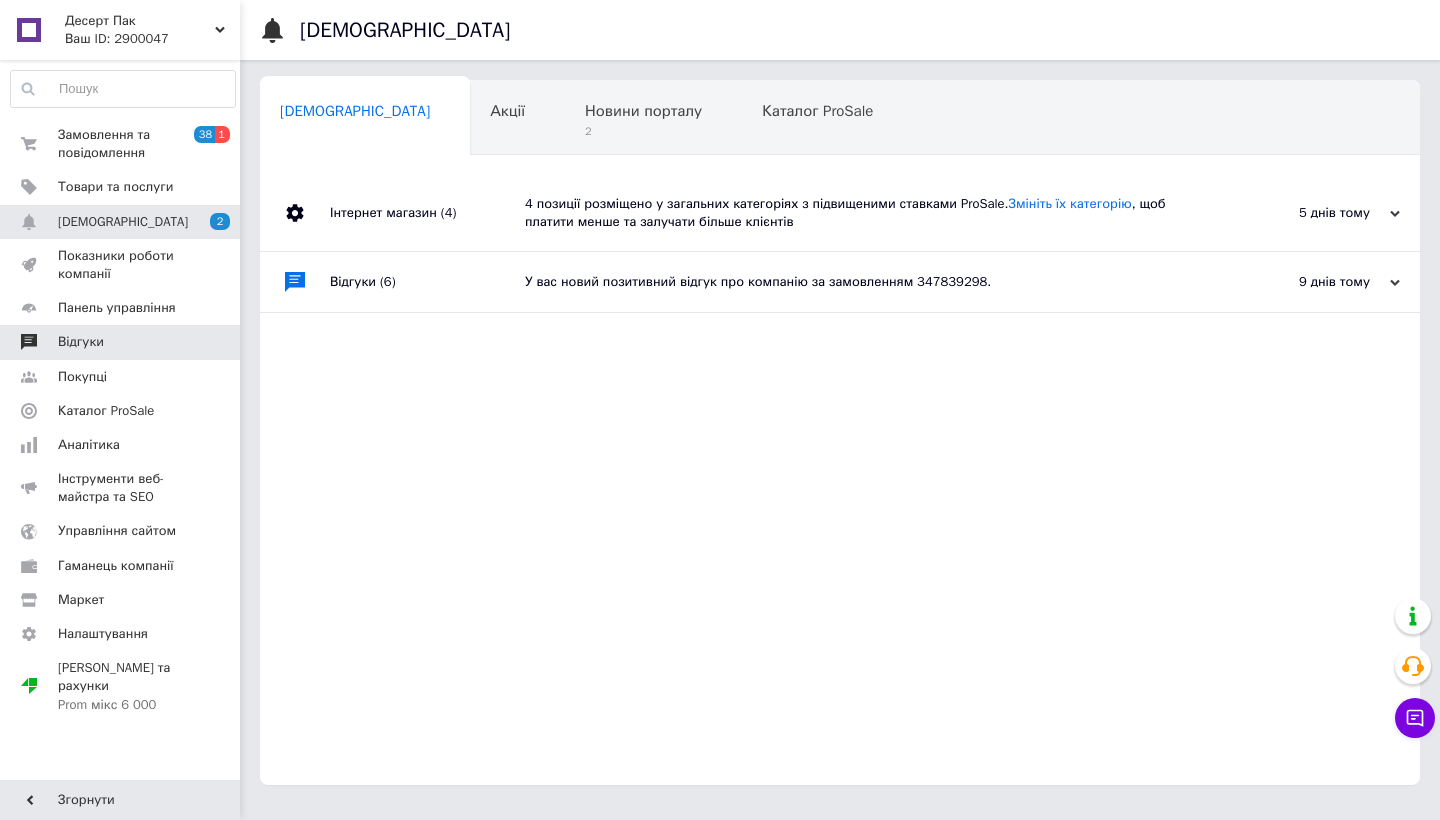 click on "Відгуки" at bounding box center (81, 342) 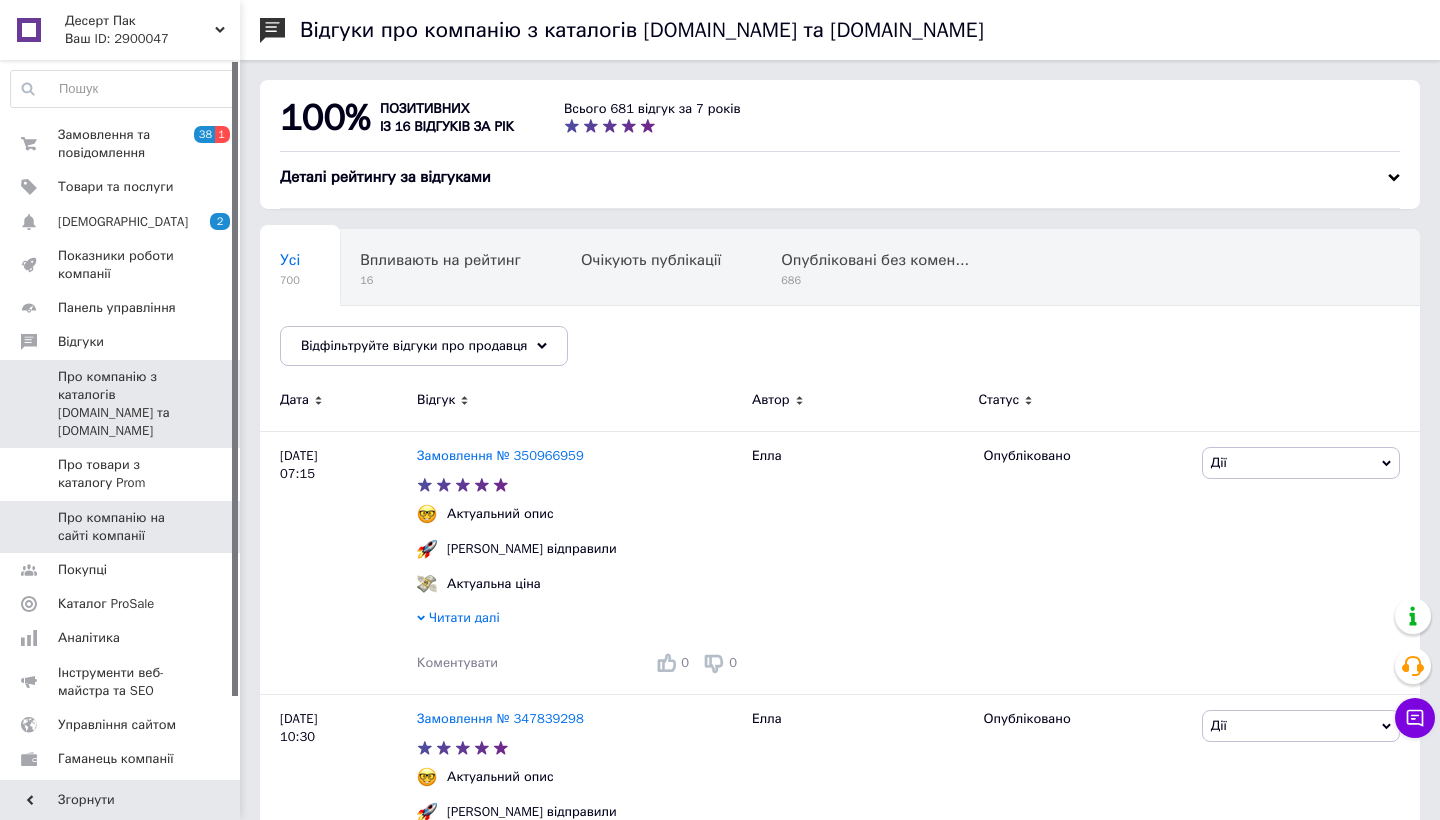 click on "Про компанію на сайті компанії" at bounding box center (123, 527) 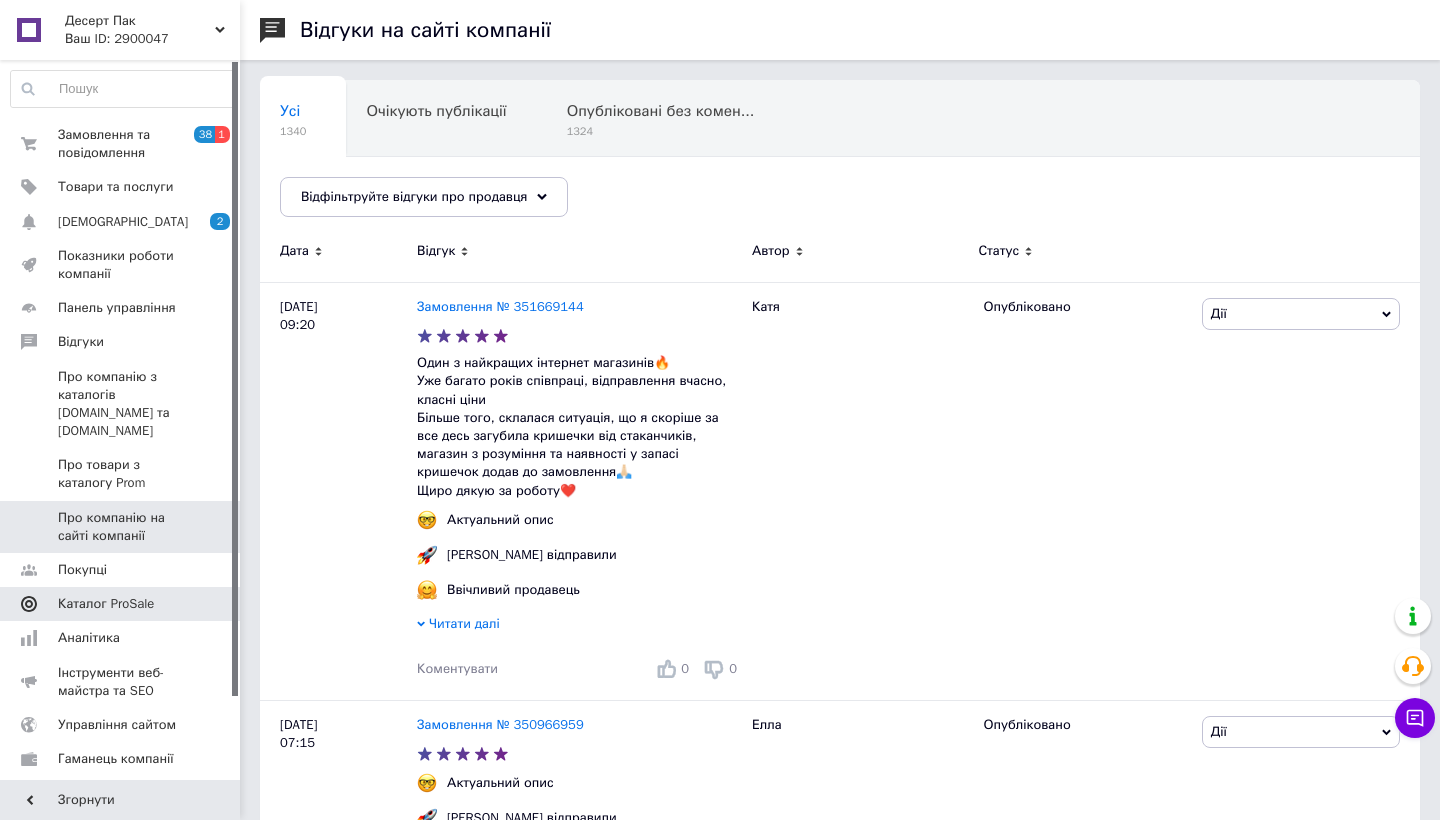 click on "Каталог ProSale" at bounding box center (123, 604) 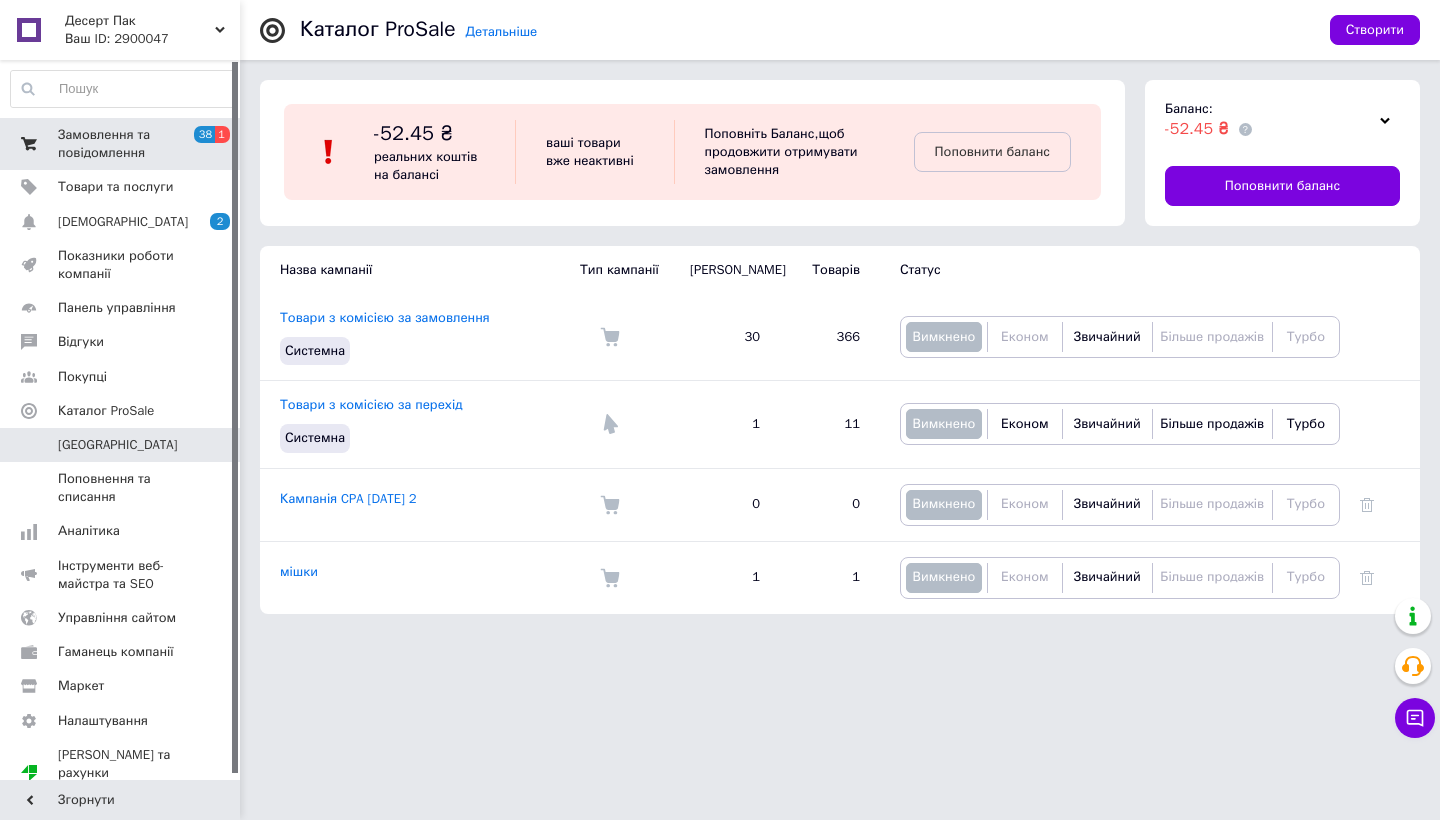 click on "Замовлення та повідомлення" at bounding box center (121, 144) 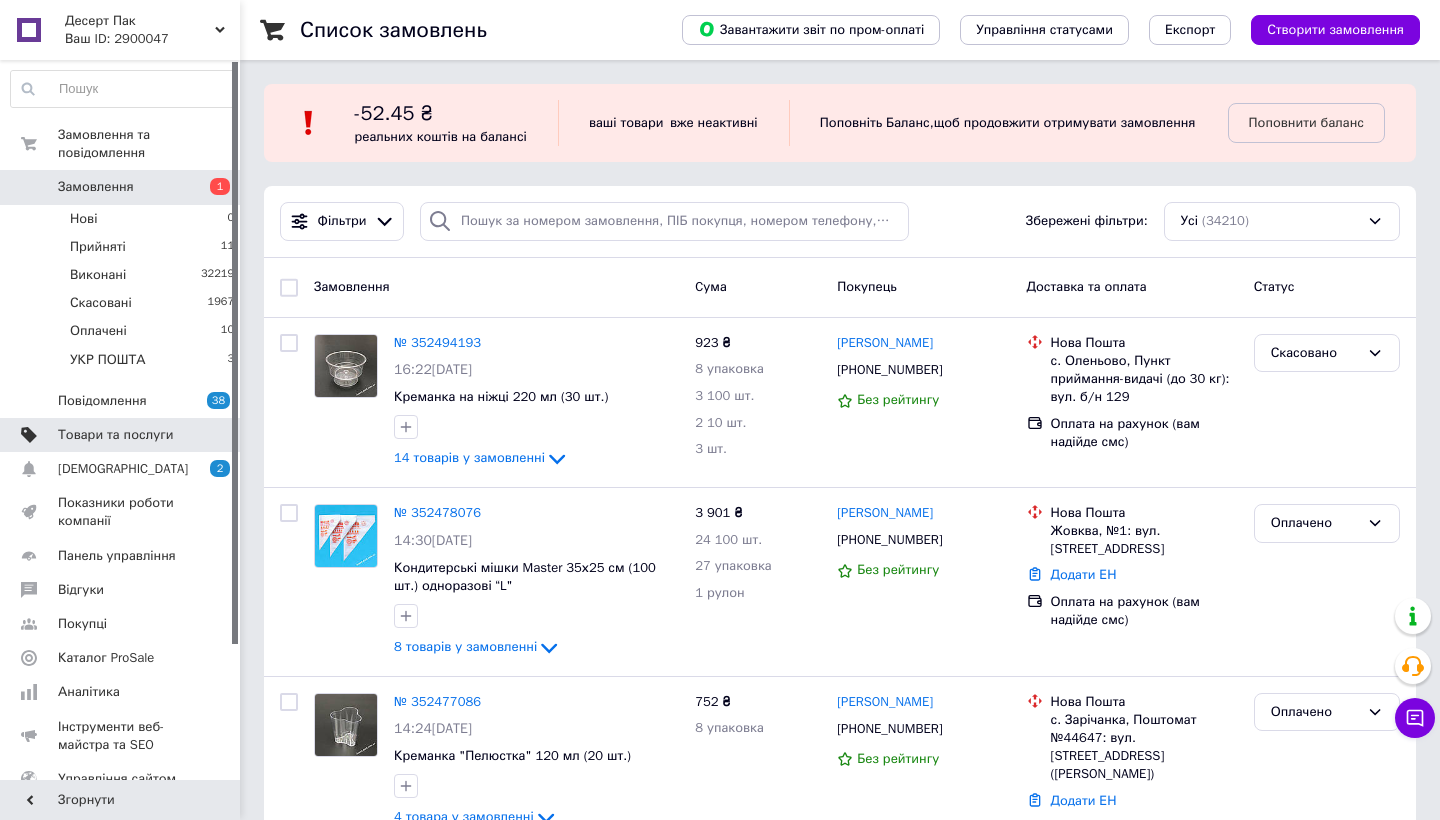 click at bounding box center (212, 435) 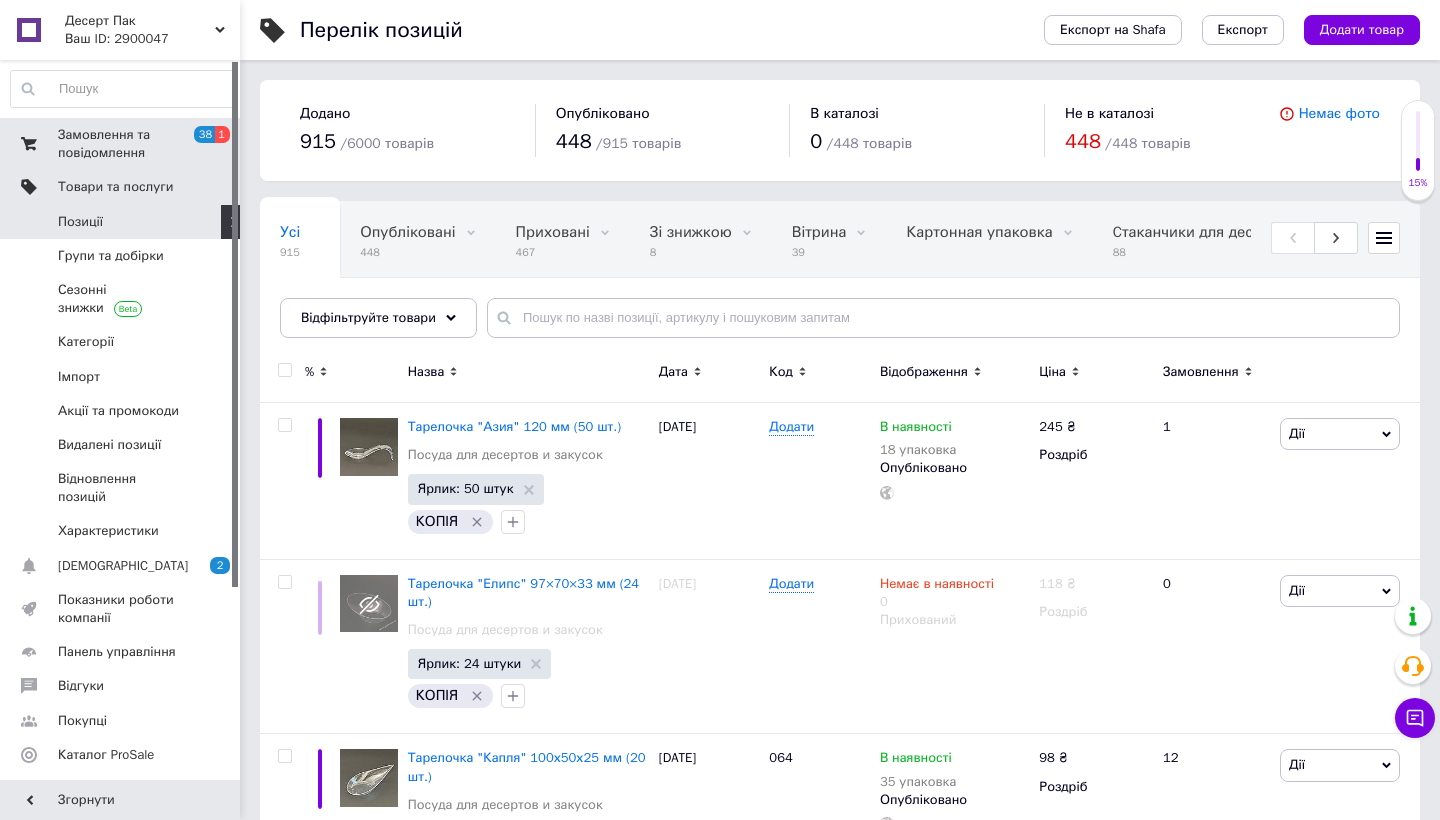 click on "Замовлення та повідомлення" at bounding box center [121, 144] 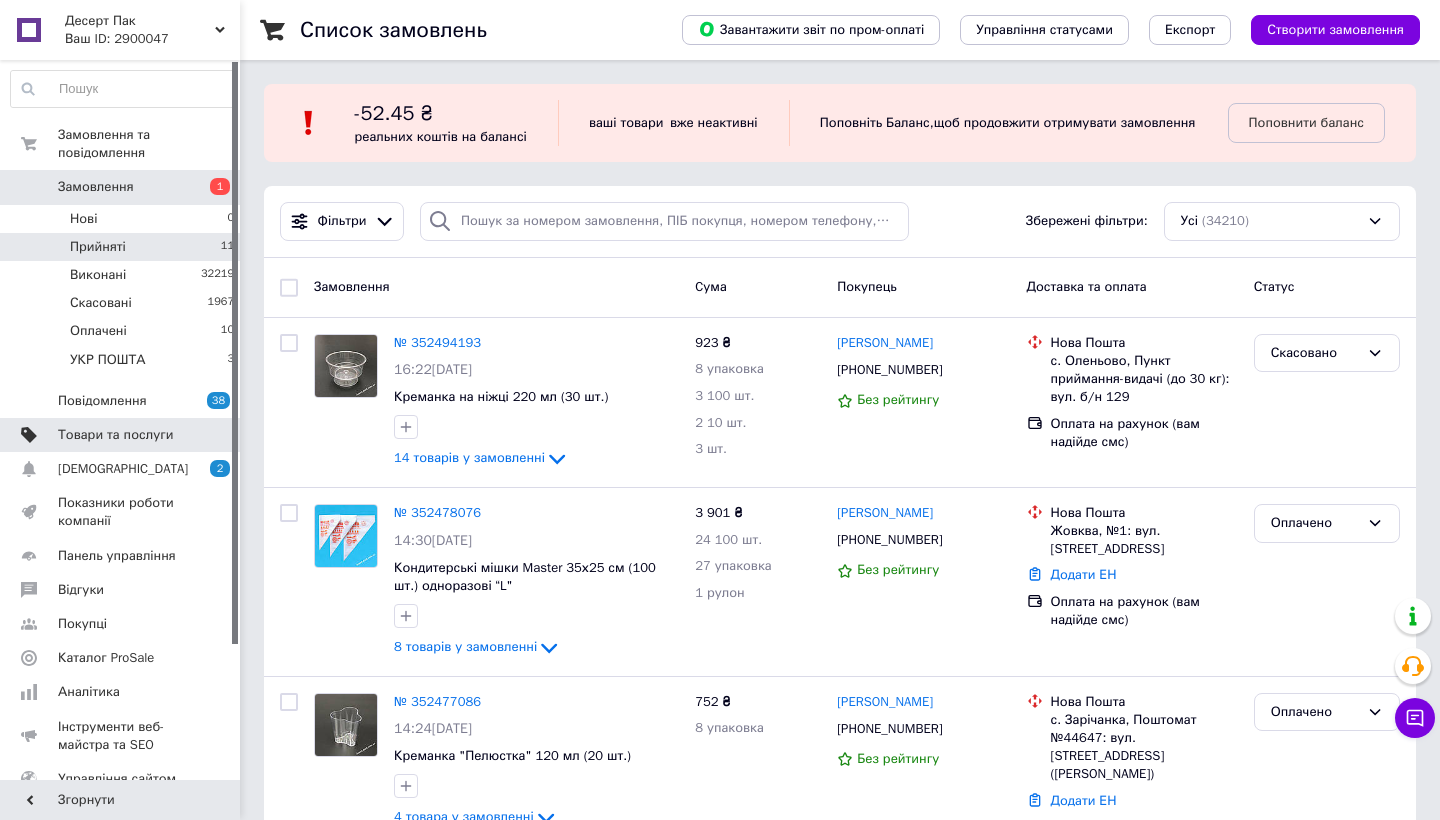 click on "Прийняті" at bounding box center [98, 247] 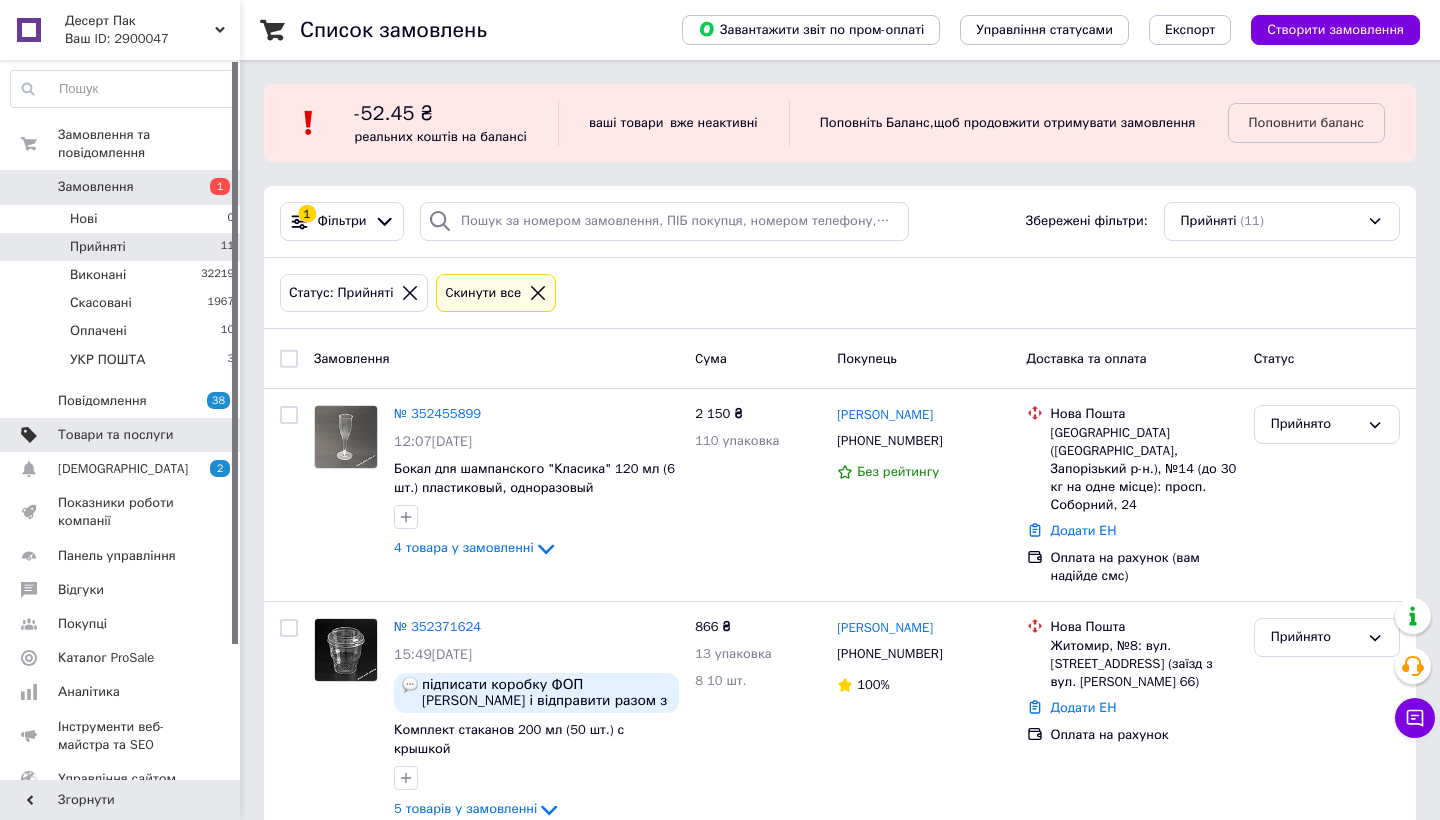 click on "Замовлення" at bounding box center [96, 187] 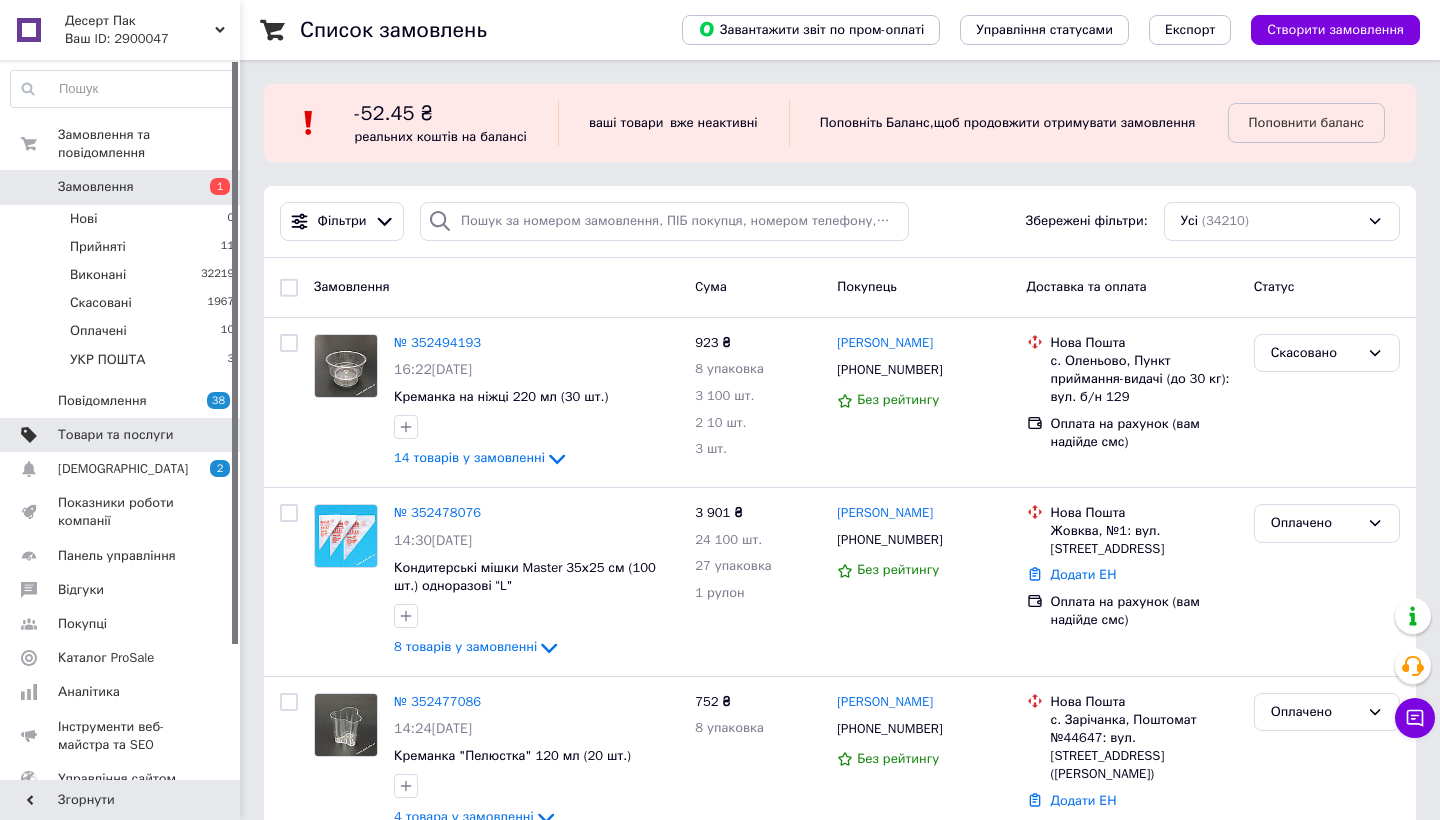 click on "Замовлення" at bounding box center [96, 187] 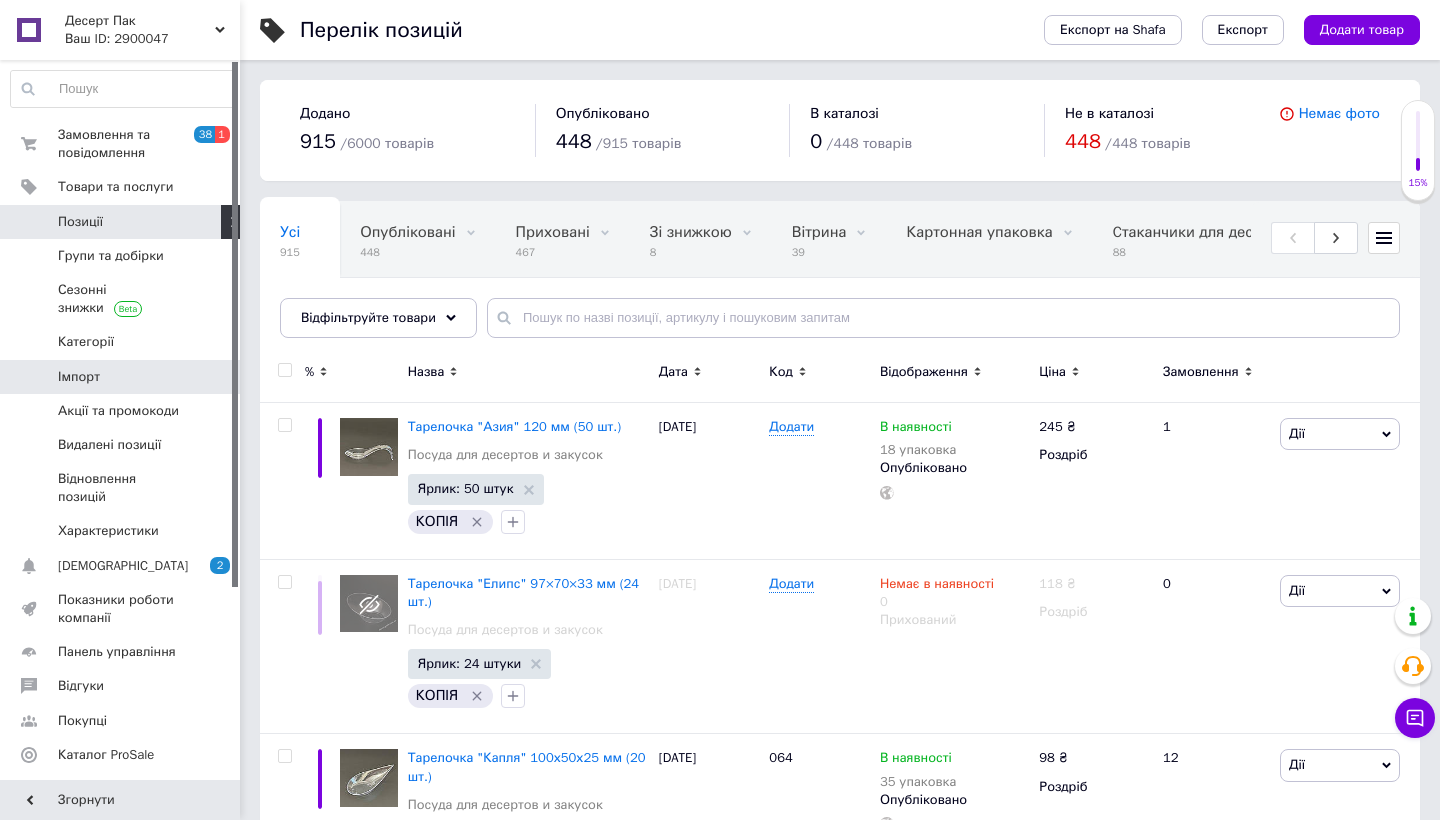 scroll, scrollTop: 1, scrollLeft: 0, axis: vertical 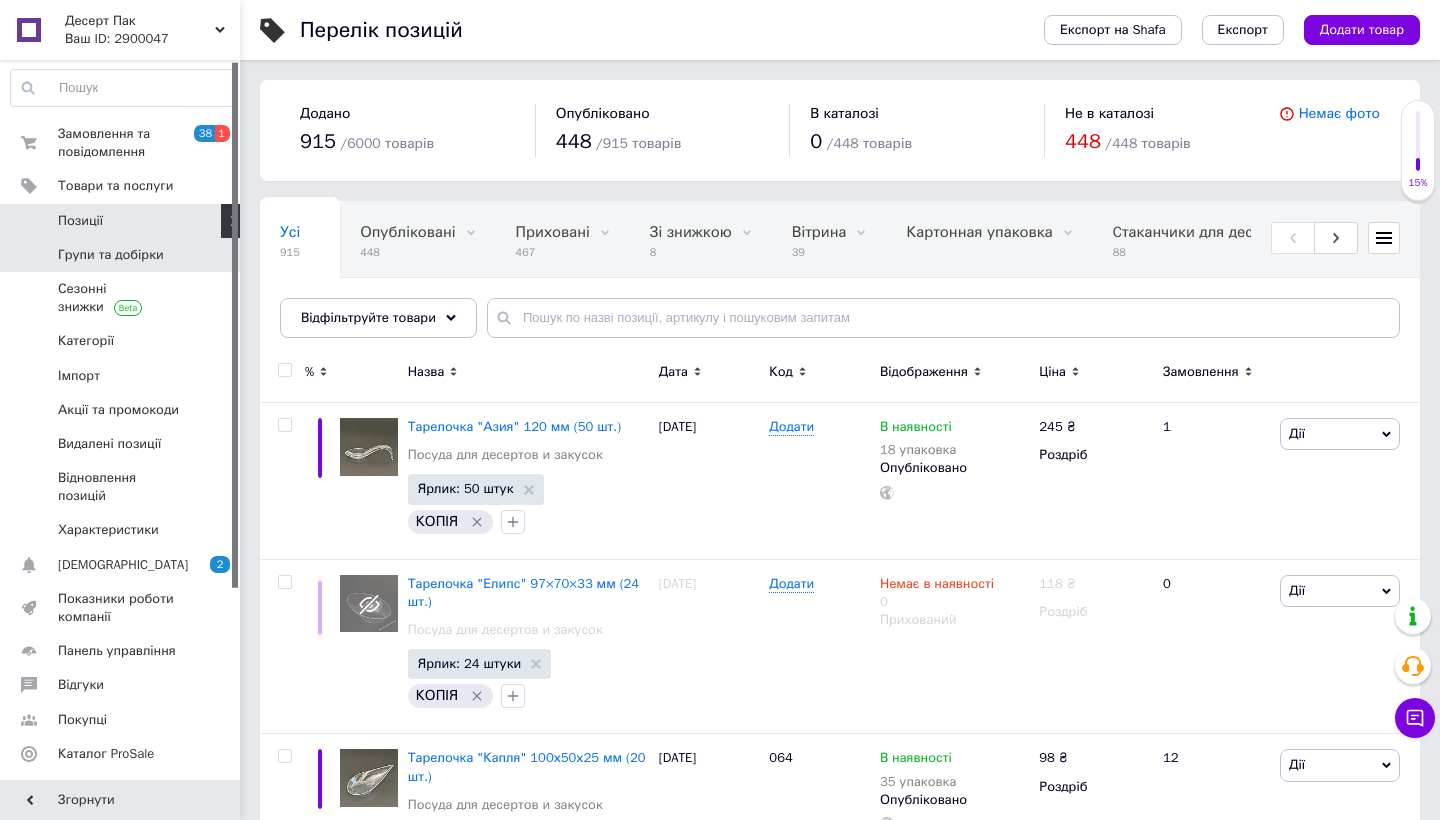 click on "Групи та добірки" at bounding box center [123, 255] 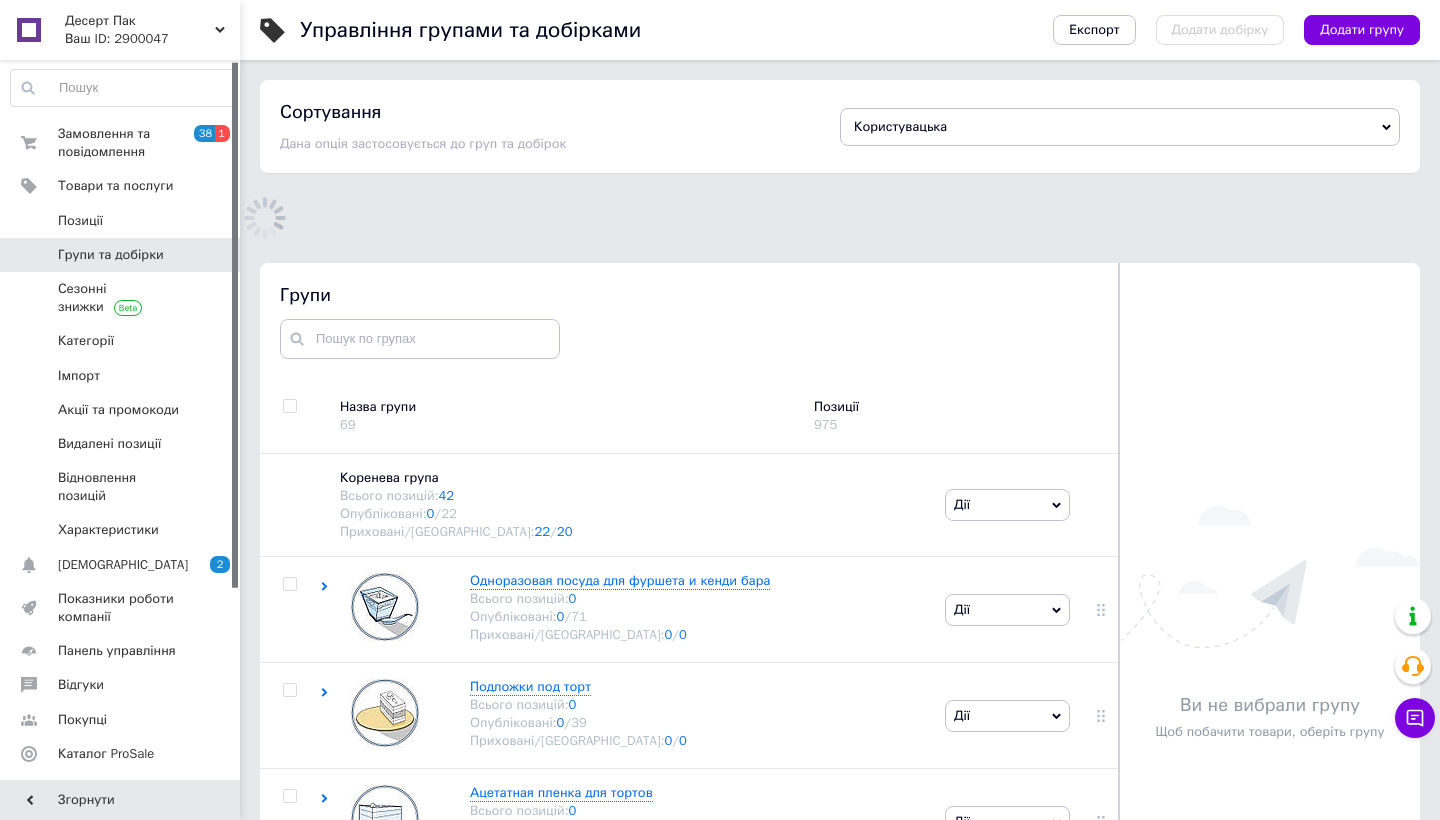 scroll, scrollTop: 158, scrollLeft: 0, axis: vertical 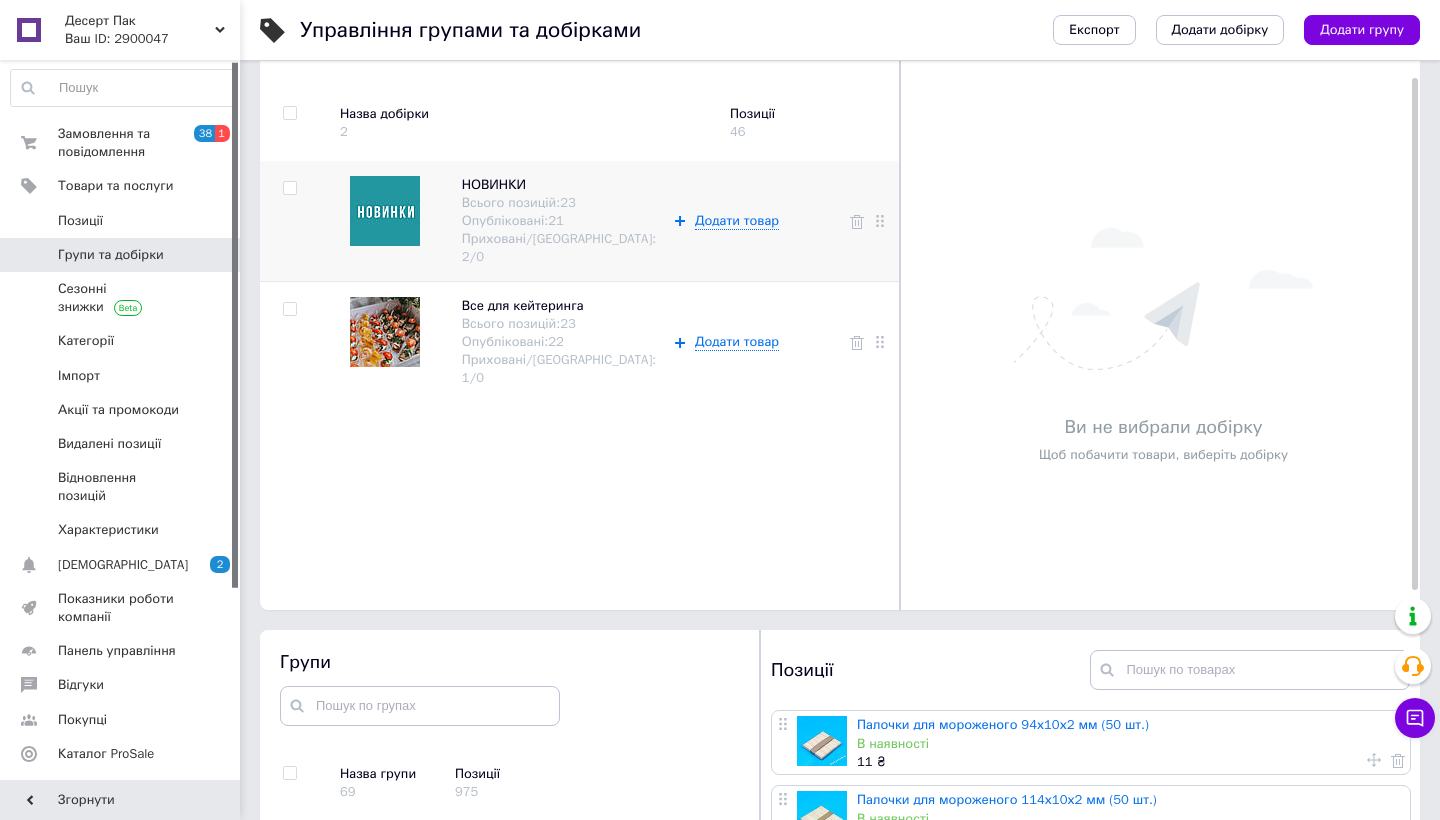 click at bounding box center (381, 221) 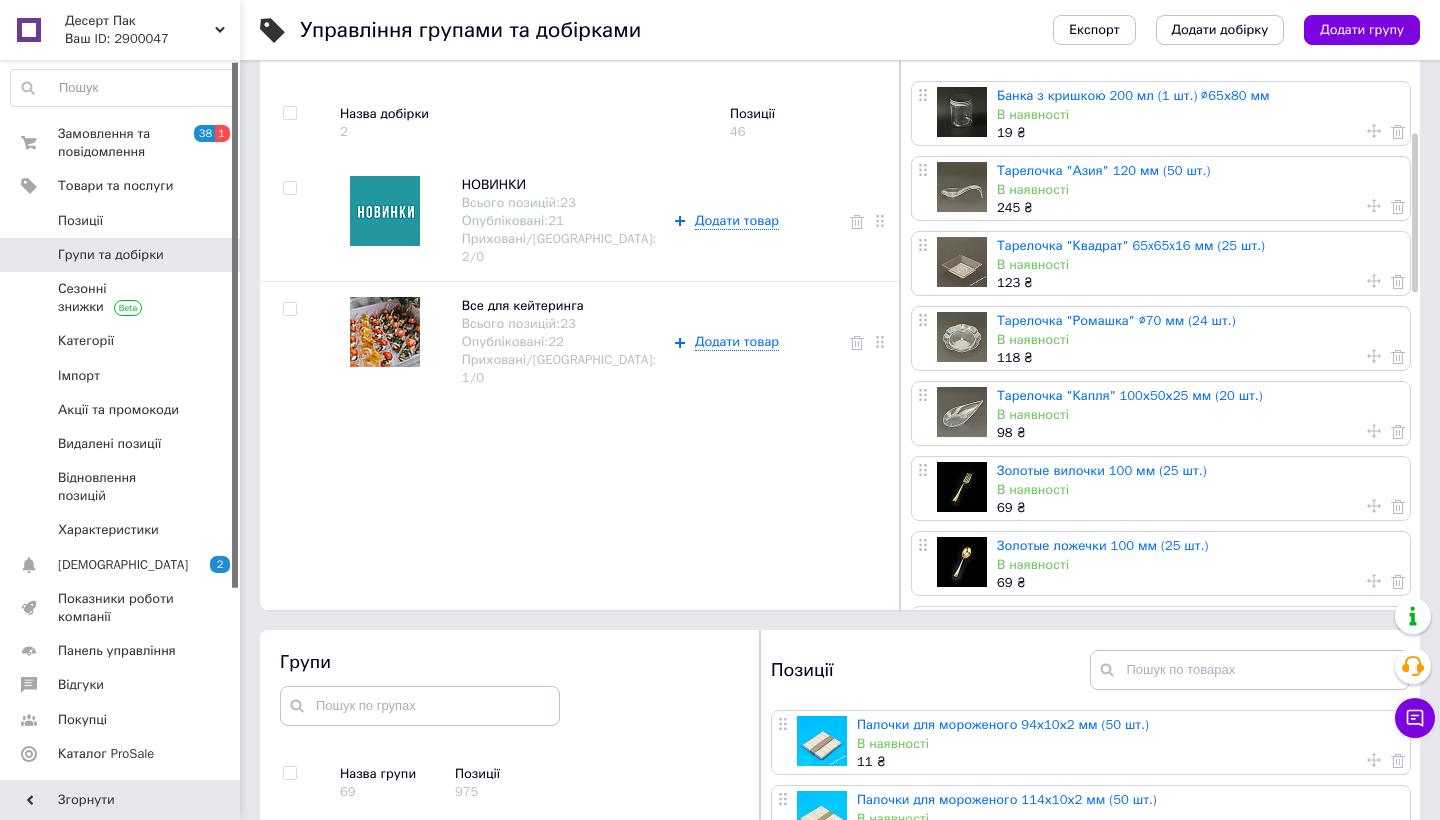 scroll, scrollTop: 287, scrollLeft: 0, axis: vertical 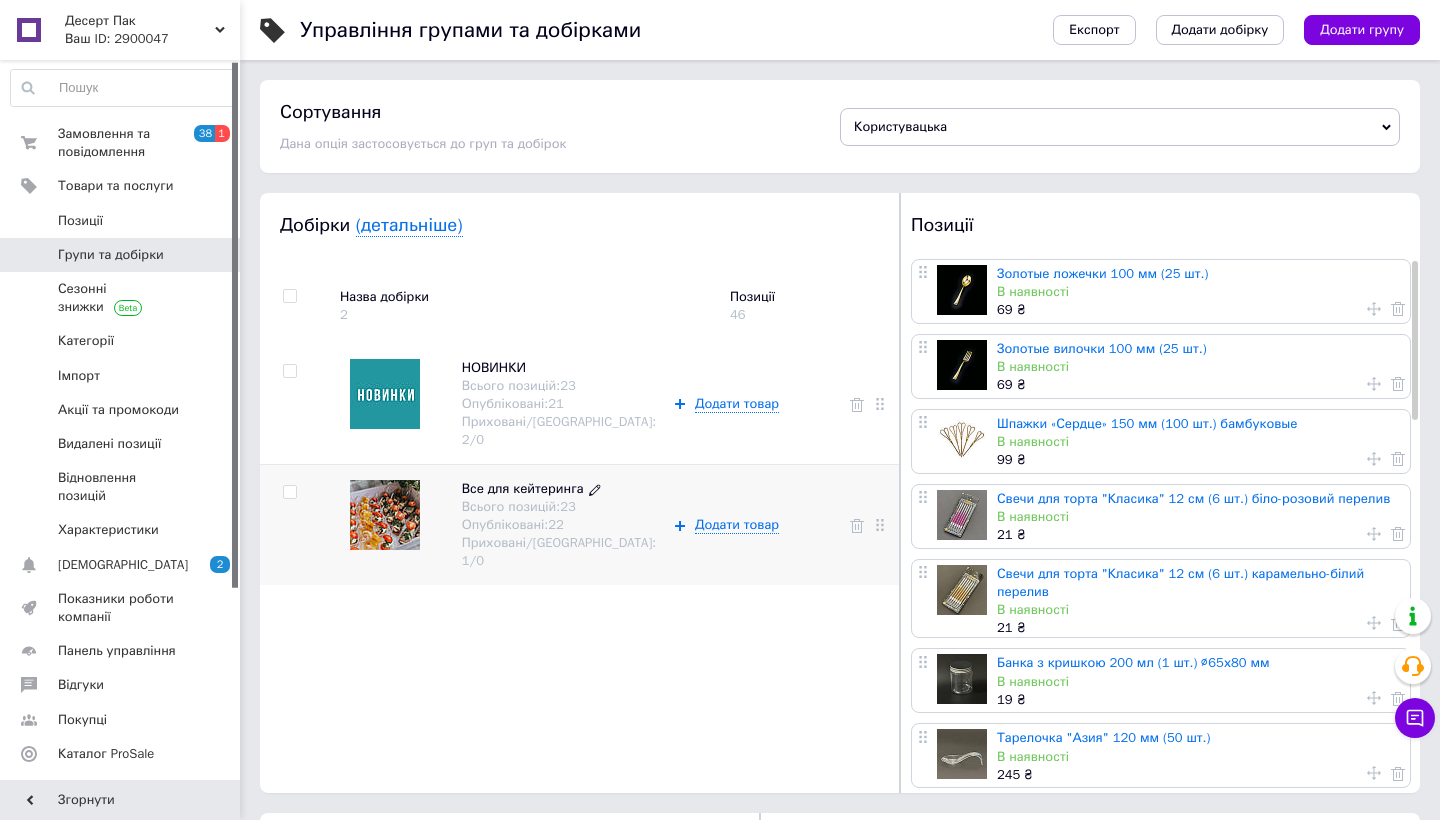 click on "Приховані/Видалені:  1  /  0" at bounding box center (561, 552) 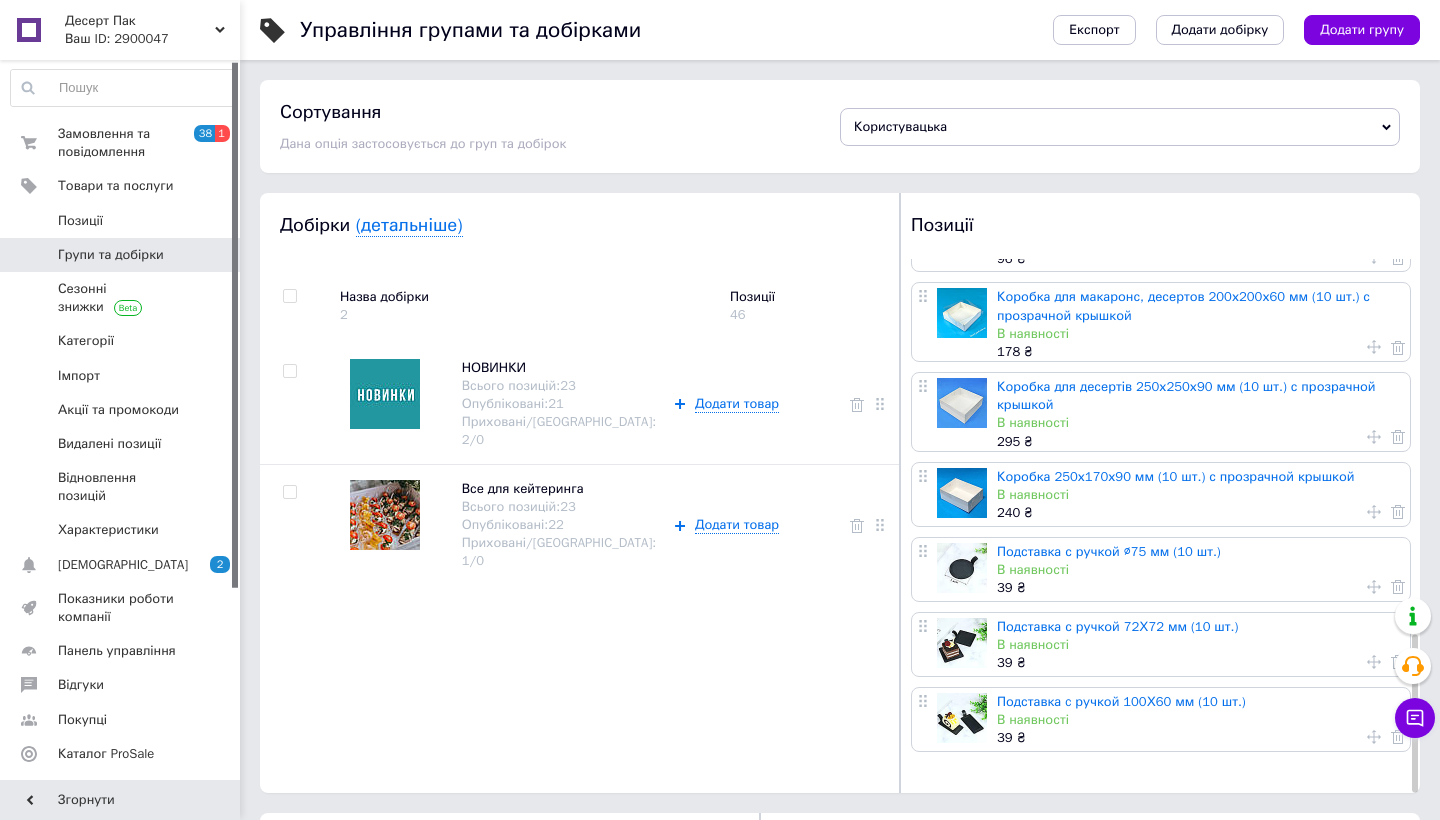 scroll, scrollTop: 1270, scrollLeft: 0, axis: vertical 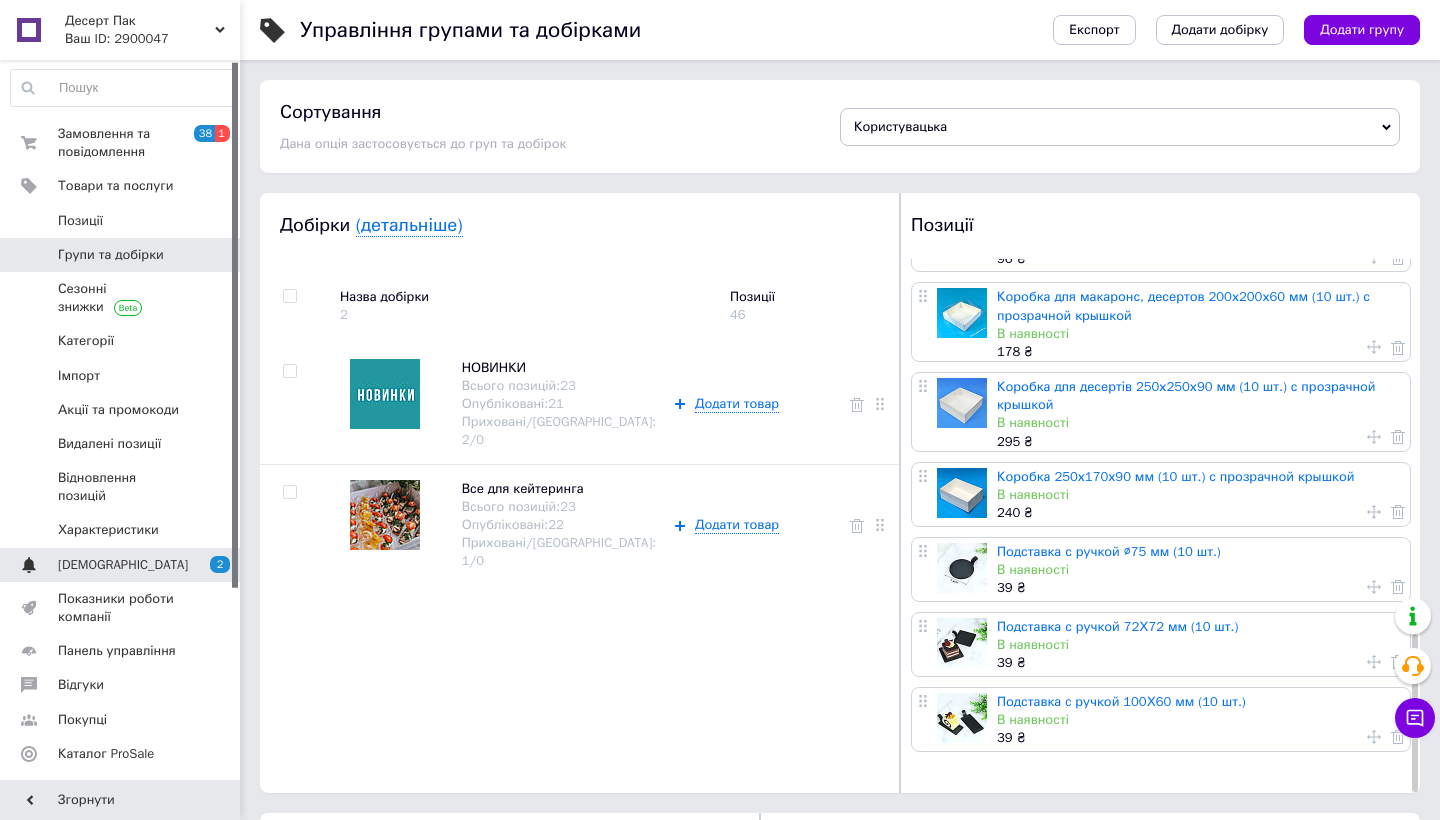 click on "[DEMOGRAPHIC_DATA]" at bounding box center [123, 565] 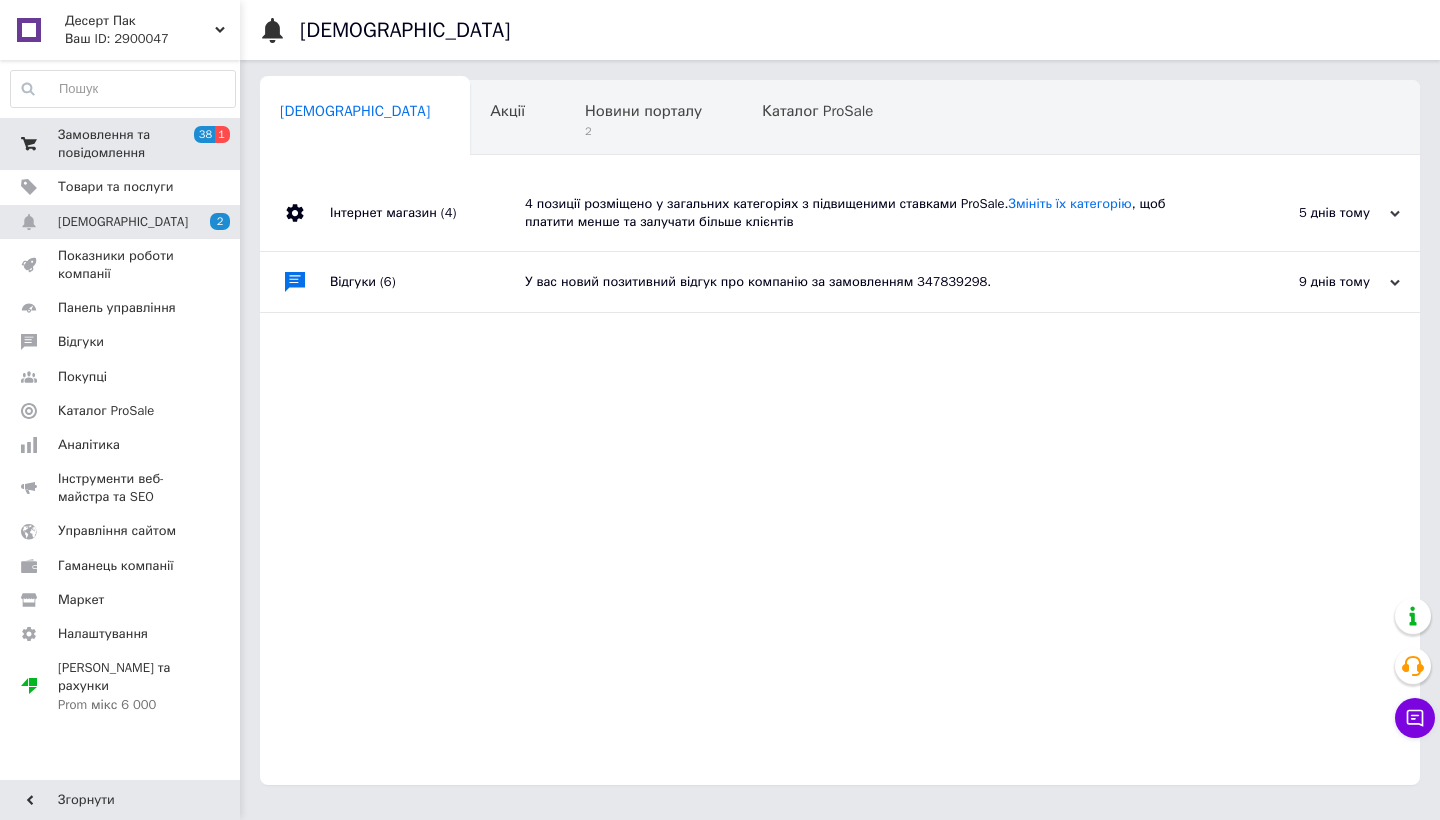 click on "Замовлення та повідомлення" at bounding box center (121, 144) 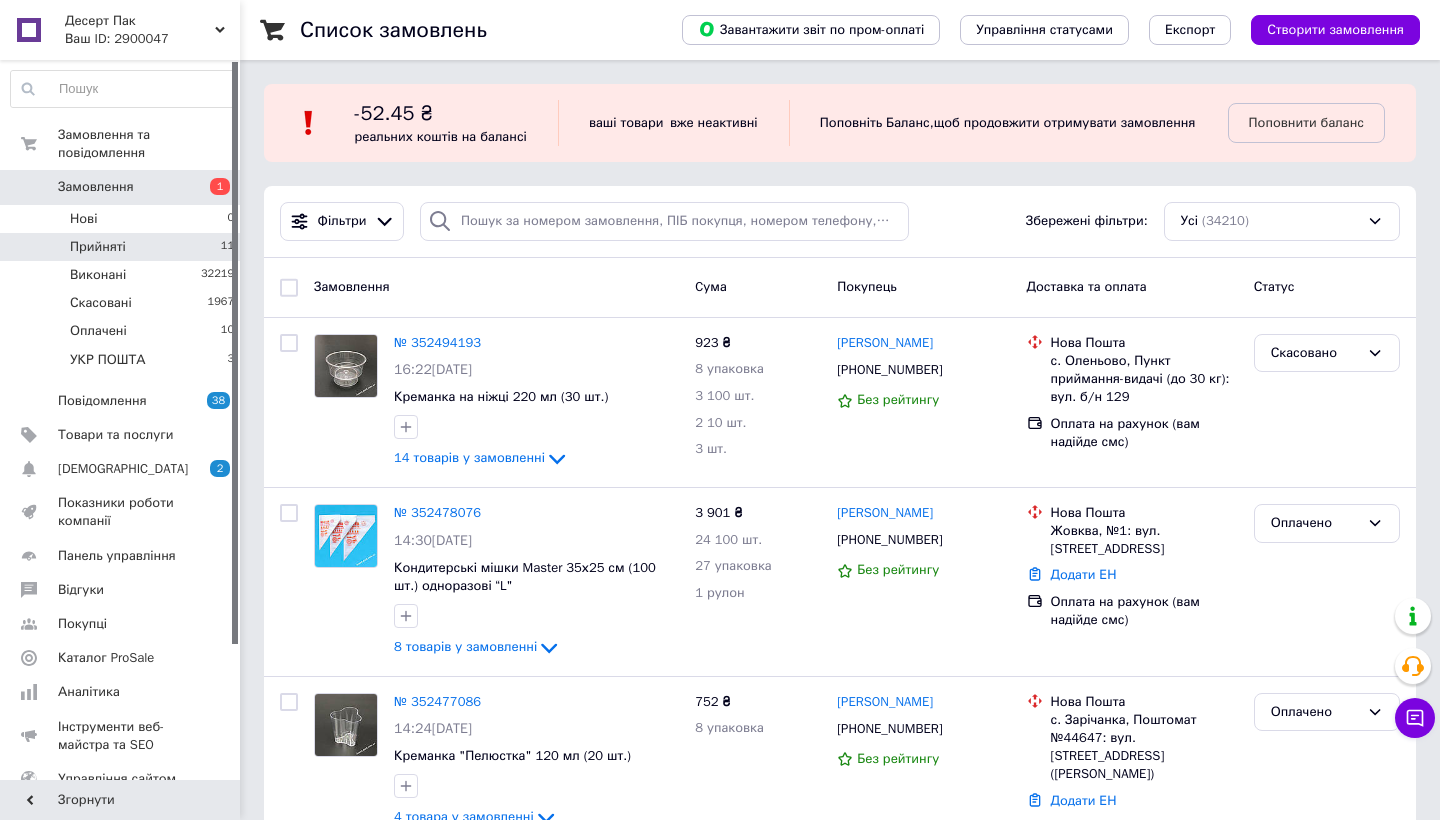 click on "Прийняті" at bounding box center [98, 247] 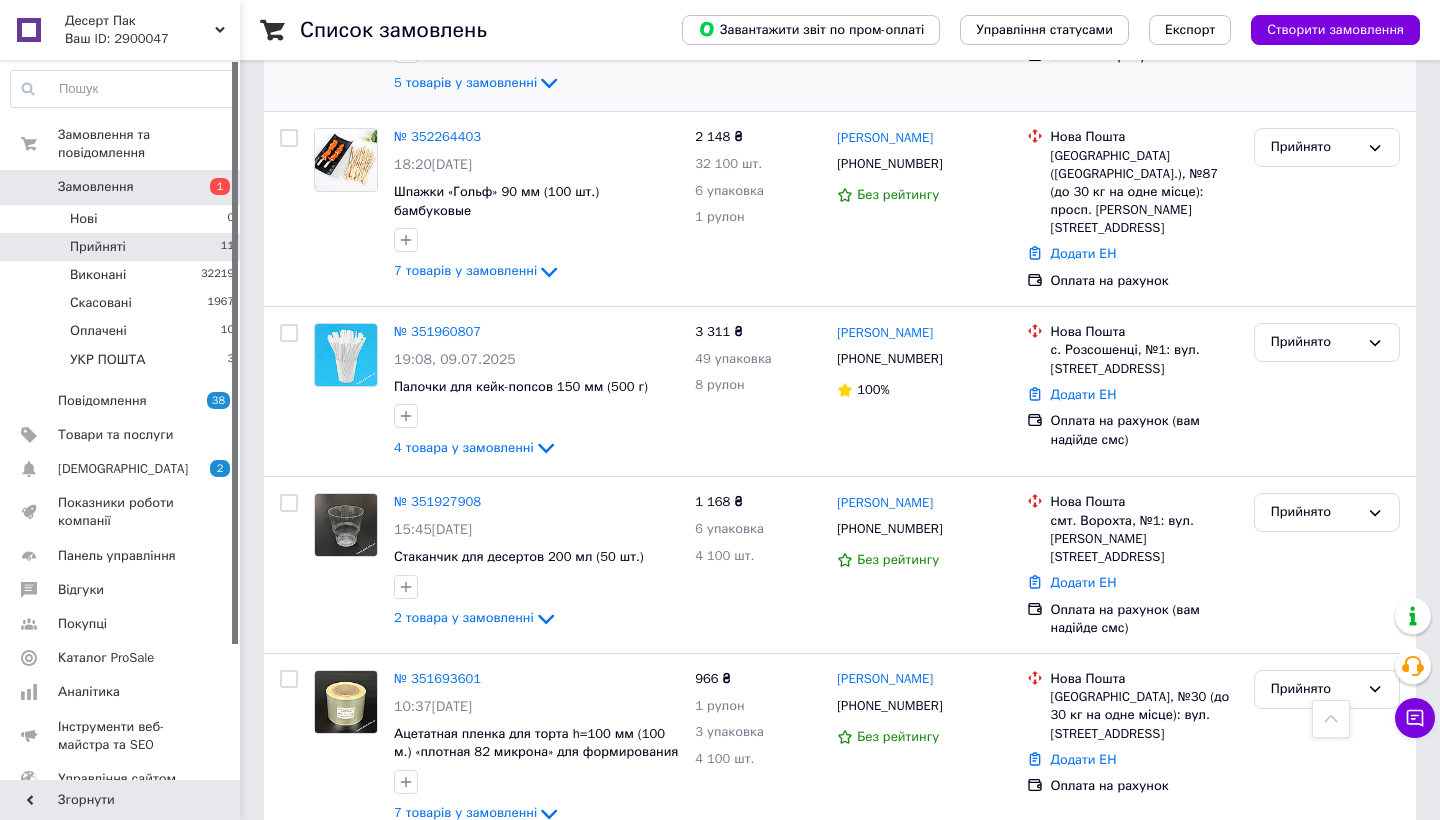 scroll, scrollTop: 1705, scrollLeft: 0, axis: vertical 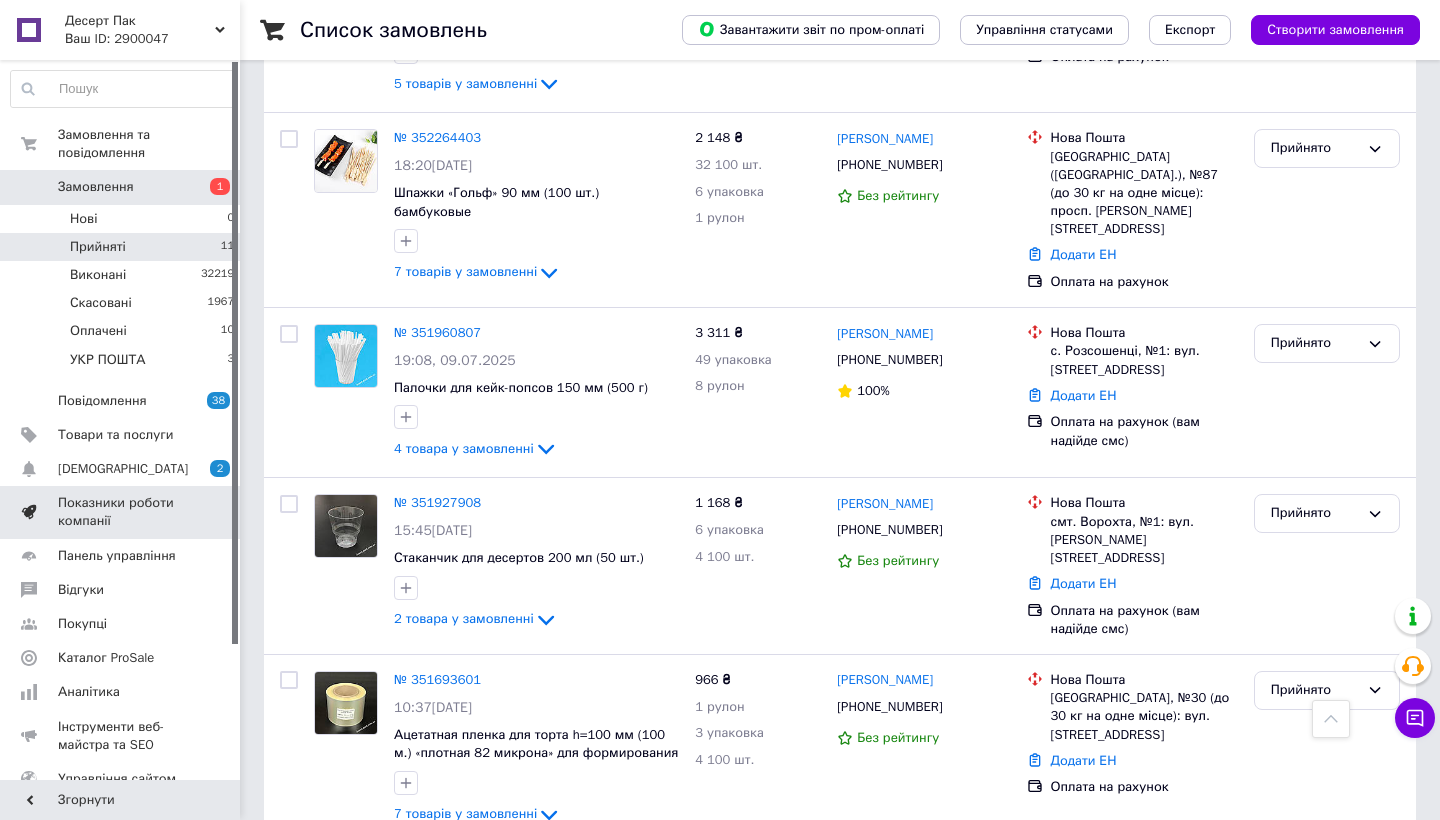 click on "Показники роботи компанії" at bounding box center [121, 512] 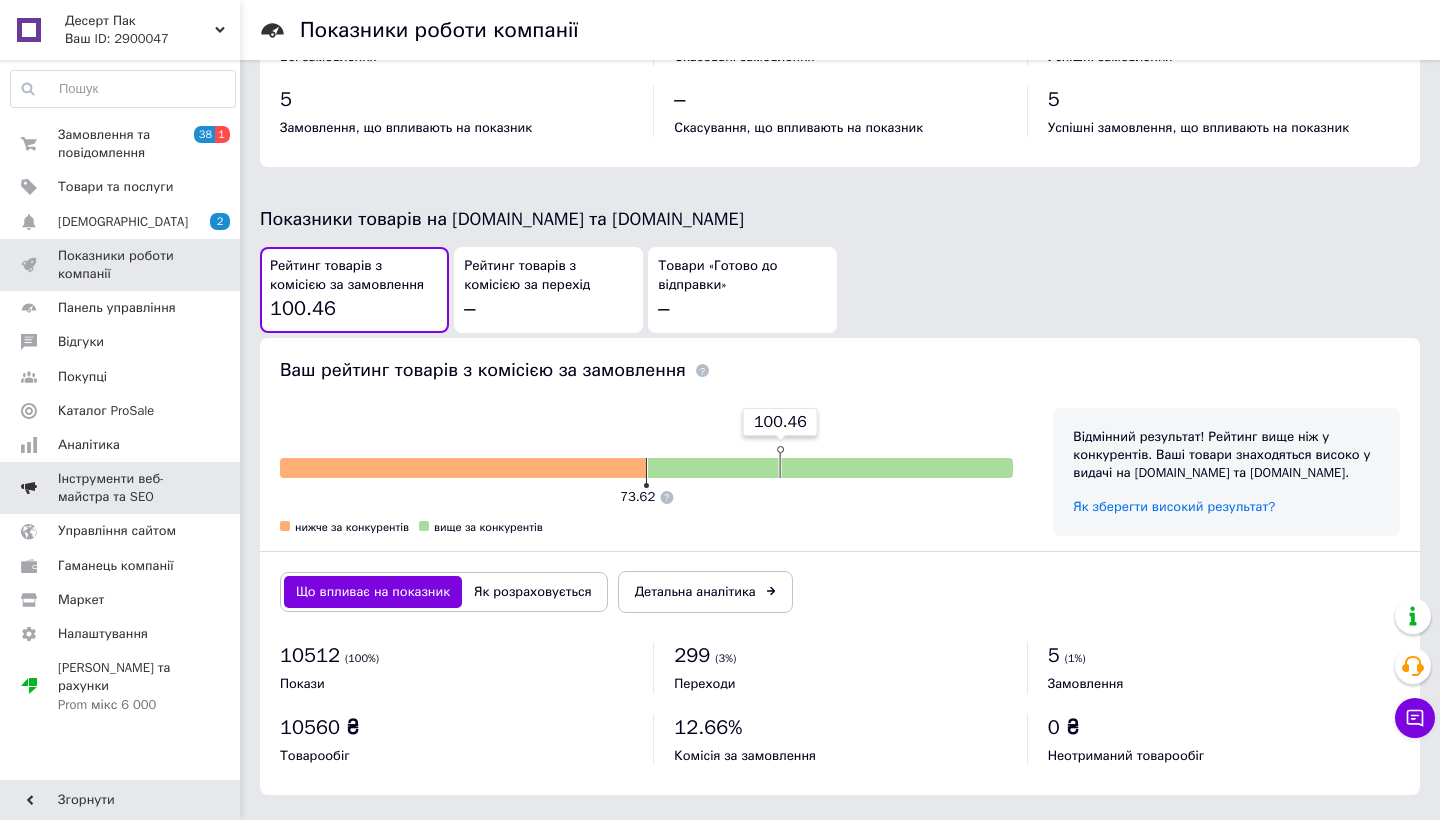 scroll, scrollTop: 966, scrollLeft: 0, axis: vertical 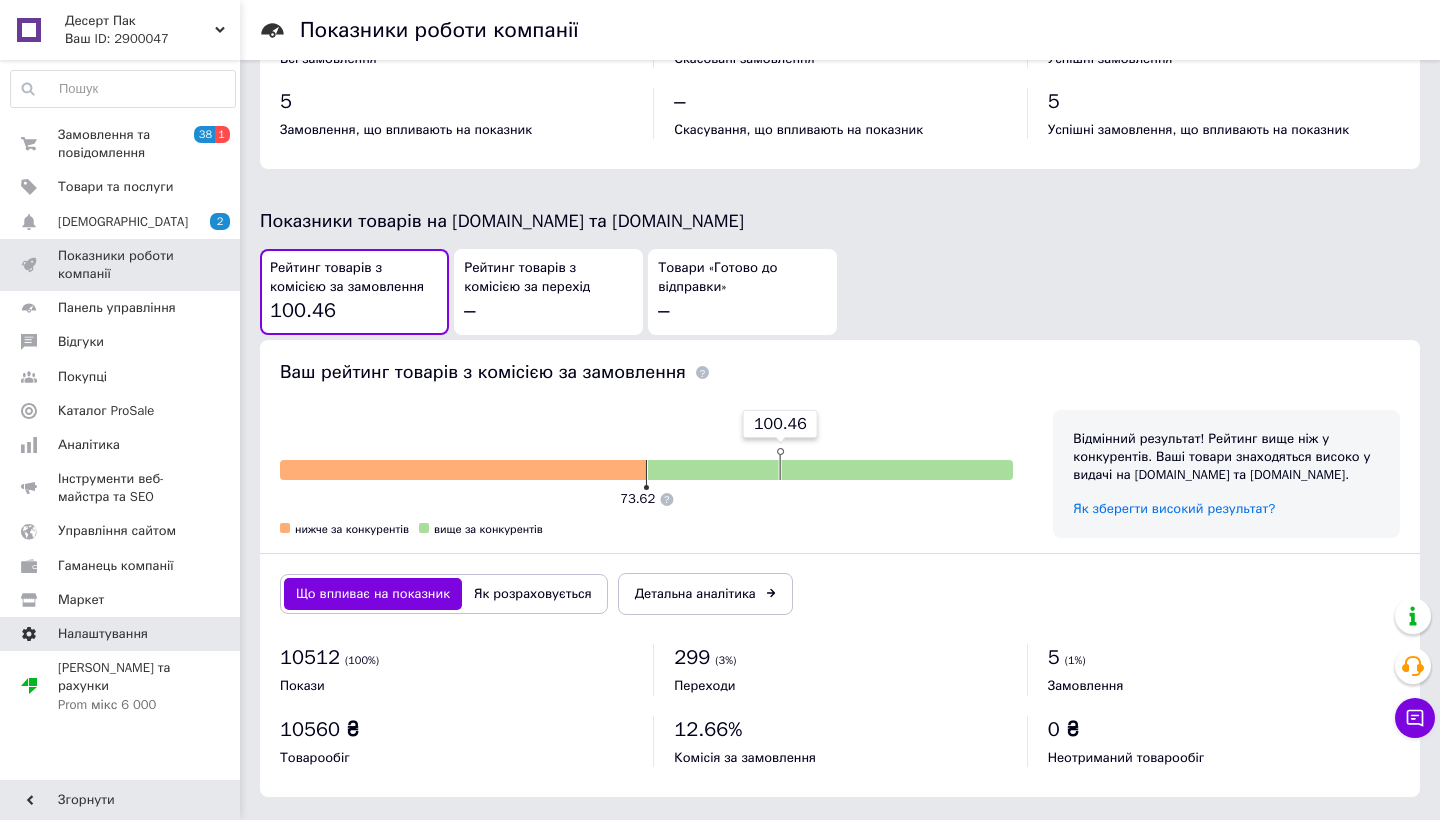 click on "Налаштування" at bounding box center (123, 634) 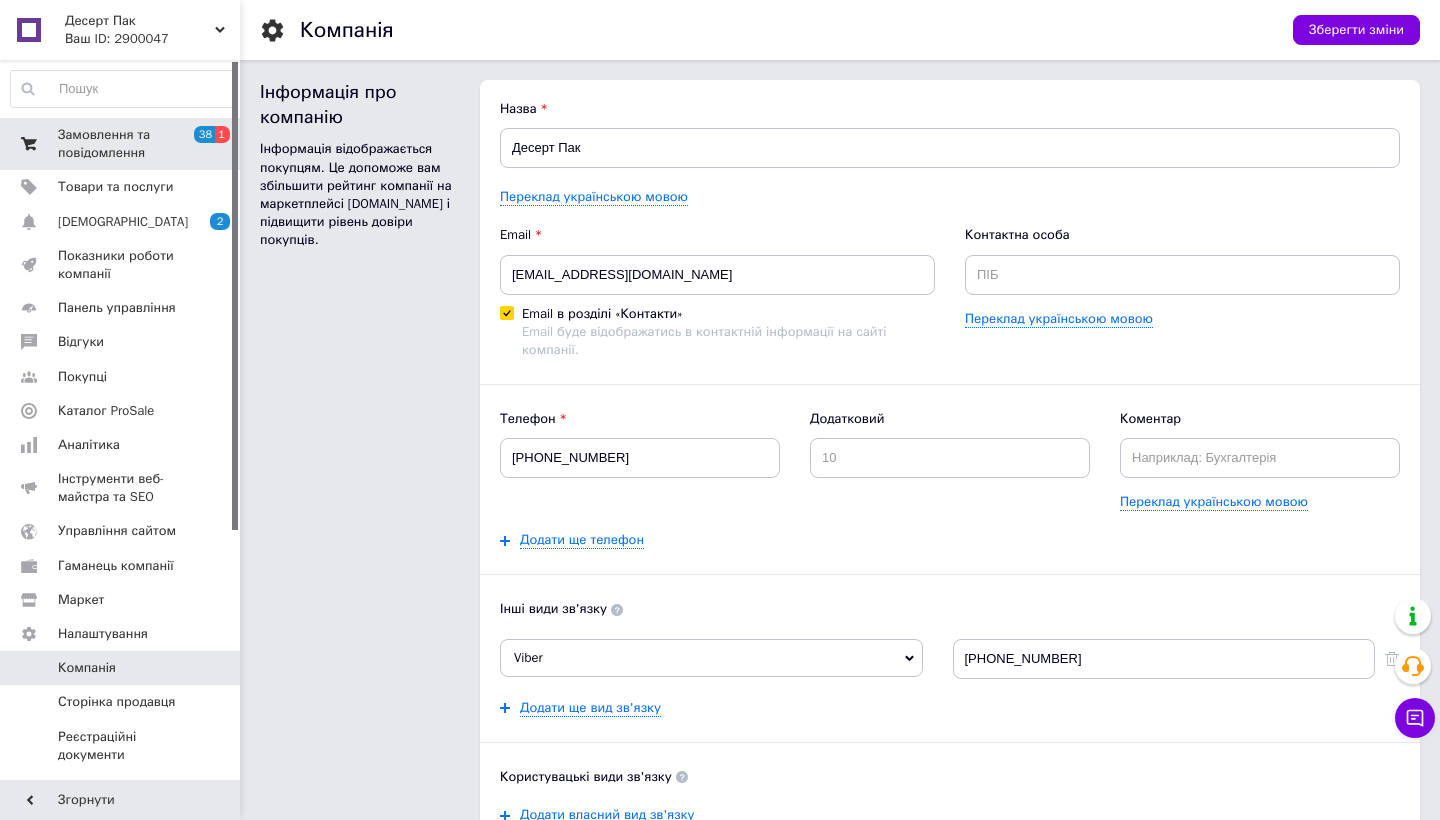 click on "Замовлення та повідомлення" at bounding box center (121, 144) 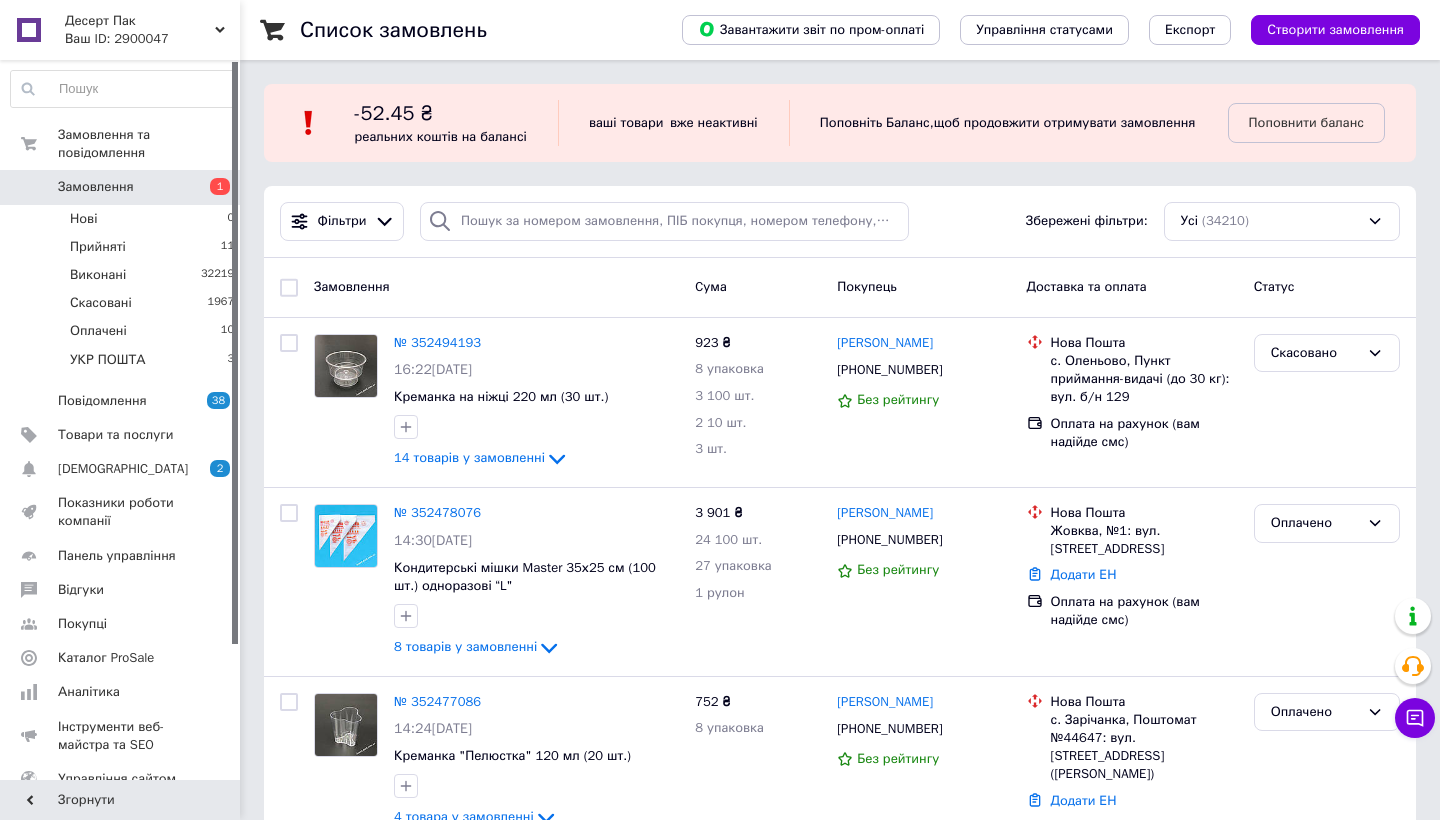 click on "Замовлення" at bounding box center (96, 187) 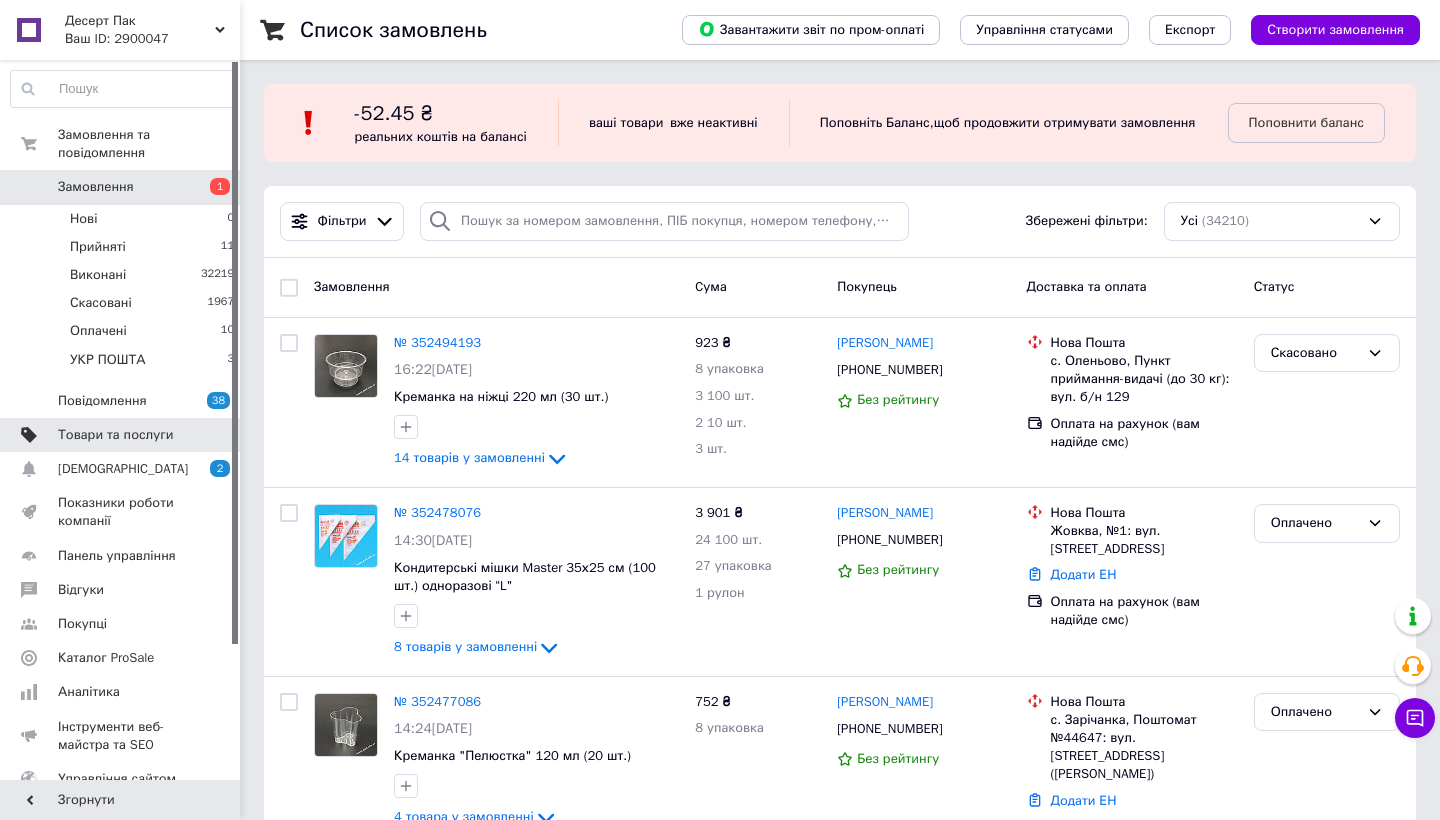 click on "Товари та послуги" at bounding box center (115, 435) 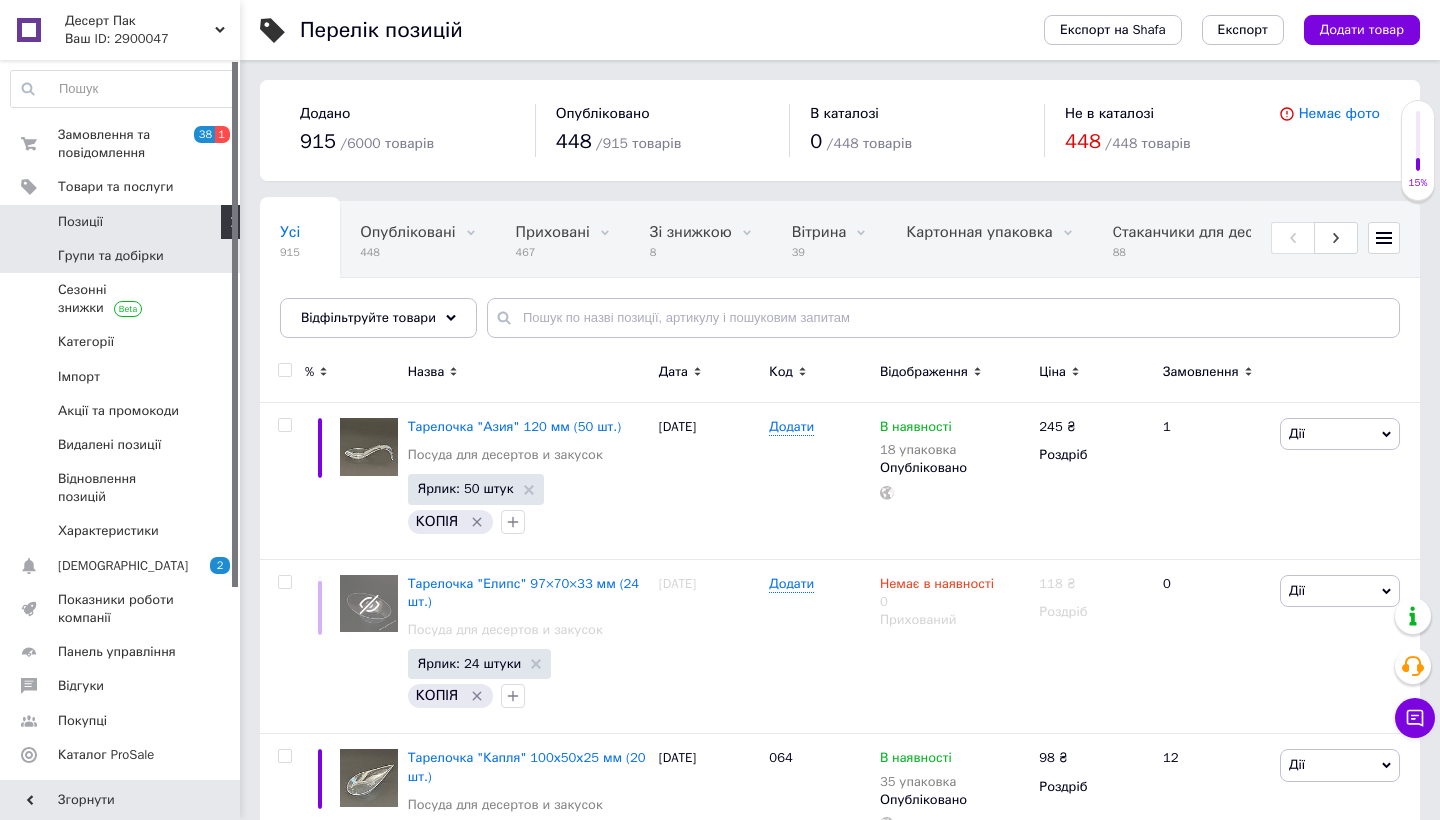 click on "Групи та добірки" at bounding box center [111, 256] 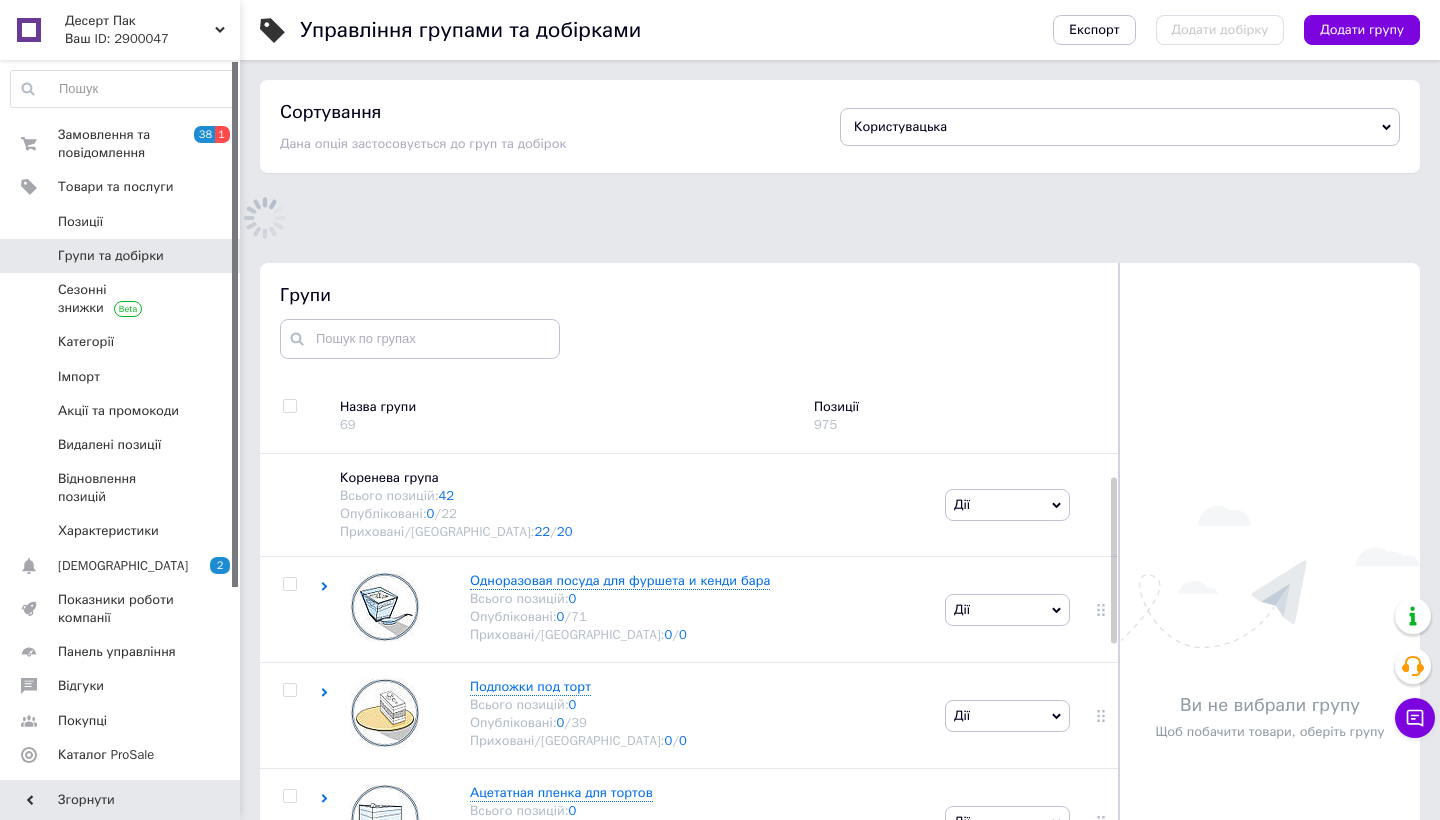 scroll, scrollTop: 182, scrollLeft: 0, axis: vertical 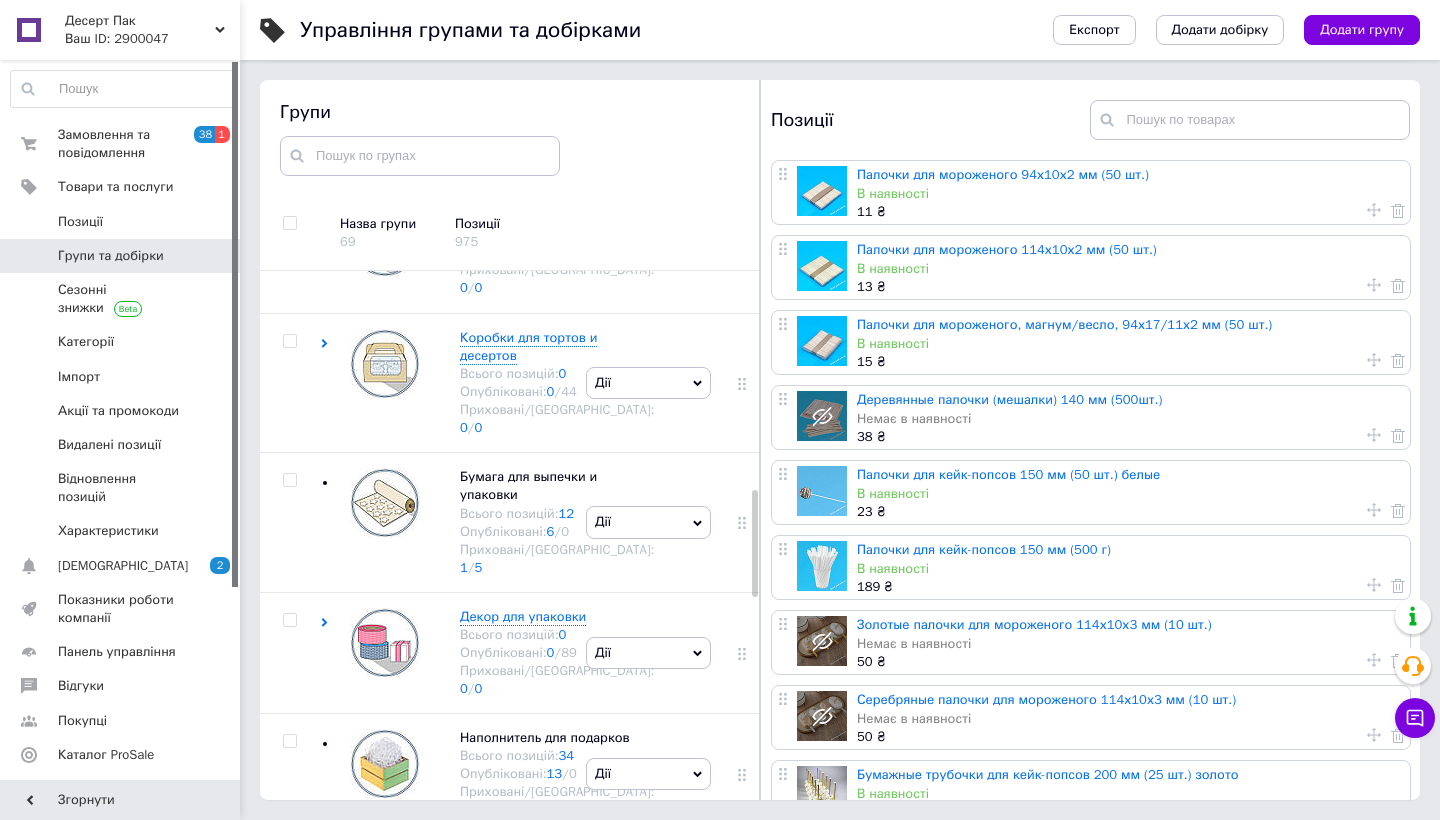 click on "Пакеты" at bounding box center [482, 94] 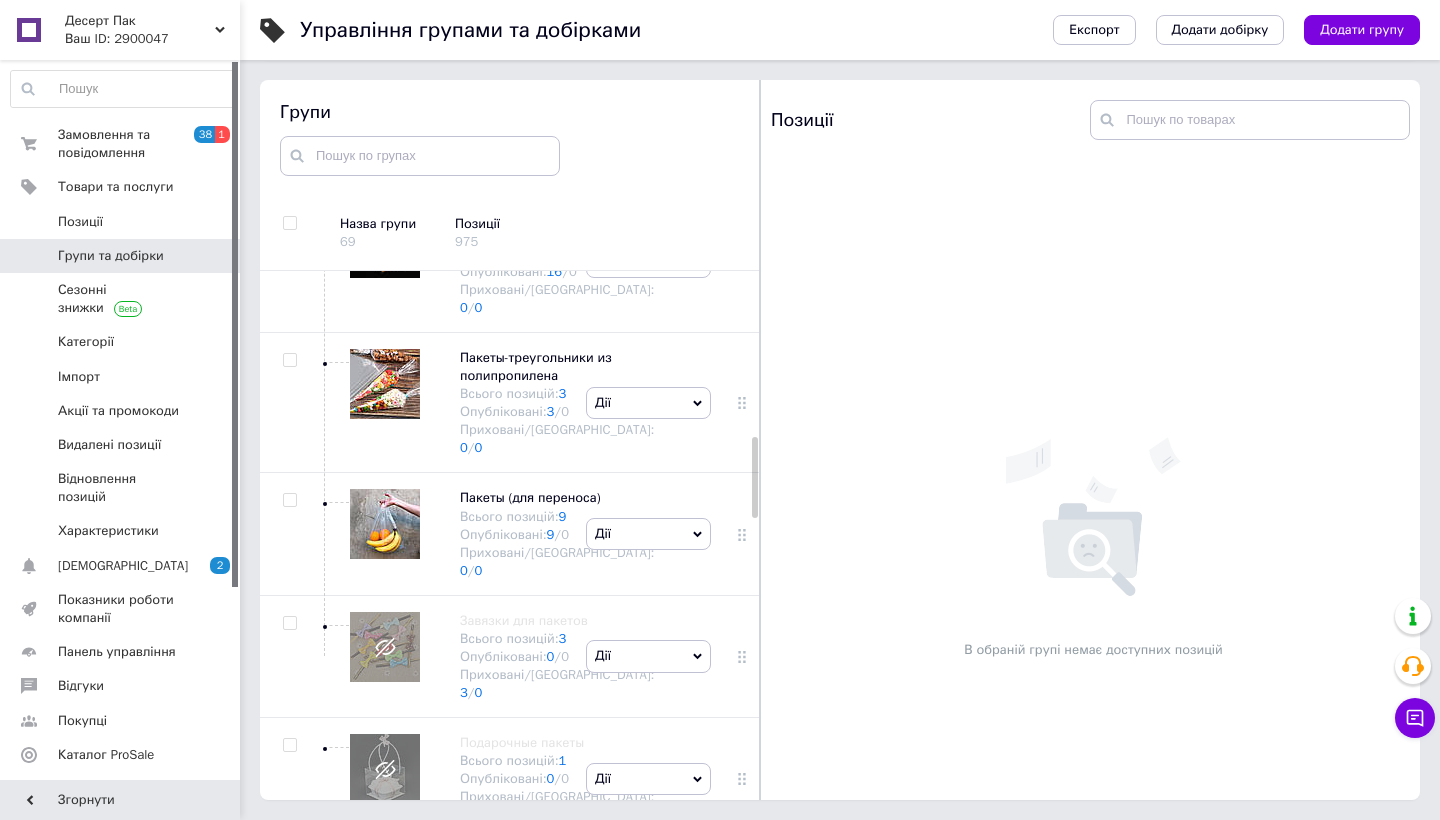 click on "Пакеты" at bounding box center (482, 94) 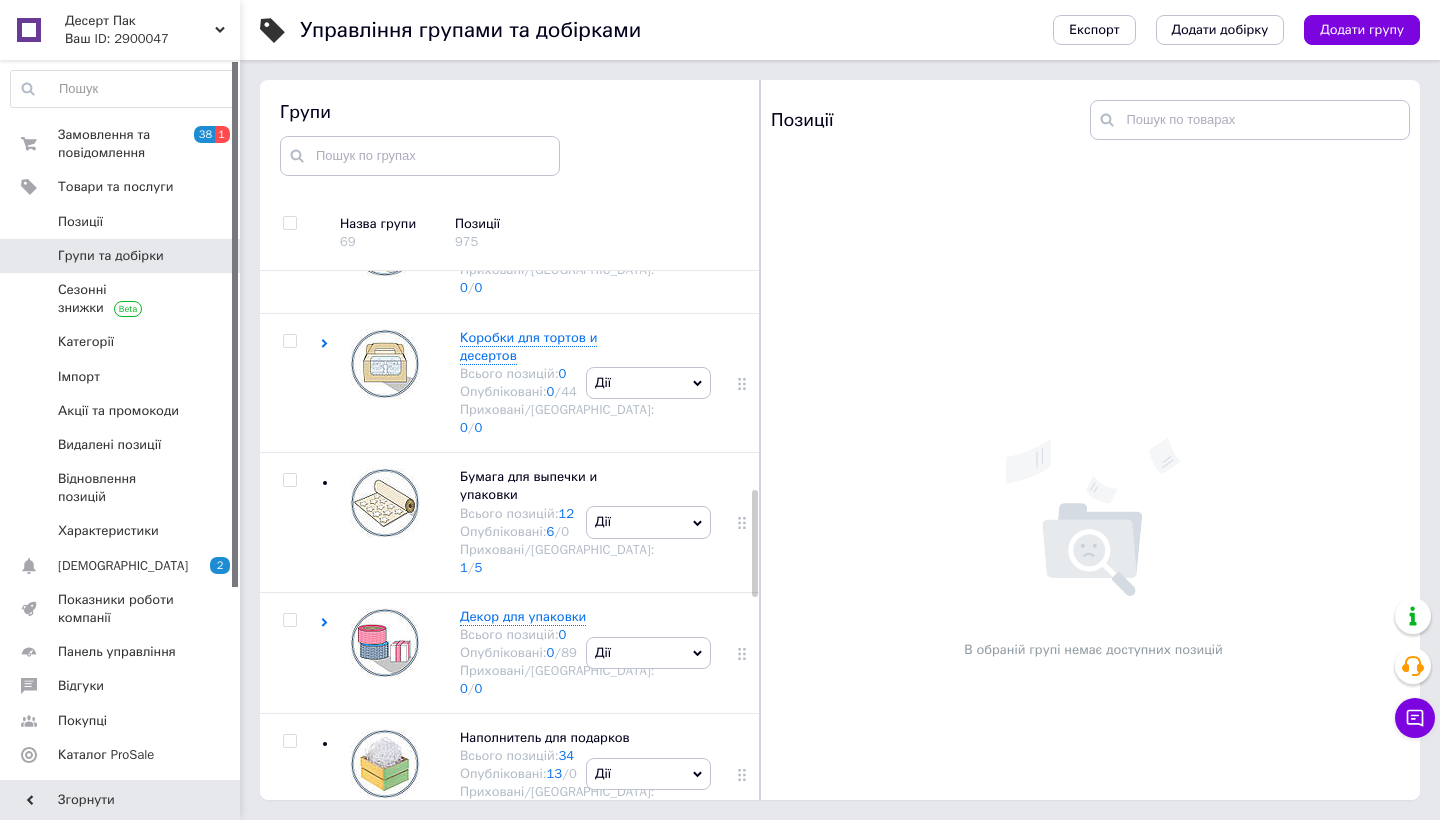 click at bounding box center [385, 121] 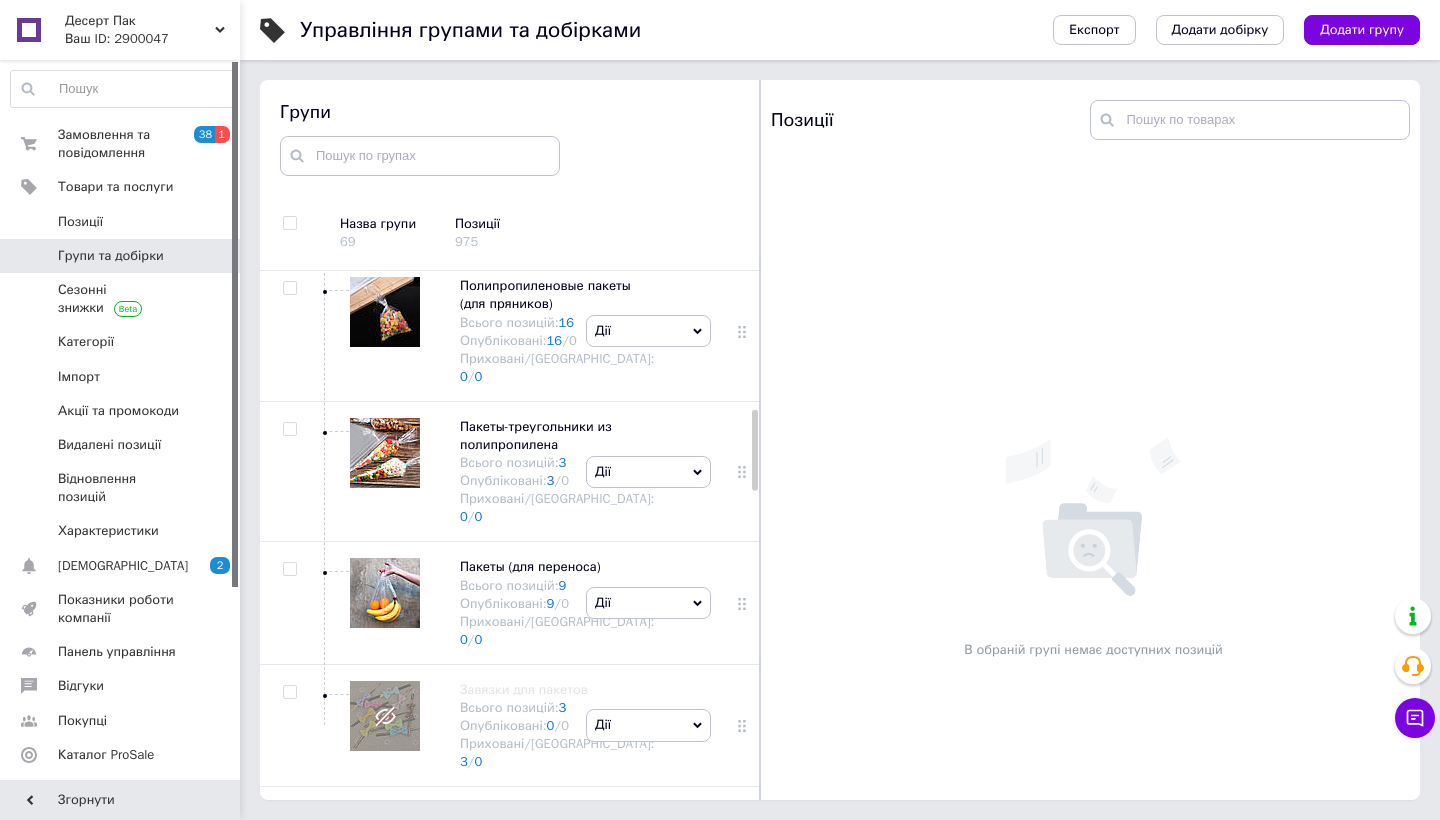 scroll, scrollTop: 1023, scrollLeft: 0, axis: vertical 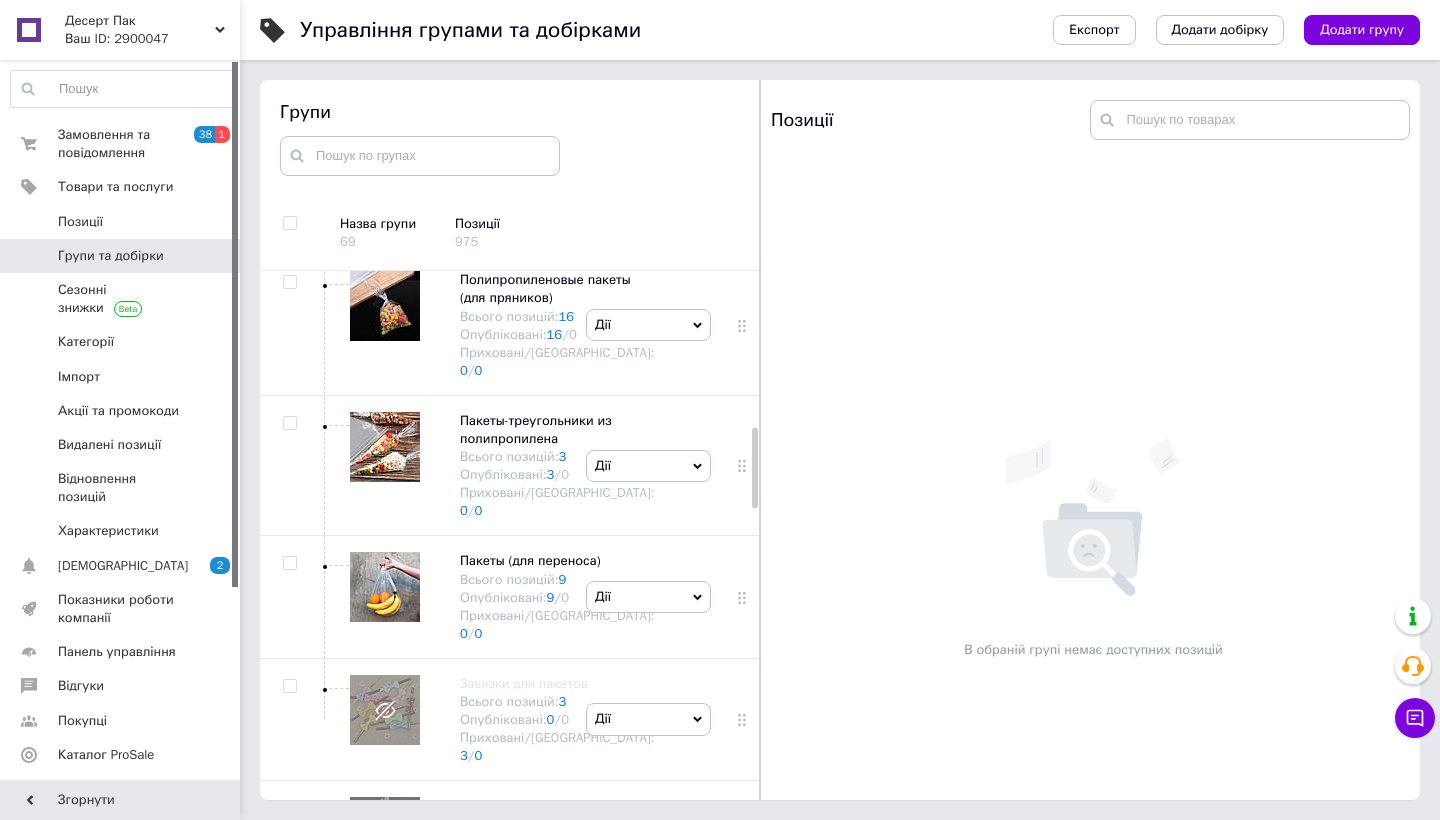 click on "Дії" at bounding box center [648, 194] 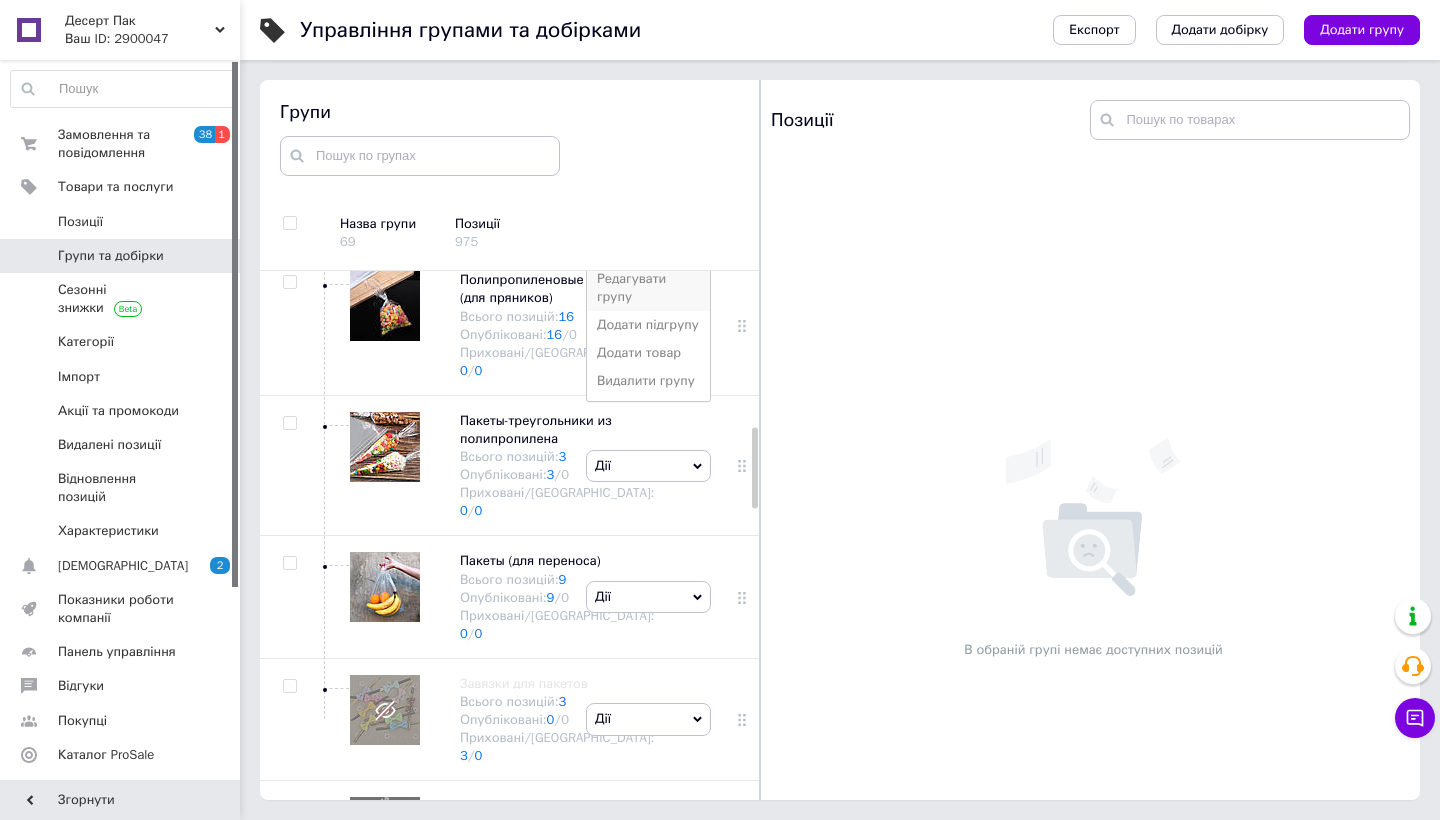 click on "Редагувати групу" at bounding box center (648, 288) 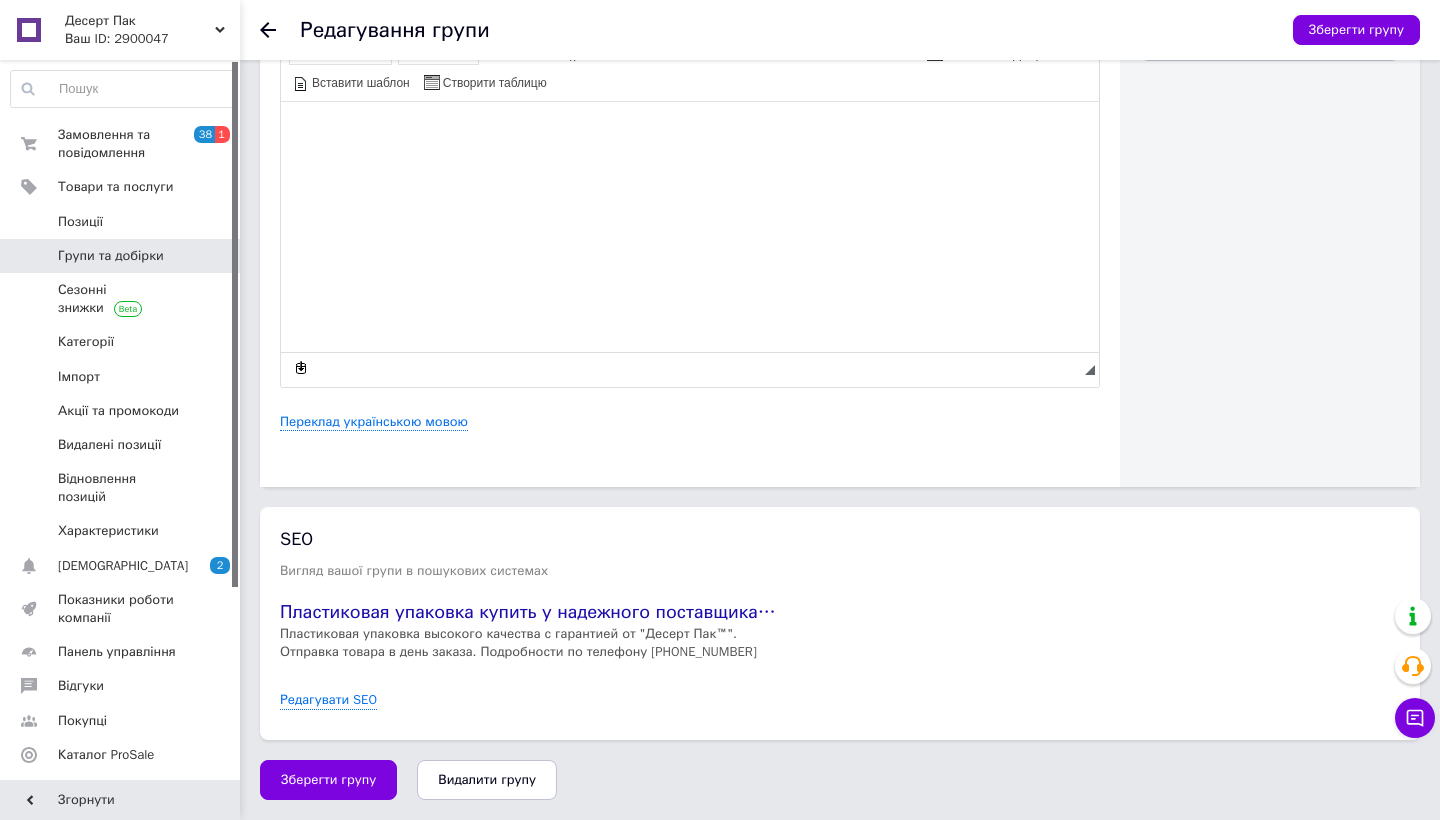 scroll, scrollTop: 768, scrollLeft: 0, axis: vertical 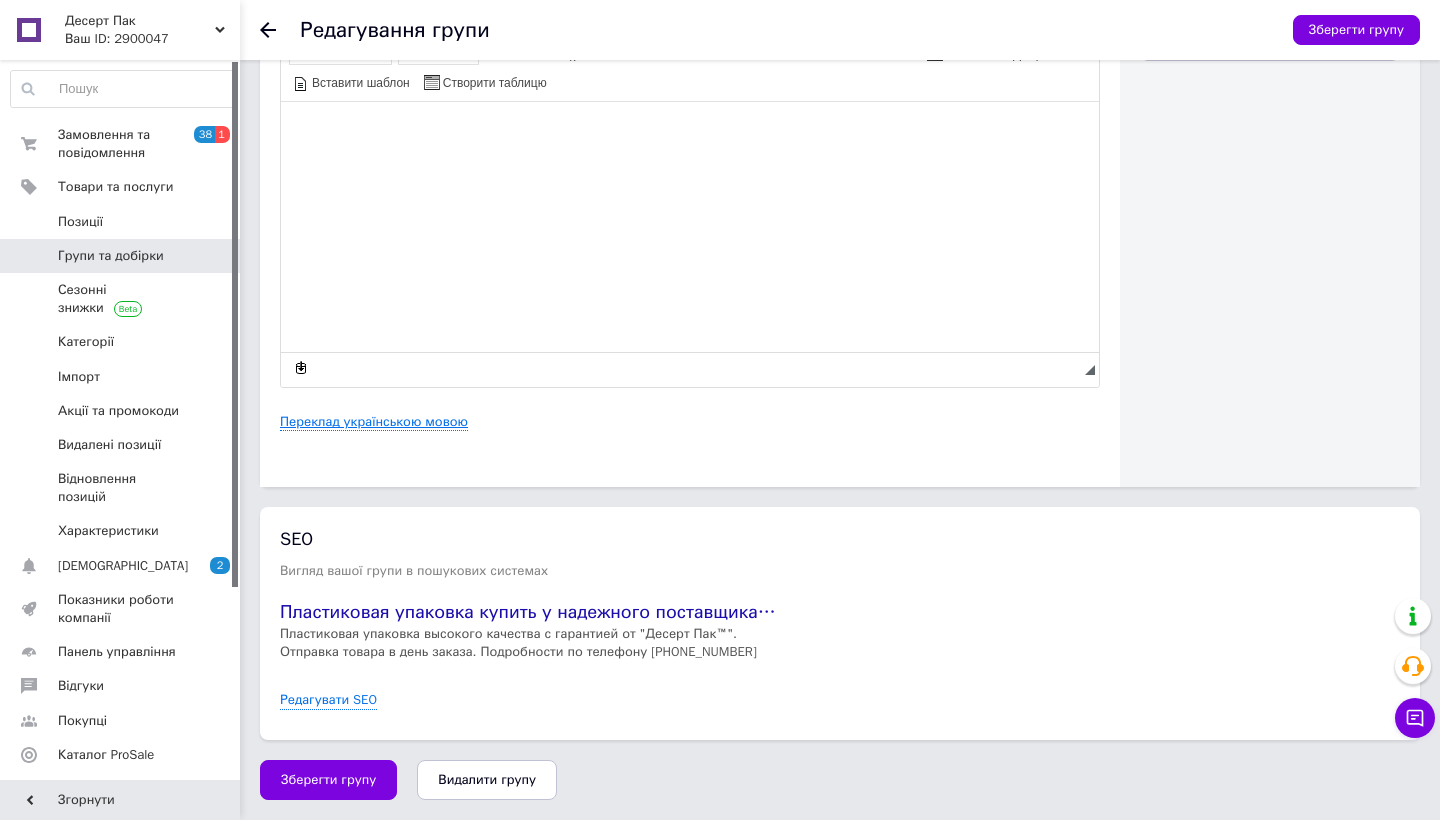 click on "Переклад українською мовою" at bounding box center (374, 422) 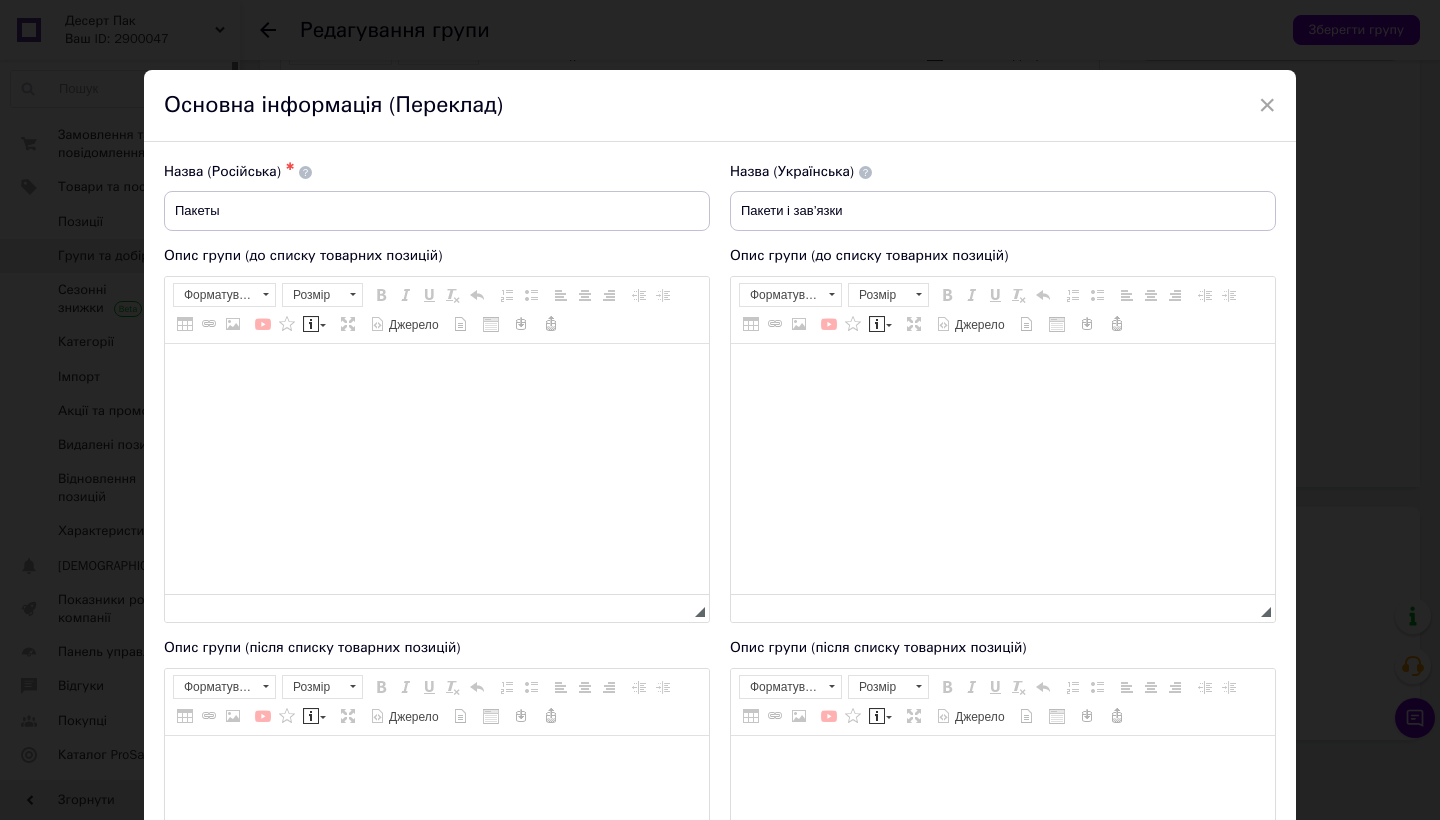 scroll, scrollTop: 0, scrollLeft: 0, axis: both 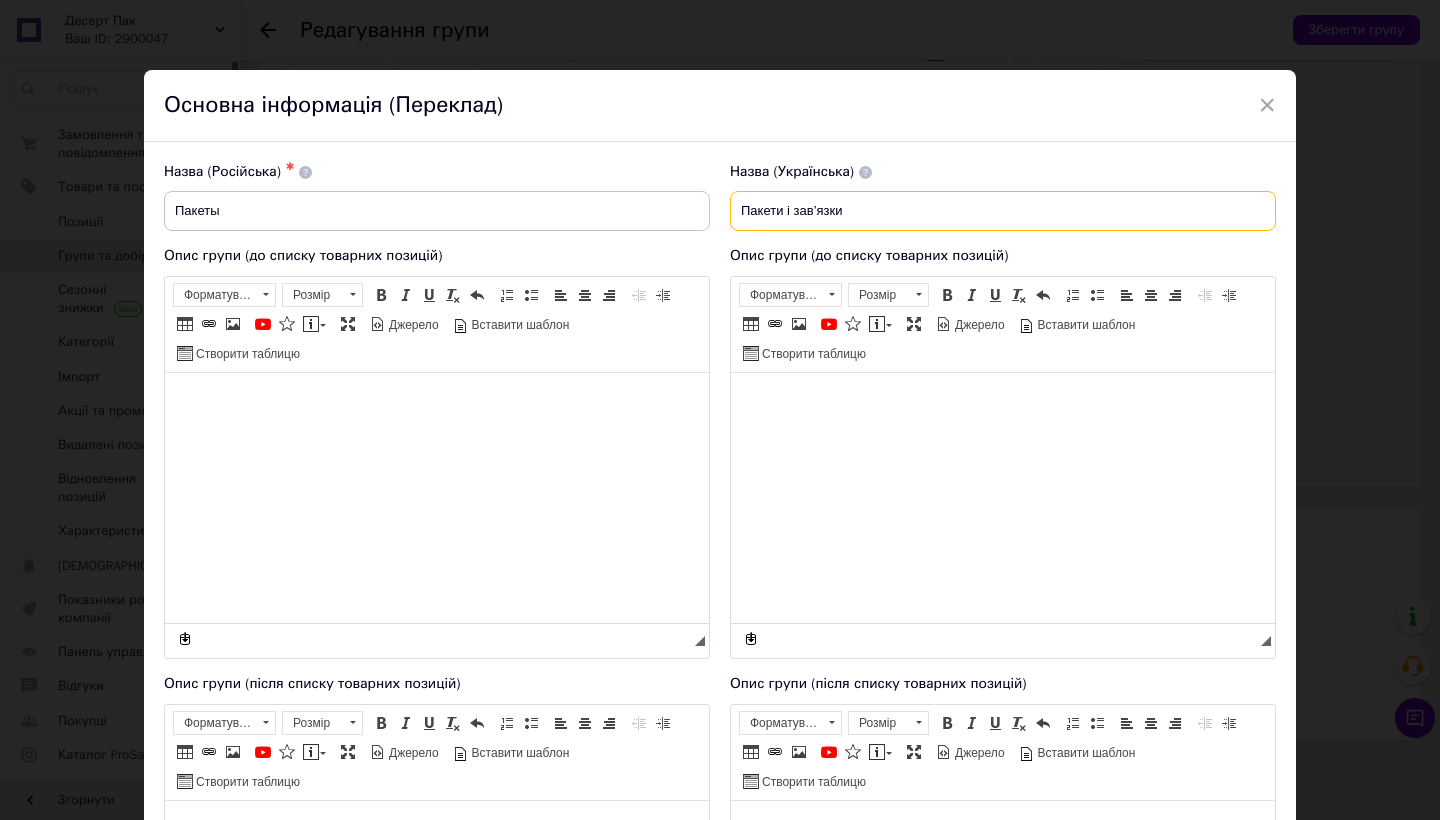 click on "Пакети і зав’язки" at bounding box center [1003, 211] 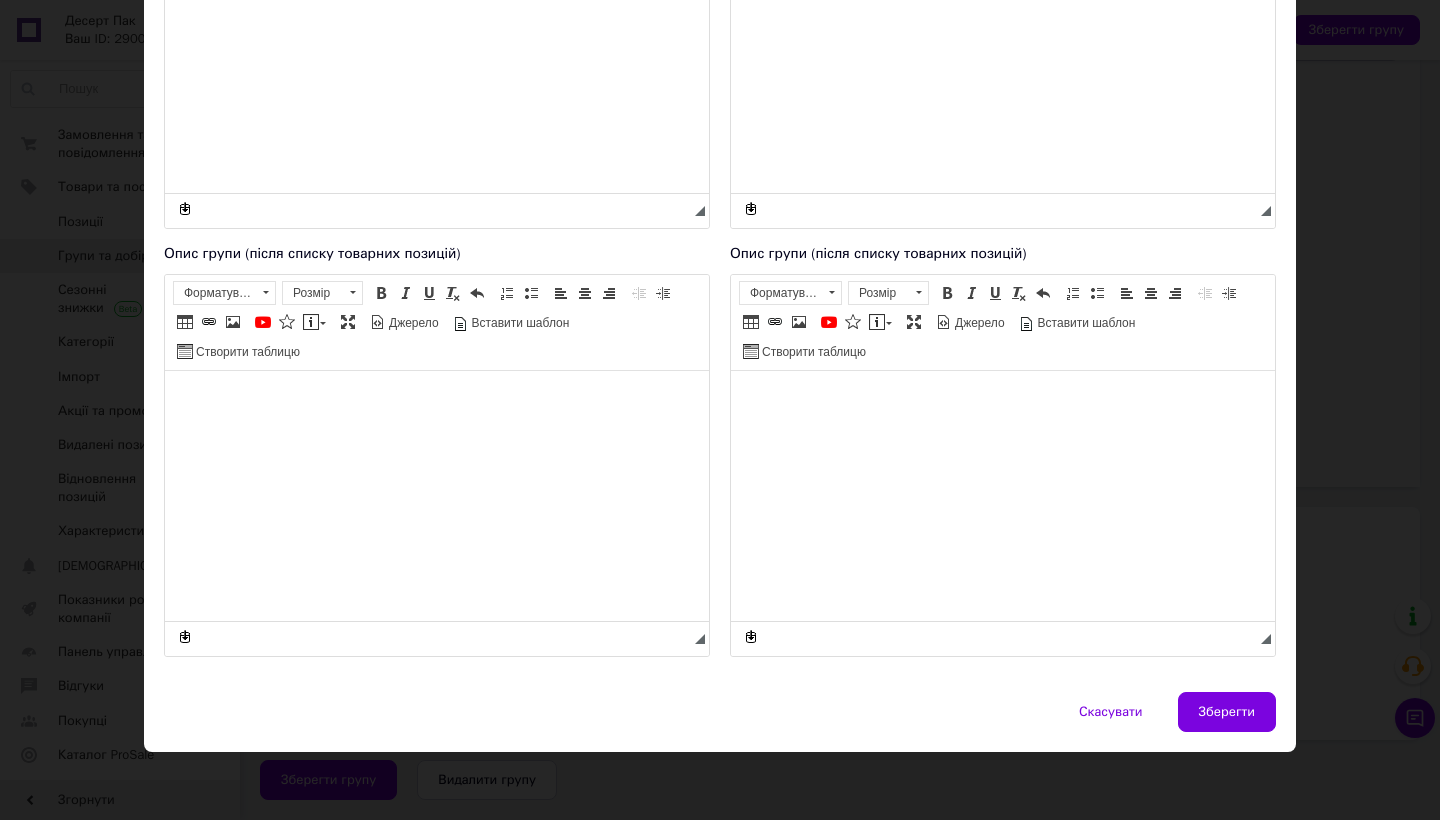 scroll, scrollTop: 429, scrollLeft: 0, axis: vertical 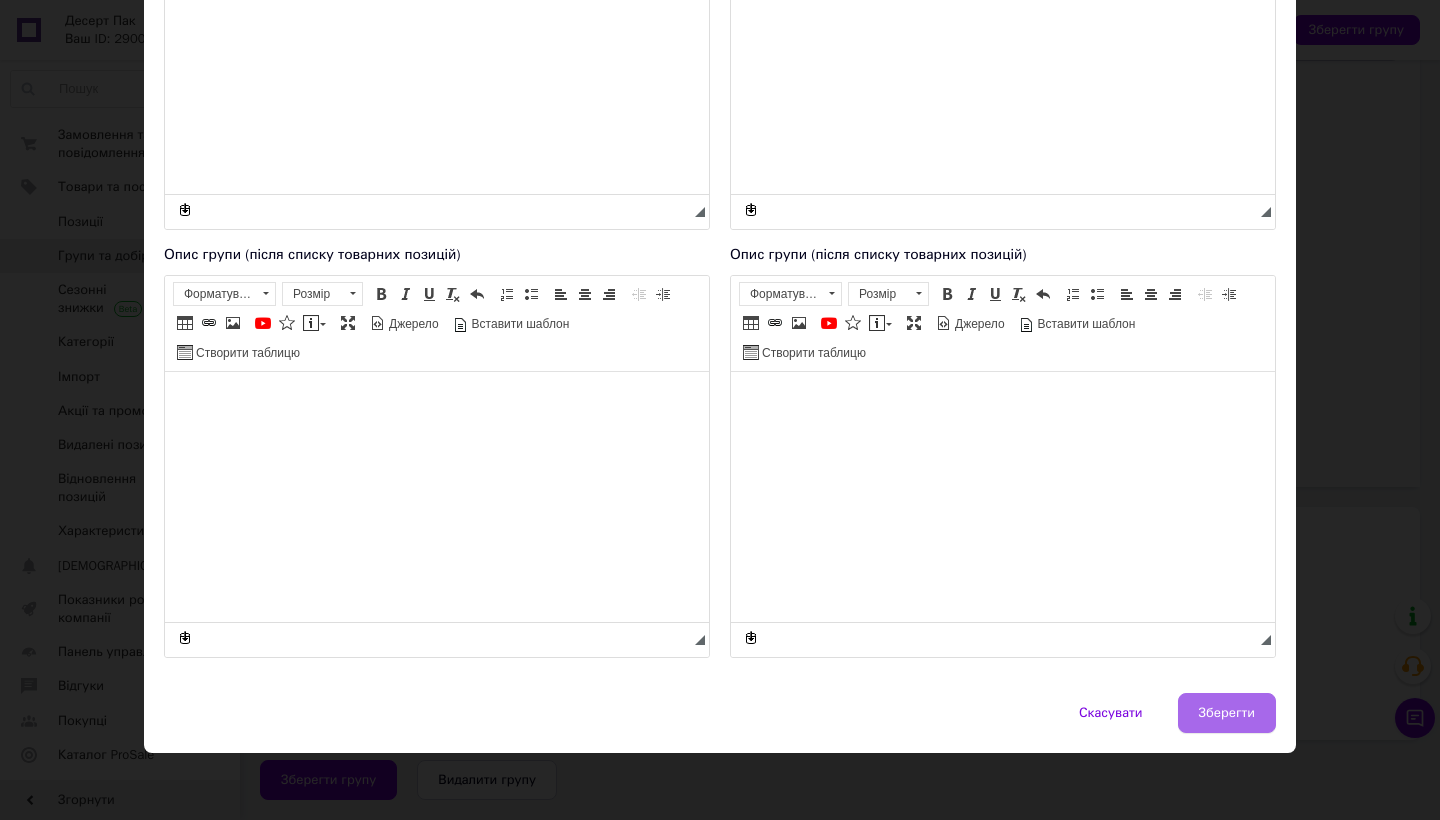 type on "Пакети" 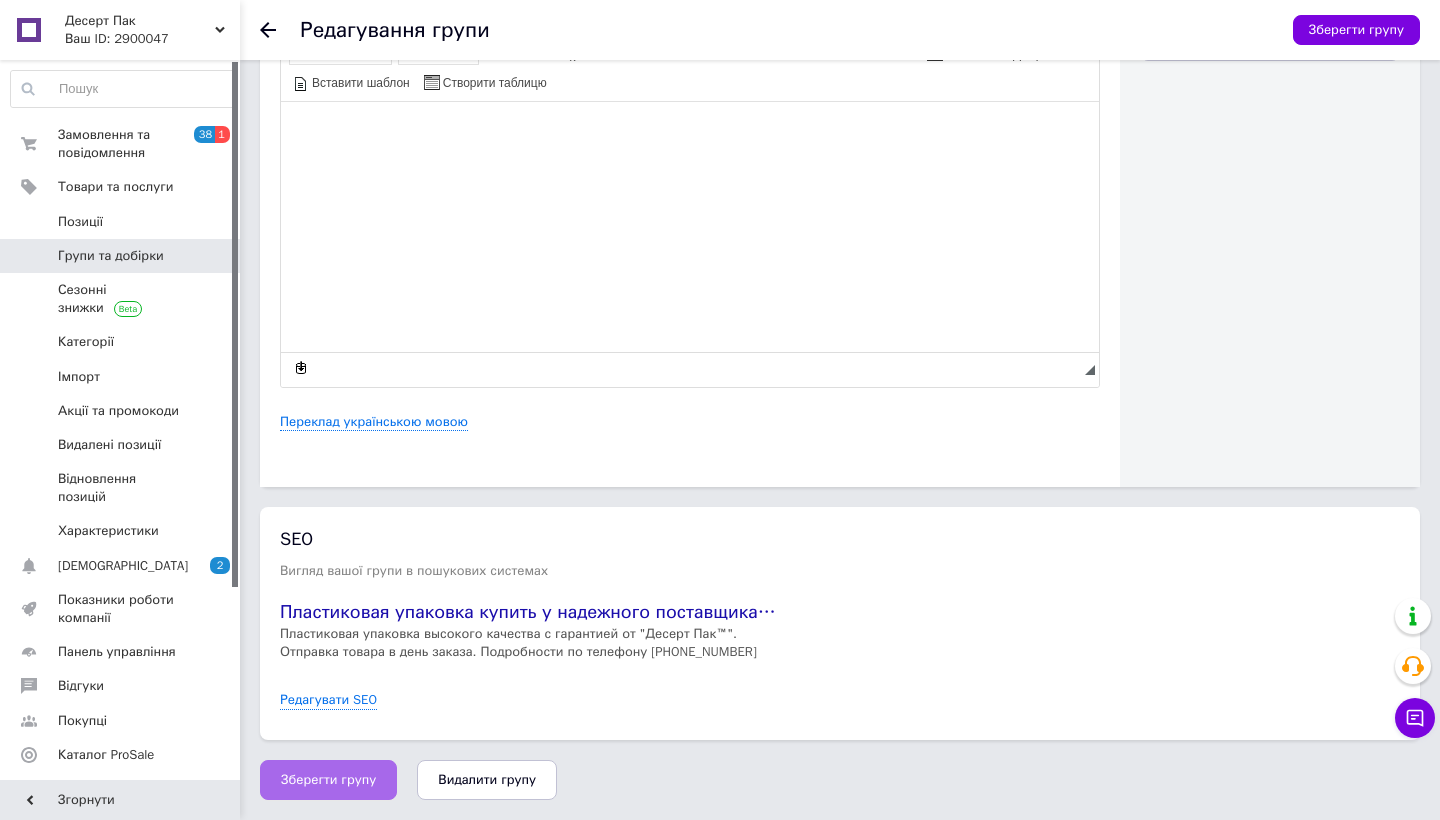 click on "Зберегти групу" at bounding box center [328, 780] 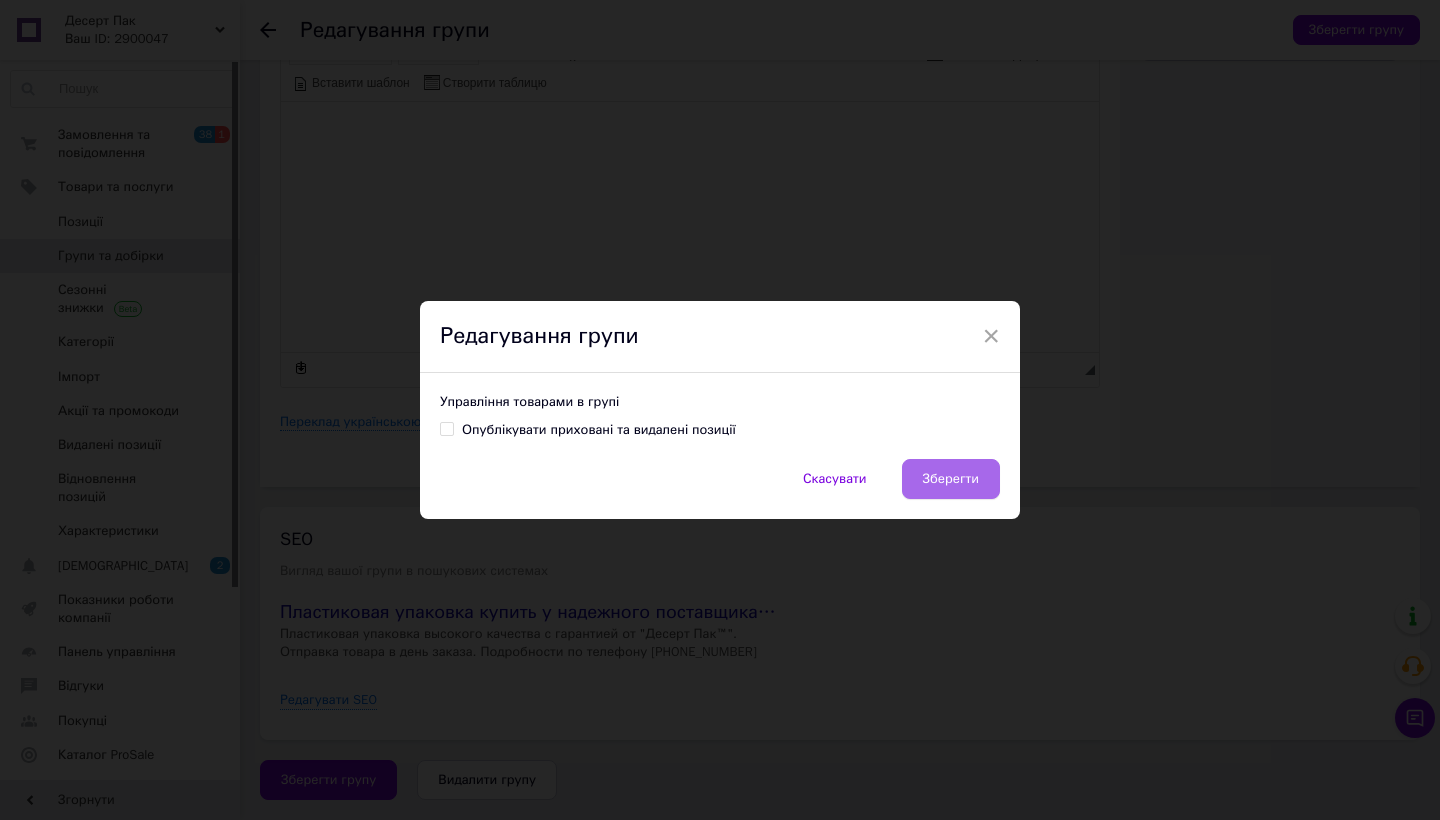 click on "Зберегти" at bounding box center [951, 479] 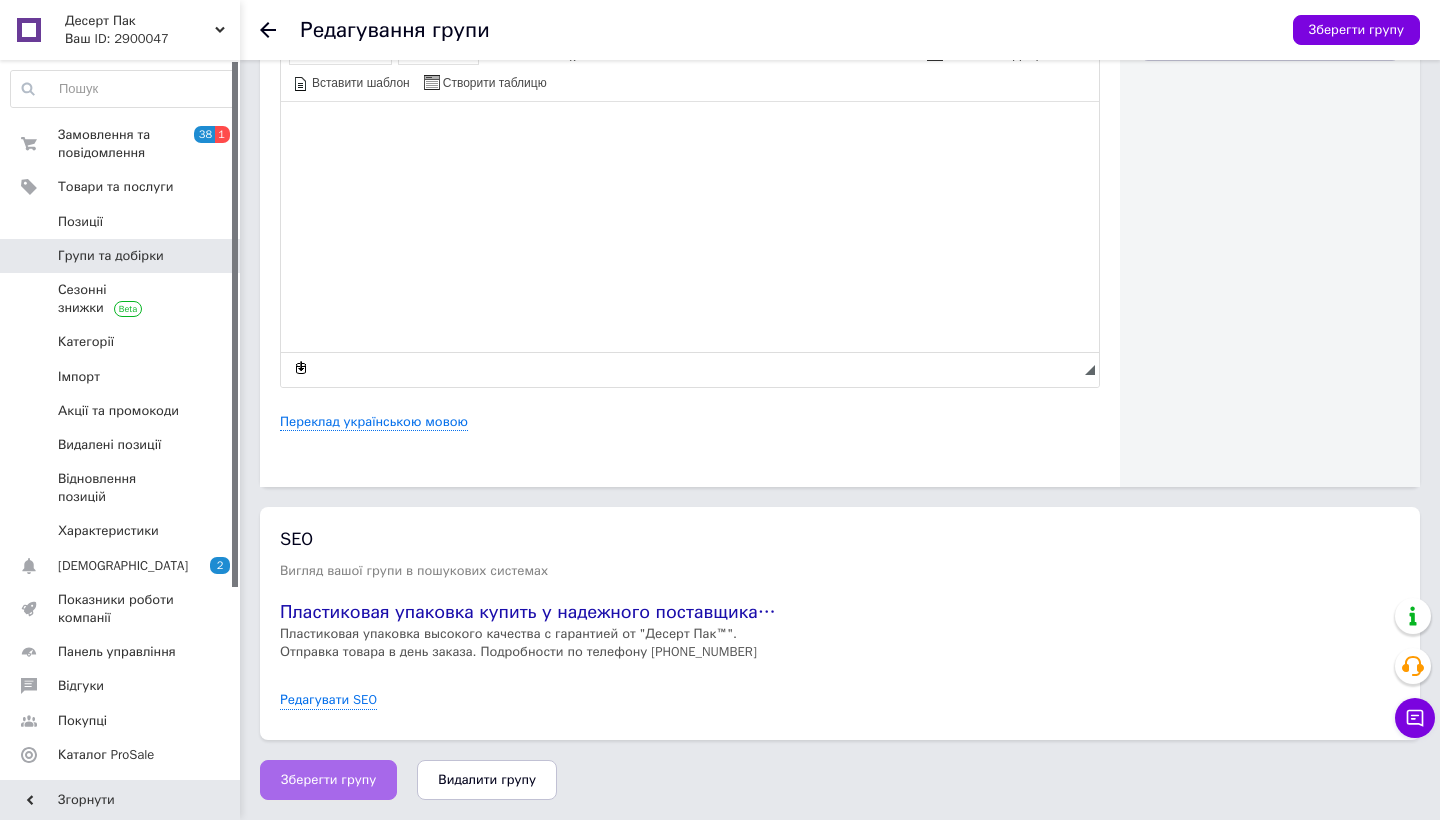 click on "Зберегти групу" at bounding box center (328, 780) 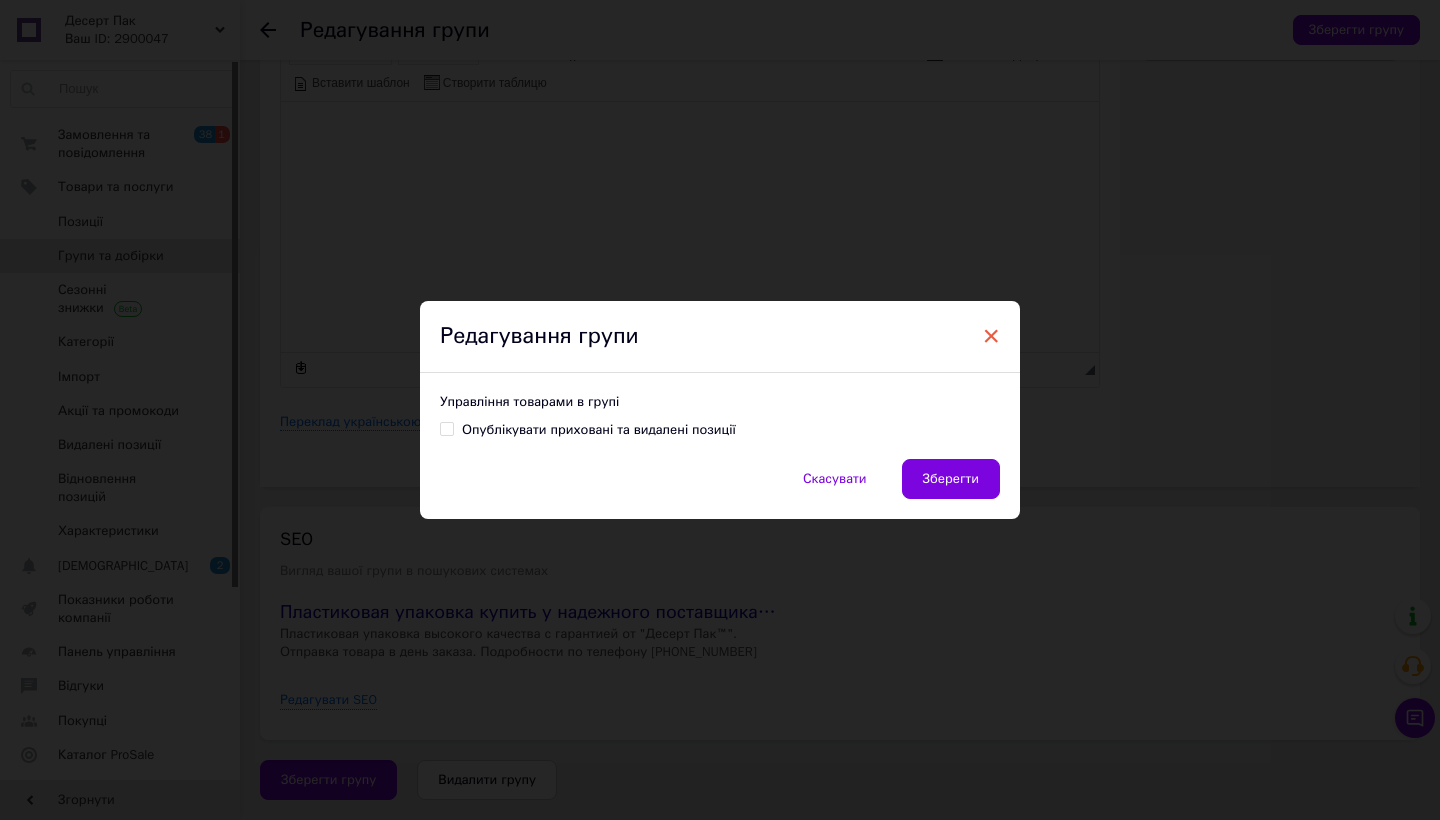 click on "×" at bounding box center (991, 336) 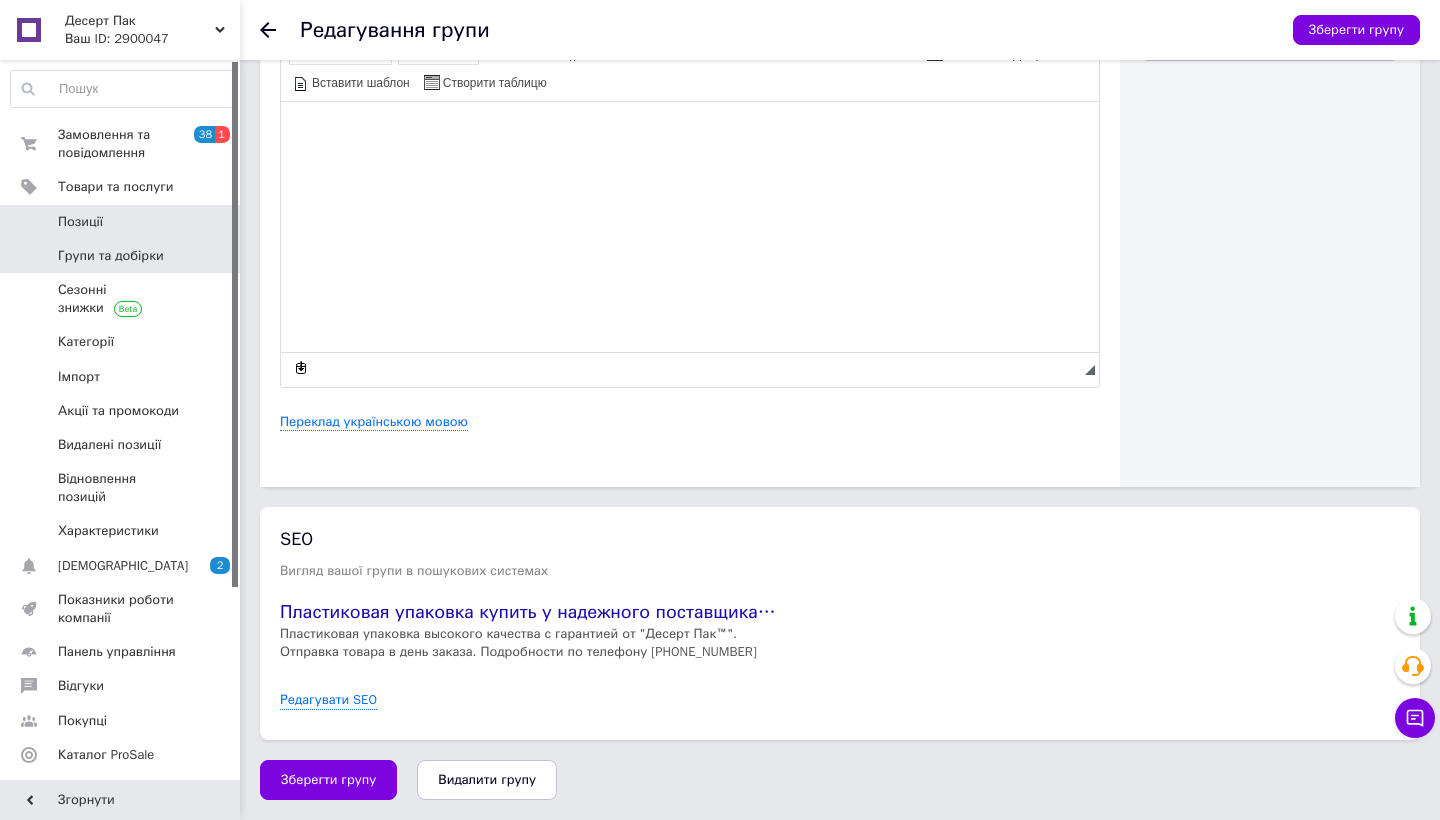 click on "Позиції" at bounding box center (80, 222) 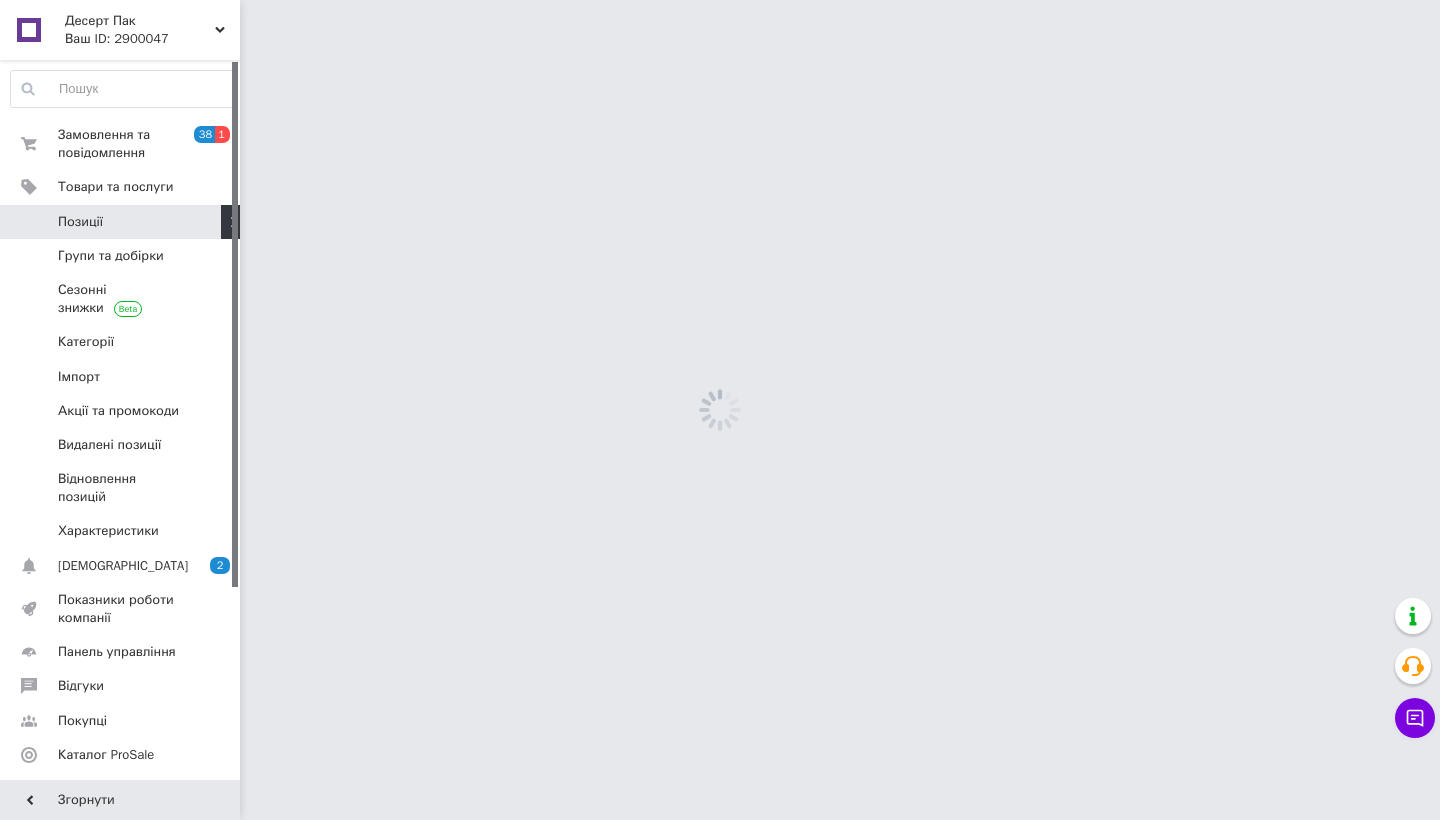 scroll, scrollTop: 0, scrollLeft: 0, axis: both 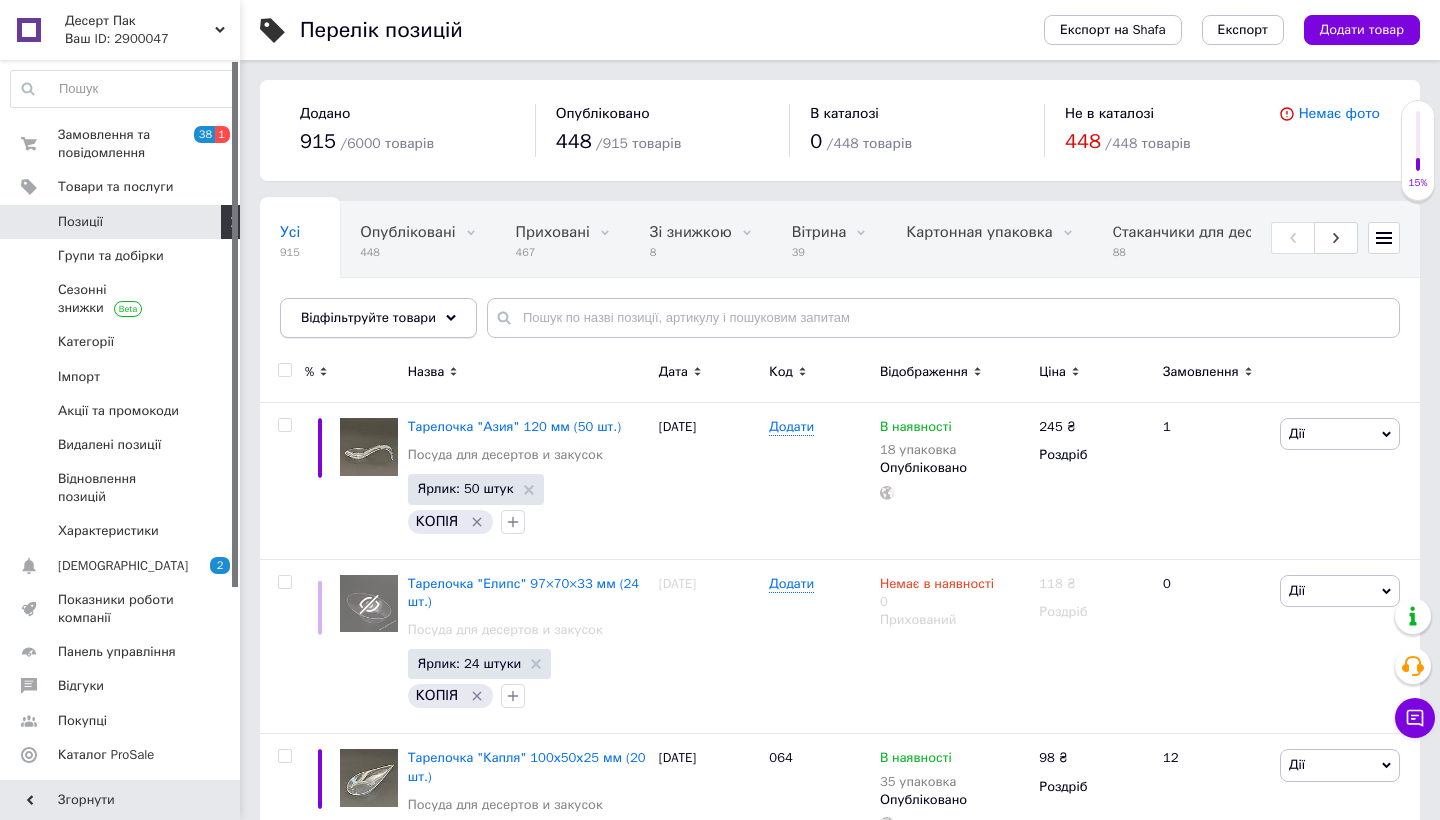 click on "Відфільтруйте товари" at bounding box center [378, 318] 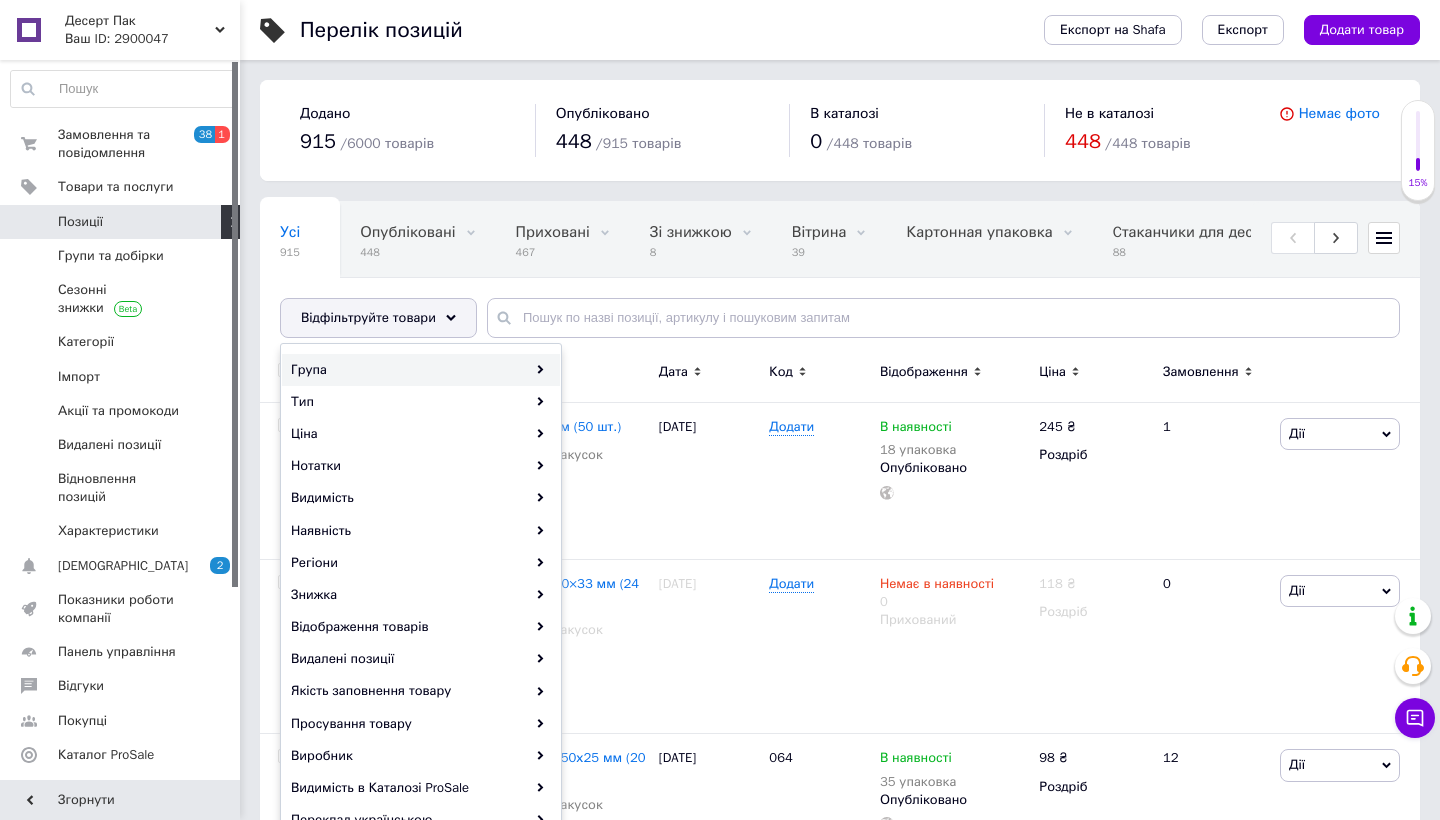 click on "Група" at bounding box center (421, 370) 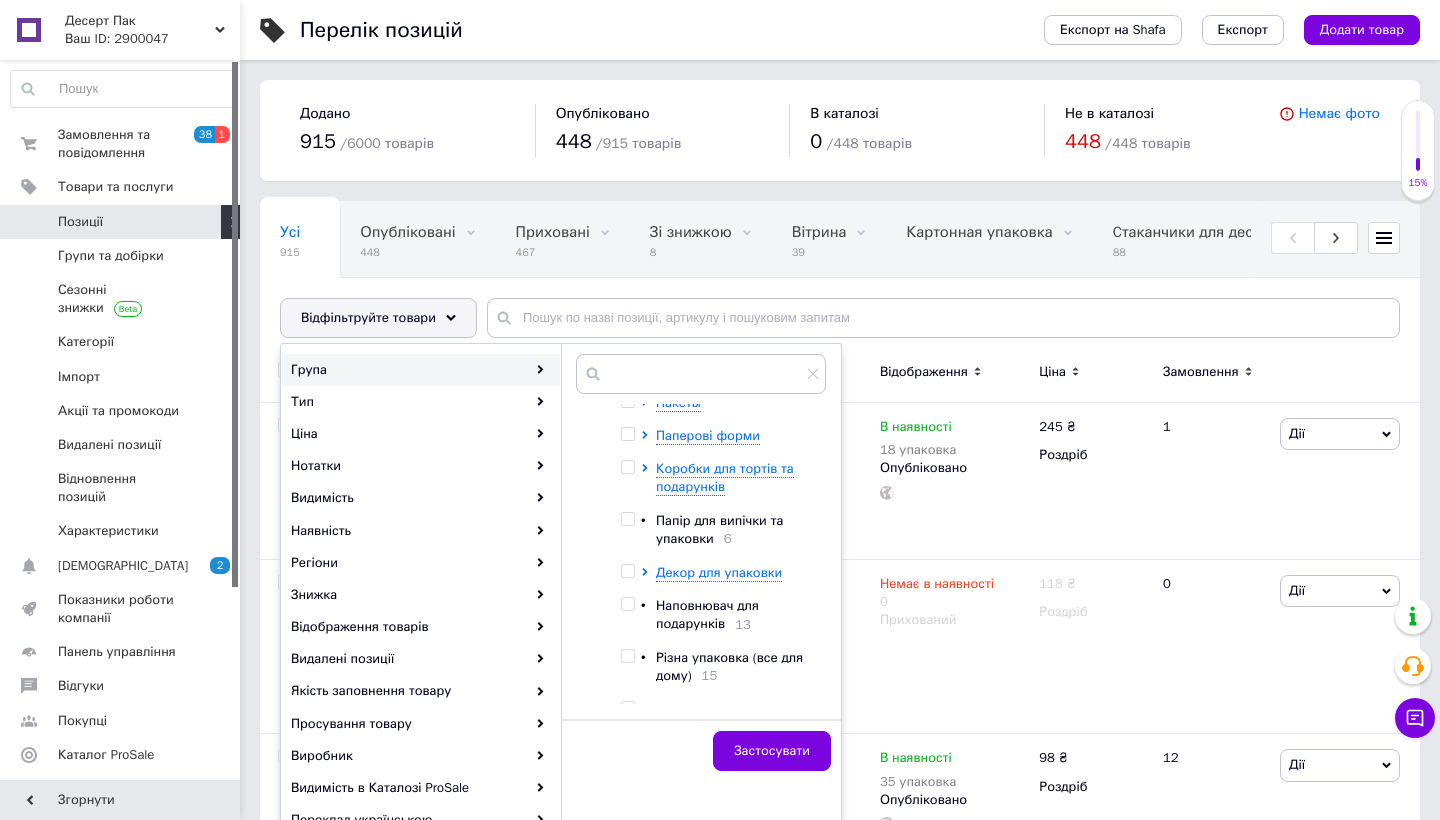 scroll, scrollTop: 315, scrollLeft: 0, axis: vertical 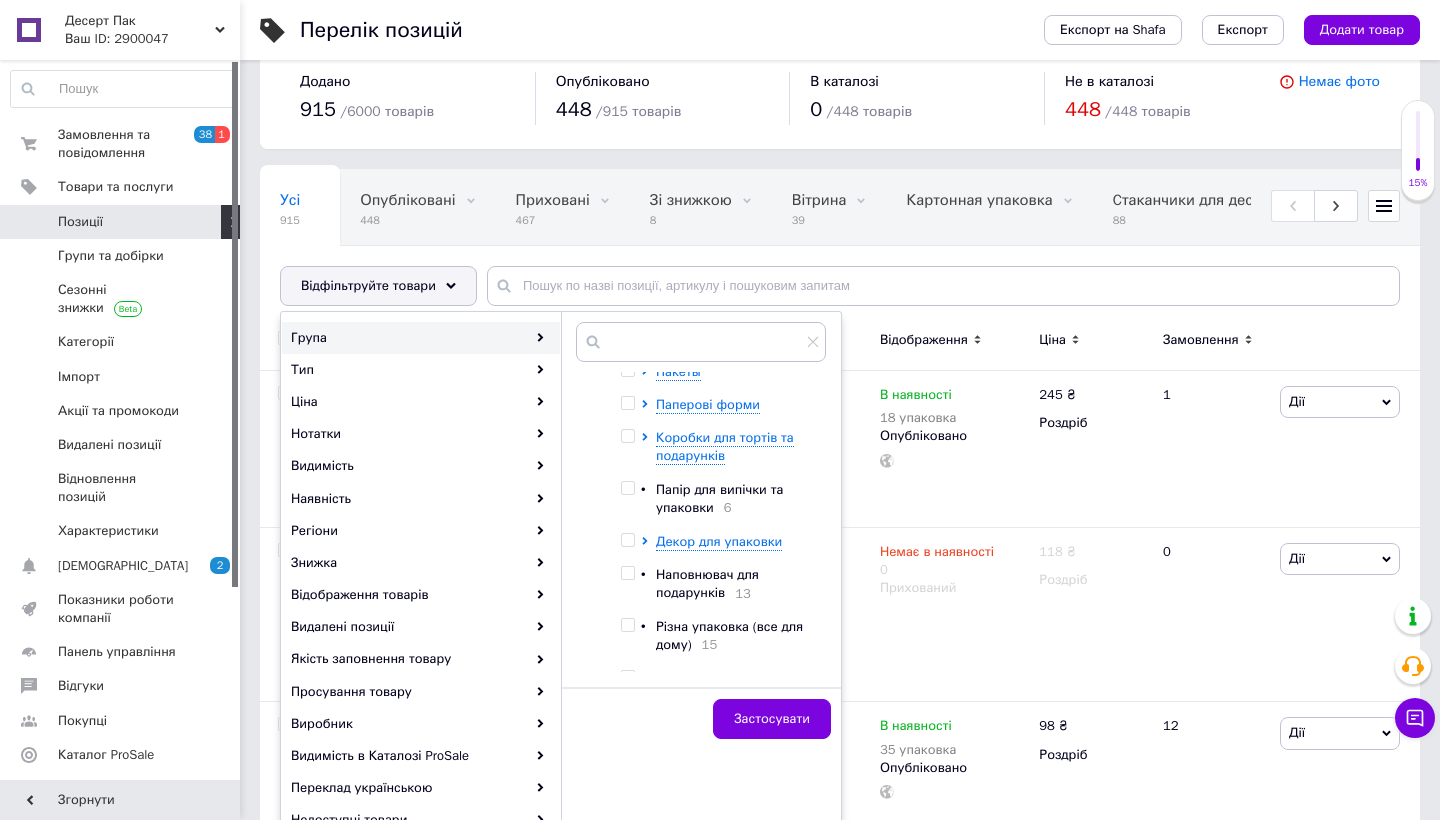click on "РОЗПРОДАЖ" at bounding box center (697, 678) 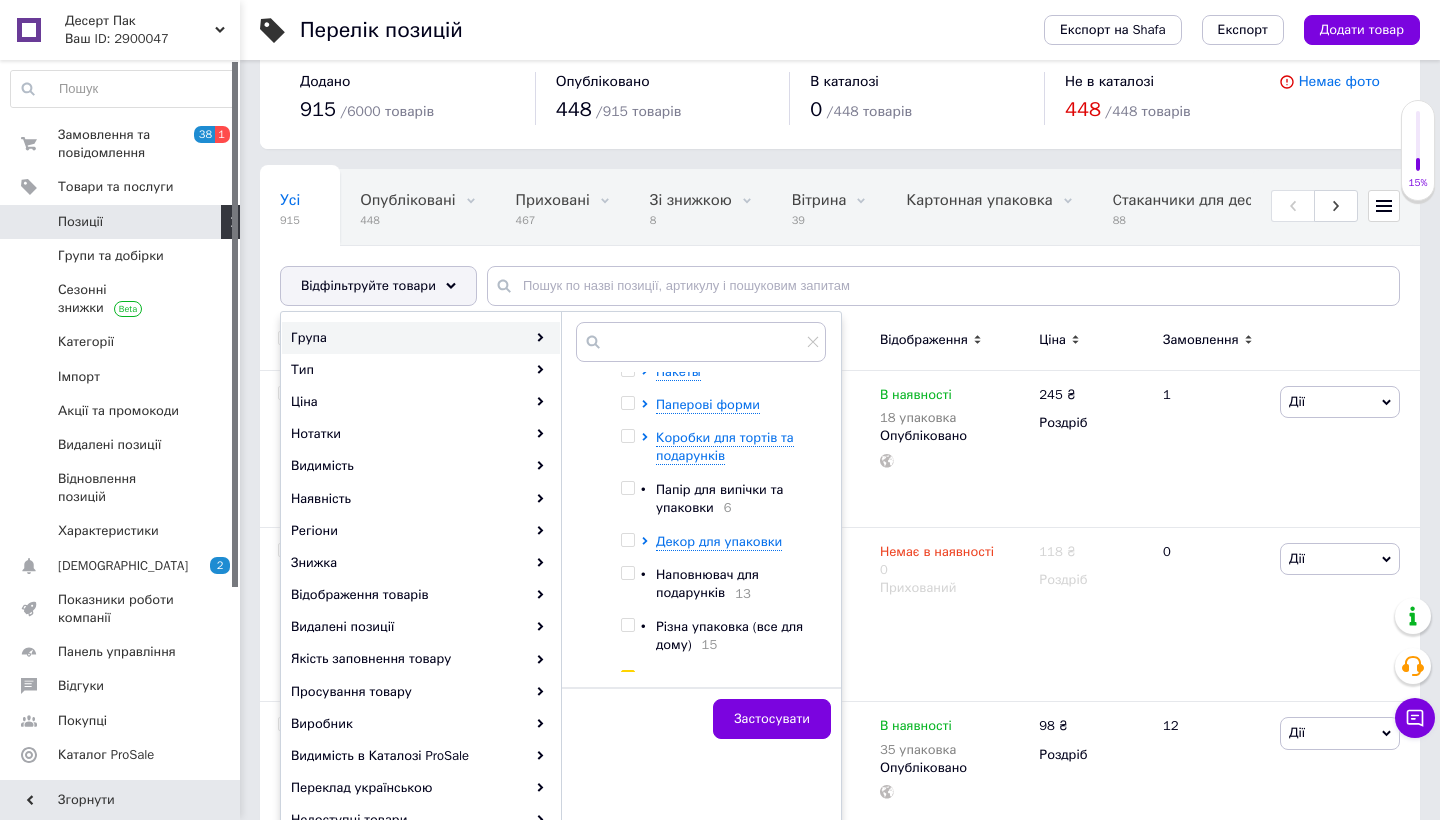 click at bounding box center [627, 677] 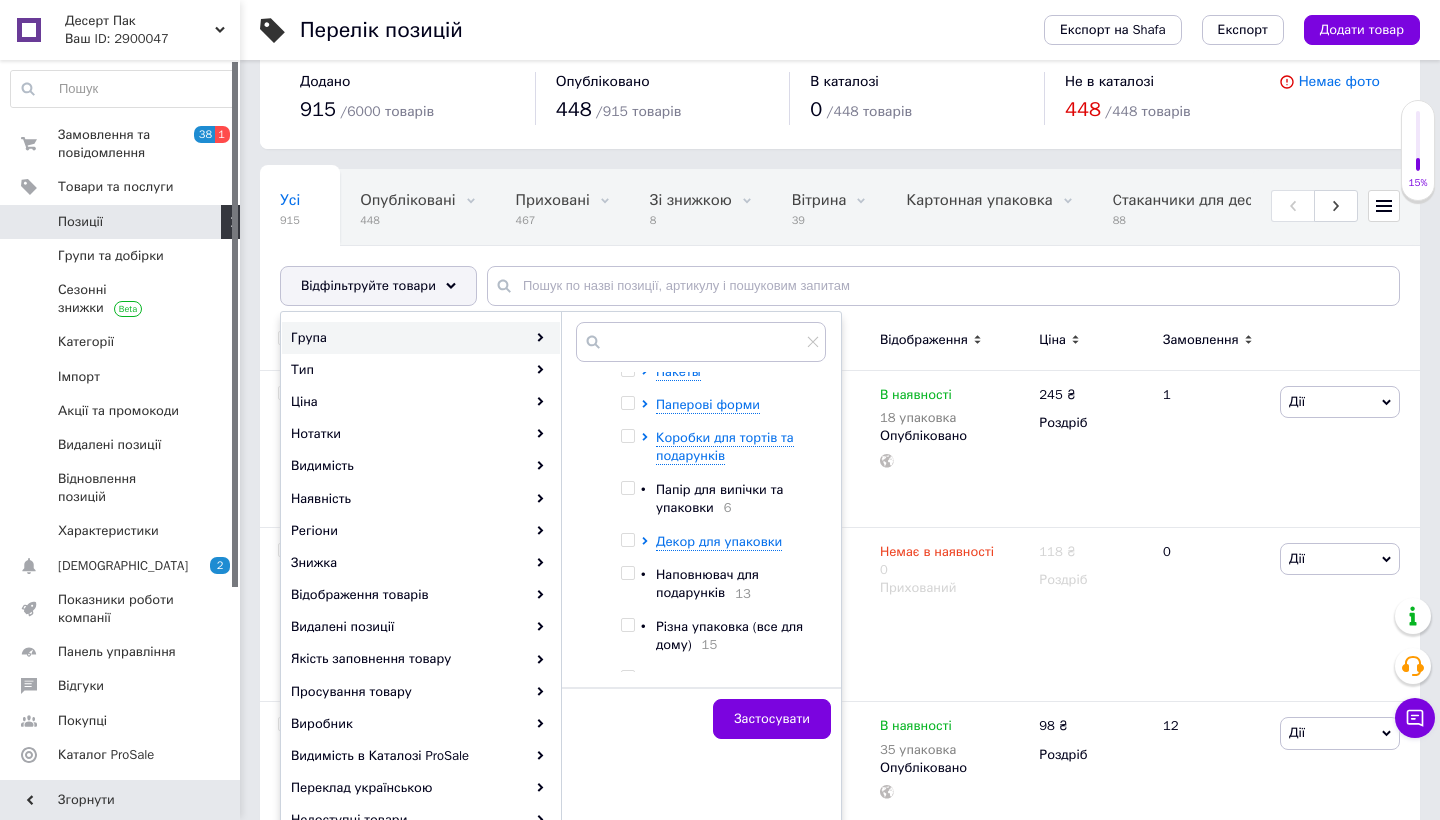 checkbox on "false" 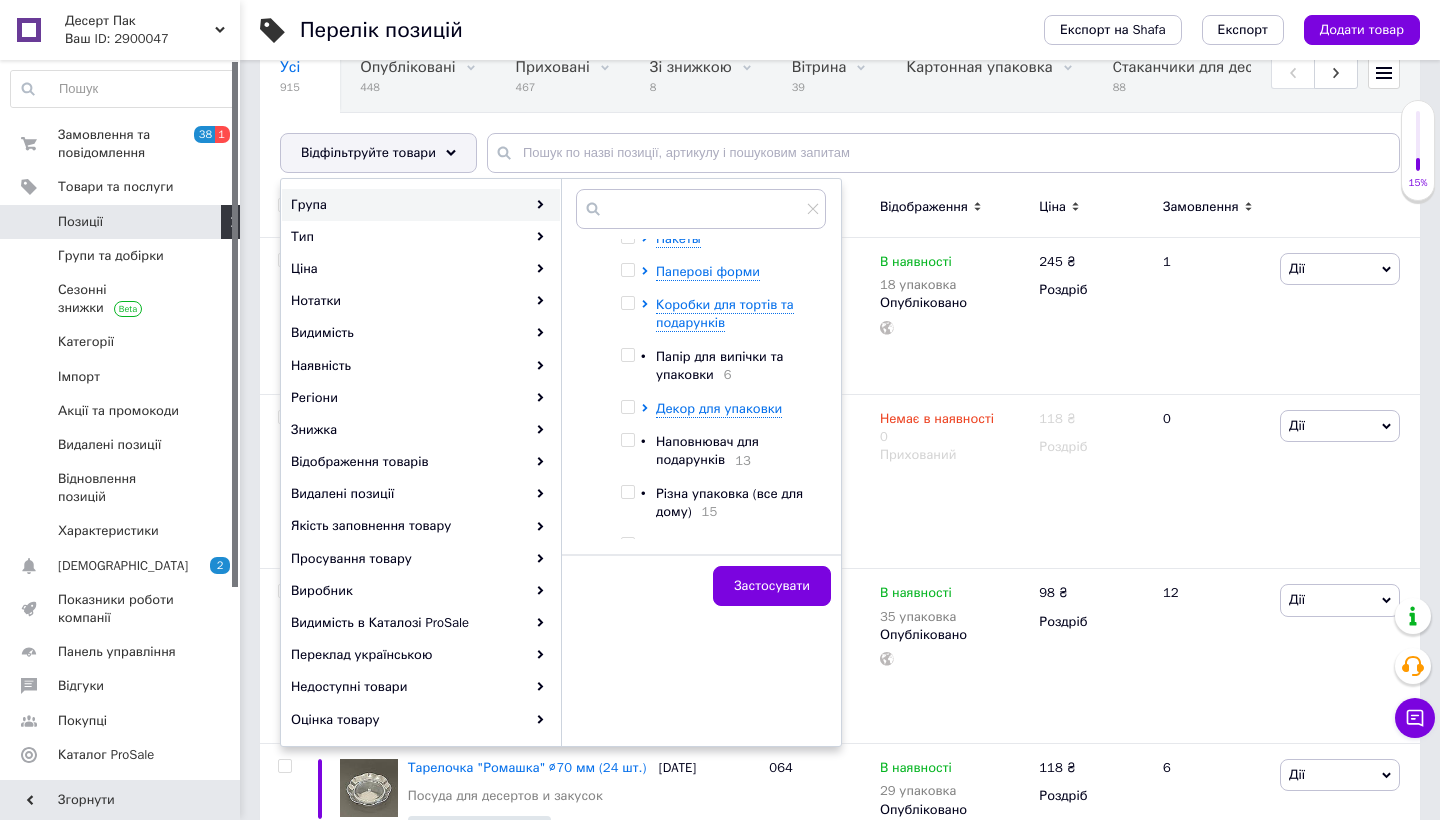scroll, scrollTop: 181, scrollLeft: 0, axis: vertical 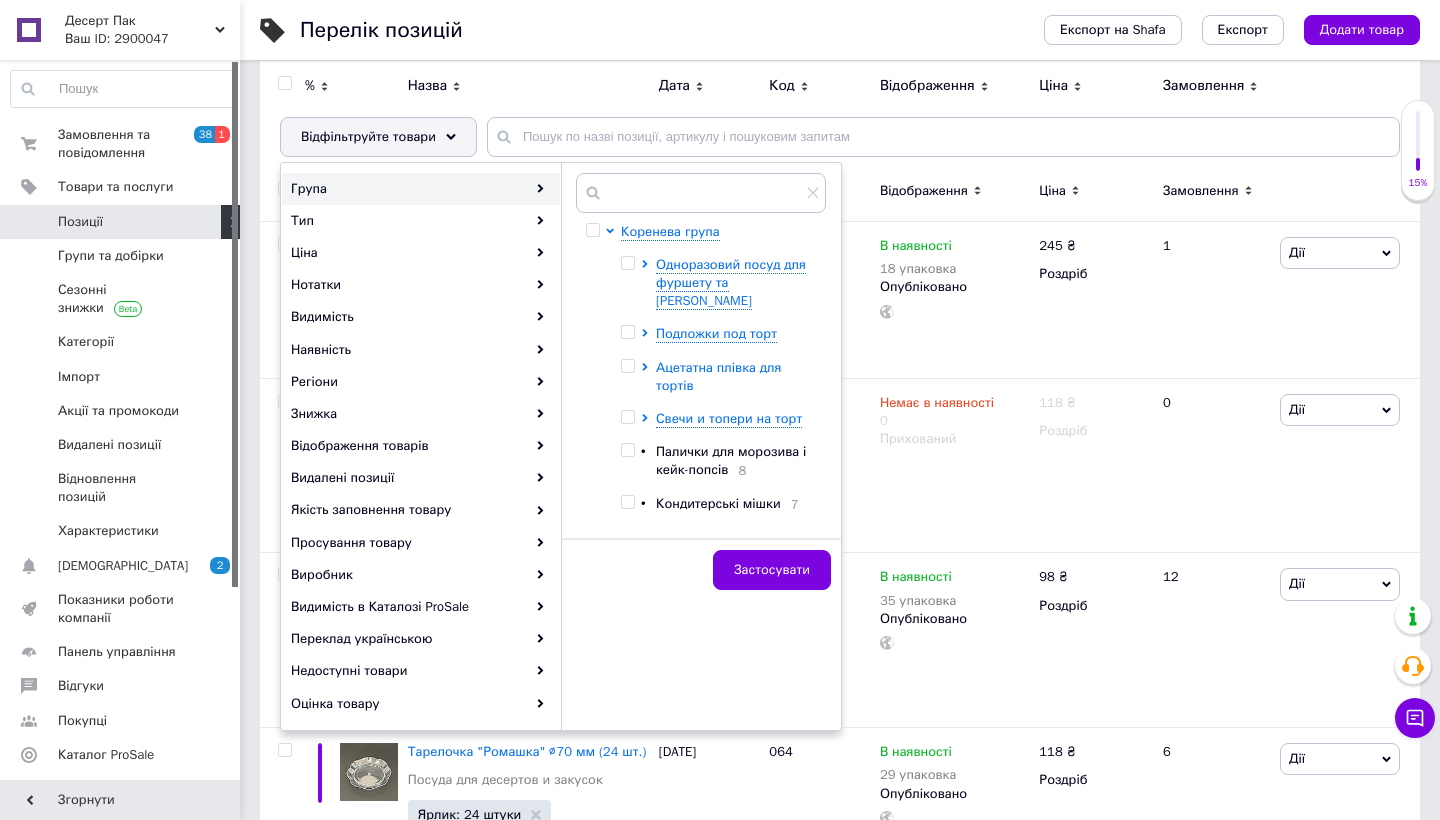 click on "Ацетатна плівка для тортів" at bounding box center (718, 376) 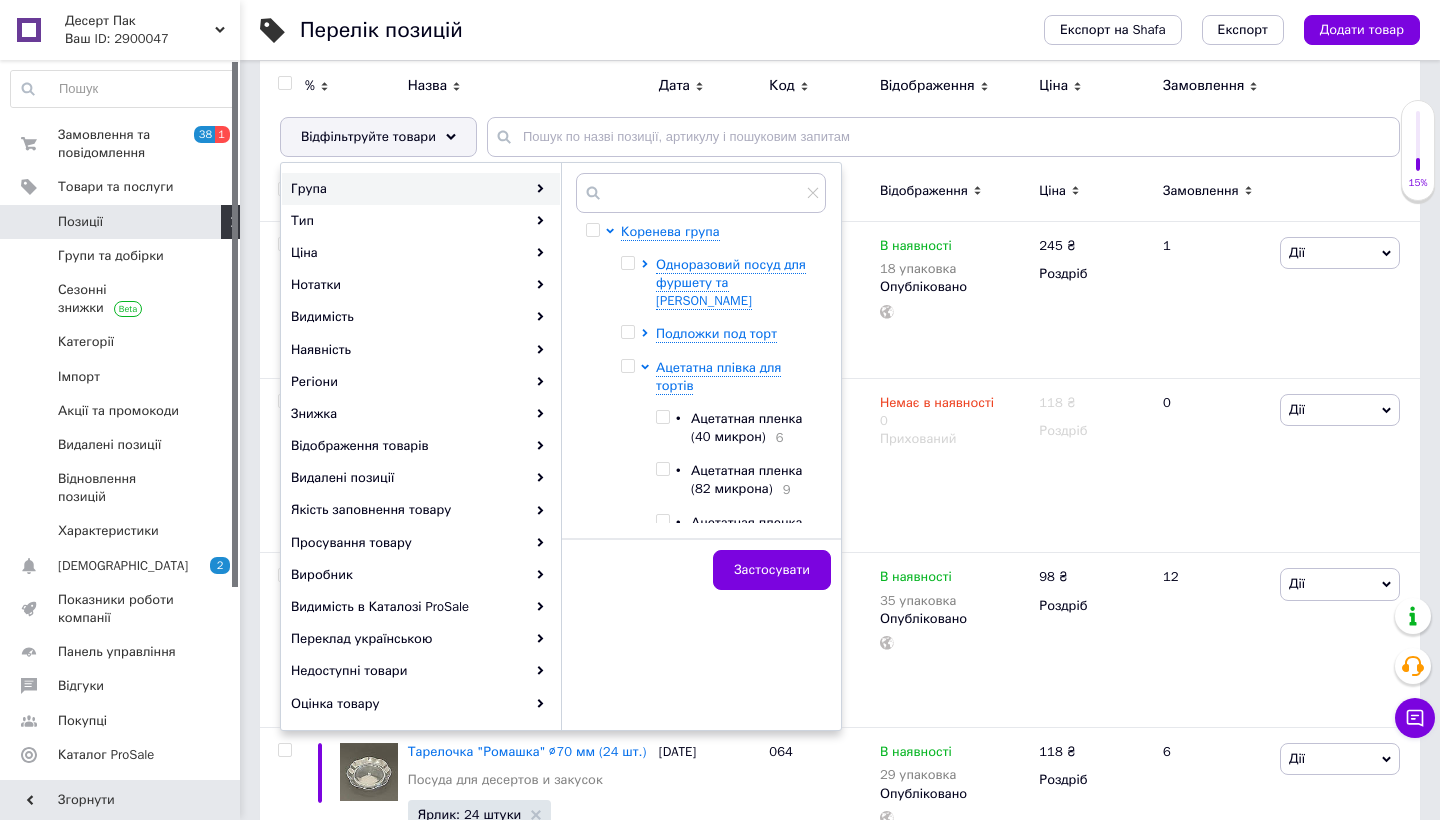 click at bounding box center [666, 480] 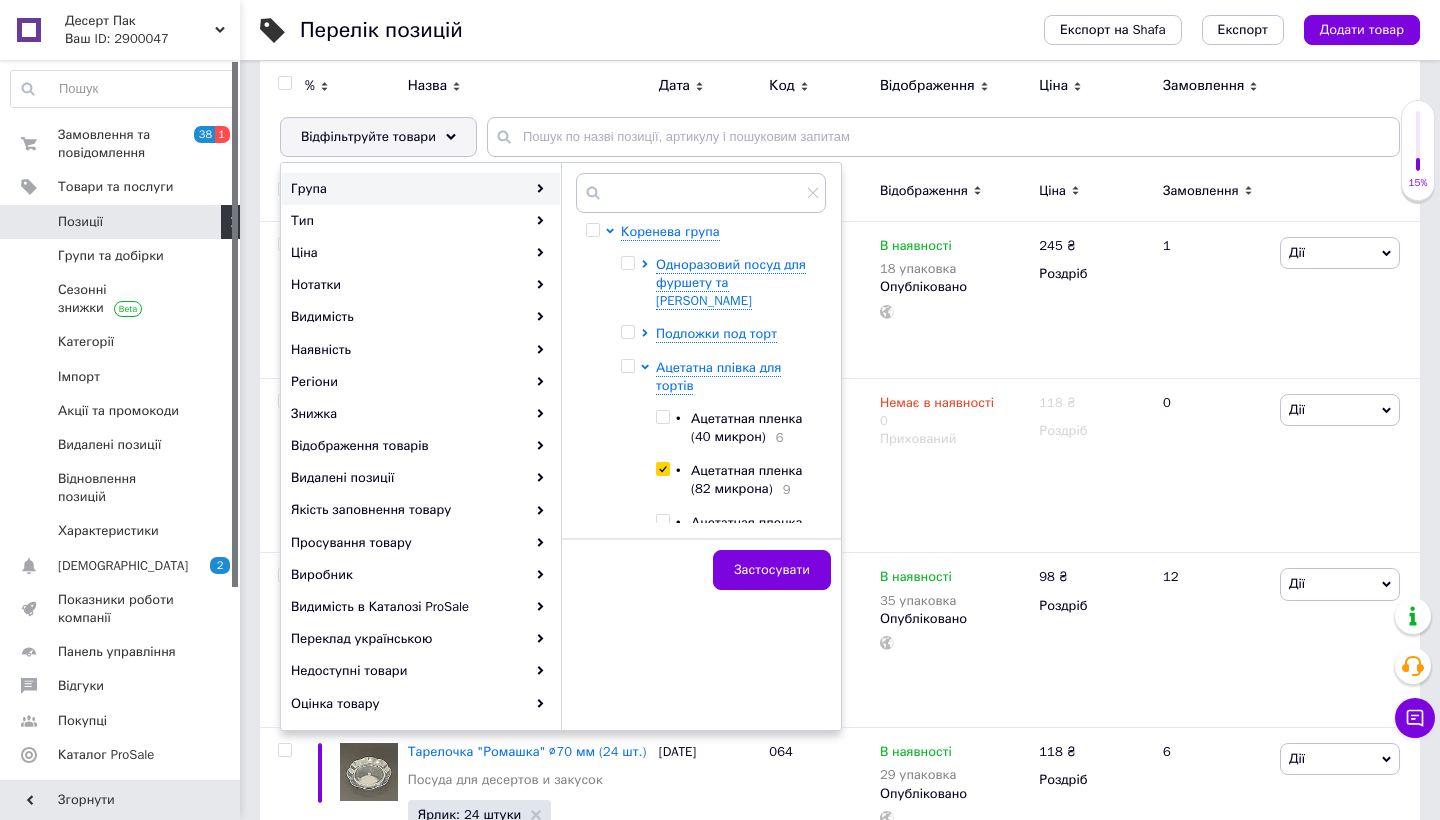 checkbox on "true" 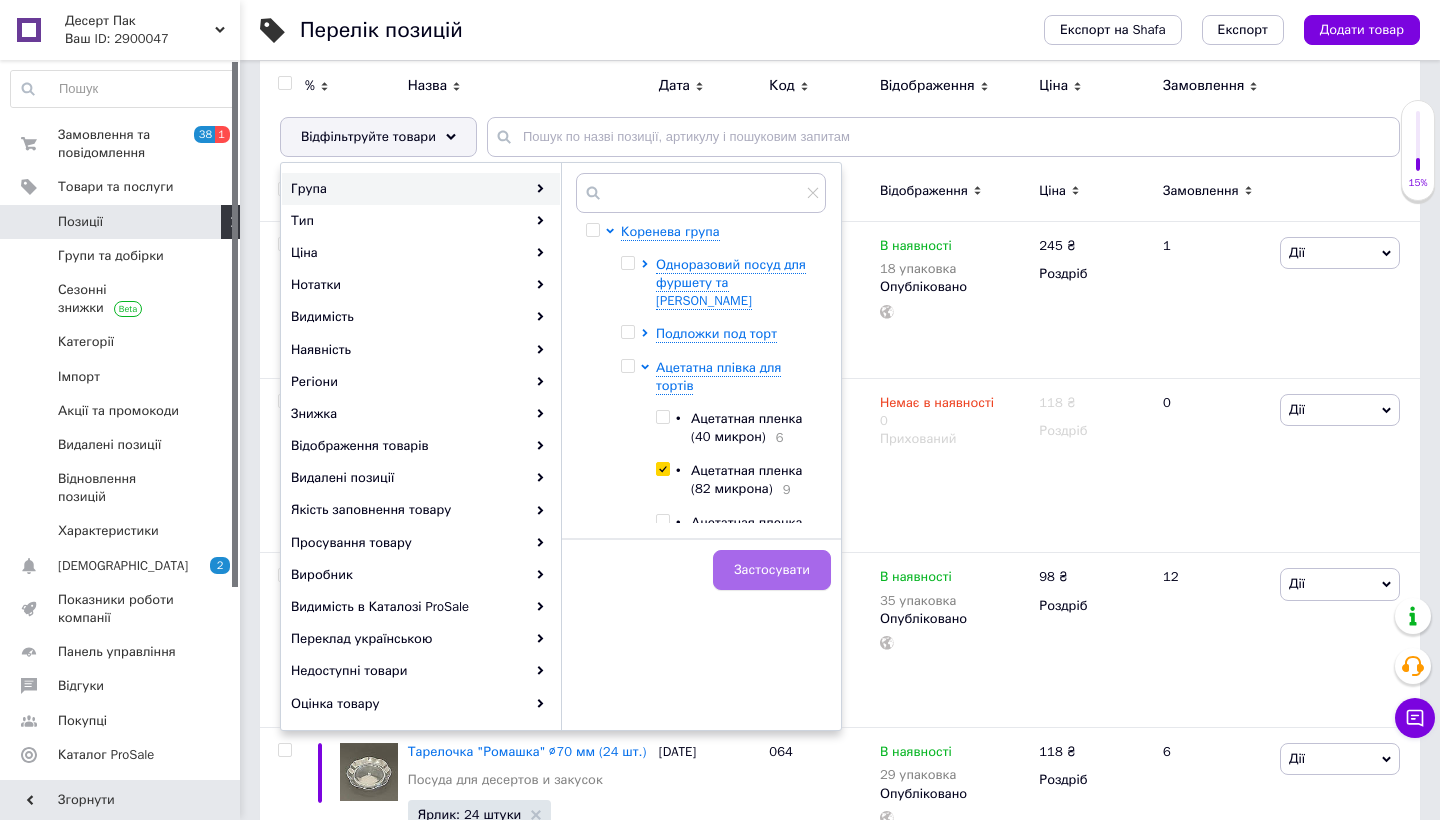 click on "Застосувати" at bounding box center (772, 570) 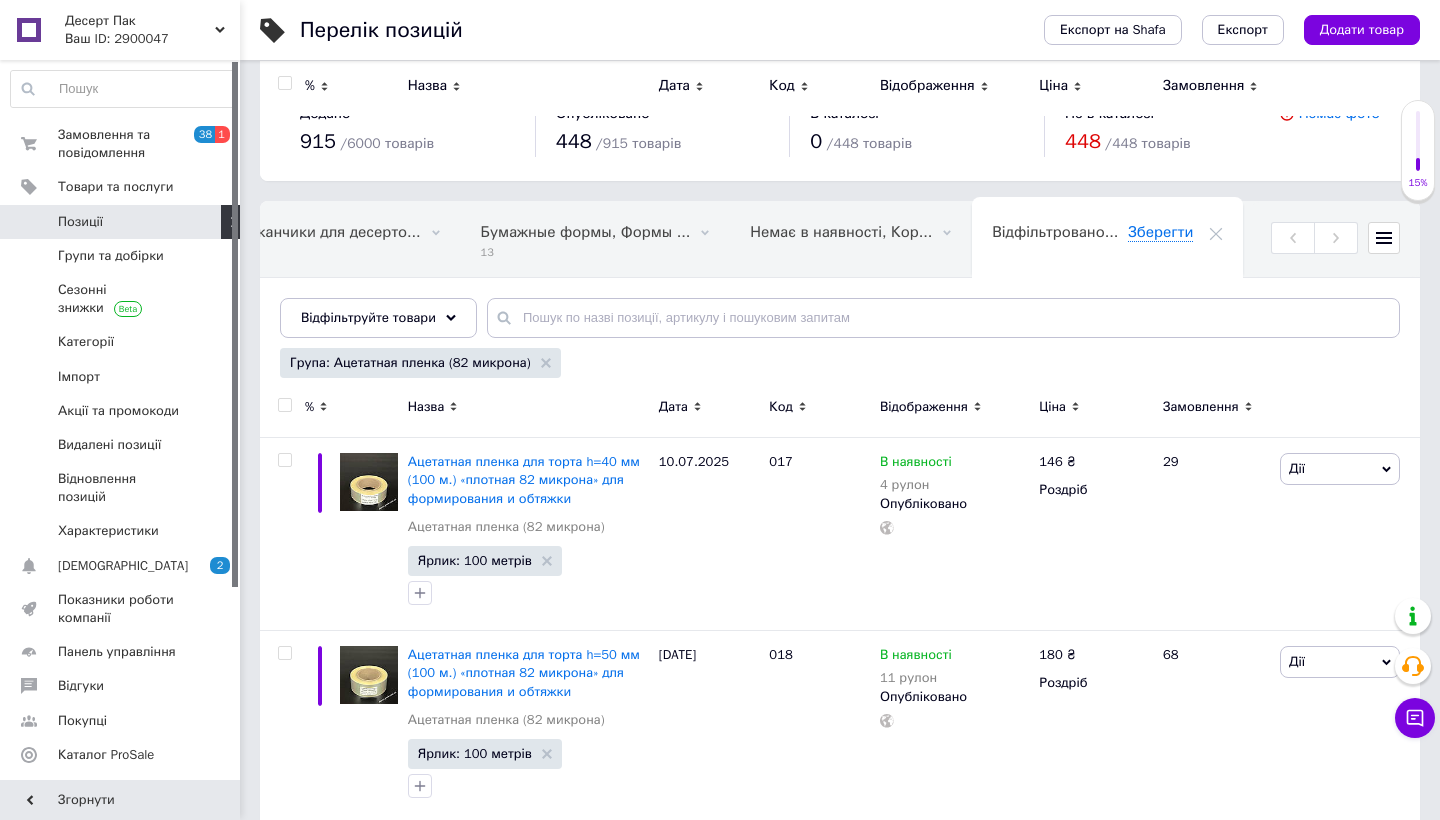 scroll, scrollTop: 0, scrollLeft: 0, axis: both 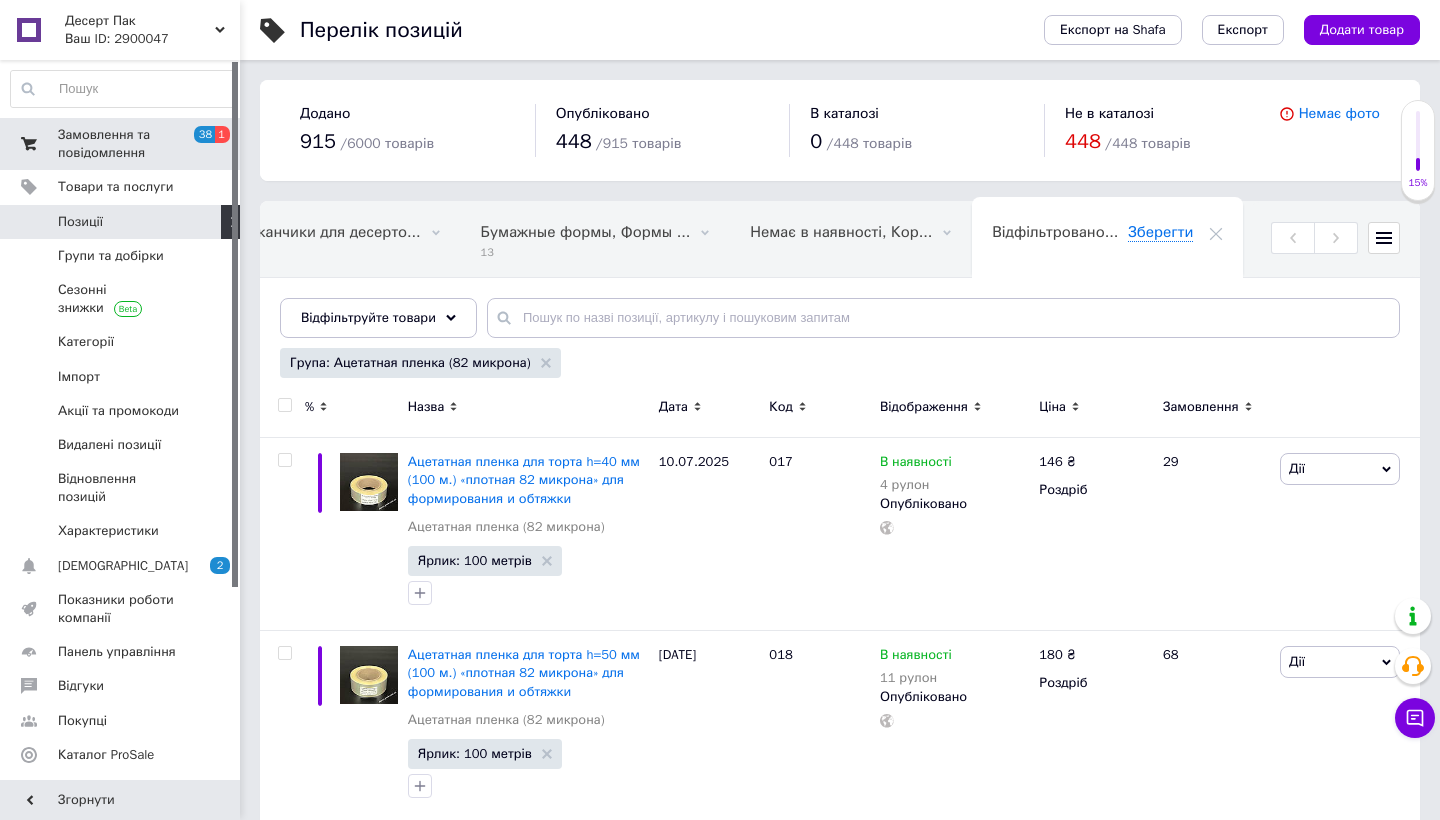 click on "Замовлення та повідомлення" at bounding box center [121, 144] 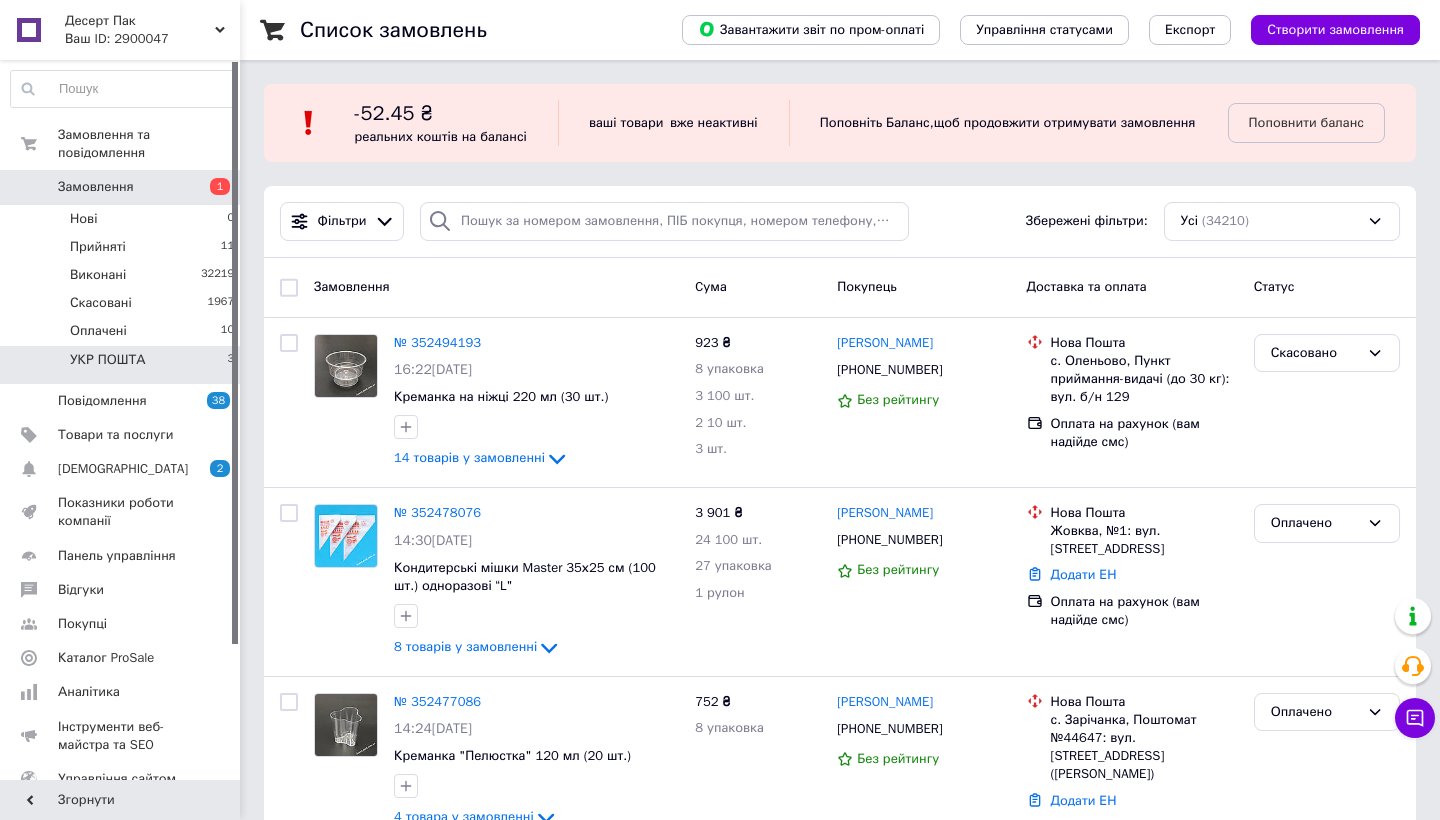 click on "УКР ПОШТА 3" at bounding box center [123, 365] 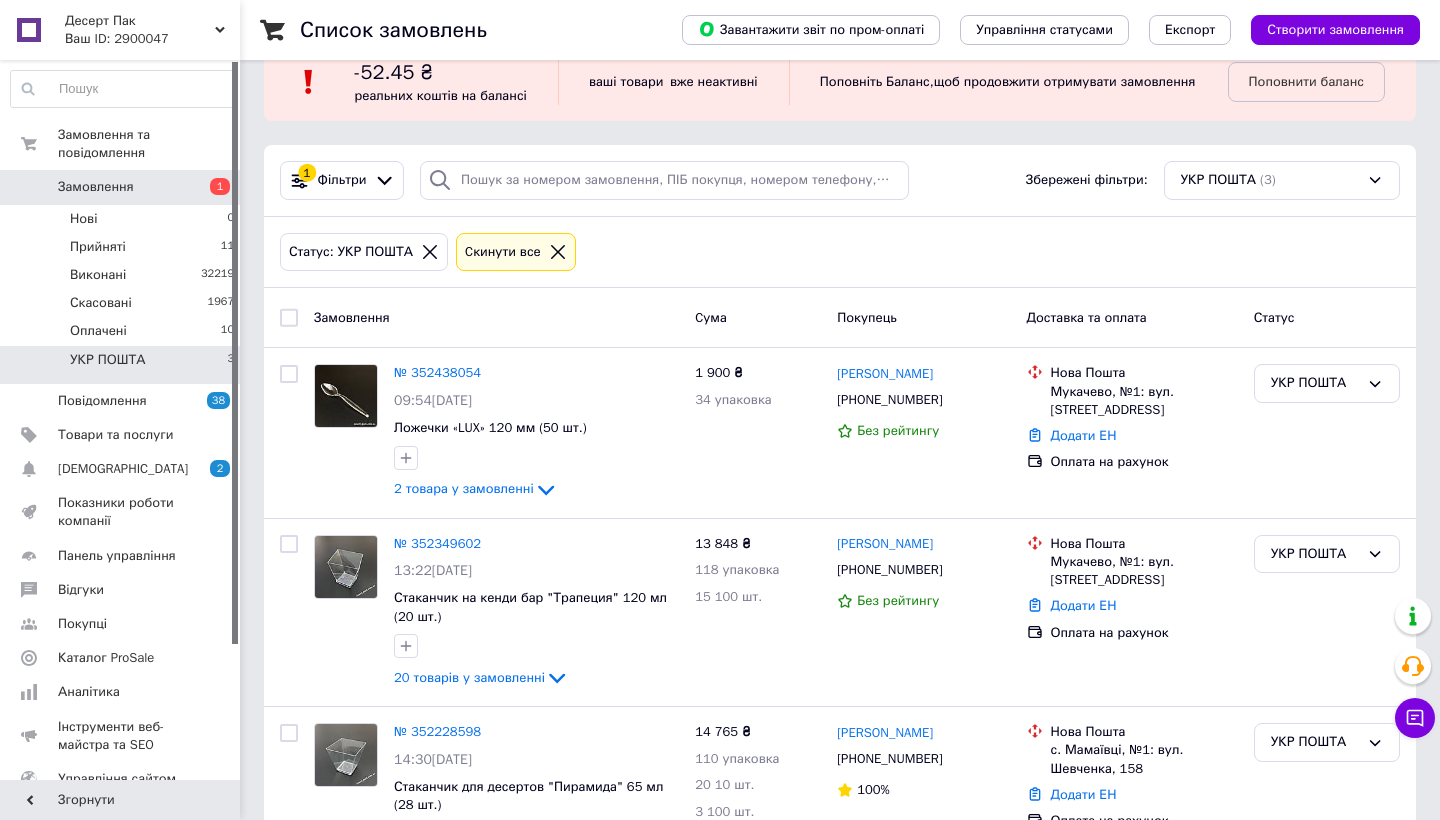 scroll, scrollTop: 41, scrollLeft: 0, axis: vertical 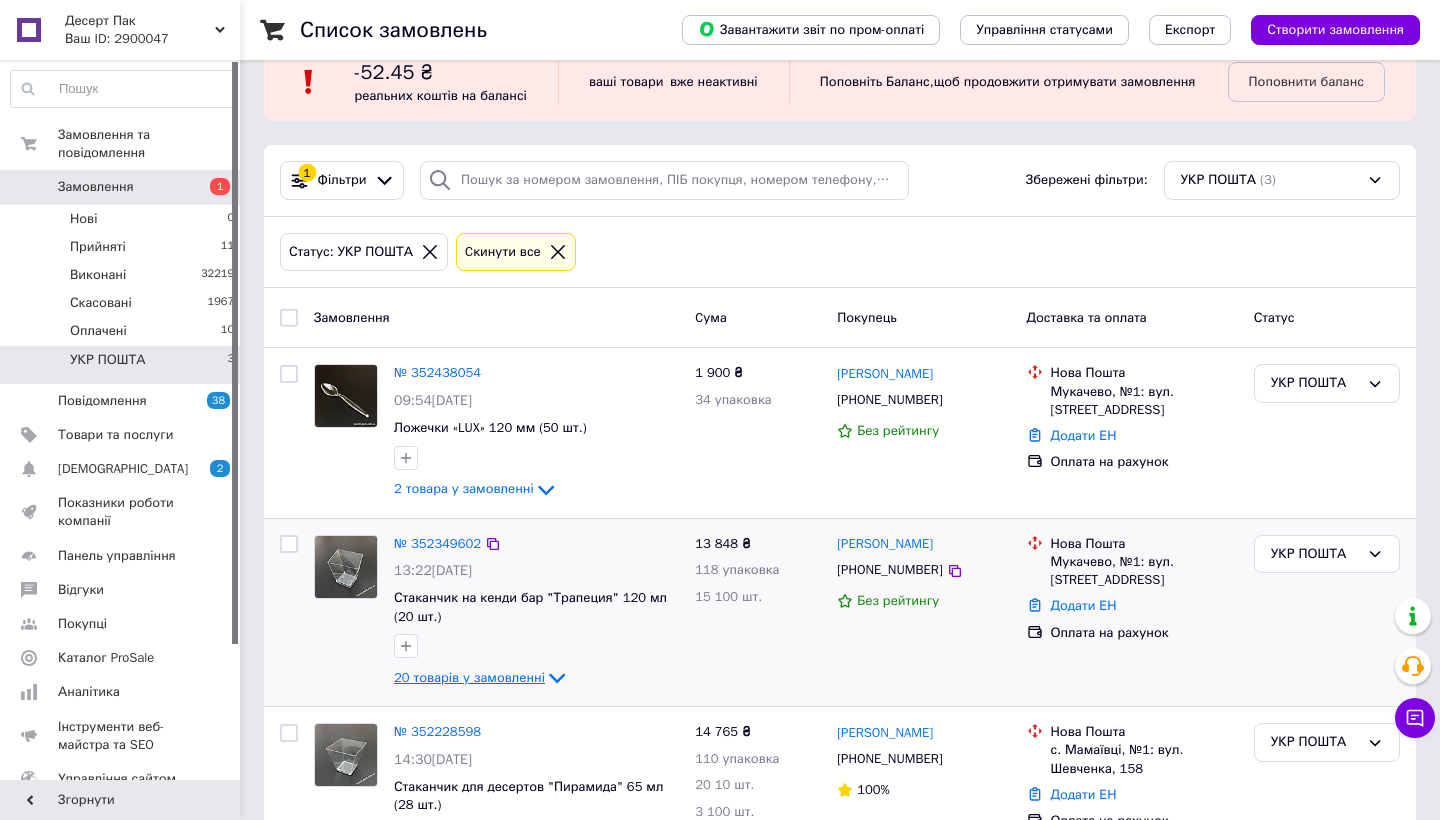 click on "20 товарів у замовленні" at bounding box center (469, 677) 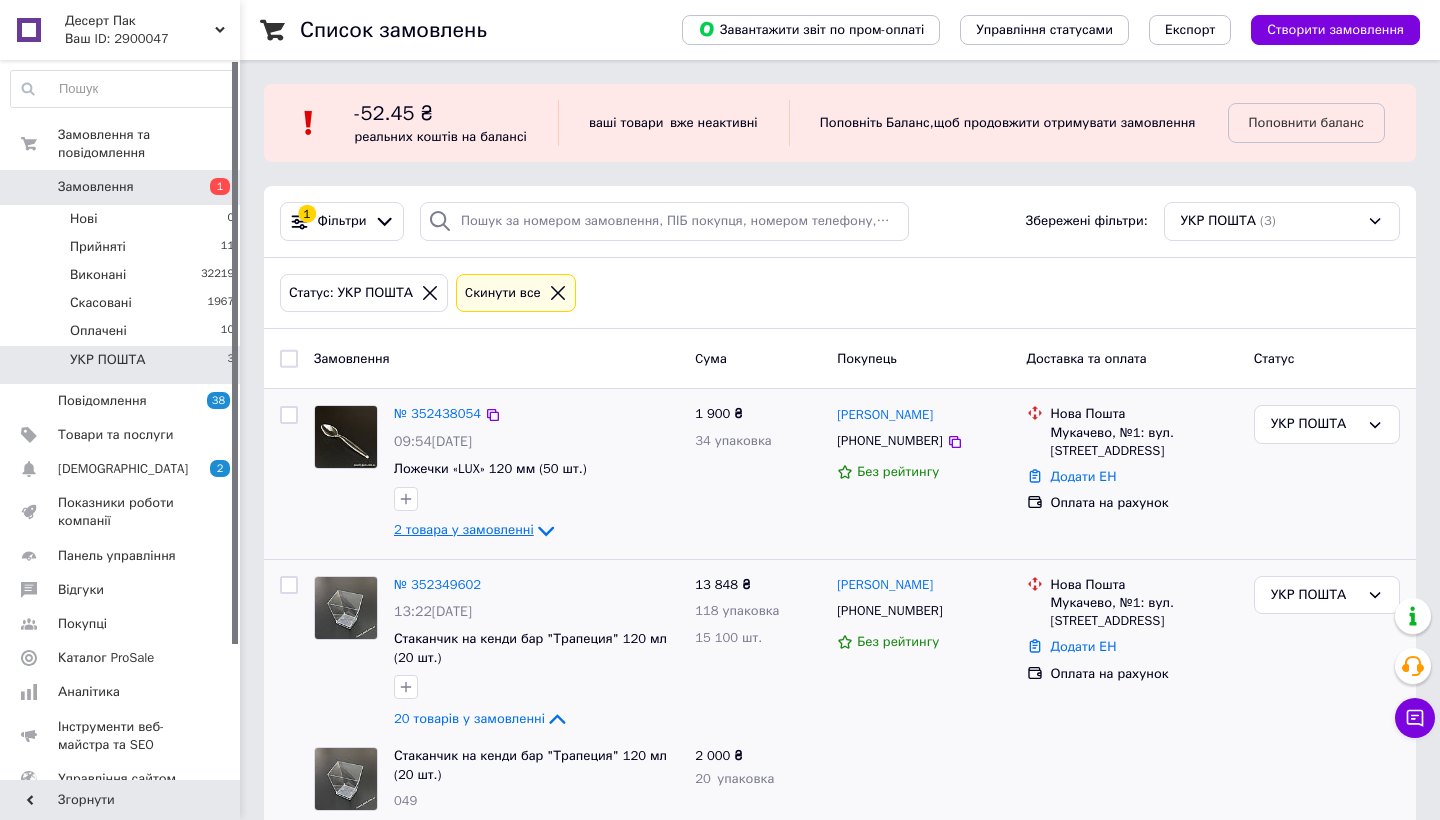 scroll, scrollTop: 0, scrollLeft: 0, axis: both 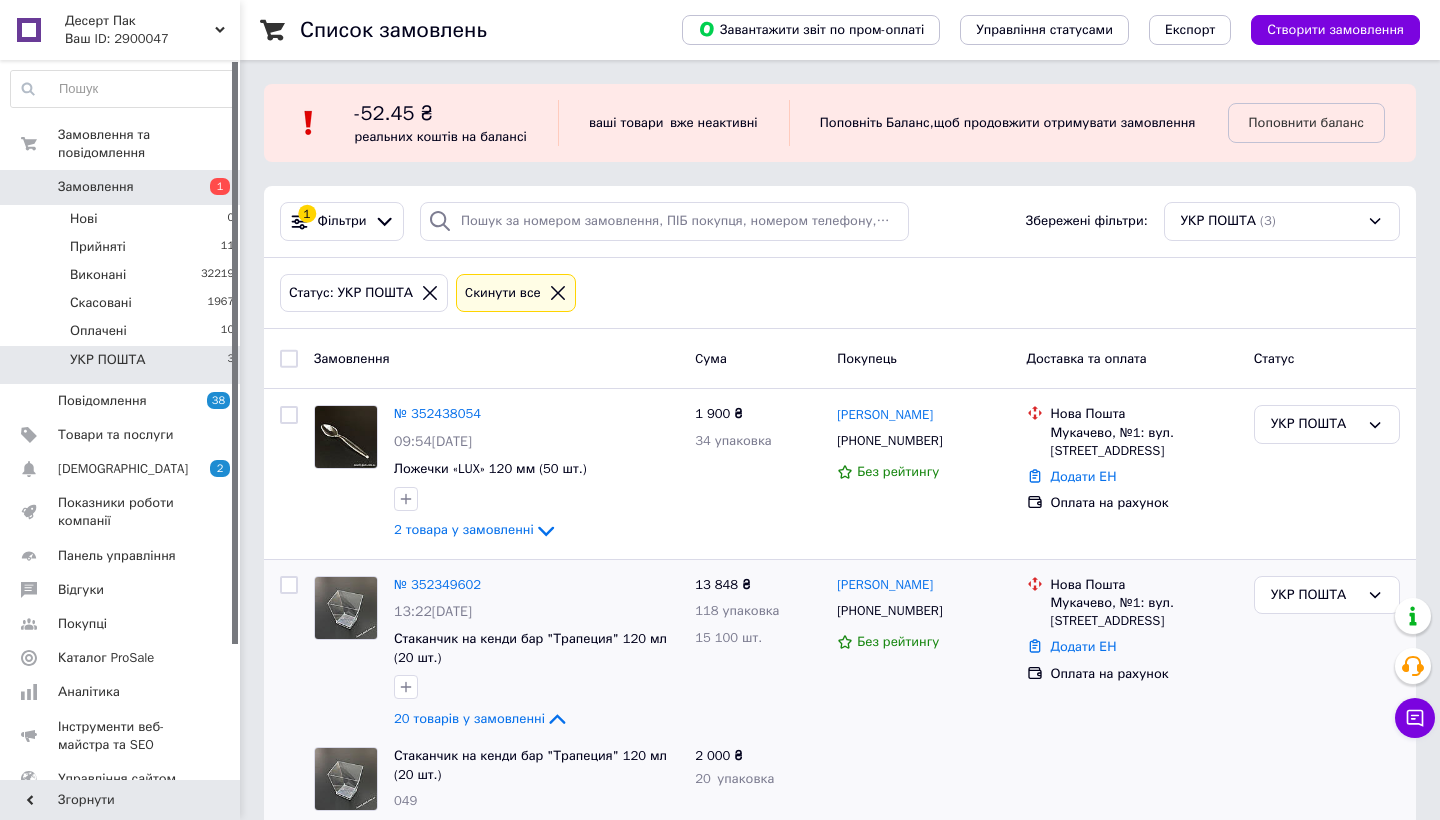 click on "Замовлення" at bounding box center (121, 187) 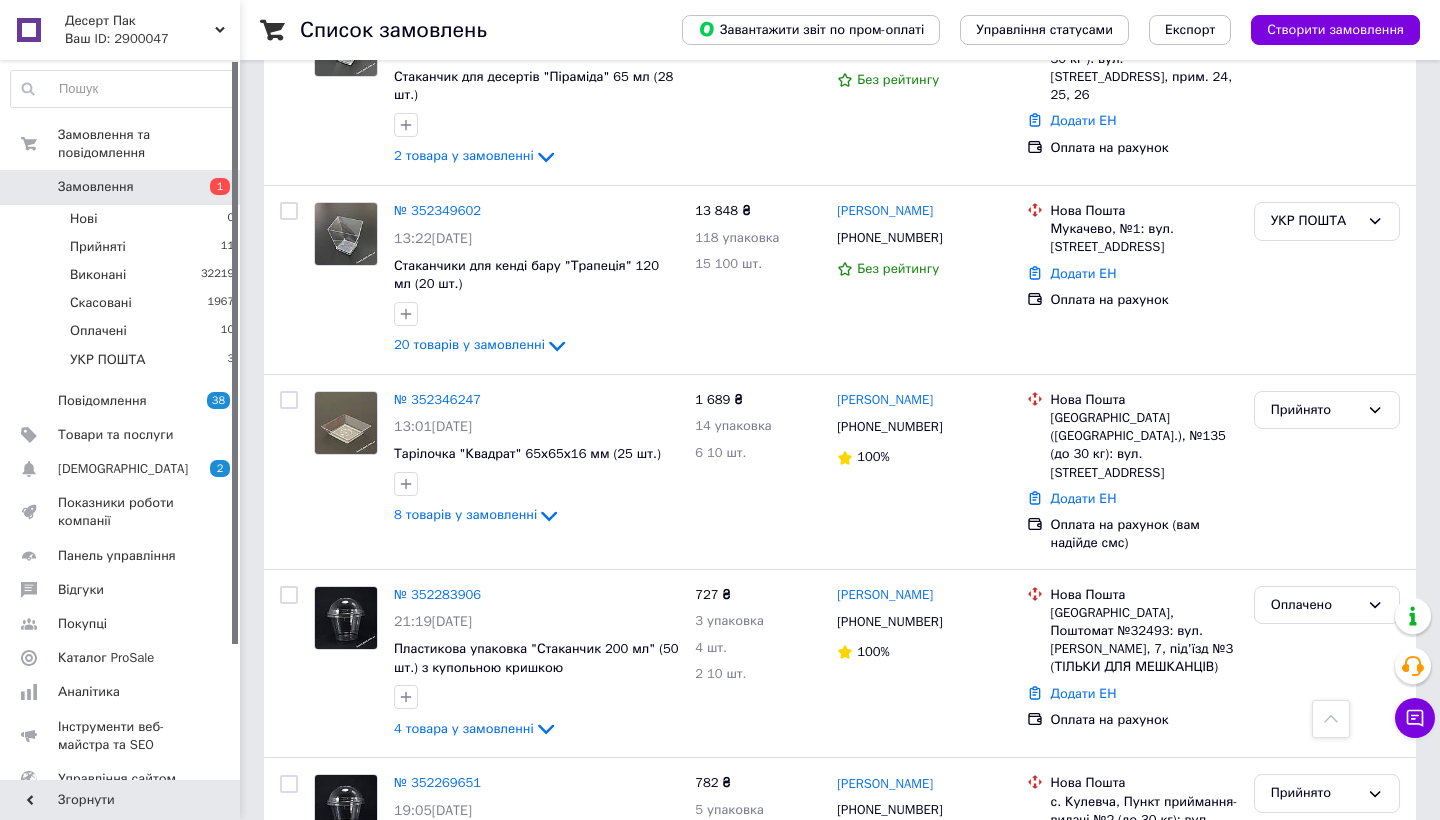 scroll, scrollTop: 2660, scrollLeft: 0, axis: vertical 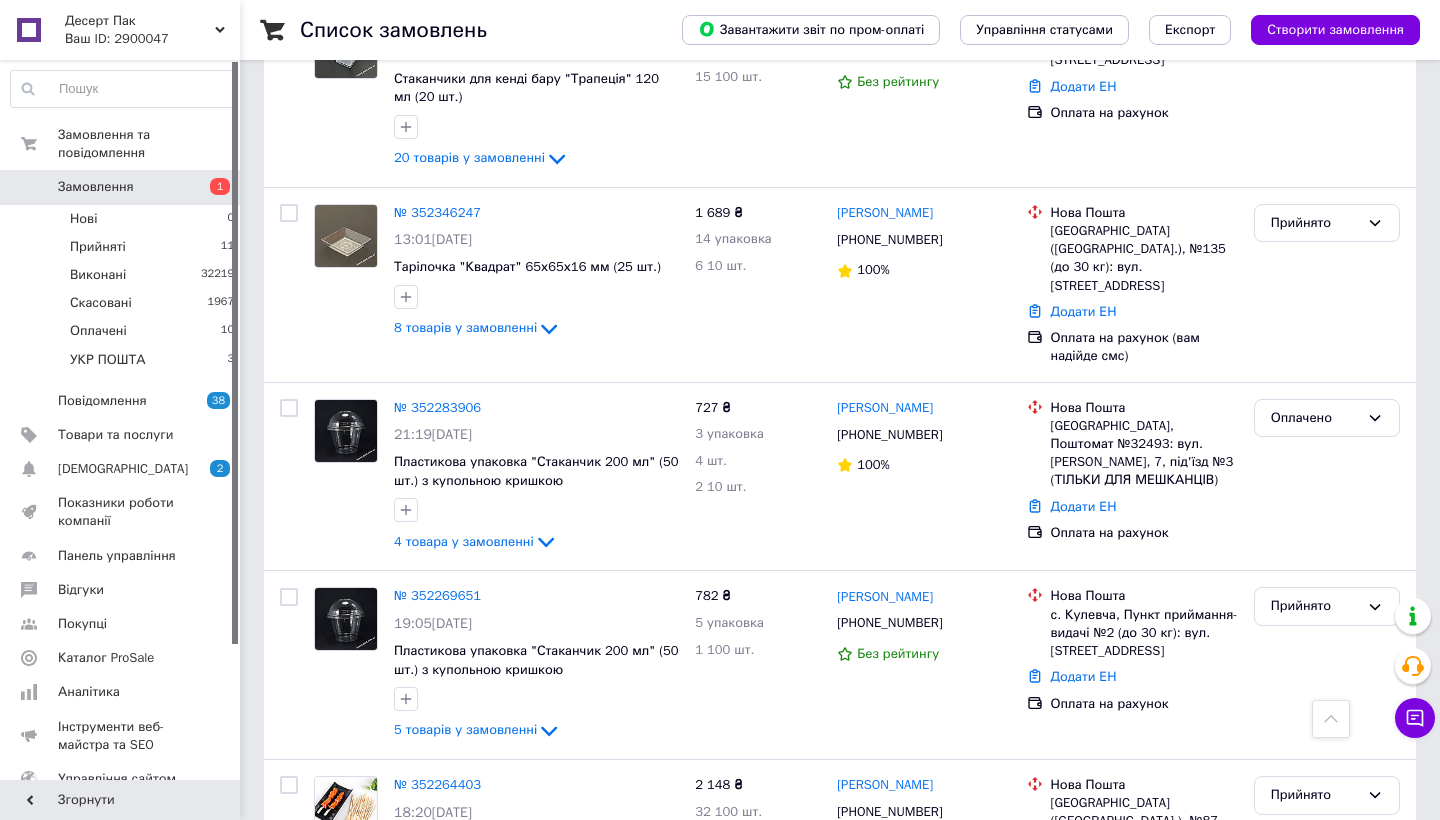 click on "Замовлення" at bounding box center [121, 187] 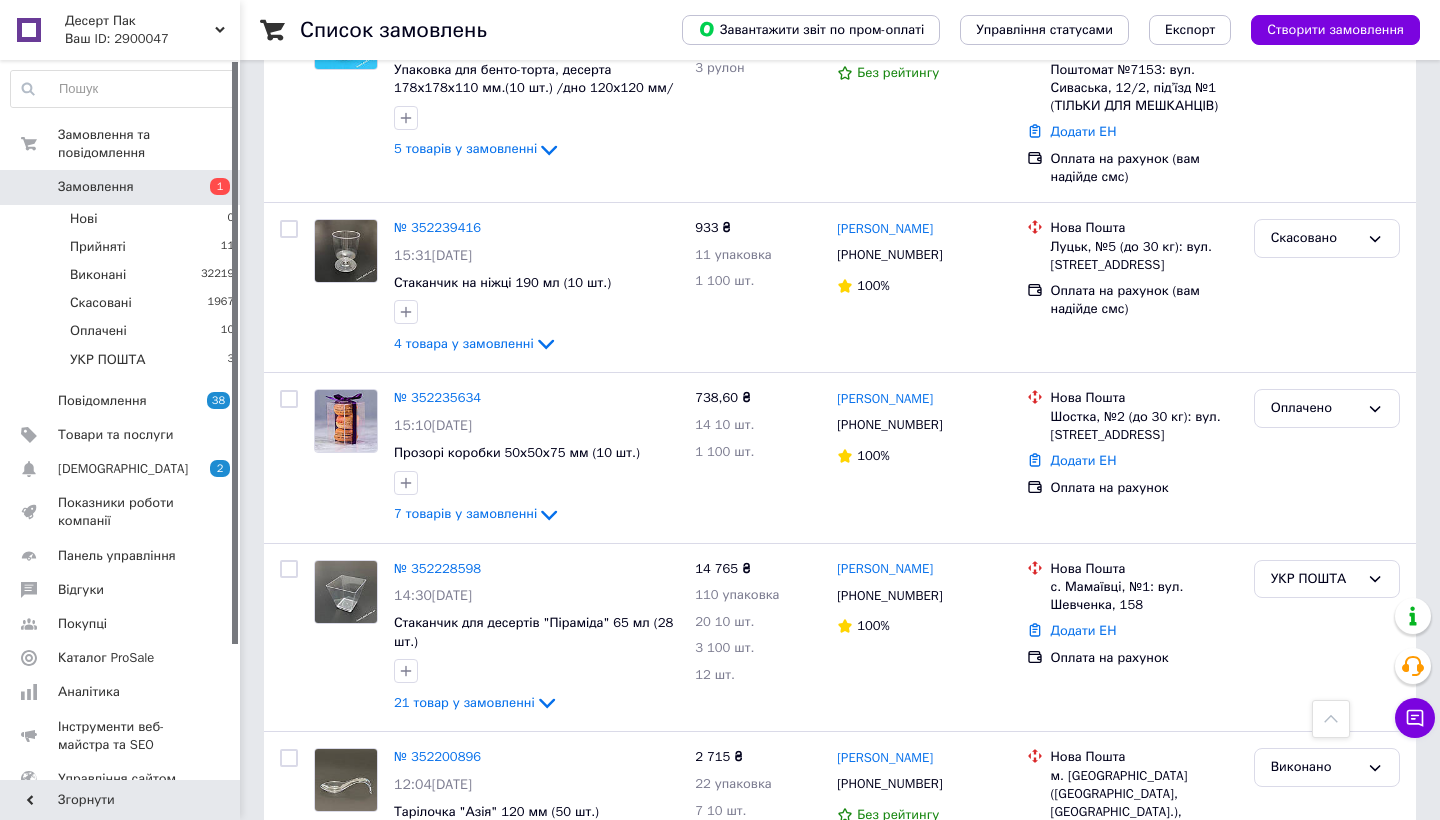 scroll, scrollTop: 4044, scrollLeft: 0, axis: vertical 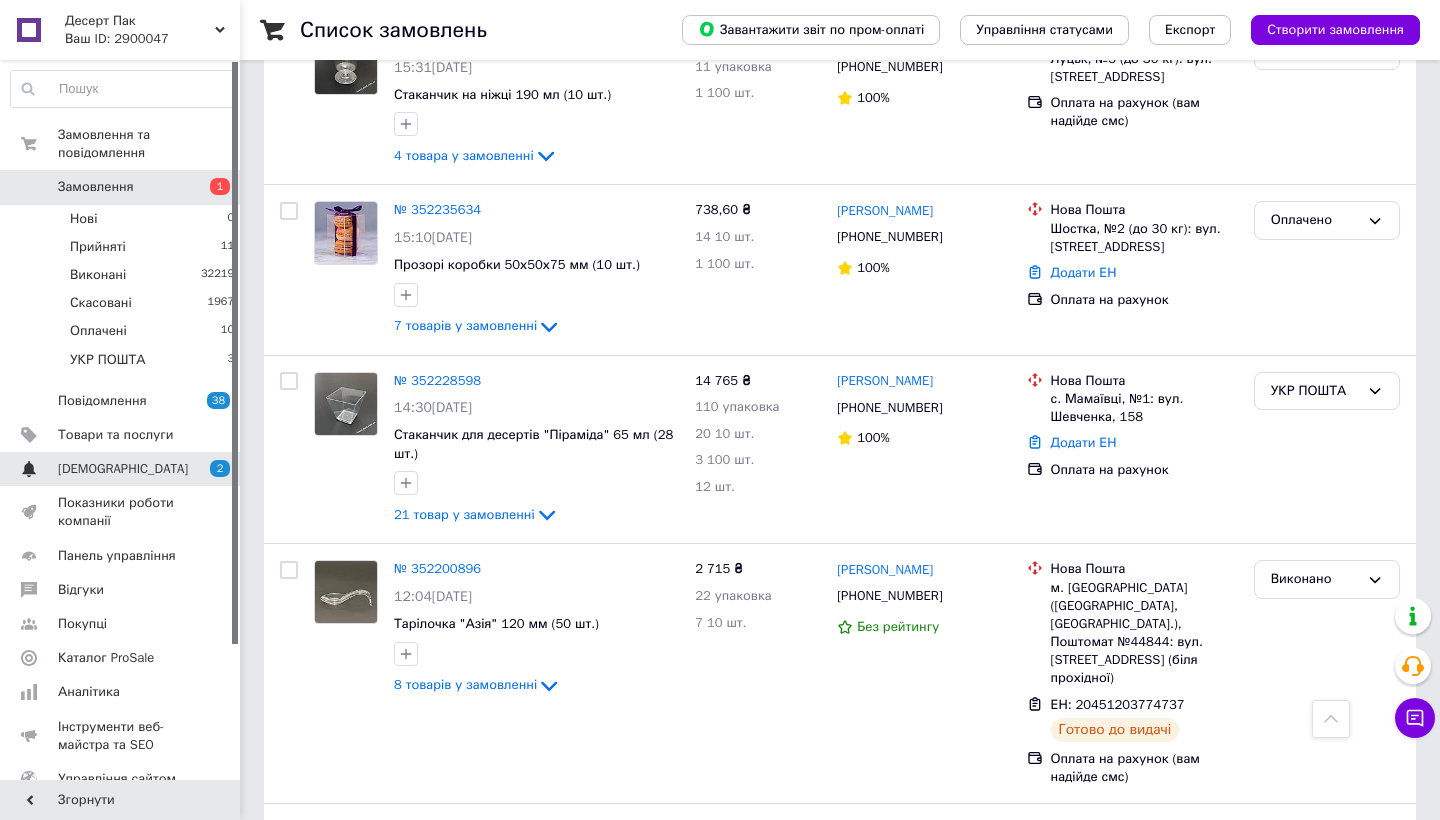 click on "[DEMOGRAPHIC_DATA]" at bounding box center [121, 469] 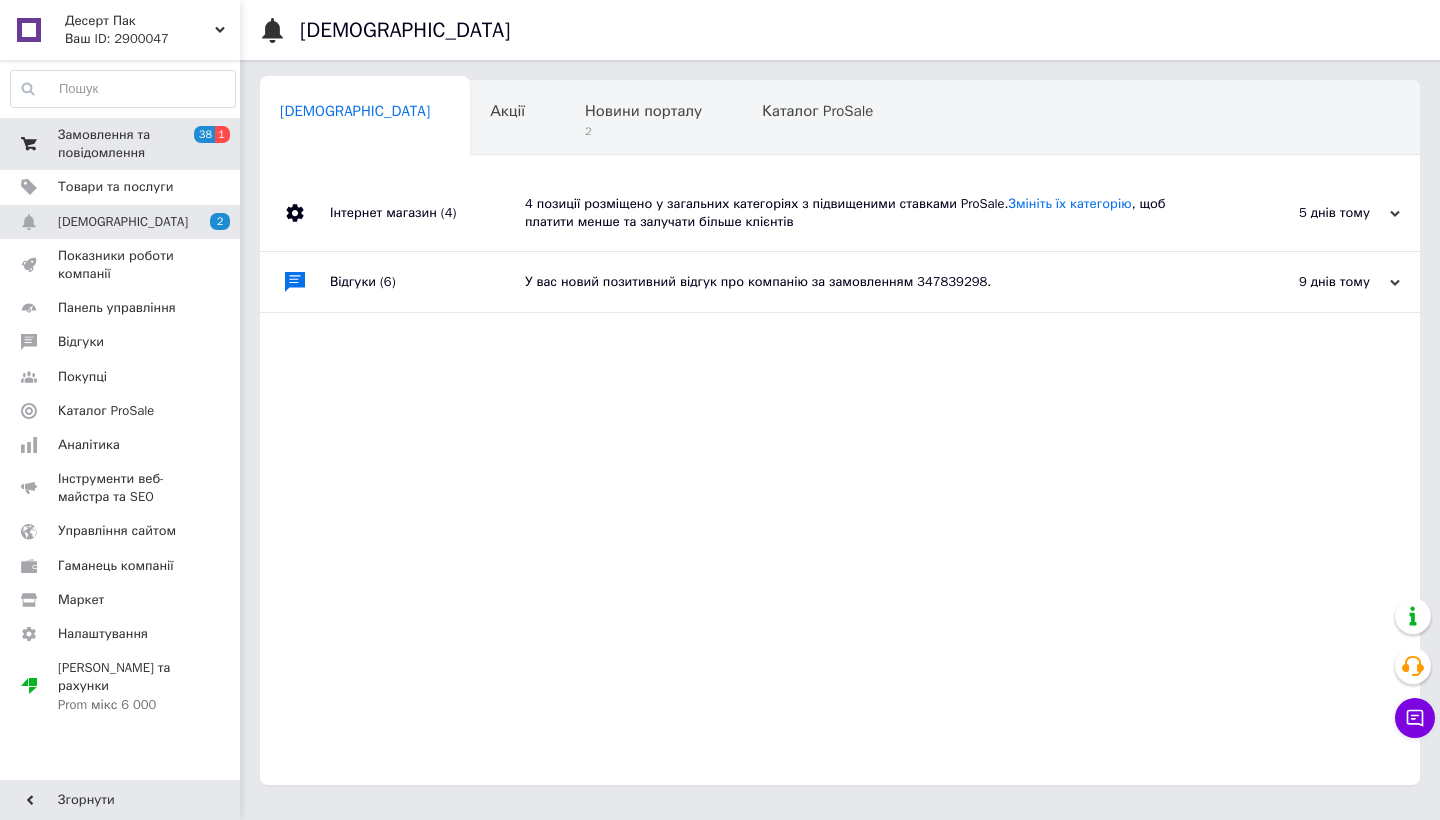 click on "Замовлення та повідомлення" at bounding box center [121, 144] 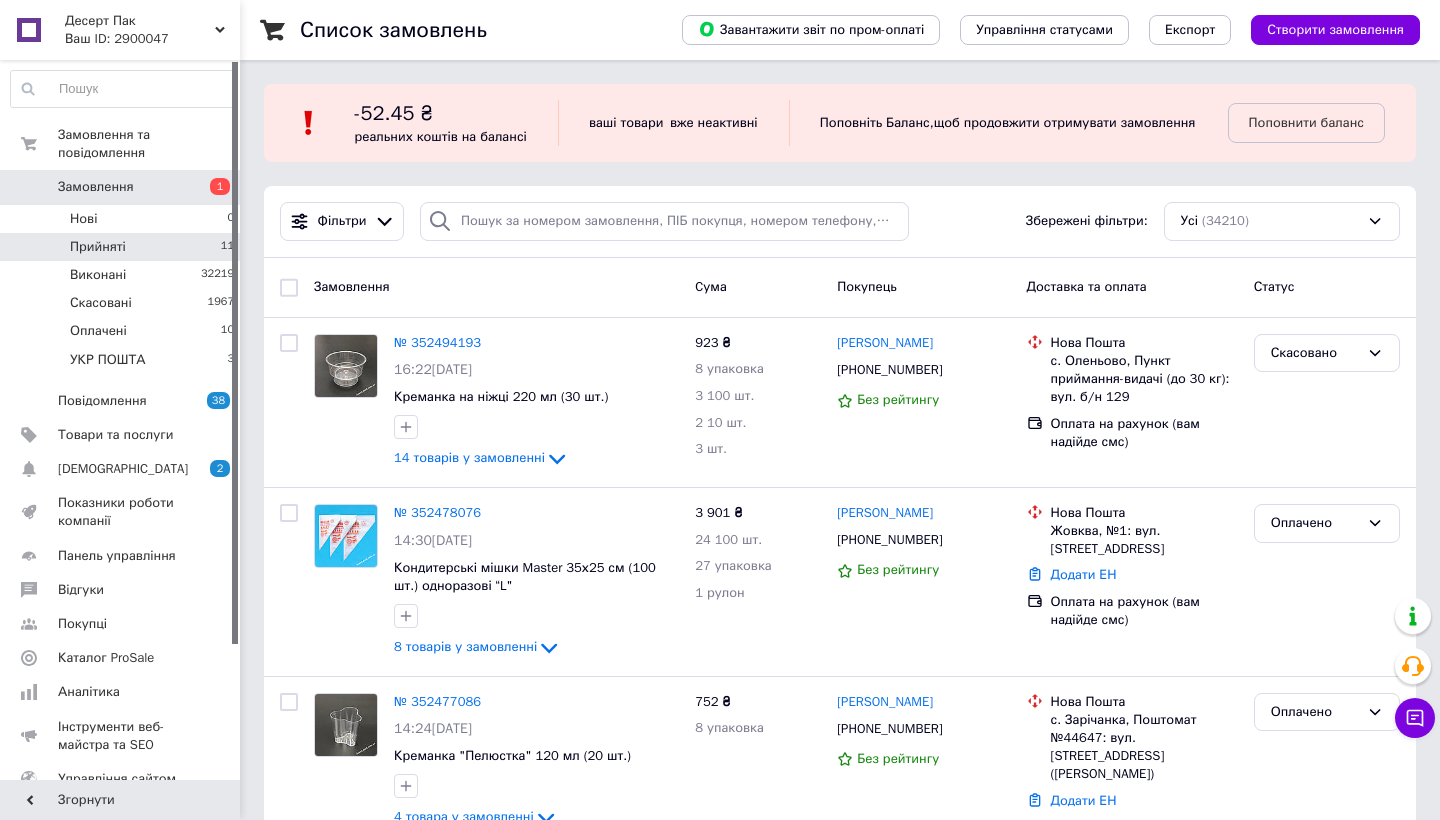 click on "Прийняті 11" at bounding box center [123, 247] 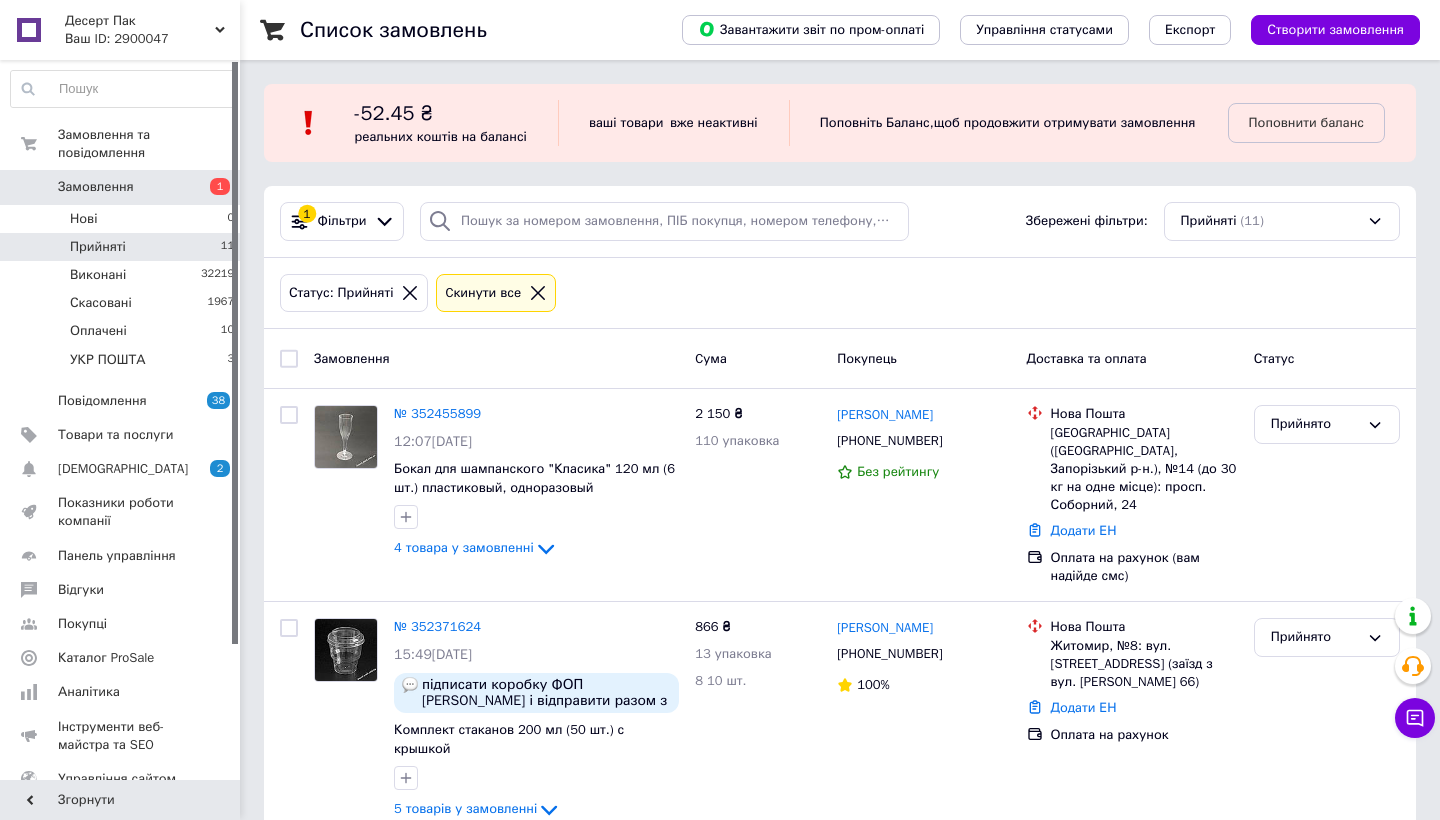click on "Замовлення" at bounding box center [121, 187] 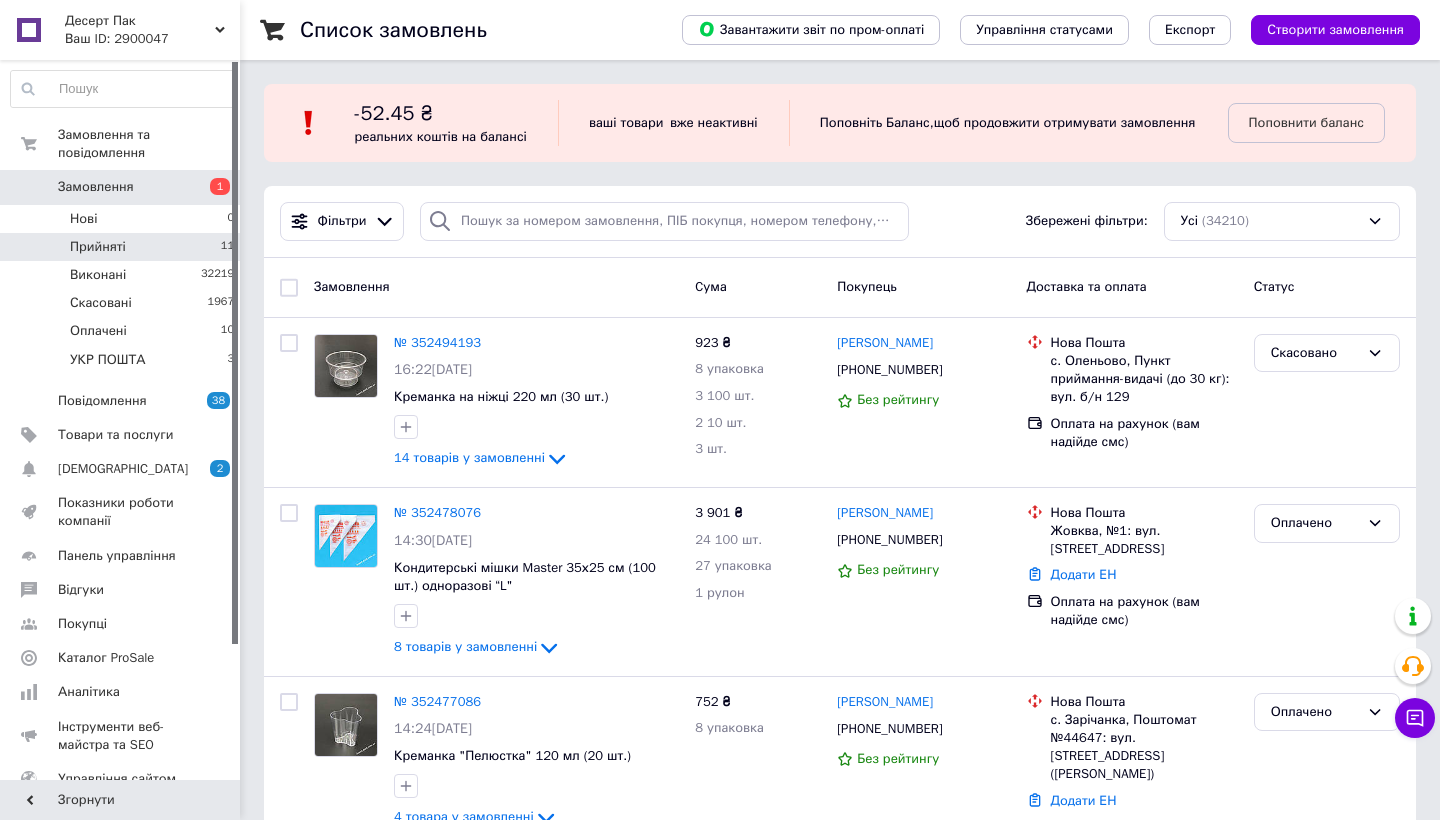 click on "Прийняті 11" at bounding box center (123, 247) 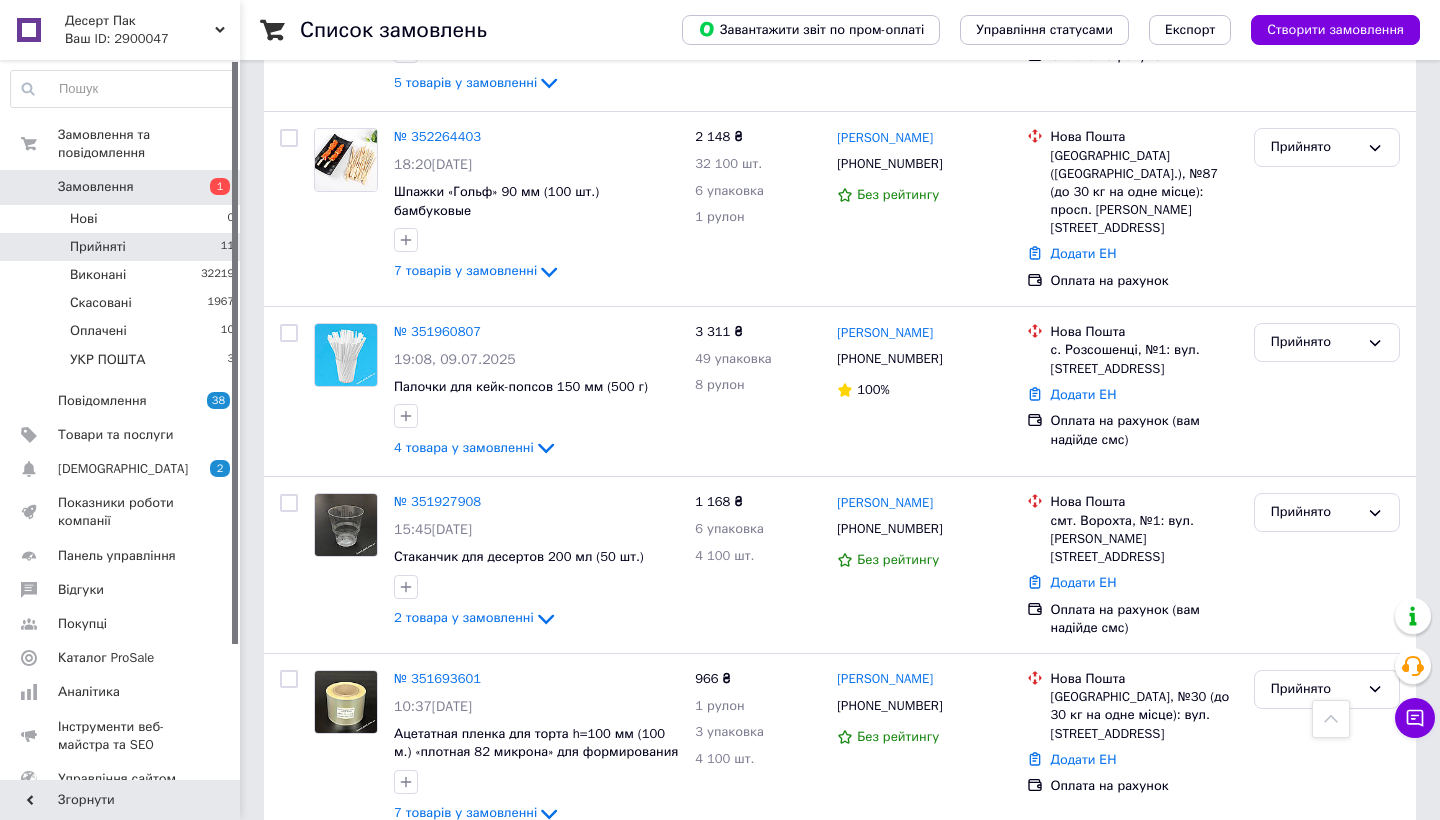 scroll, scrollTop: 1705, scrollLeft: 0, axis: vertical 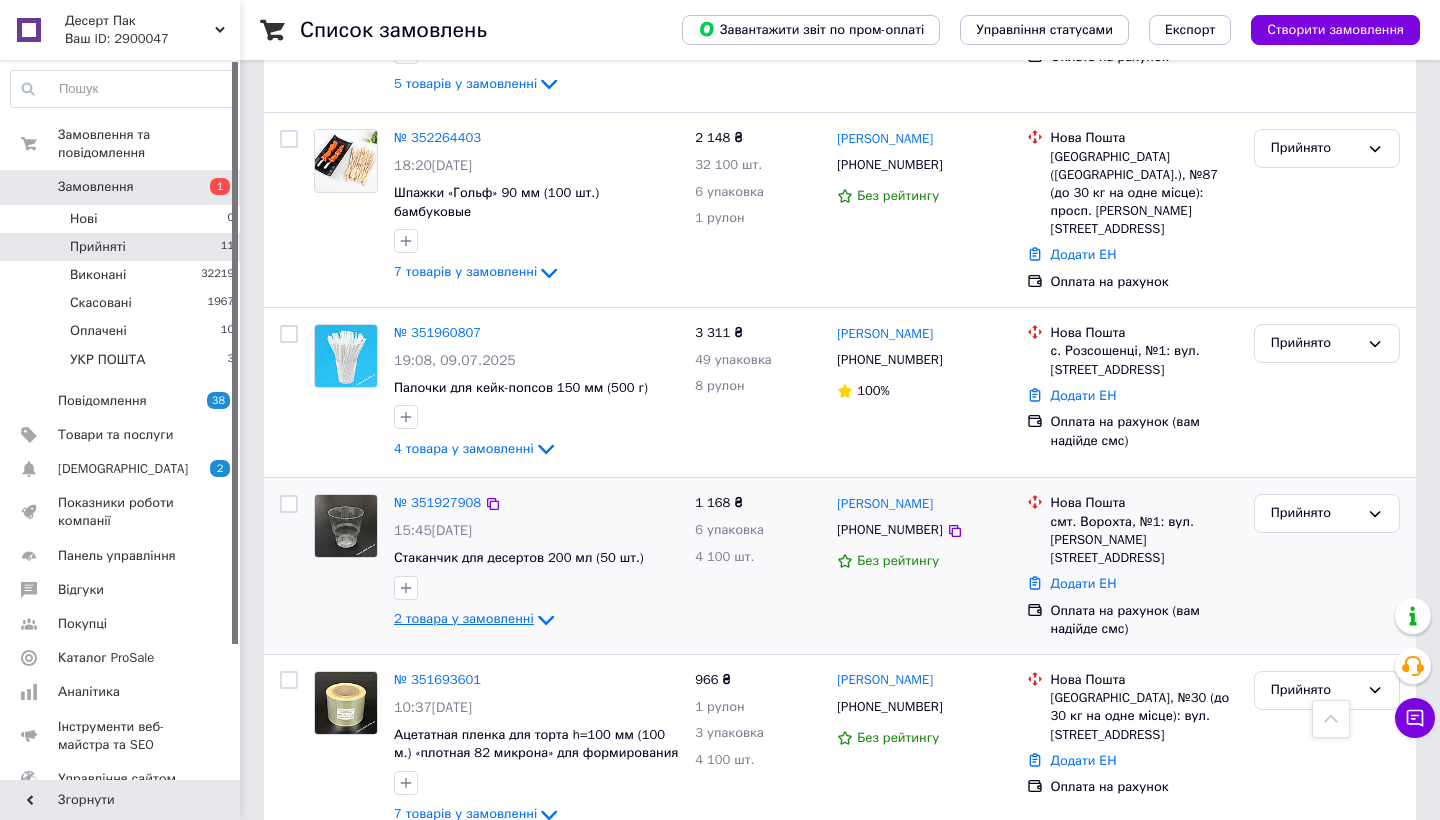 click on "2 товара у замовленні" at bounding box center (464, 618) 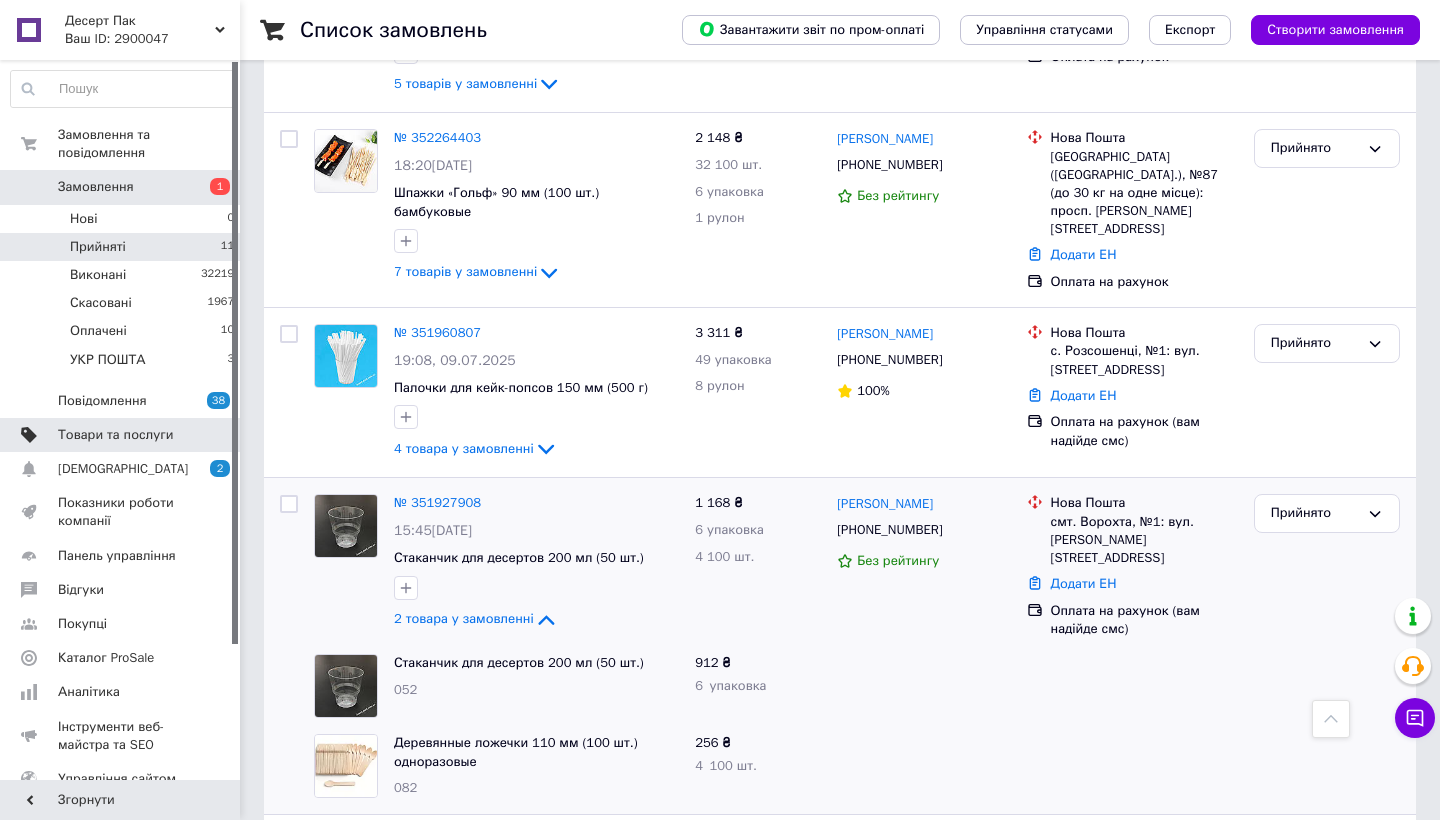 click on "Товари та послуги" at bounding box center [115, 435] 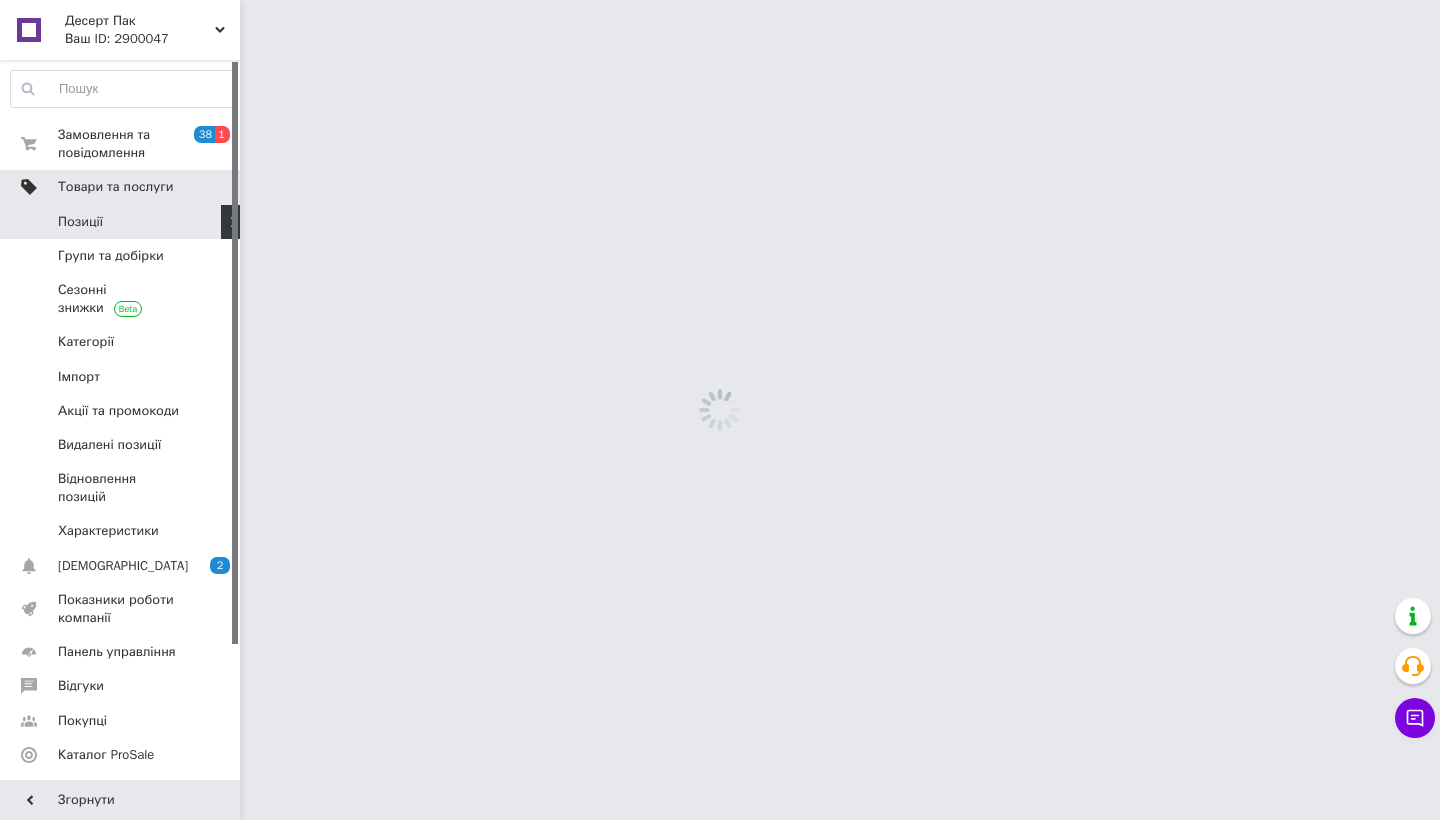 scroll, scrollTop: 0, scrollLeft: 0, axis: both 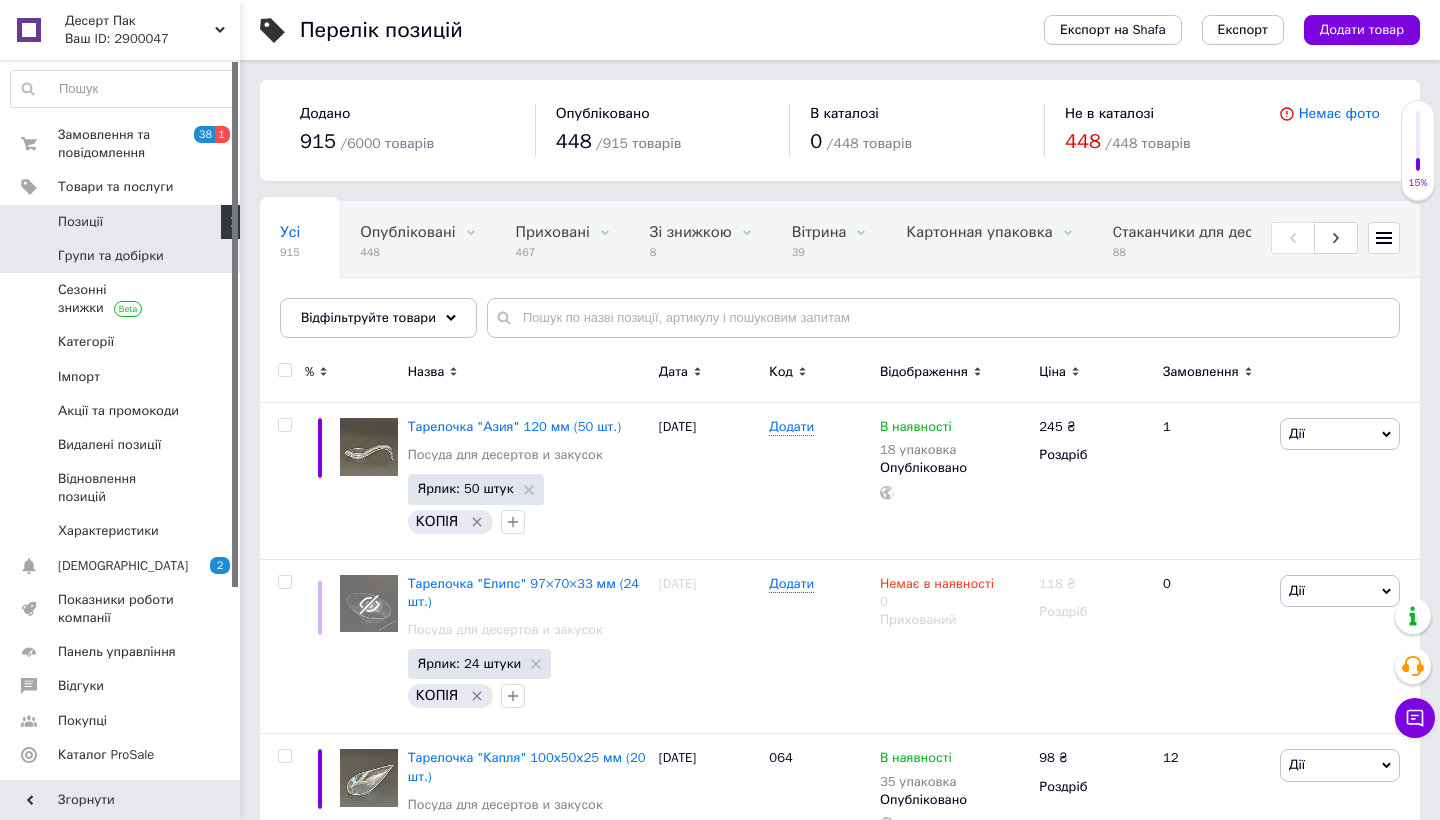 click on "Групи та добірки" at bounding box center (123, 256) 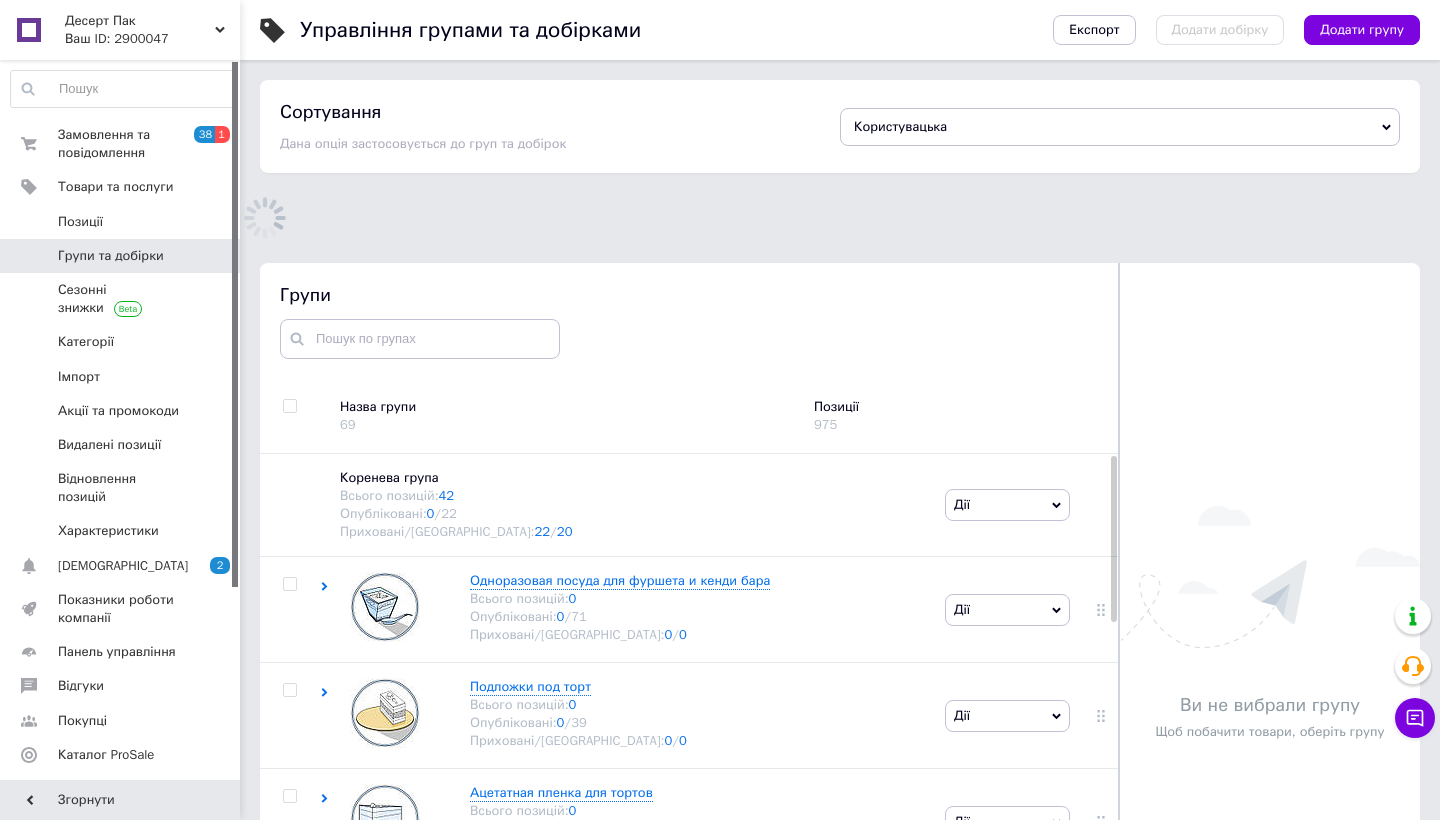 scroll, scrollTop: 169, scrollLeft: 0, axis: vertical 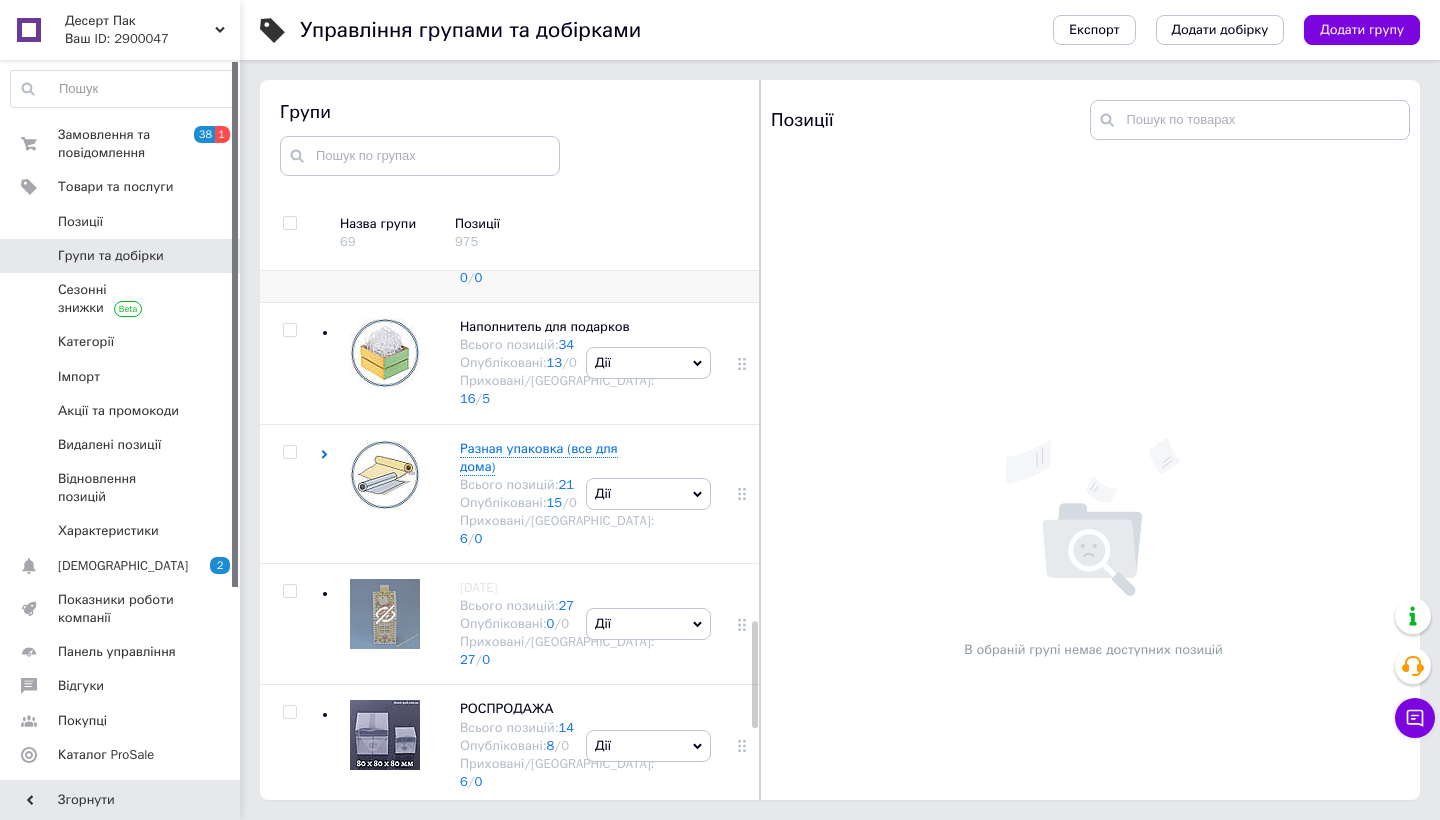 click on "Декор для упаковки Всього позицій:  0 Опубліковані:  0  /  89 Приховані/Видалені:  0  /  0" at bounding box center (537, 242) 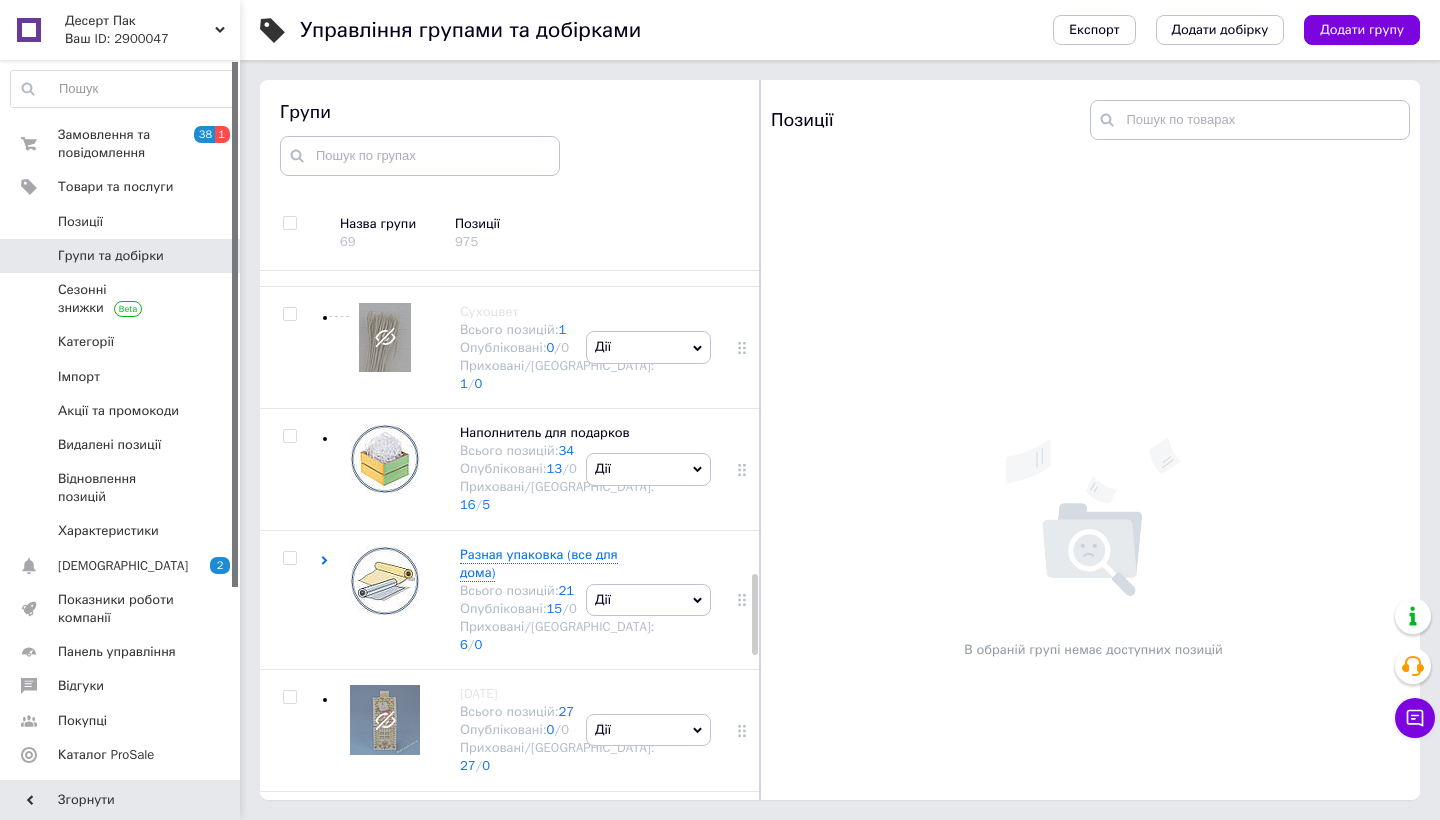 scroll, scrollTop: 1975, scrollLeft: 0, axis: vertical 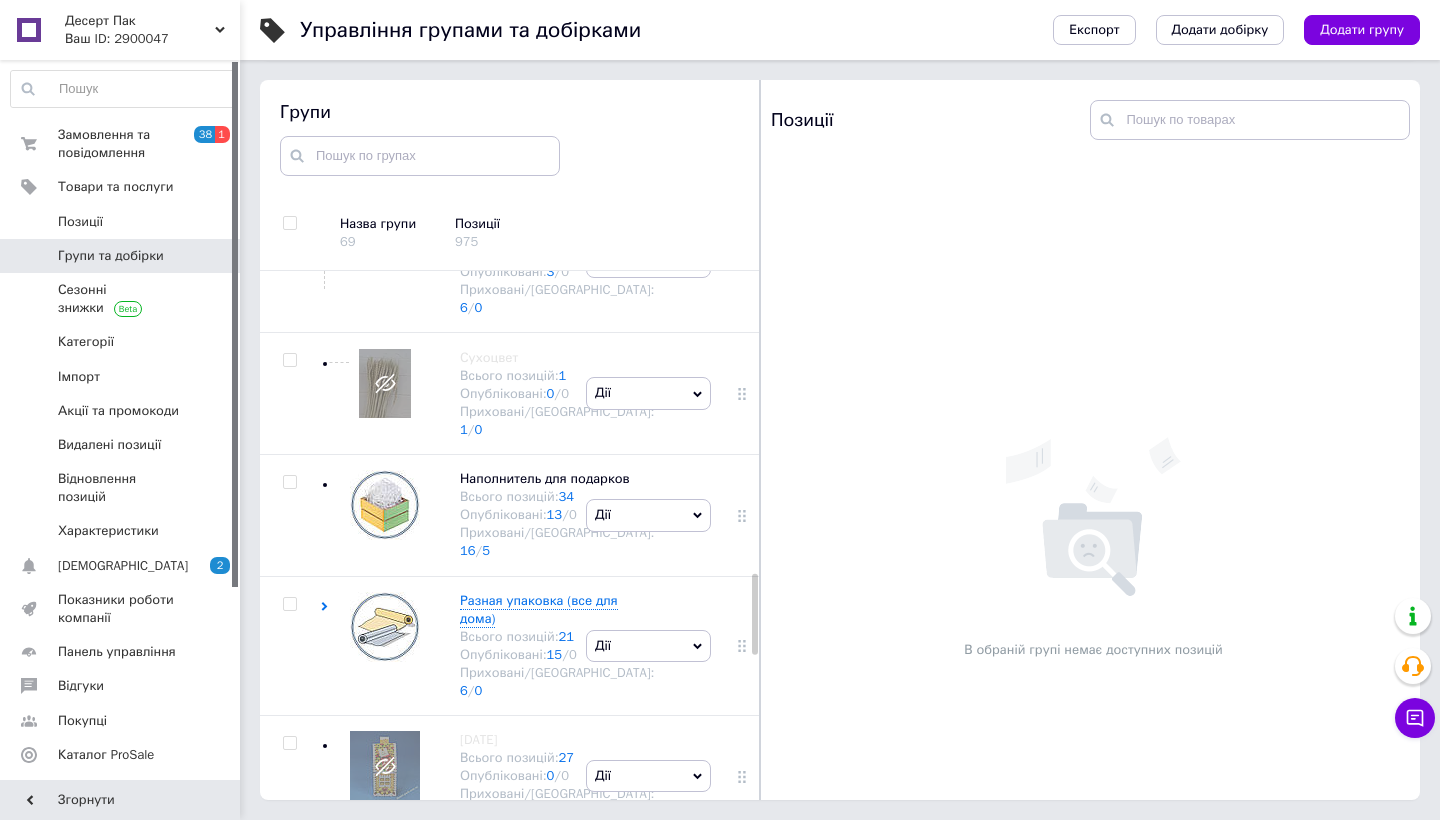 click on "Ленты атласные и другие" at bounding box center (539, -27) 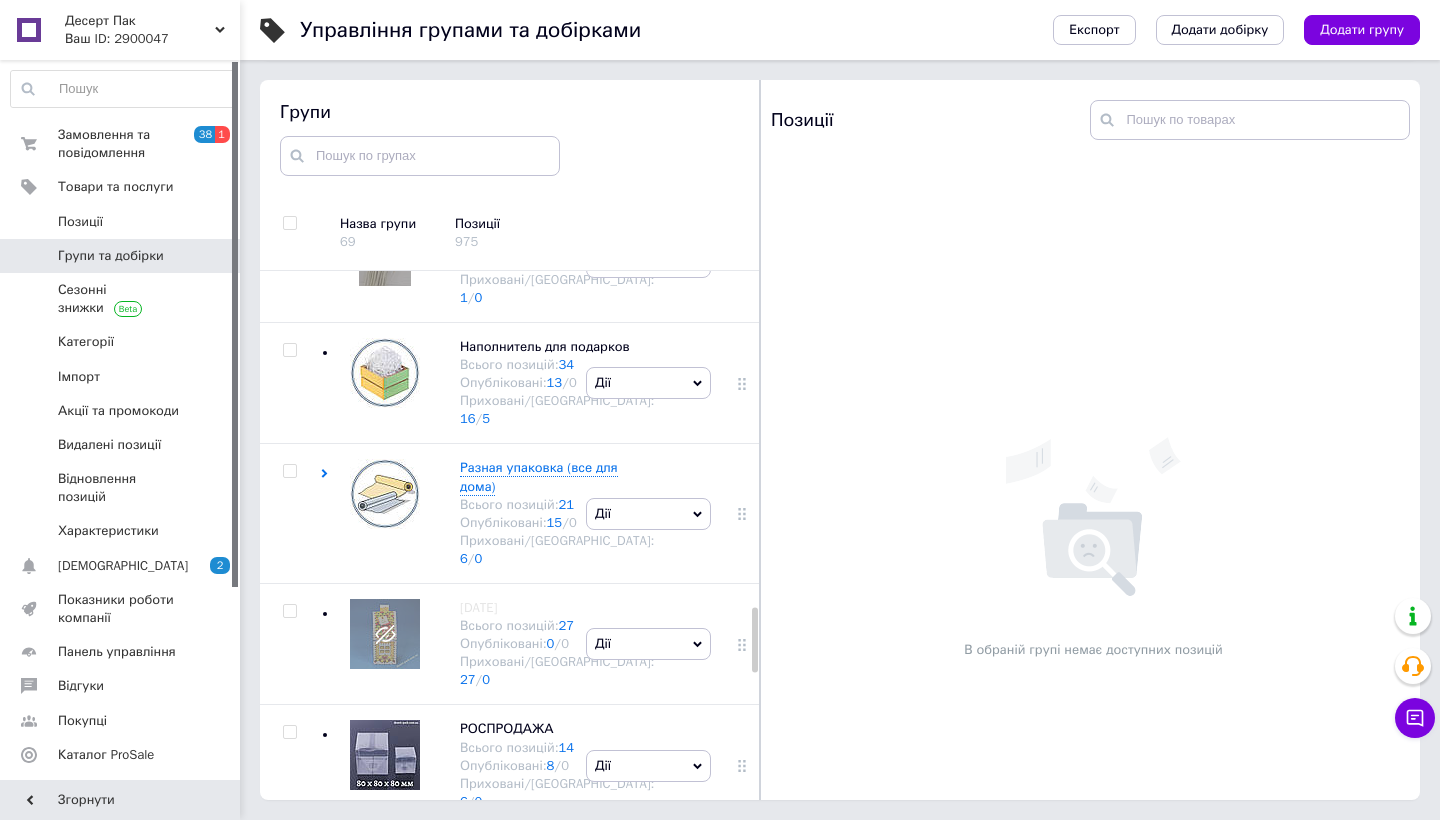 scroll, scrollTop: 2747, scrollLeft: 0, axis: vertical 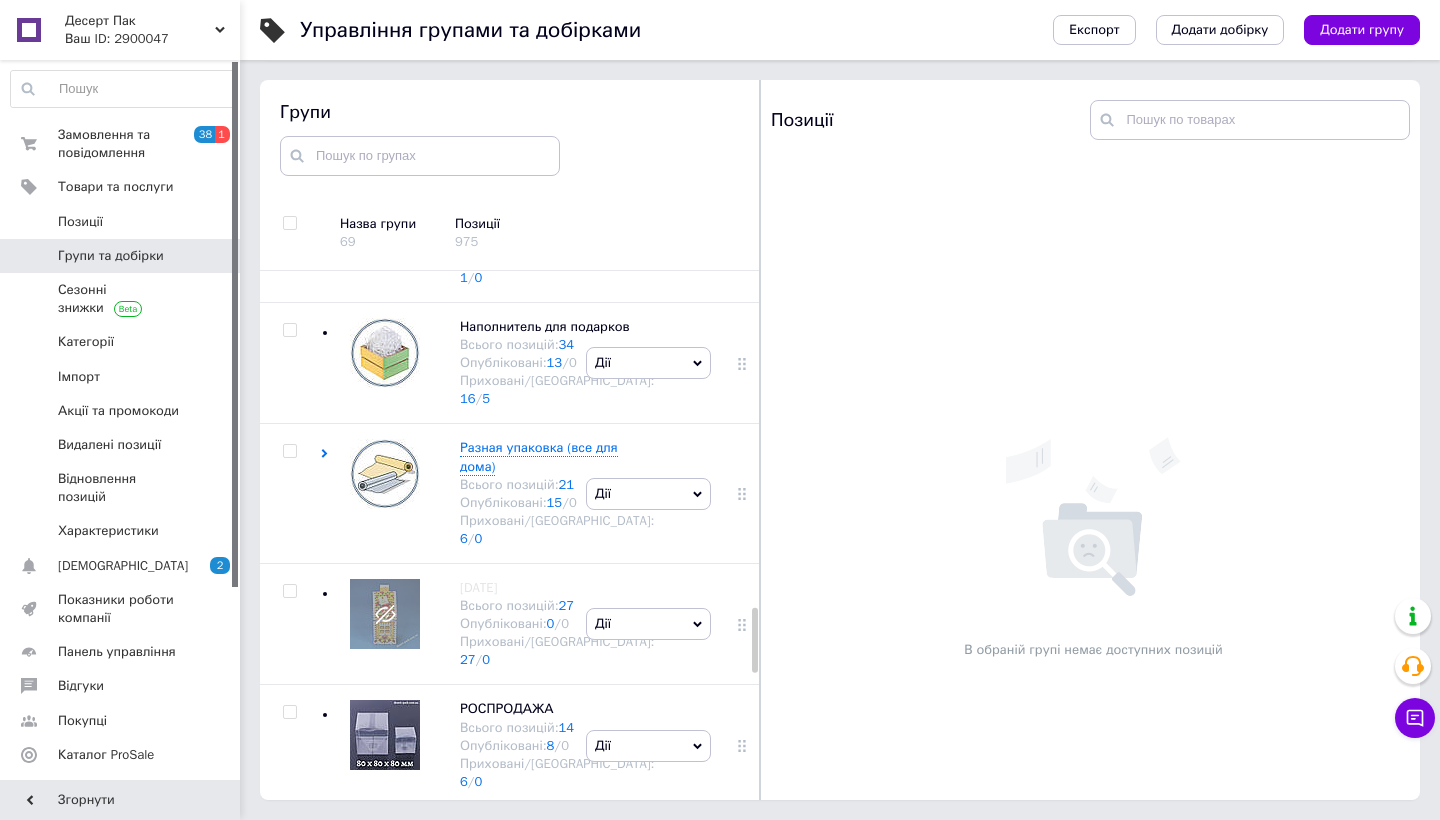 click at bounding box center (385, -289) 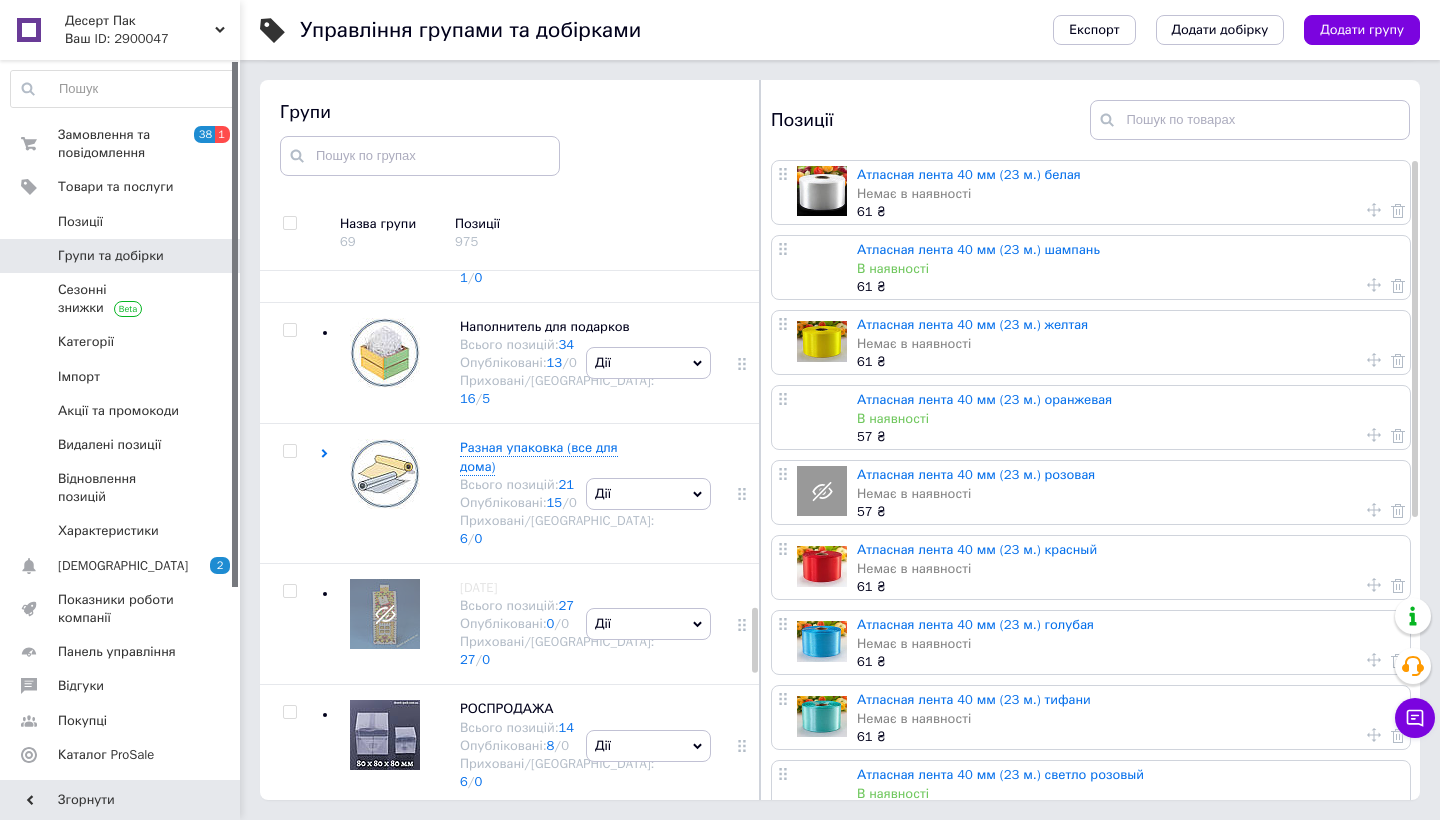 scroll, scrollTop: 0, scrollLeft: 0, axis: both 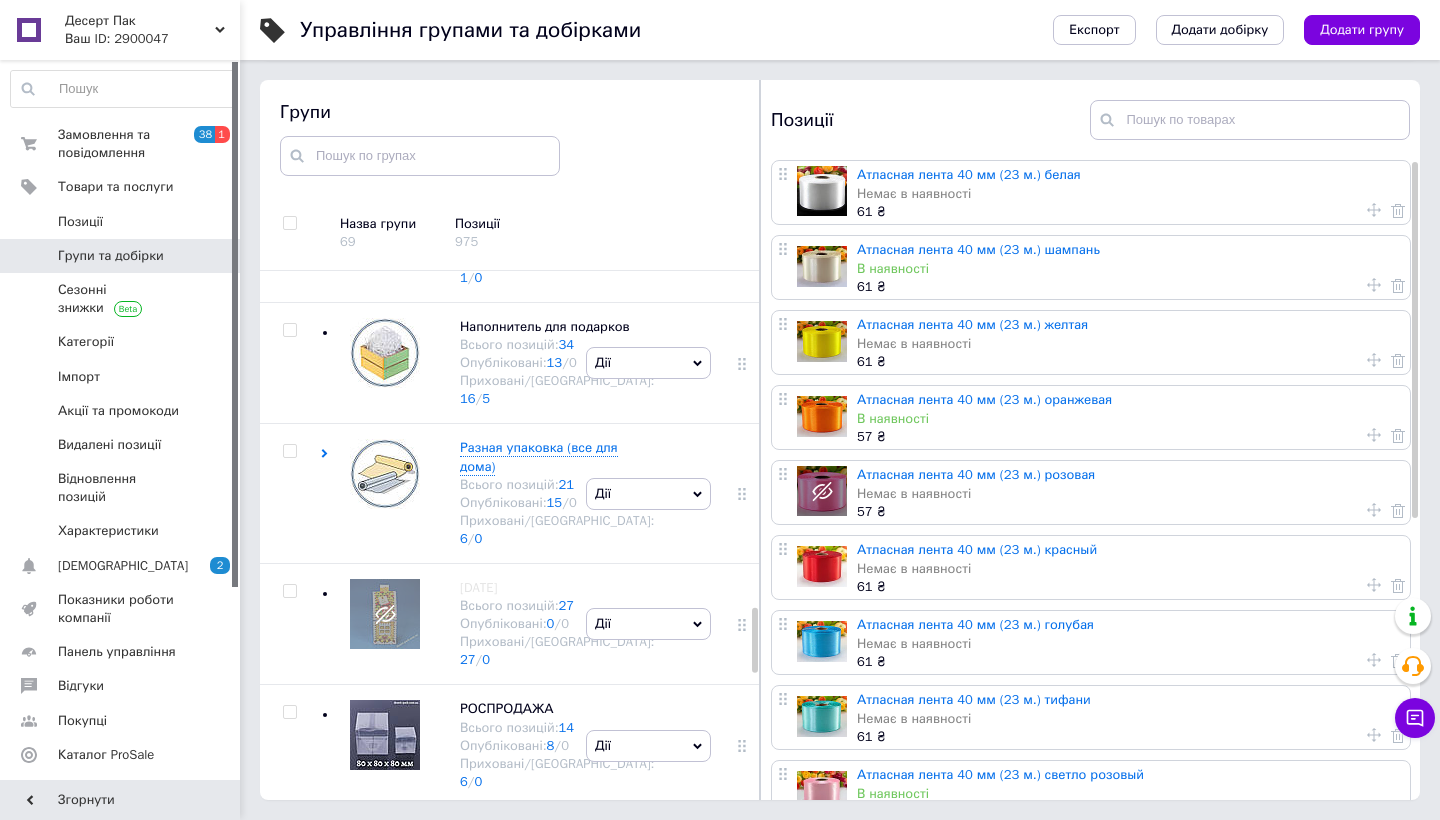 click at bounding box center (385, -274) 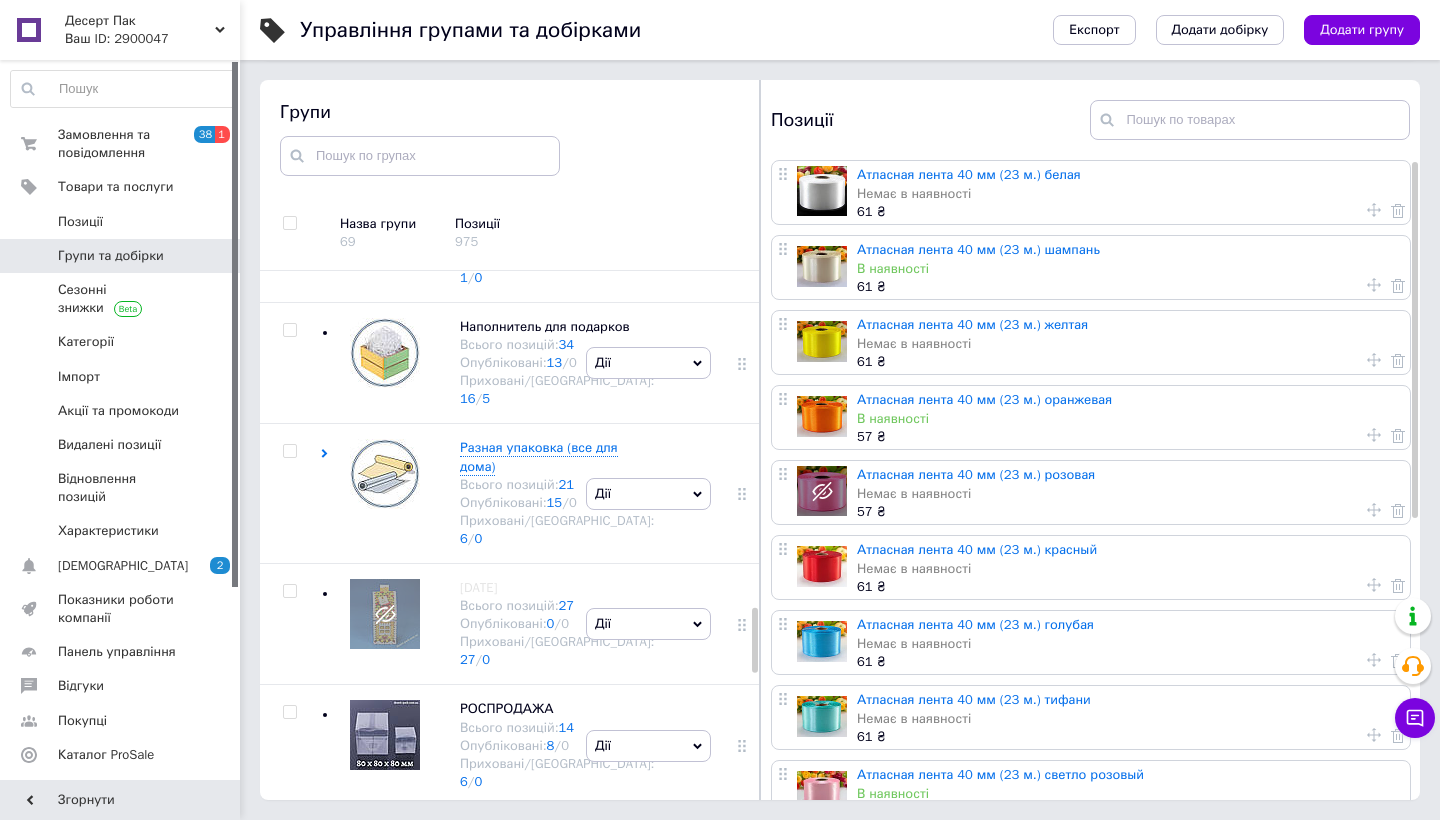 click at bounding box center [385, -289] 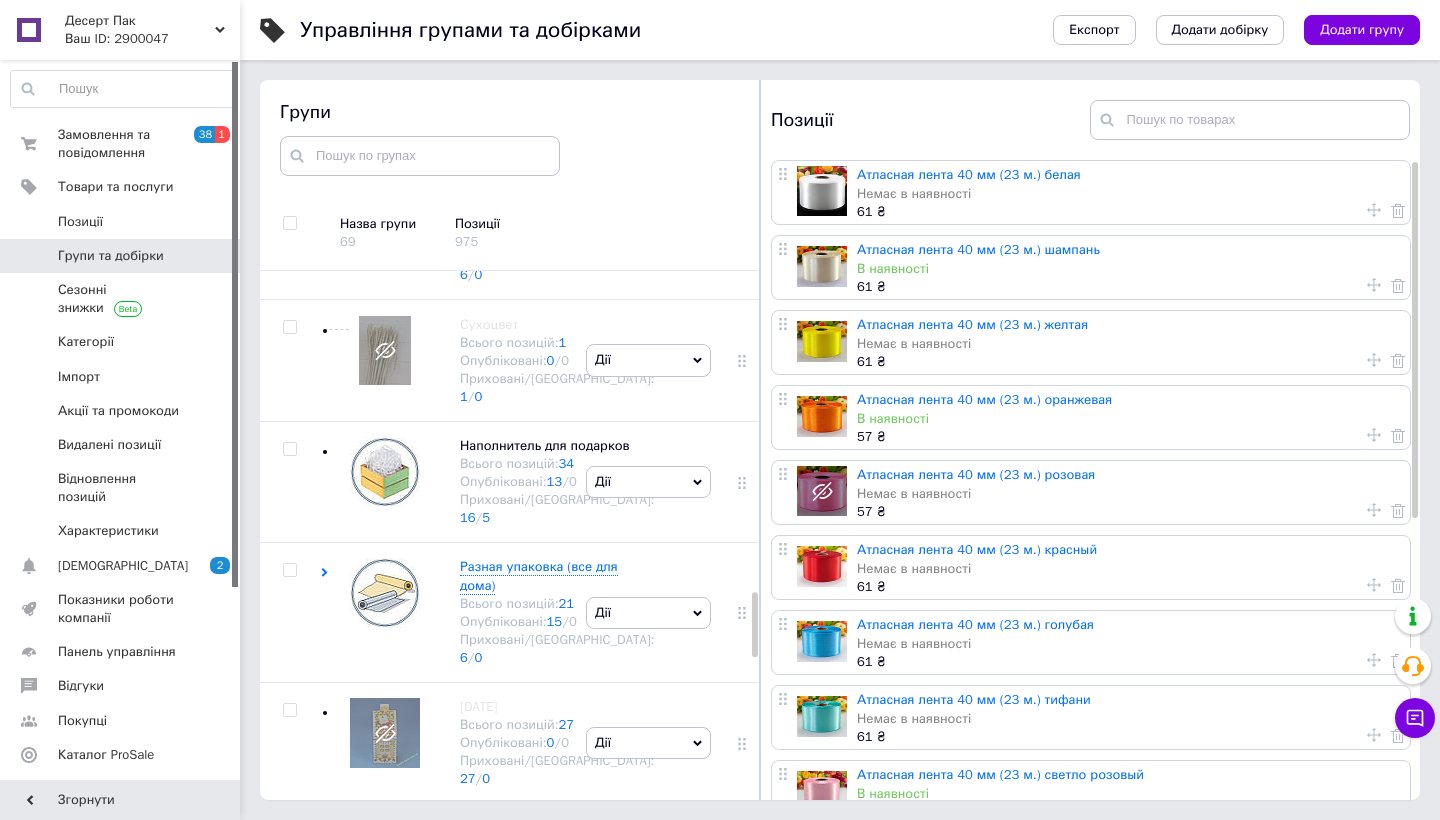 scroll, scrollTop: 2616, scrollLeft: 0, axis: vertical 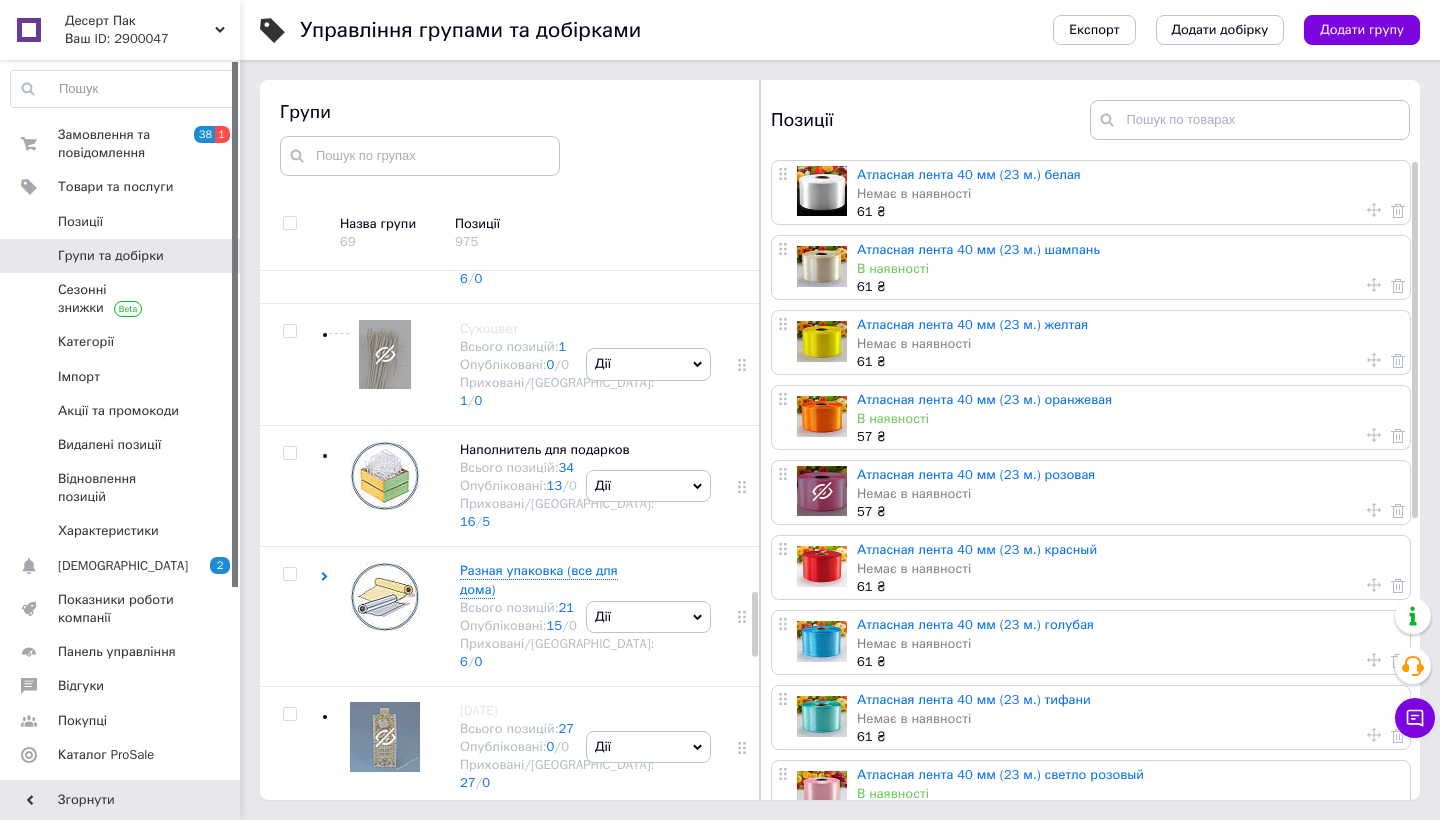 click at bounding box center (385, -288) 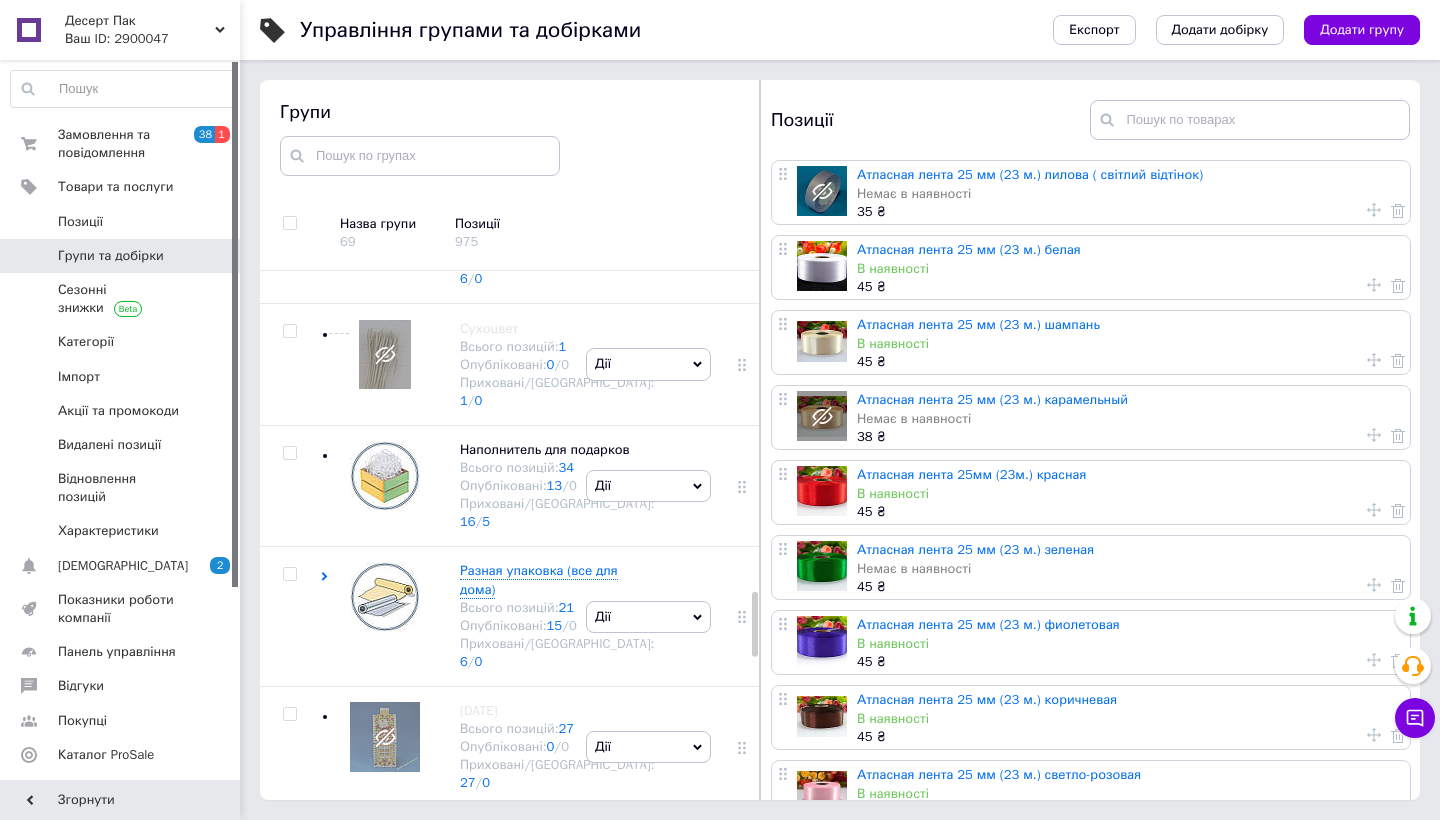 scroll, scrollTop: 734, scrollLeft: 0, axis: vertical 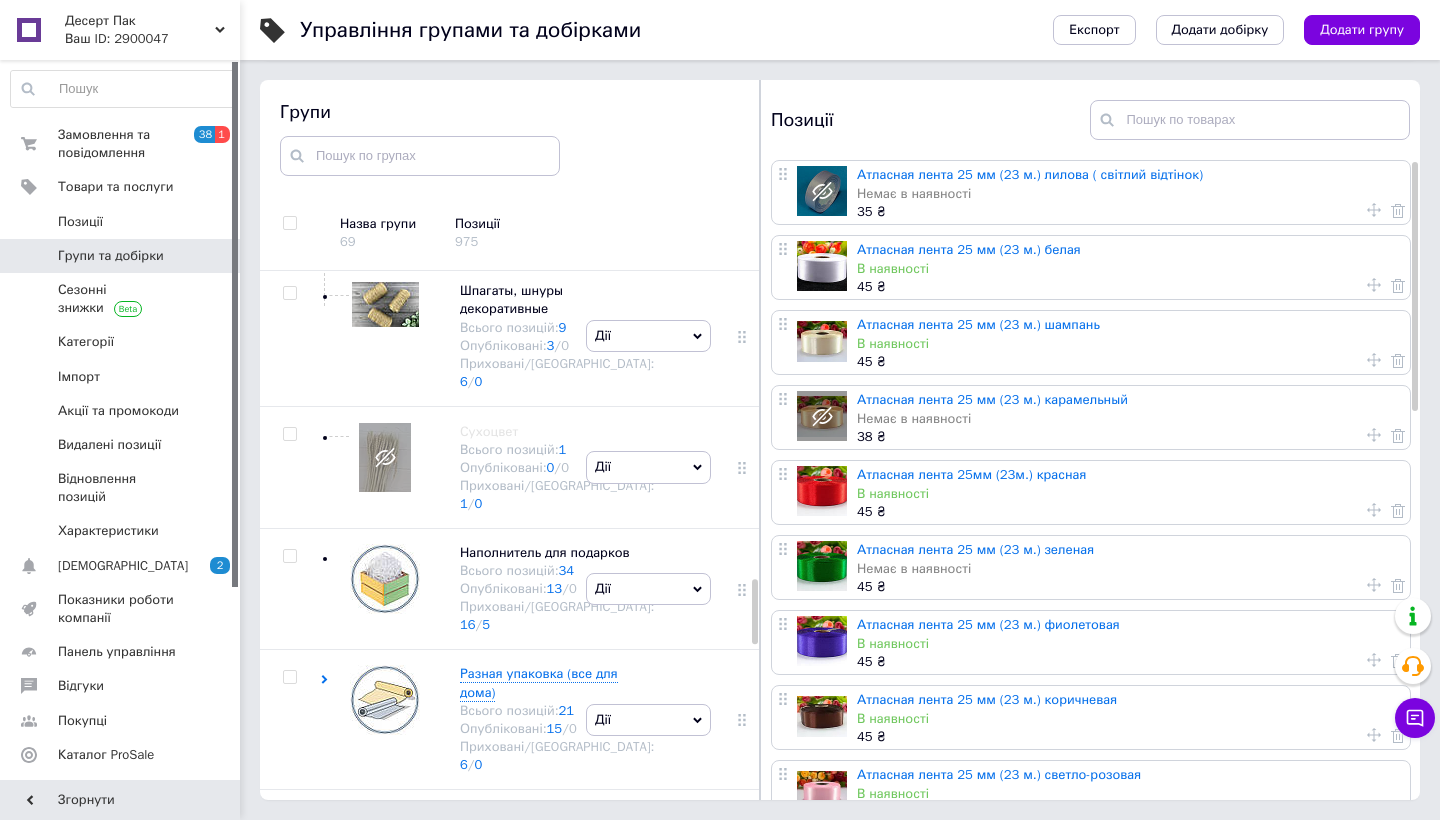 click on "Ленты атласные 12 мм Всього позицій:  20 Опубліковані:  13  /  0 Приховані/Видалені:  7  /  0" at bounding box center [537, -285] 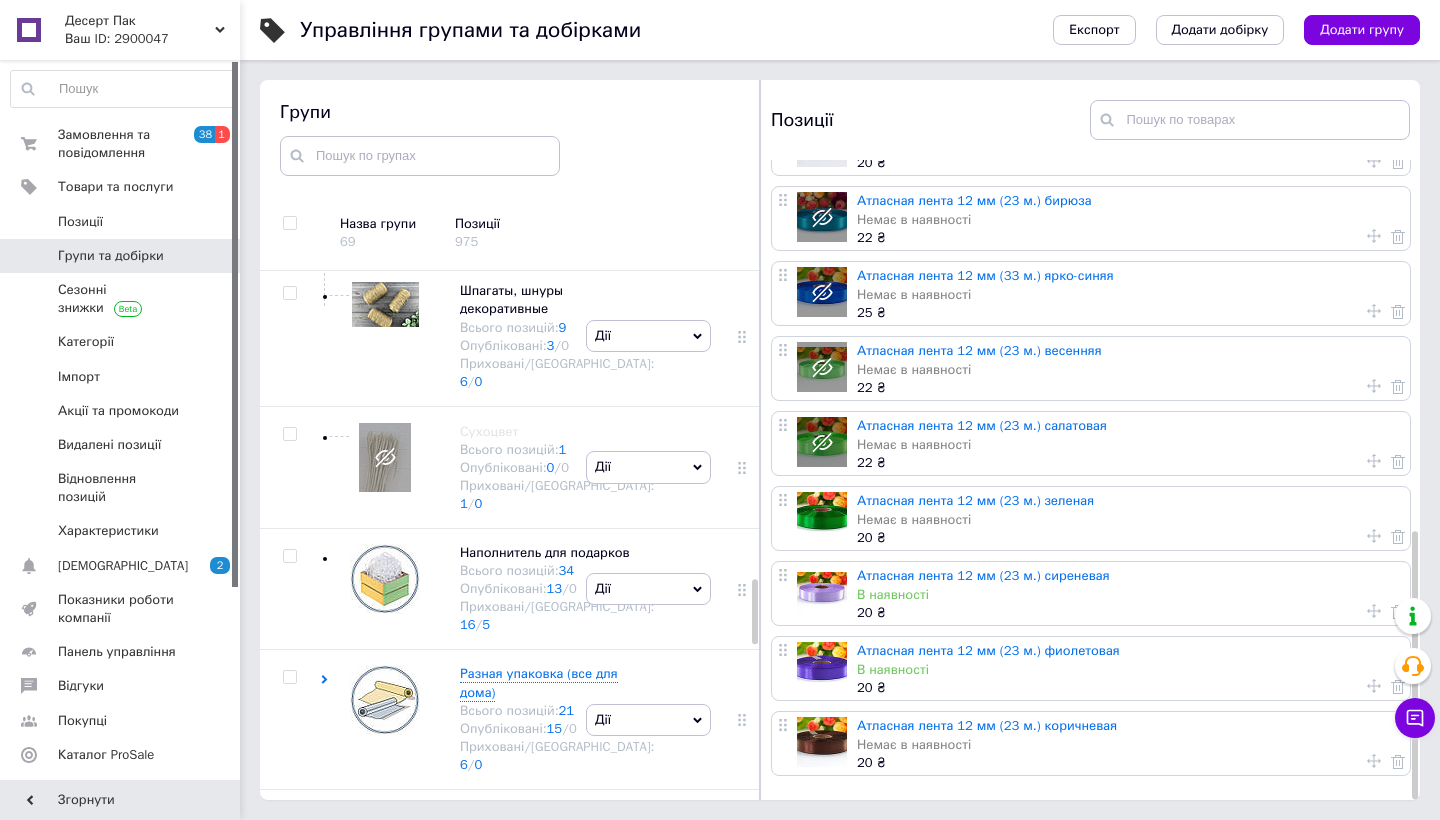 scroll, scrollTop: 880, scrollLeft: 0, axis: vertical 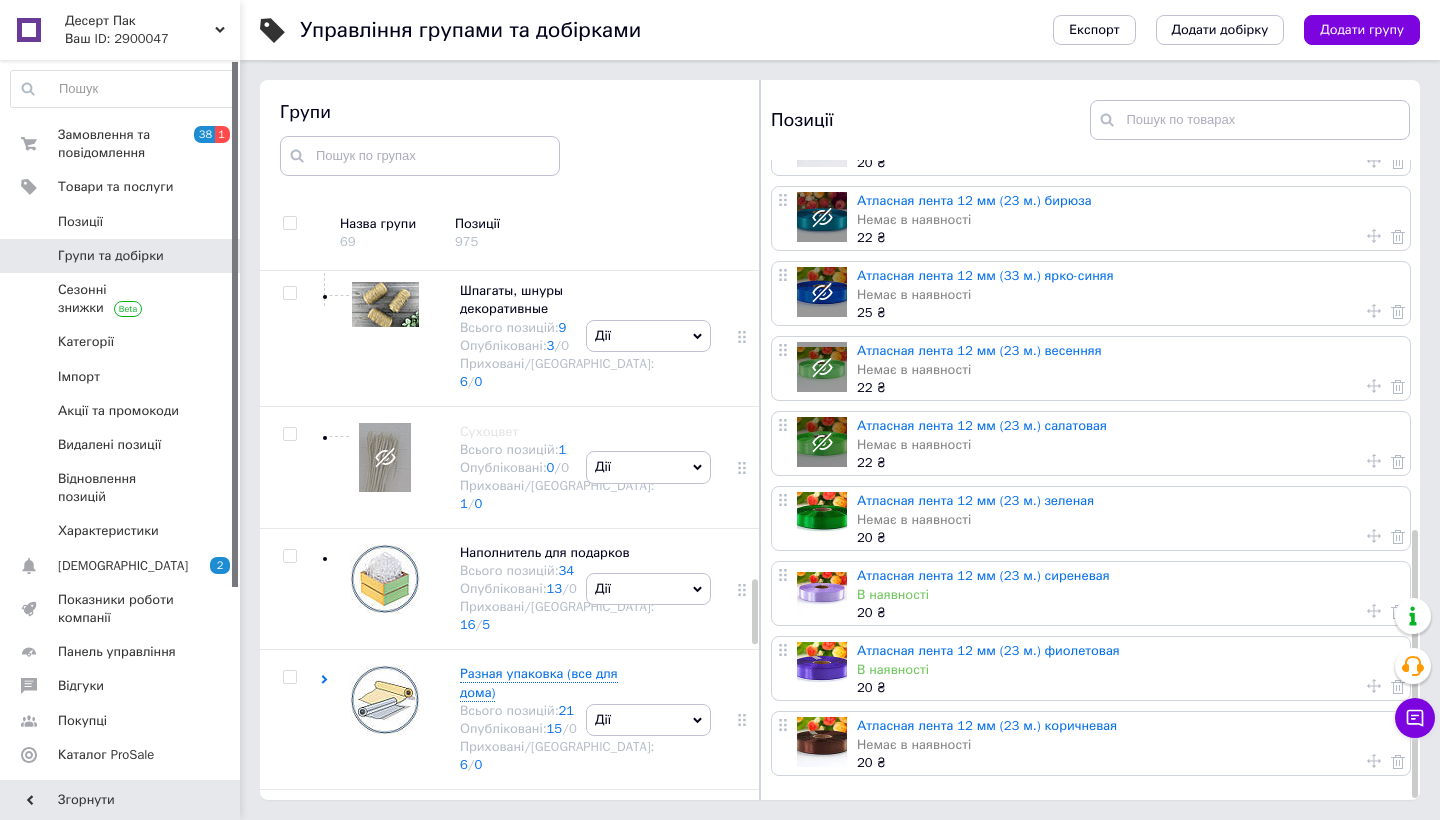 click at bounding box center (385, -170) 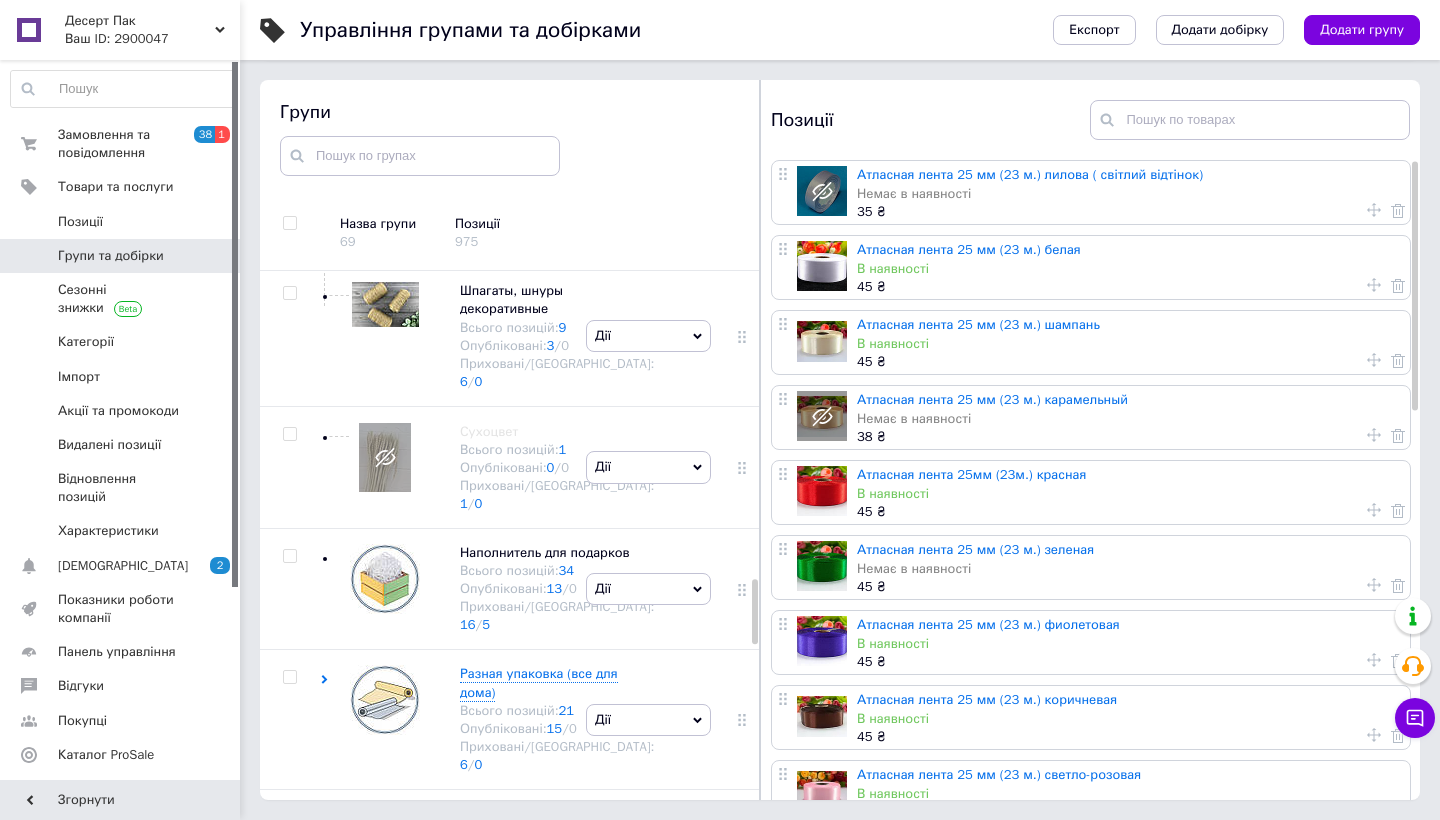 scroll, scrollTop: 0, scrollLeft: 0, axis: both 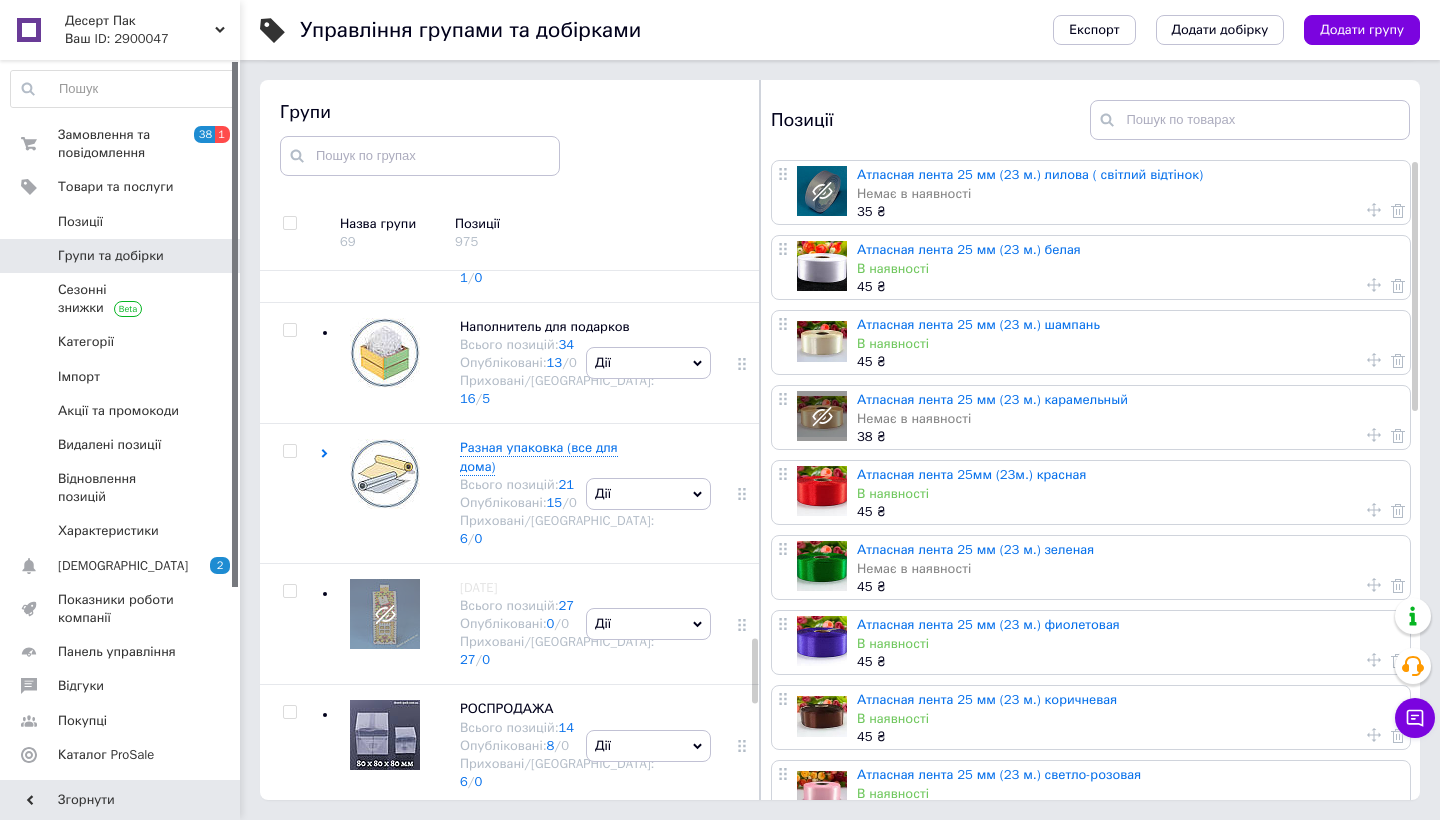click on "[PERSON_NAME] групу Редагувати групу Додати підгрупу Додати товар Видалити групу" at bounding box center [648, 110] 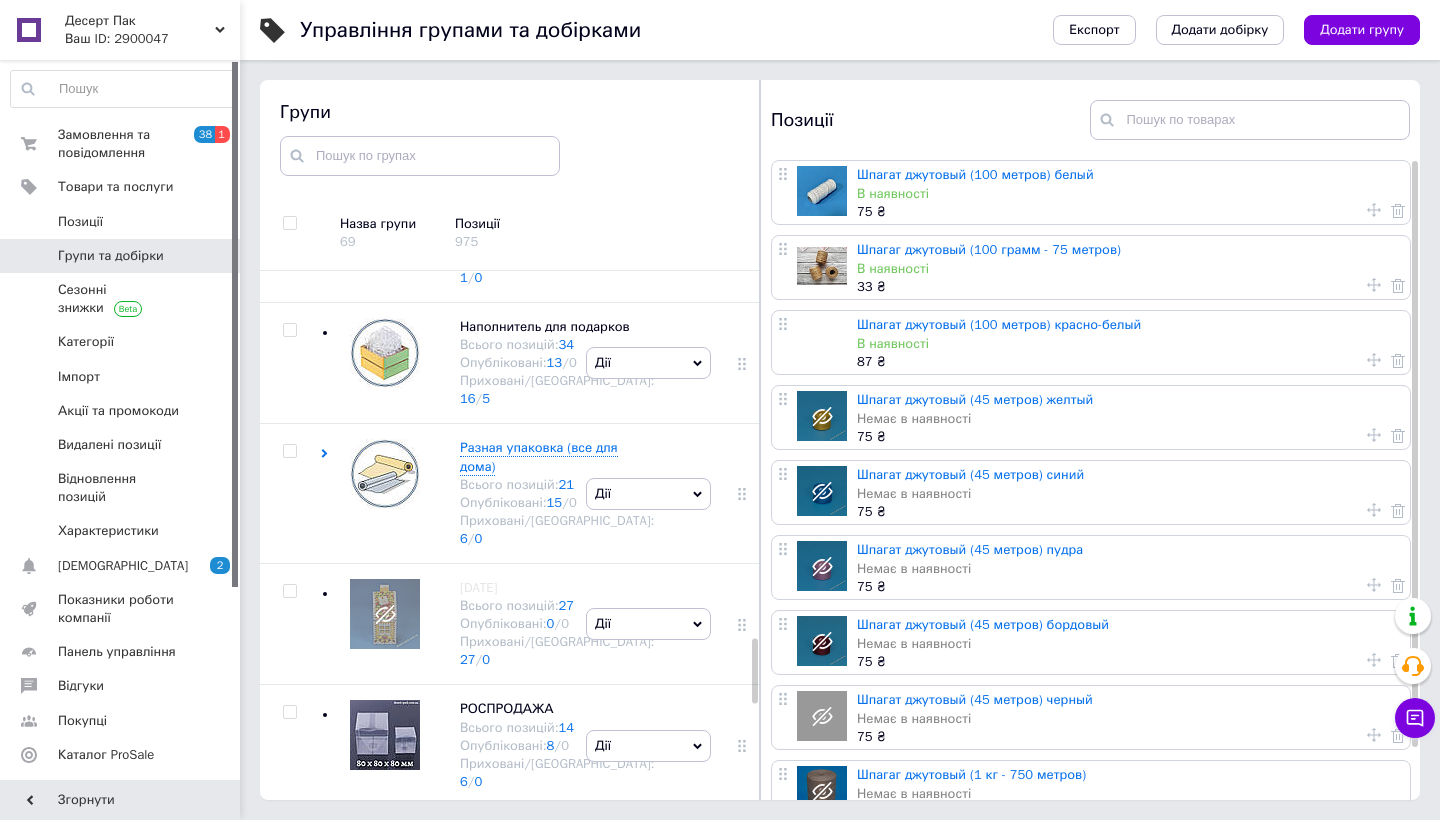 scroll, scrollTop: 0, scrollLeft: 0, axis: both 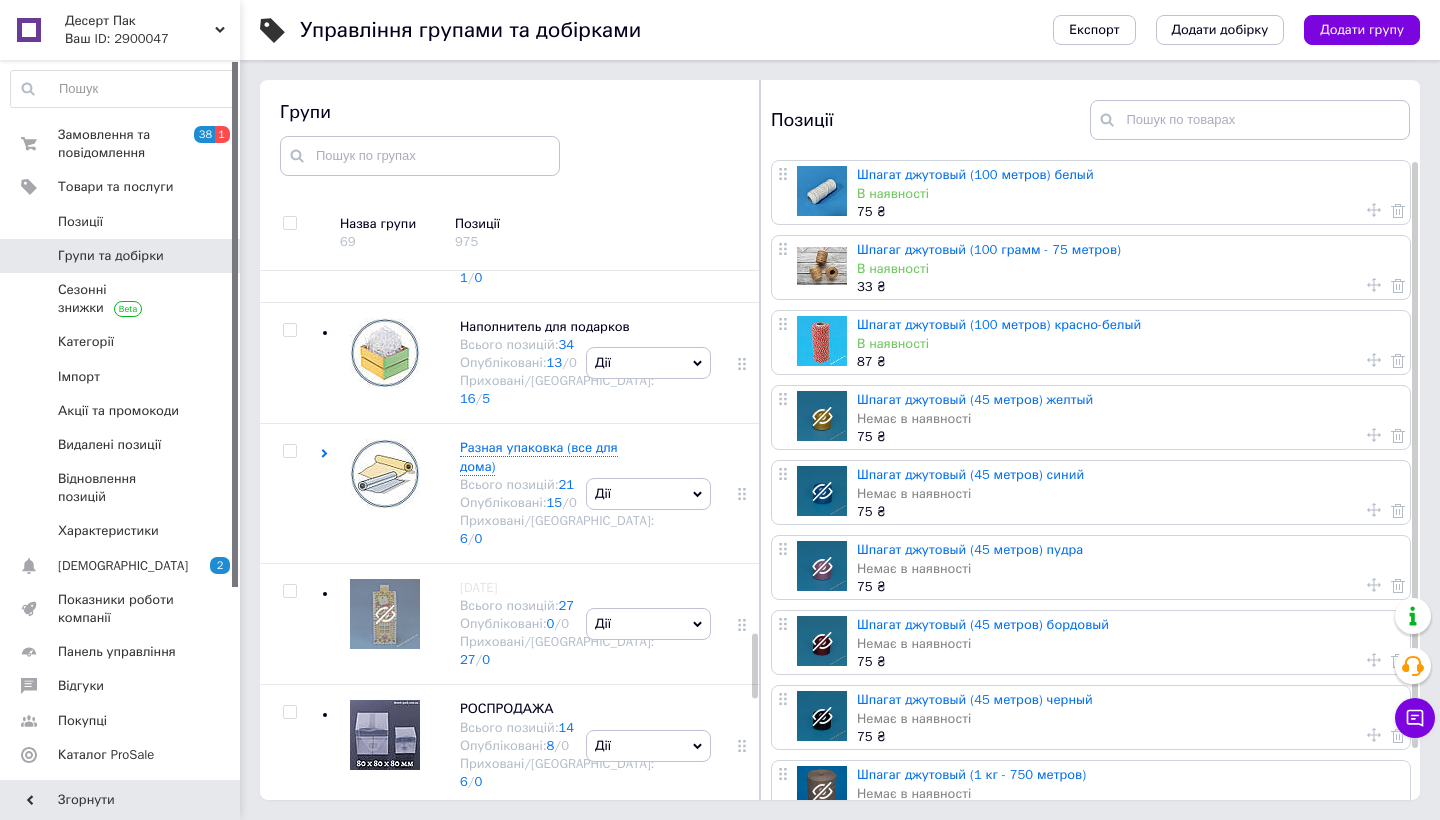 click on "Бирки, наклейки Всього позицій:  23 Опубліковані:  13  /  0 Приховані/Видалені:  10  /  0" at bounding box center (450, -22) 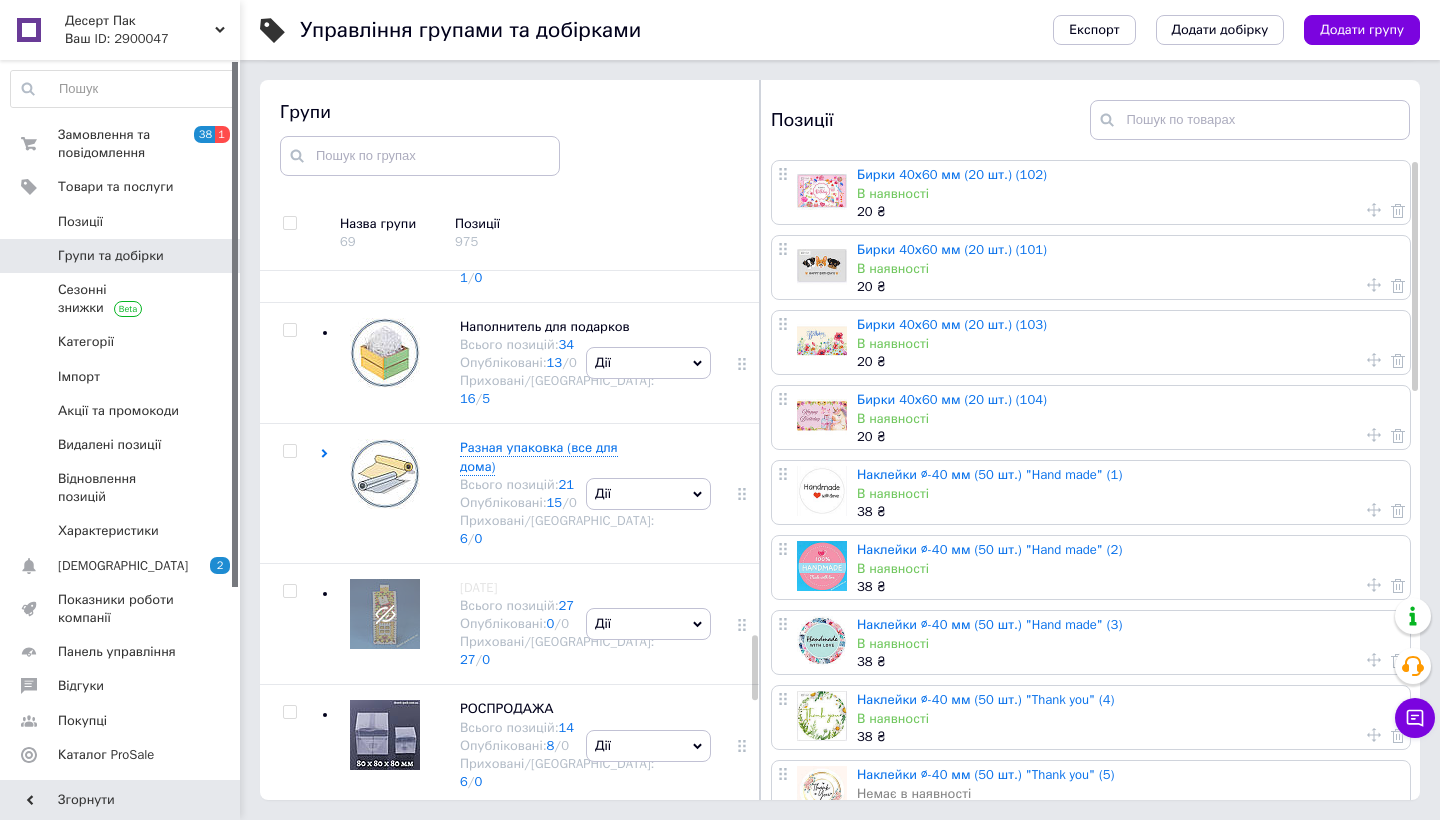 scroll, scrollTop: 0, scrollLeft: 0, axis: both 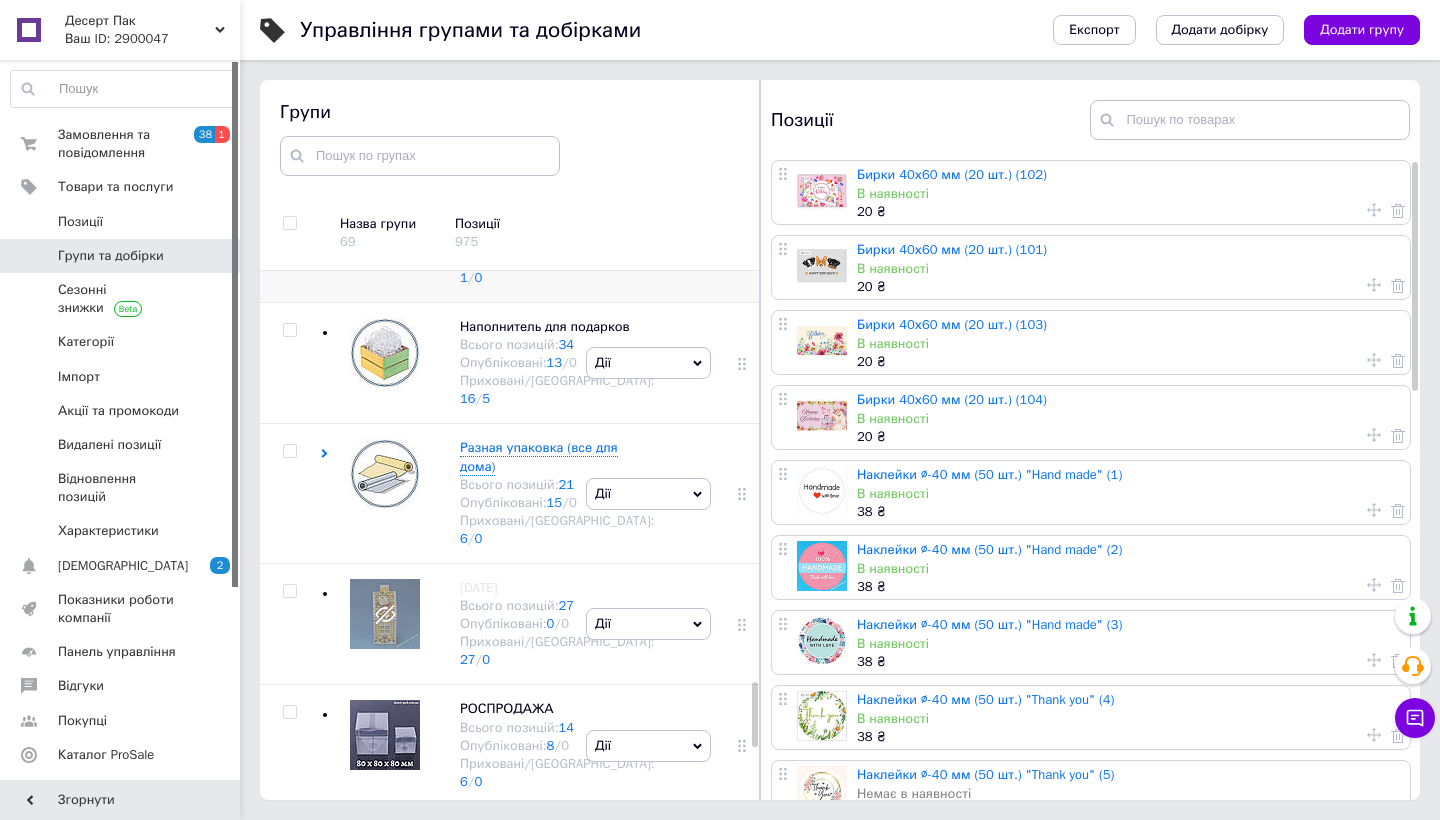 click at bounding box center (385, 234) 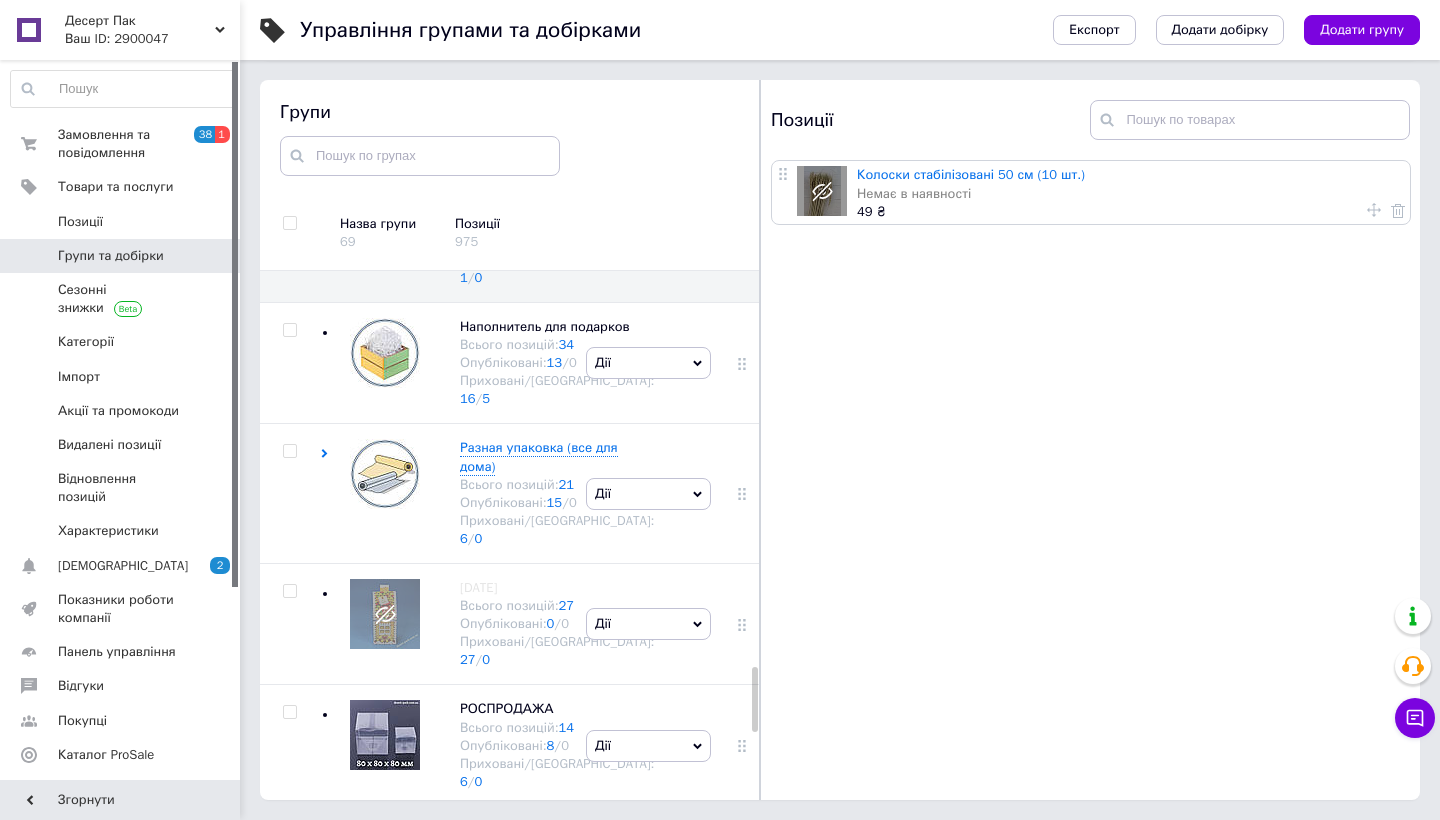 scroll, scrollTop: 3385, scrollLeft: 0, axis: vertical 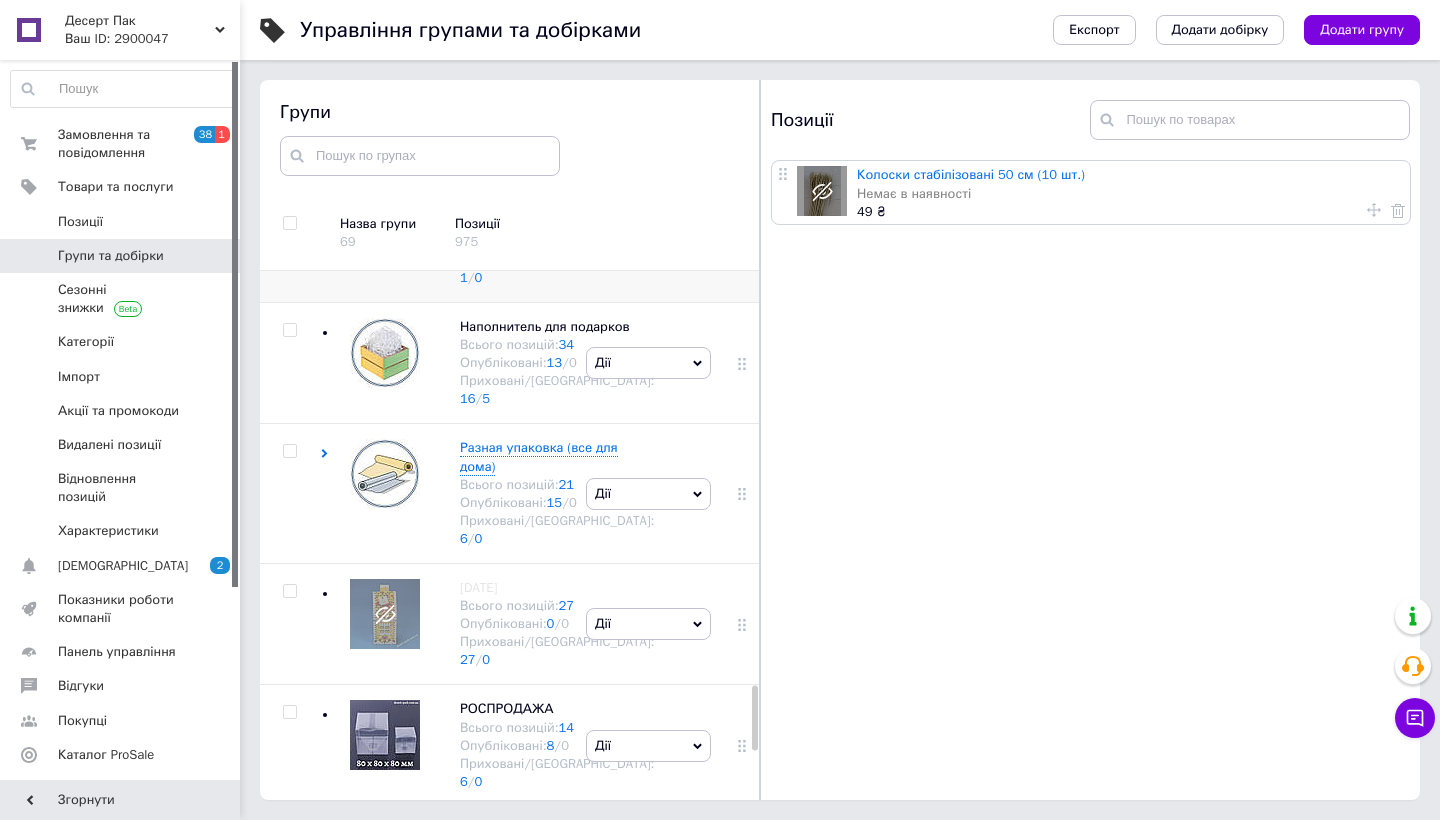 click on "Дії" at bounding box center [648, 241] 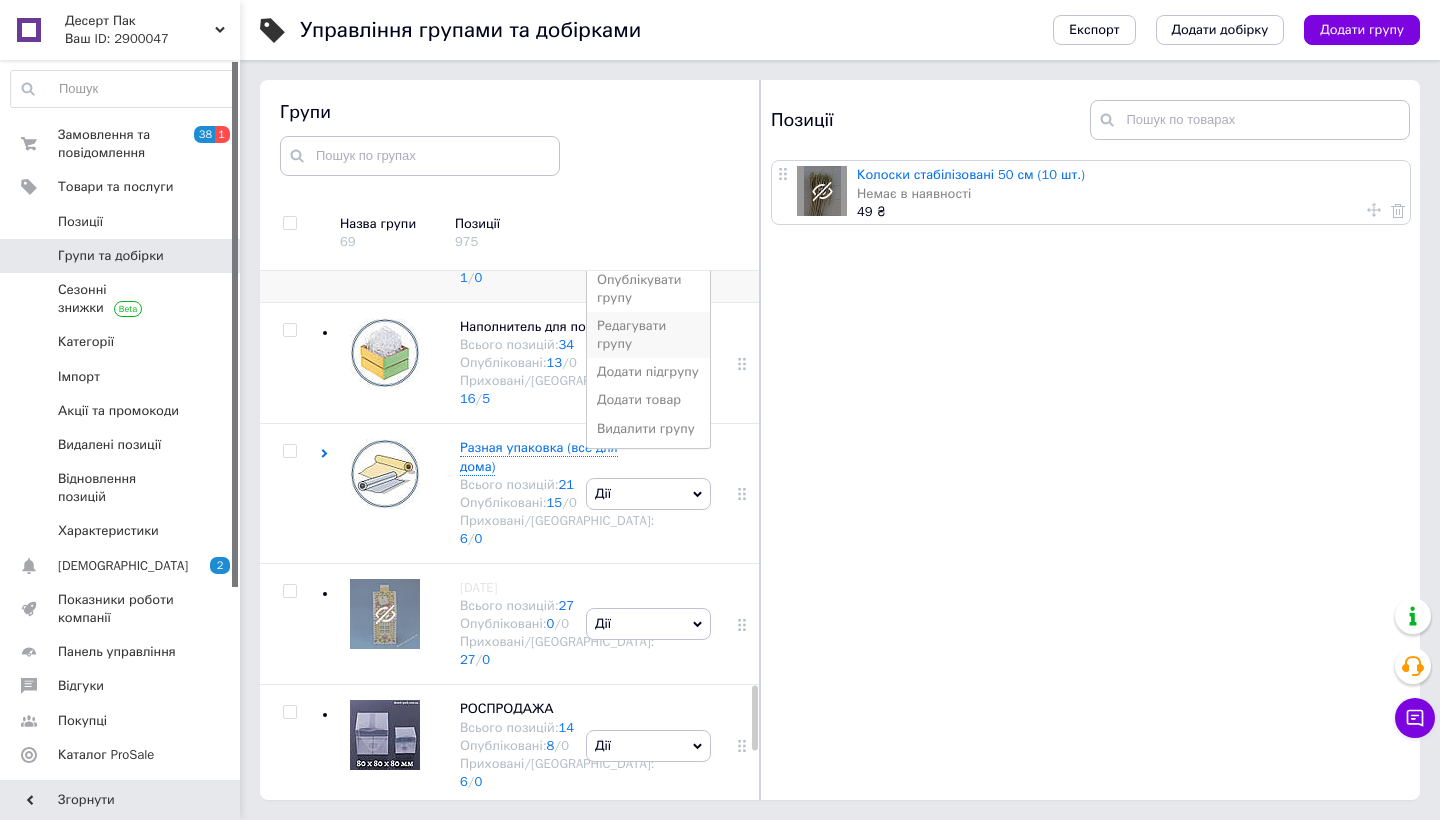click on "Редагувати групу" at bounding box center [648, 335] 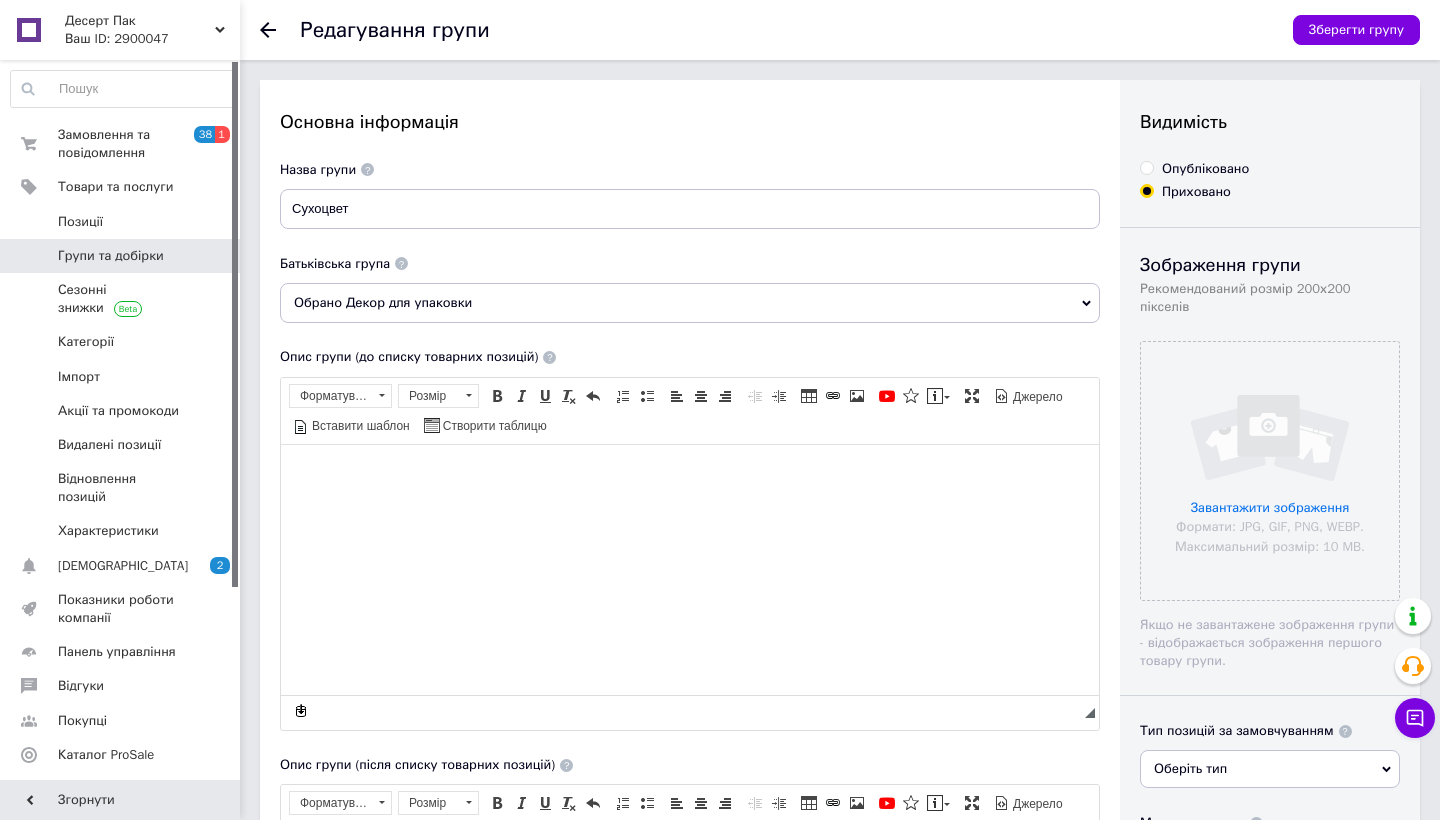 scroll, scrollTop: 0, scrollLeft: 0, axis: both 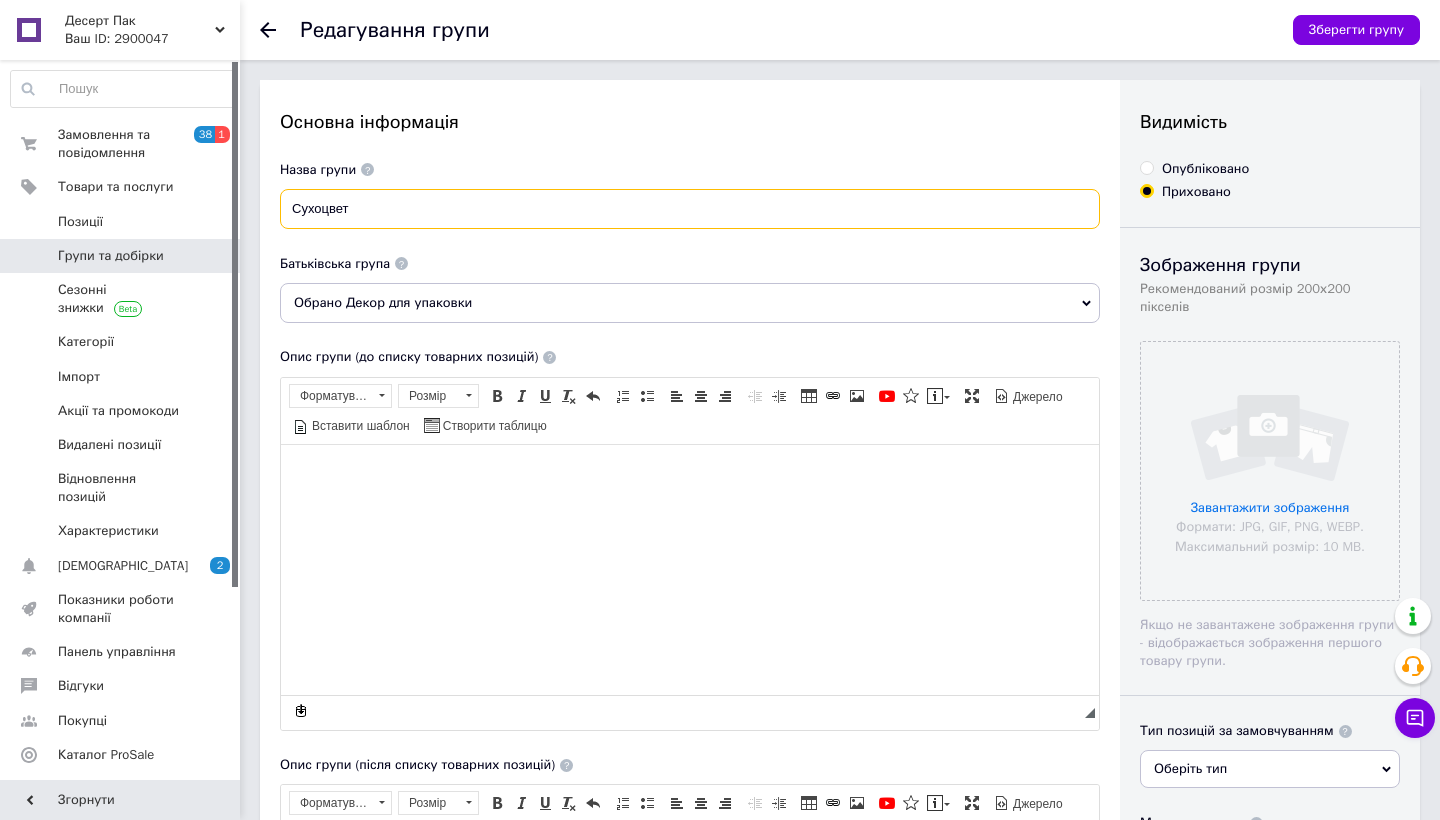 click on "Сухоцвет" at bounding box center (690, 209) 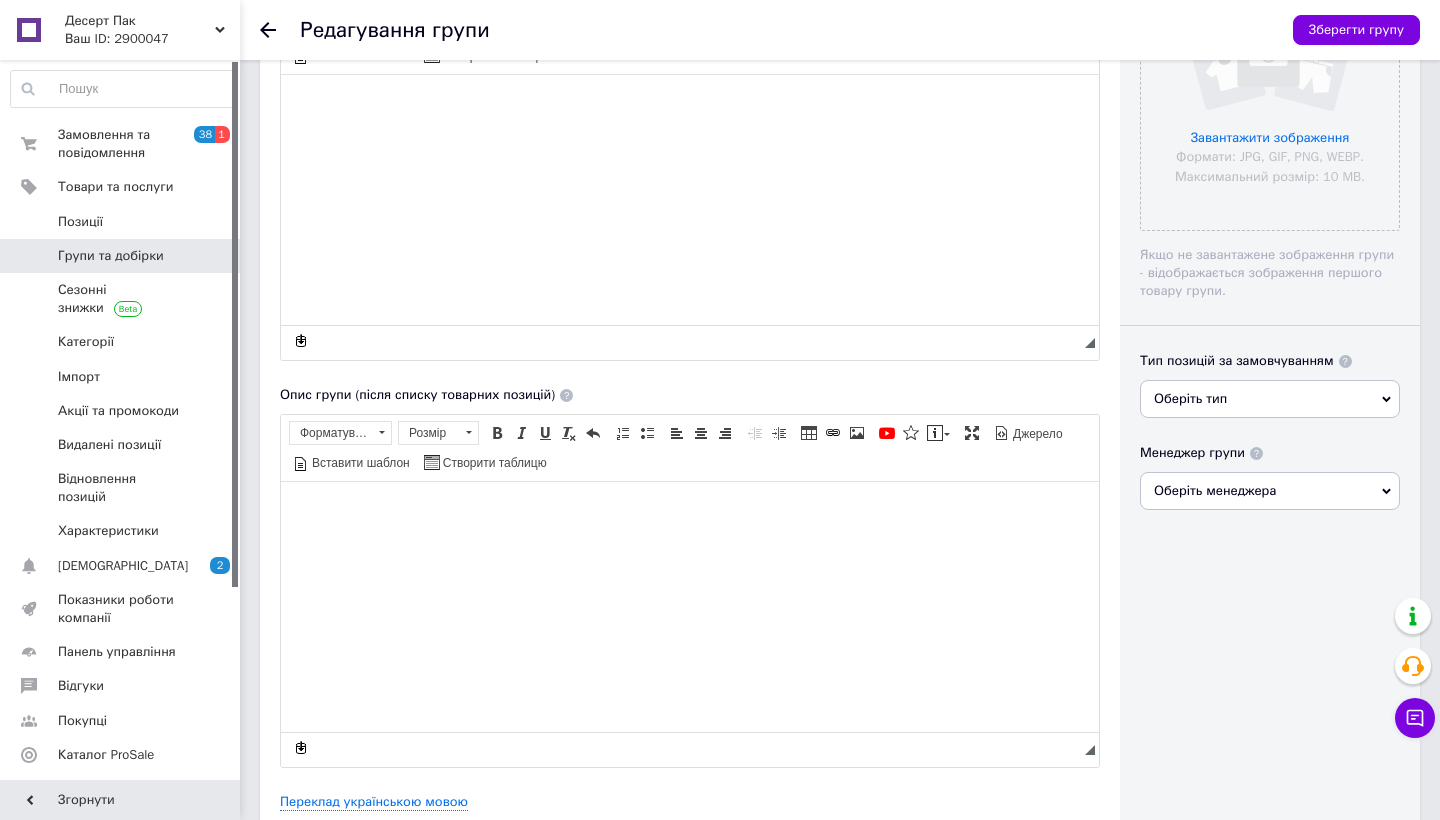scroll, scrollTop: 624, scrollLeft: 0, axis: vertical 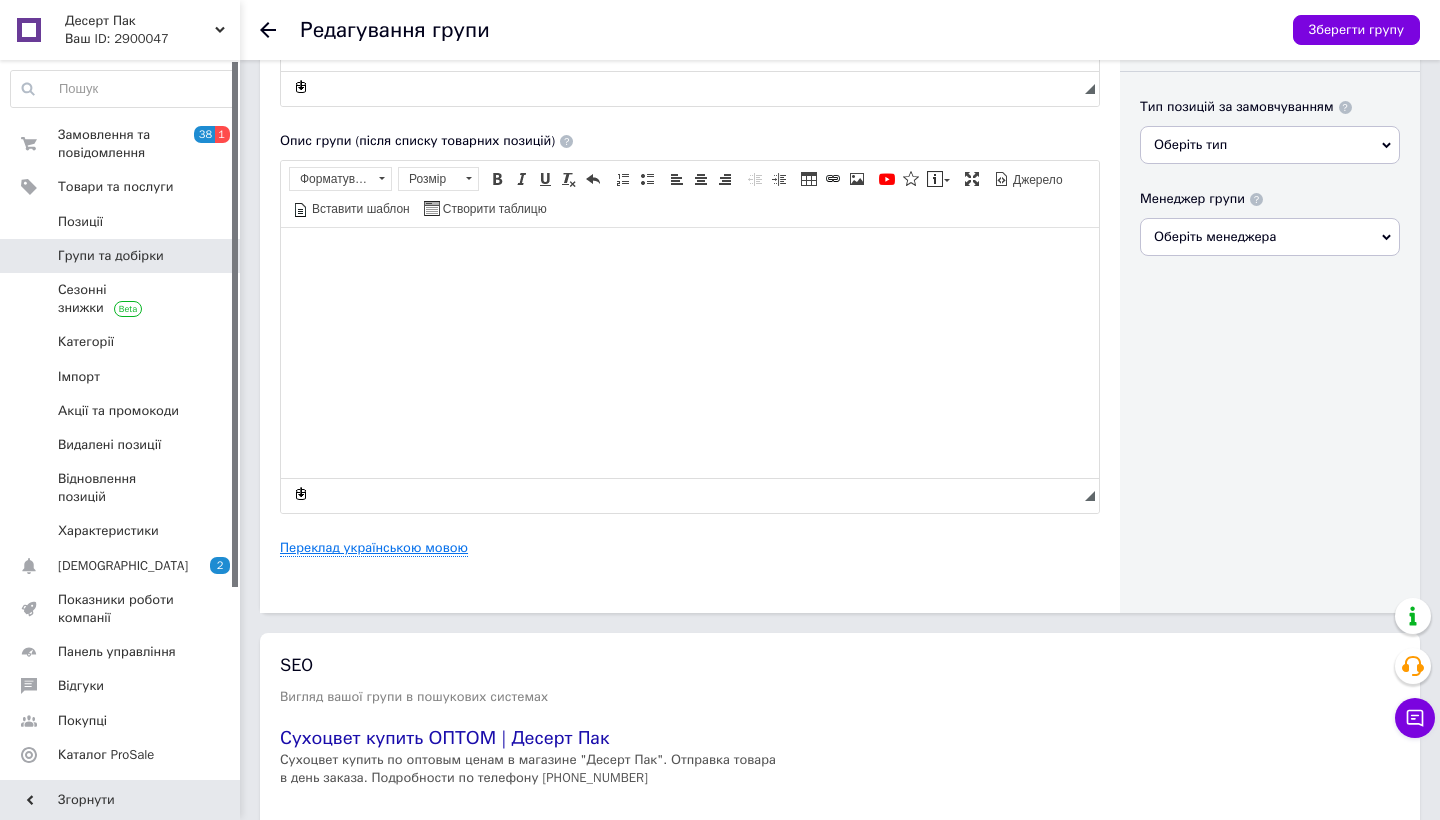 type on "Сухоцве" 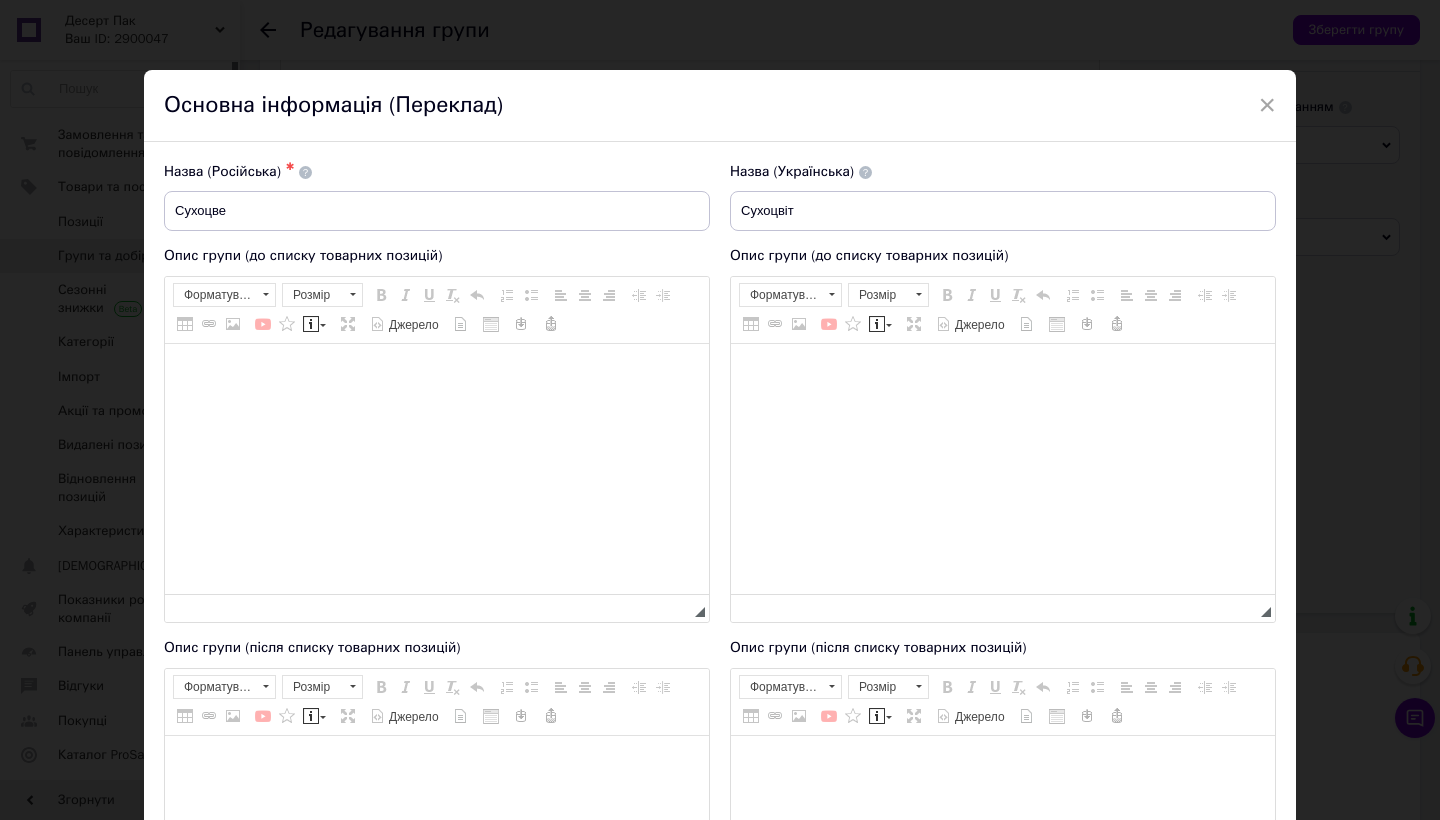 scroll, scrollTop: 0, scrollLeft: 0, axis: both 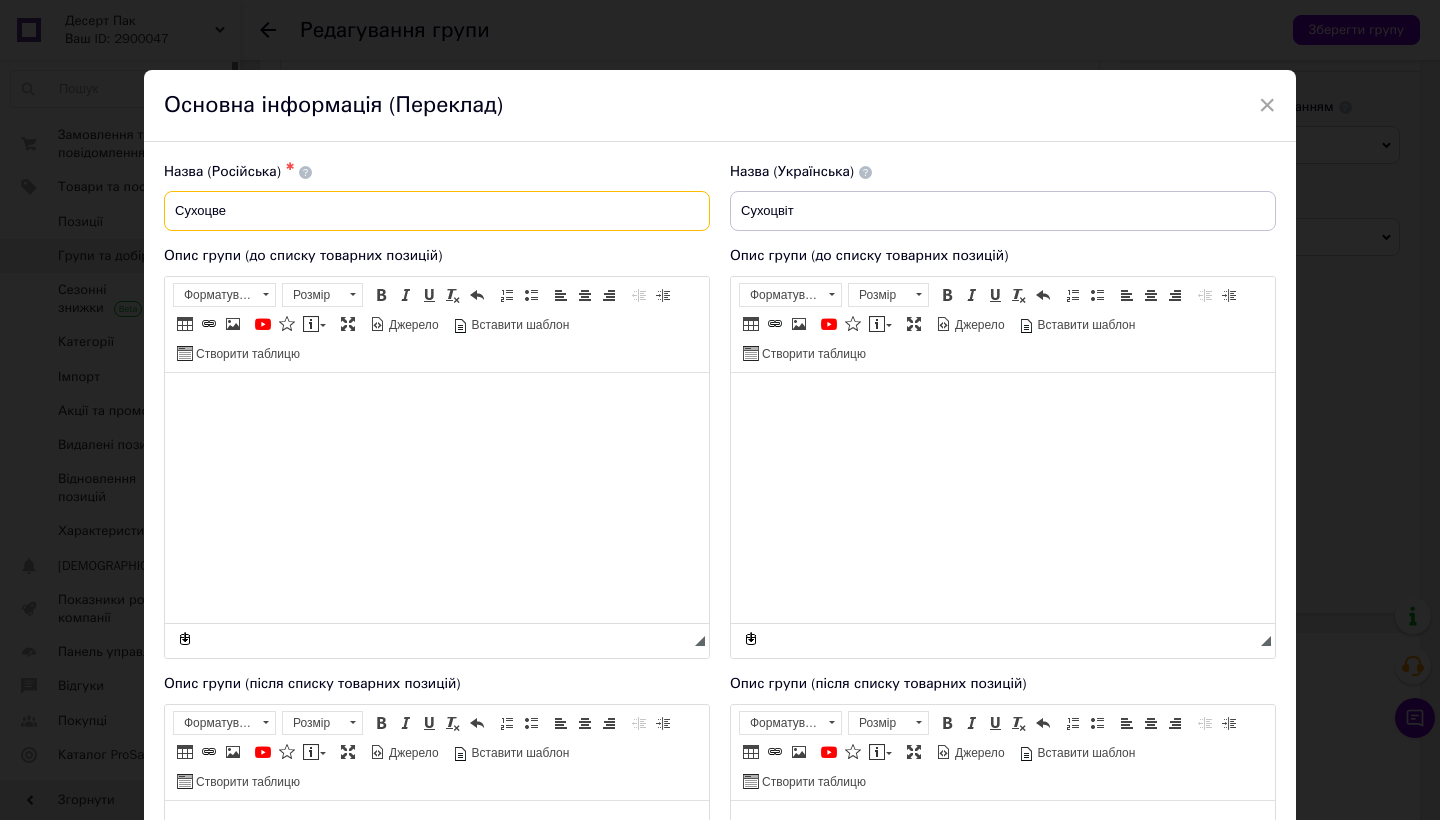 click on "Сухоцве" at bounding box center (437, 211) 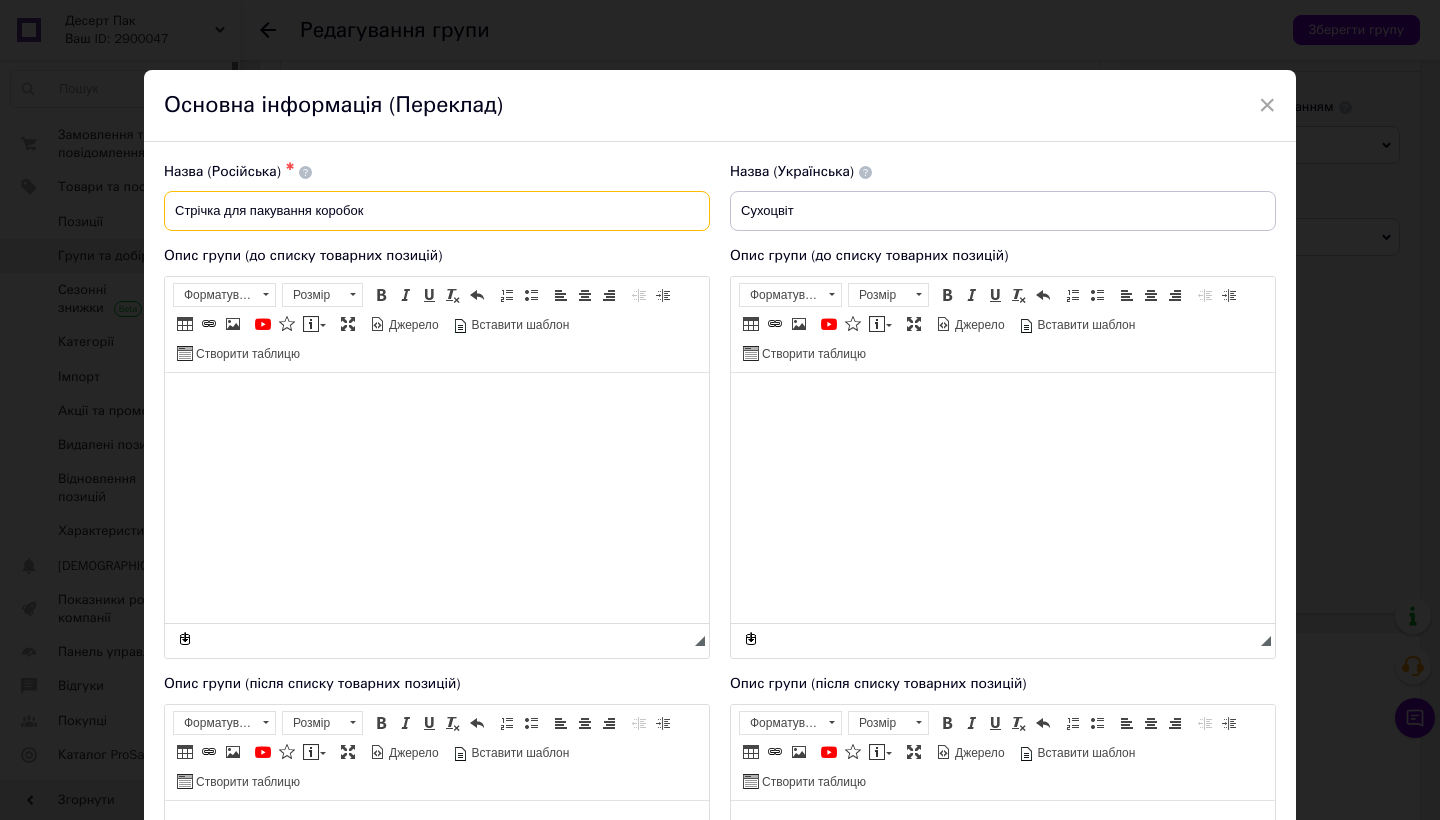 click on "Стрічка для пакування коробок" at bounding box center (437, 211) 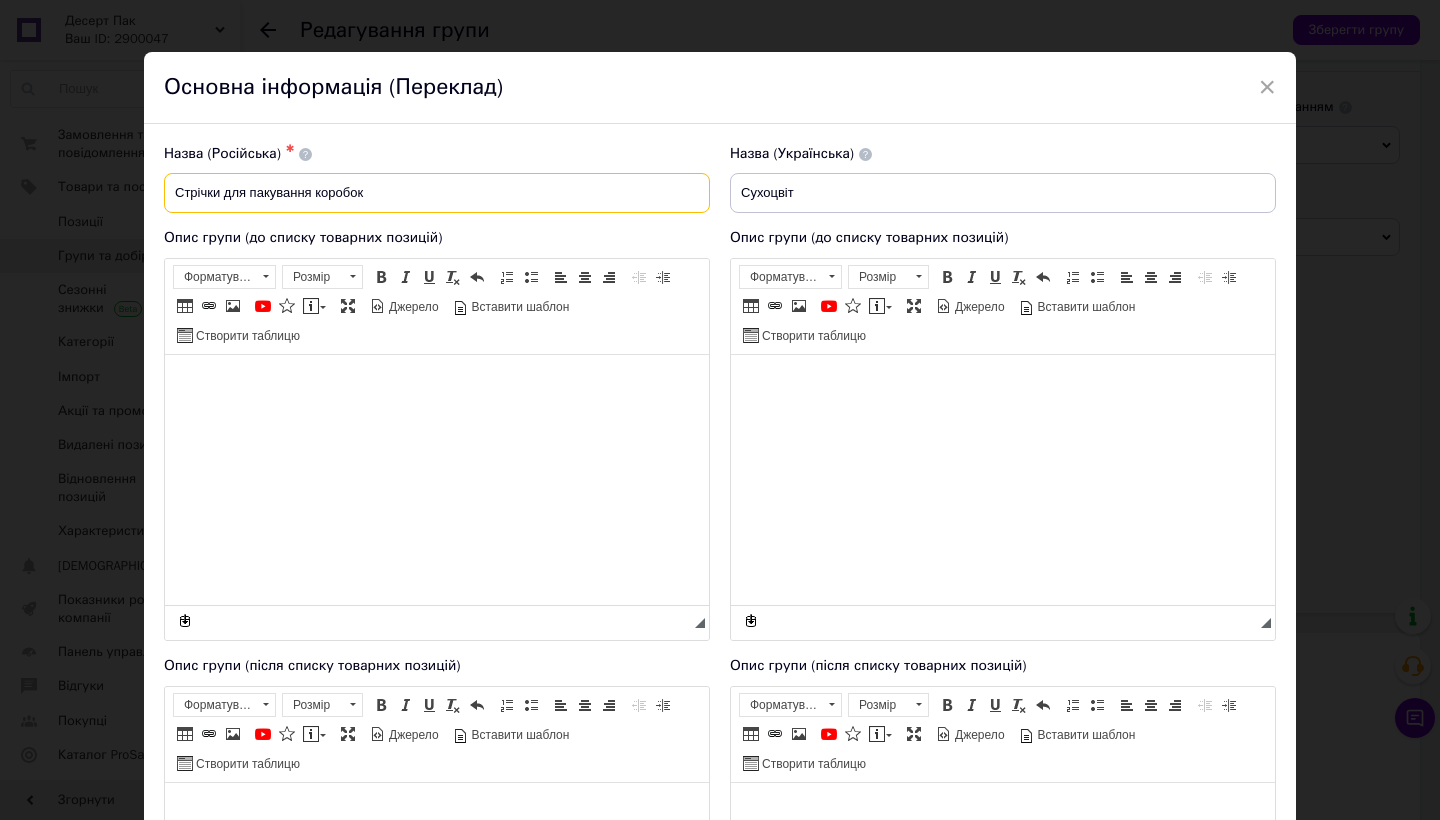 scroll, scrollTop: 19, scrollLeft: 0, axis: vertical 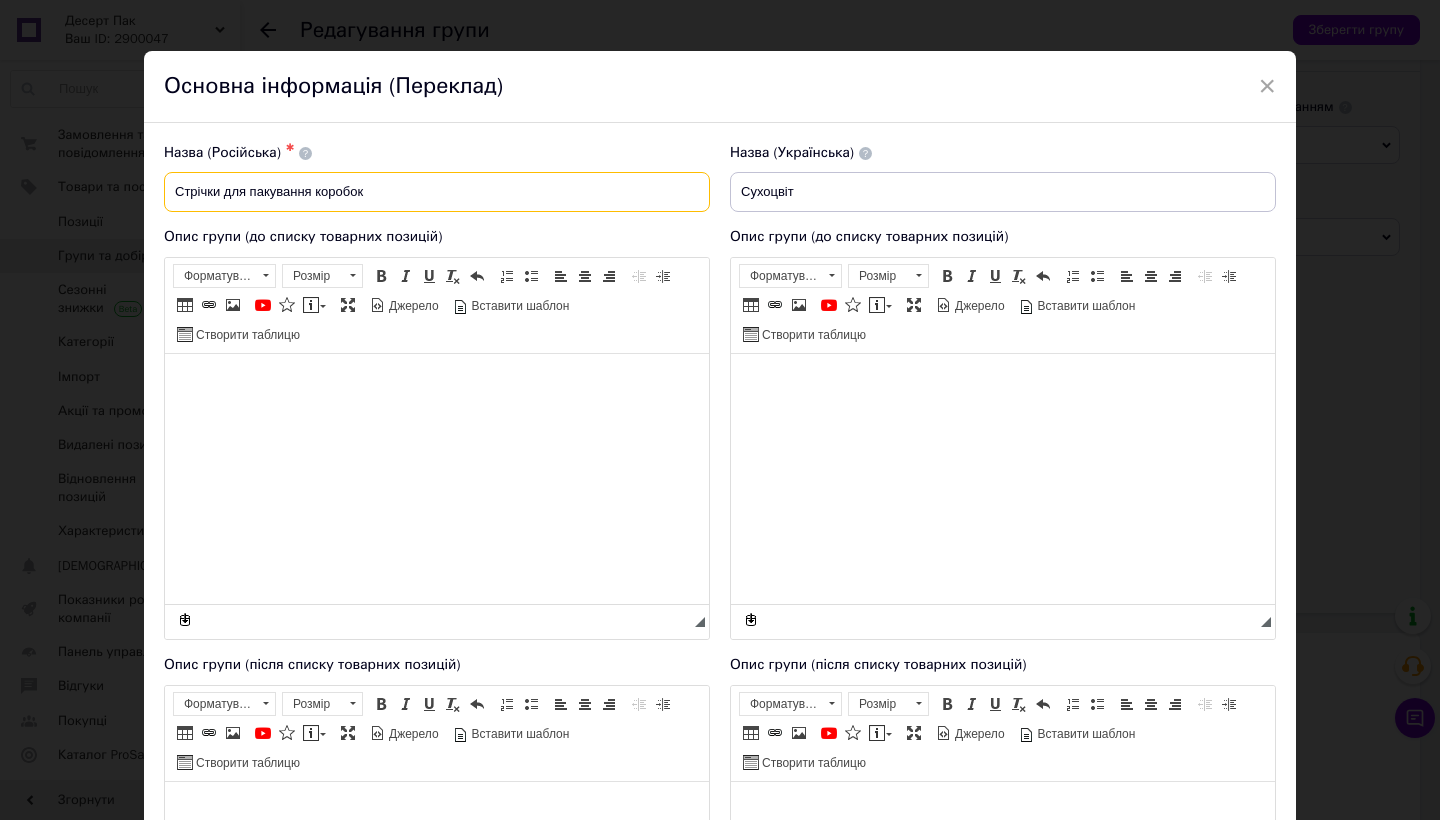 drag, startPoint x: 376, startPoint y: 187, endPoint x: 242, endPoint y: 188, distance: 134.00374 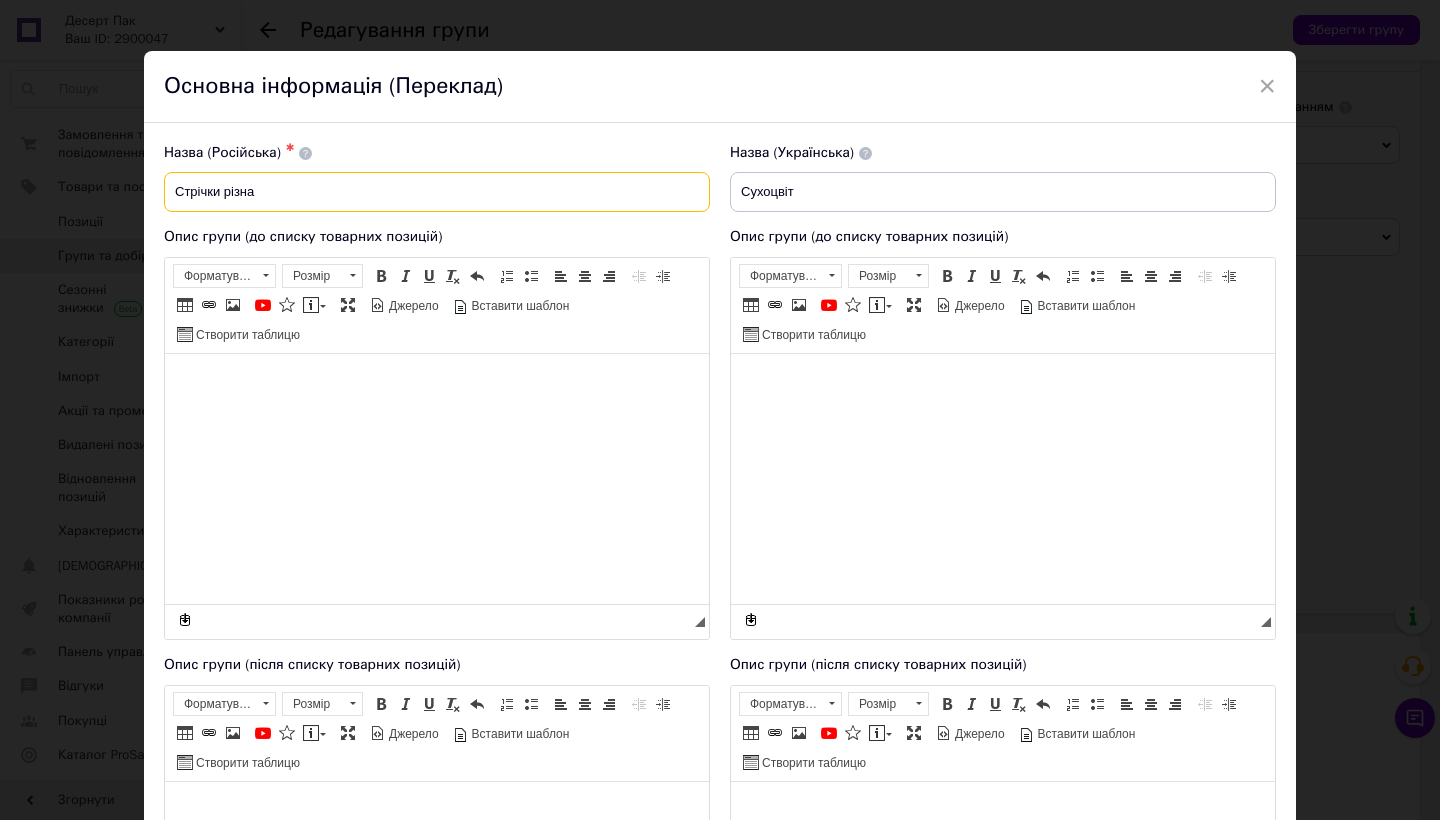 click on "Стрічки різна" at bounding box center (437, 192) 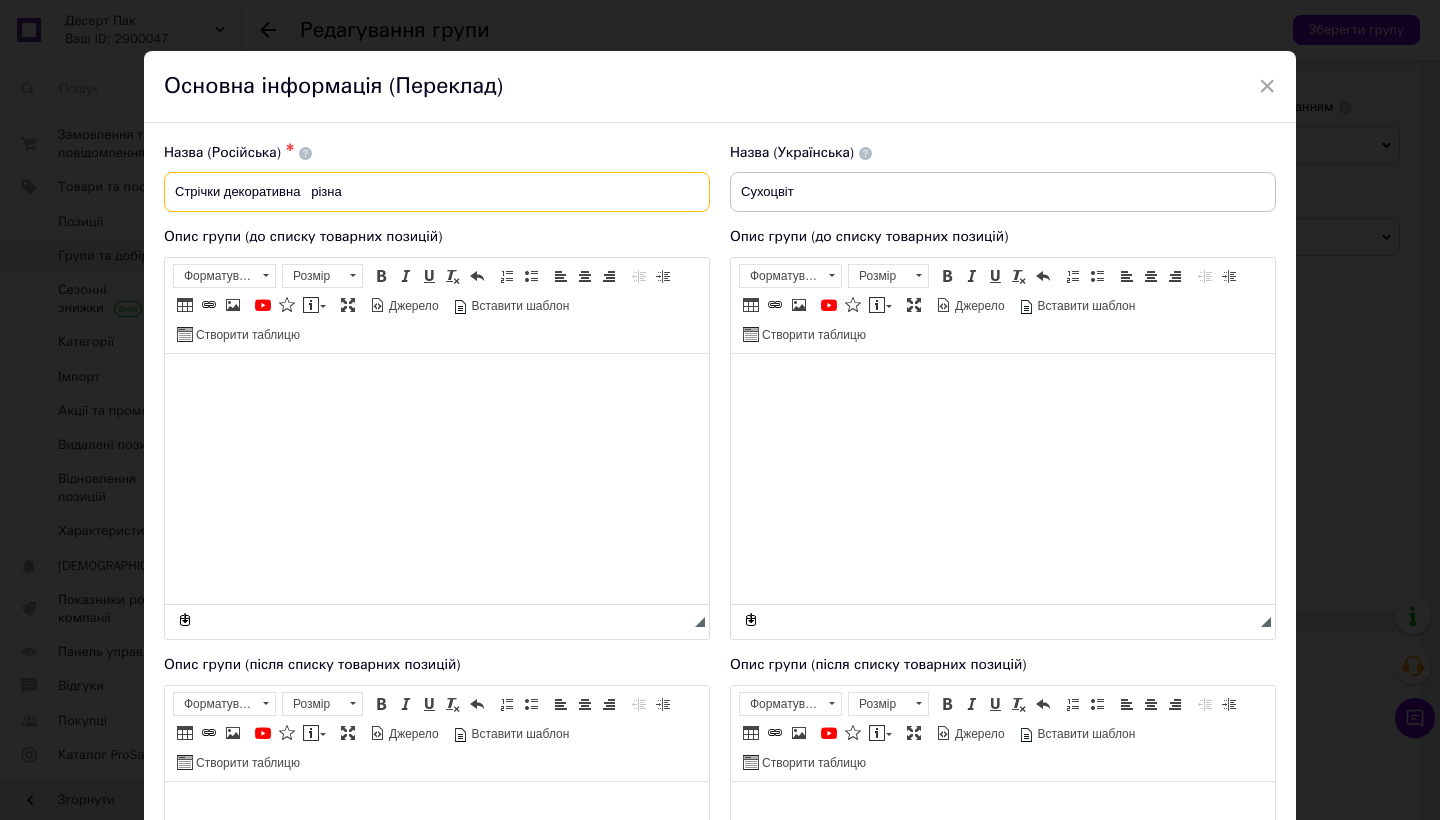 click on "Стрічки декоративна   різна" at bounding box center (437, 192) 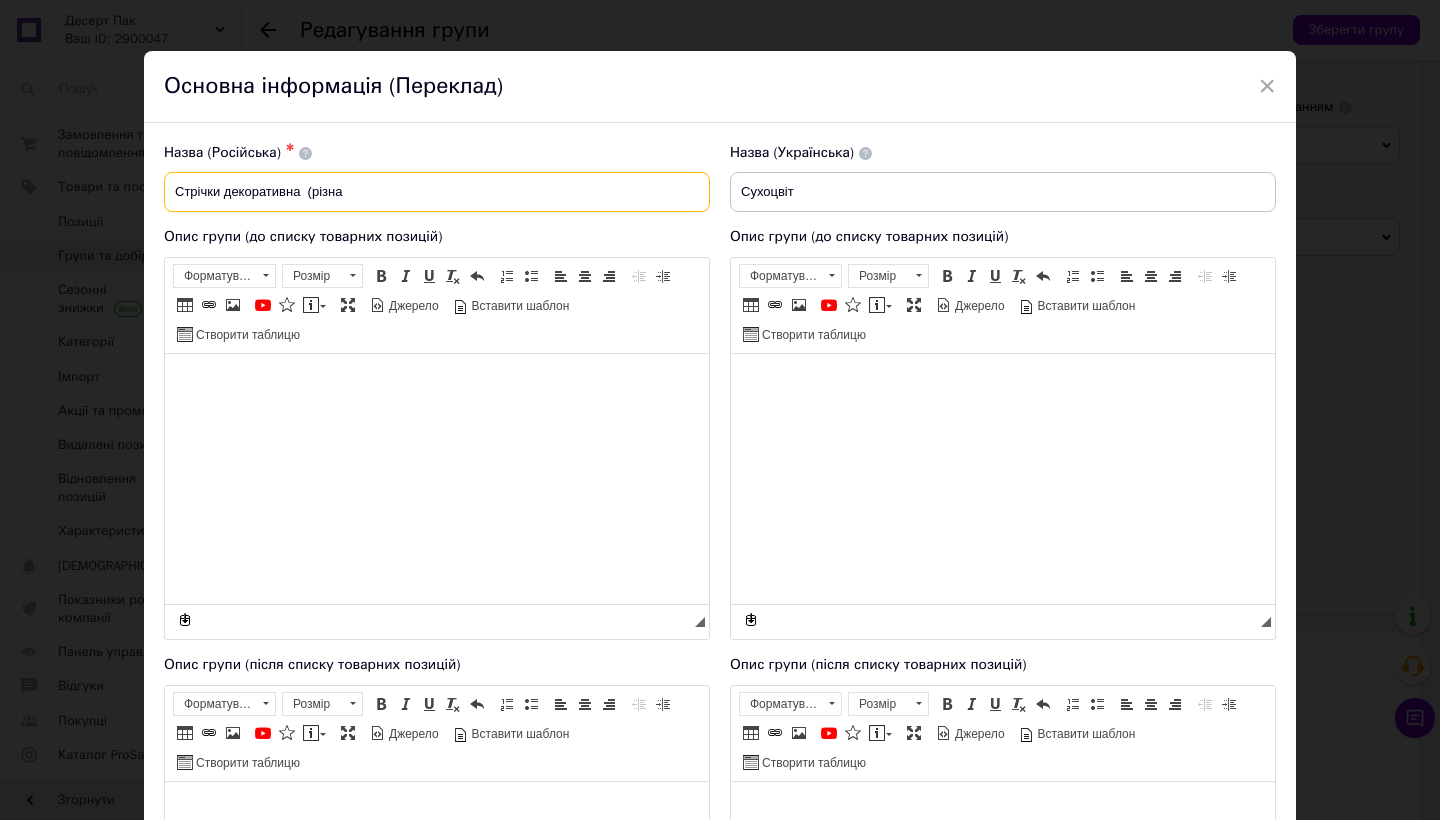 click on "Стрічки декоративна  (різна" at bounding box center (437, 192) 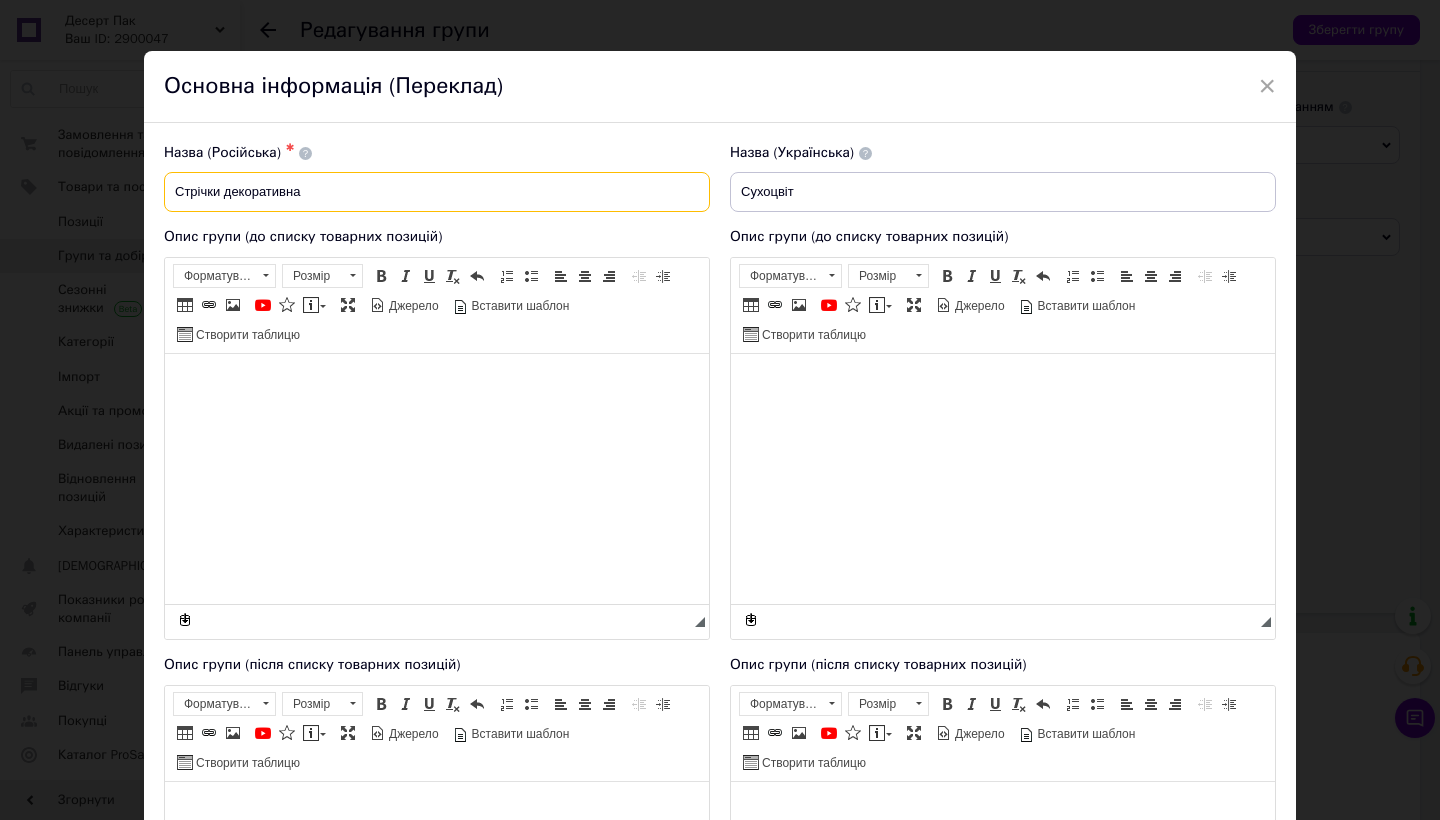click on "Стрічки декоративна" at bounding box center (437, 192) 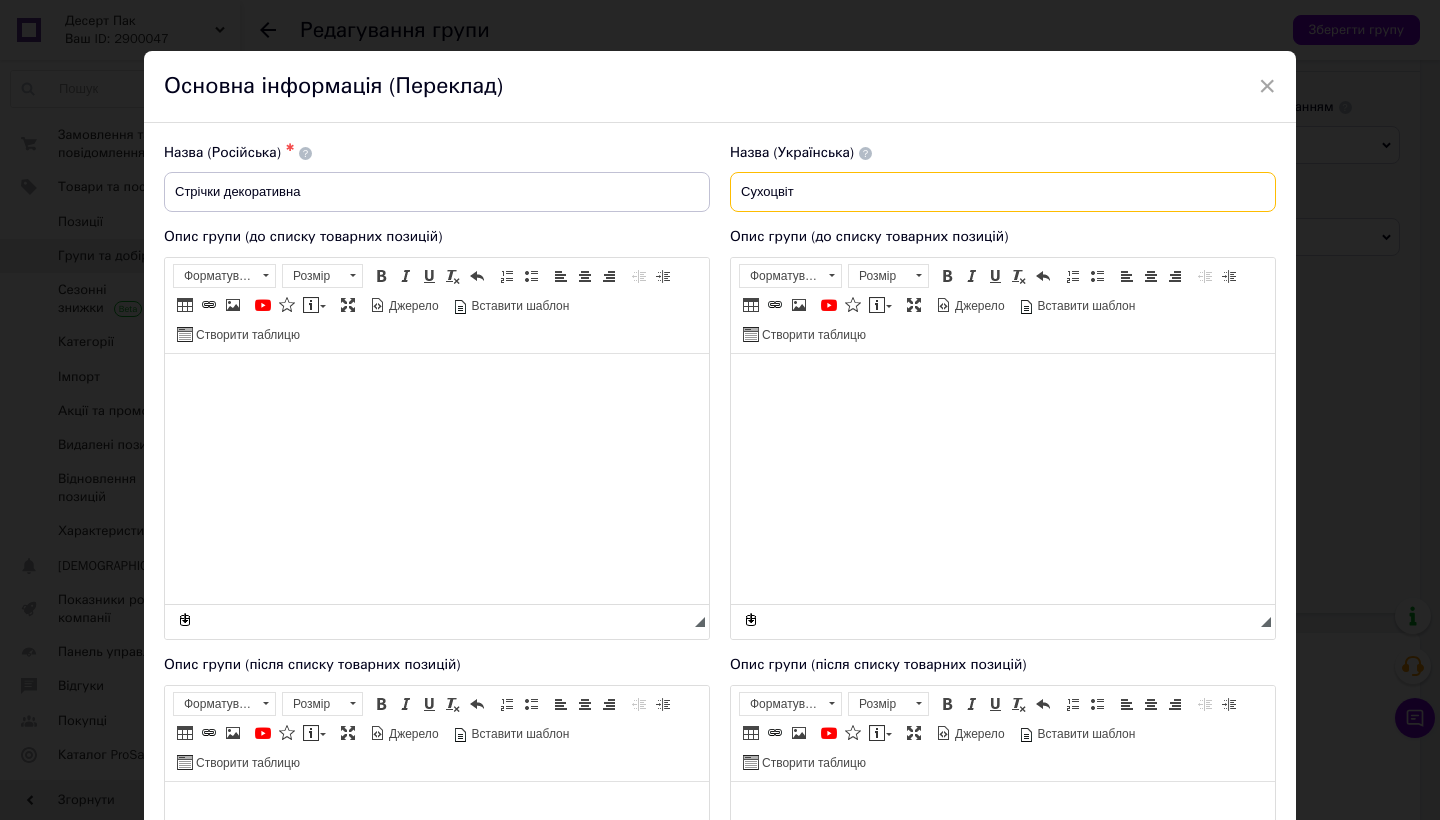 click on "Сухоцвіт" at bounding box center (1003, 192) 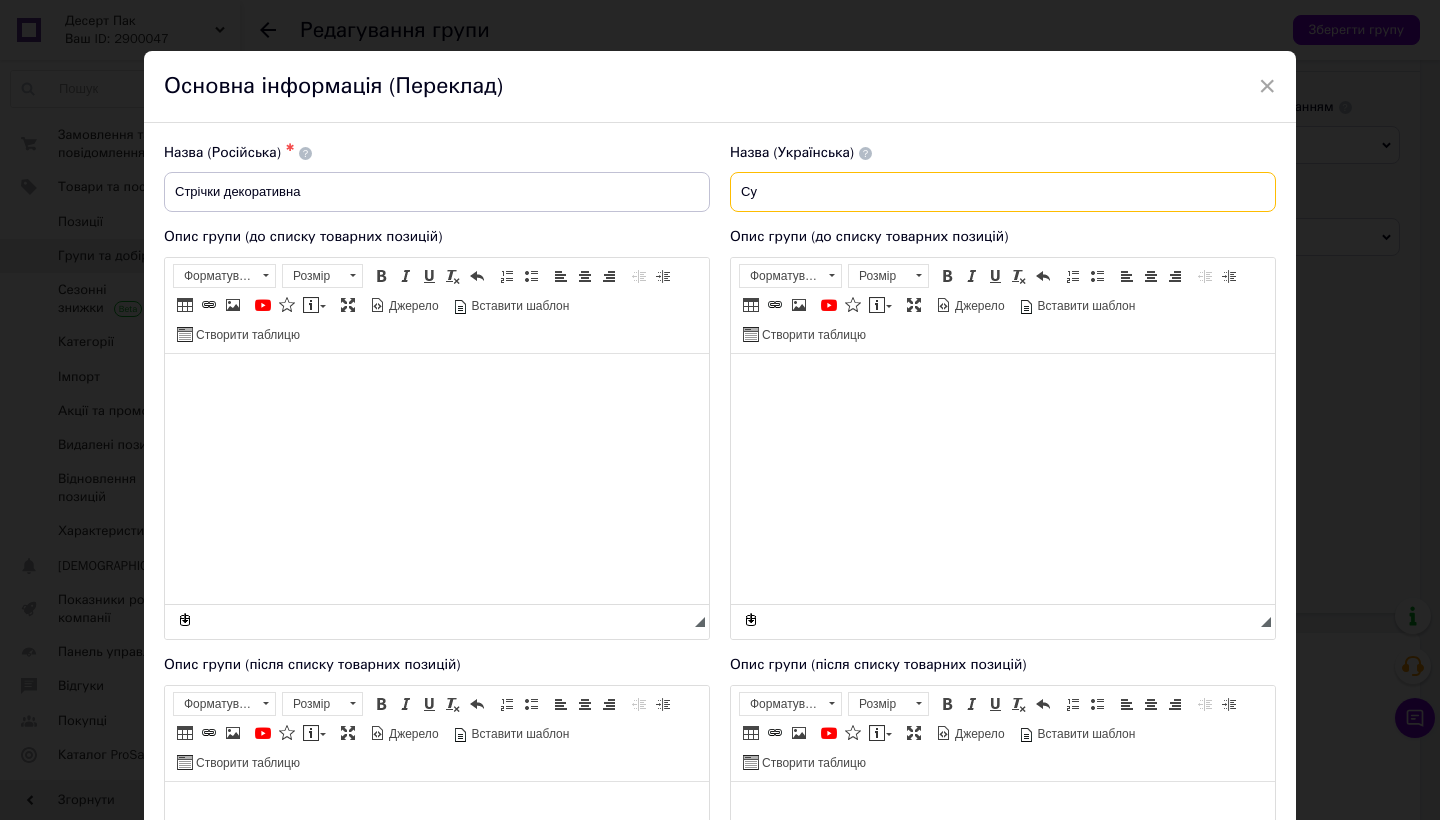 type on "С" 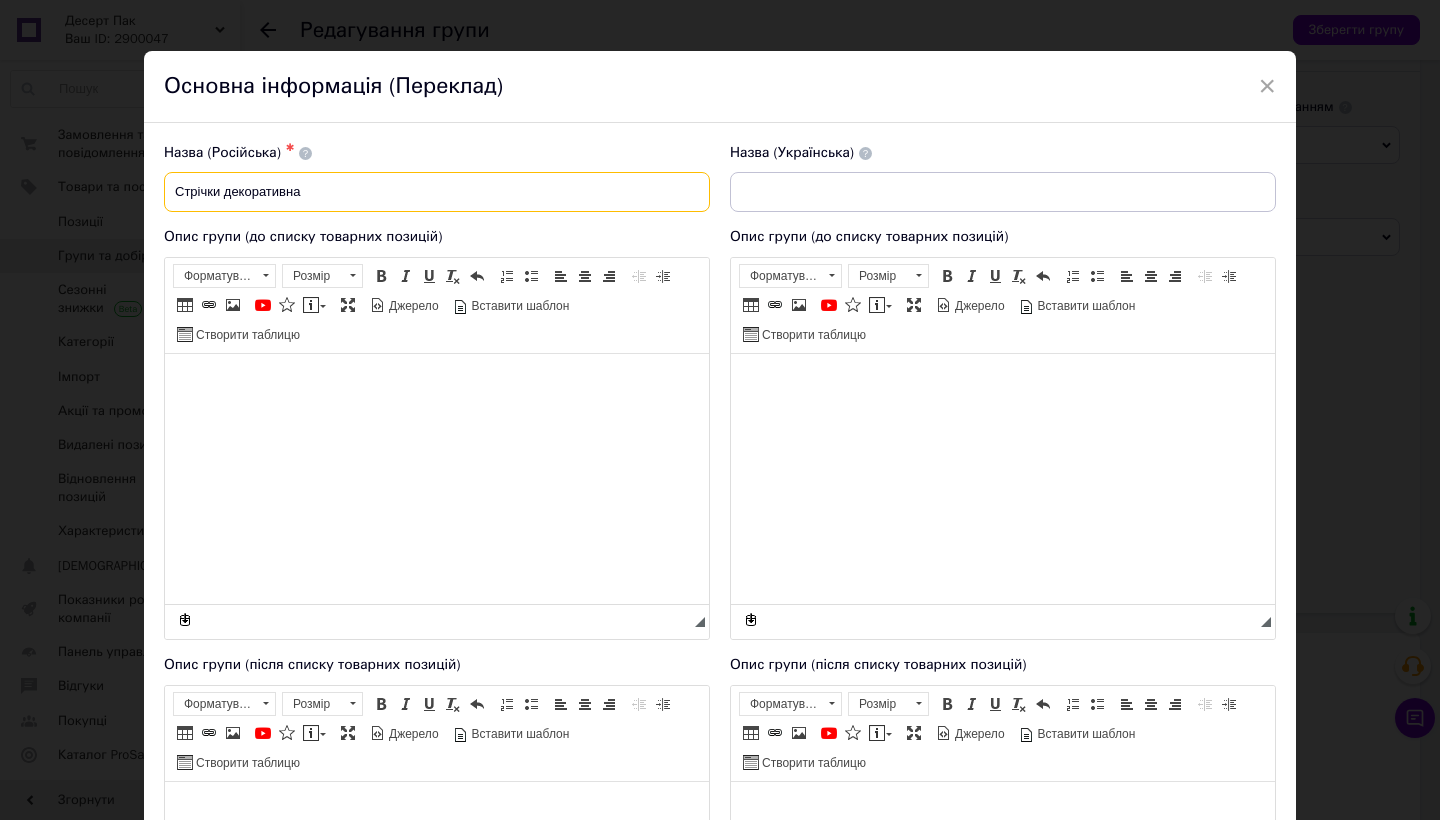 drag, startPoint x: 309, startPoint y: 187, endPoint x: 141, endPoint y: 182, distance: 168.07439 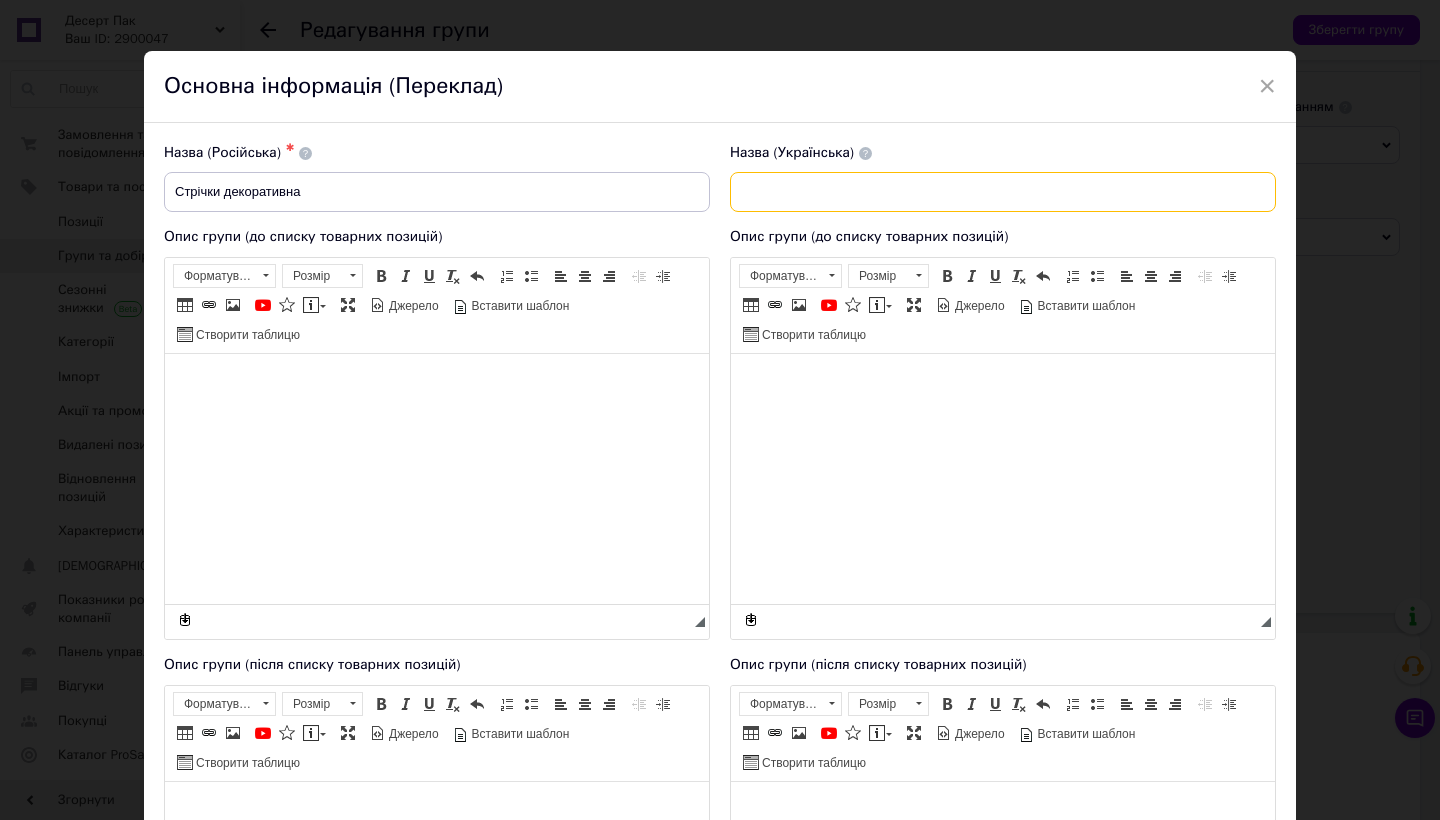 click at bounding box center [1003, 192] 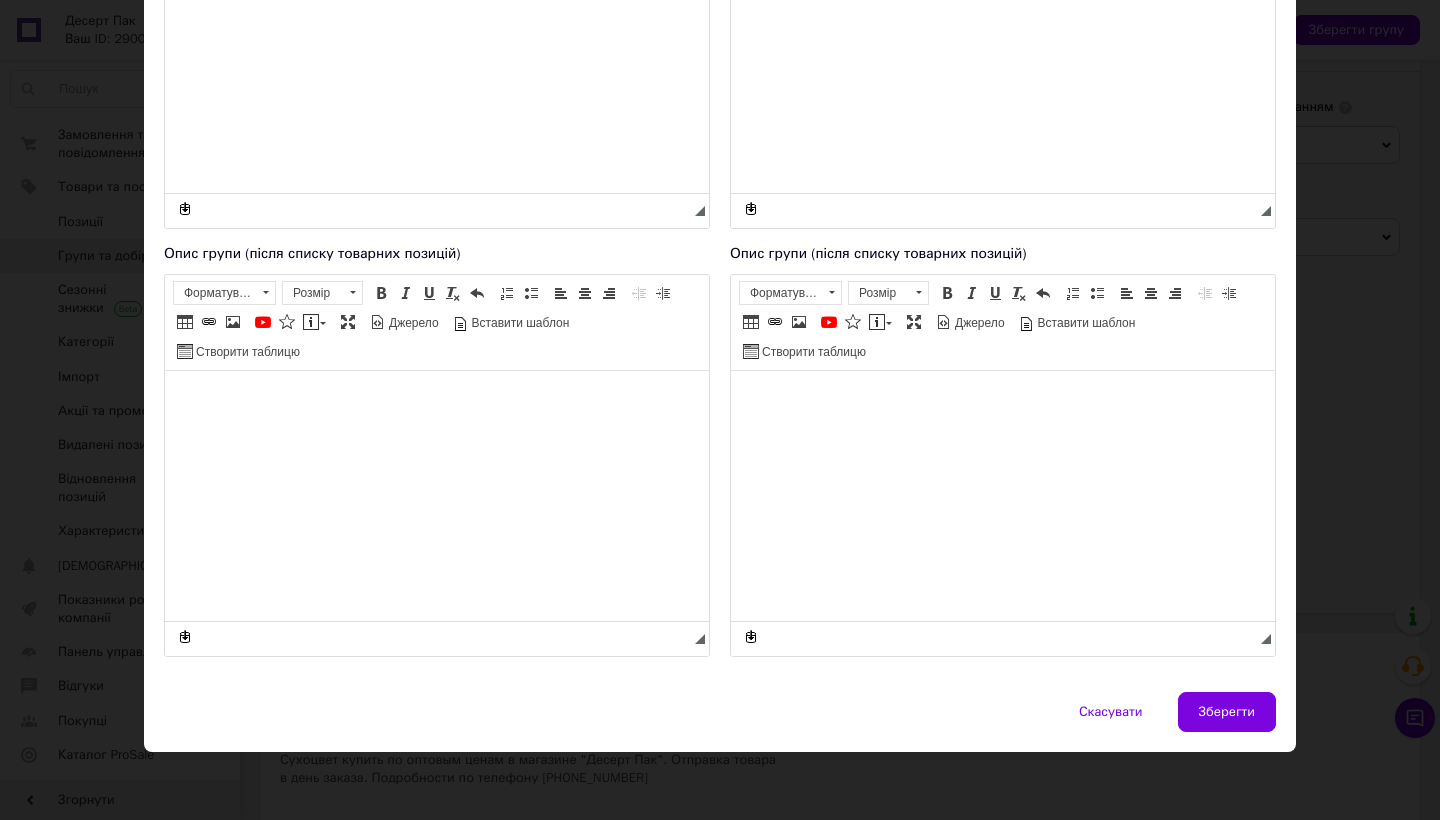 scroll, scrollTop: 429, scrollLeft: 0, axis: vertical 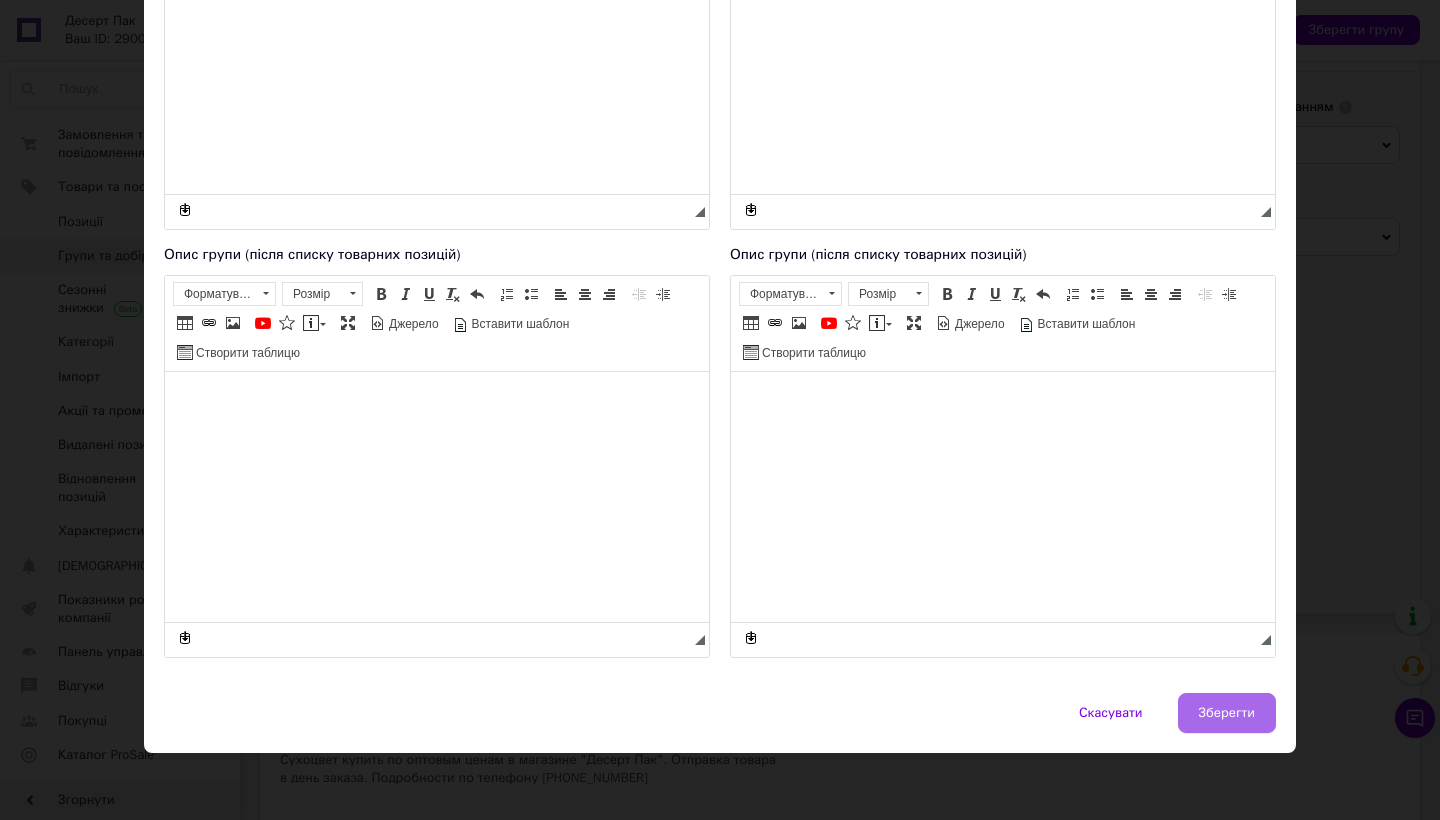 type on "Стрічки декоративна" 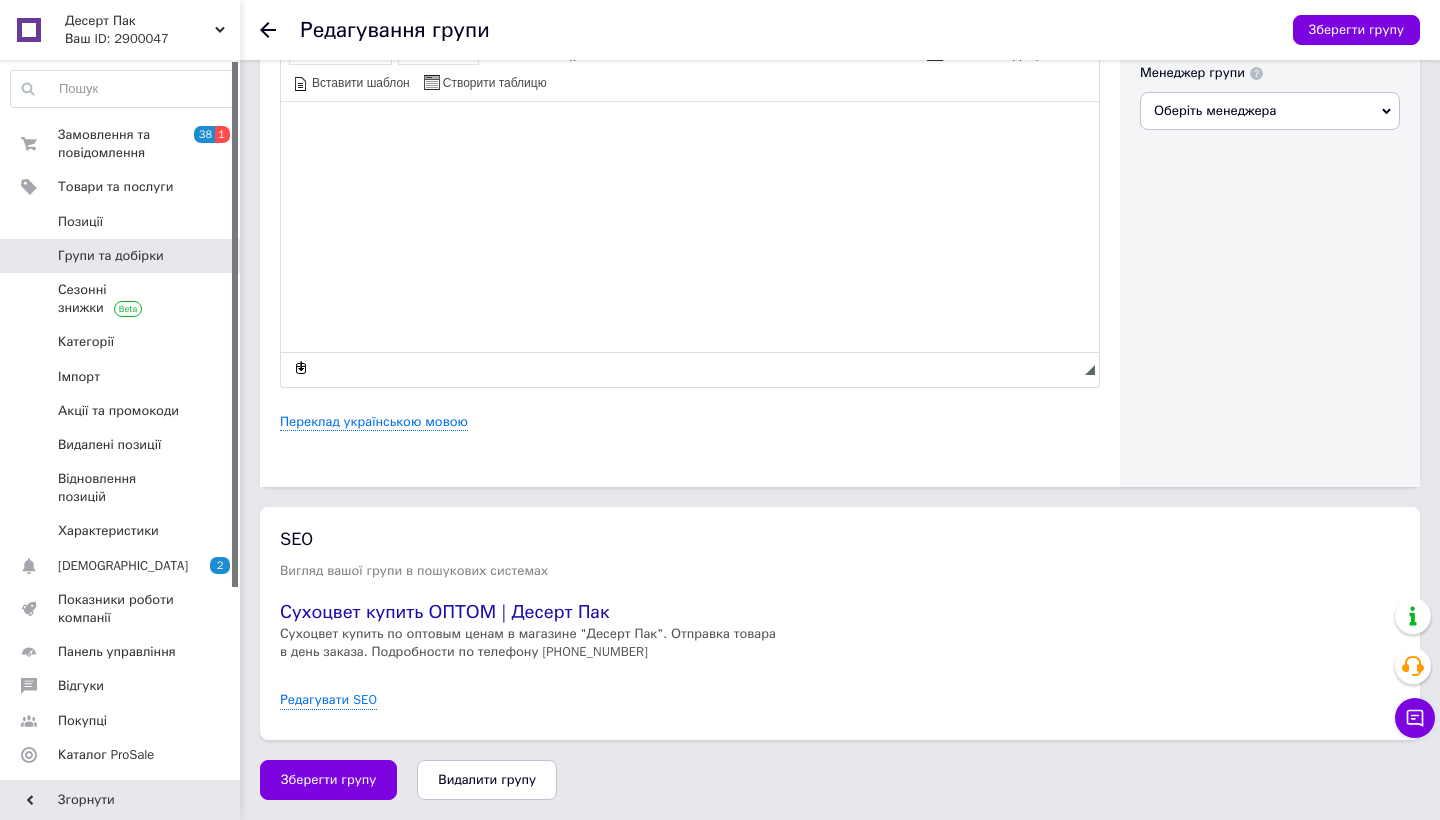 scroll, scrollTop: 750, scrollLeft: 0, axis: vertical 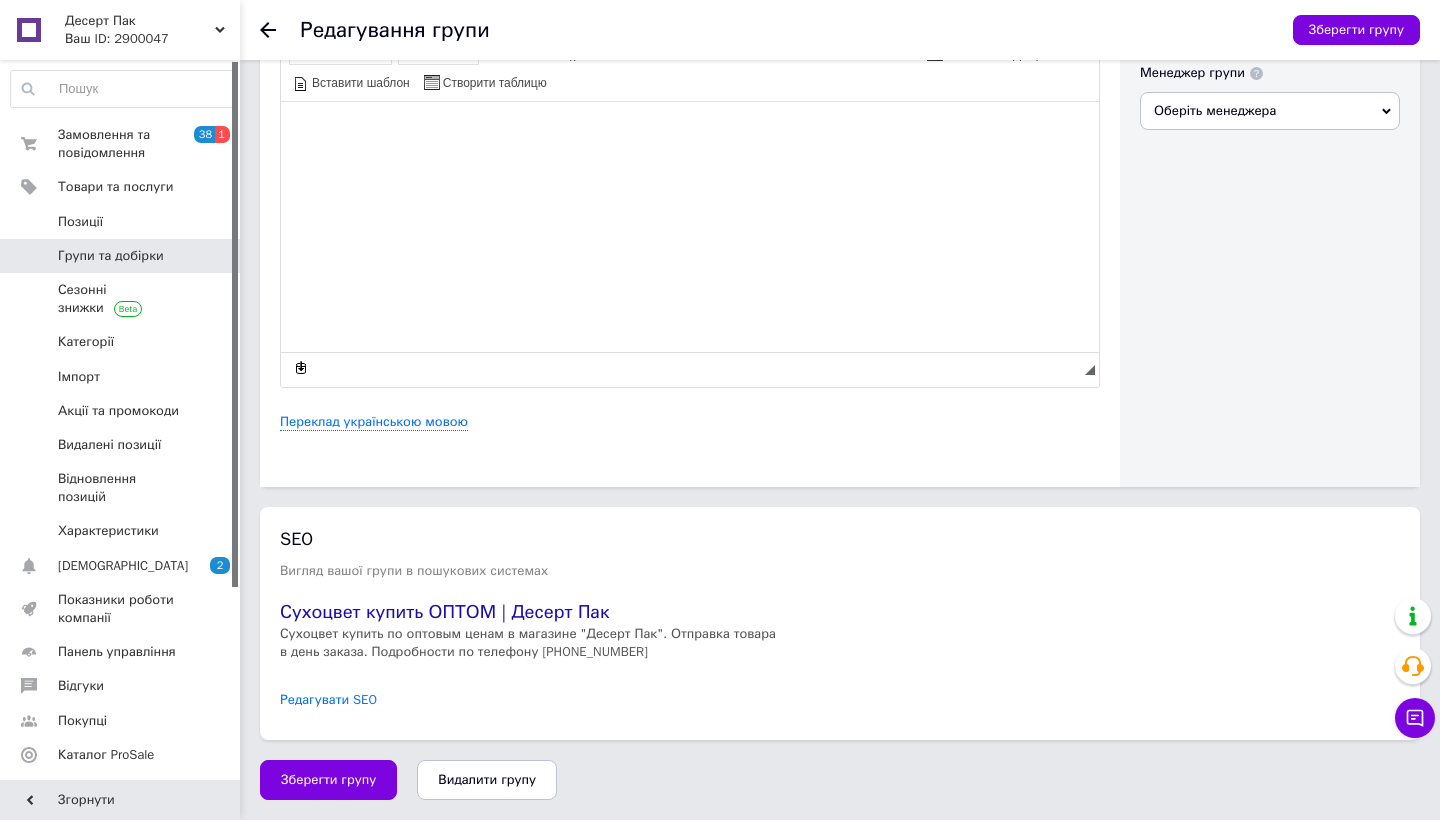 click on "Редагувати SEO" at bounding box center (328, 700) 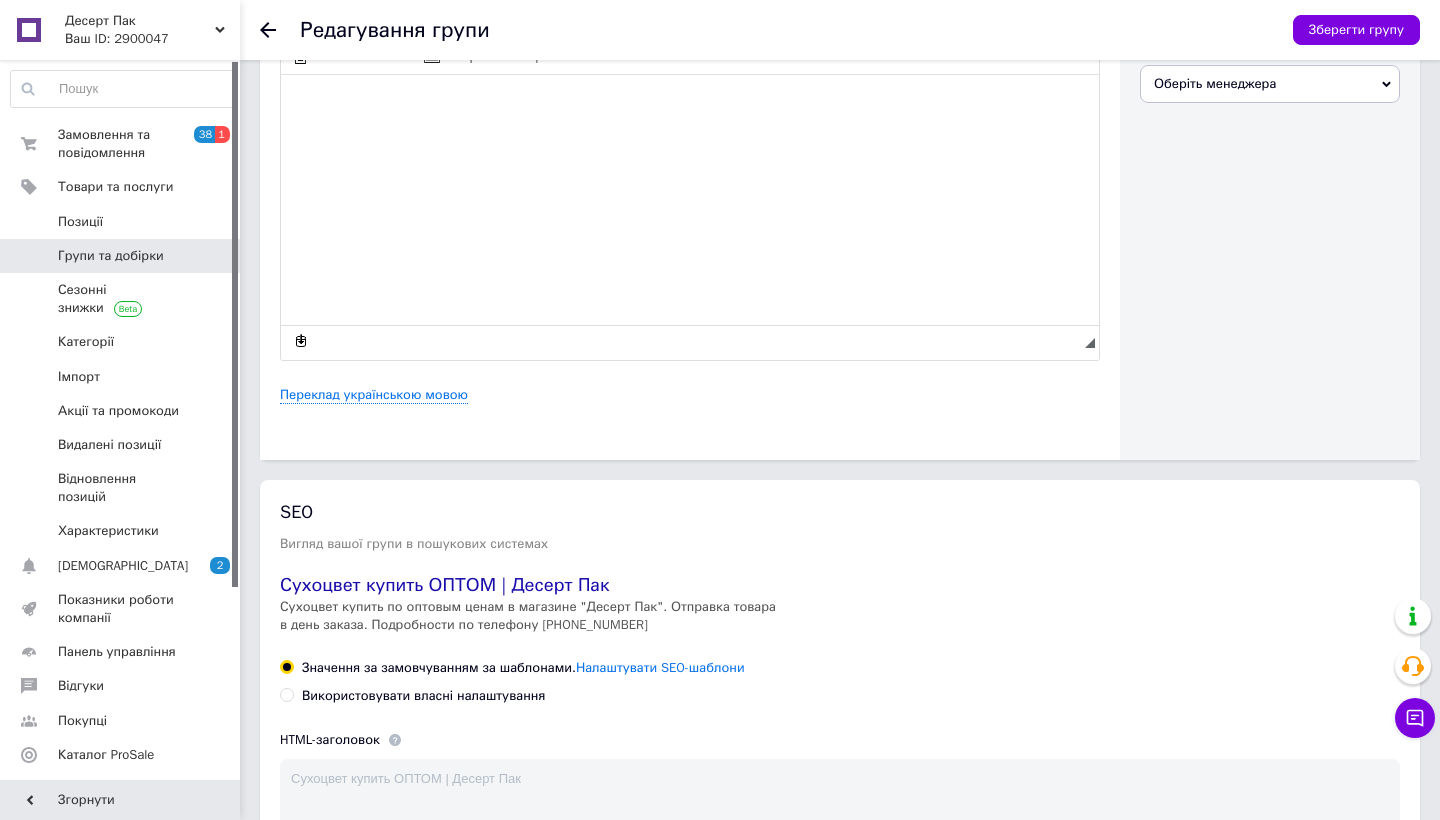 scroll, scrollTop: 780, scrollLeft: 0, axis: vertical 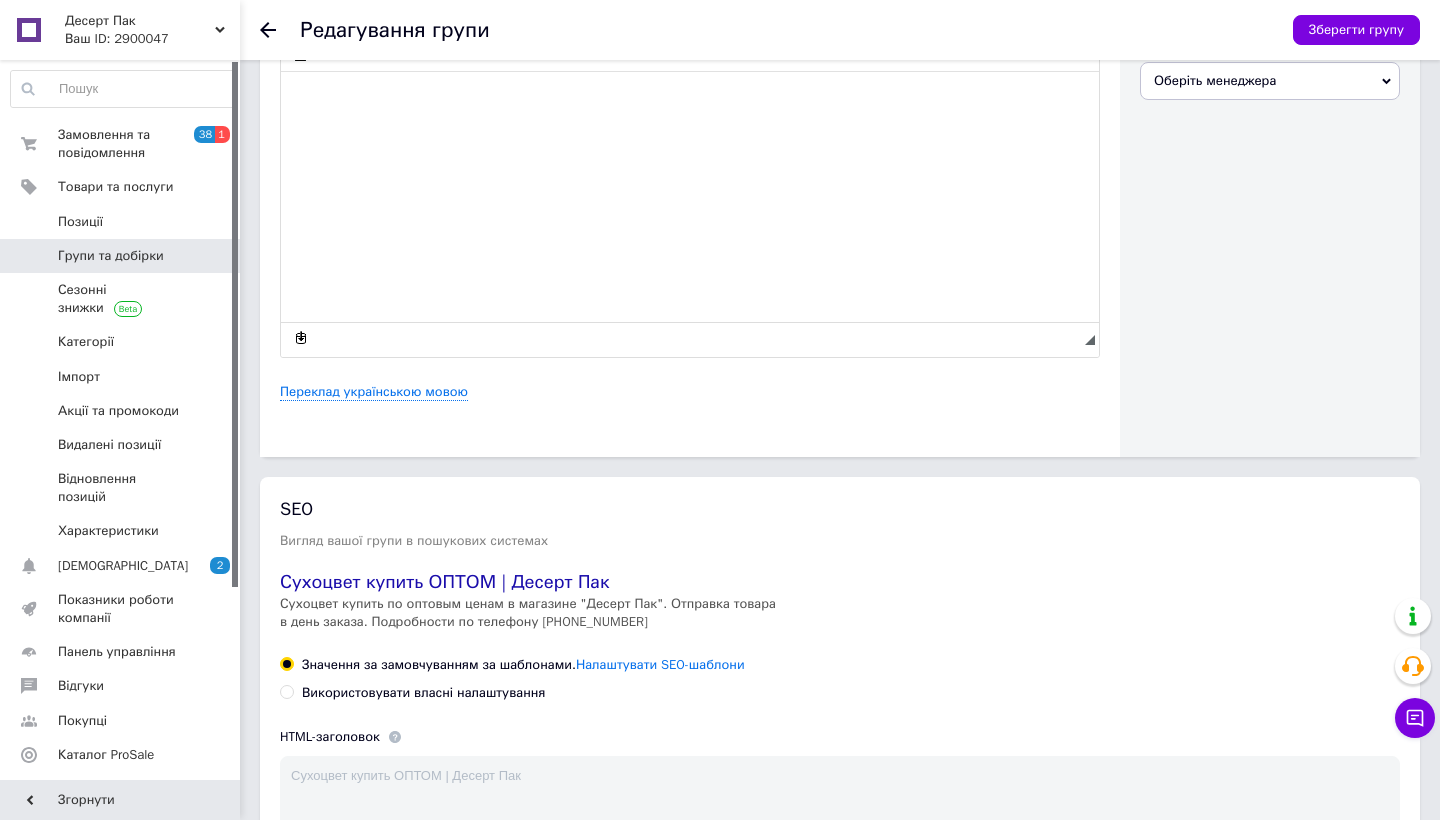 click on "Значення за замовчуванням за шаблонами.   Налаштувати SEO-шаблони Використовувати власні налаштування HTML-заголовок   Сухоцвет купить ОПТОМ | Десерт Пак
Залишилось: 215 символів Приклад: Умови гарантії на монтажні роботи СКС «Brand Rex». HTML-опис   Сухоцвет купить по оптовым ценам в магазине "Десерт Пак". Отправка товара в день заказа. Подробности по телефону [PHONE_NUMBER] Залишилось: 118 символів Приклад HTML опису:
Інформація про умови гарантії компанії ТОВ «Мережа»
на монтажні роботи СКС «Brand Rex». Переклад українською мовою" at bounding box center (840, 874) 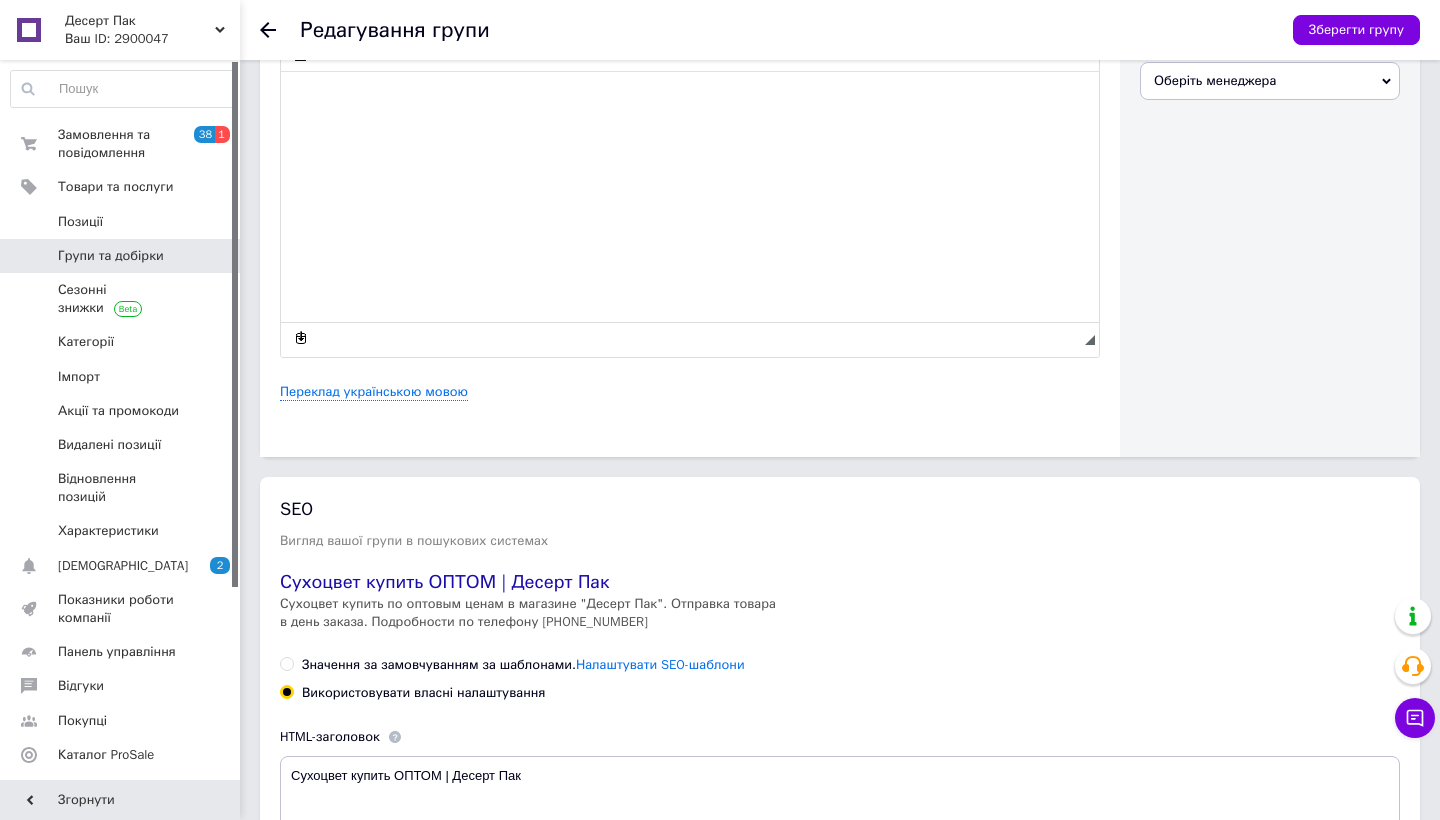 click on "Значення за замовчуванням за шаблонами.   Налаштувати SEO-шаблони" at bounding box center [286, 663] 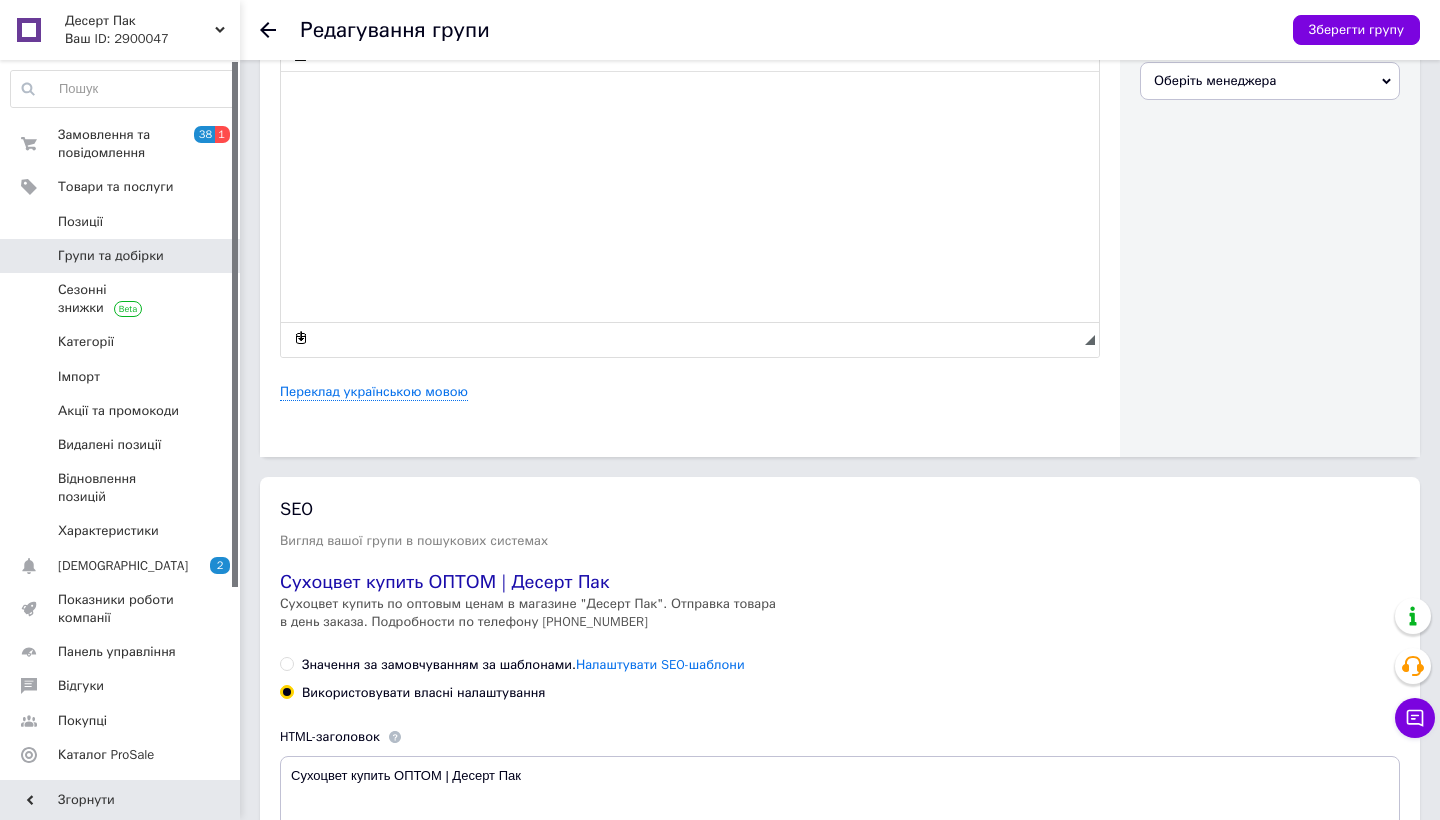 radio on "true" 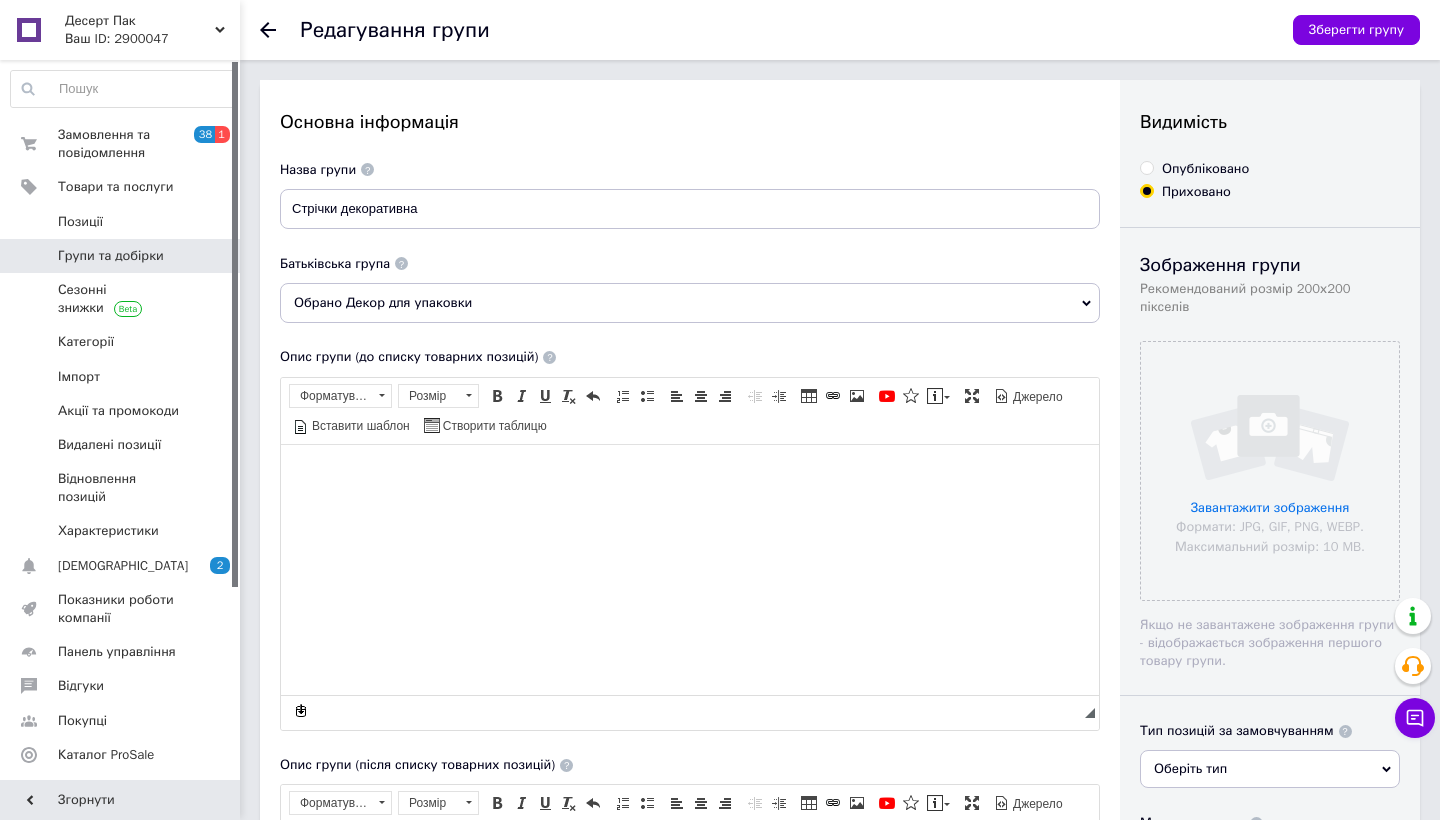 scroll, scrollTop: 0, scrollLeft: 0, axis: both 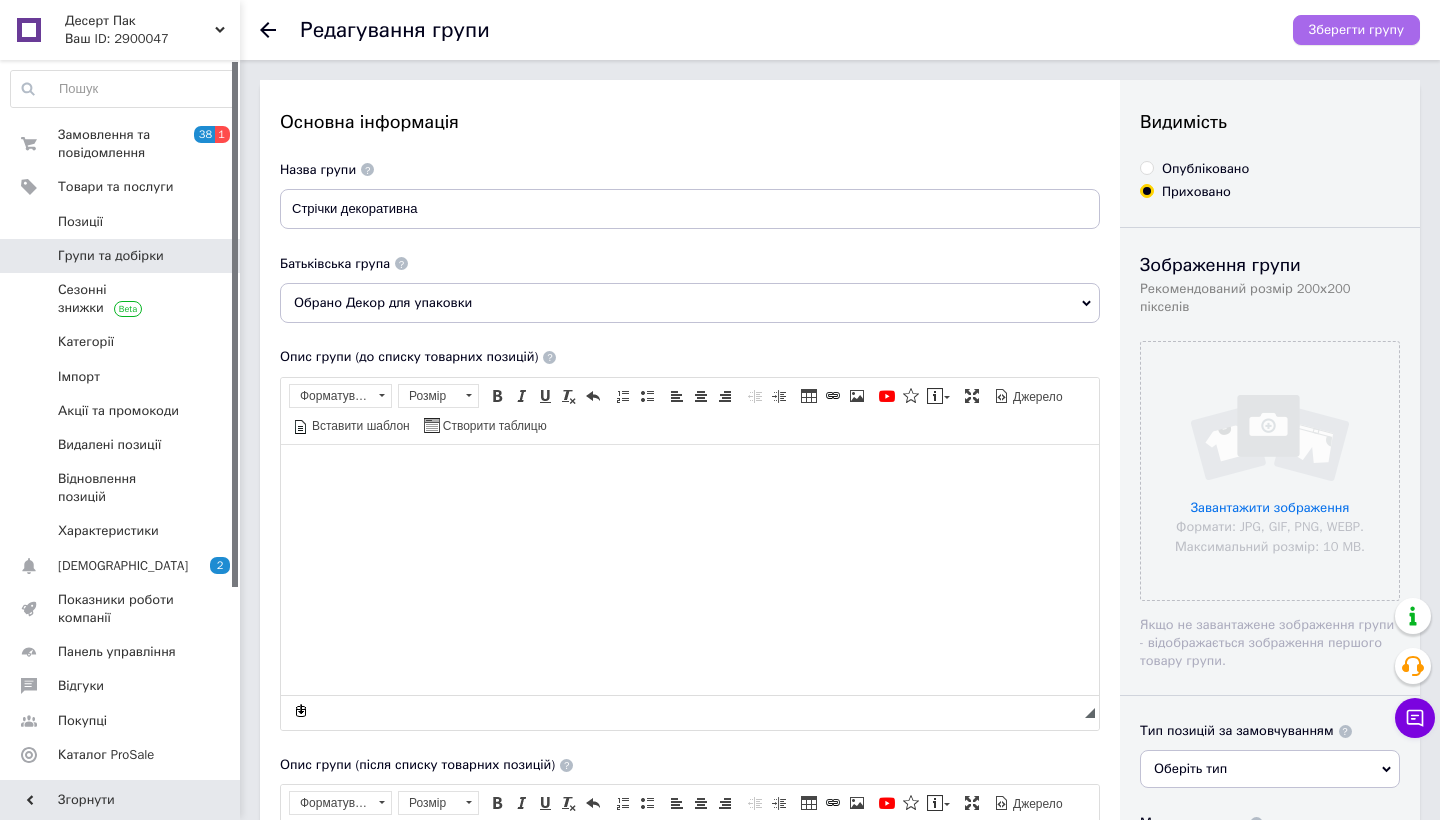 click on "Зберегти групу" at bounding box center [1356, 30] 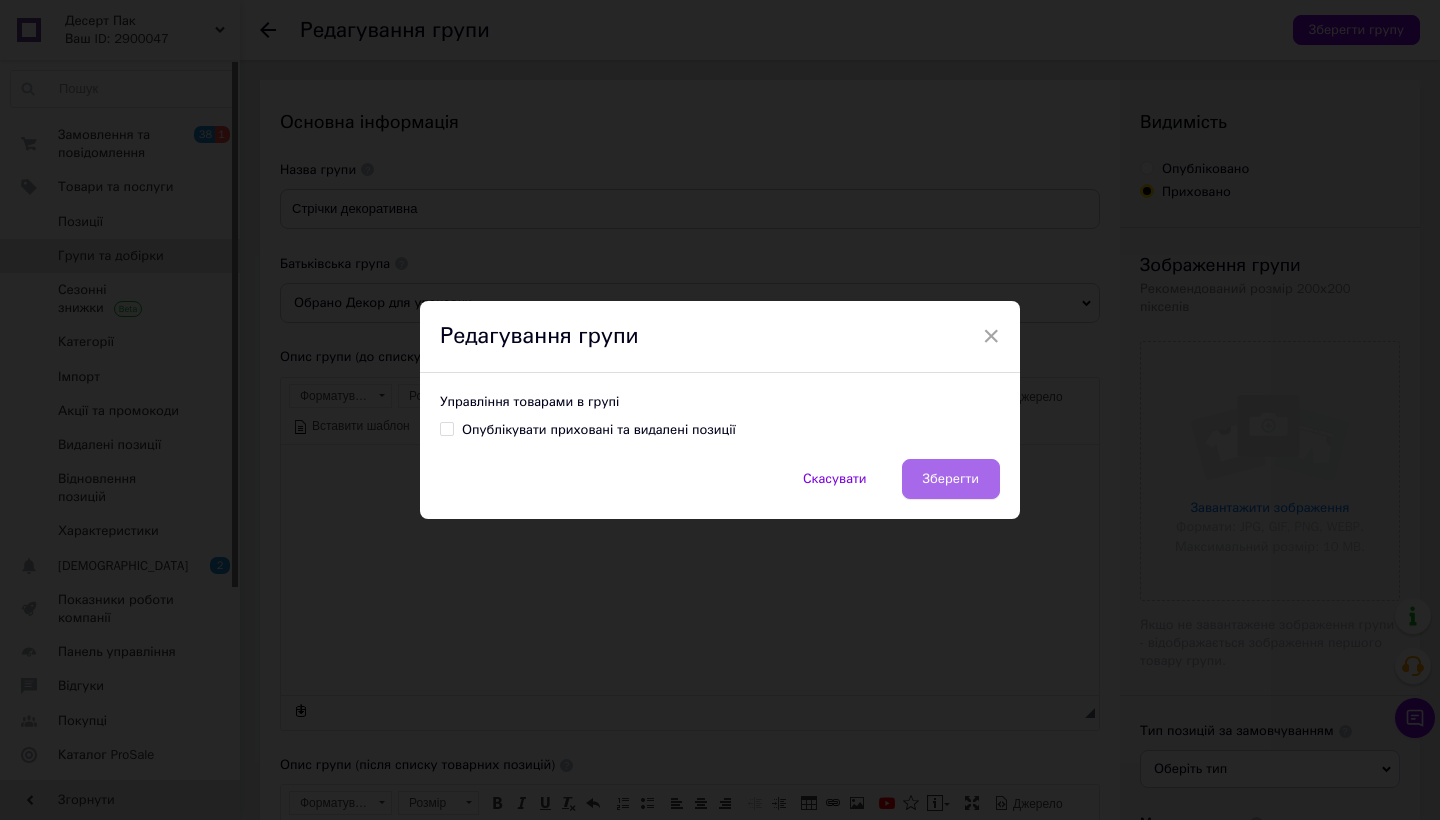 click on "Зберегти" at bounding box center [951, 479] 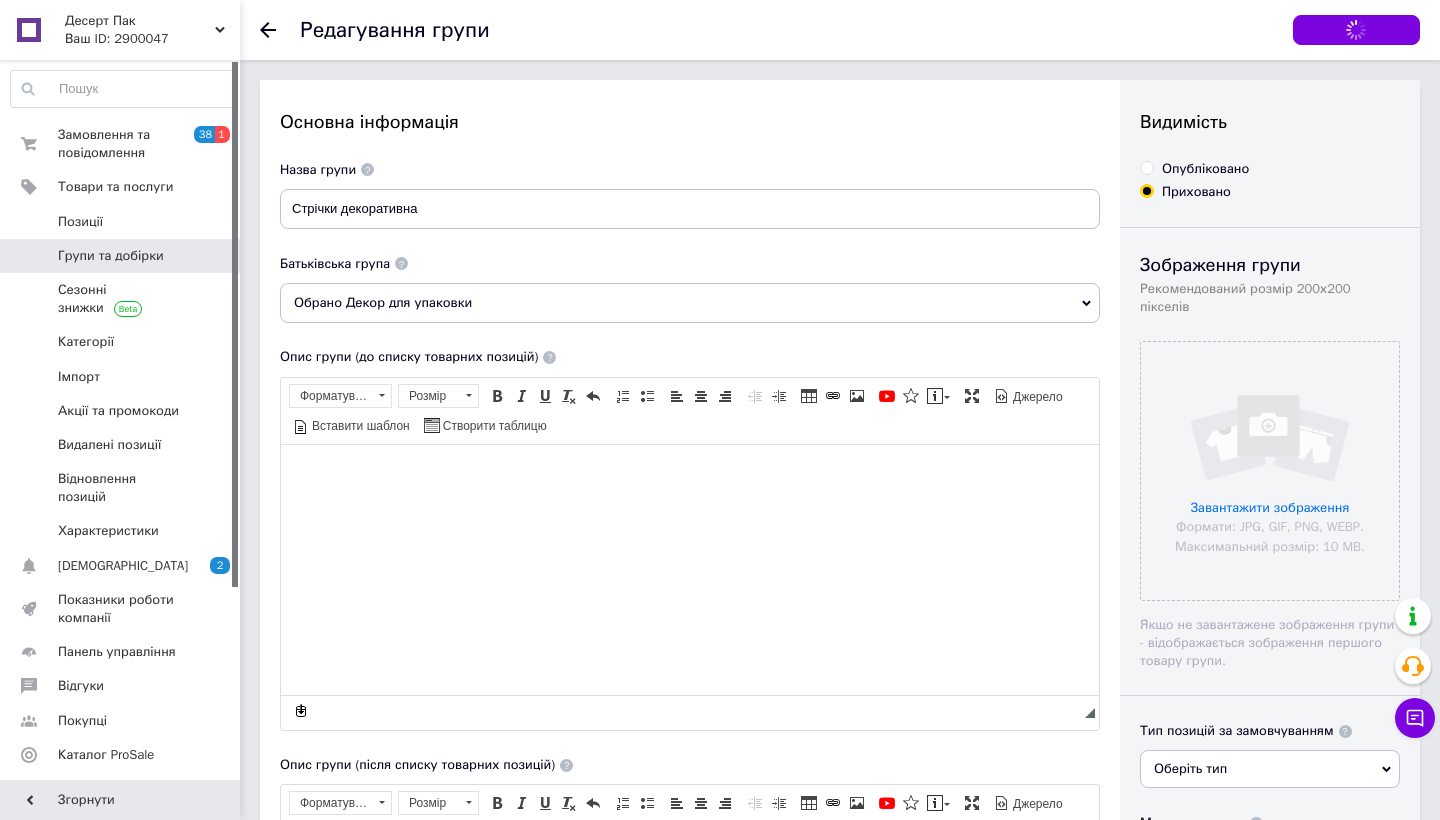 type on "Стрічки декоративна  купить ОПТОМ | Десерт Пак" 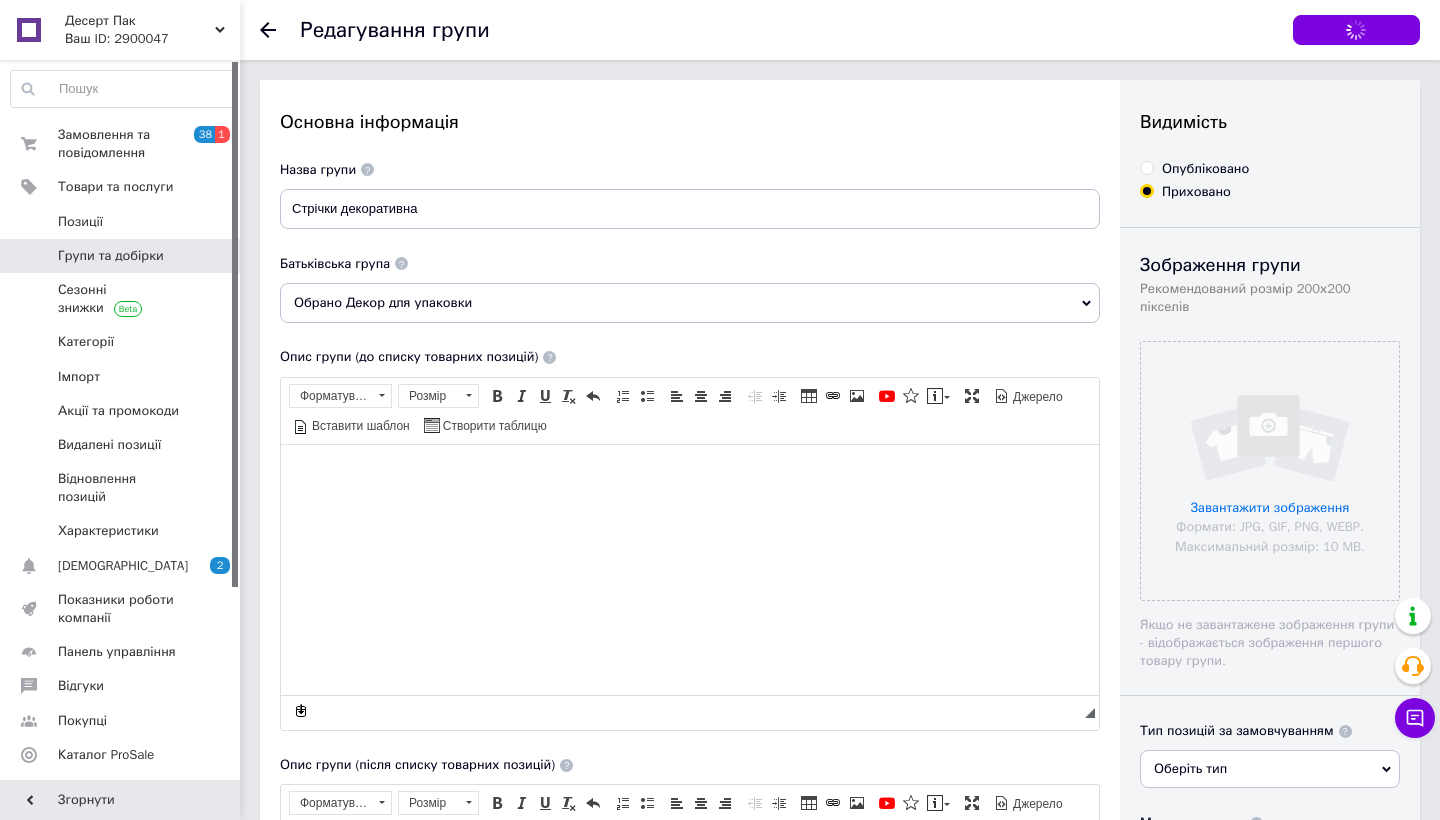type on "Стрічки декоративна  купить по оптовым ценам в магазине "Десерт Пак". Отправка товара в день заказа. Подробности по телефону [PHONE_NUMBER]" 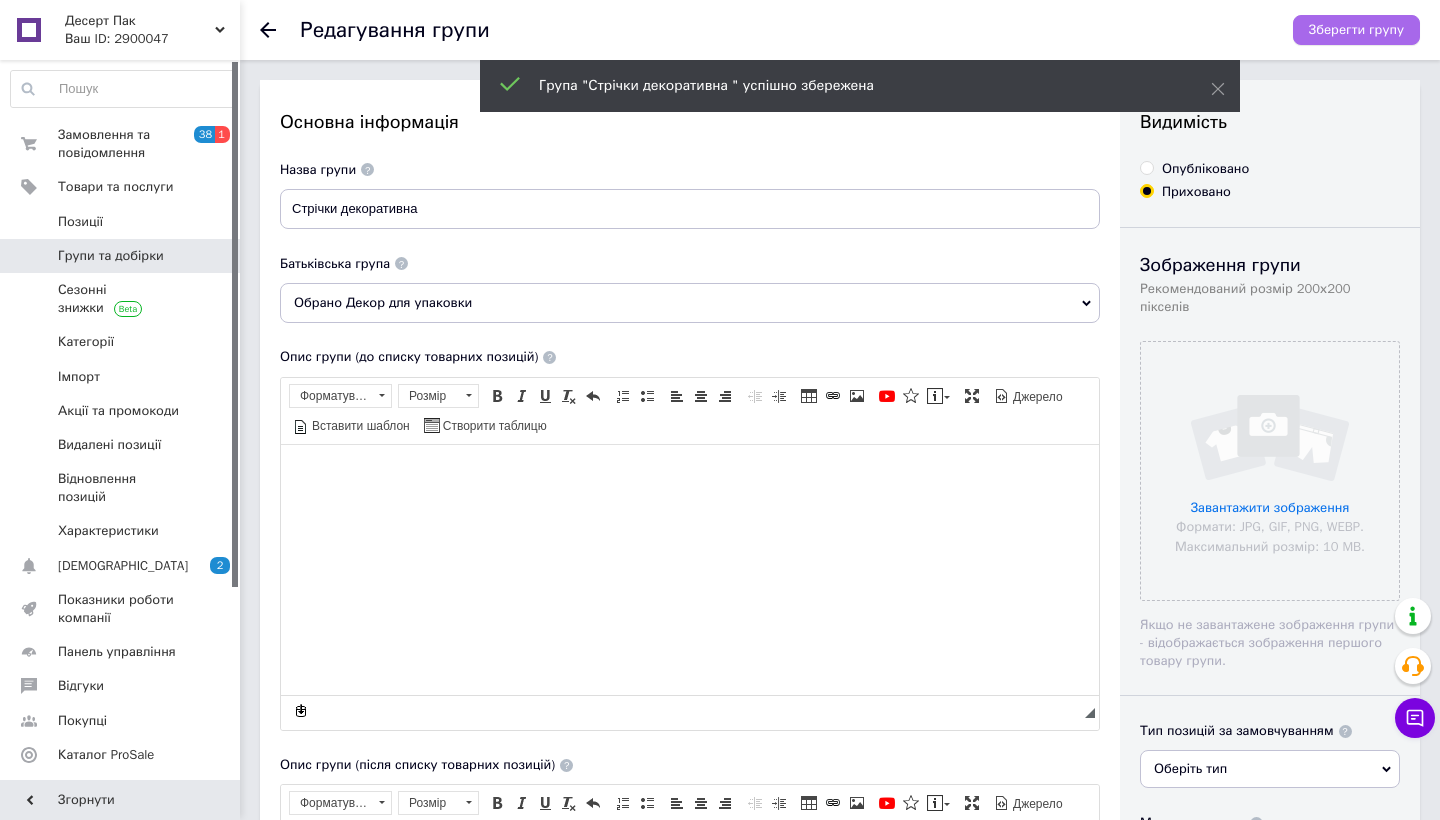 click on "Зберегти групу" at bounding box center (1356, 30) 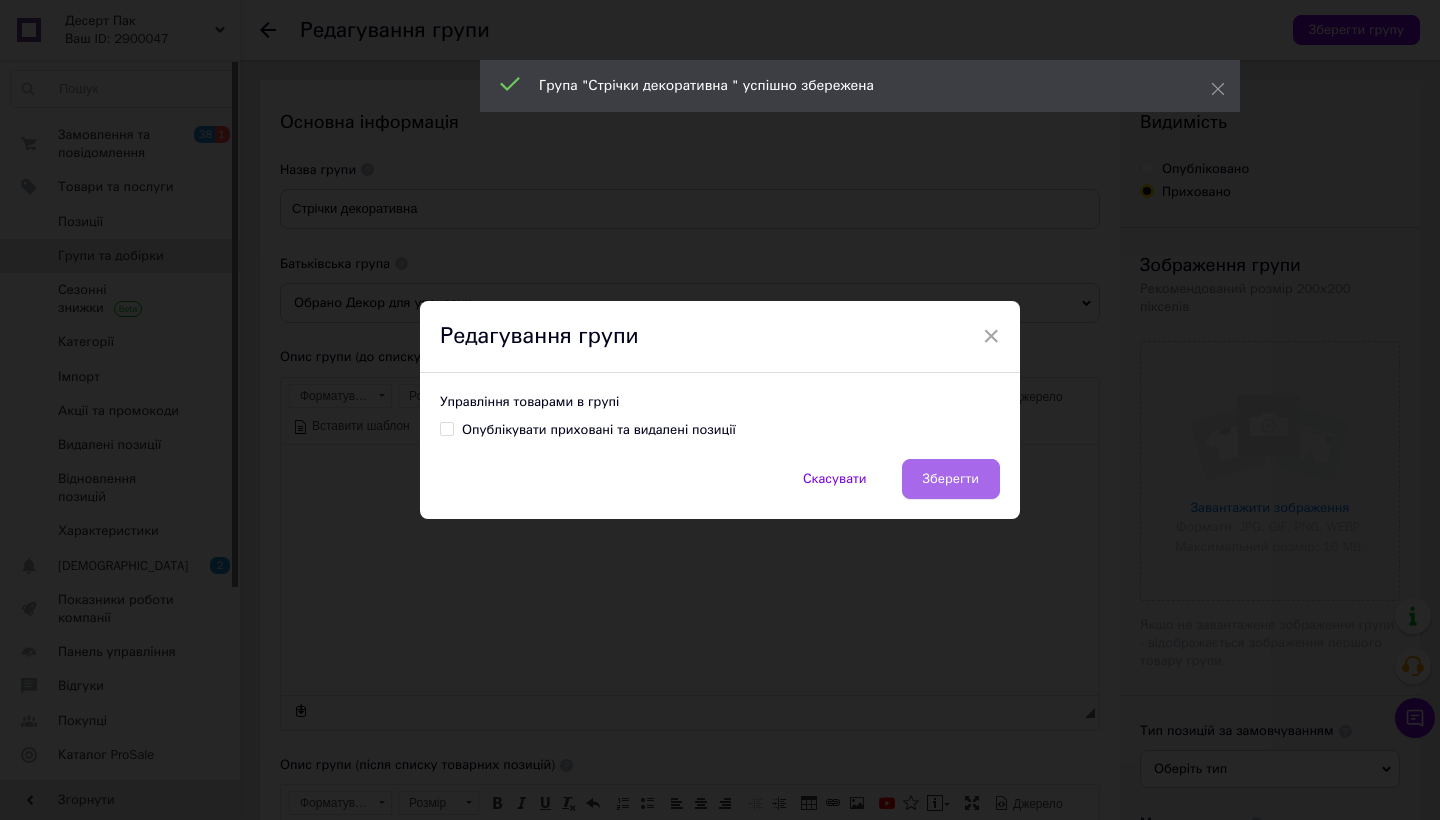 click on "Зберегти" at bounding box center (951, 479) 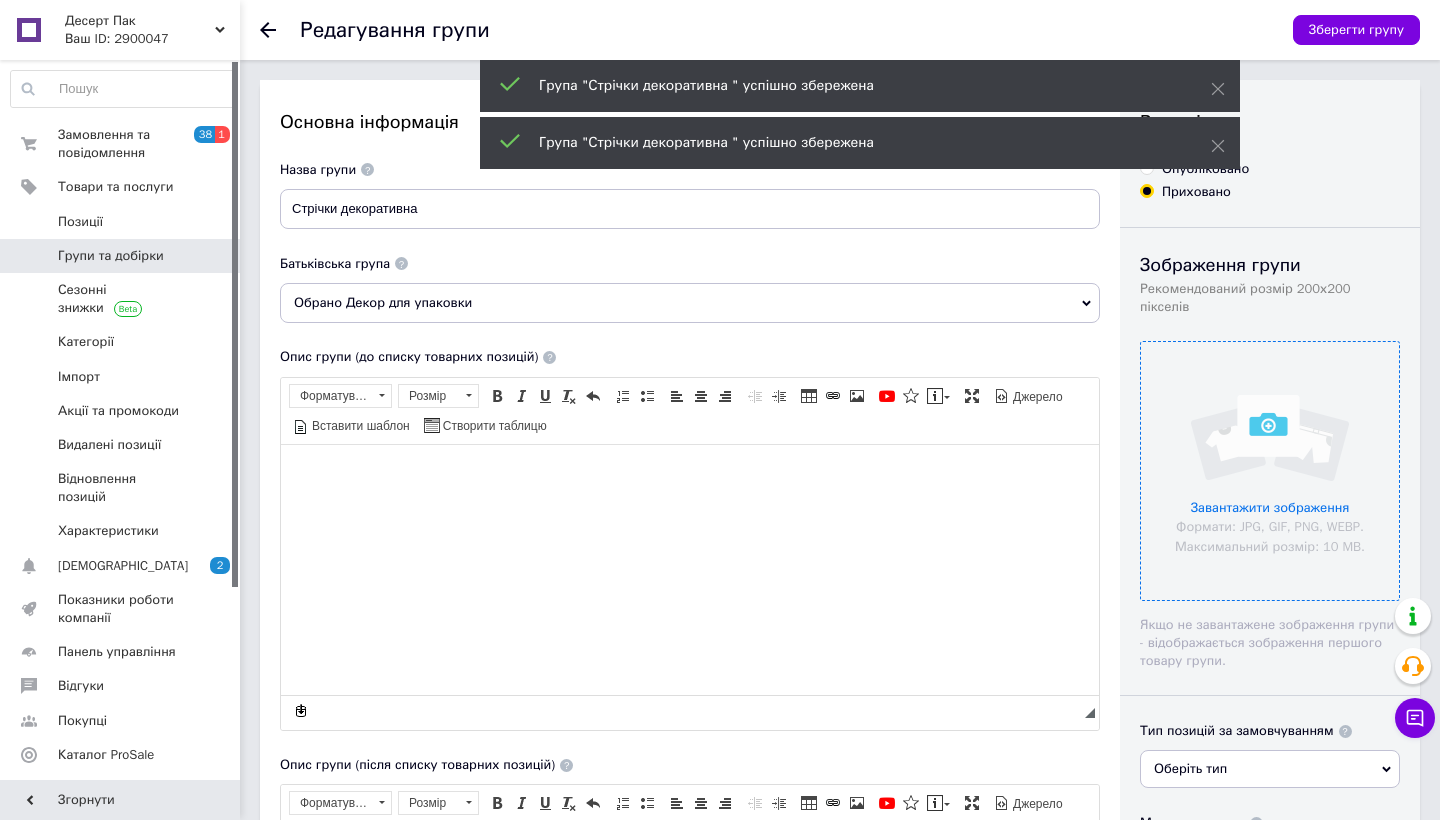 click at bounding box center (1270, 471) 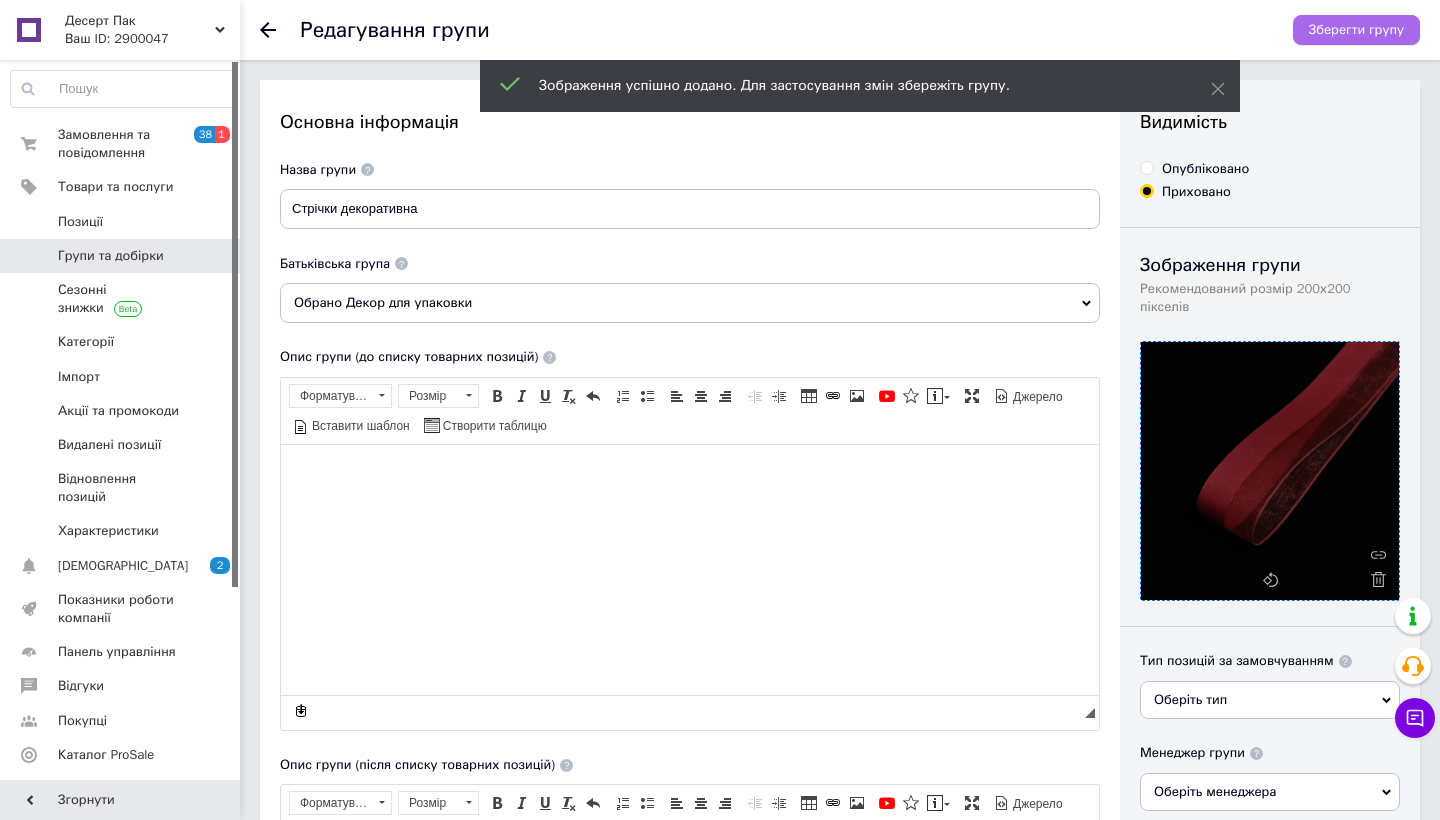 click on "Зберегти групу" at bounding box center (1356, 30) 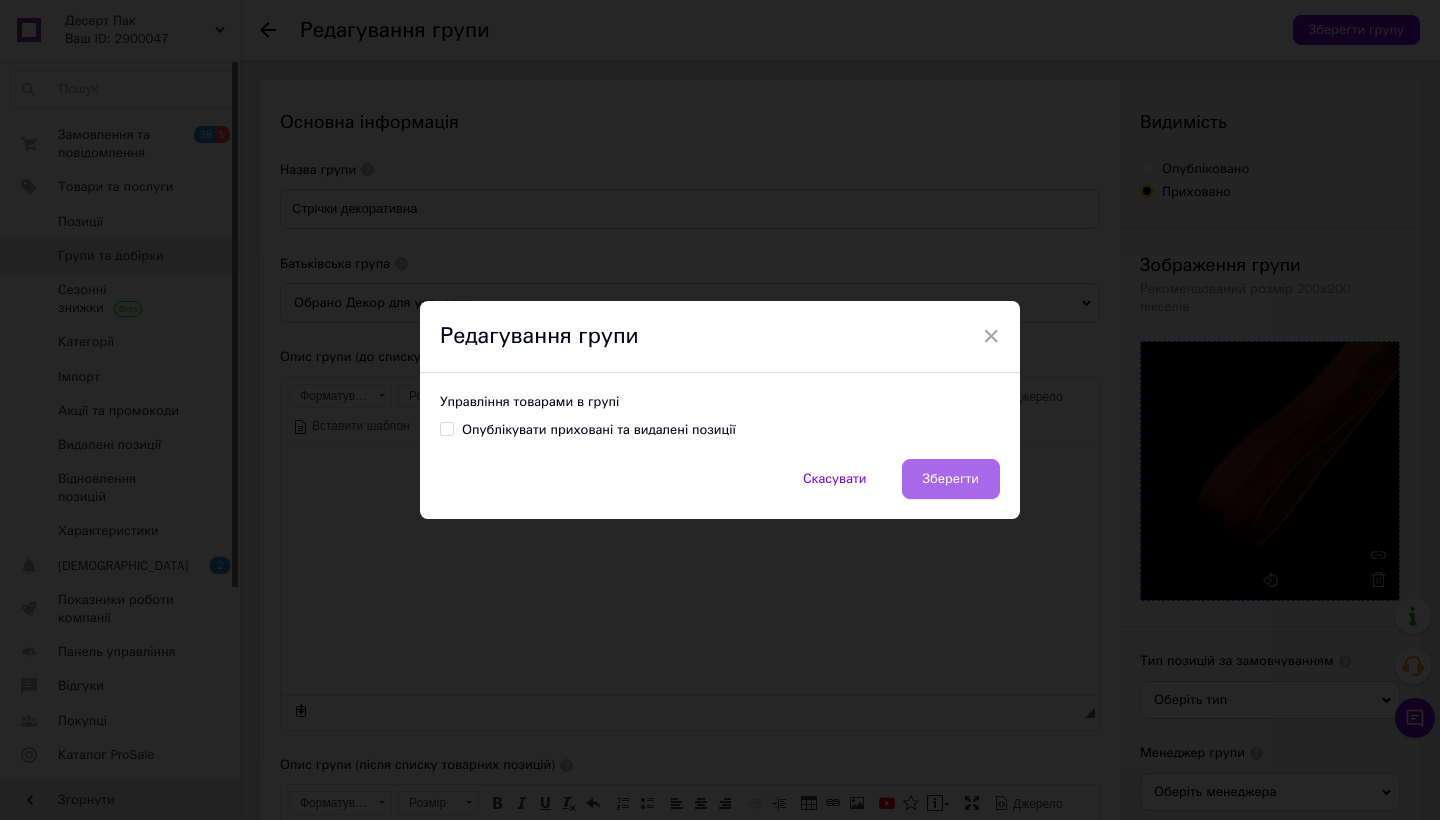 click on "Зберегти" at bounding box center [951, 479] 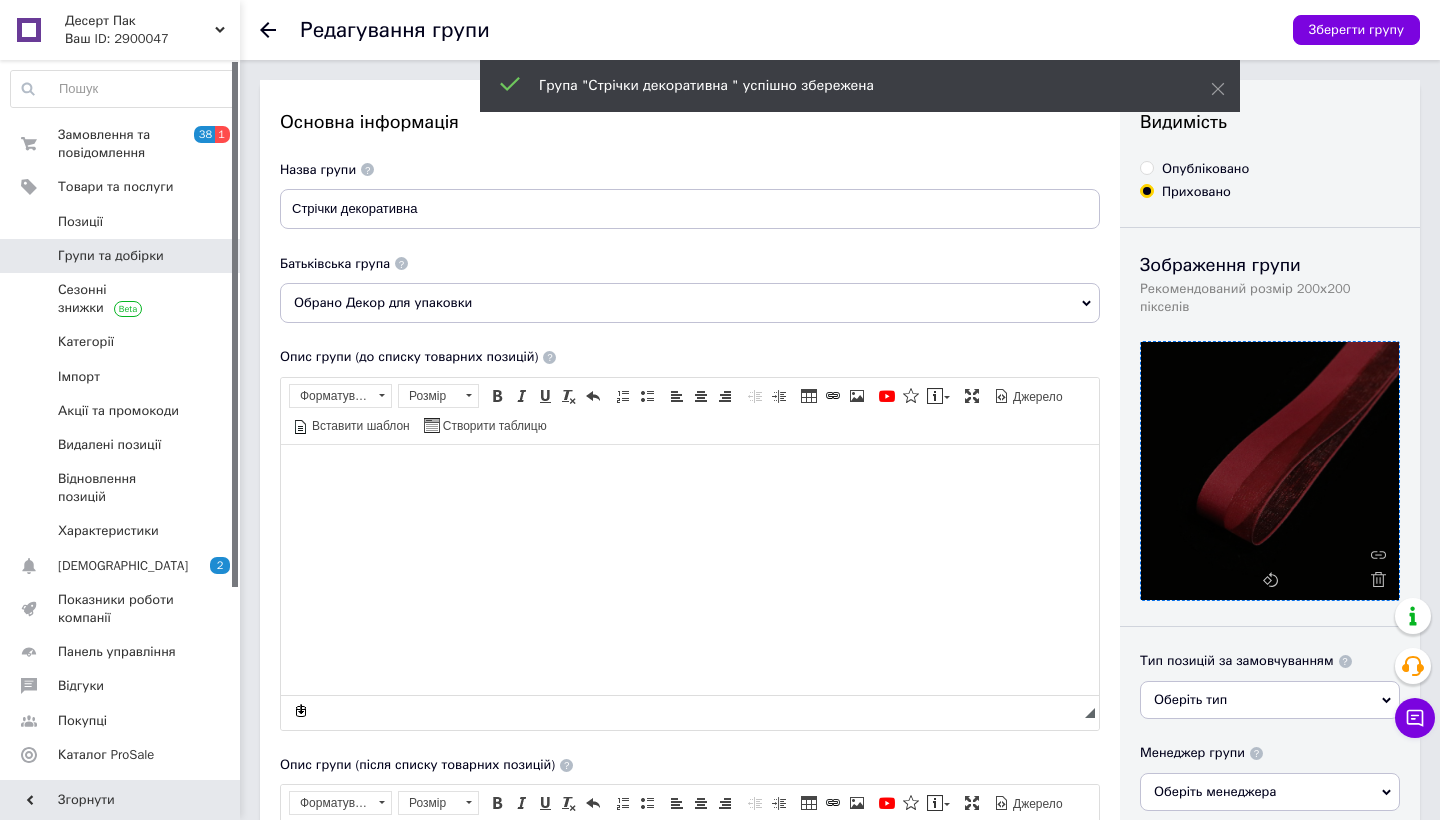 click on "Групи та добірки" at bounding box center [111, 256] 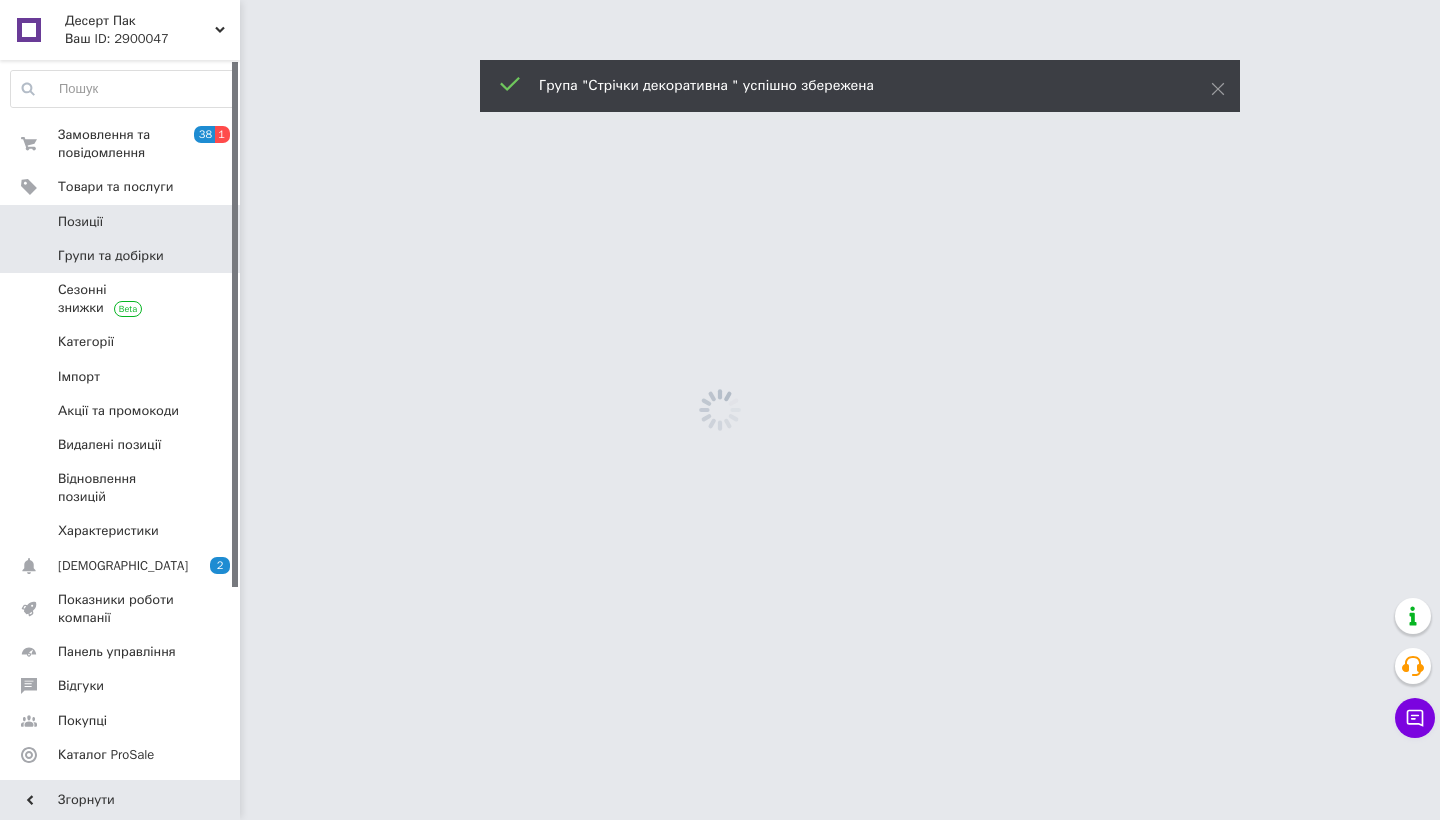 click on "Позиції" at bounding box center [121, 222] 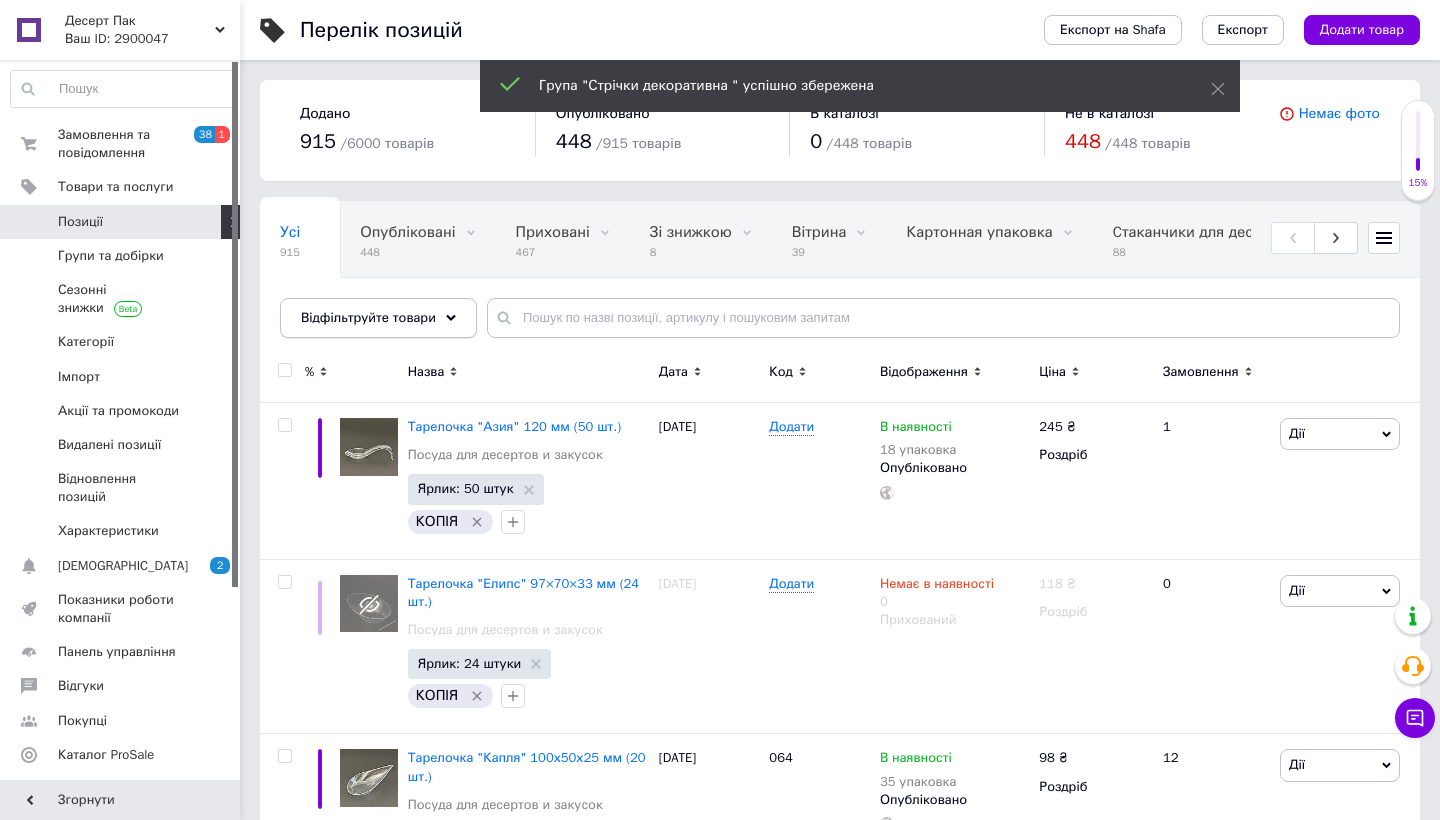 click on "Відфільтруйте товари" at bounding box center [368, 317] 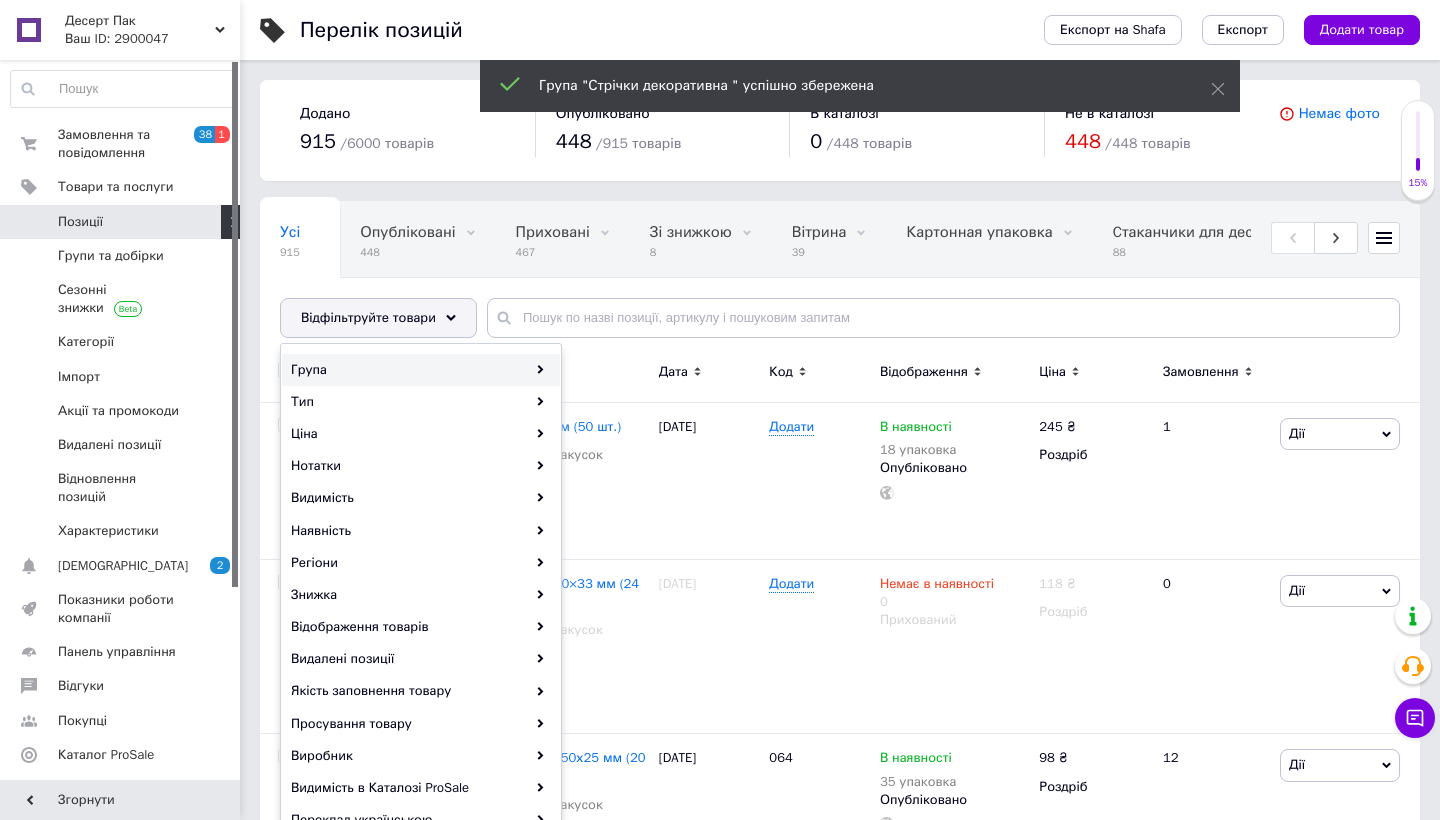 click on "Група" at bounding box center [421, 370] 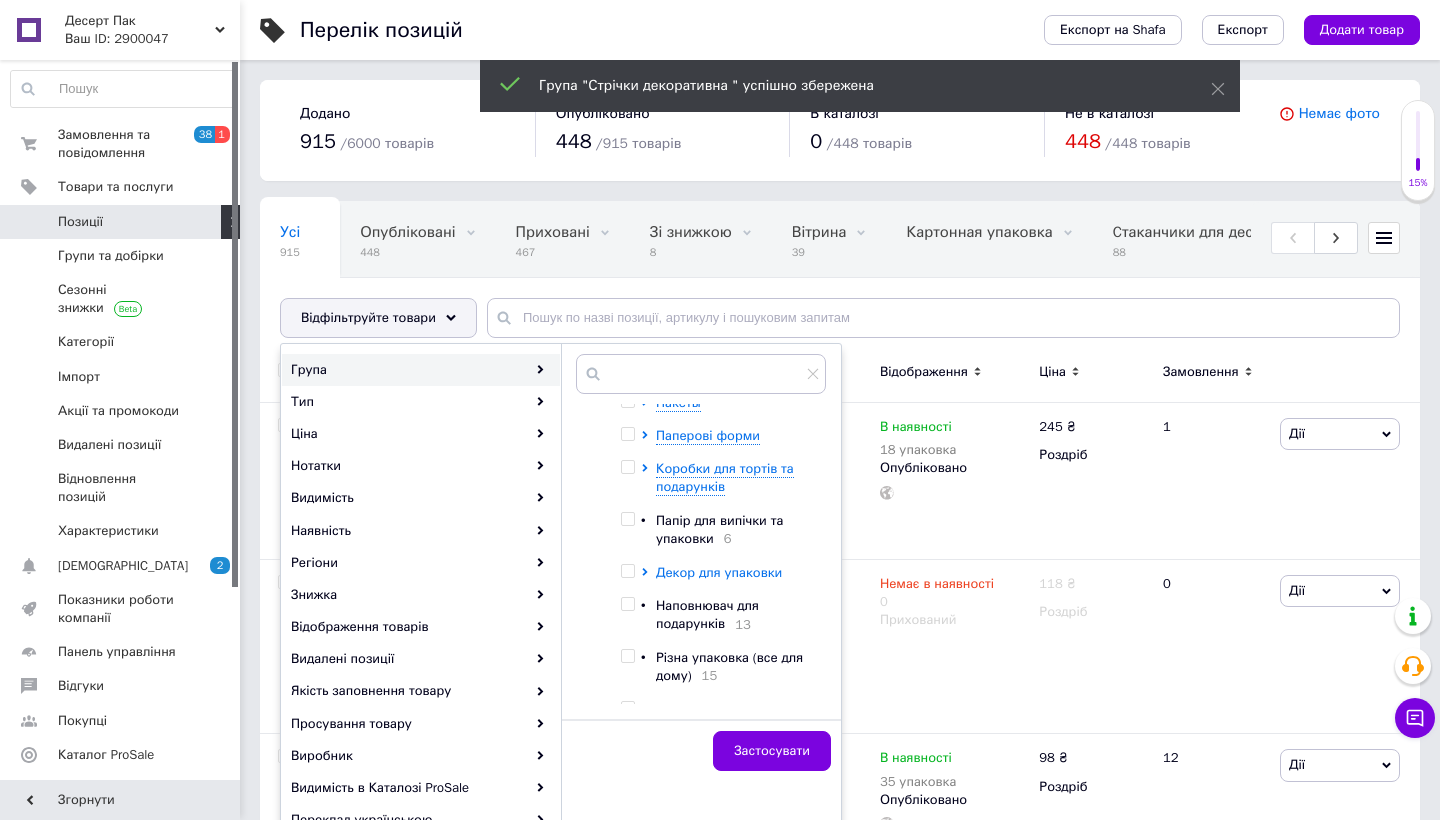 scroll, scrollTop: 315, scrollLeft: 0, axis: vertical 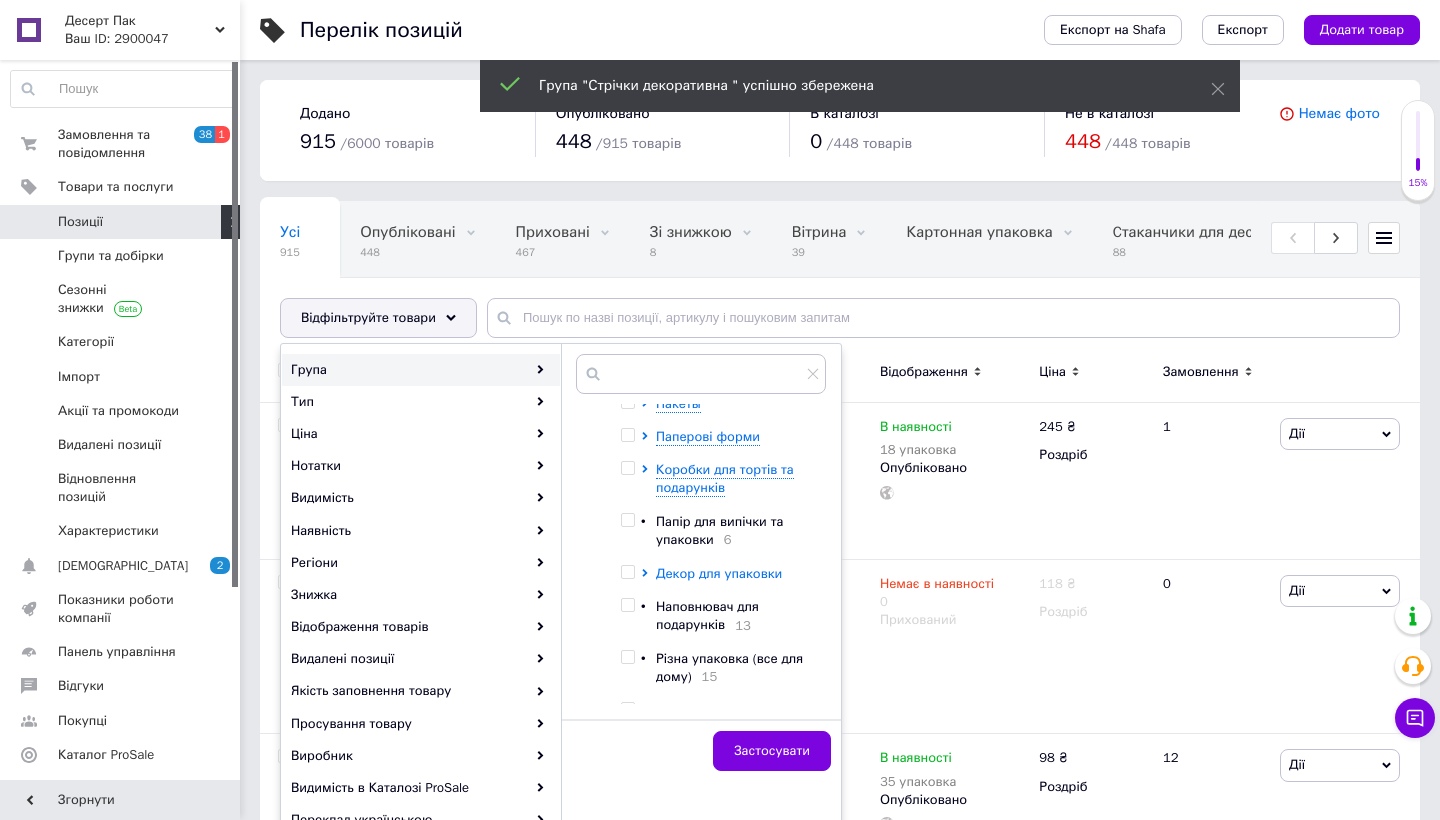 click on "Декор для упаковки" at bounding box center [719, 573] 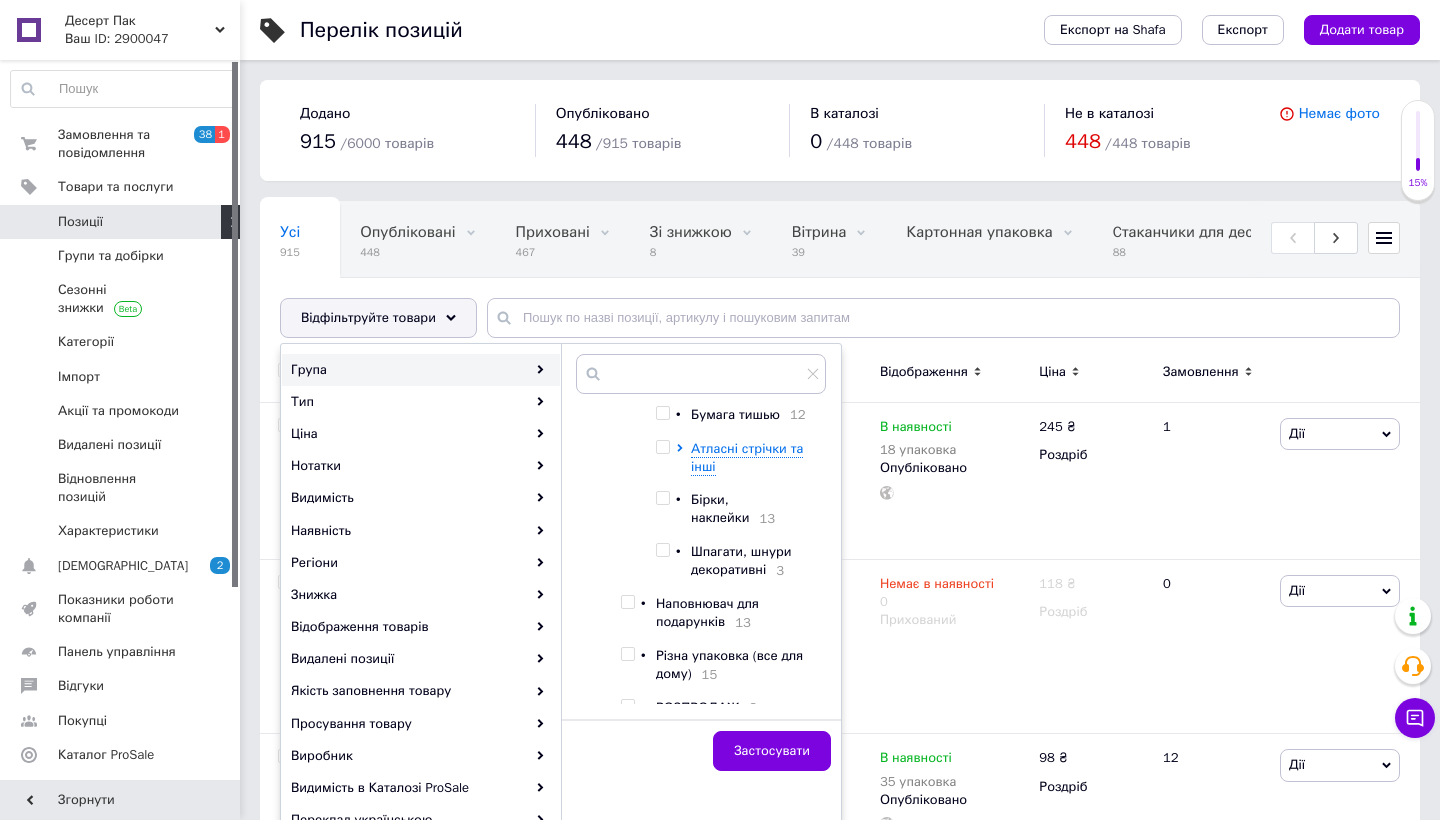 scroll, scrollTop: 506, scrollLeft: 0, axis: vertical 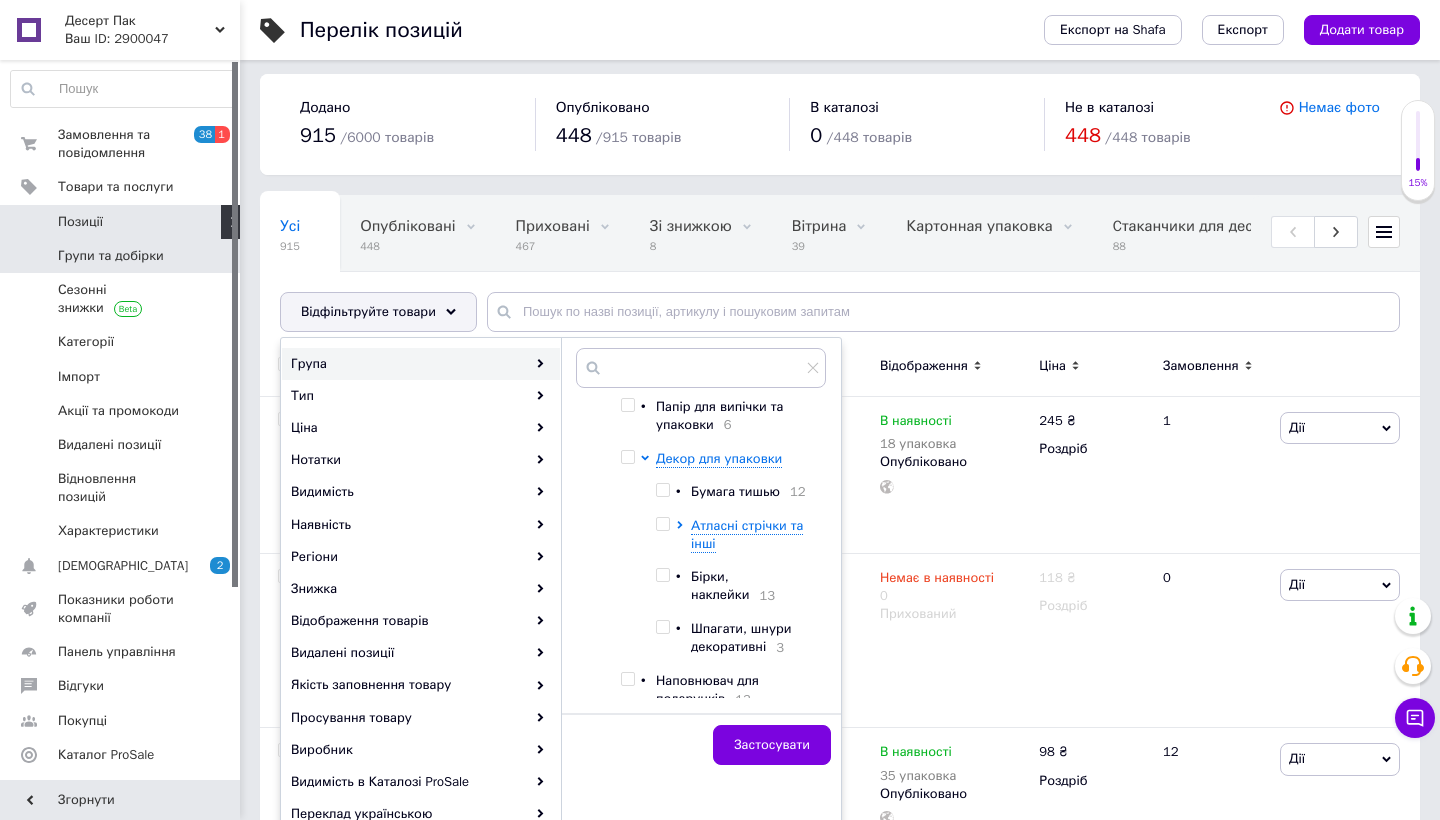 click on "Групи та добірки" at bounding box center [111, 256] 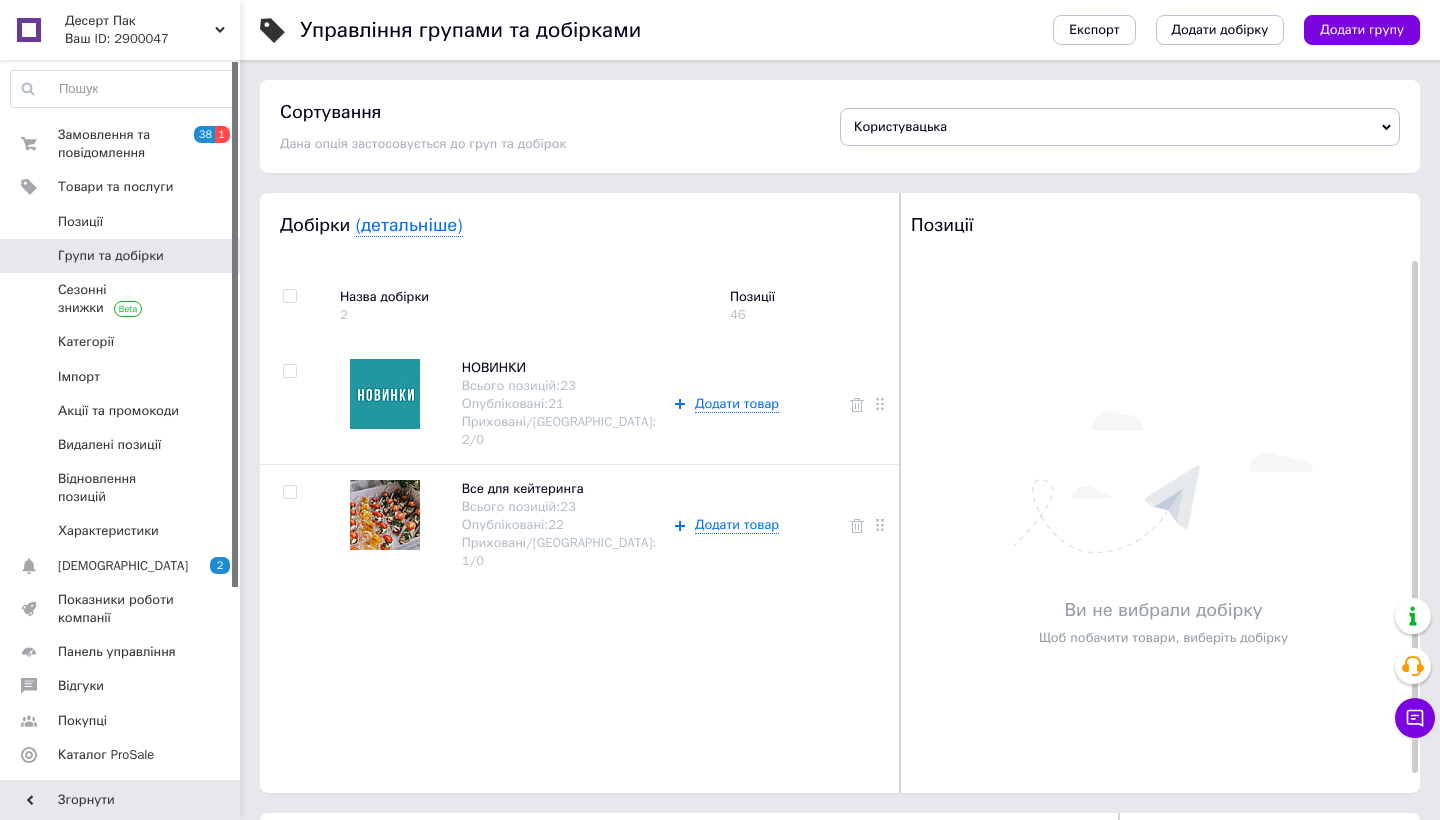 scroll, scrollTop: 620, scrollLeft: 0, axis: vertical 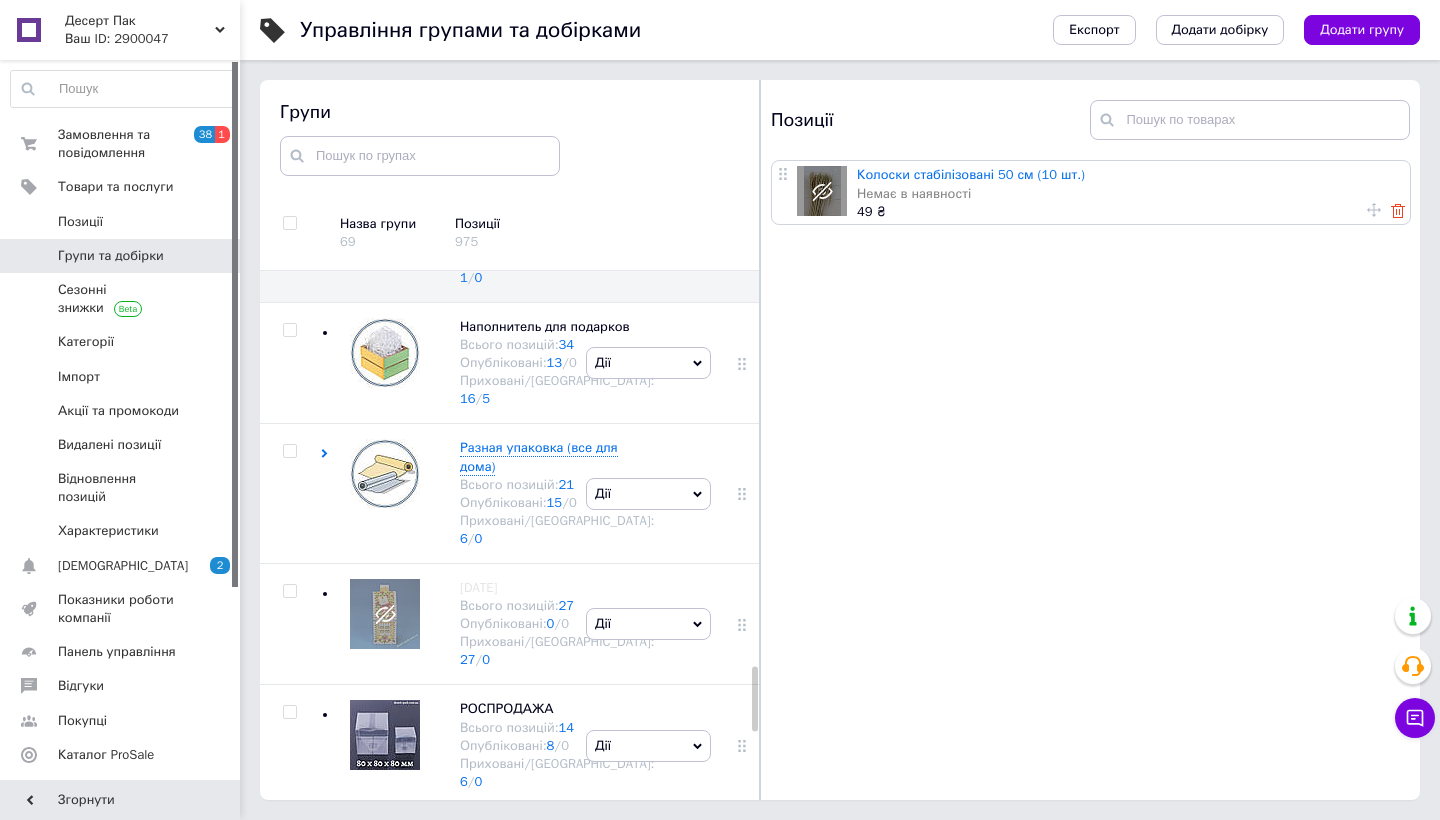 click 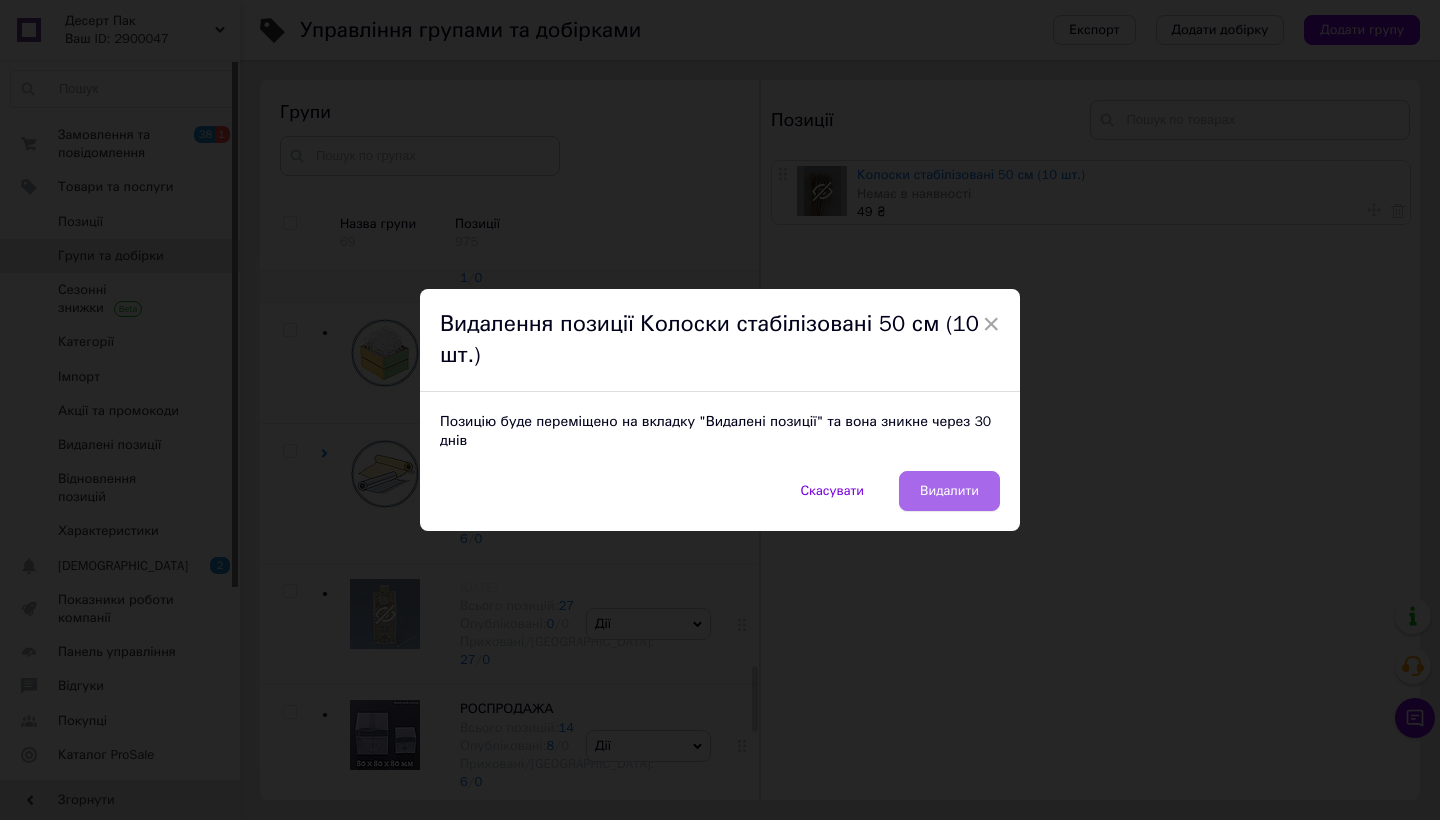 click on "Видалити" at bounding box center [949, 491] 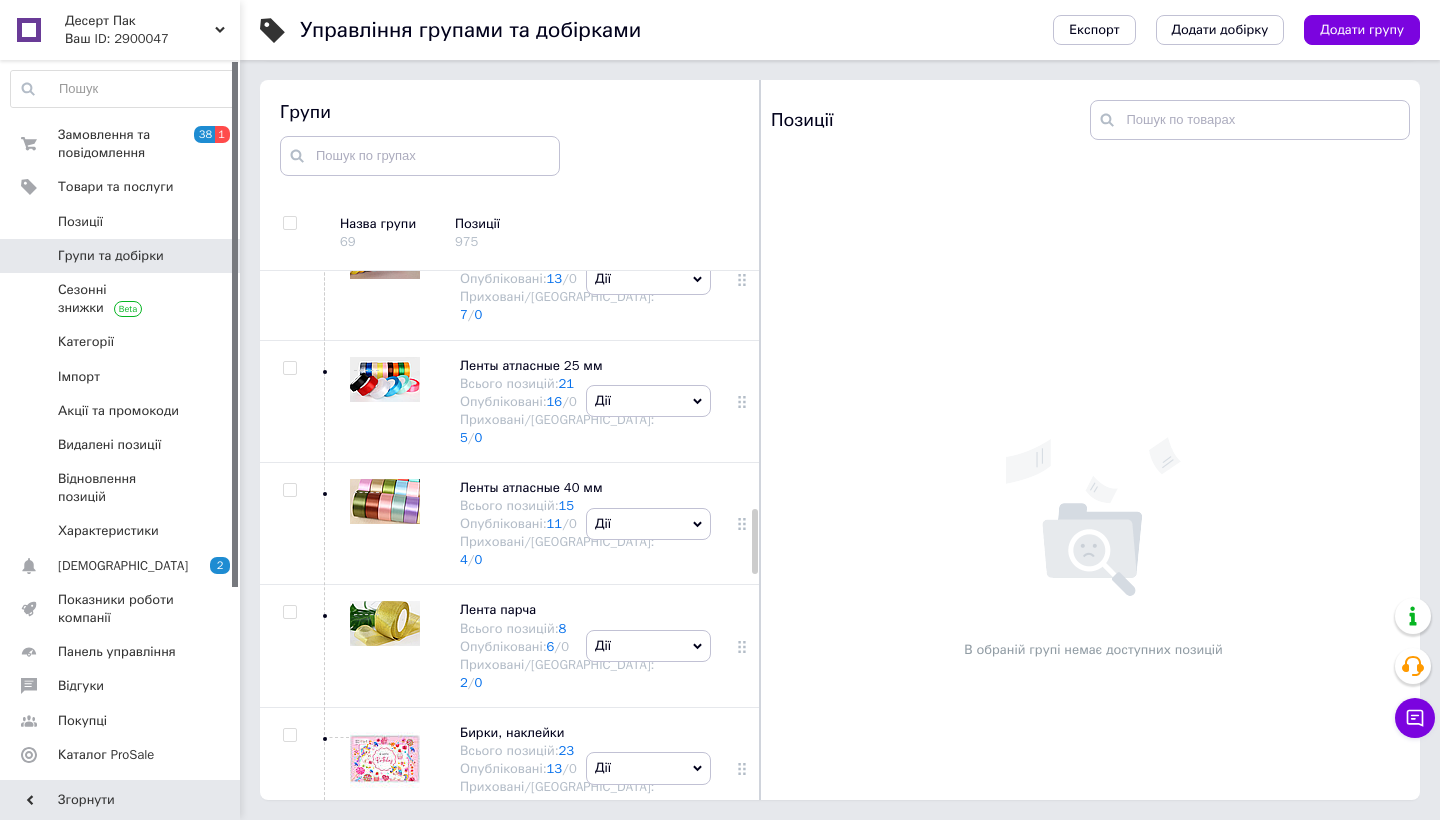 scroll, scrollTop: 1947, scrollLeft: 0, axis: vertical 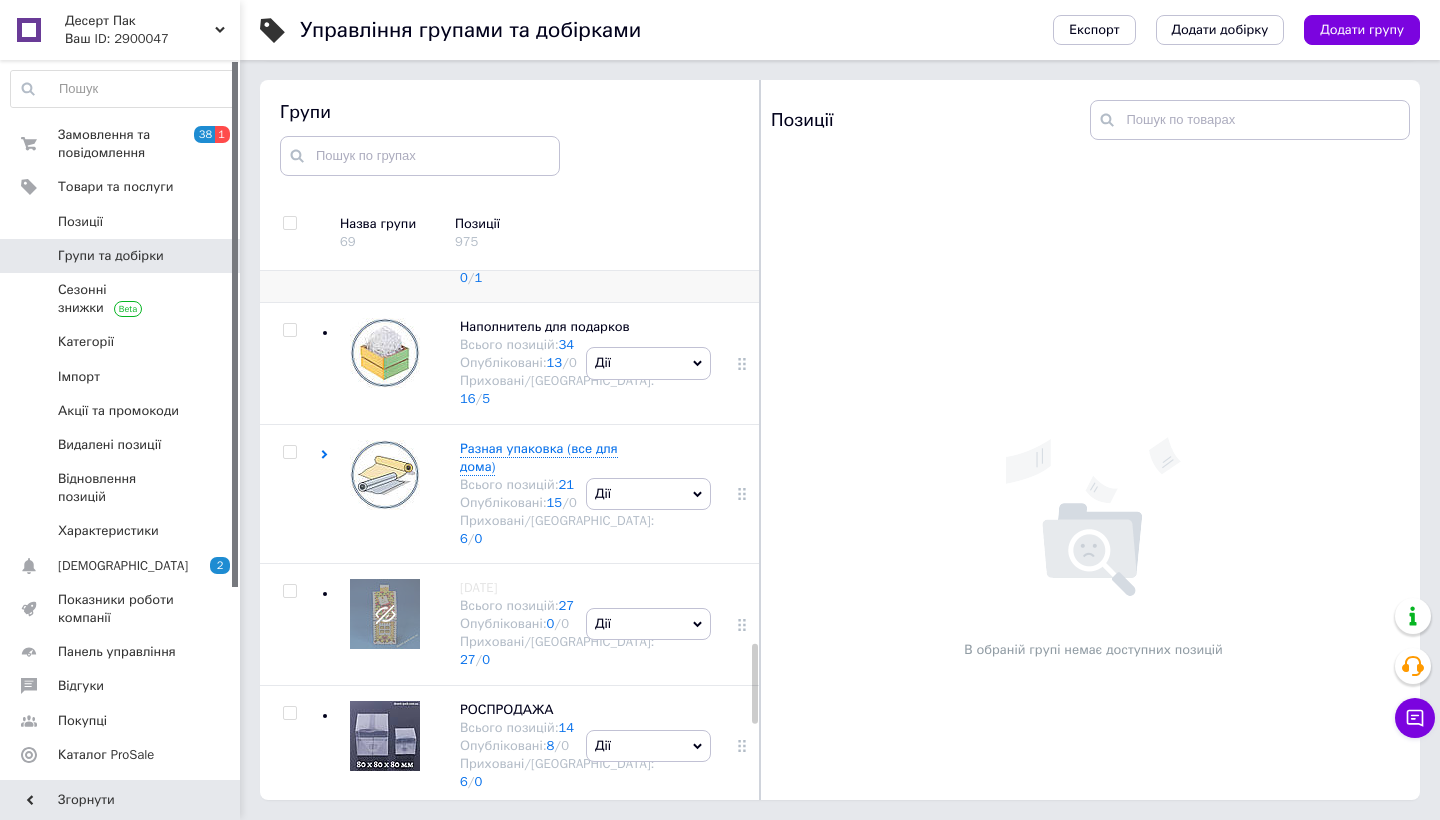 click on "Стрічки декоративна  Всього позицій:  1 Опубліковані:  0  /  0 Приховані/Видалені:  0  /  1" at bounding box center (557, 242) 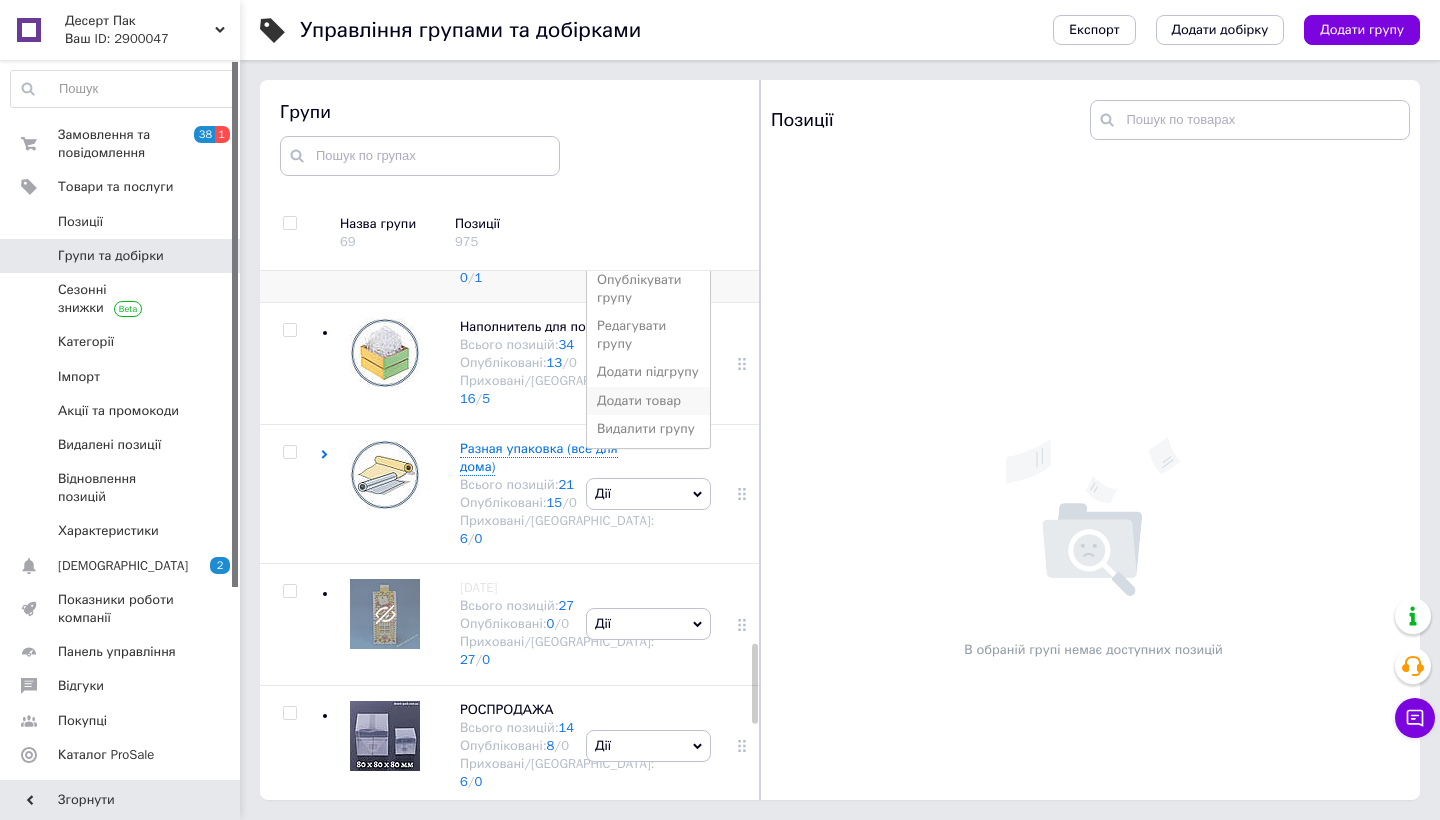 click on "Додати товар" at bounding box center [648, 401] 